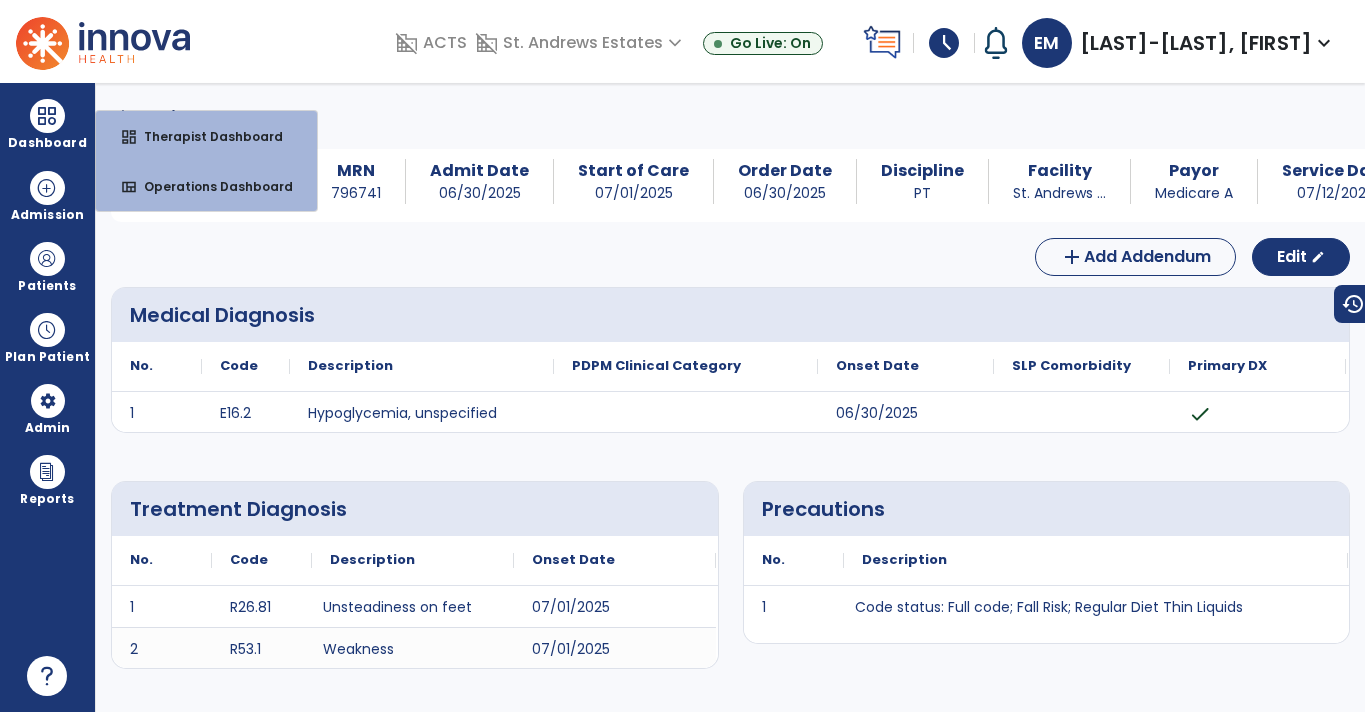 scroll, scrollTop: 0, scrollLeft: 0, axis: both 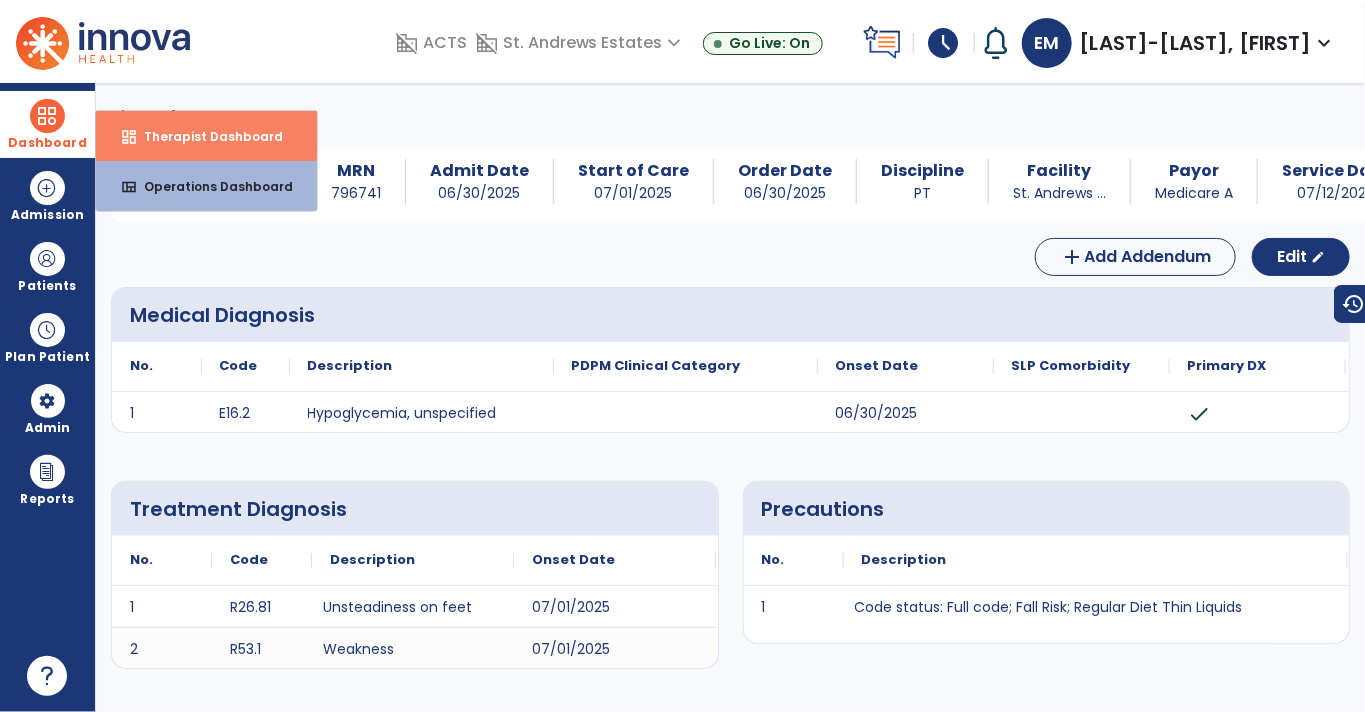 click on "Therapist Dashboard" at bounding box center [205, 136] 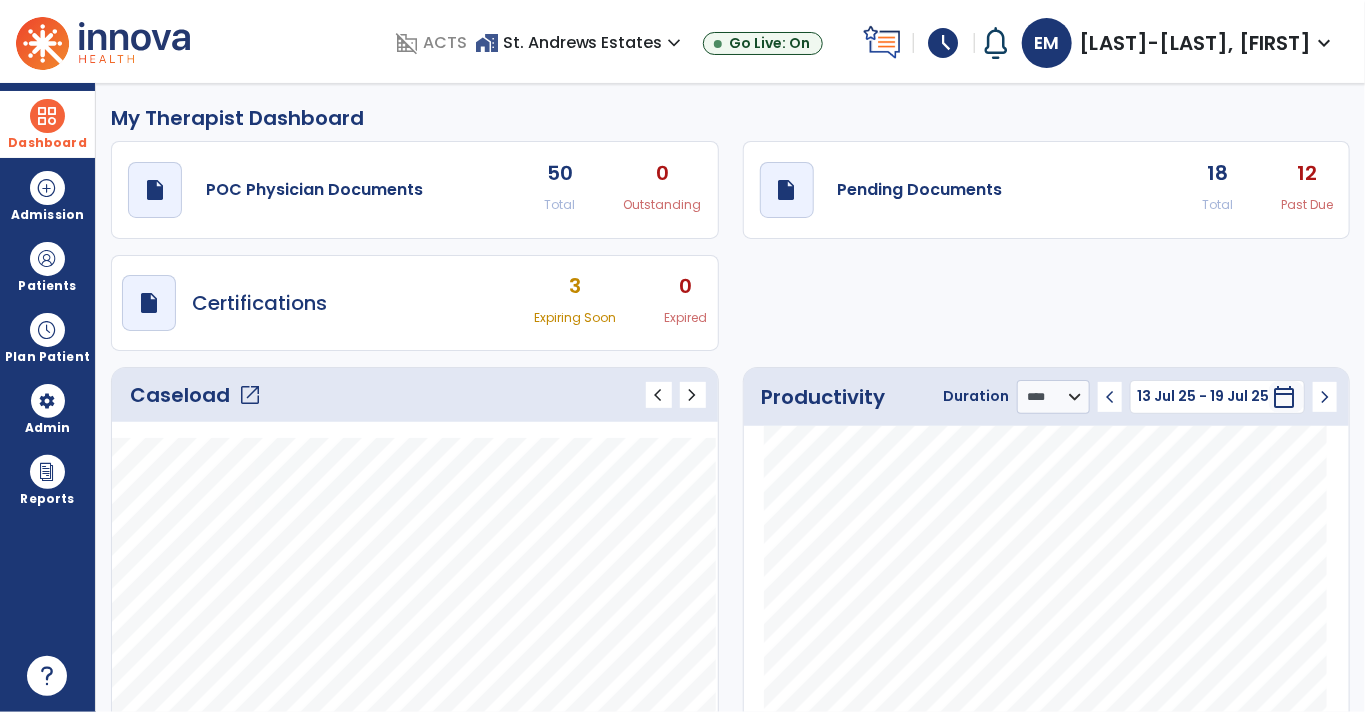 click on "Past Due" 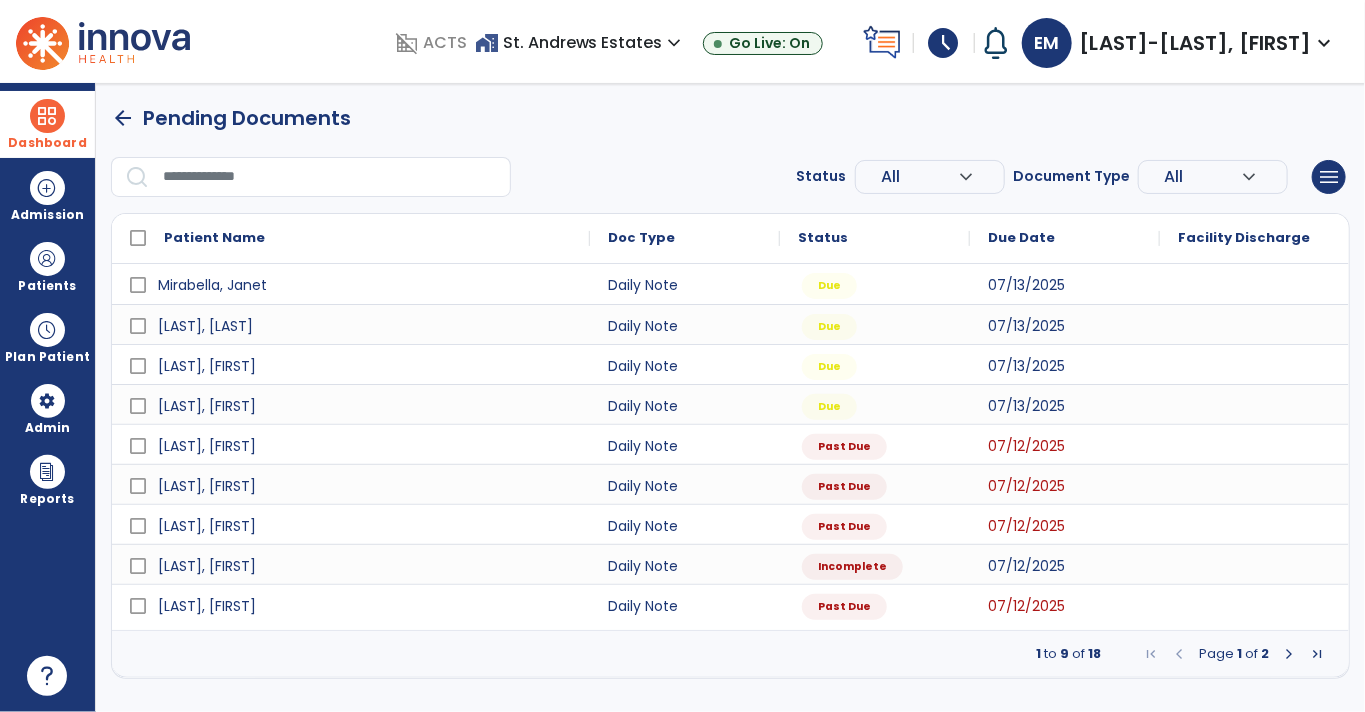 click at bounding box center [1289, 654] 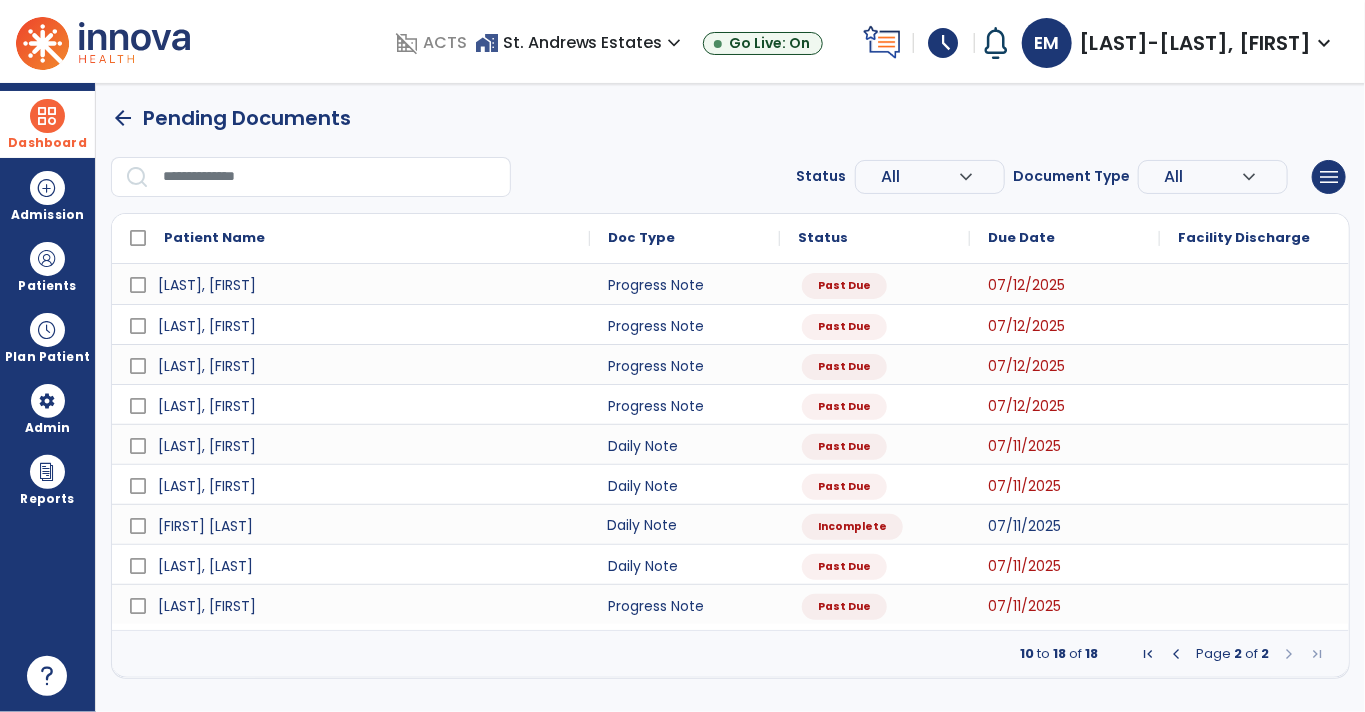 click on "Daily Note" at bounding box center (685, 524) 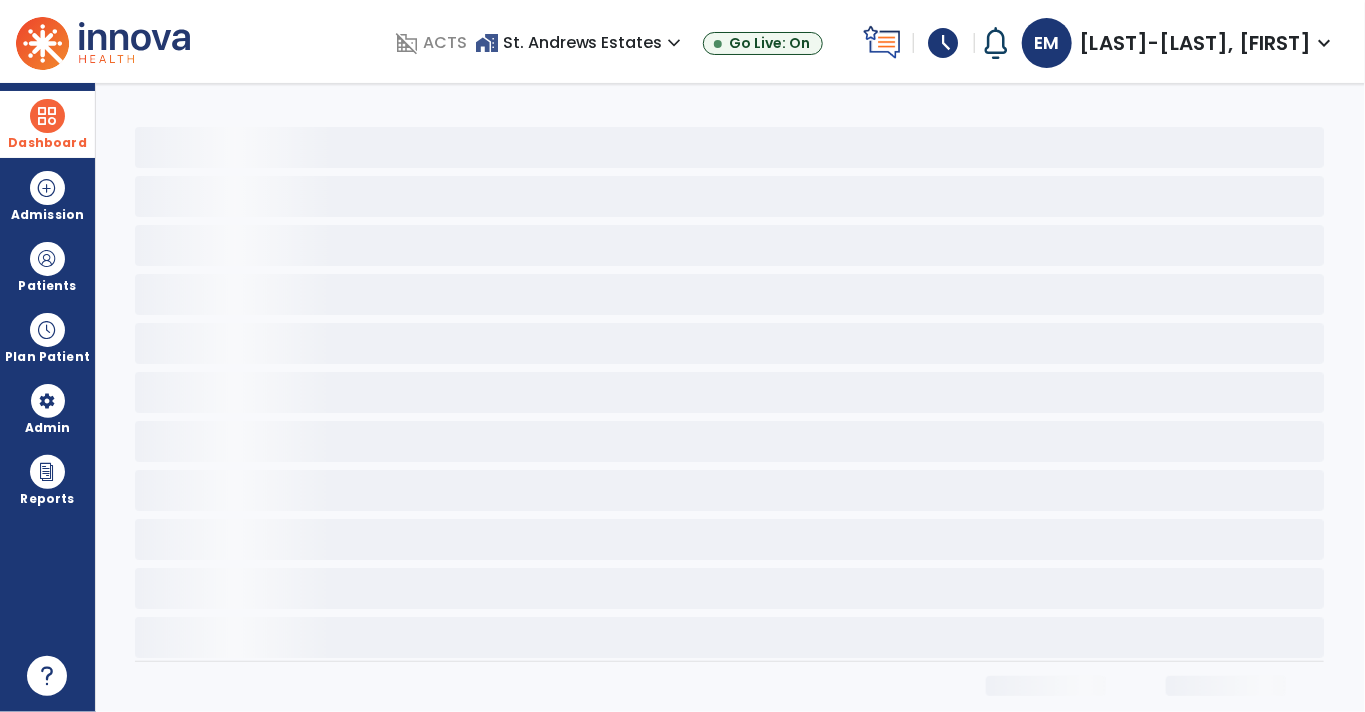 select on "*" 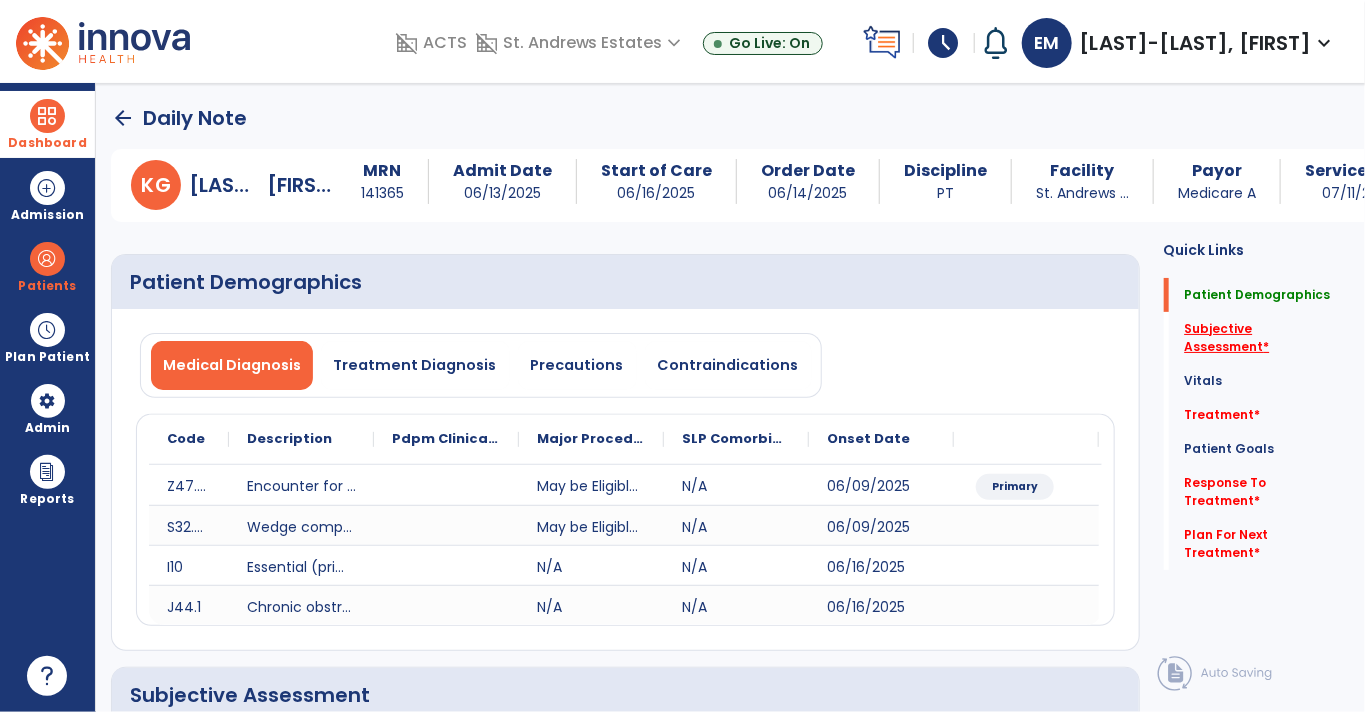 click on "Subjective Assessment   *" 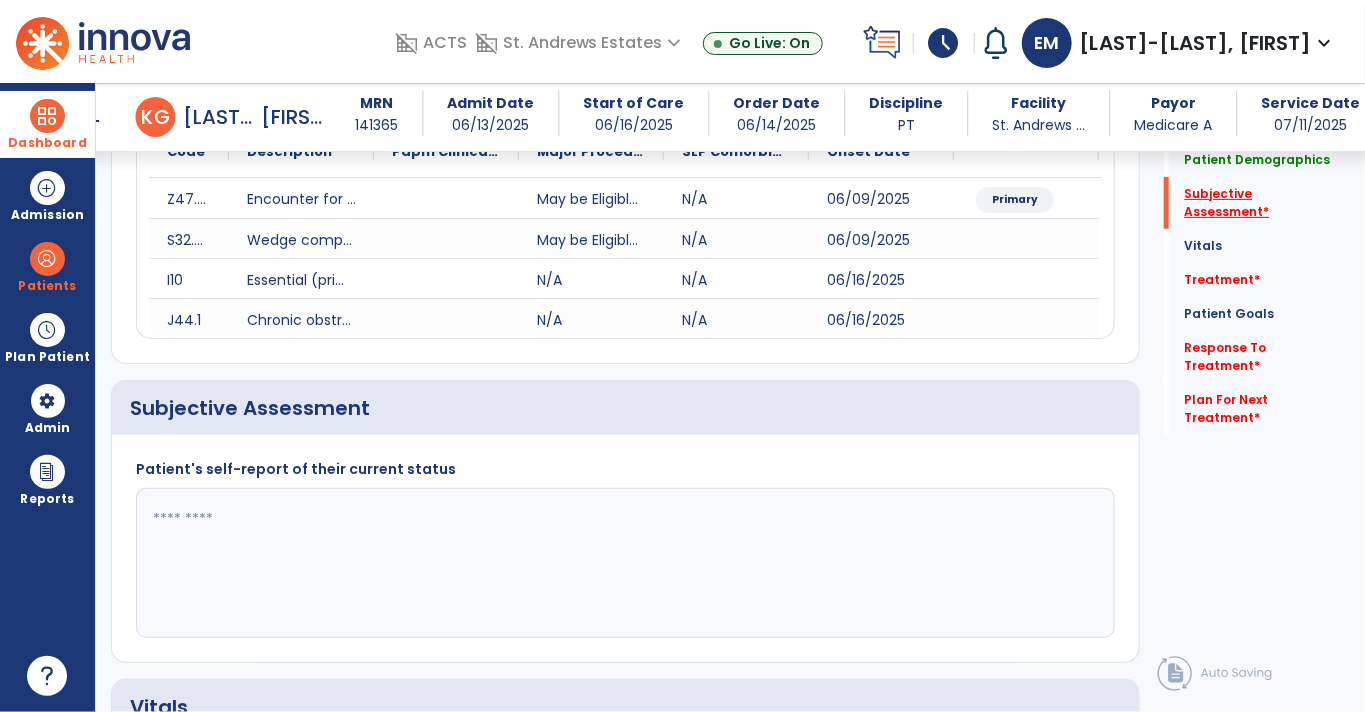 scroll, scrollTop: 409, scrollLeft: 0, axis: vertical 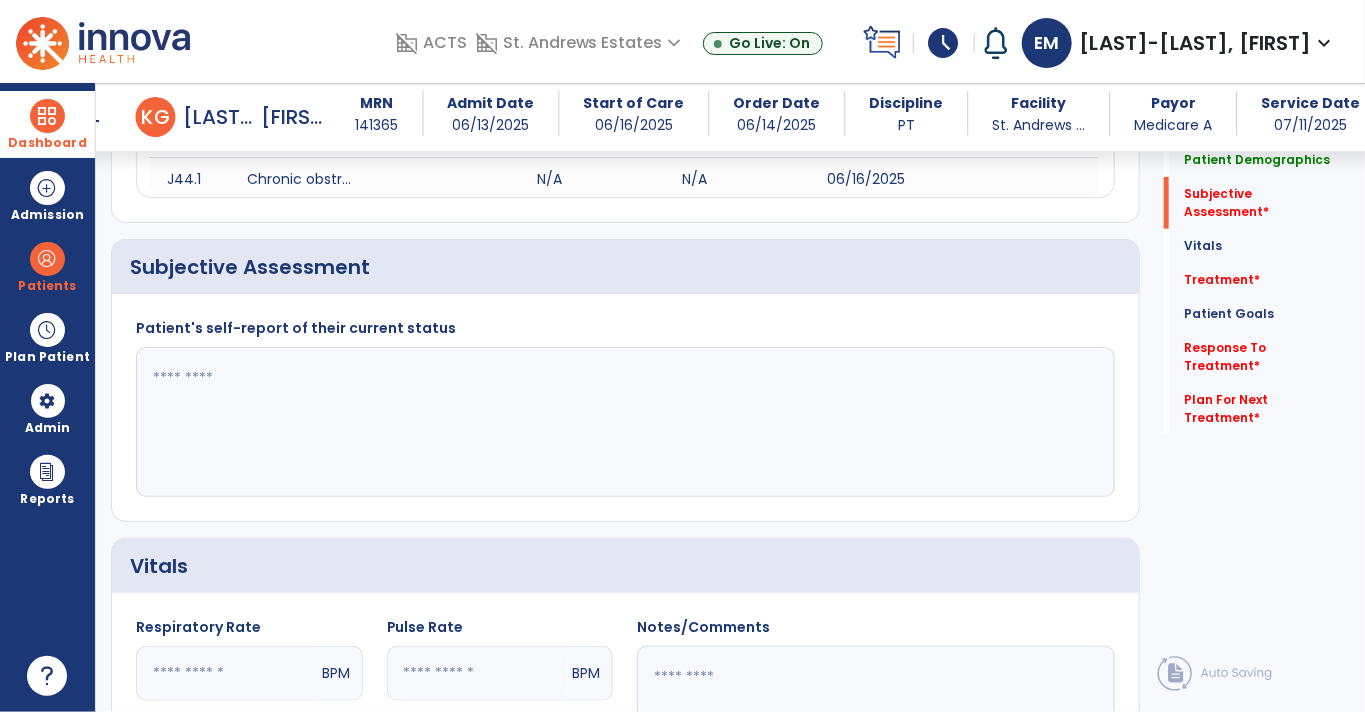 click 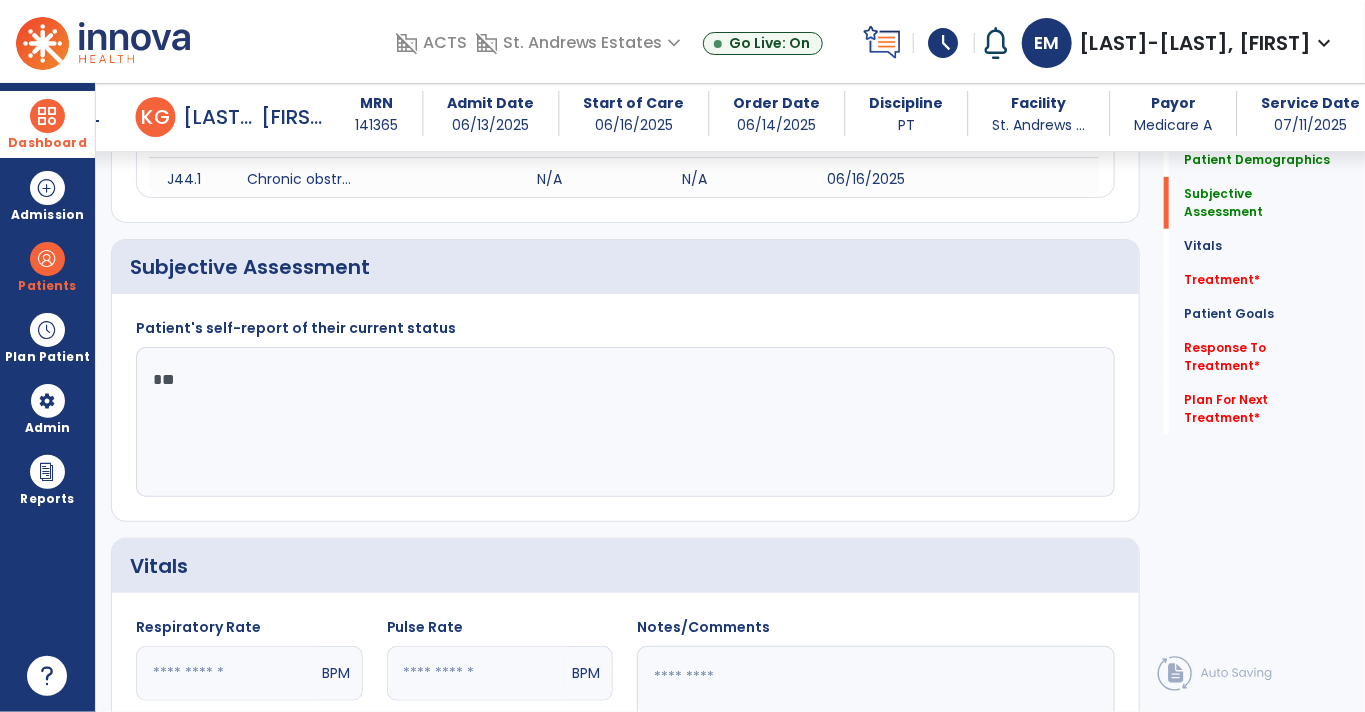 type on "*" 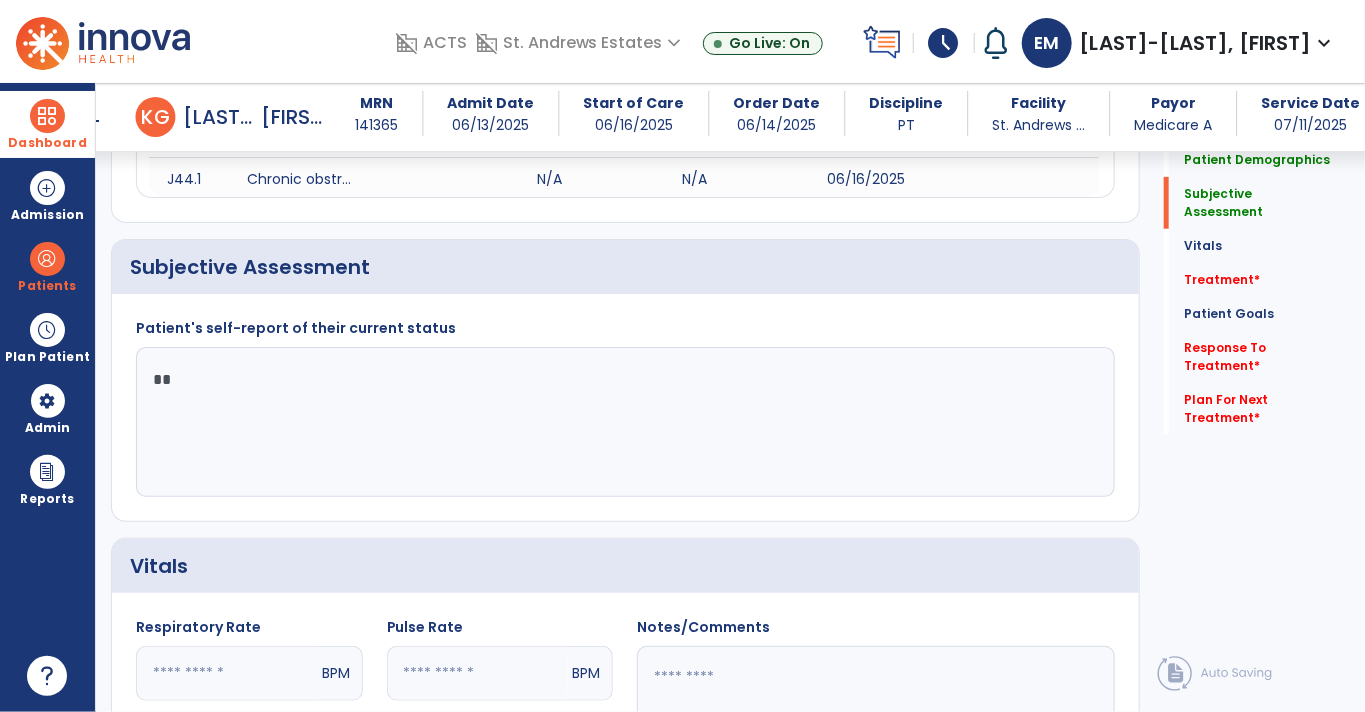 type on "*" 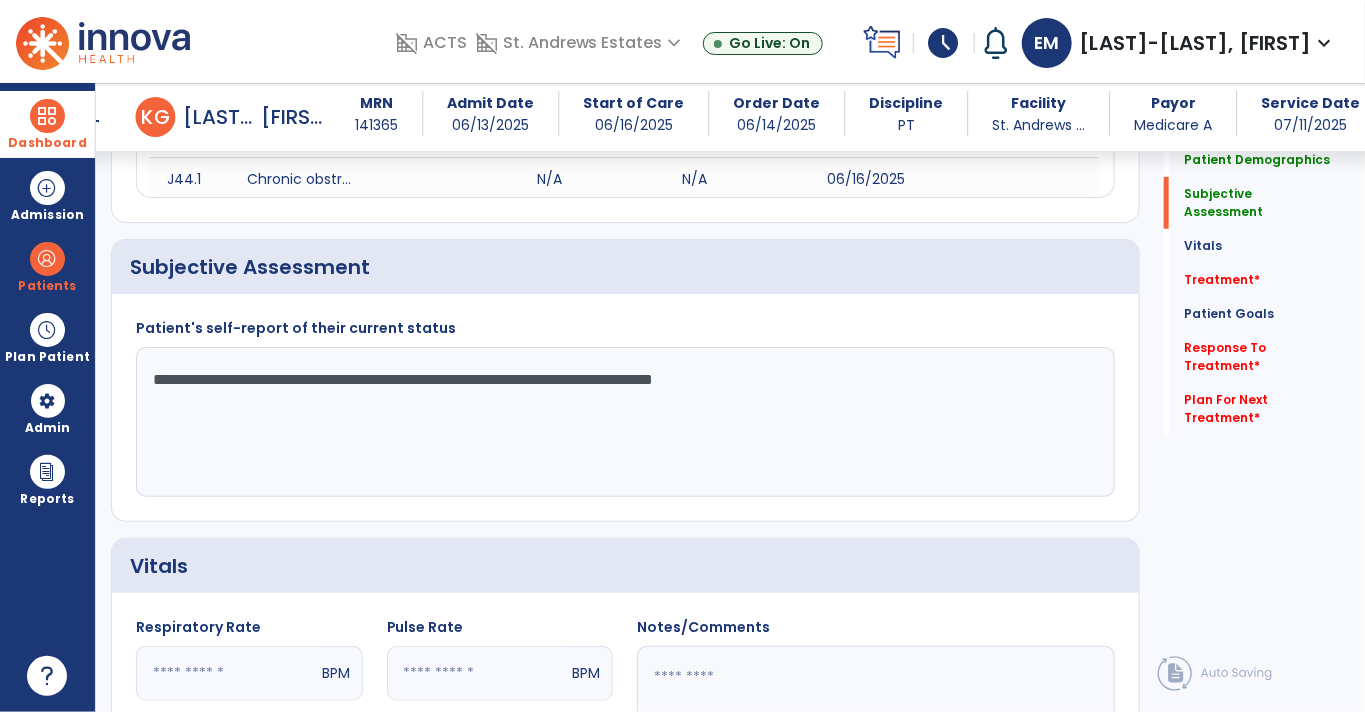 click on "**********" 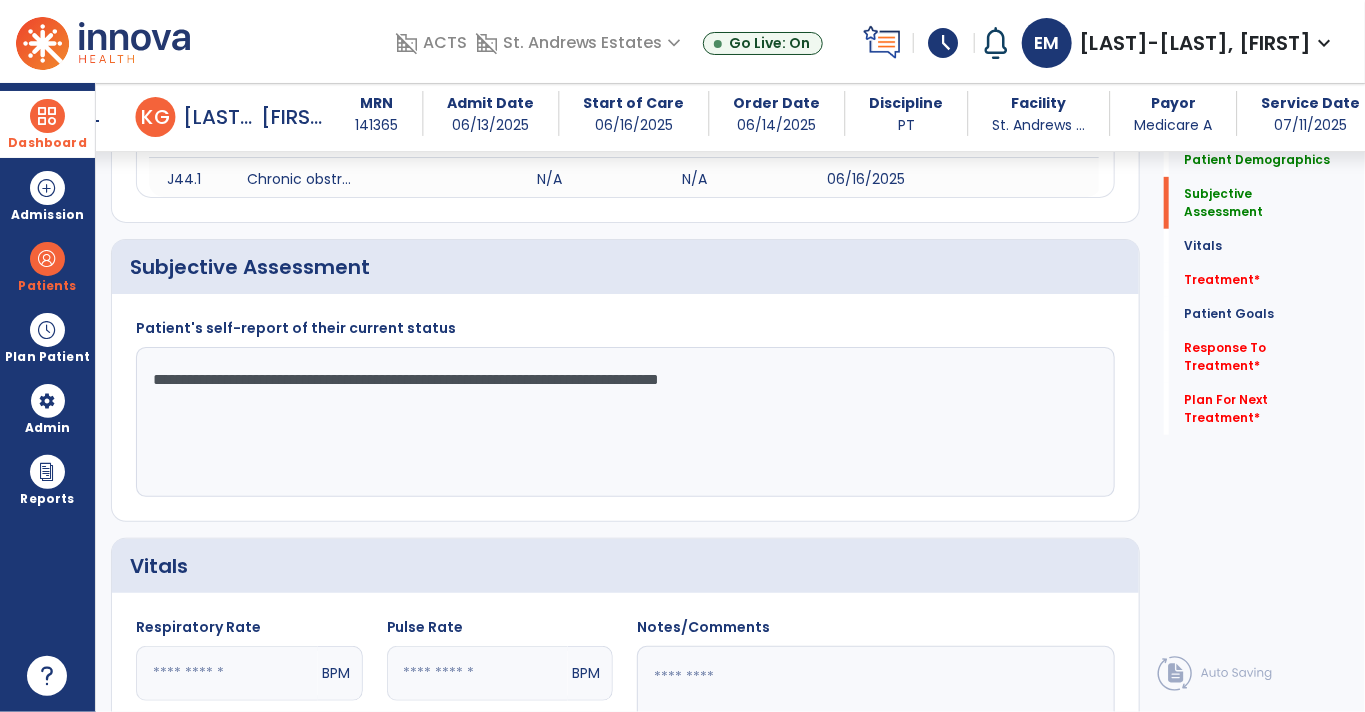 click on "**********" 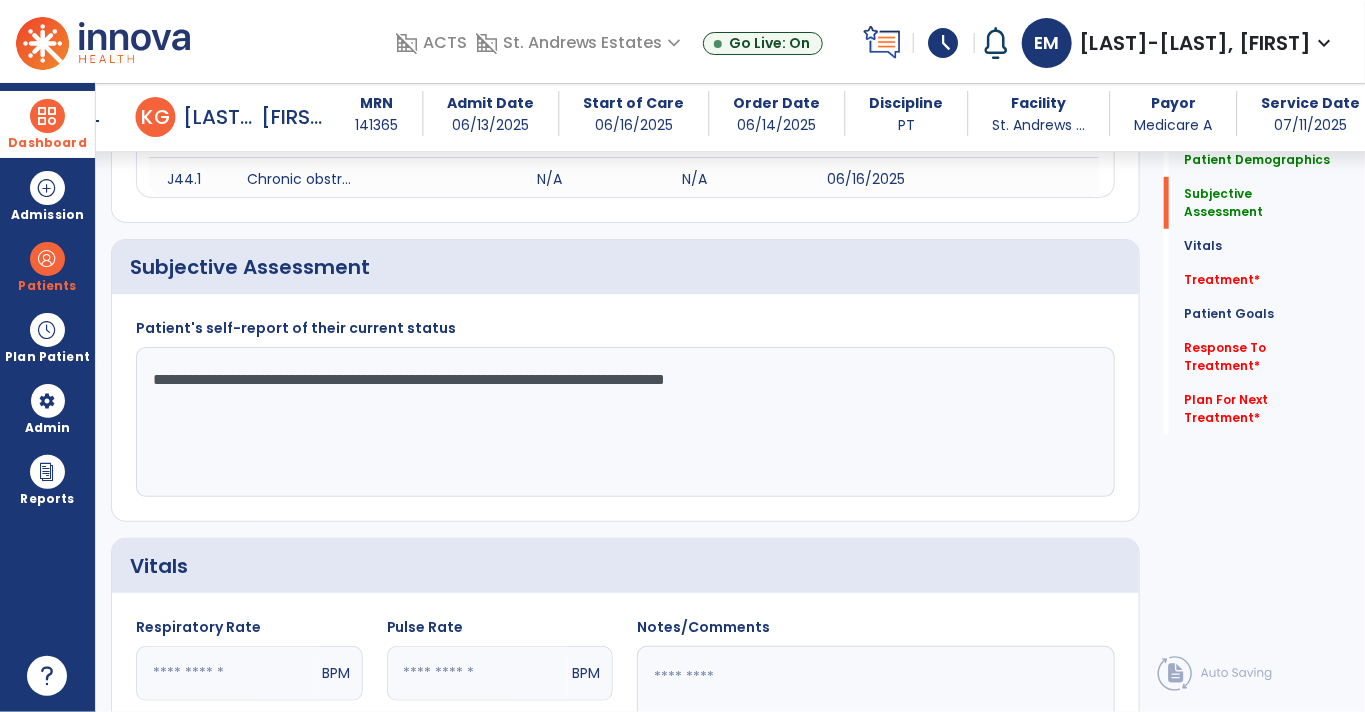 type on "**********" 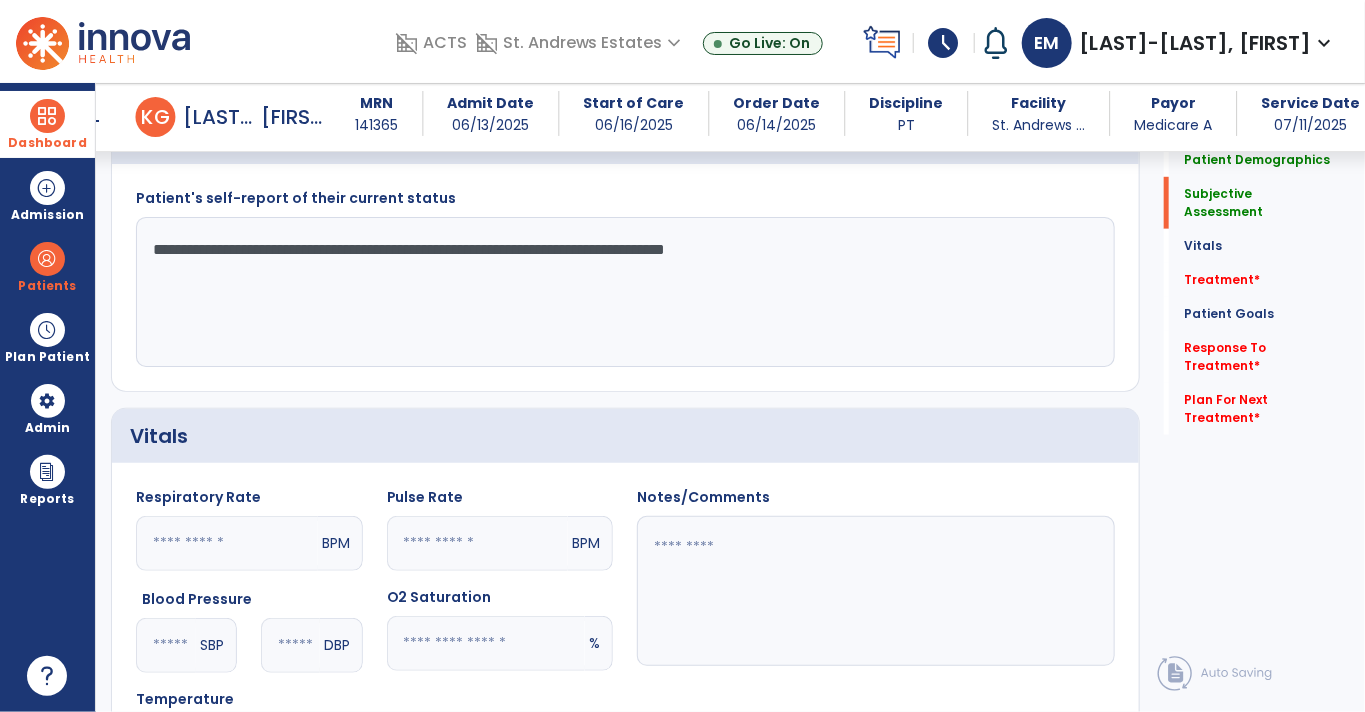 scroll, scrollTop: 568, scrollLeft: 0, axis: vertical 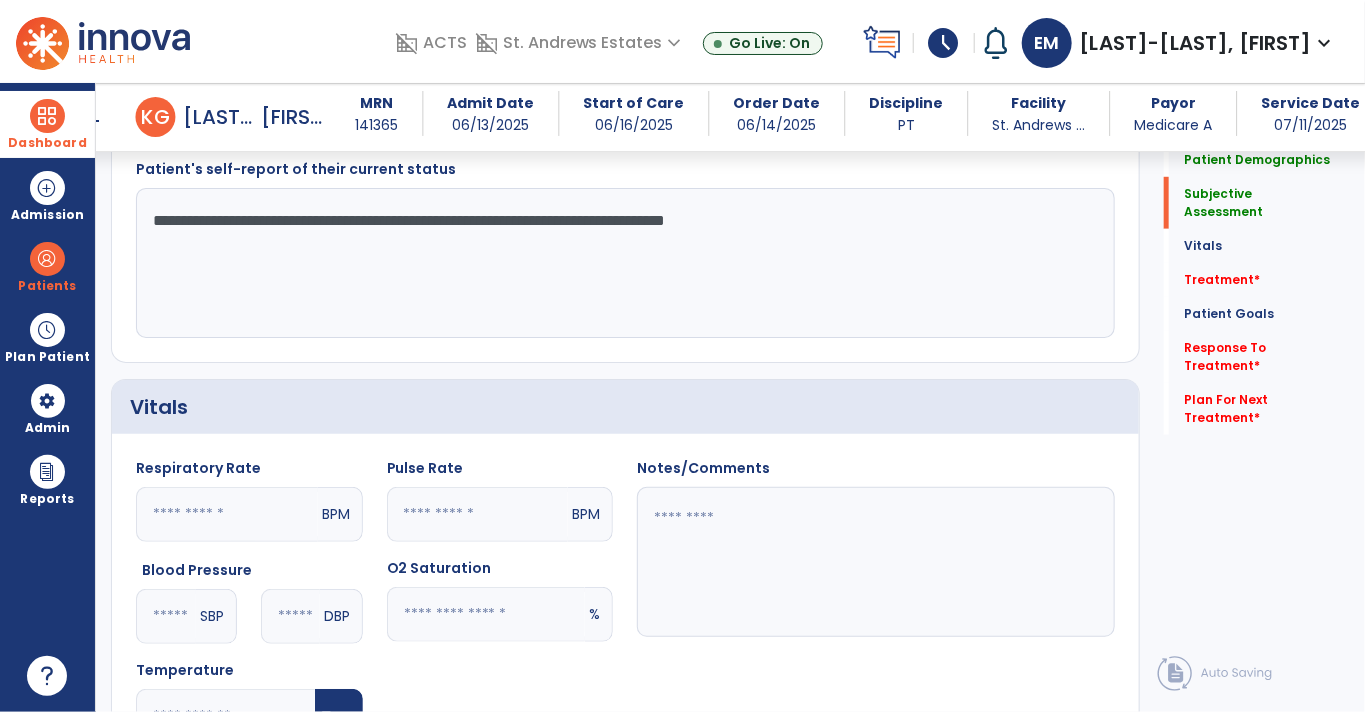 click 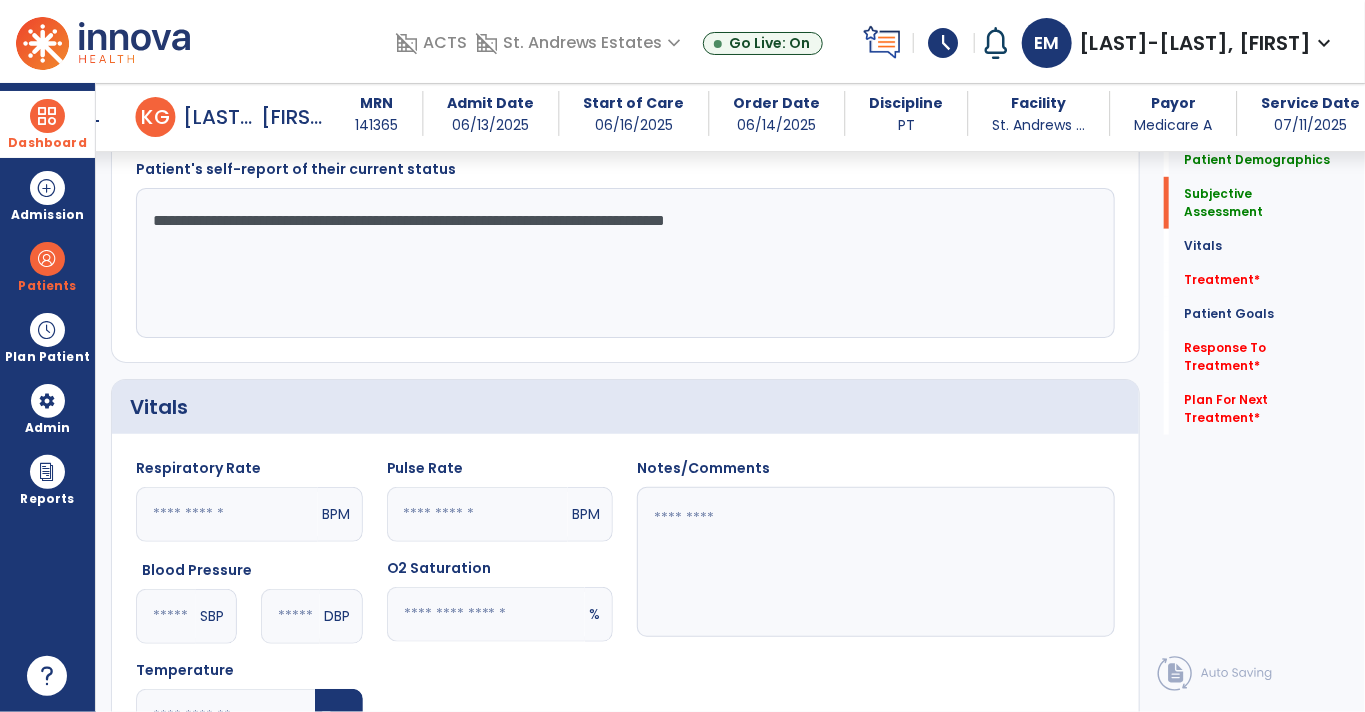 type on "**" 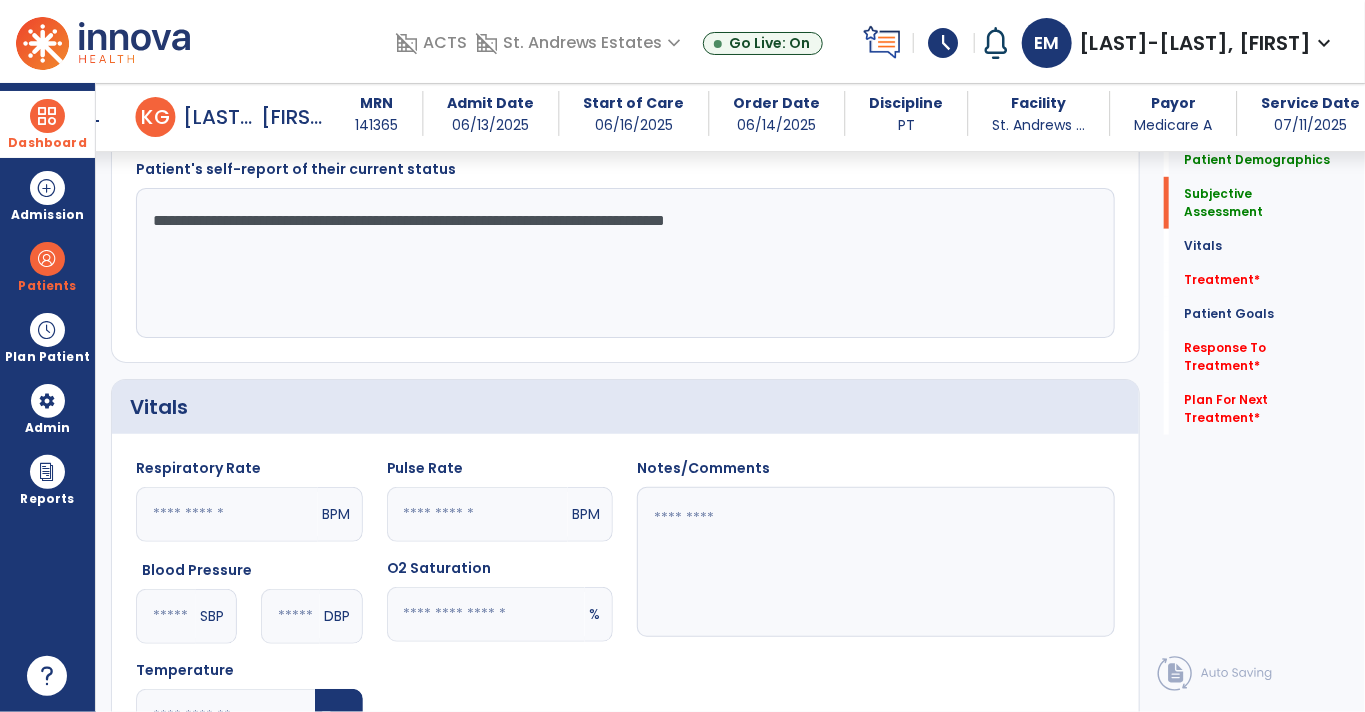 click 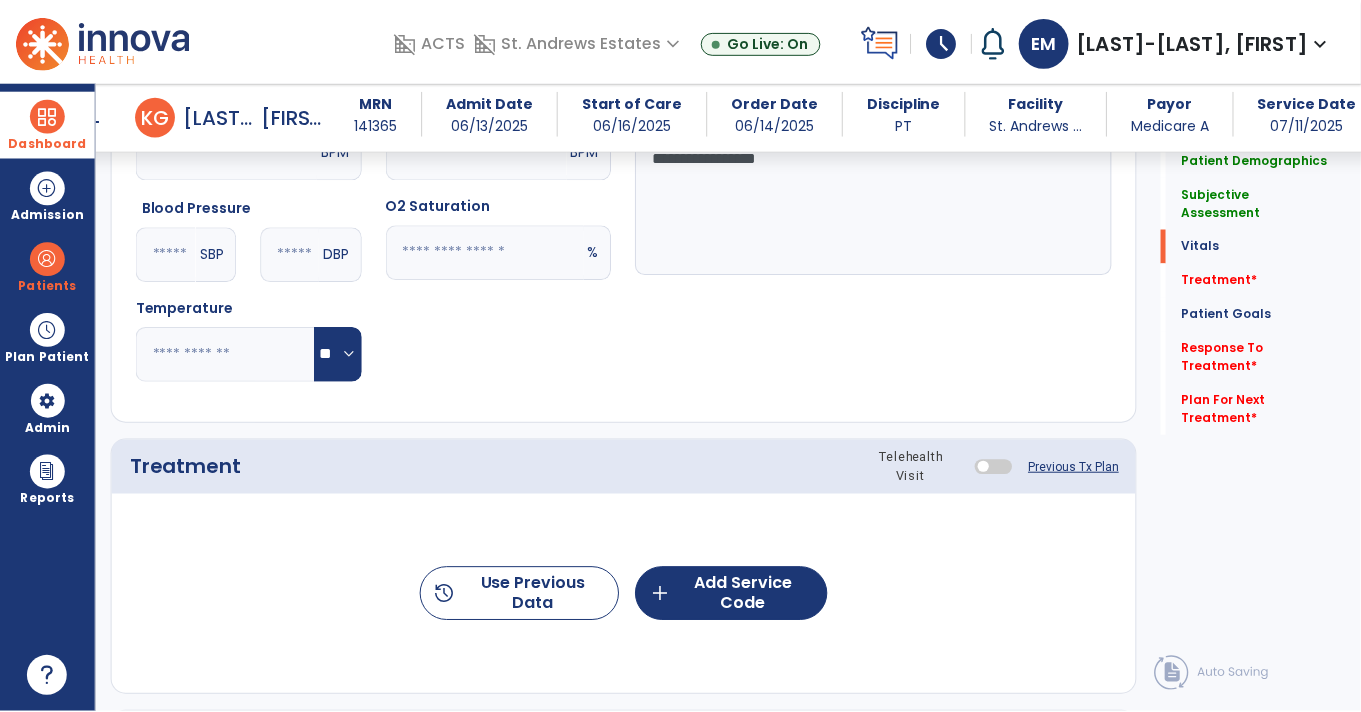 scroll, scrollTop: 948, scrollLeft: 0, axis: vertical 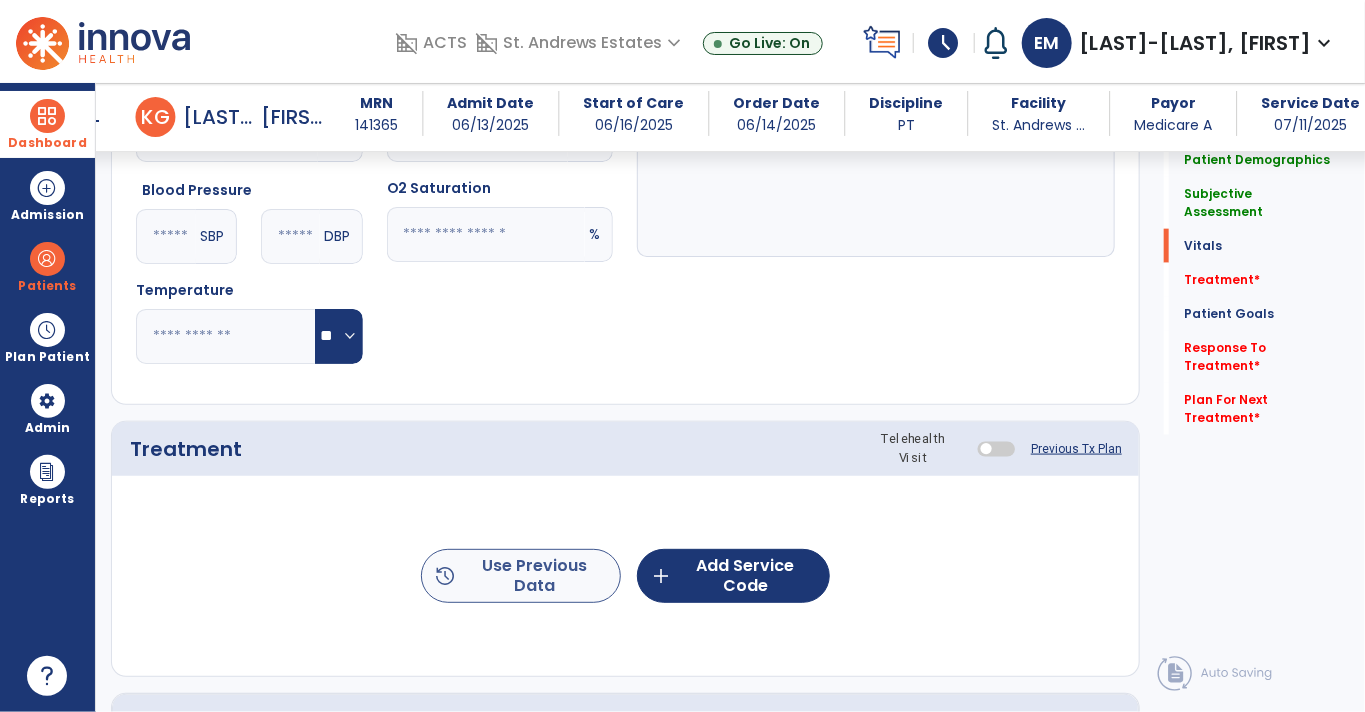 type on "**********" 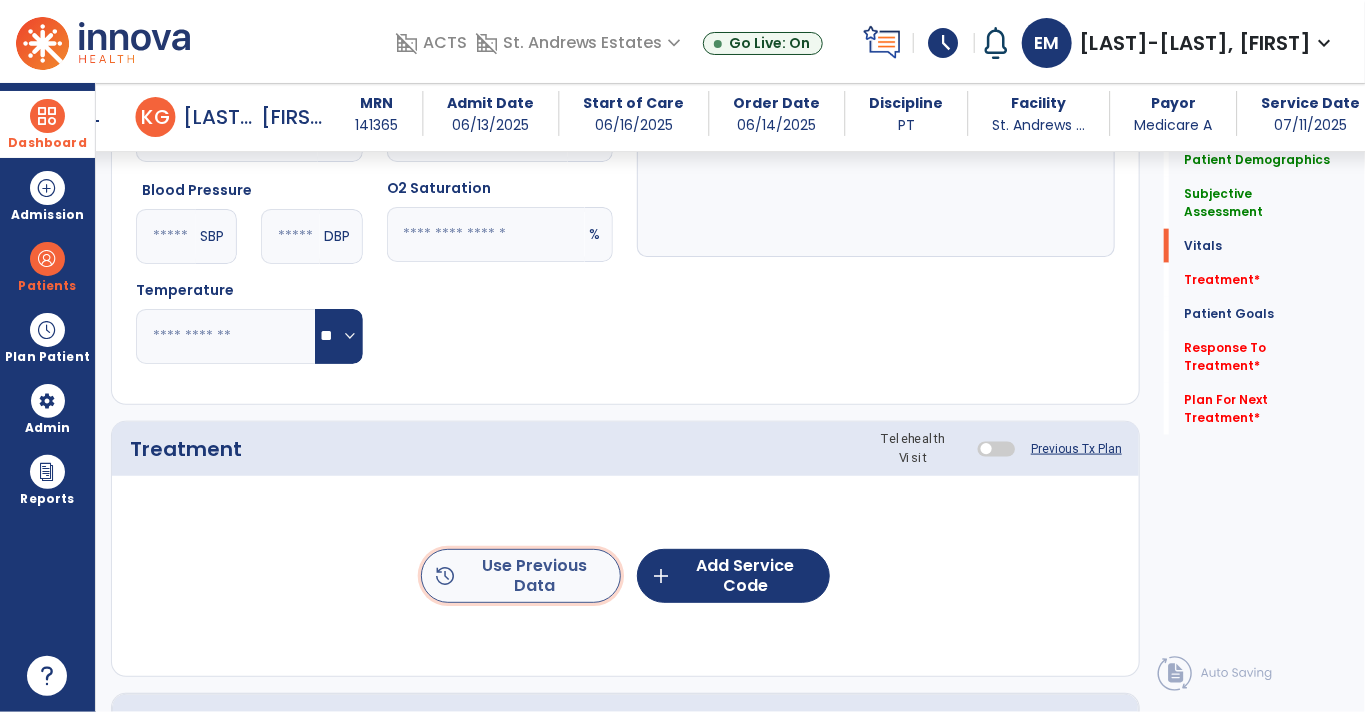 click on "history  Use Previous Data" 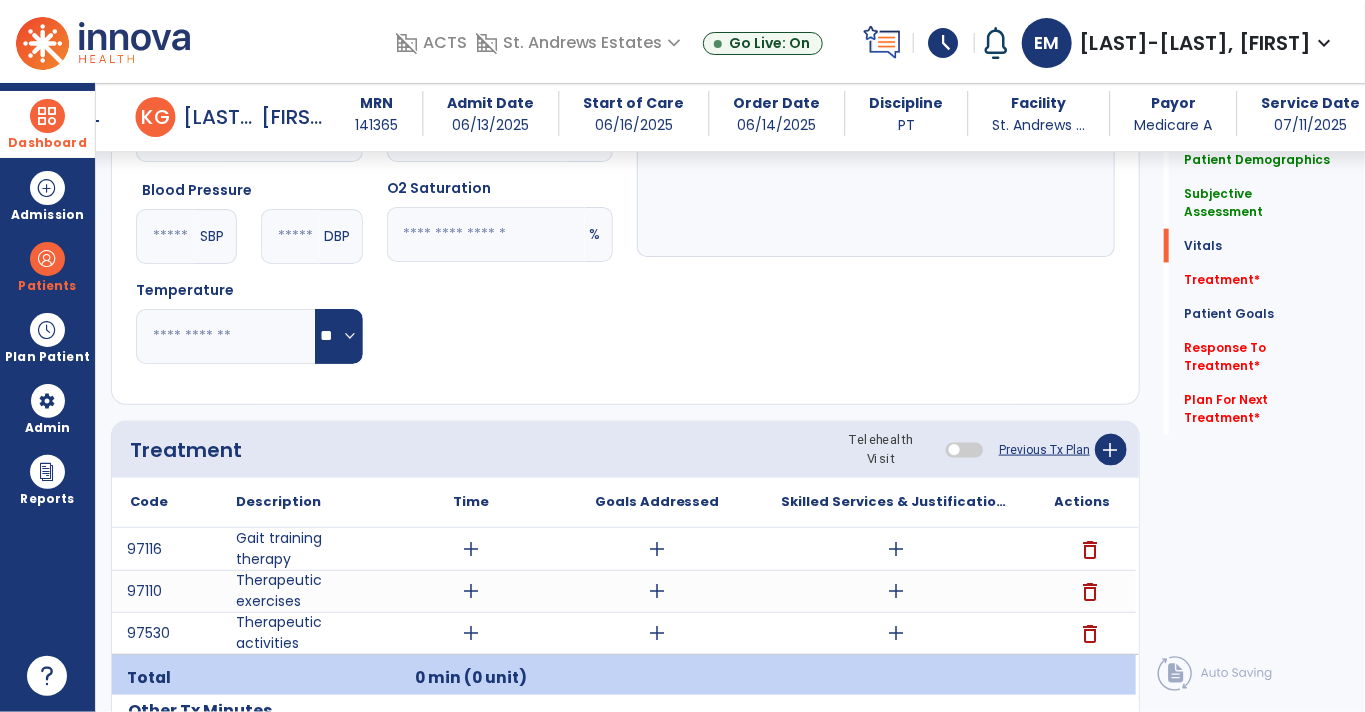 click on "add" at bounding box center (471, 549) 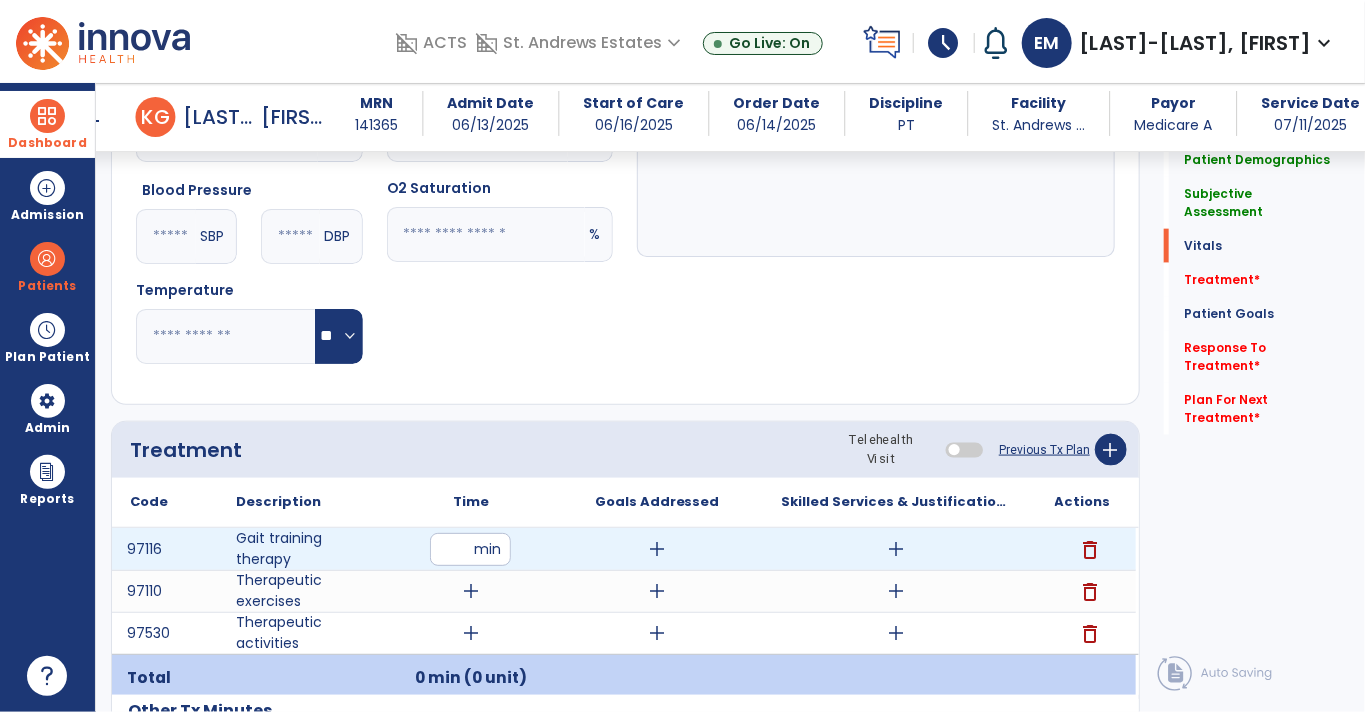 type on "**" 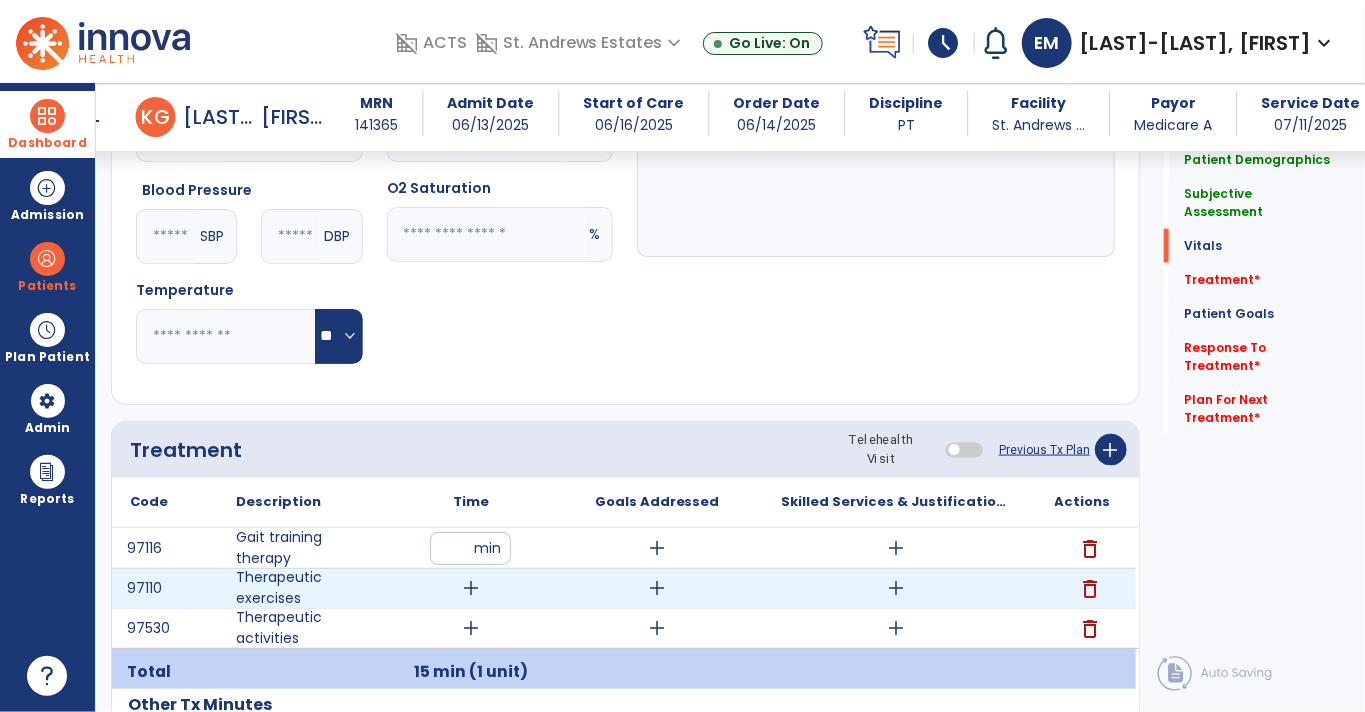 click on "add" at bounding box center [471, 588] 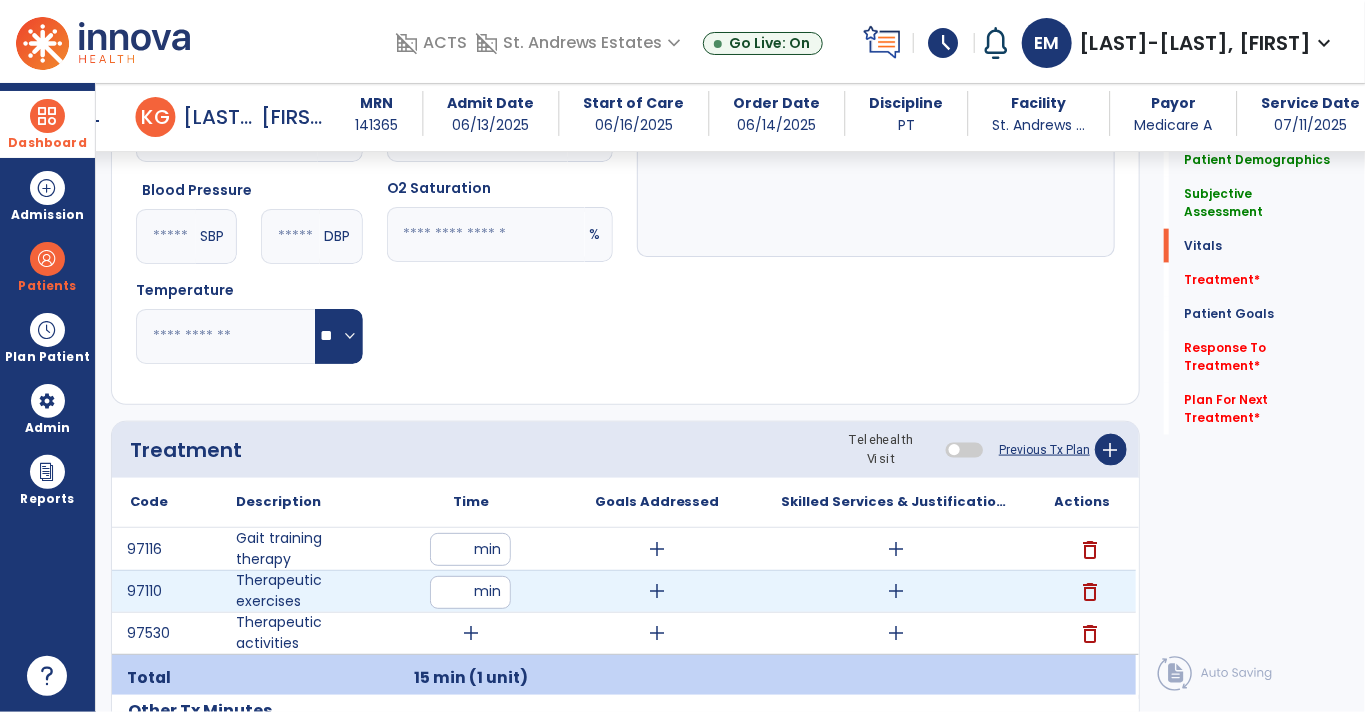 type on "**" 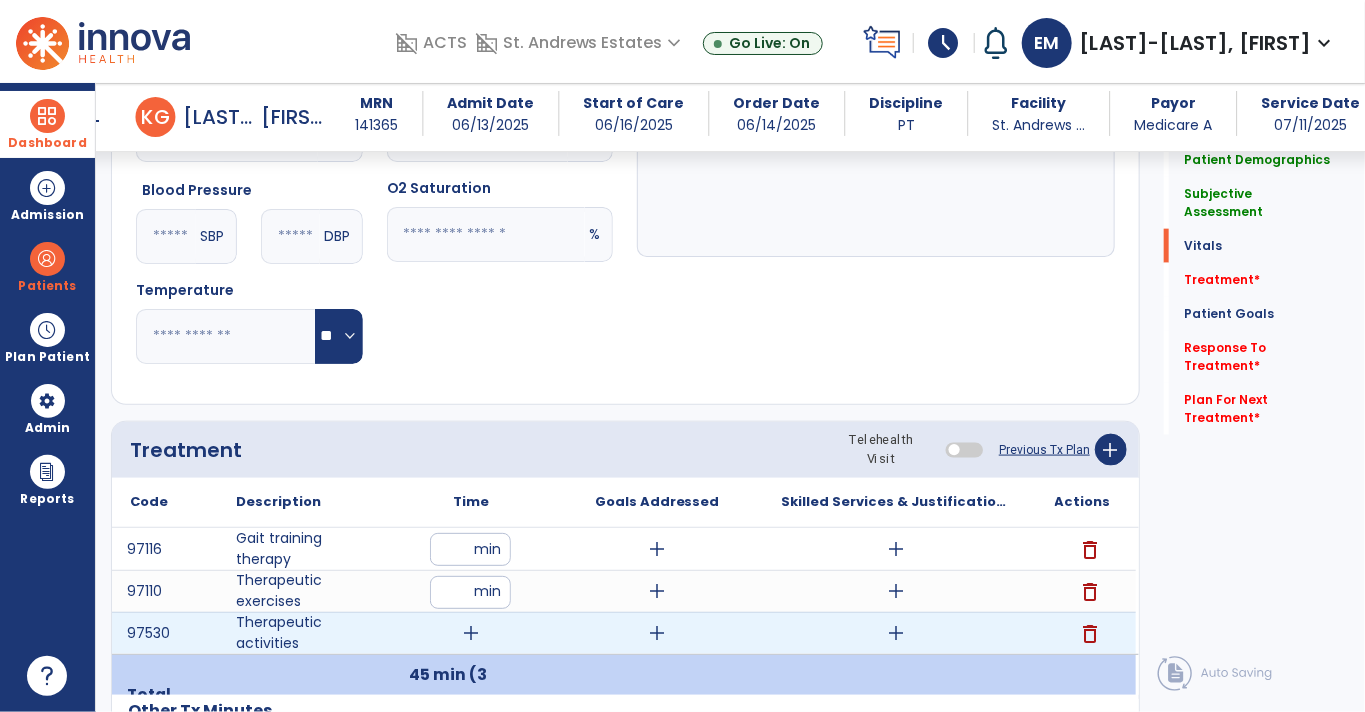 click on "add" at bounding box center (471, 633) 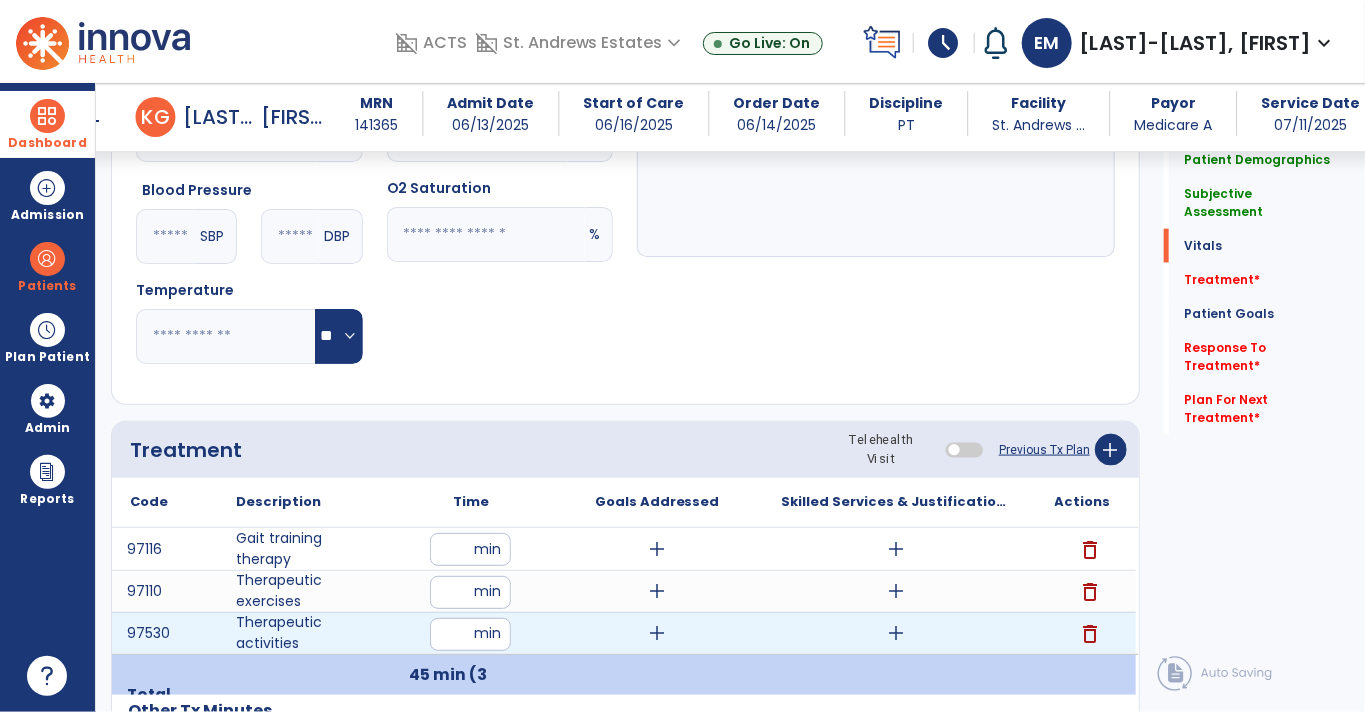 type on "**" 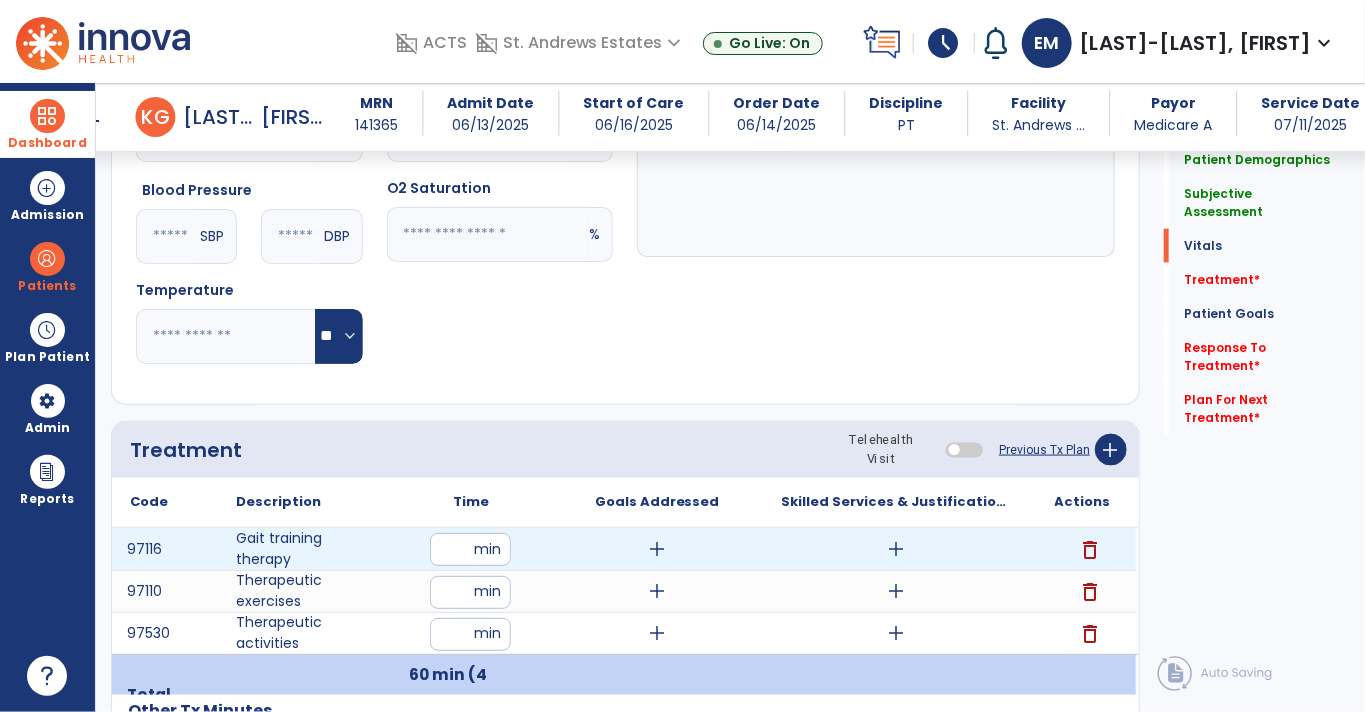 click on "add" at bounding box center (657, 549) 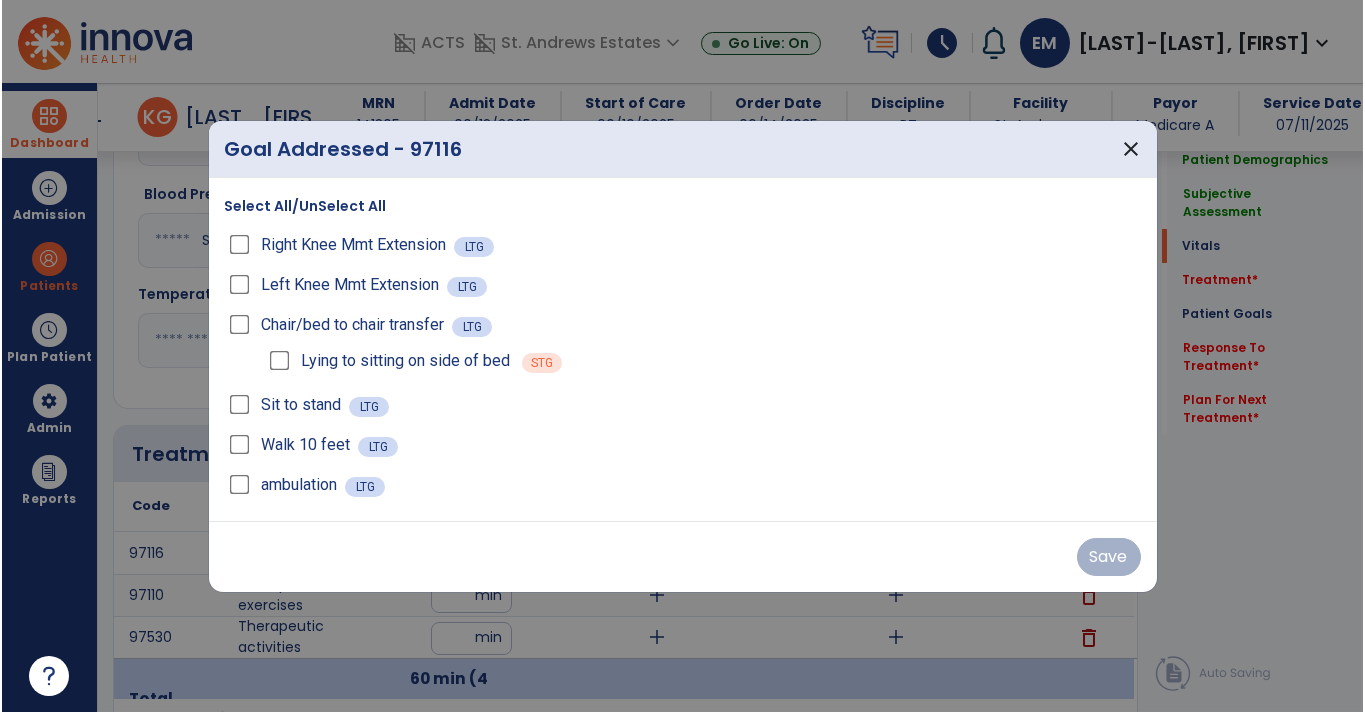 scroll, scrollTop: 948, scrollLeft: 0, axis: vertical 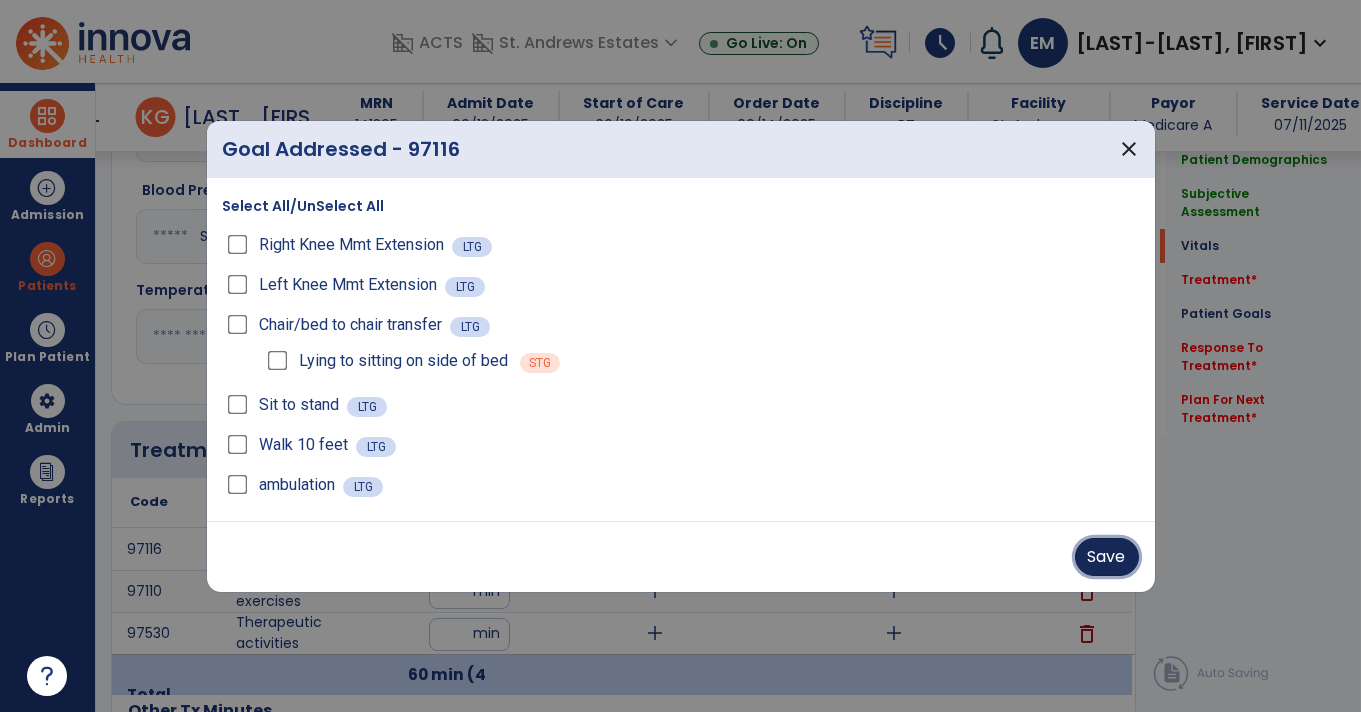 click on "Save" at bounding box center [1107, 557] 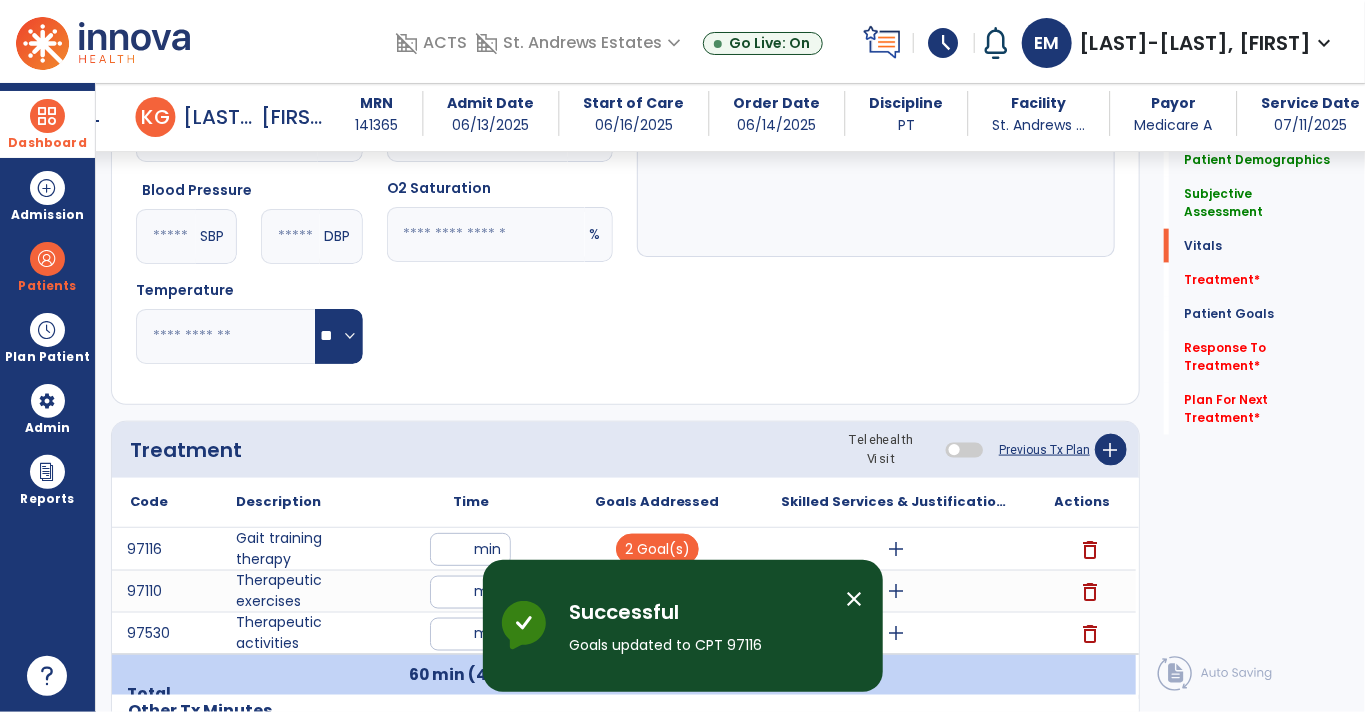 click on "Skilled Services & Justification for Tx" at bounding box center (897, 502) 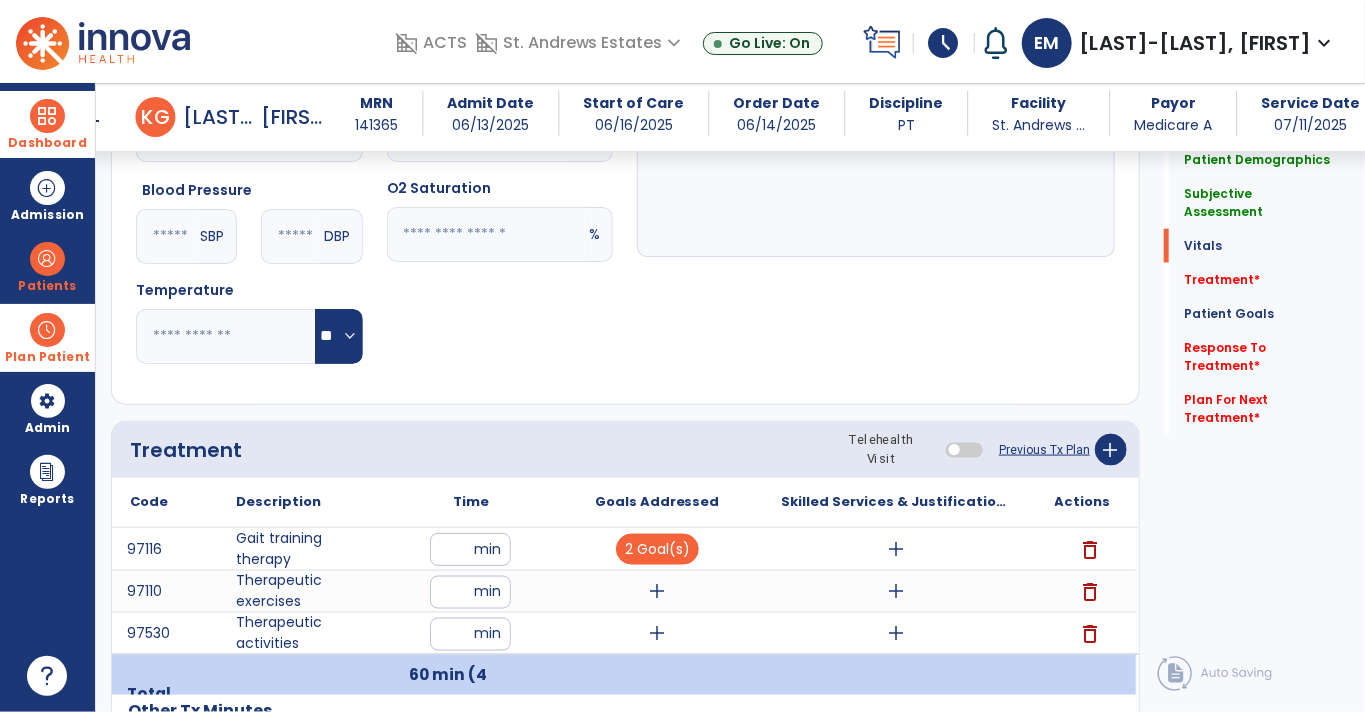 click at bounding box center [47, 330] 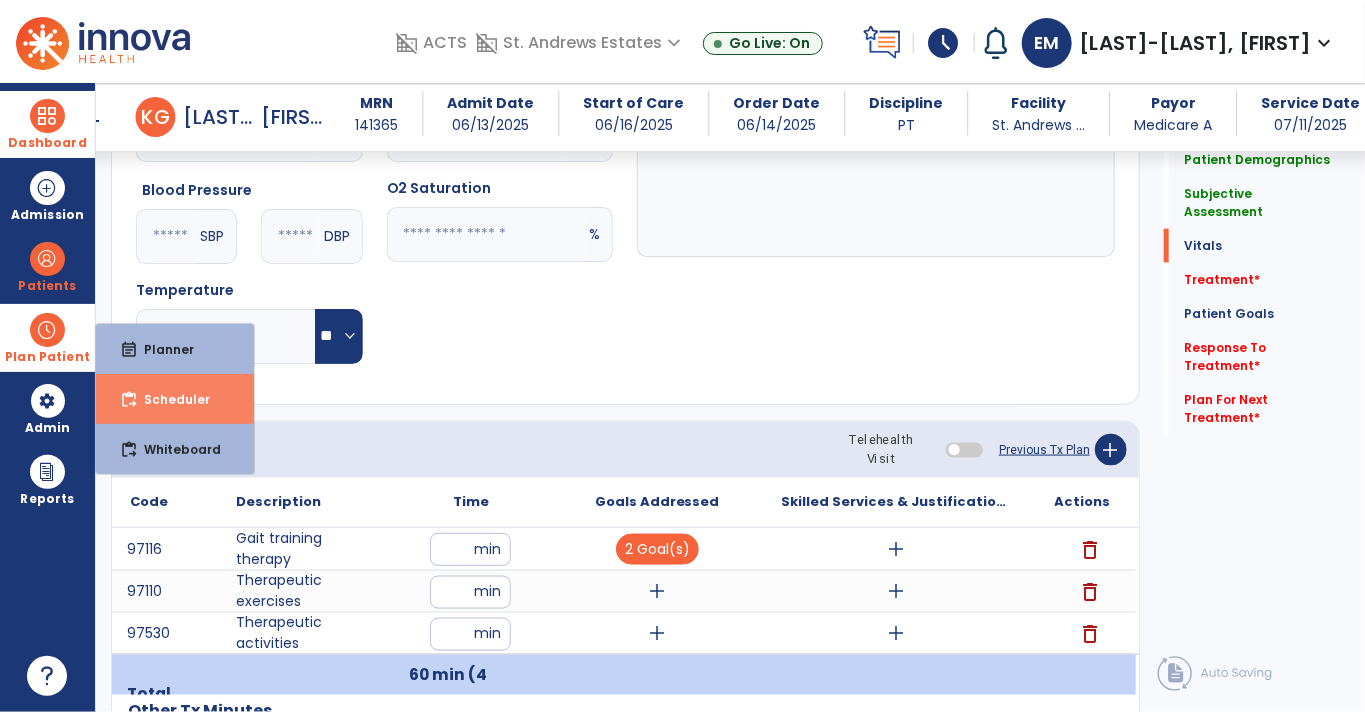 click on "Scheduler" at bounding box center [169, 399] 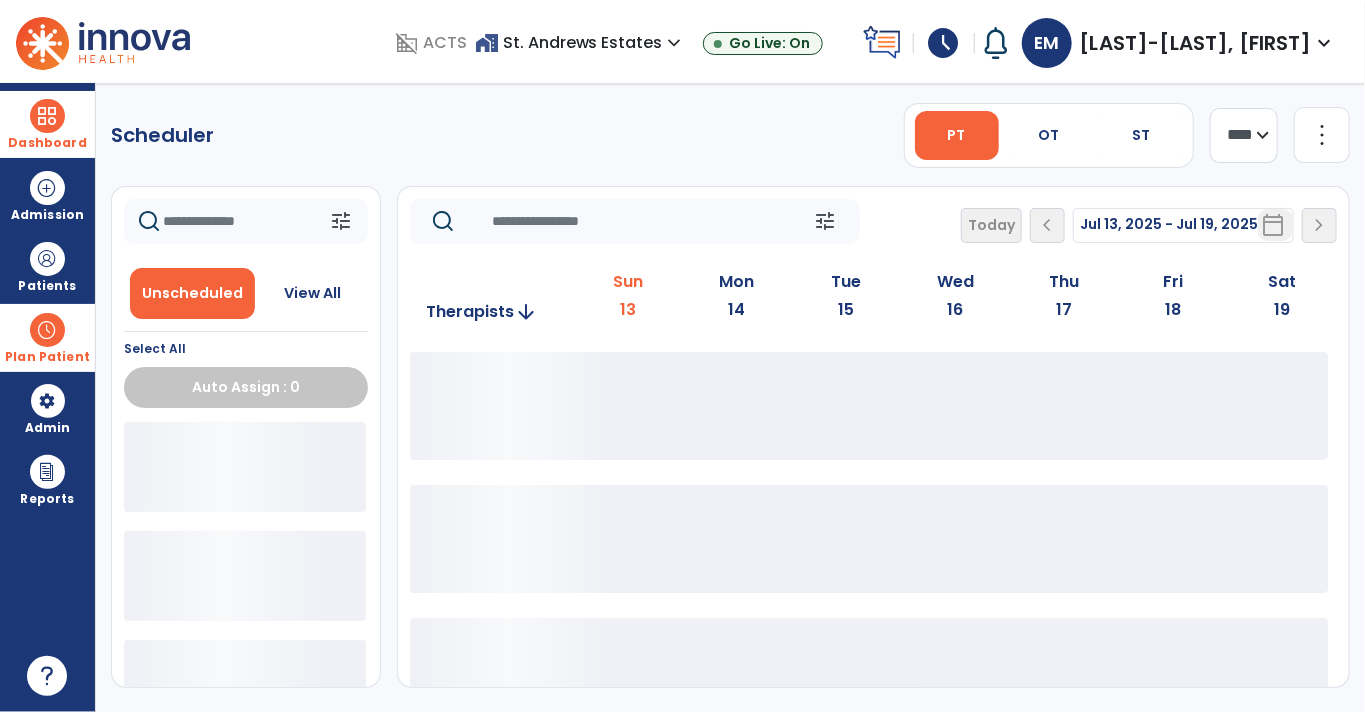 scroll, scrollTop: 0, scrollLeft: 0, axis: both 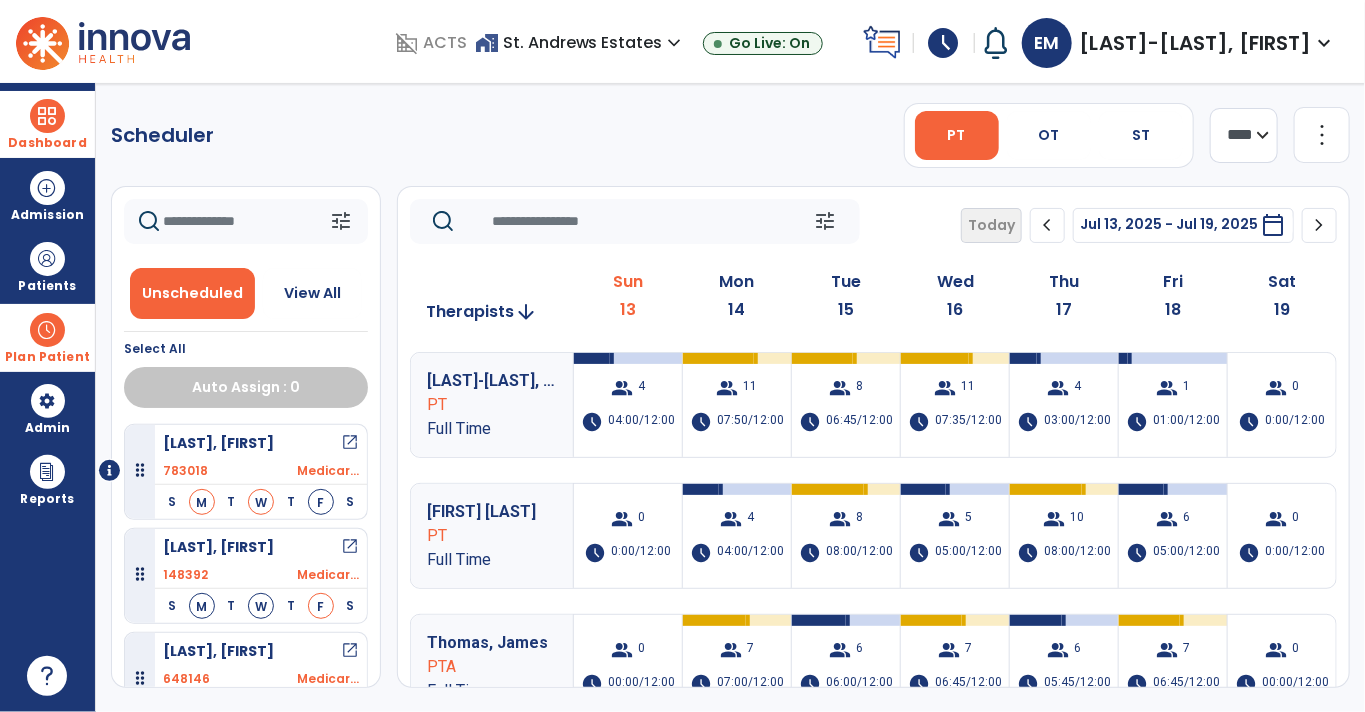 click on "Plan Patient" at bounding box center [47, 357] 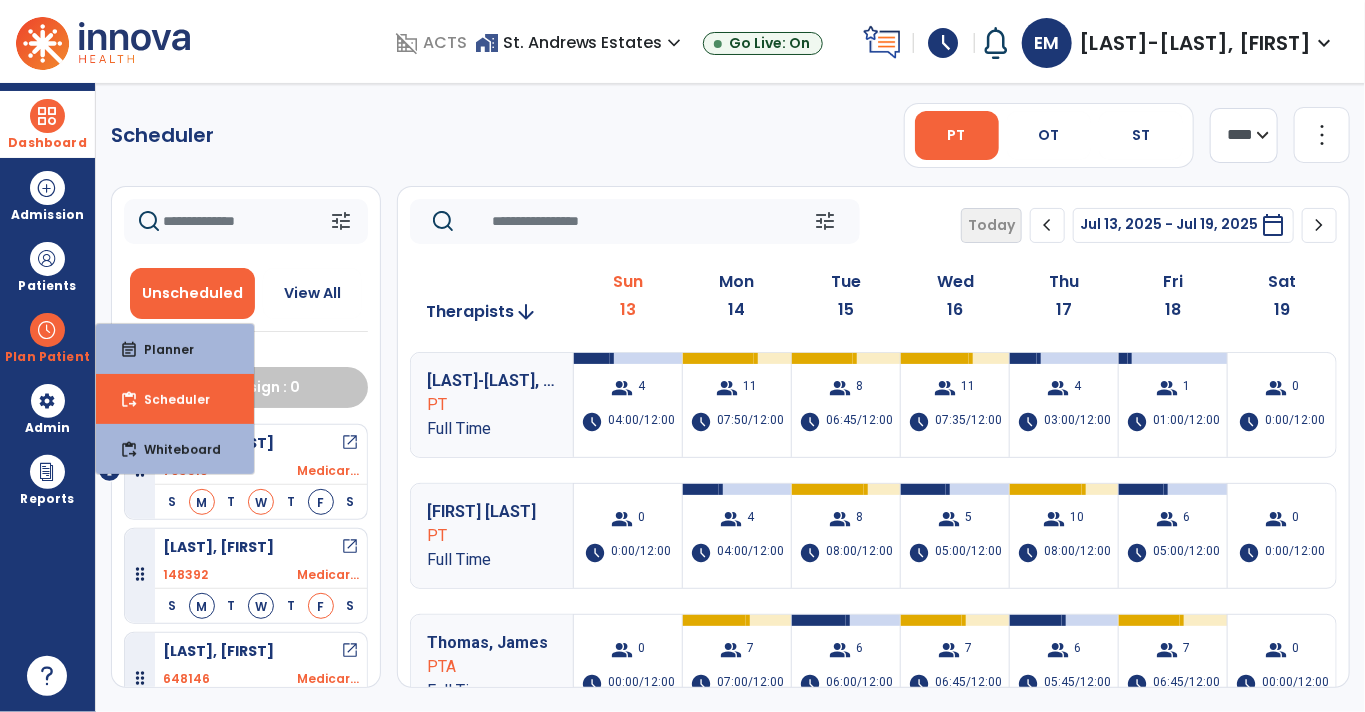 click on "PT" at bounding box center [492, 405] 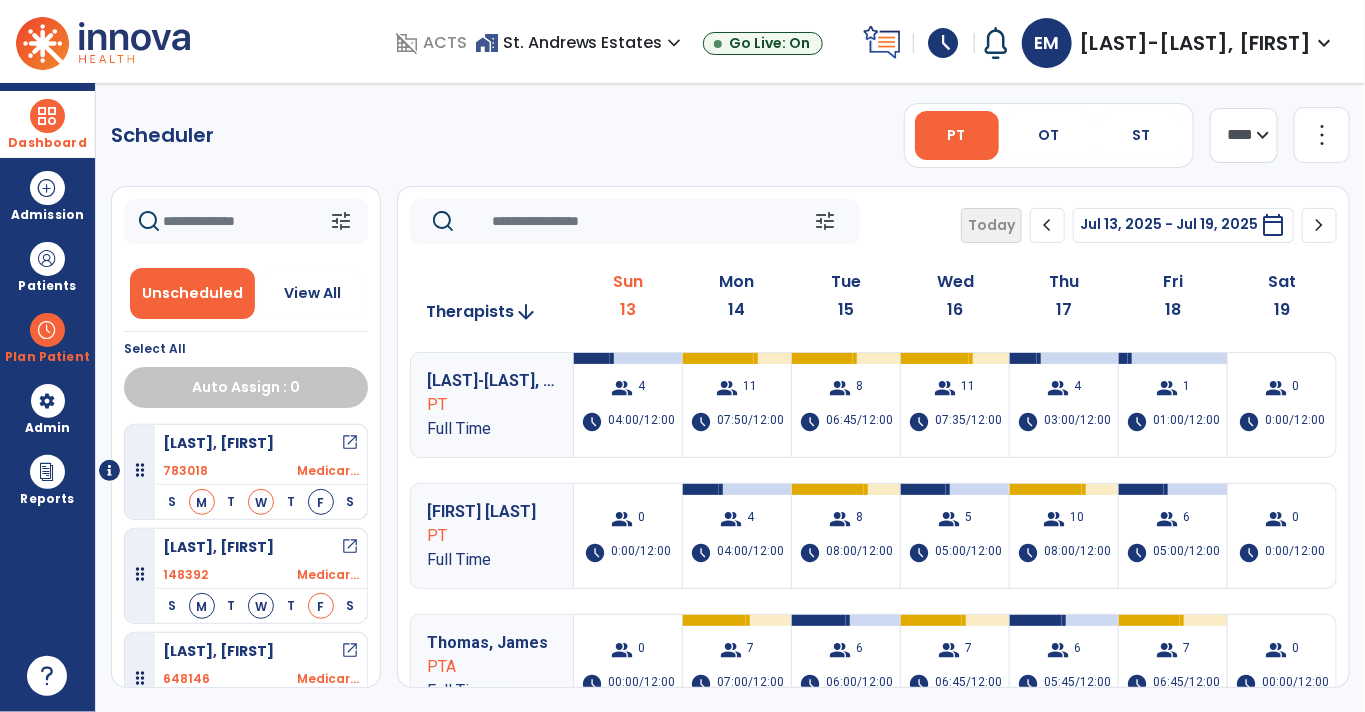 click on "chevron_left" 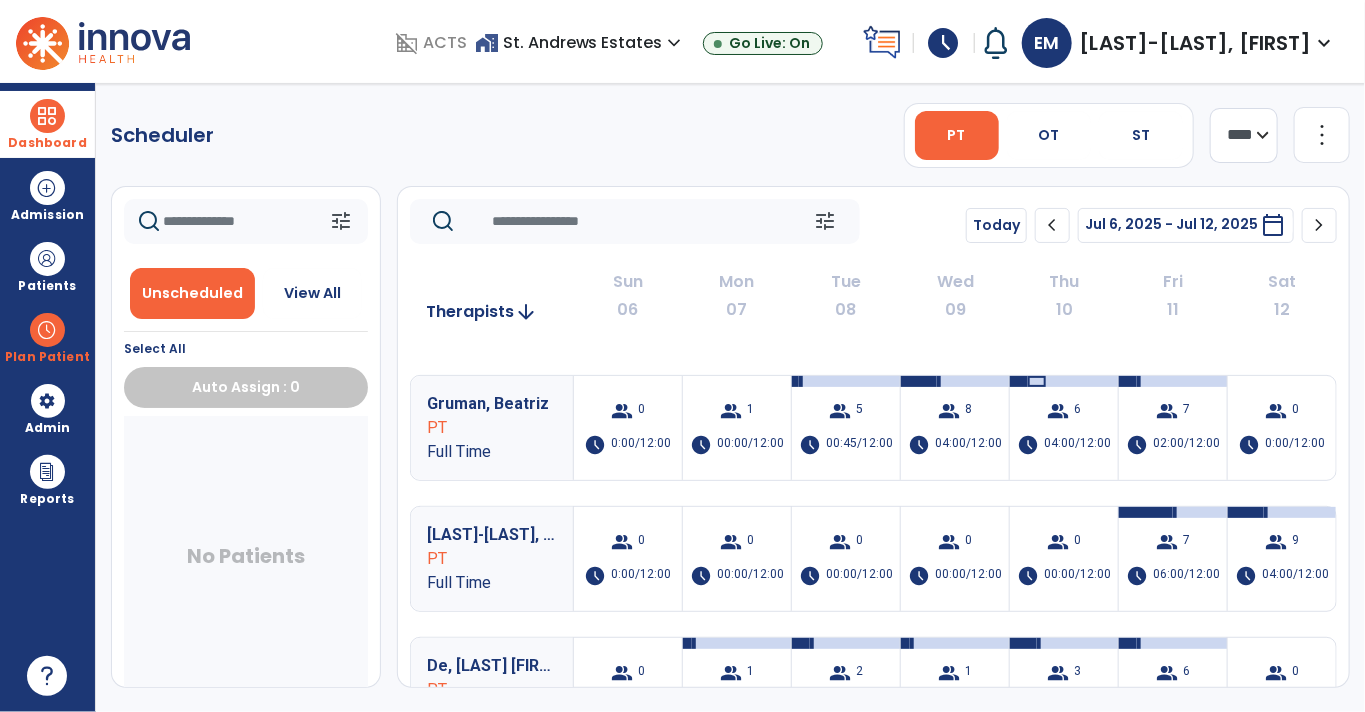 scroll, scrollTop: 504, scrollLeft: 0, axis: vertical 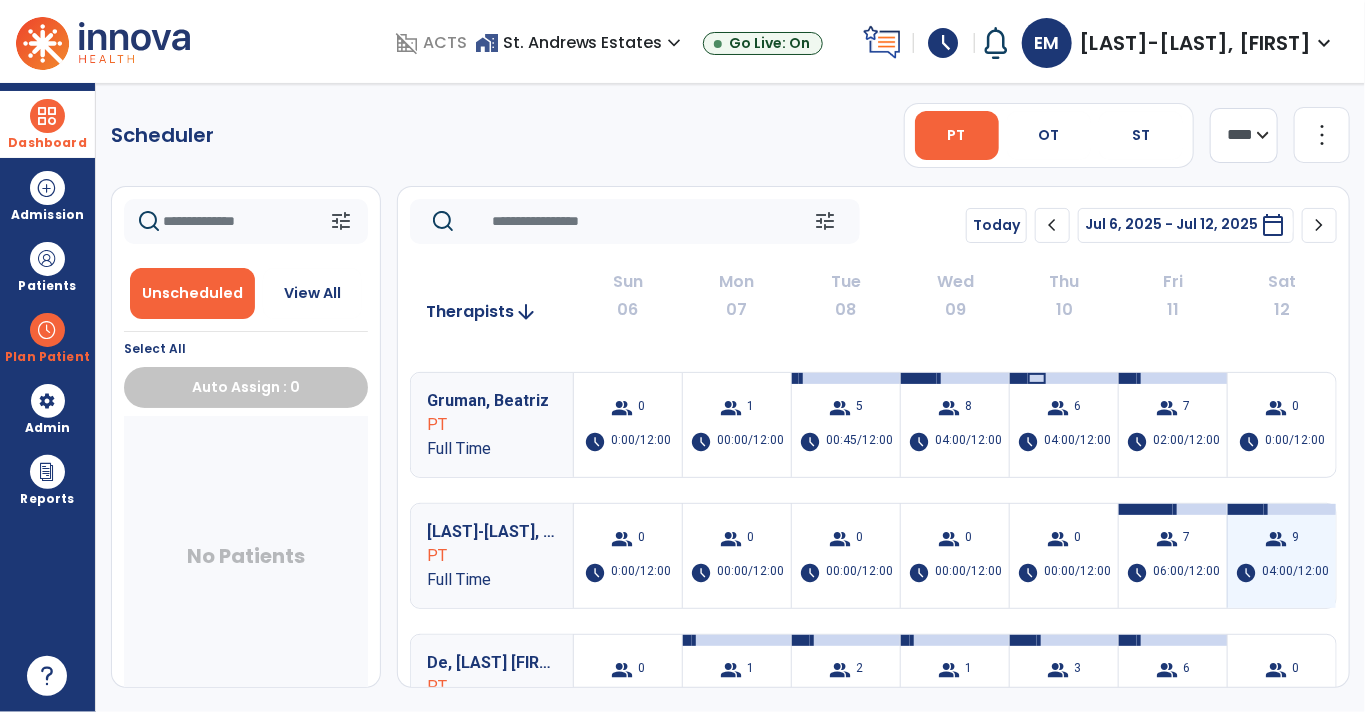 click on "group  9  schedule  04:00/12:00" at bounding box center [1282, 556] 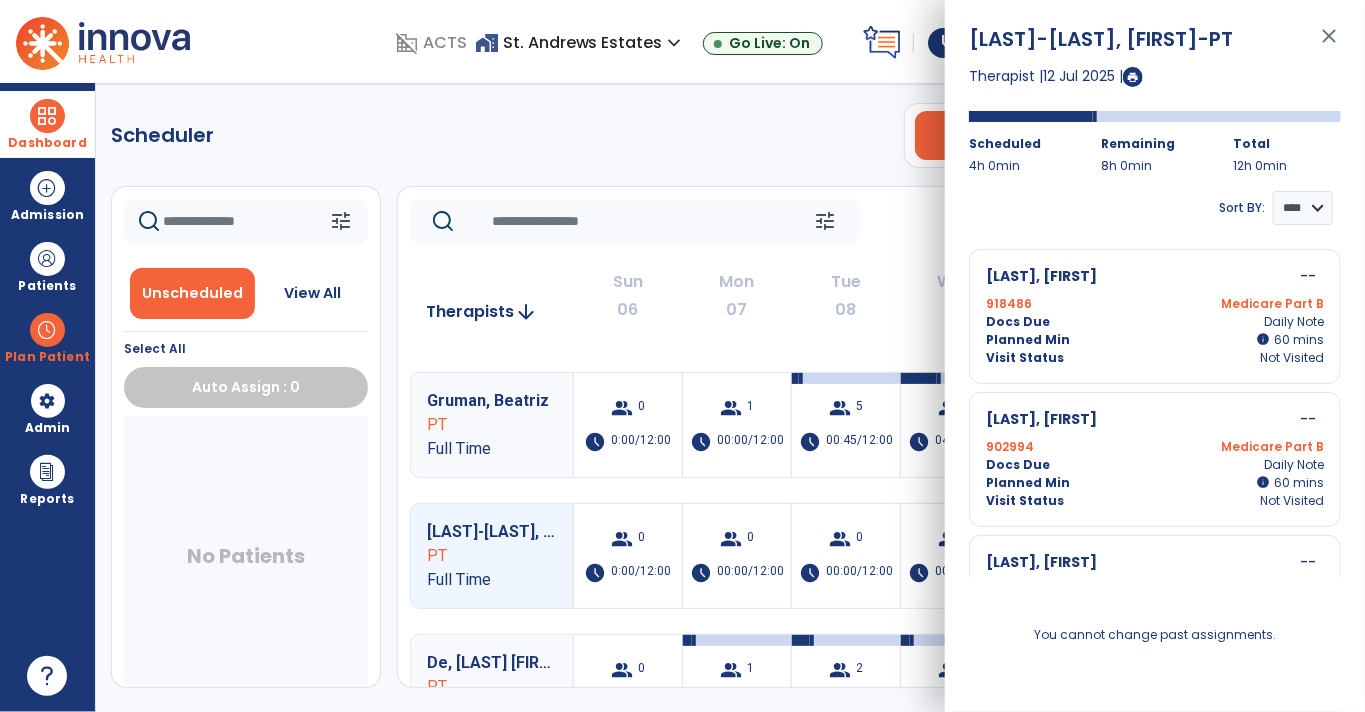 click on "[FIRST], [LAST] -- [PHONE] [INSURANCE] [PLAN] [INFO] [TIME] [TIME] [VISIT] [VISIT]" at bounding box center (1155, 316) 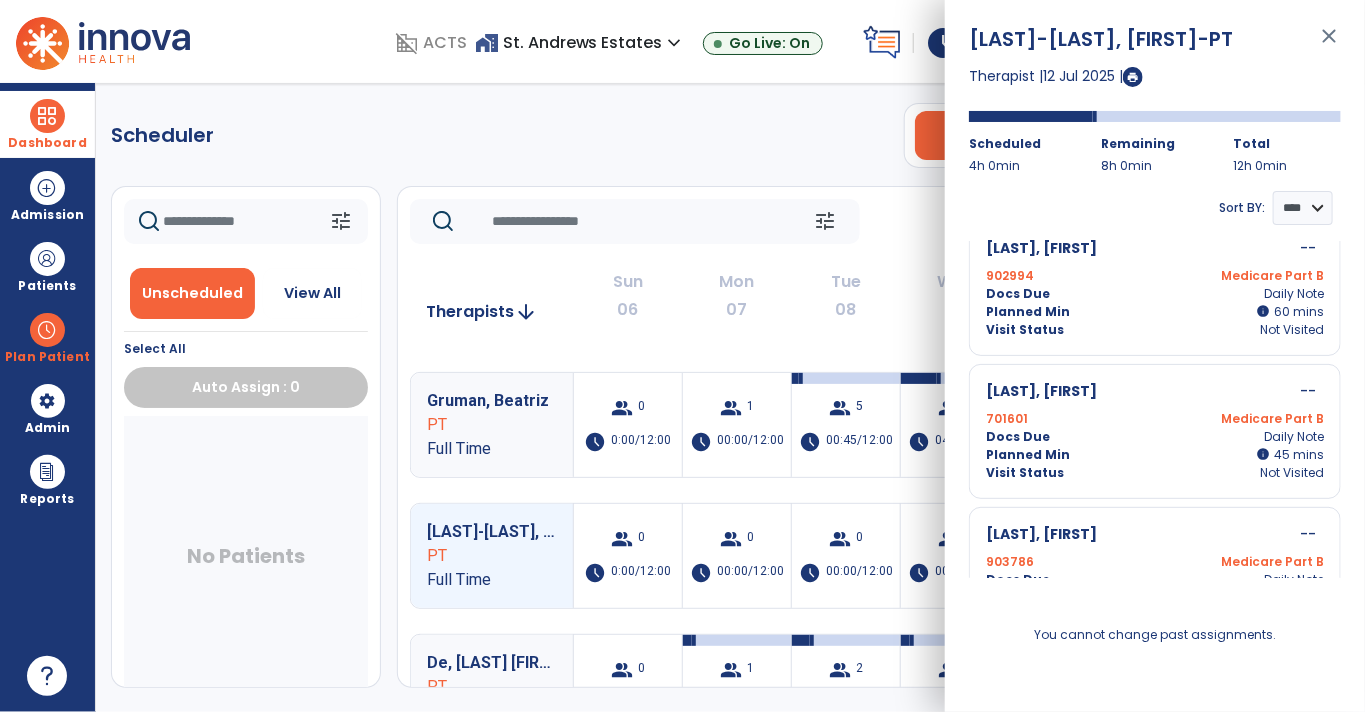 scroll, scrollTop: 198, scrollLeft: 0, axis: vertical 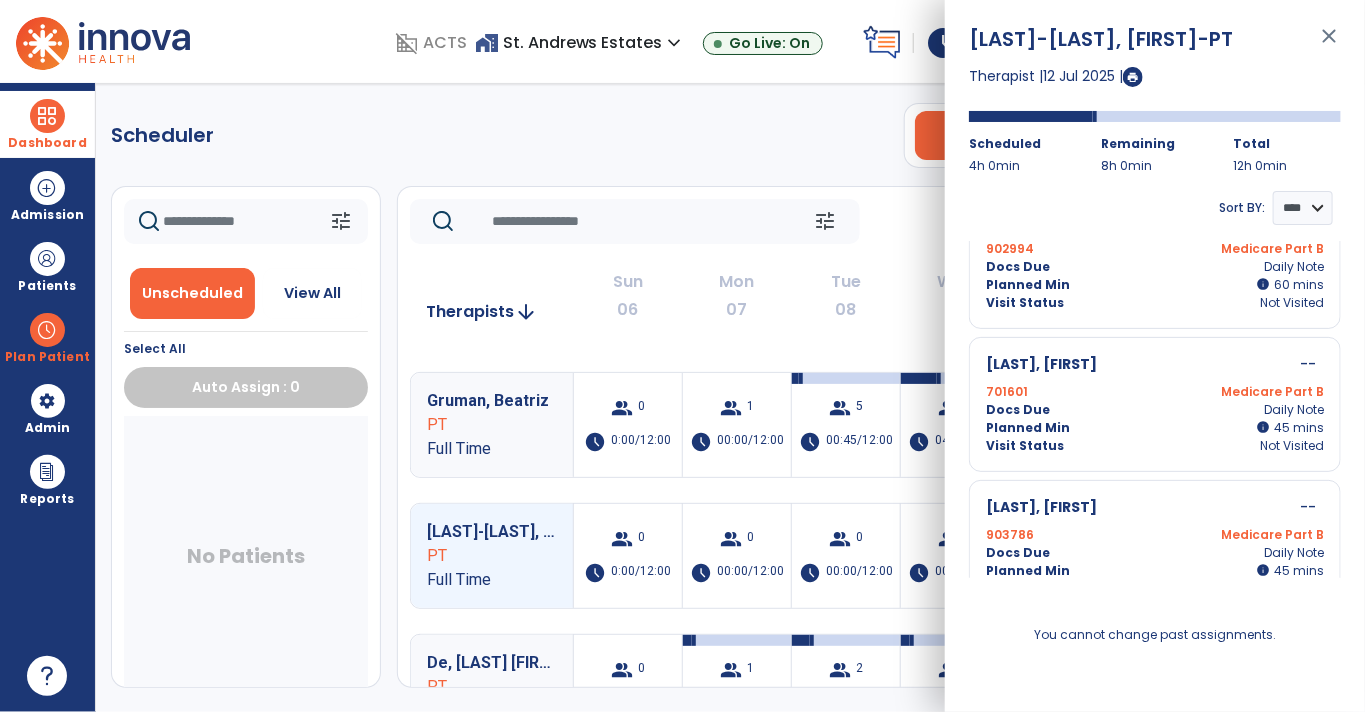 click on "Docs Due Daily Note" at bounding box center [1155, 553] 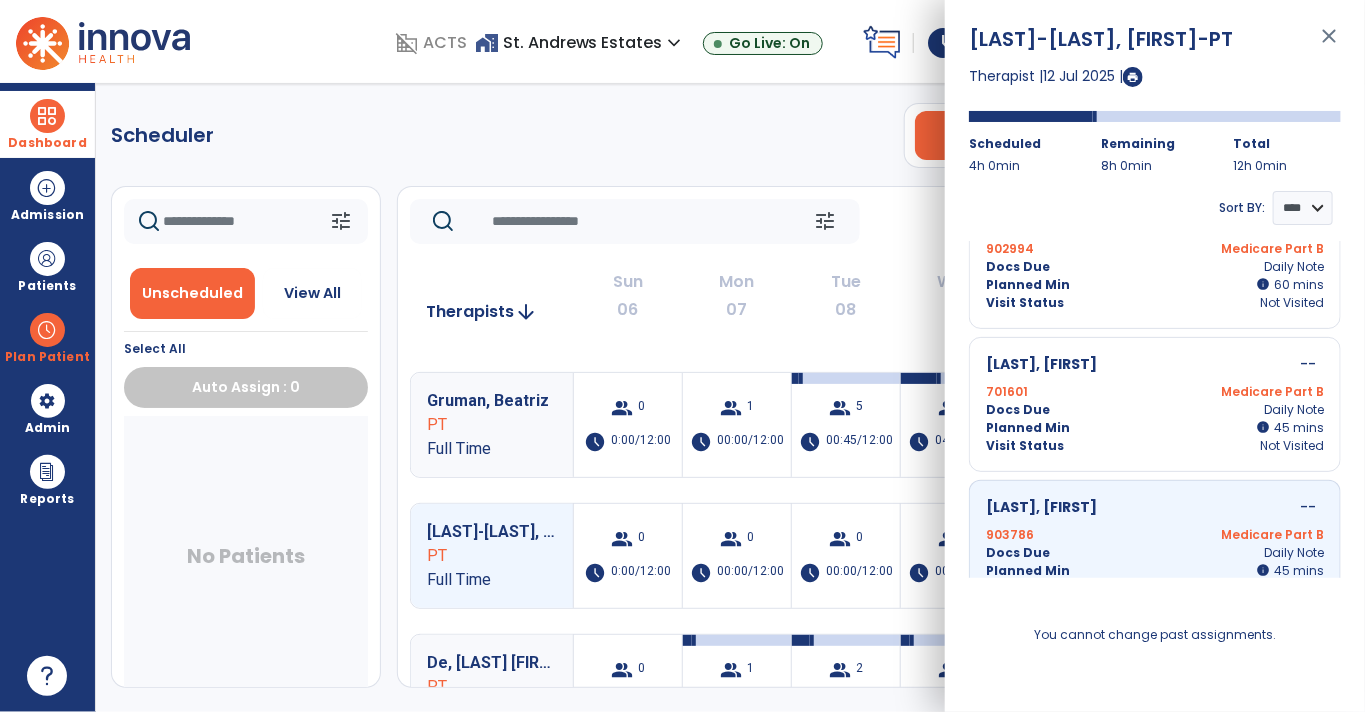 click on "Docs Due Daily Note" at bounding box center (1155, 553) 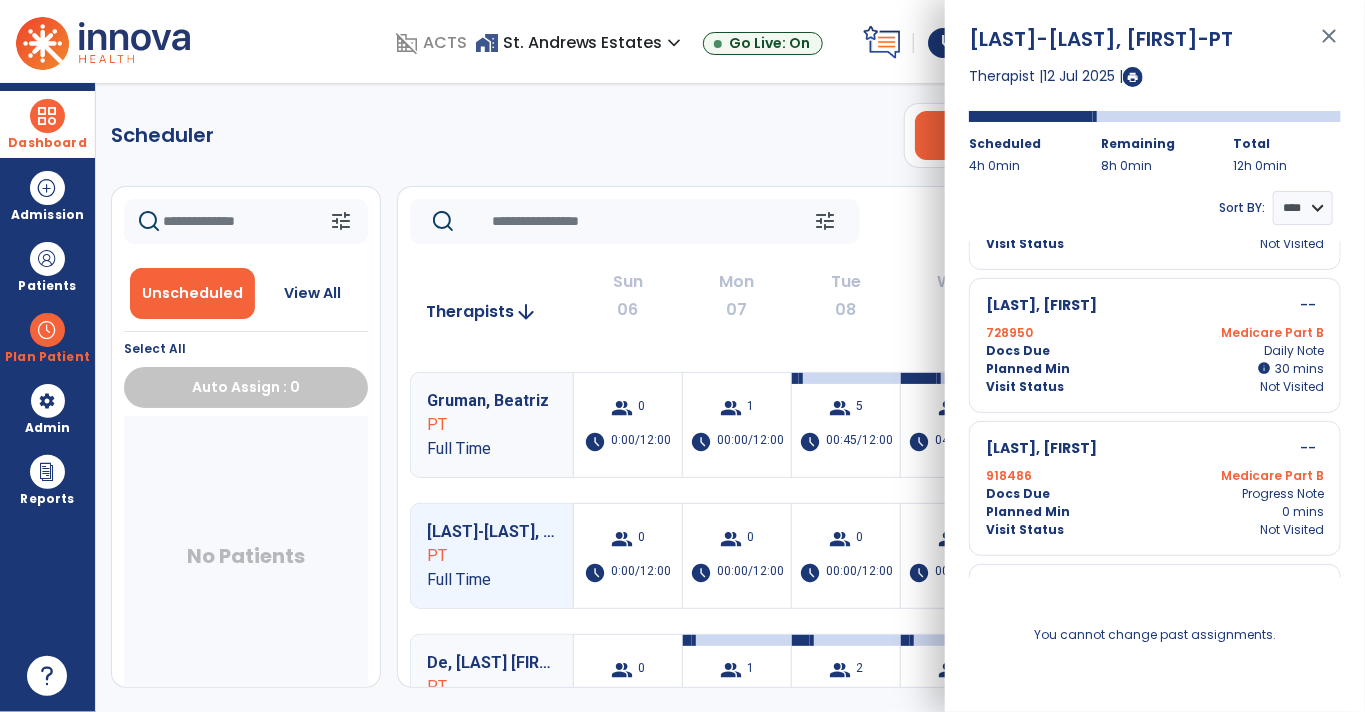 scroll, scrollTop: 508, scrollLeft: 0, axis: vertical 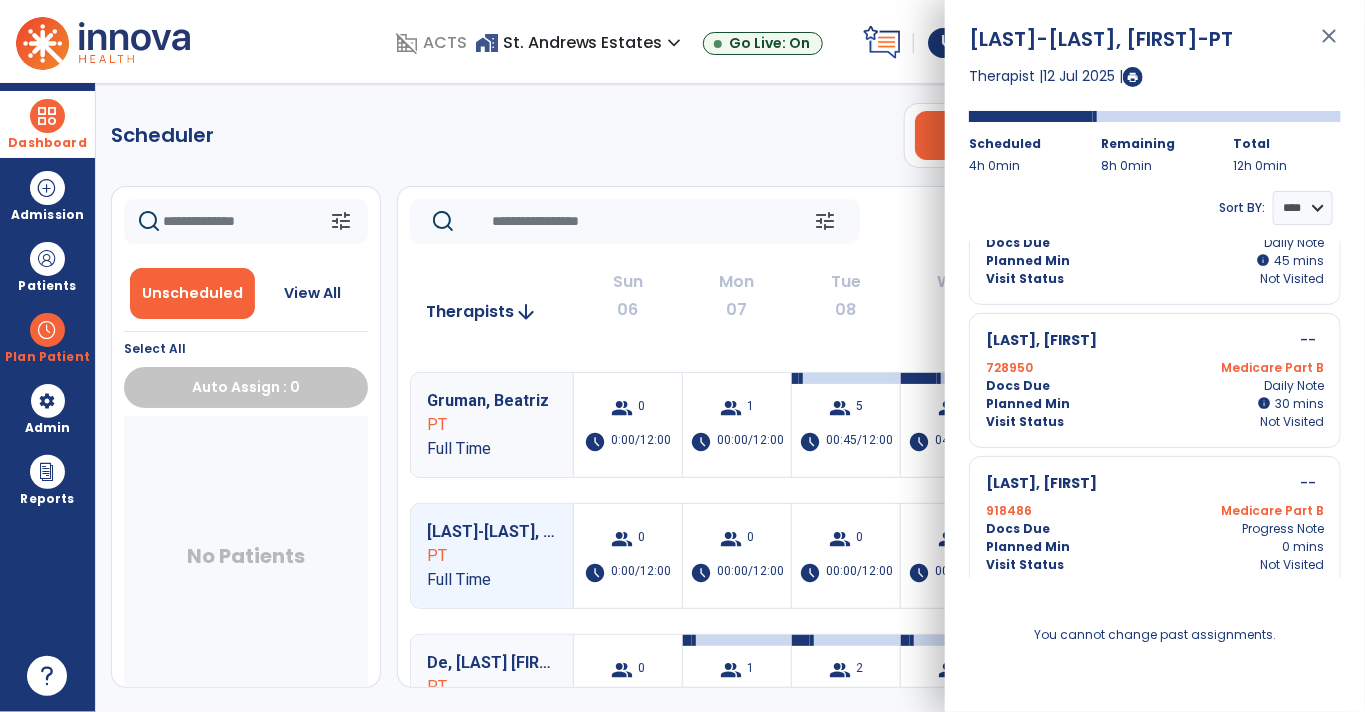 click at bounding box center (47, 116) 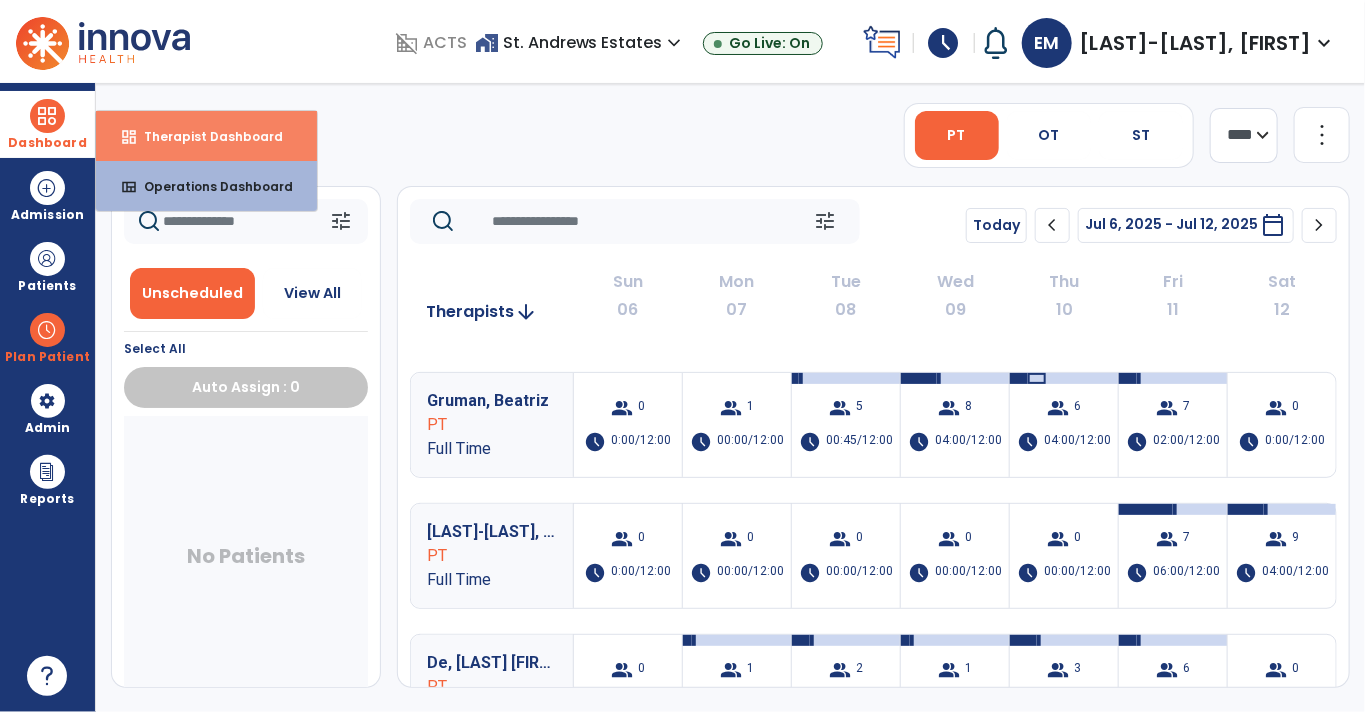 click on "Therapist Dashboard" at bounding box center [205, 136] 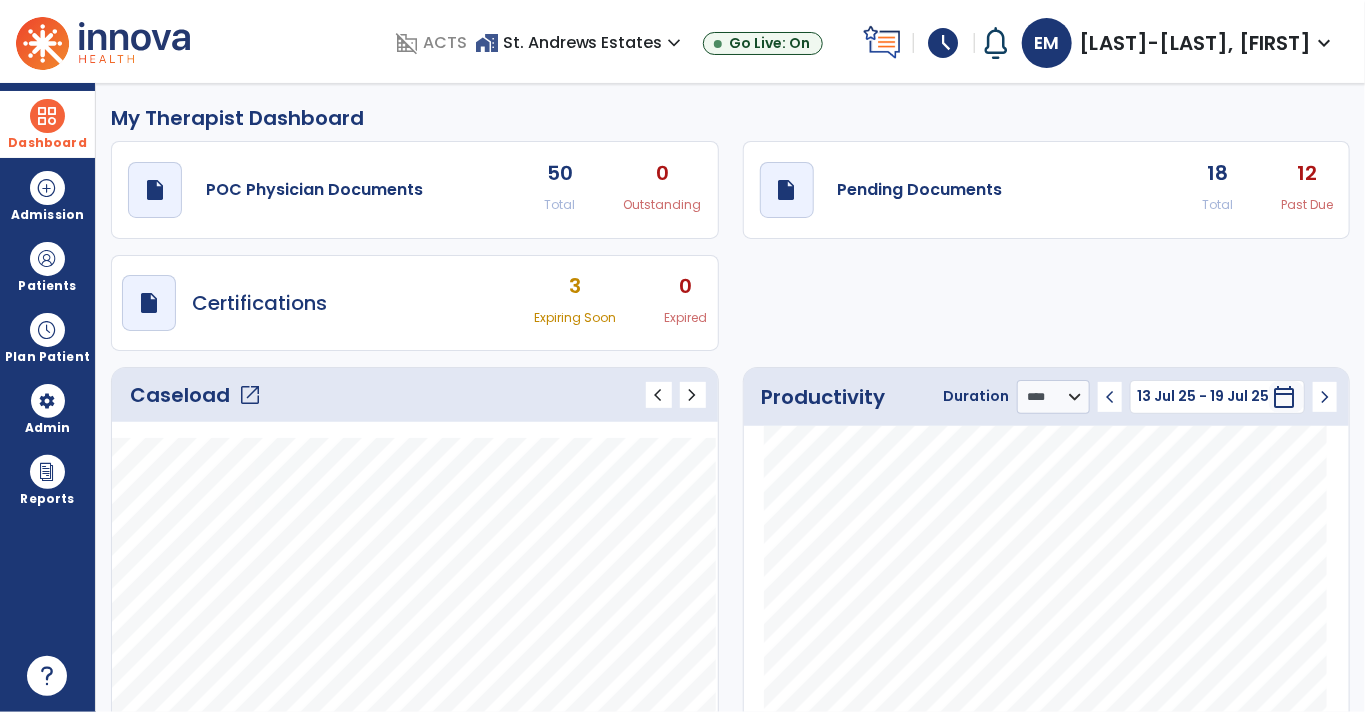 click on "12" 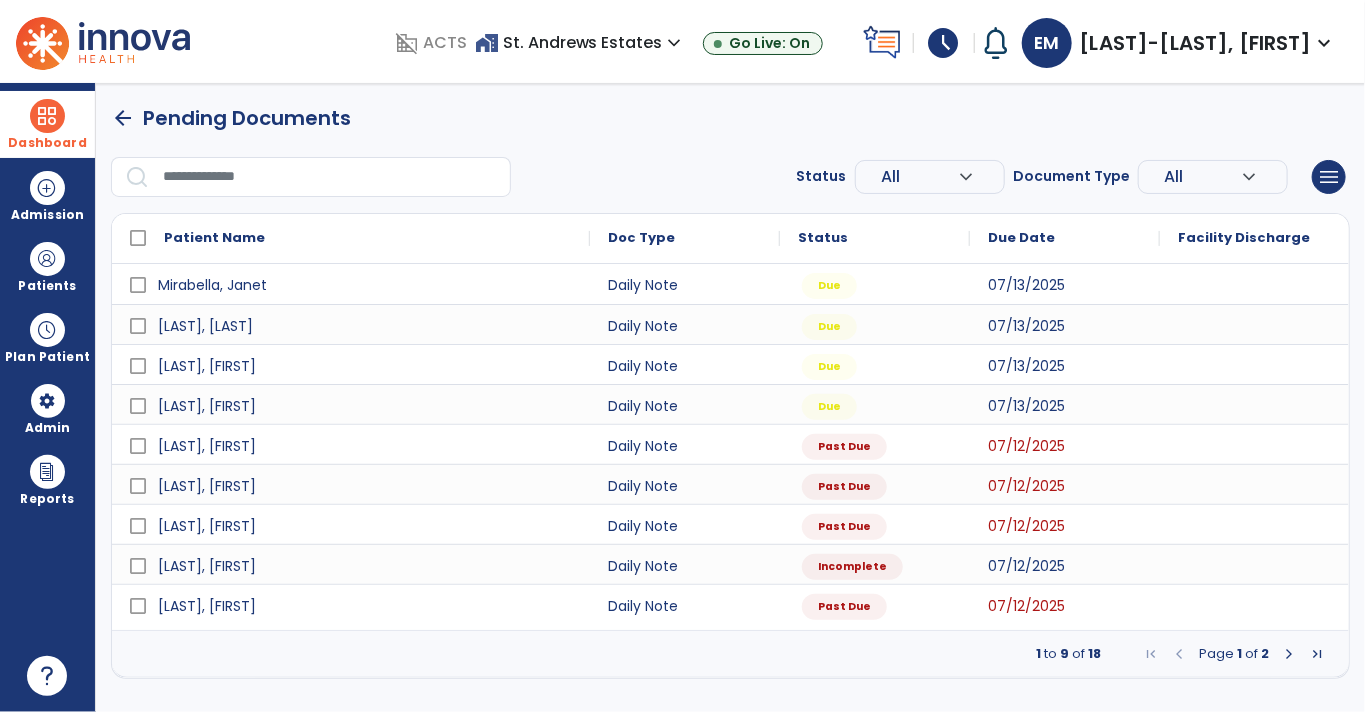 click at bounding box center [1289, 654] 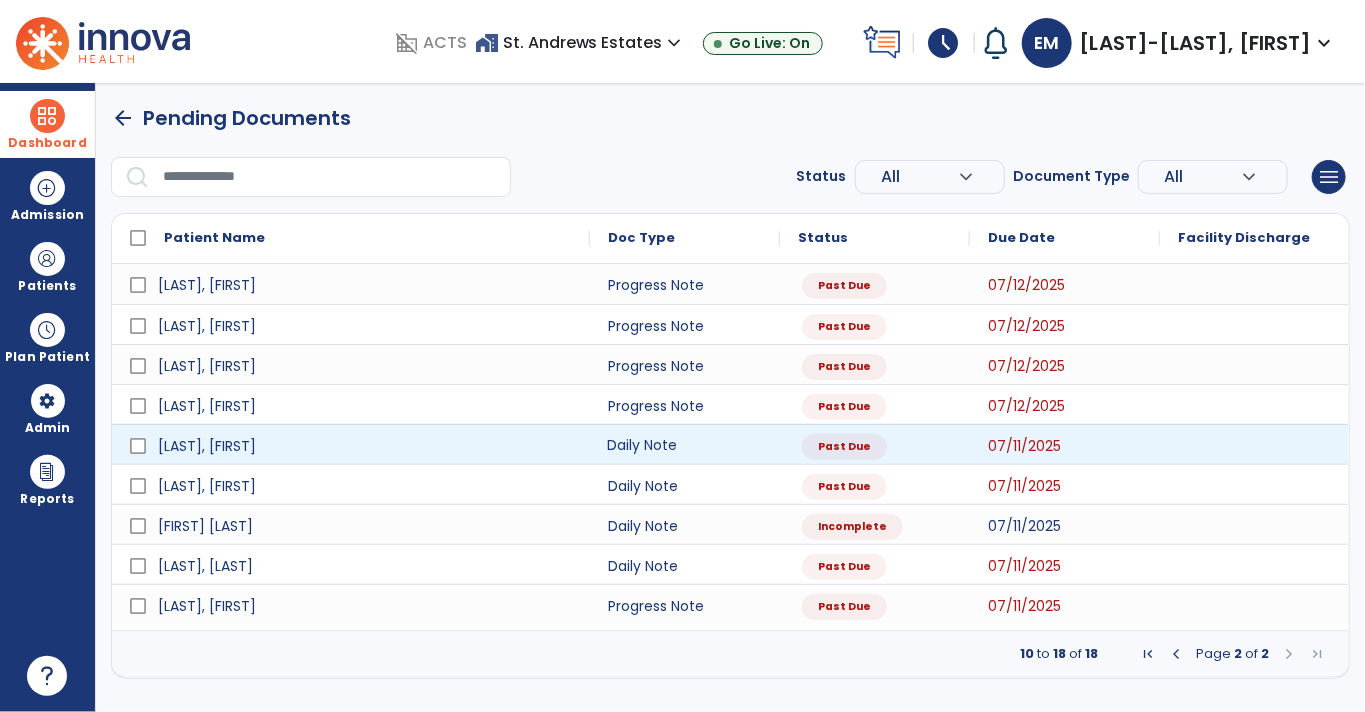 click on "Daily Note" at bounding box center [685, 444] 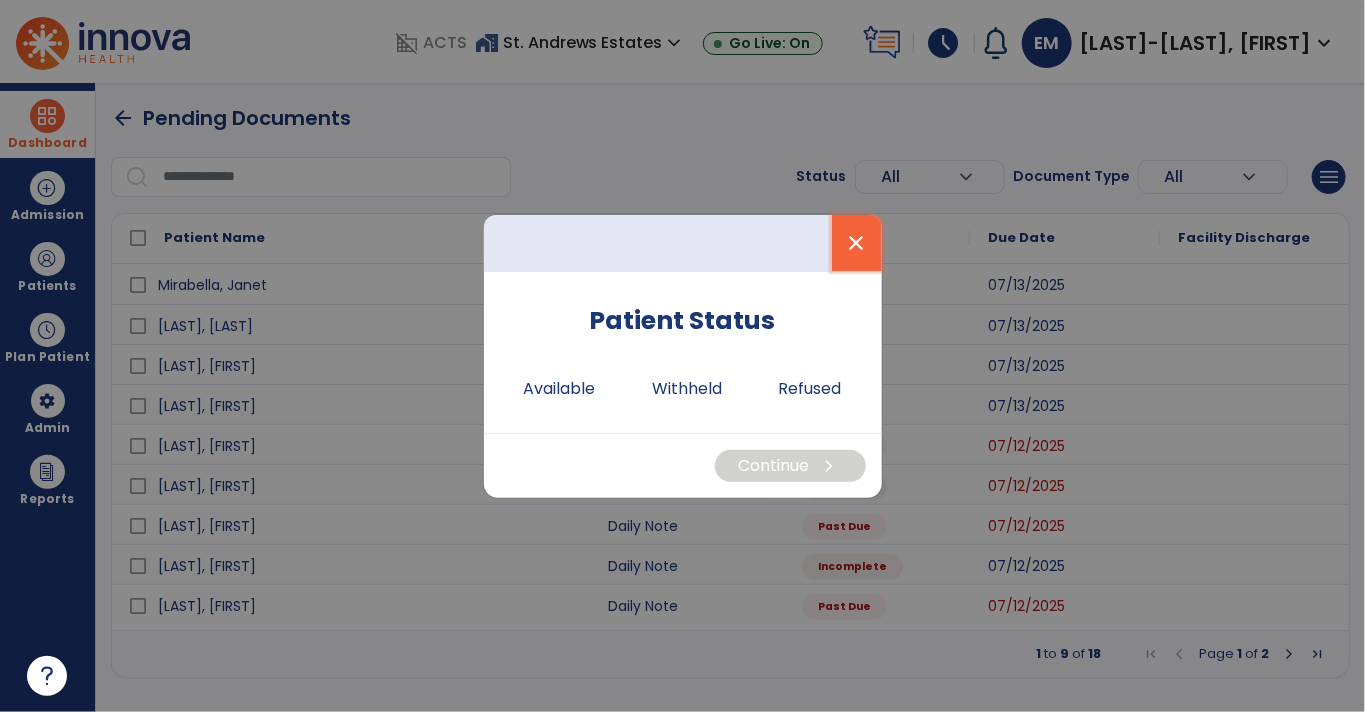 click on "close" at bounding box center (857, 243) 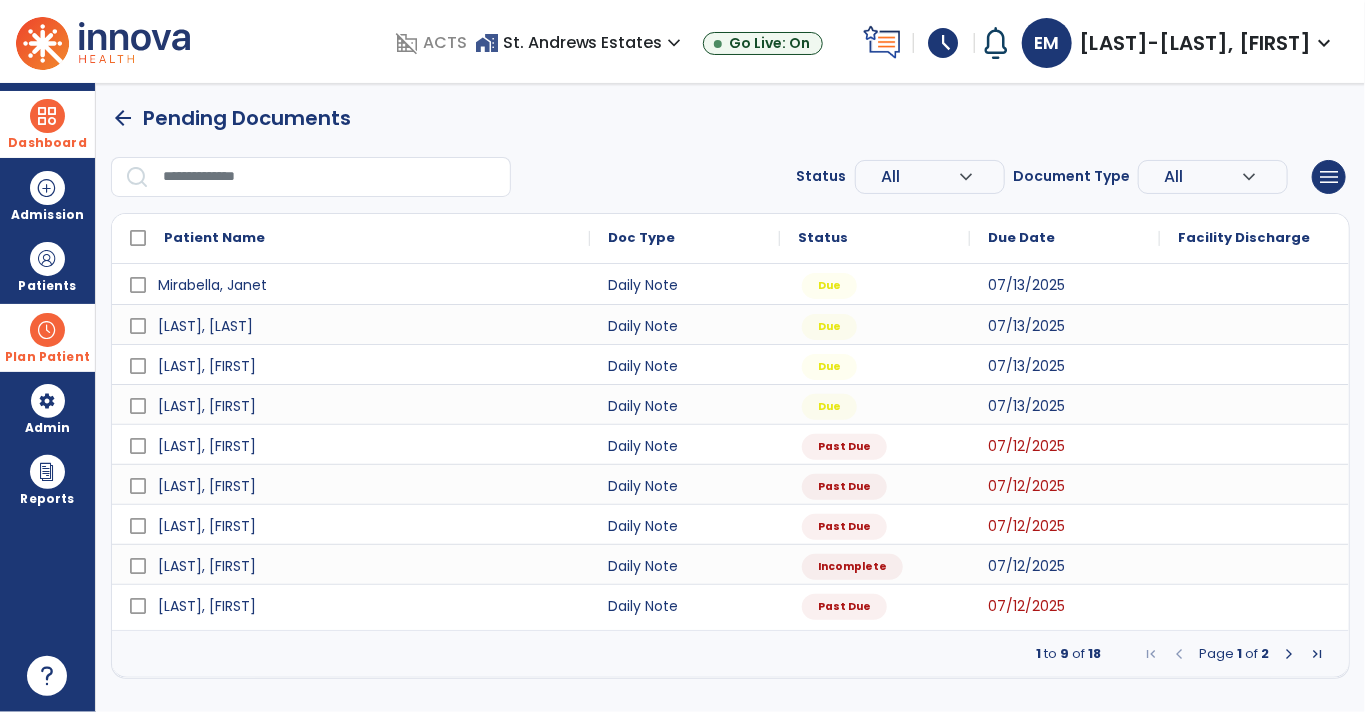 click on "Plan Patient" at bounding box center (47, 266) 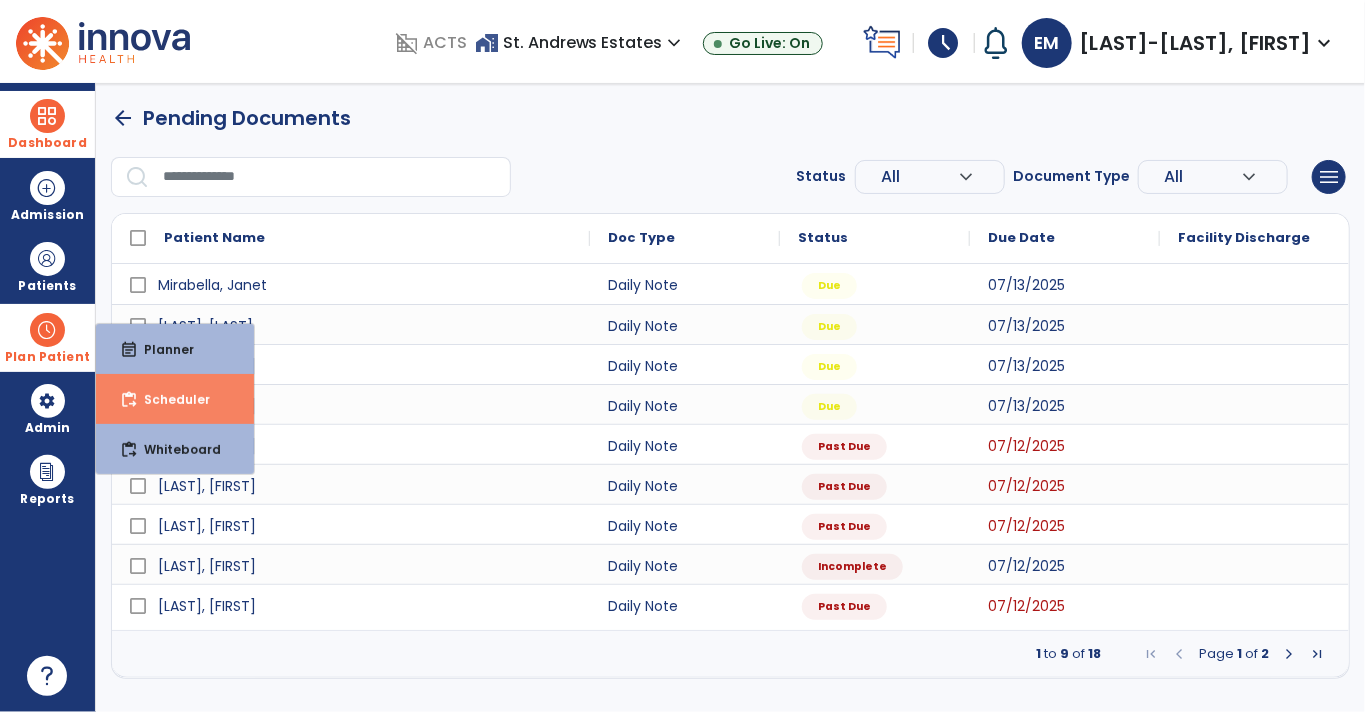 click on "Scheduler" at bounding box center (169, 399) 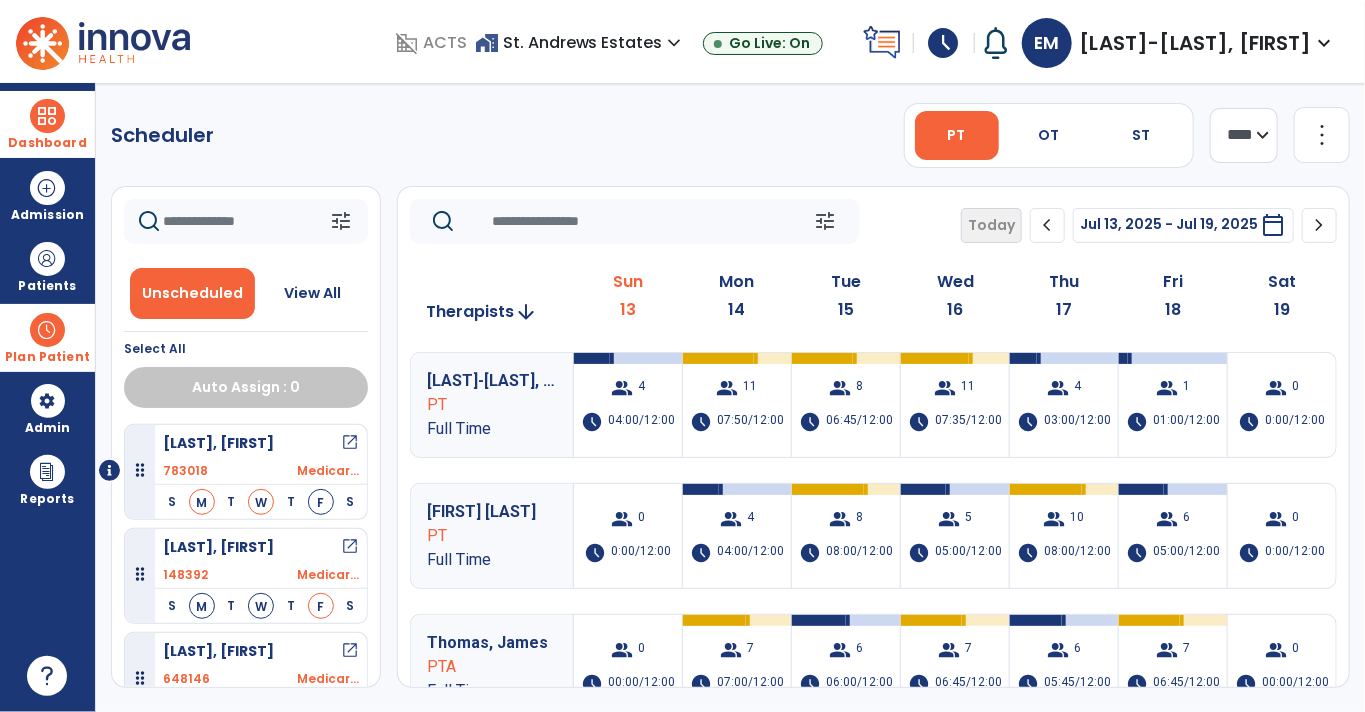 click on "chevron_left" 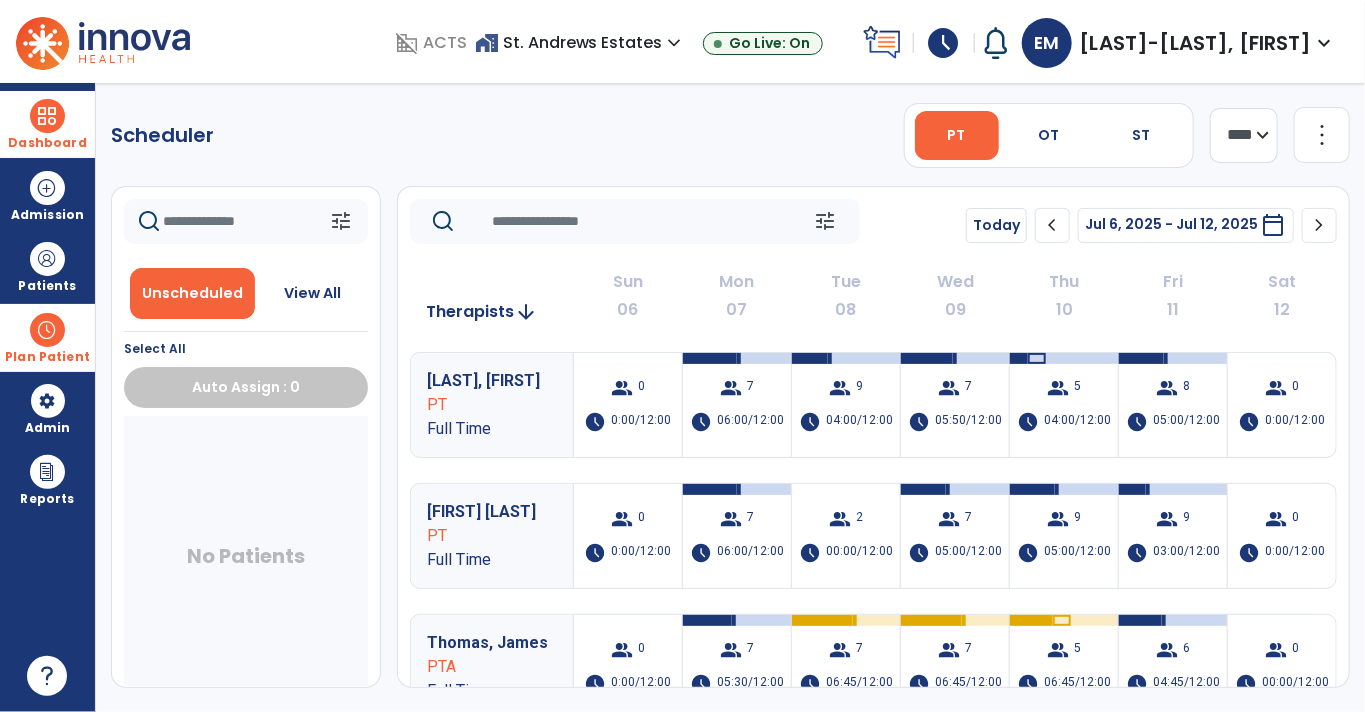 click on "PT" at bounding box center [492, 536] 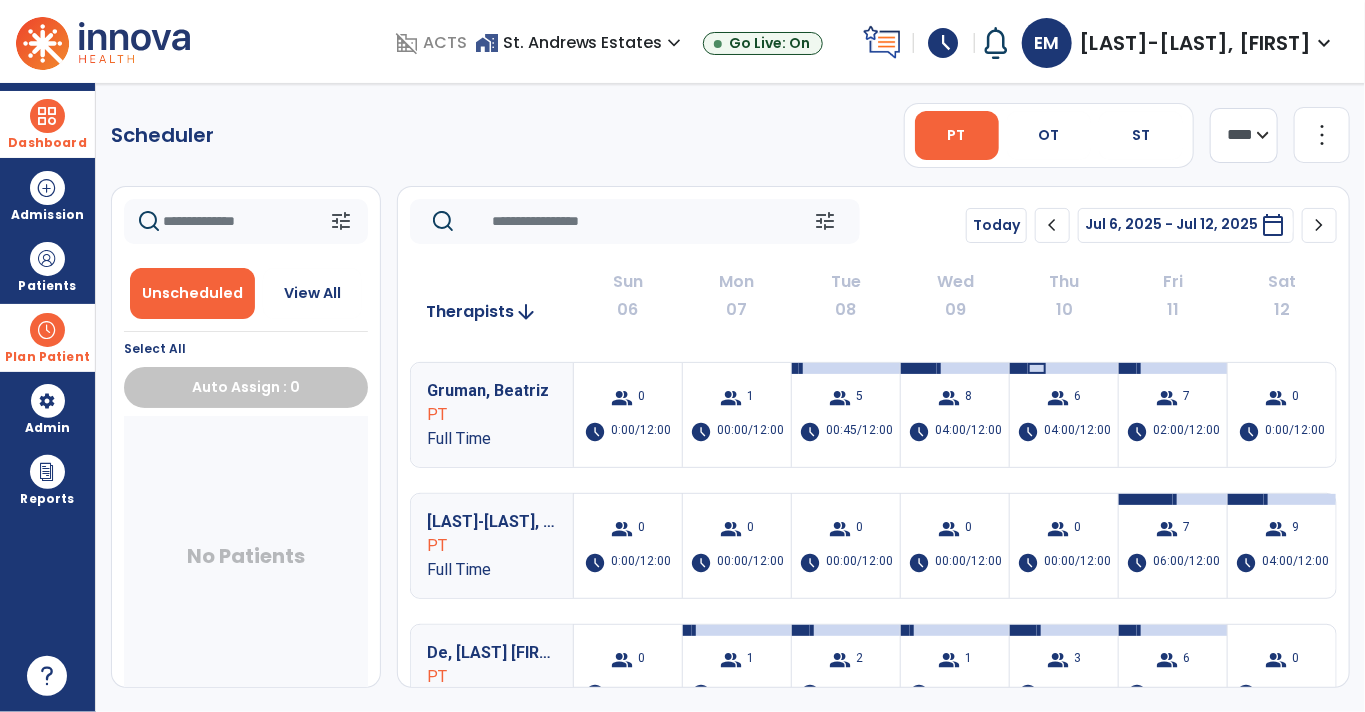 scroll, scrollTop: 555, scrollLeft: 0, axis: vertical 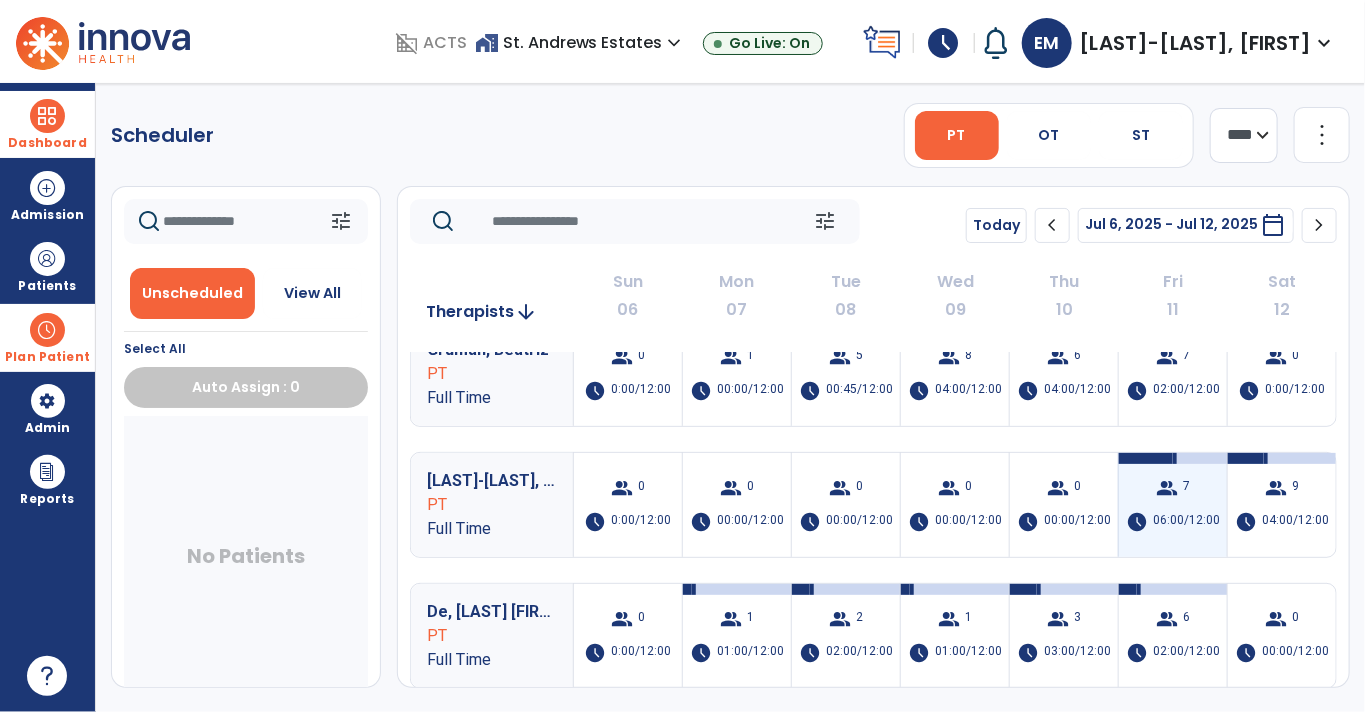 click on "group  7  schedule  06:00/12:00" at bounding box center (1173, 505) 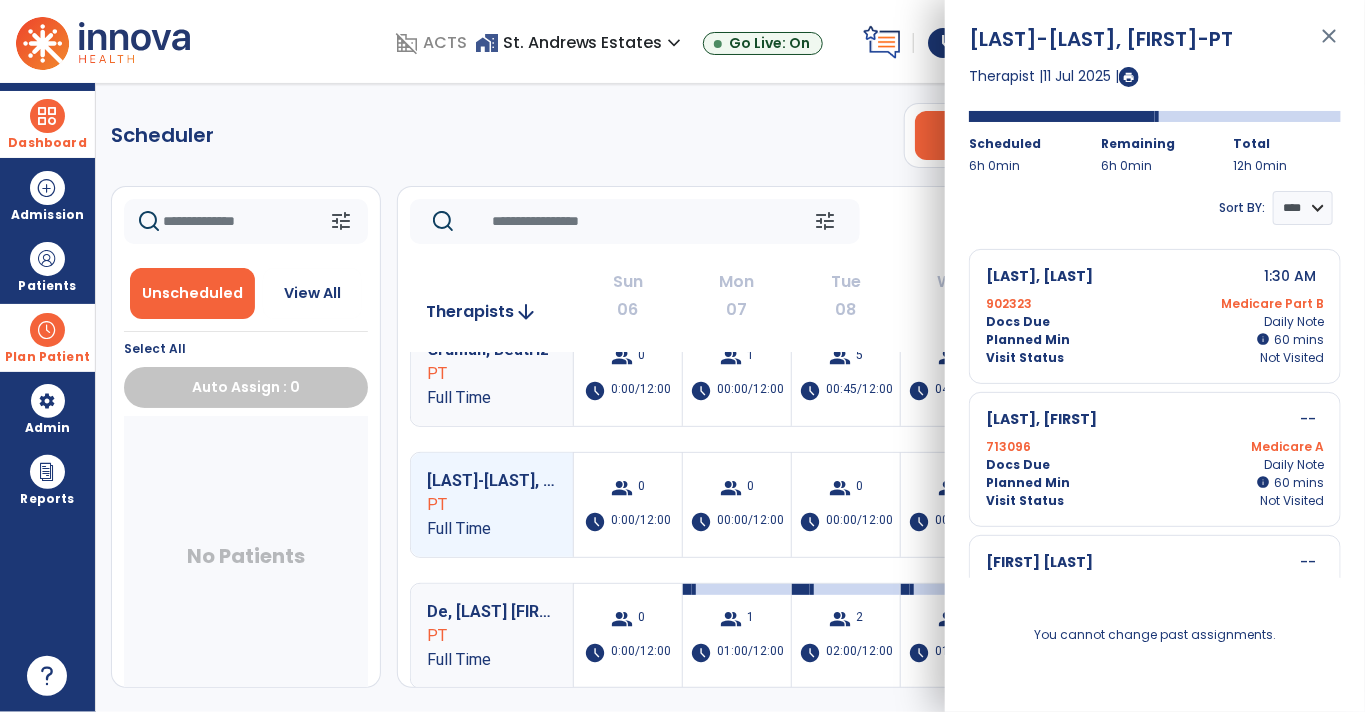 click on "Visit Status  Not Visited" at bounding box center (1155, 501) 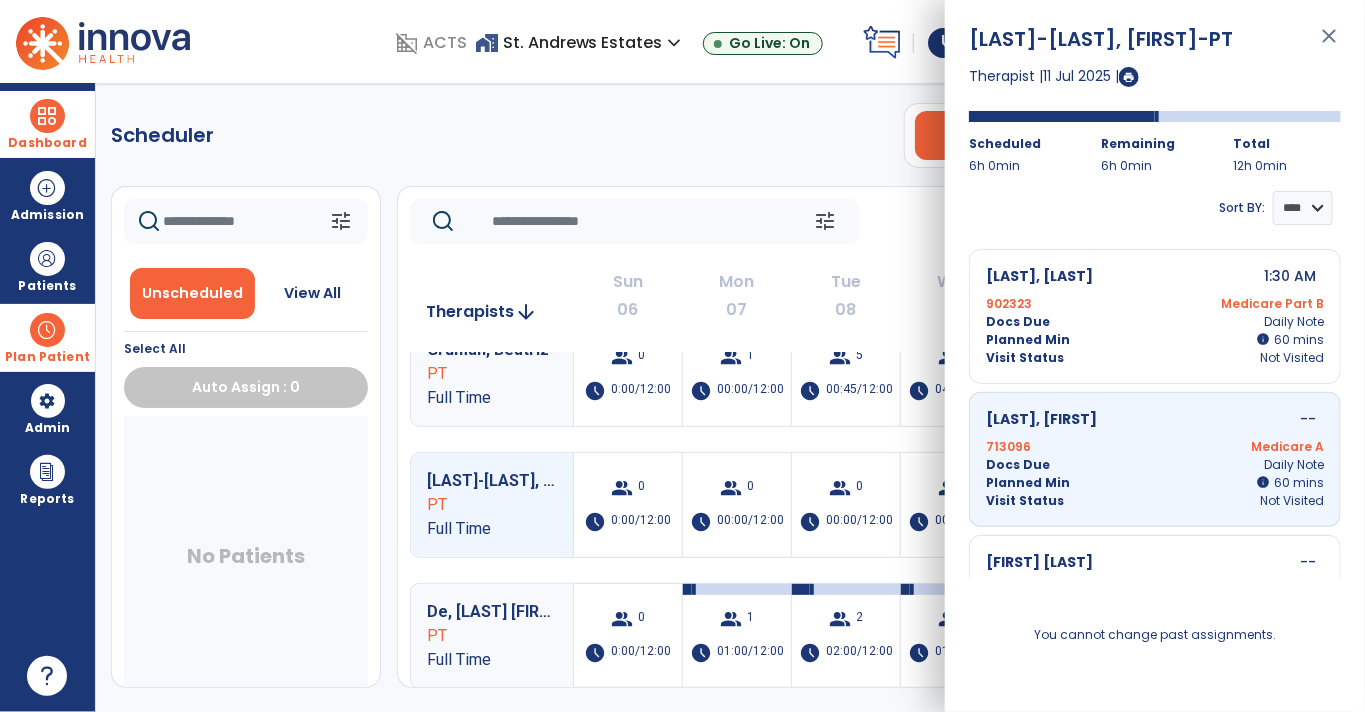 click on "[LAST], [FIRST]   --" at bounding box center [1155, 562] 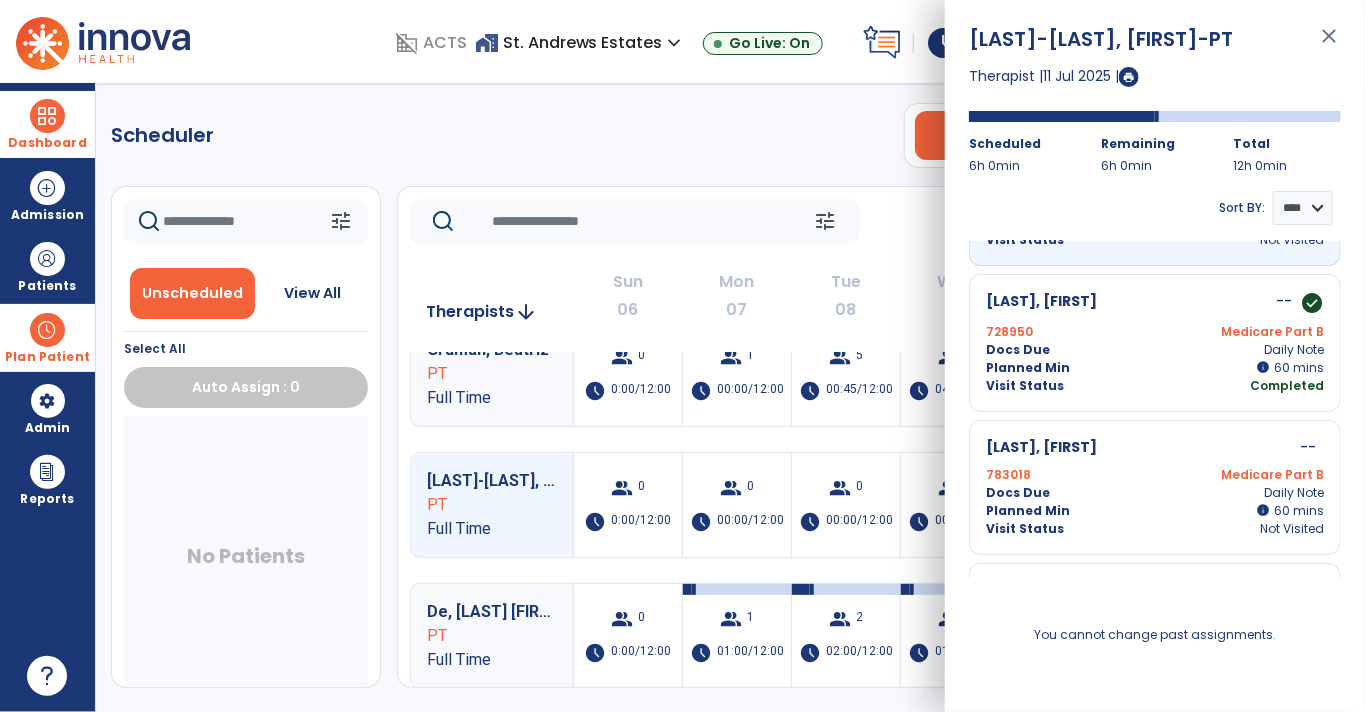 scroll, scrollTop: 436, scrollLeft: 0, axis: vertical 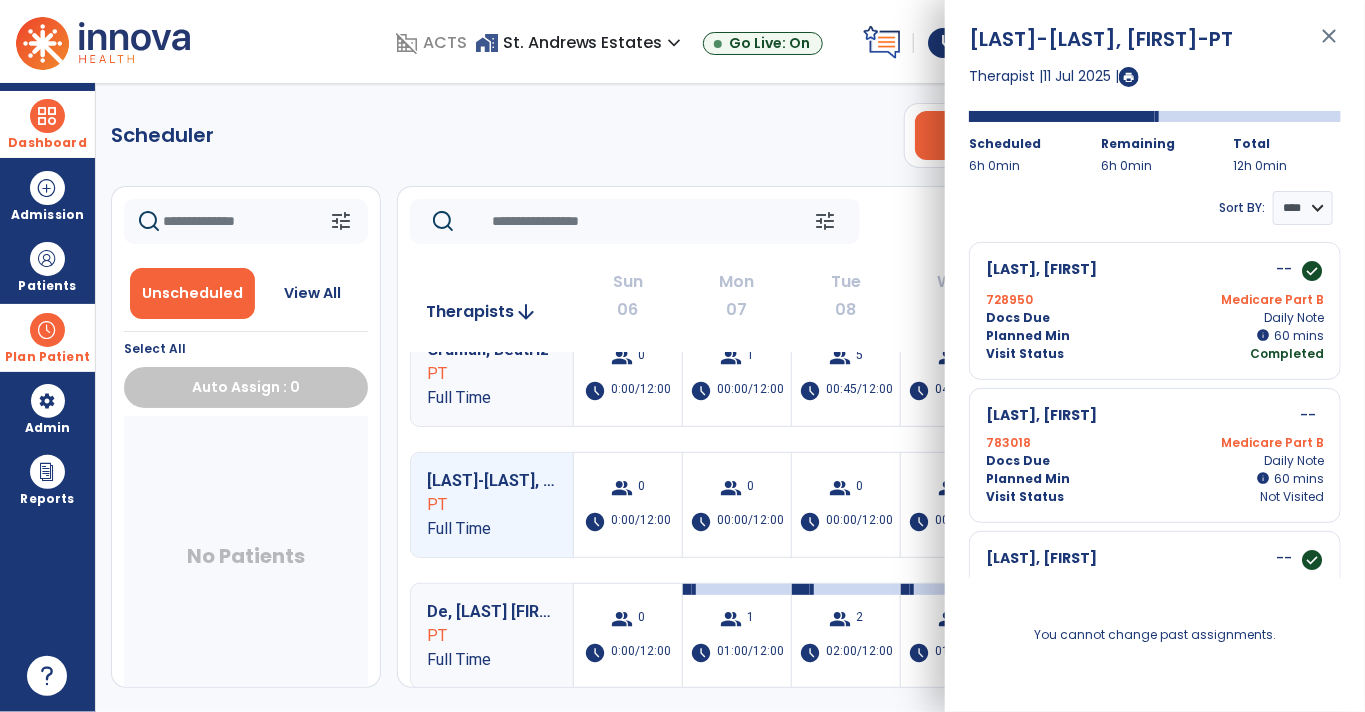 click on "Leggat, Virginia -- check_circle" at bounding box center (1155, 560) 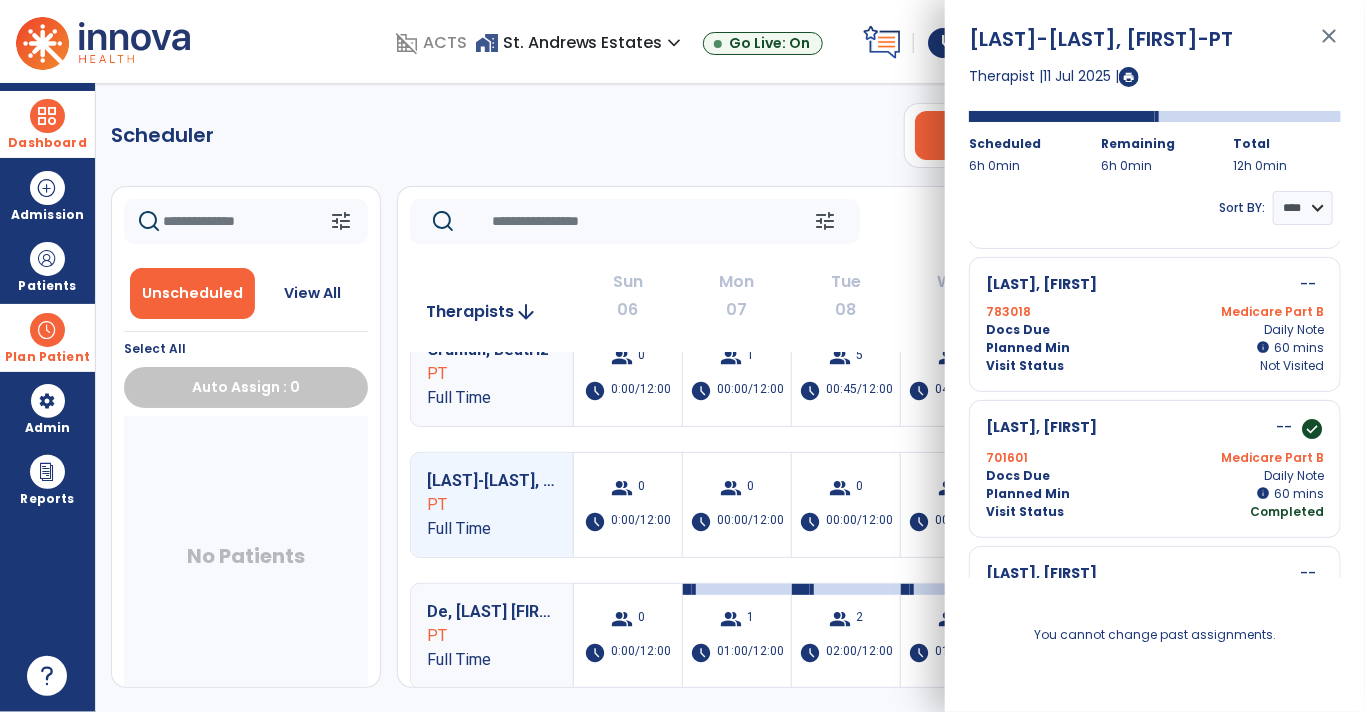 scroll, scrollTop: 595, scrollLeft: 0, axis: vertical 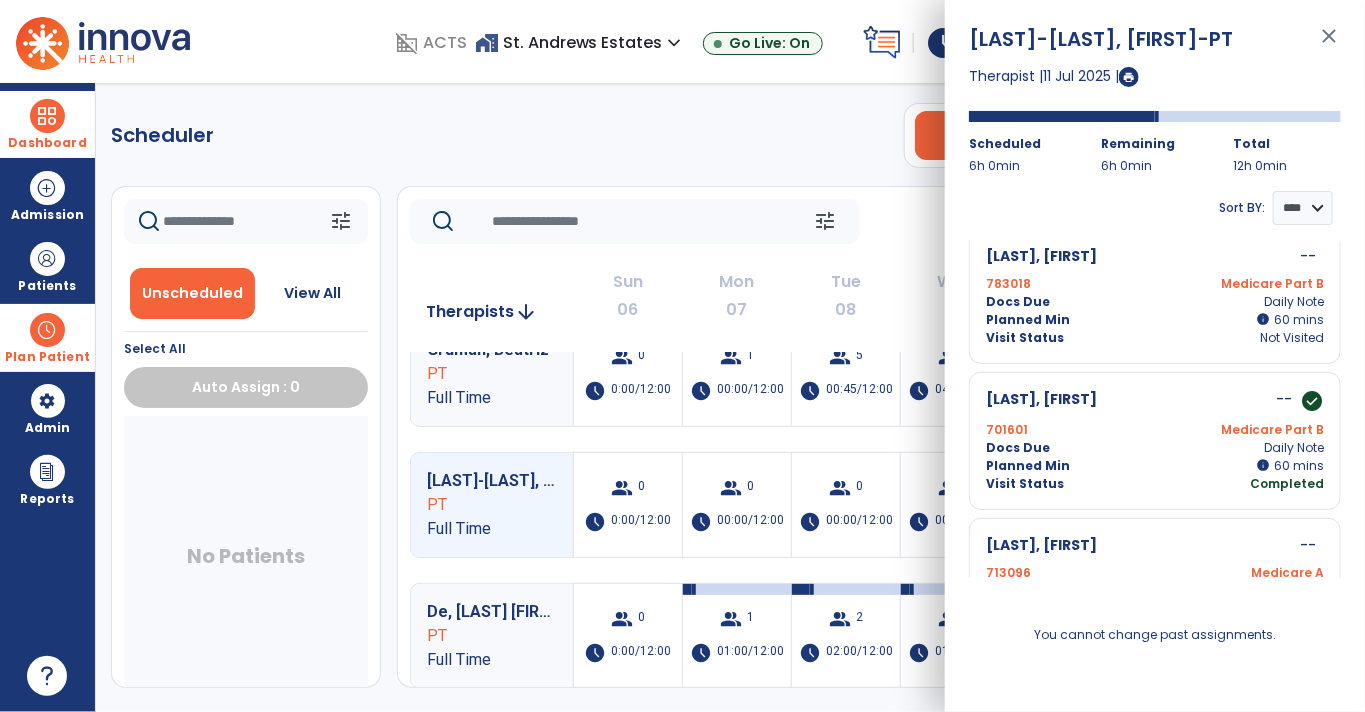 click on "[NUMBER] Medicare A" at bounding box center (1155, 573) 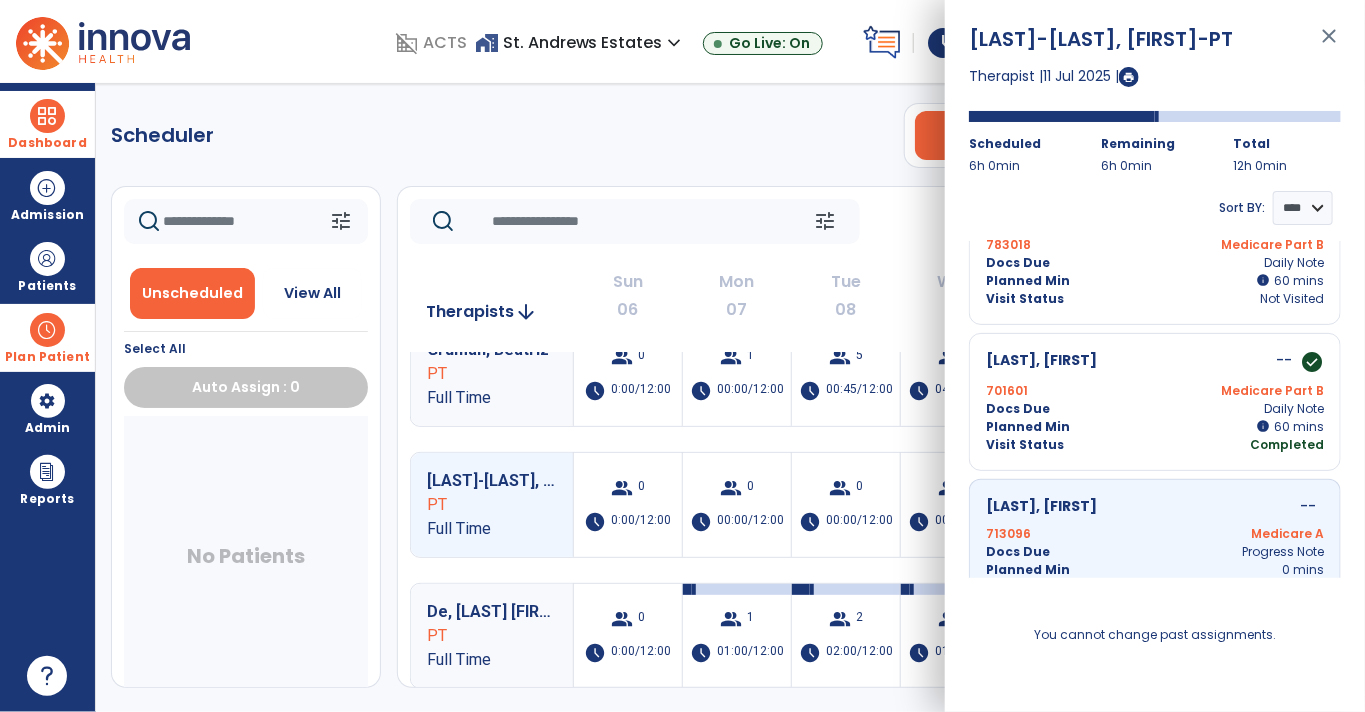 scroll, scrollTop: 665, scrollLeft: 0, axis: vertical 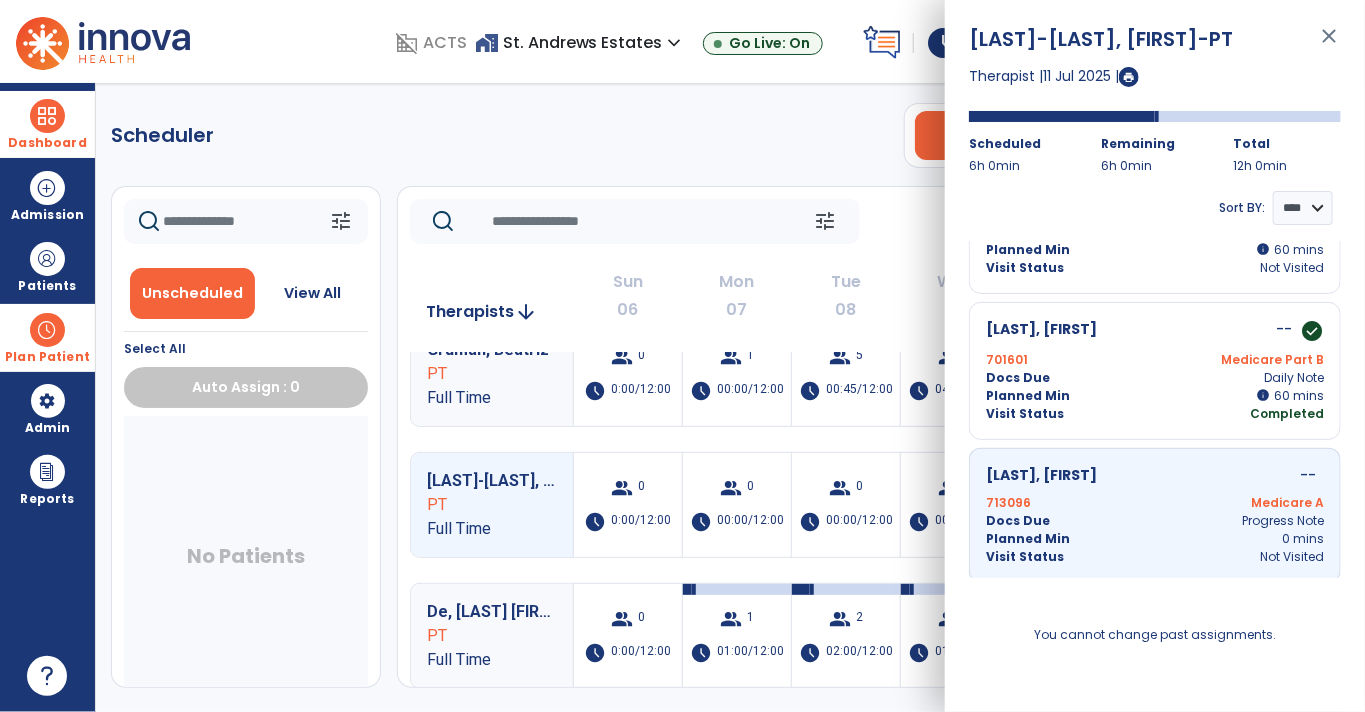 click on "Dashboard" at bounding box center [47, 143] 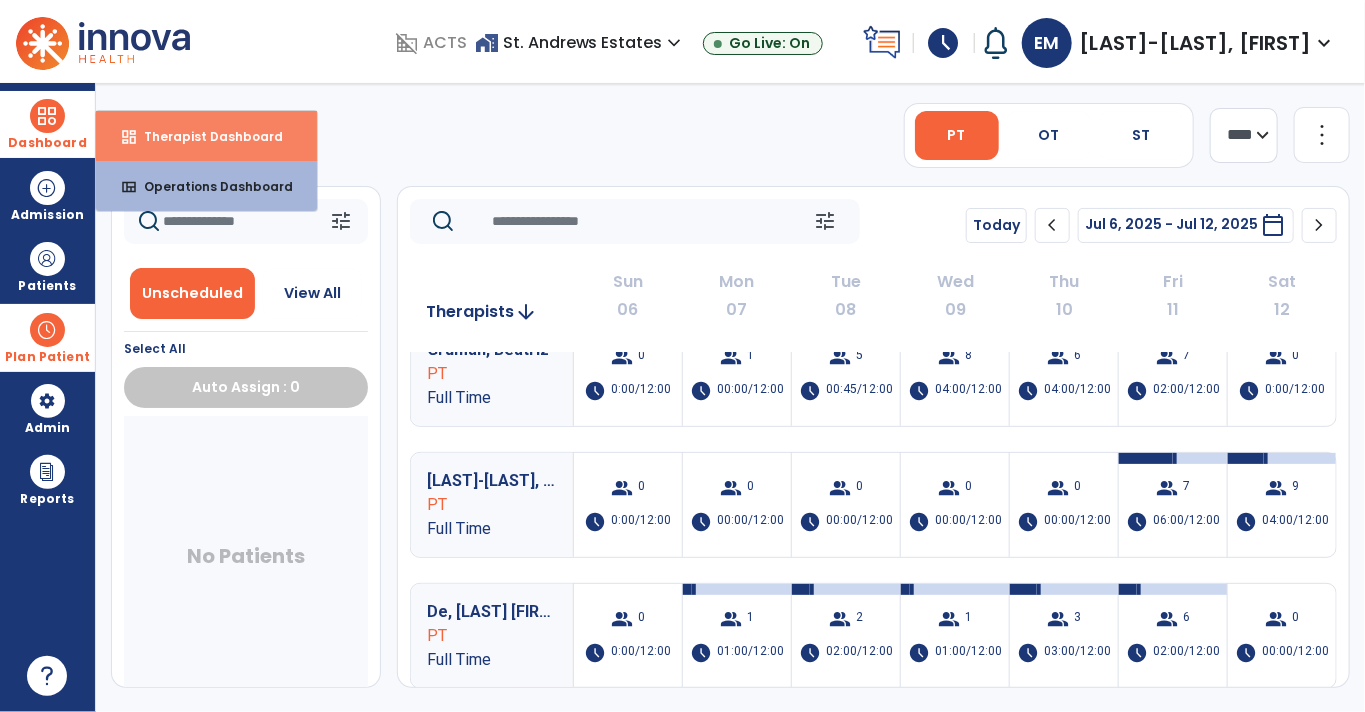 click on "Therapist Dashboard" at bounding box center [205, 136] 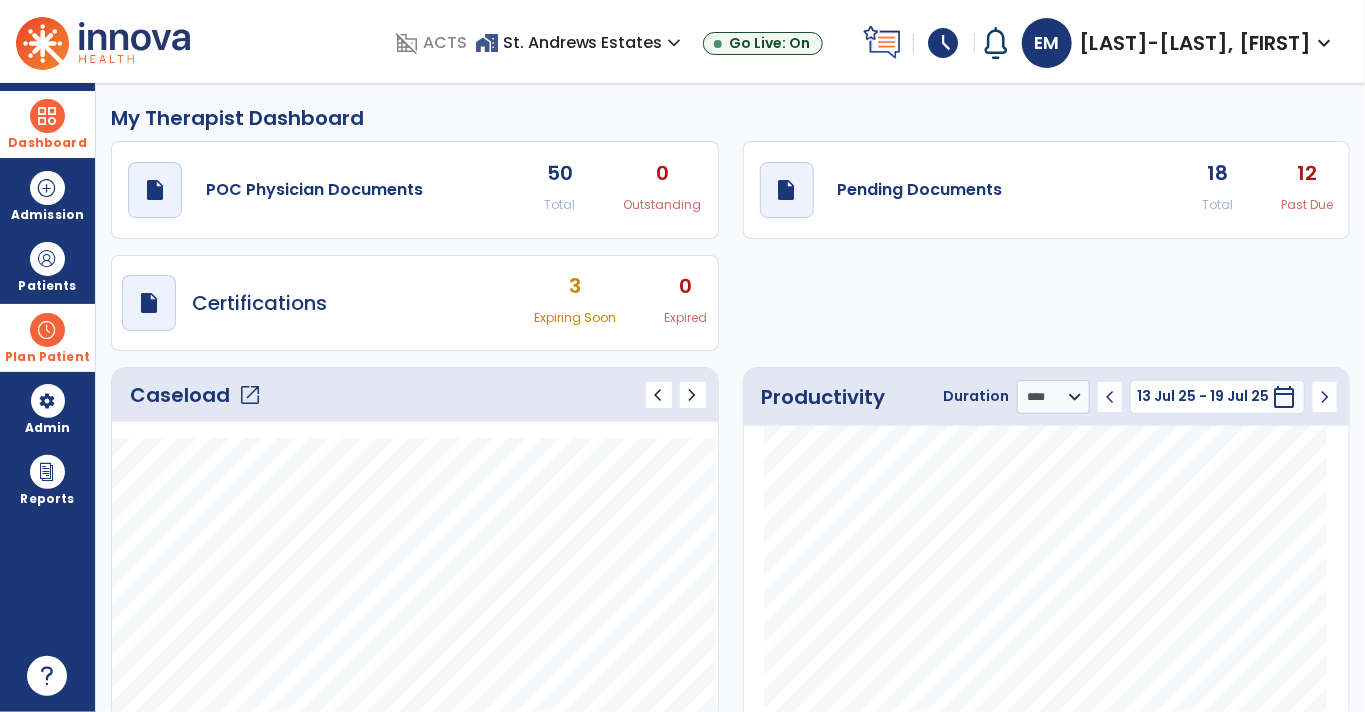 click on "Past Due" 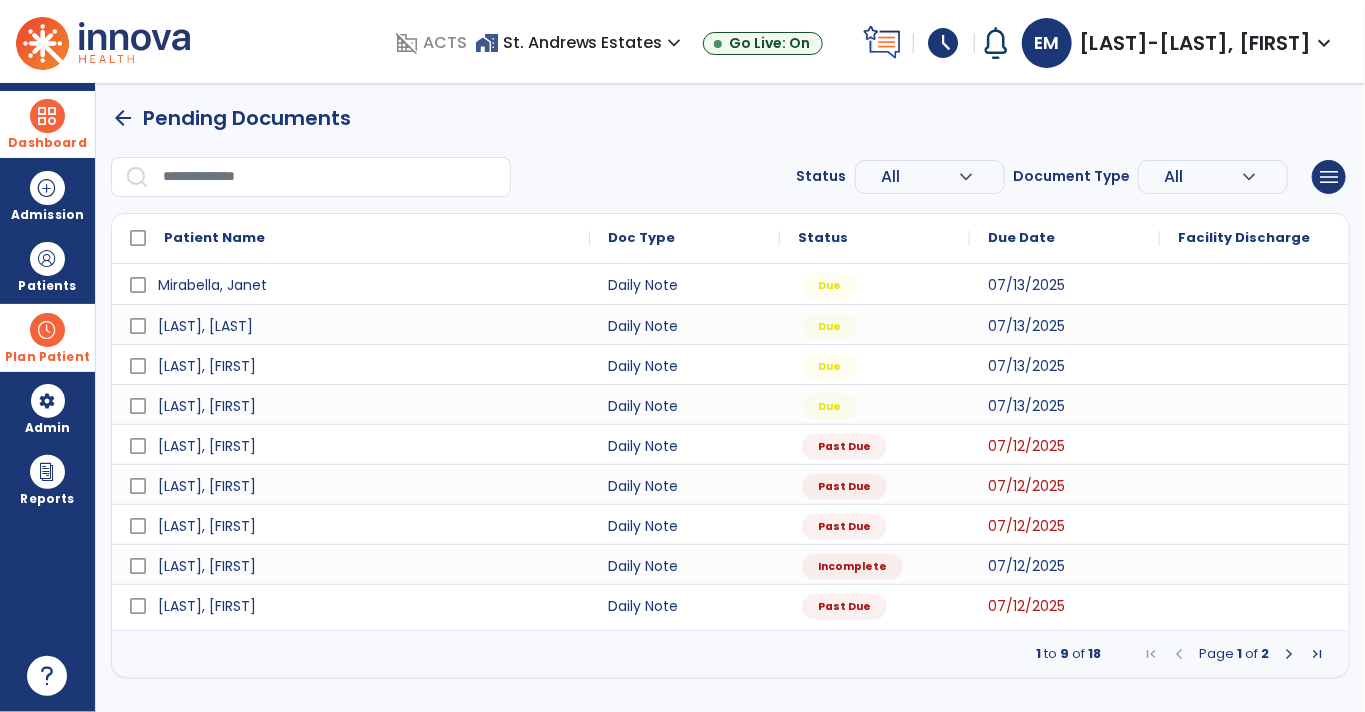 click at bounding box center [1289, 654] 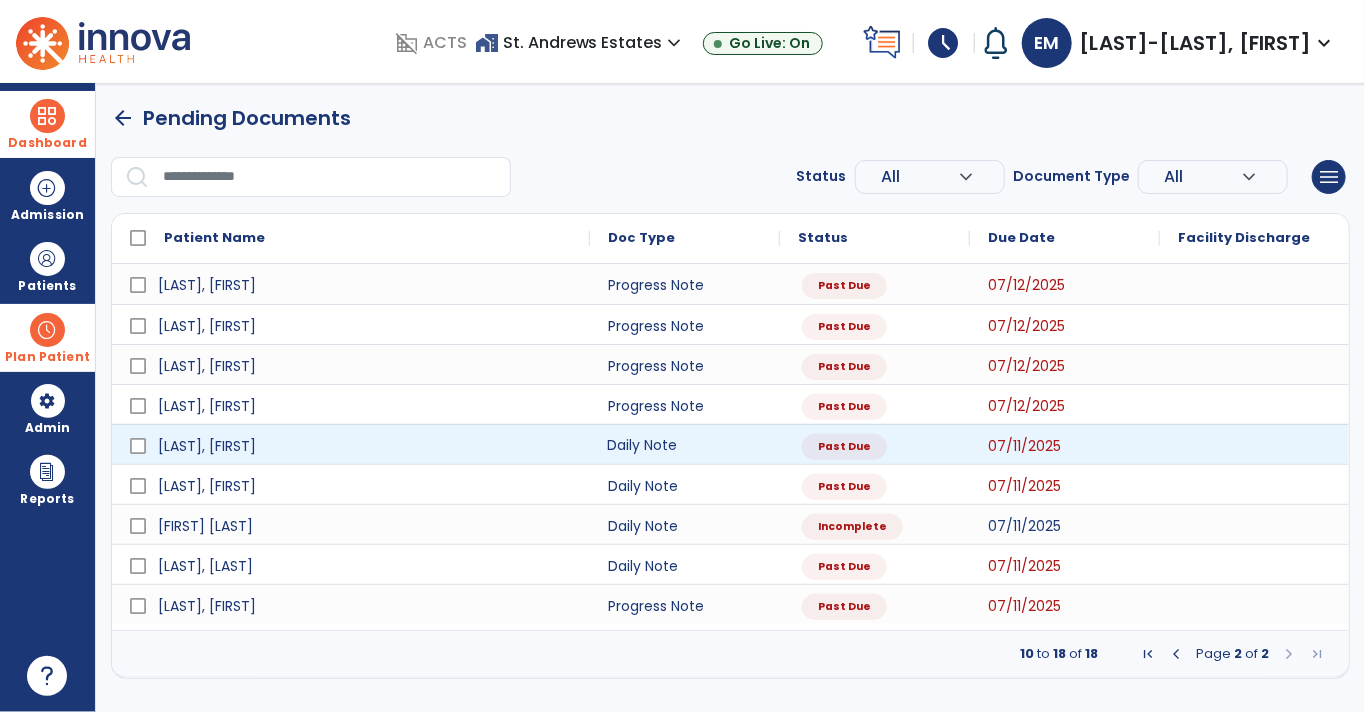 click on "Daily Note" at bounding box center [685, 444] 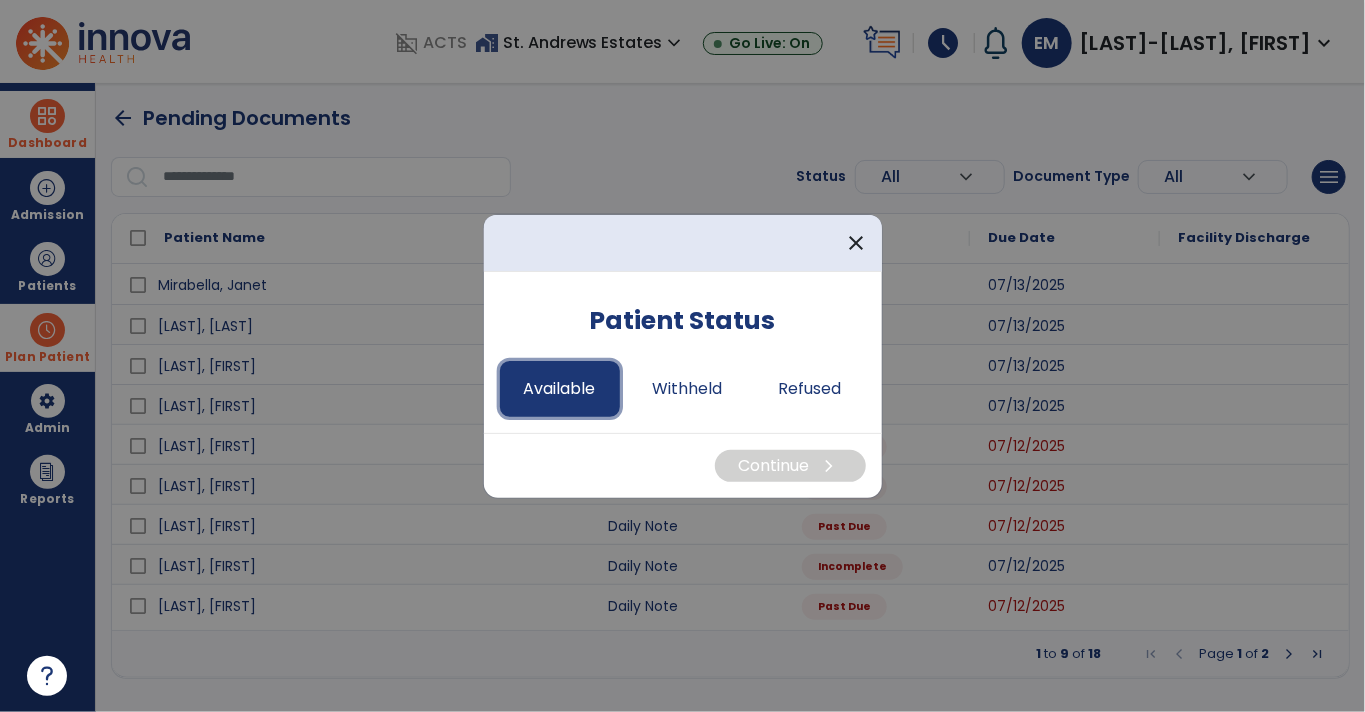 click on "Available" at bounding box center [560, 389] 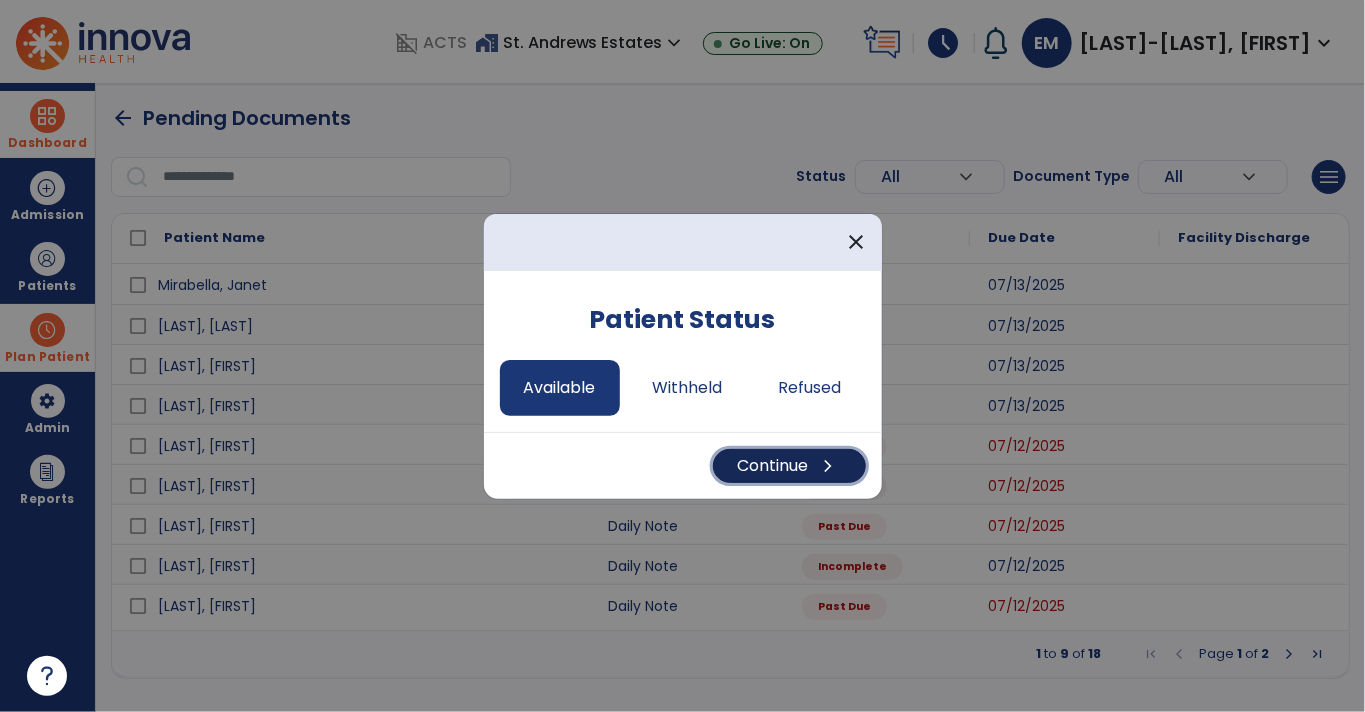 click on "chevron_right" at bounding box center [829, 466] 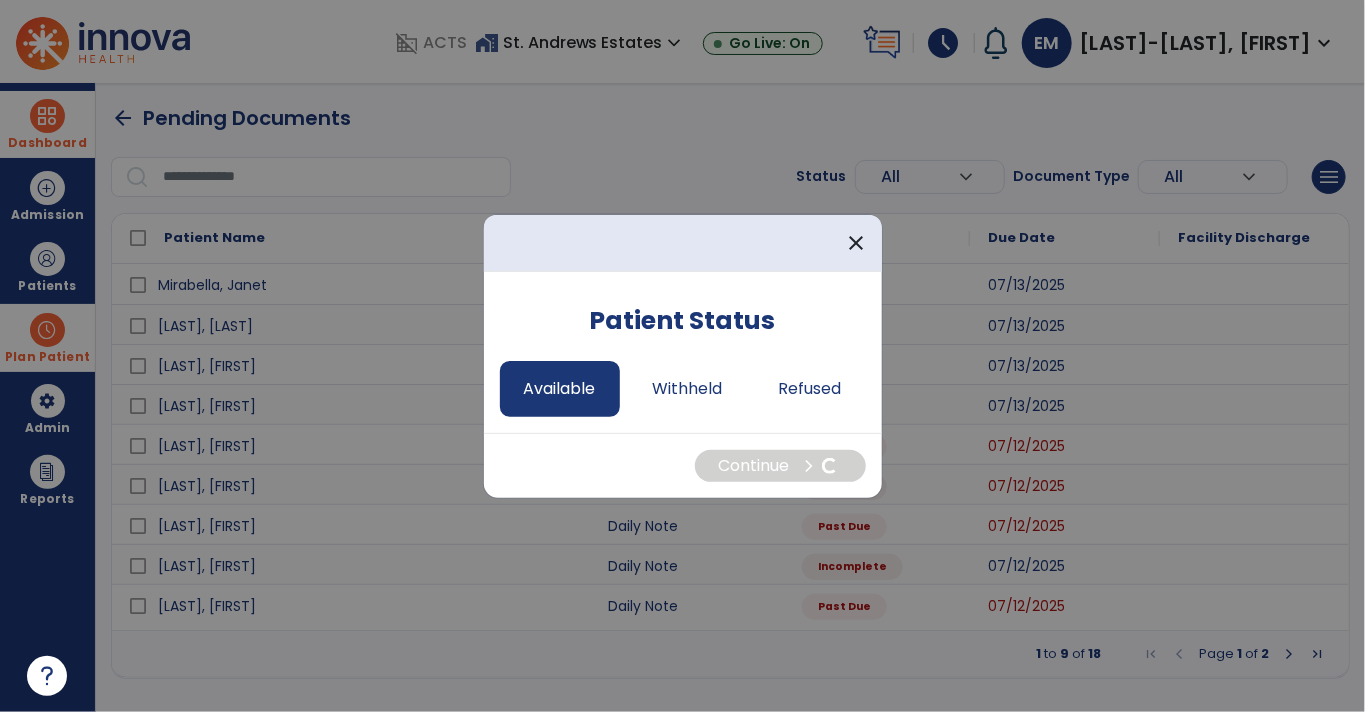 select on "*" 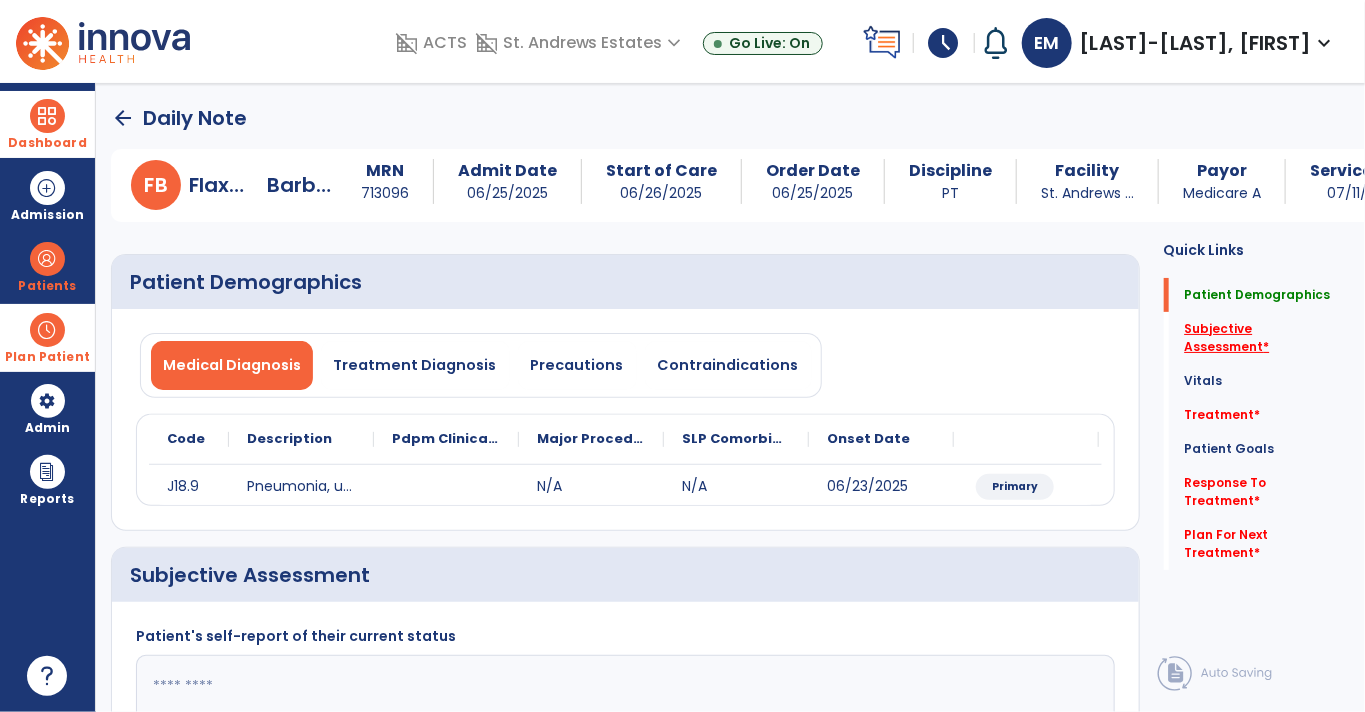 click on "Subjective Assessment   *" 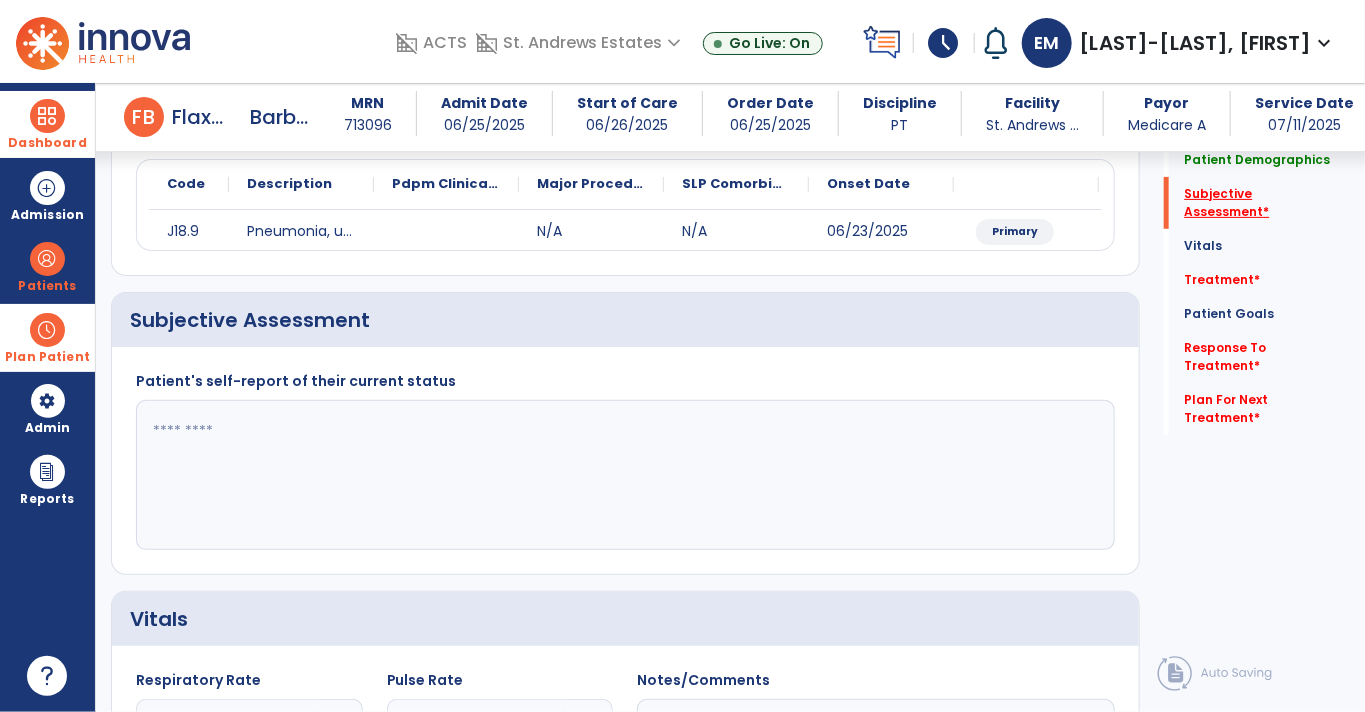 scroll, scrollTop: 288, scrollLeft: 0, axis: vertical 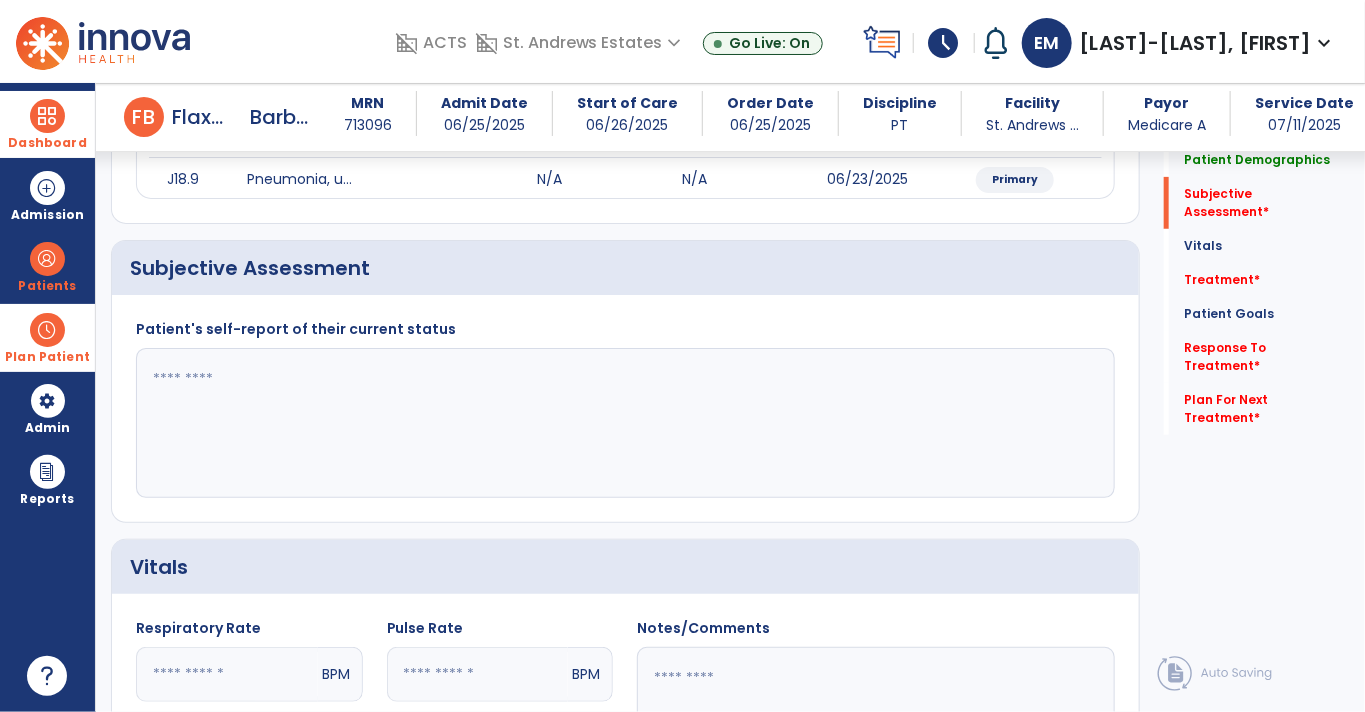 click 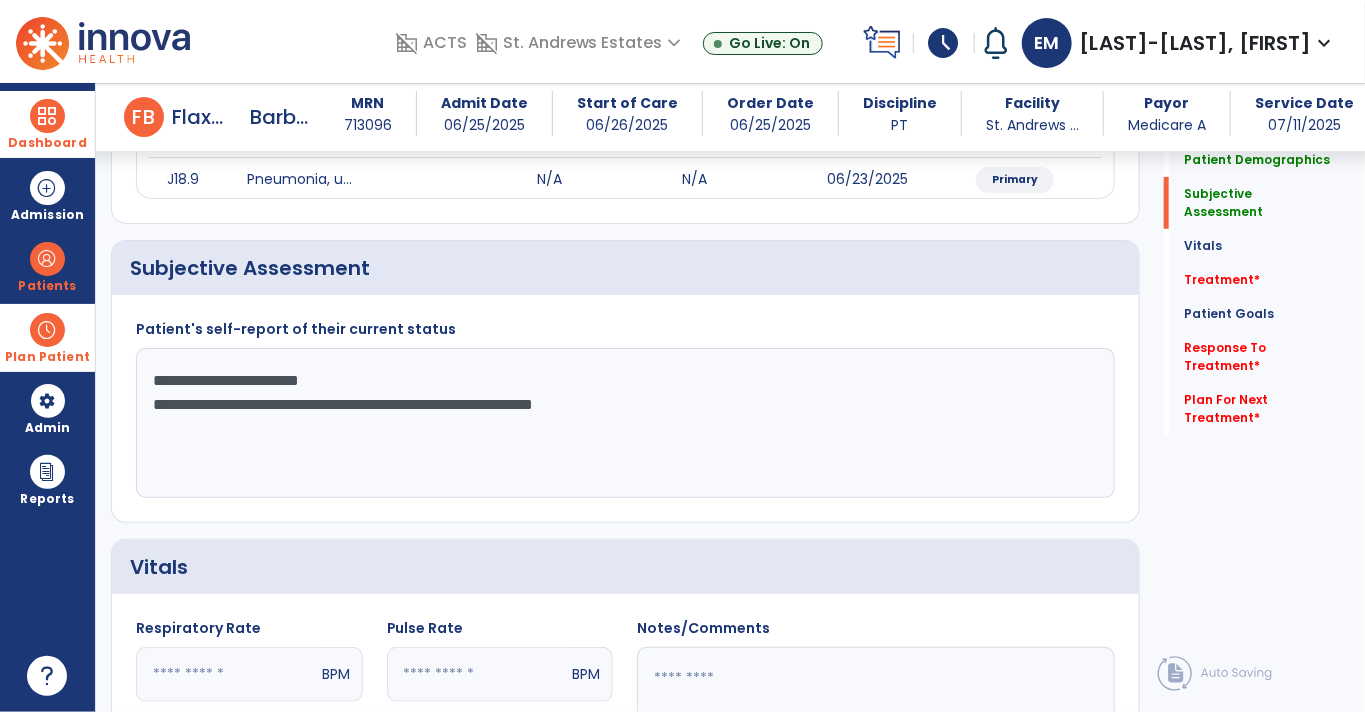 click on "**********" 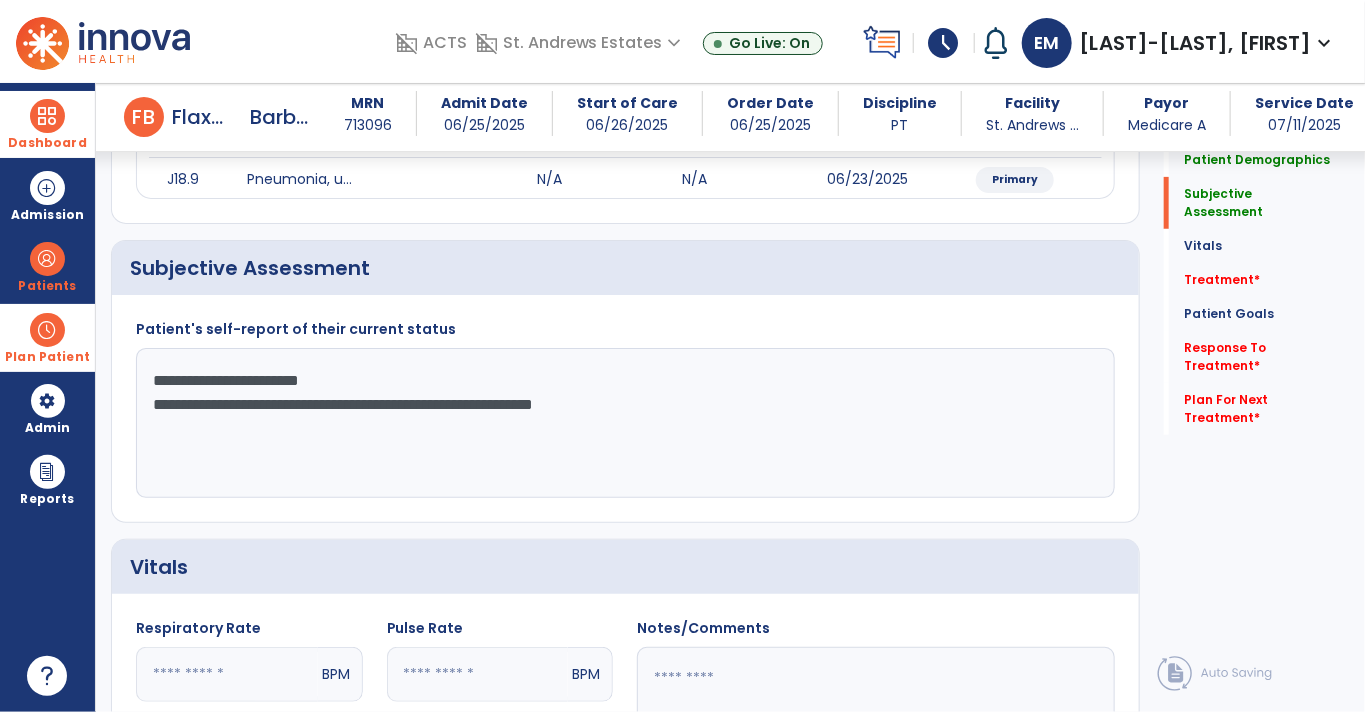 scroll, scrollTop: 285, scrollLeft: 0, axis: vertical 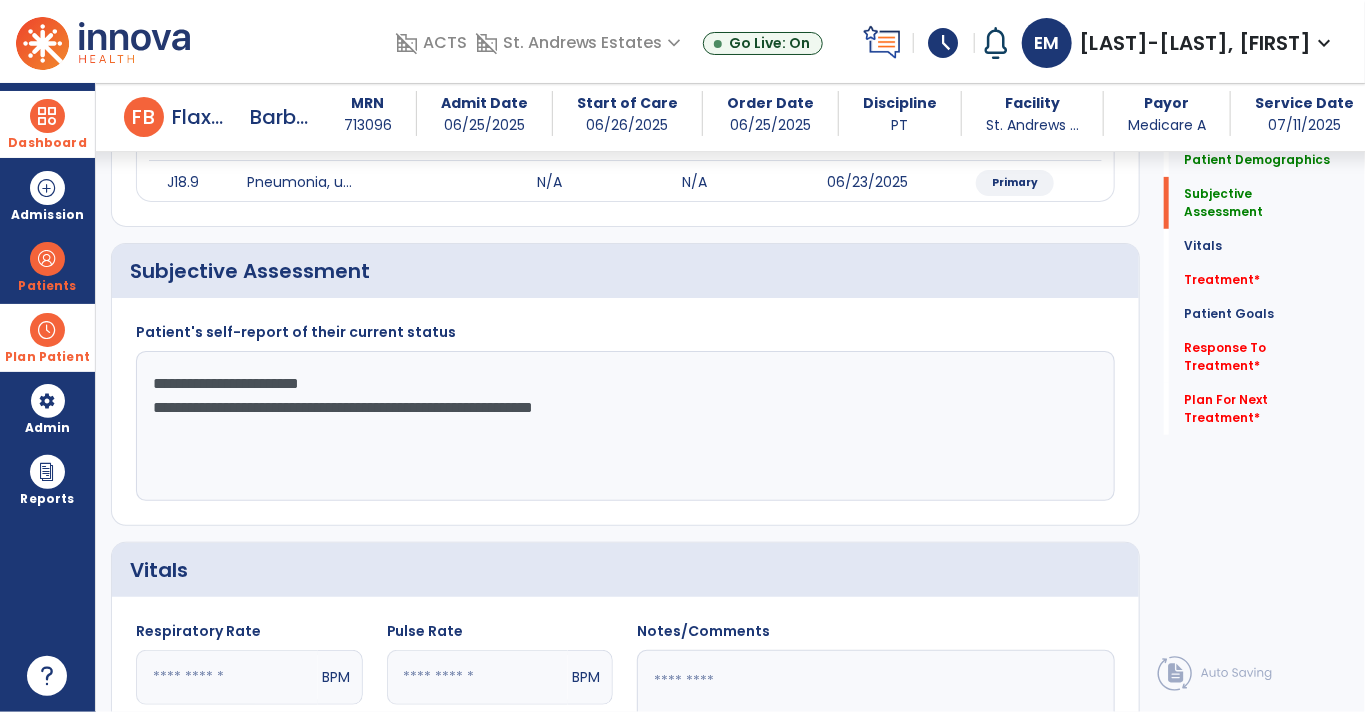 click on "**********" 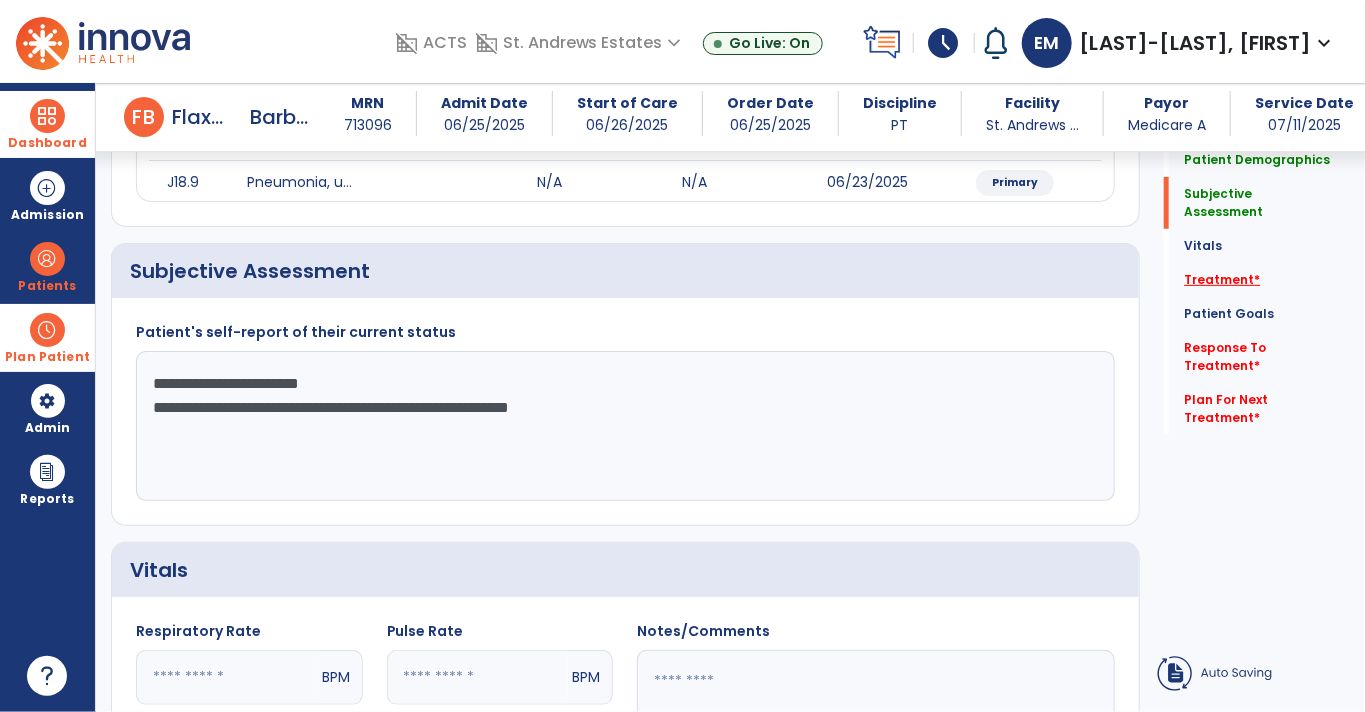type on "**********" 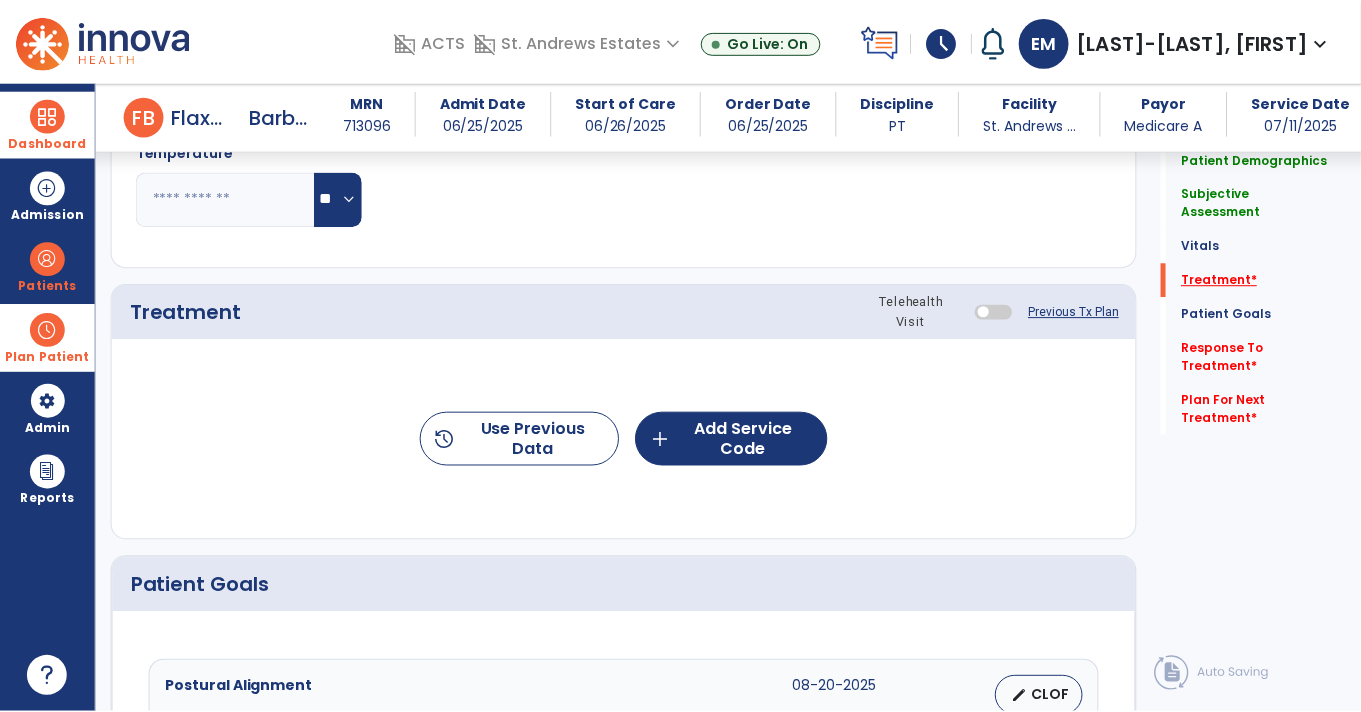 scroll, scrollTop: 975, scrollLeft: 0, axis: vertical 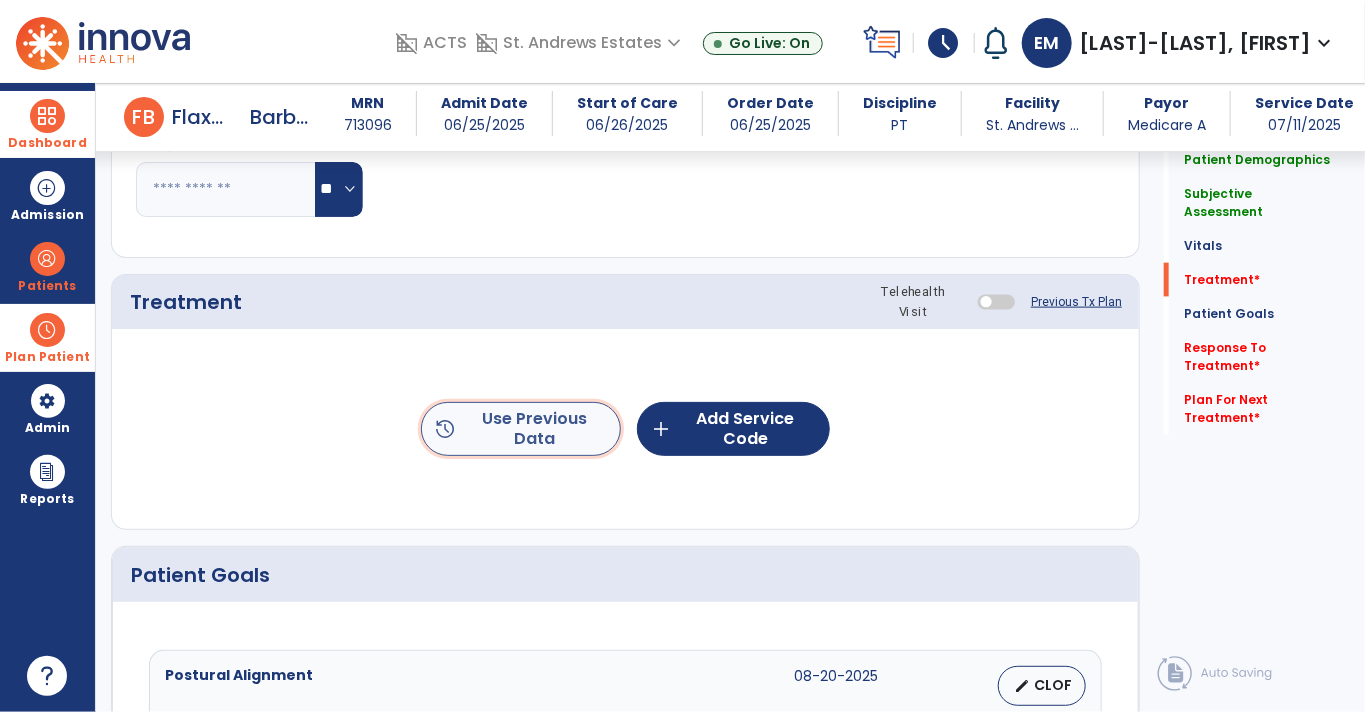 click on "history  Use Previous Data" 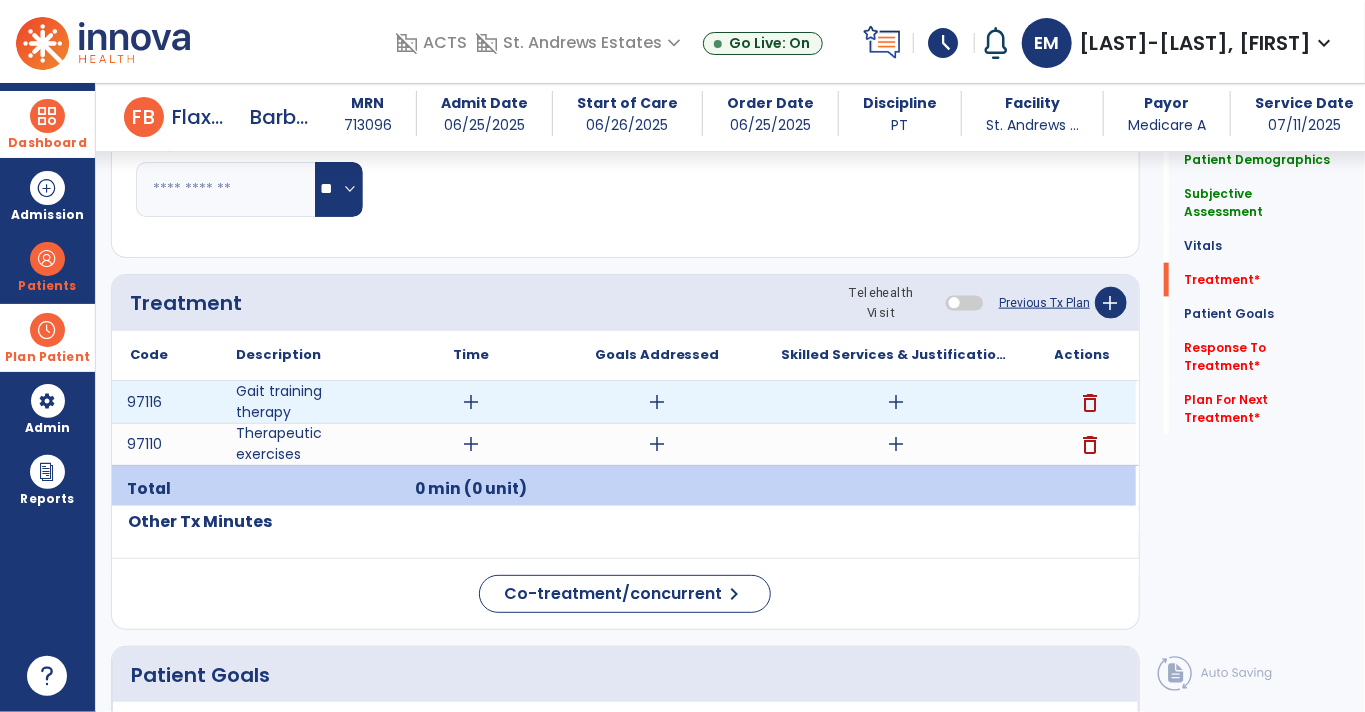 click on "add" at bounding box center [471, 402] 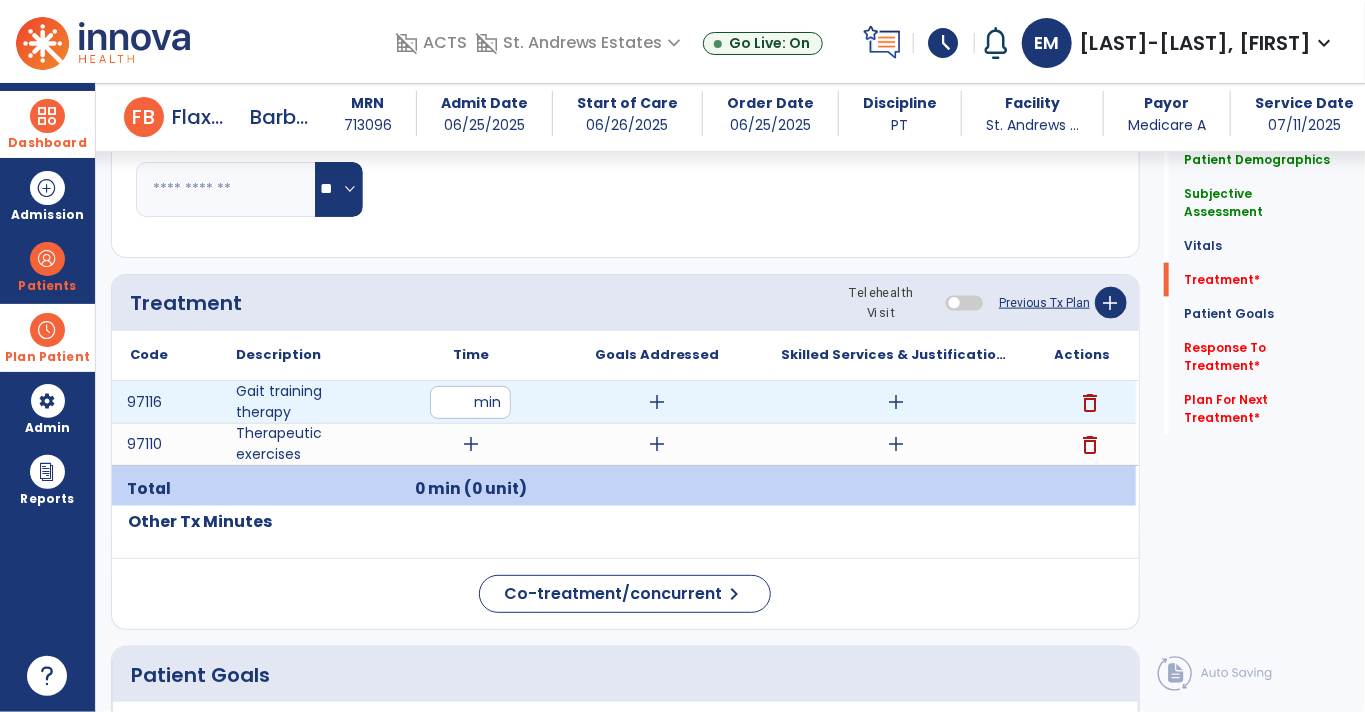 type on "**" 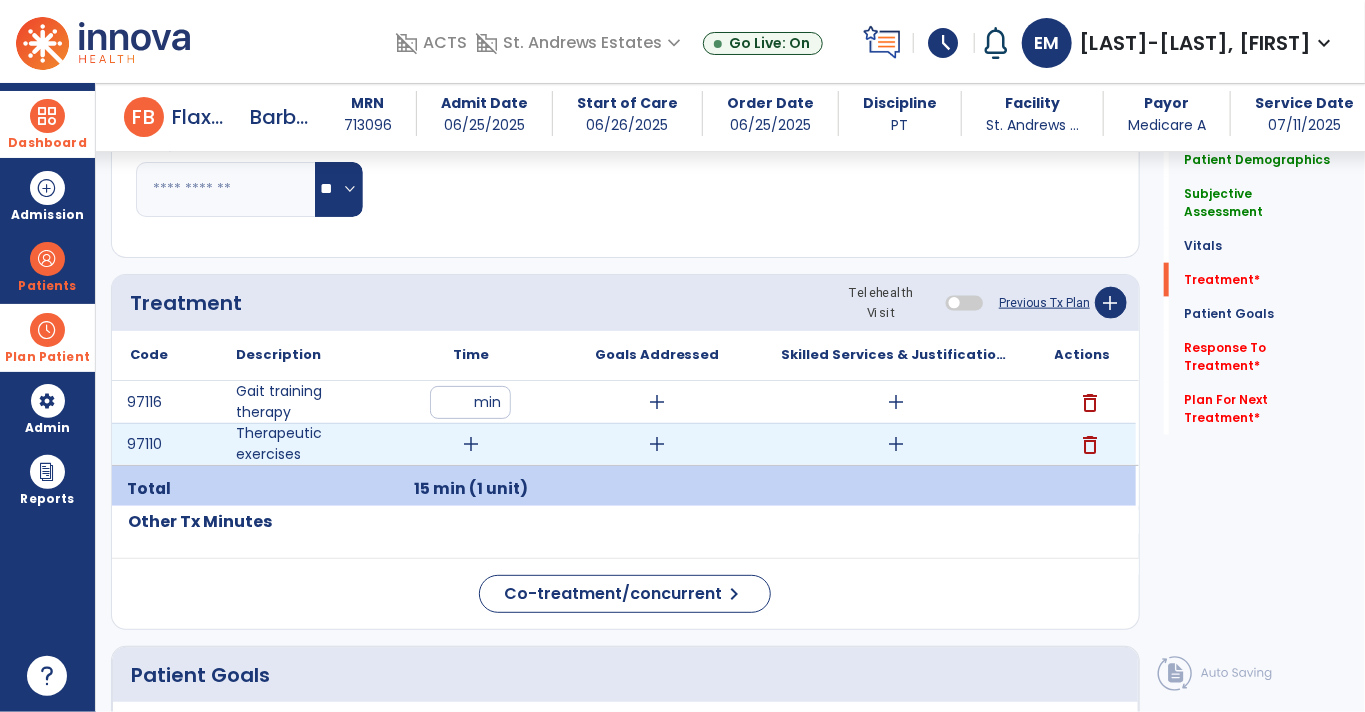click on "add" at bounding box center (471, 444) 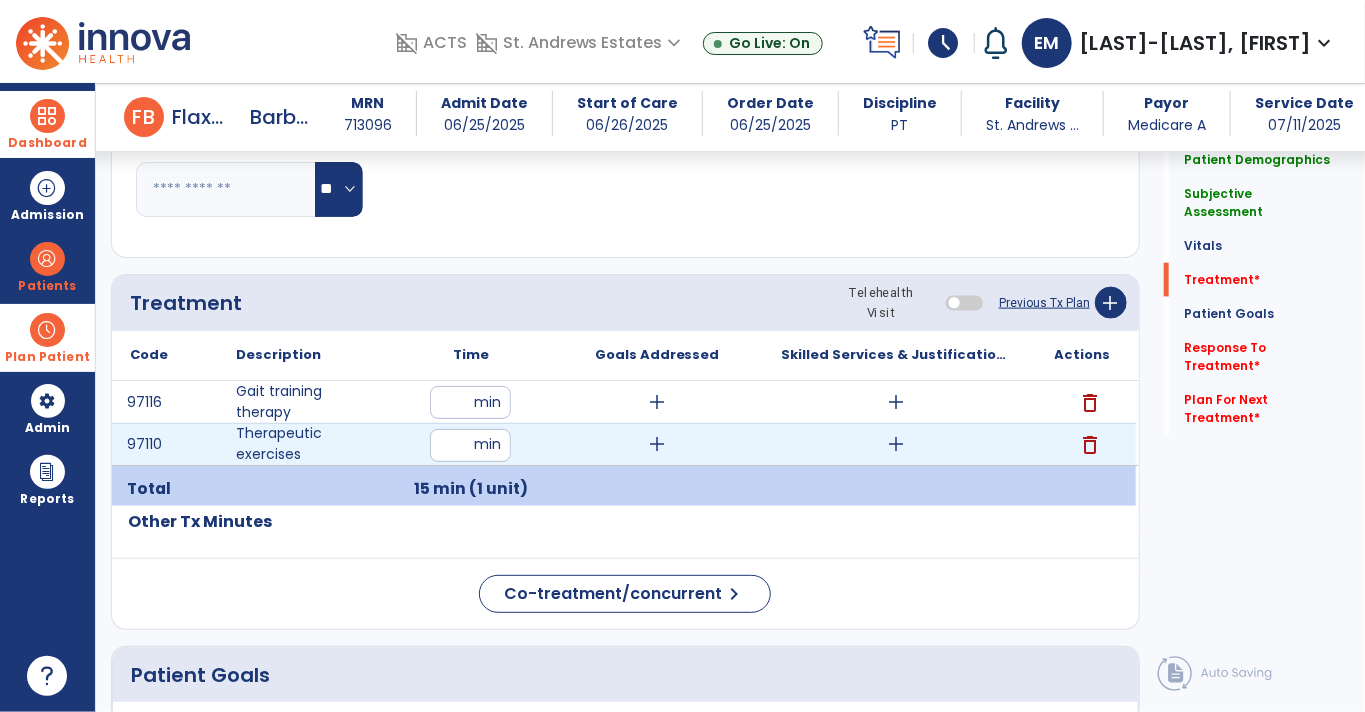 type on "**" 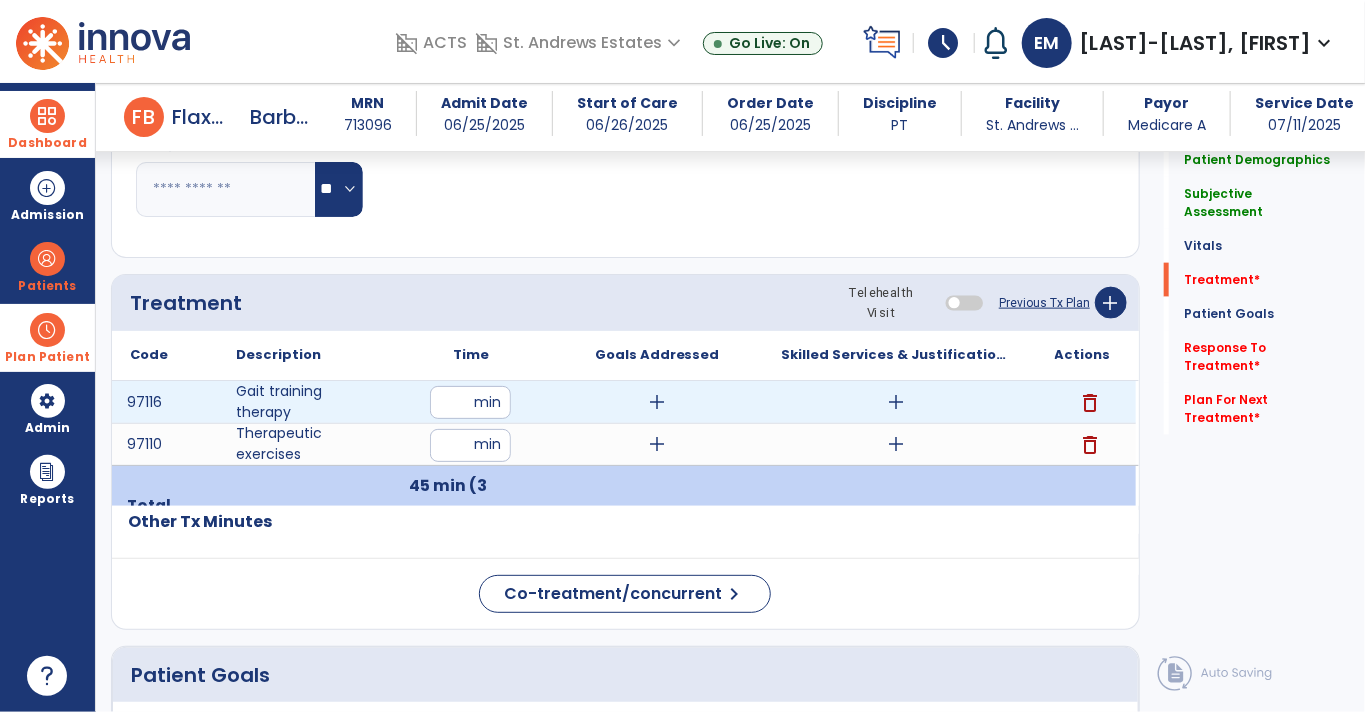 click on "add" at bounding box center [657, 402] 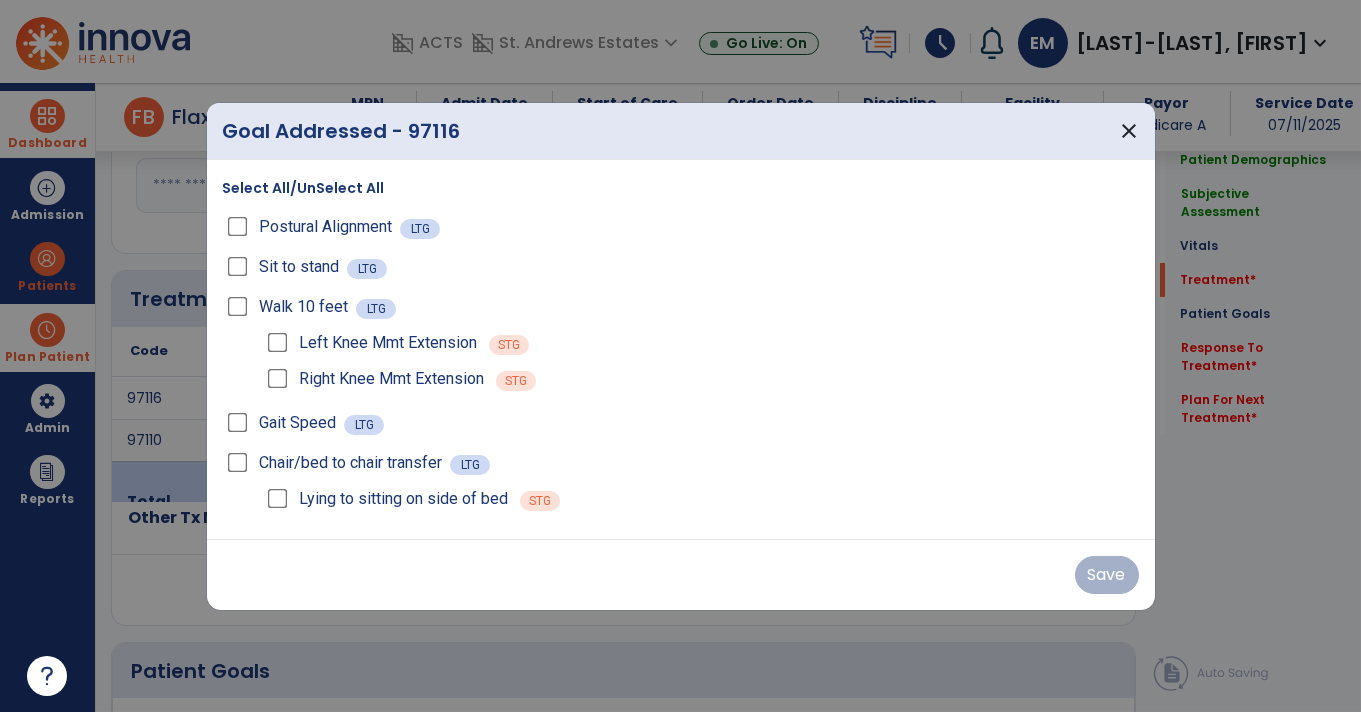 scroll, scrollTop: 975, scrollLeft: 0, axis: vertical 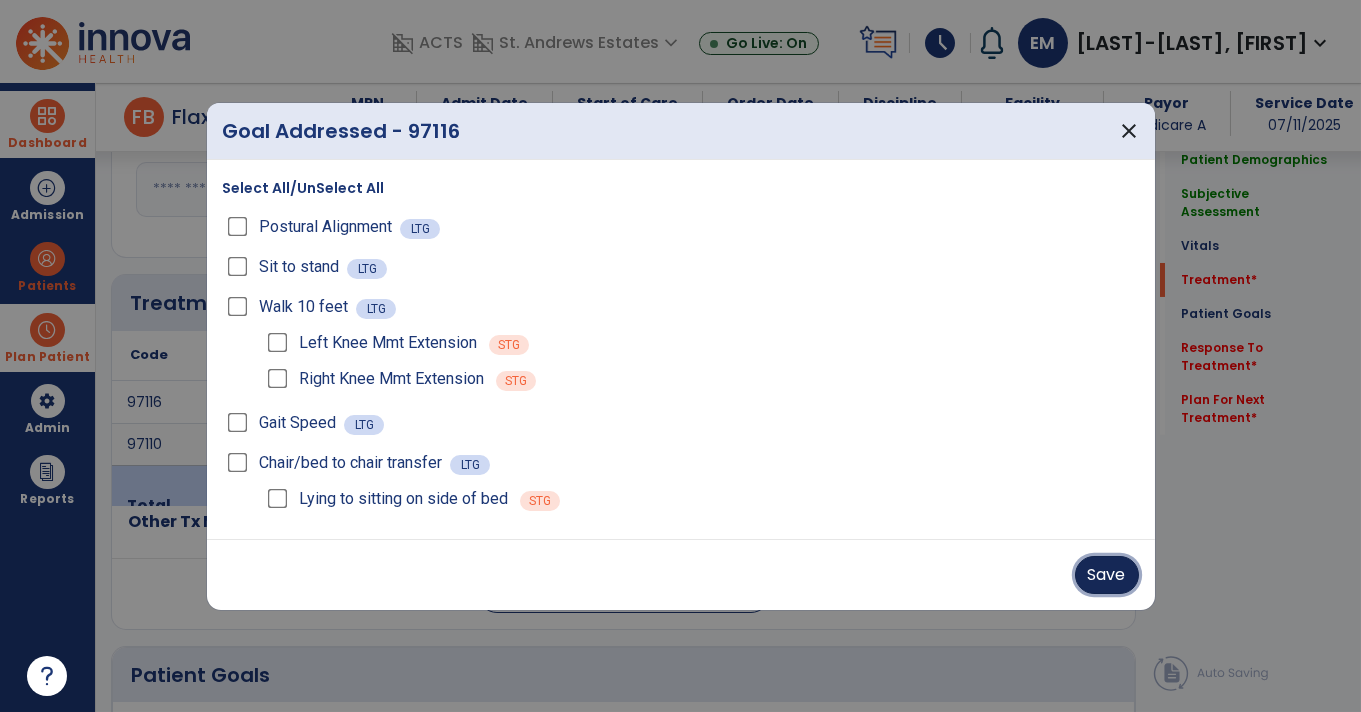 click on "Save" at bounding box center [1107, 575] 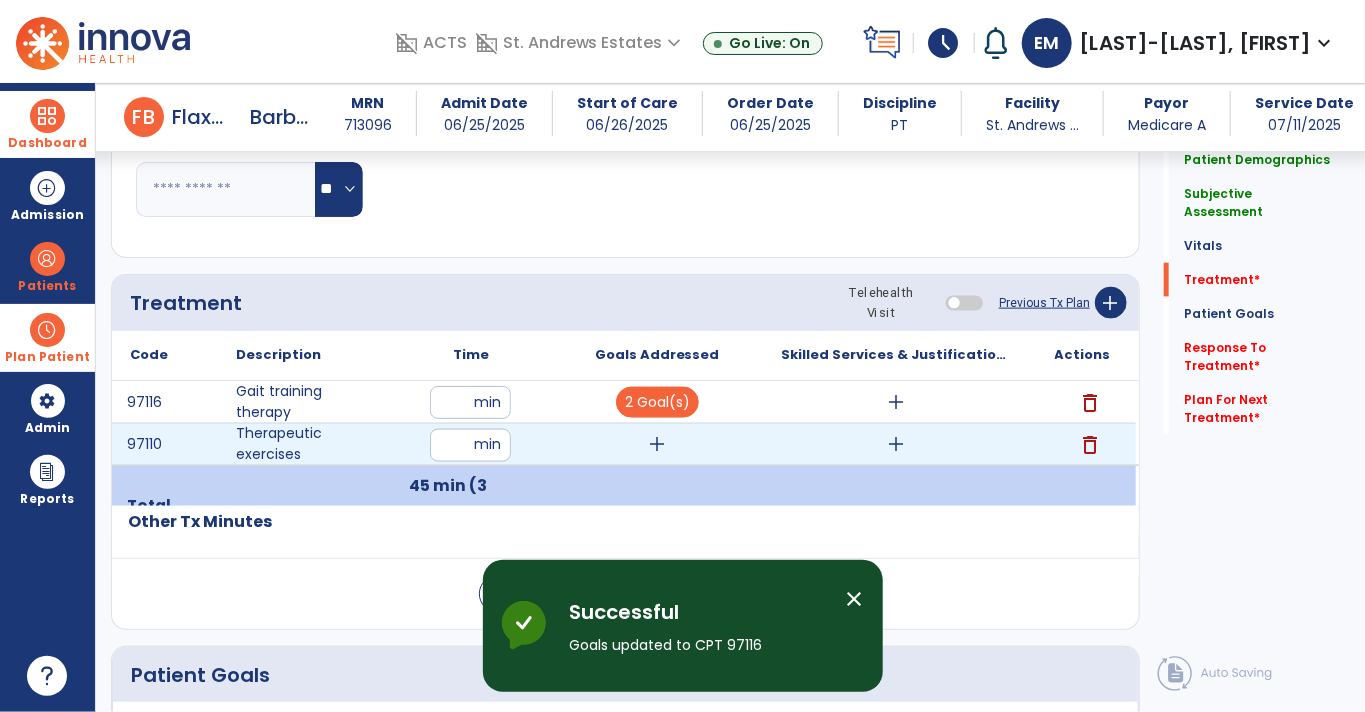 click on "add" at bounding box center [657, 444] 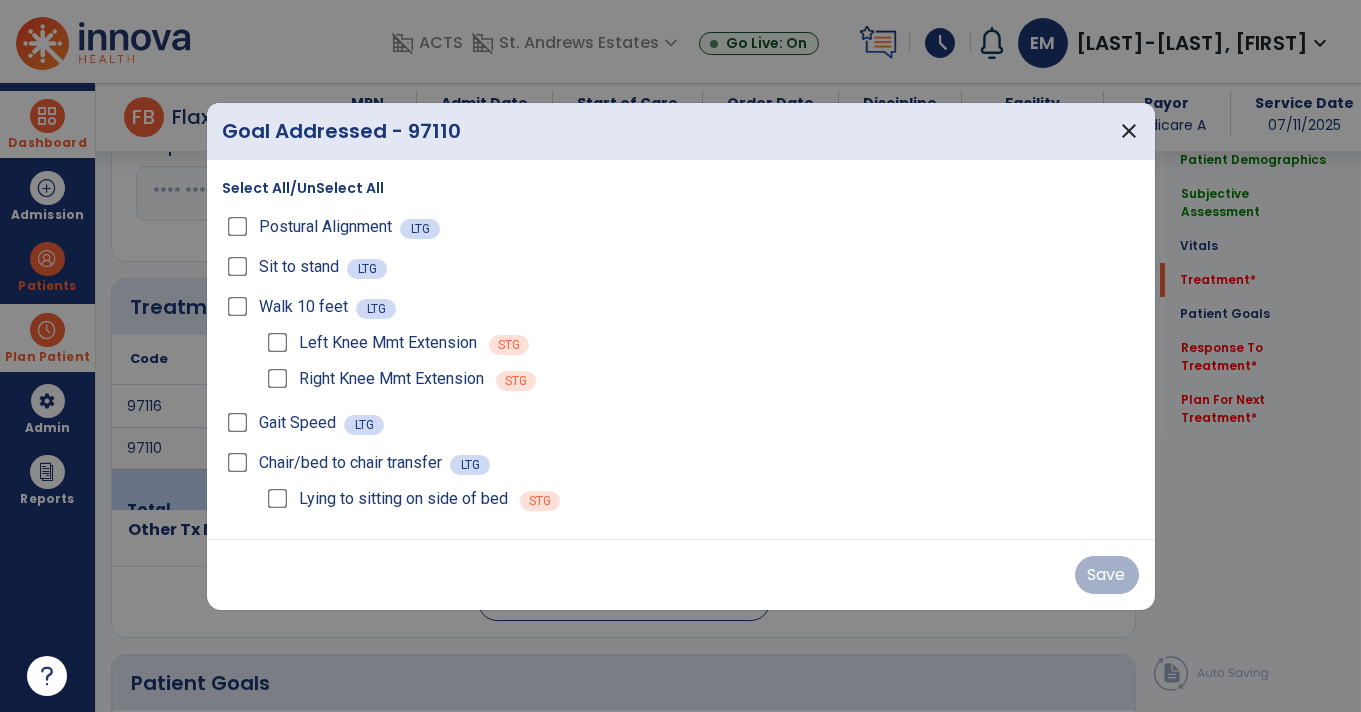 scroll, scrollTop: 975, scrollLeft: 0, axis: vertical 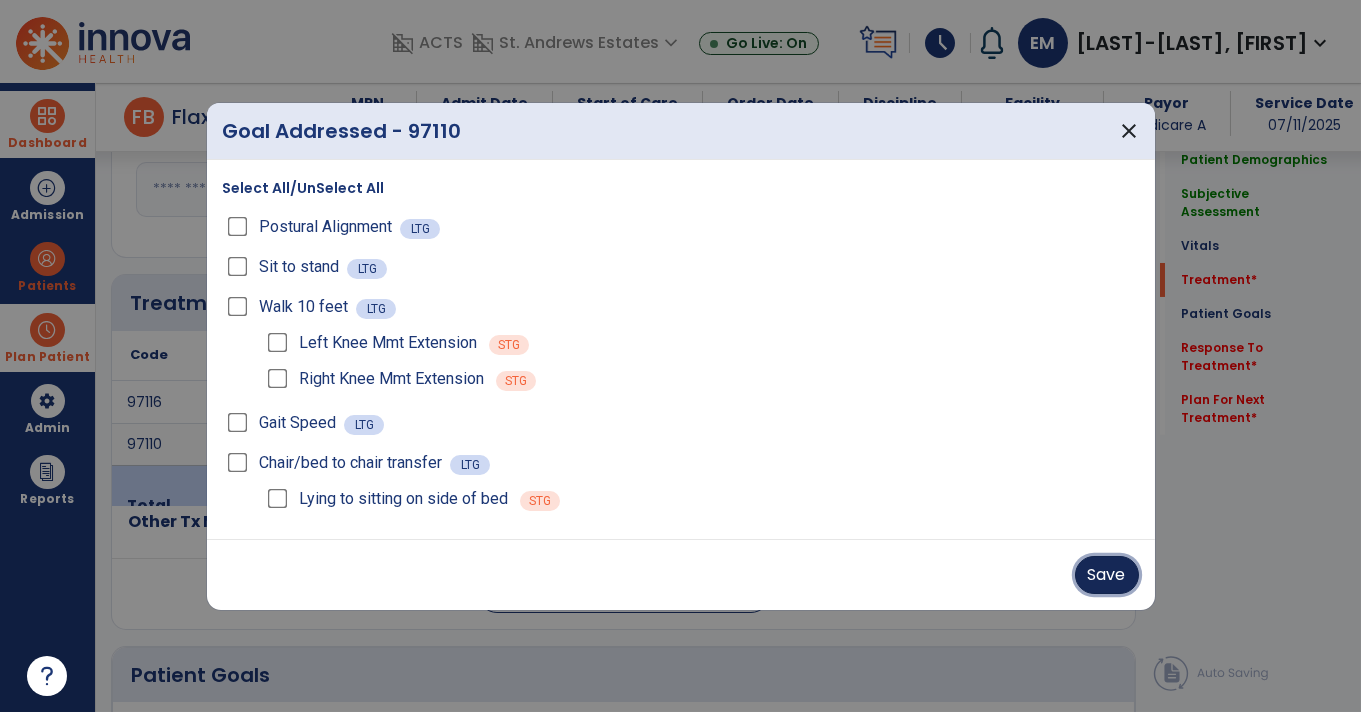 click on "Save" at bounding box center [1107, 575] 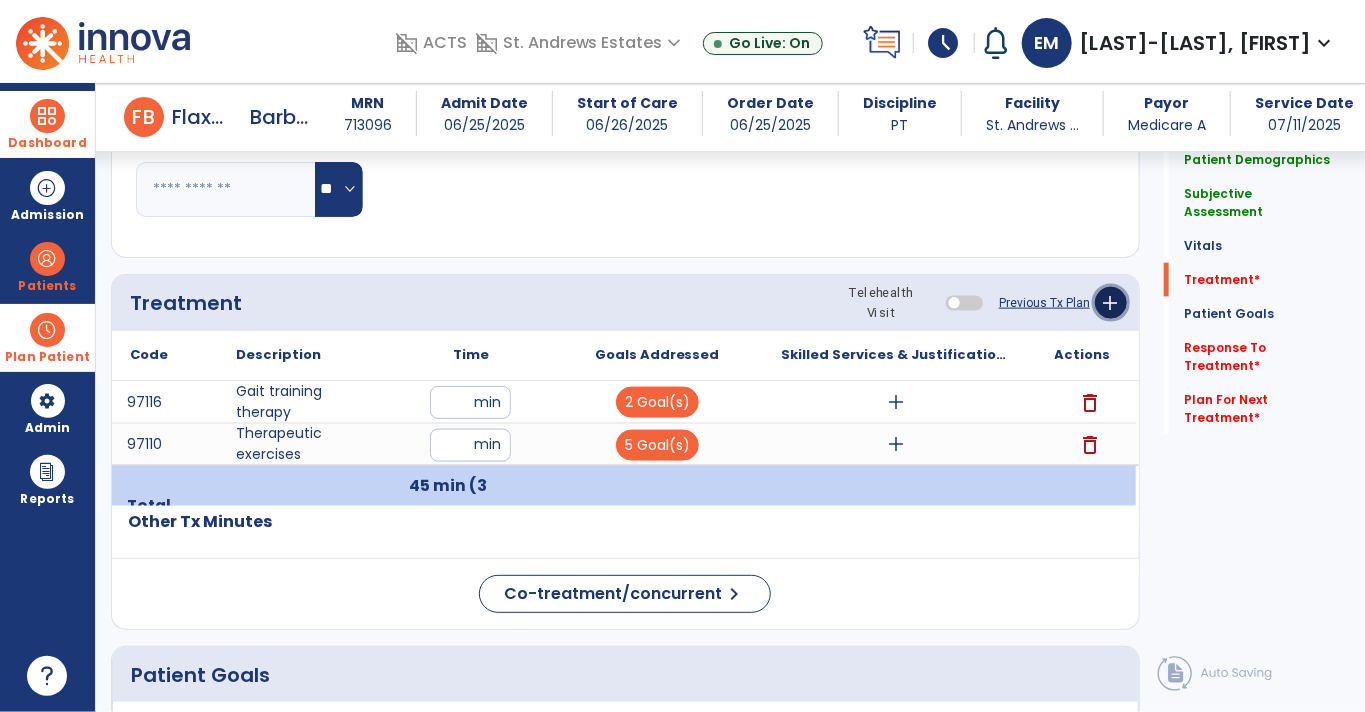 click on "add" 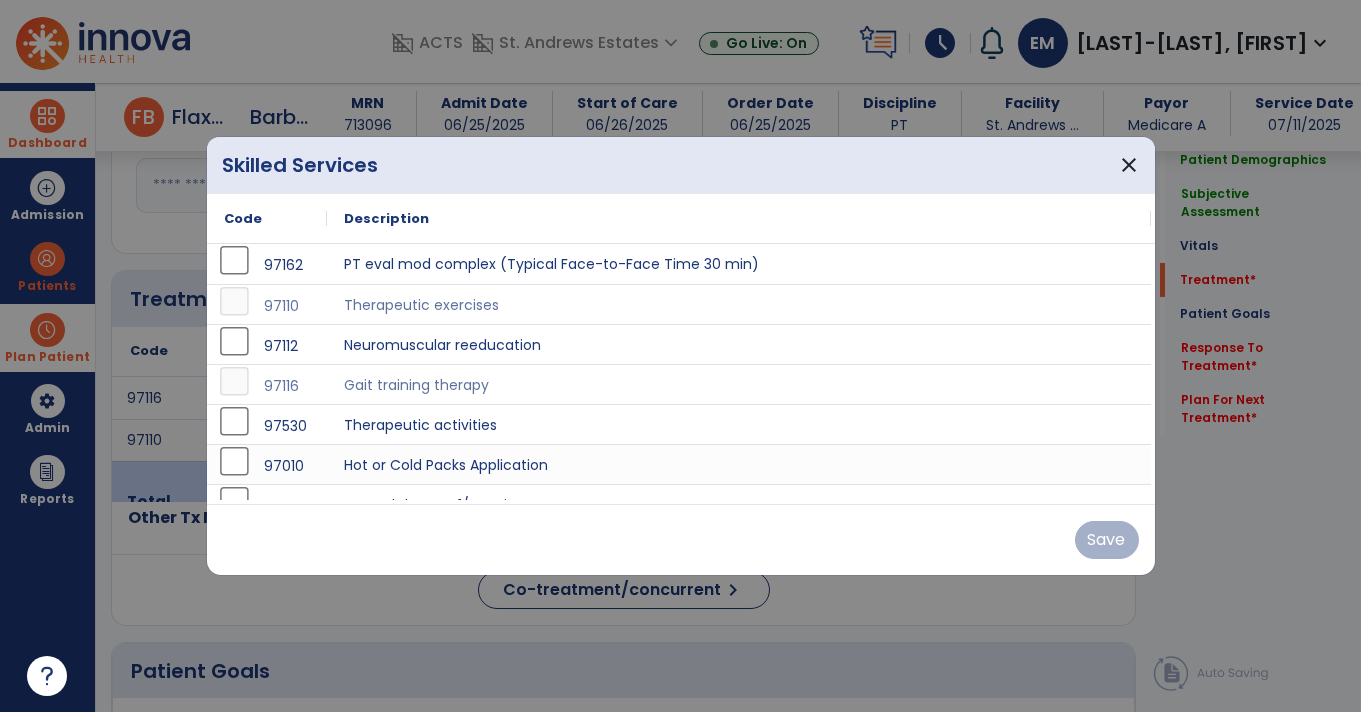 scroll, scrollTop: 975, scrollLeft: 0, axis: vertical 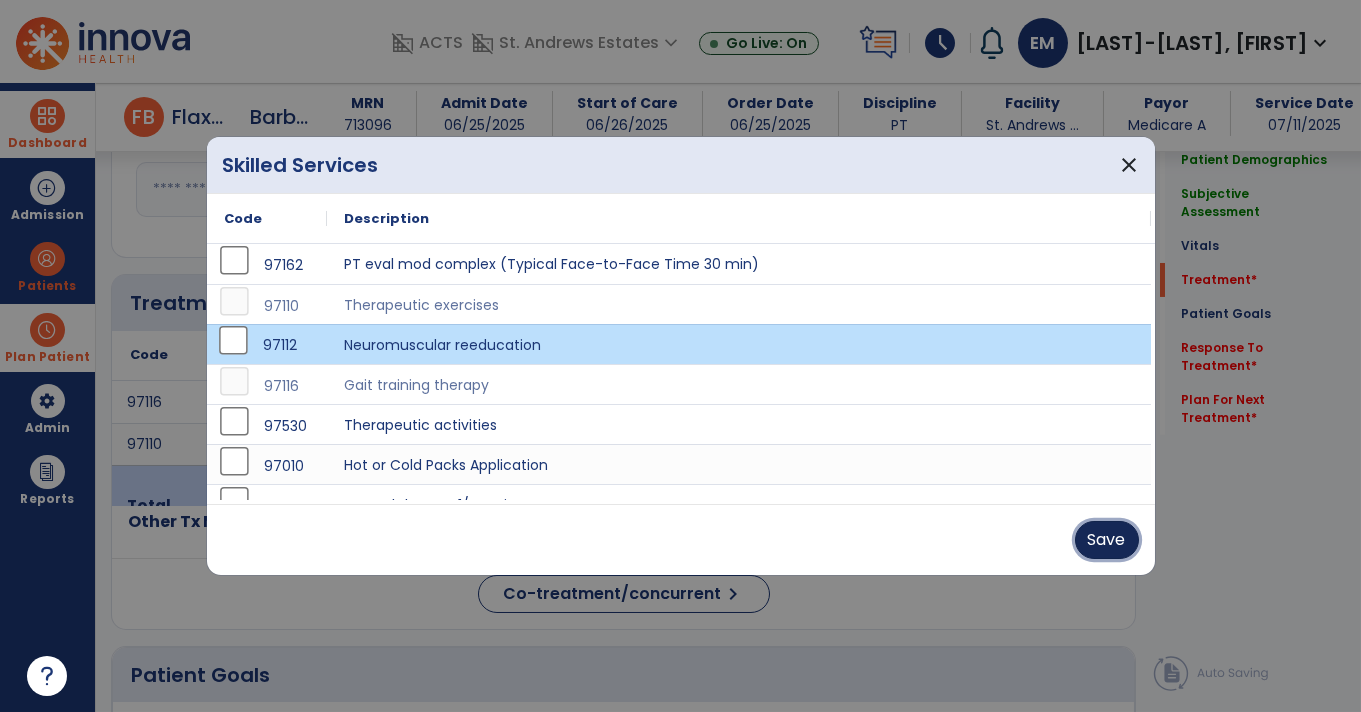 click on "Save" at bounding box center [1107, 540] 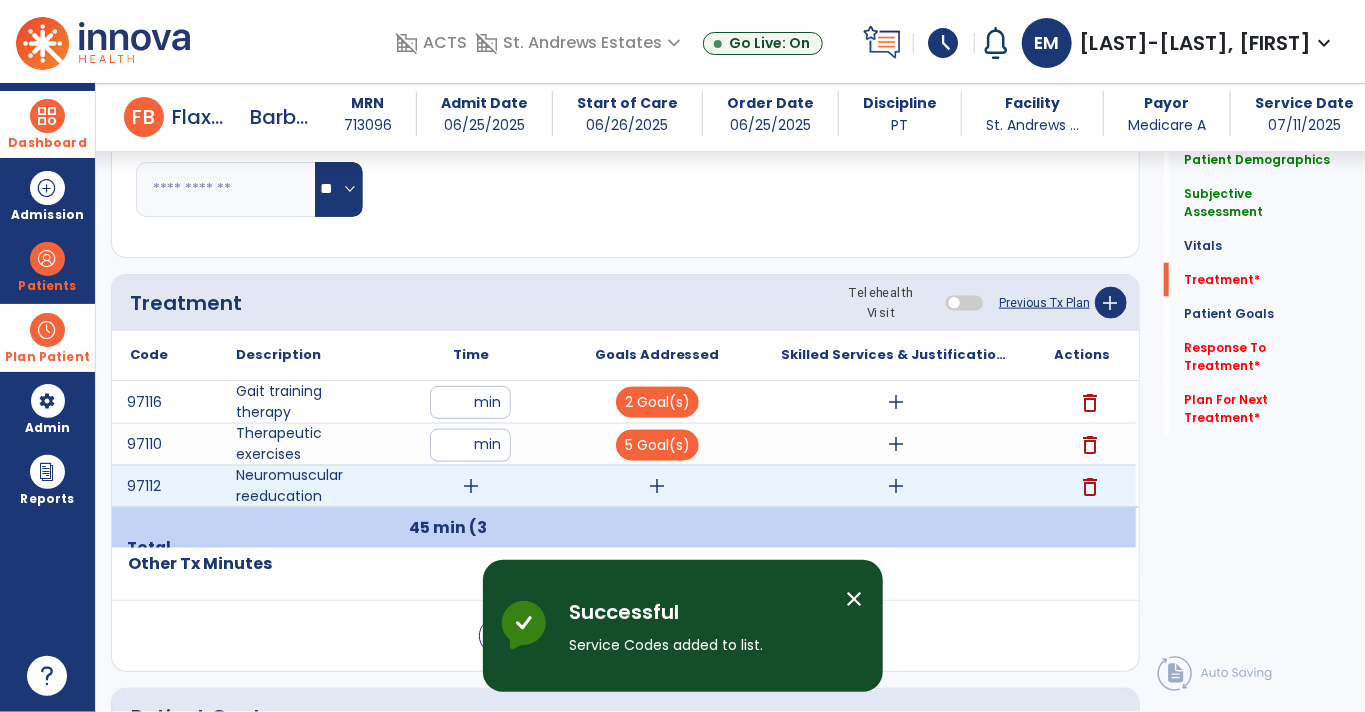 click on "add" at bounding box center [471, 486] 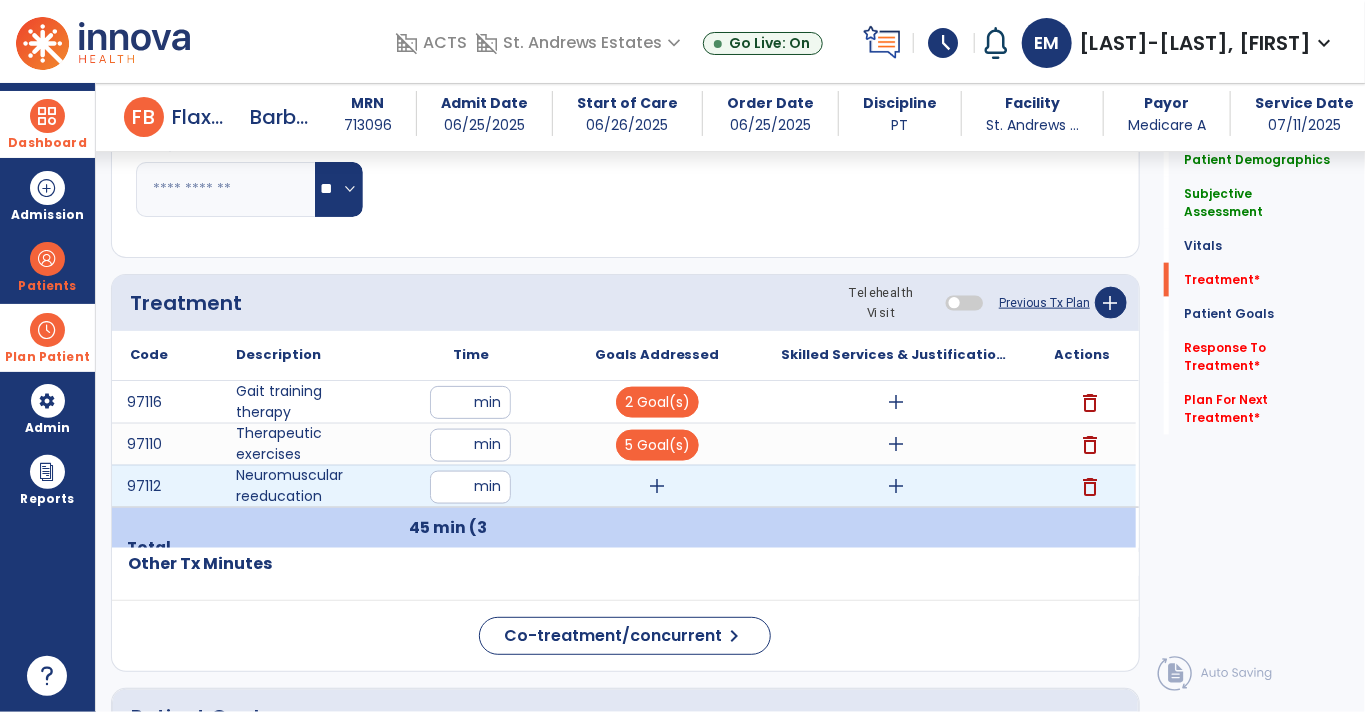 type on "**" 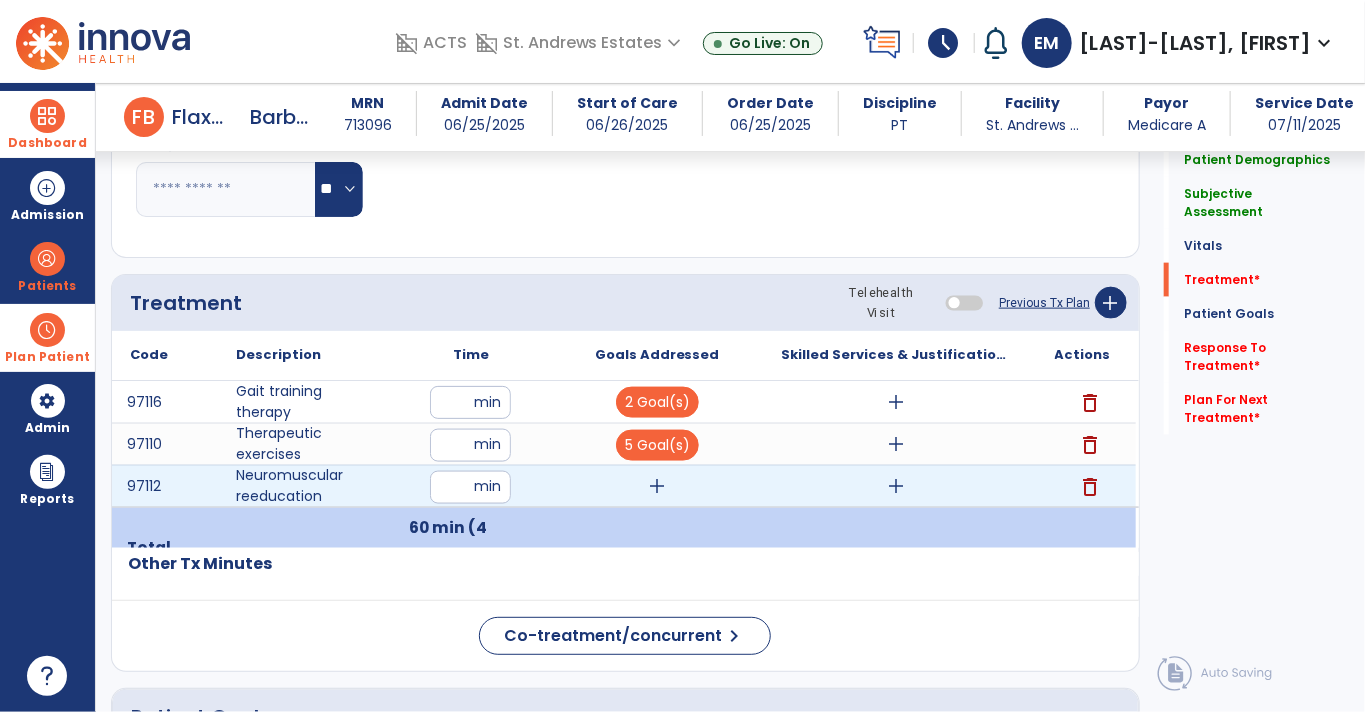 click on "add" at bounding box center (657, 486) 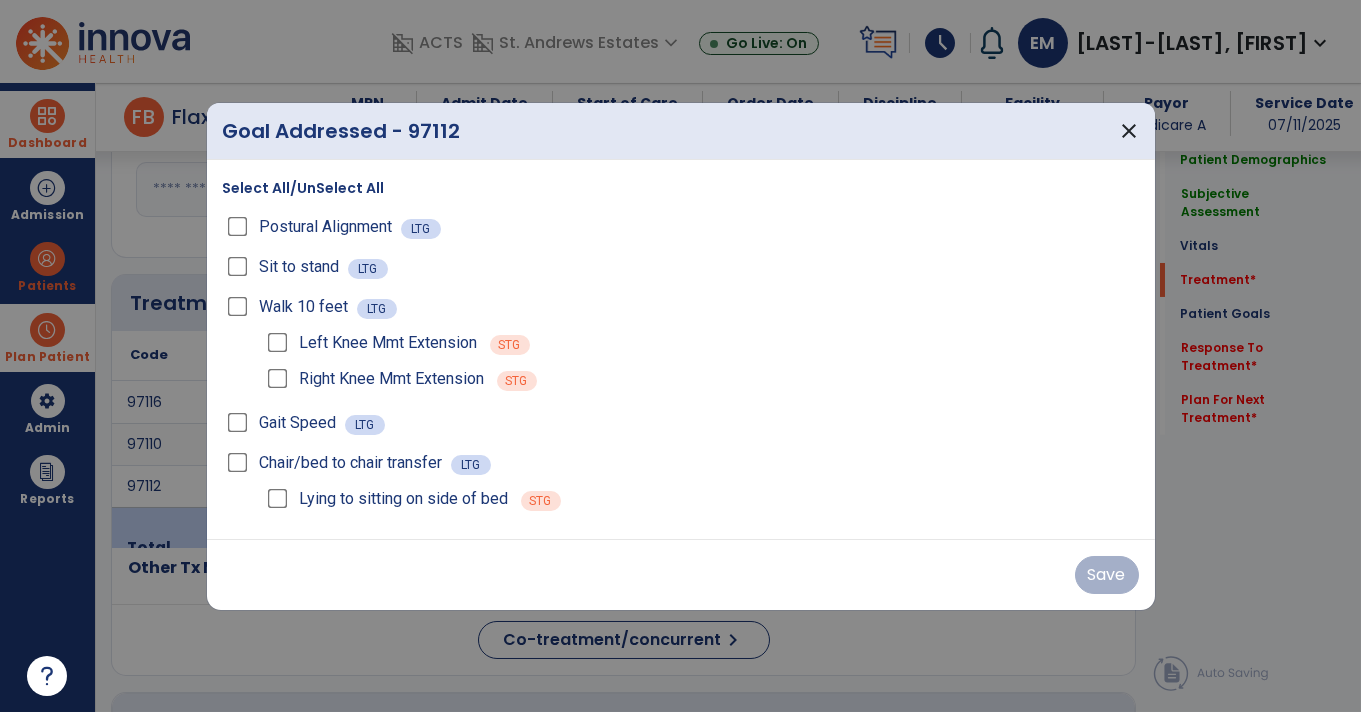 scroll, scrollTop: 975, scrollLeft: 0, axis: vertical 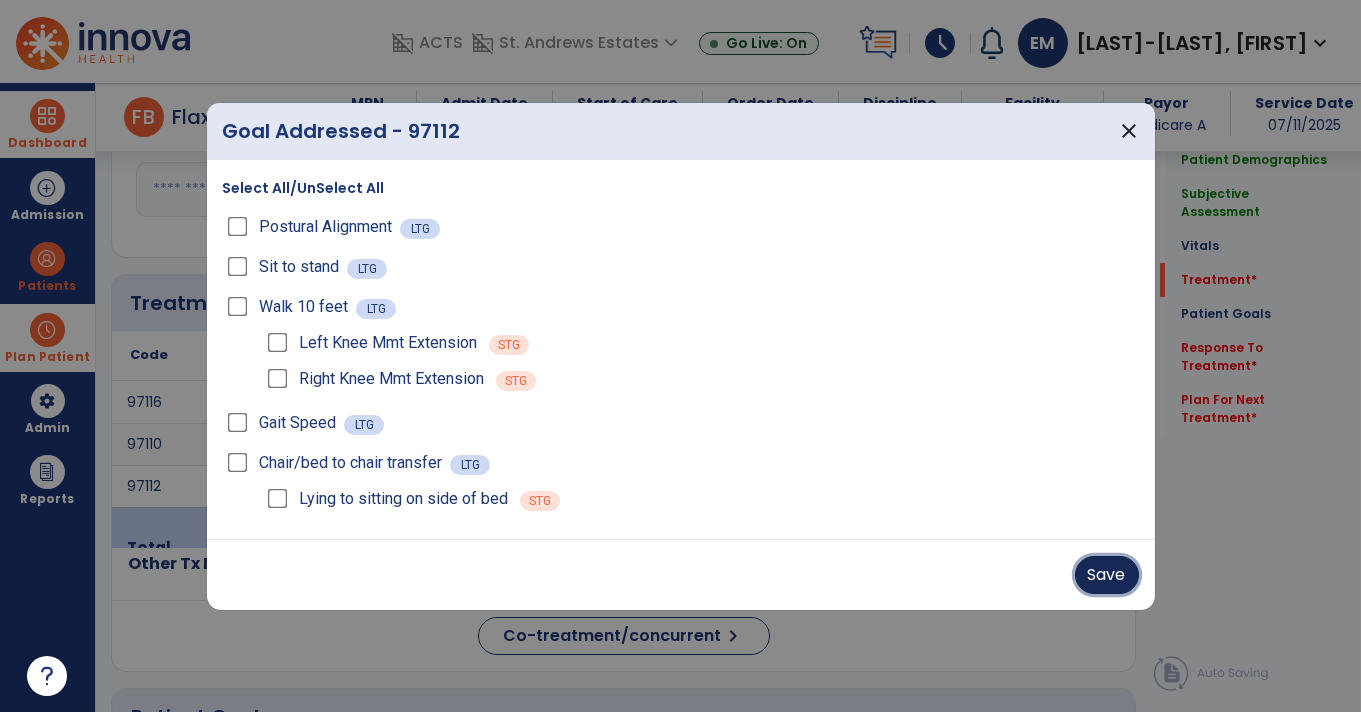 click on "Save" at bounding box center [1107, 575] 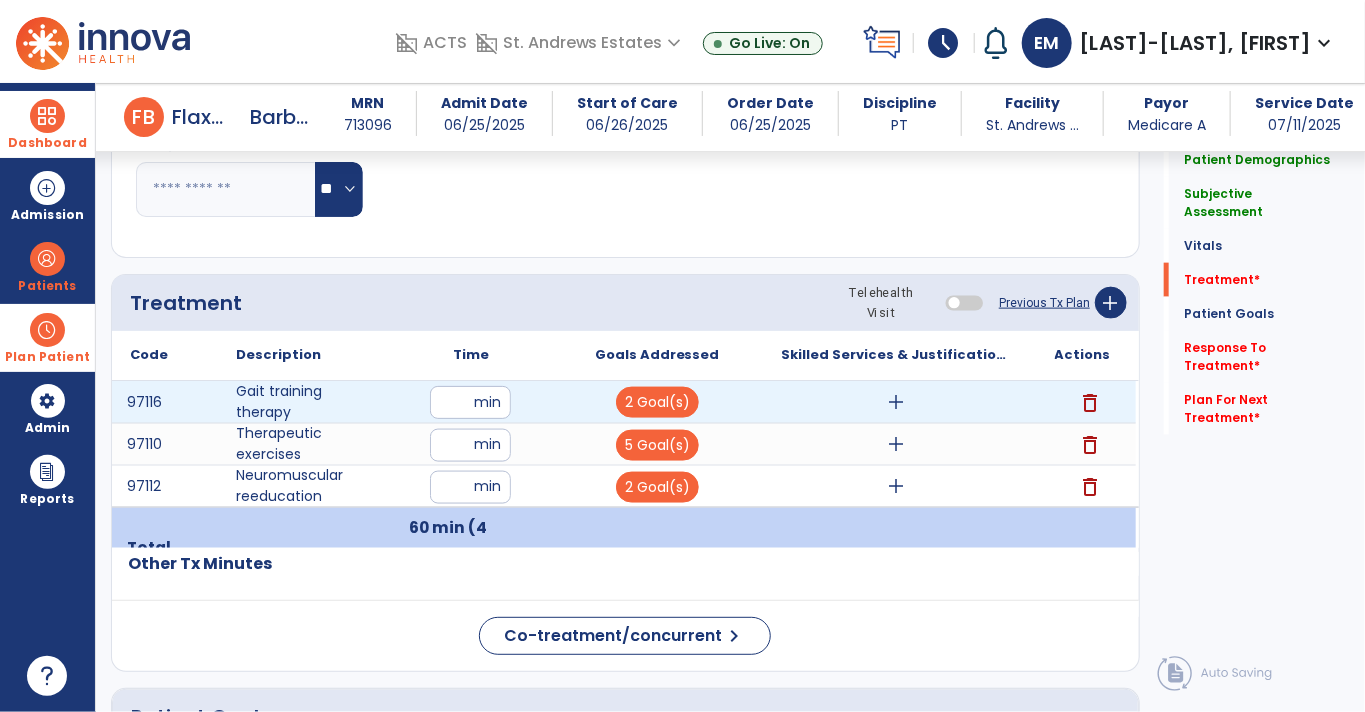 click on "add" at bounding box center [897, 402] 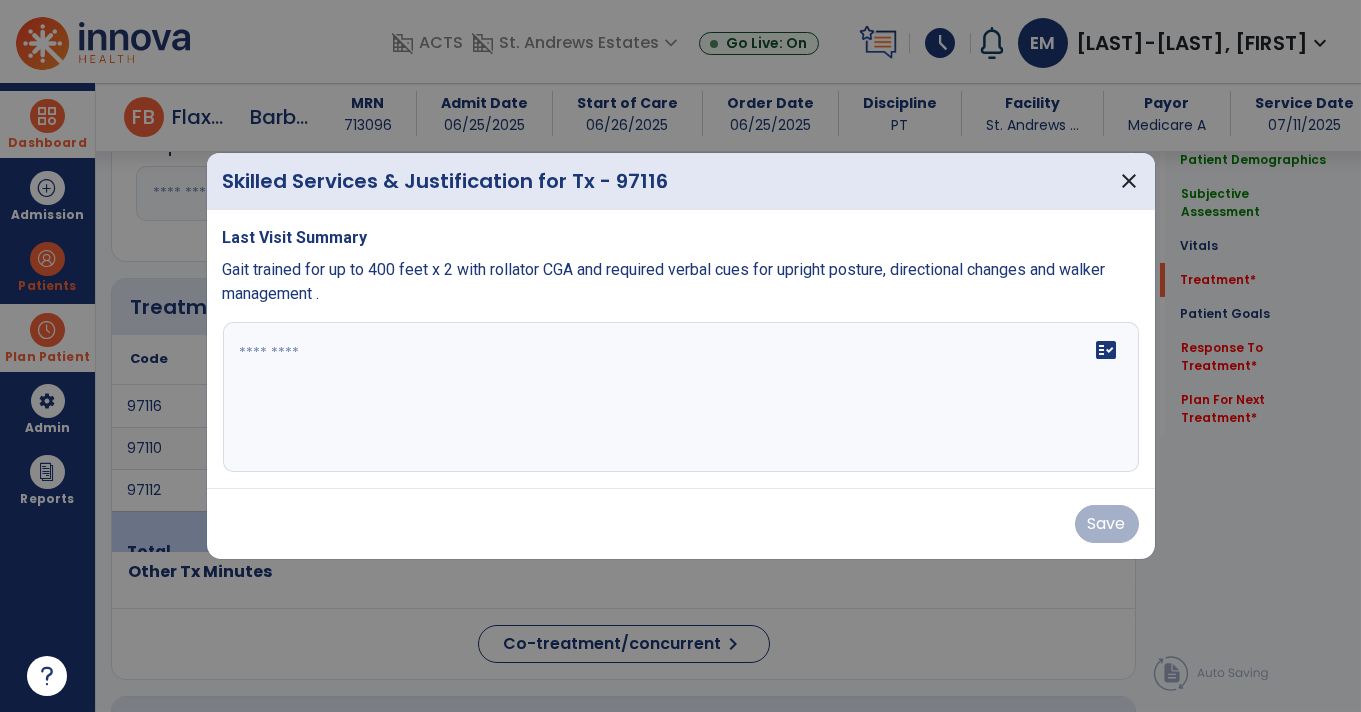 scroll, scrollTop: 975, scrollLeft: 0, axis: vertical 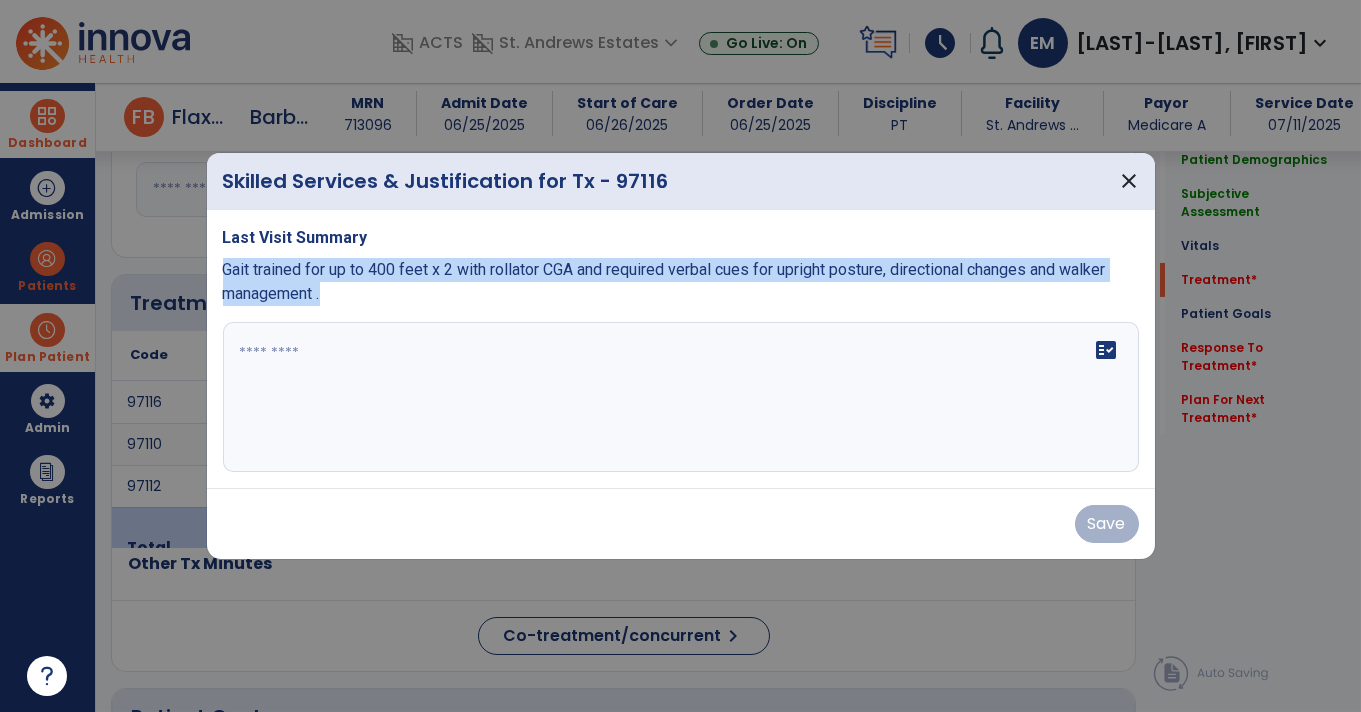 drag, startPoint x: 225, startPoint y: 263, endPoint x: 359, endPoint y: 312, distance: 142.67796 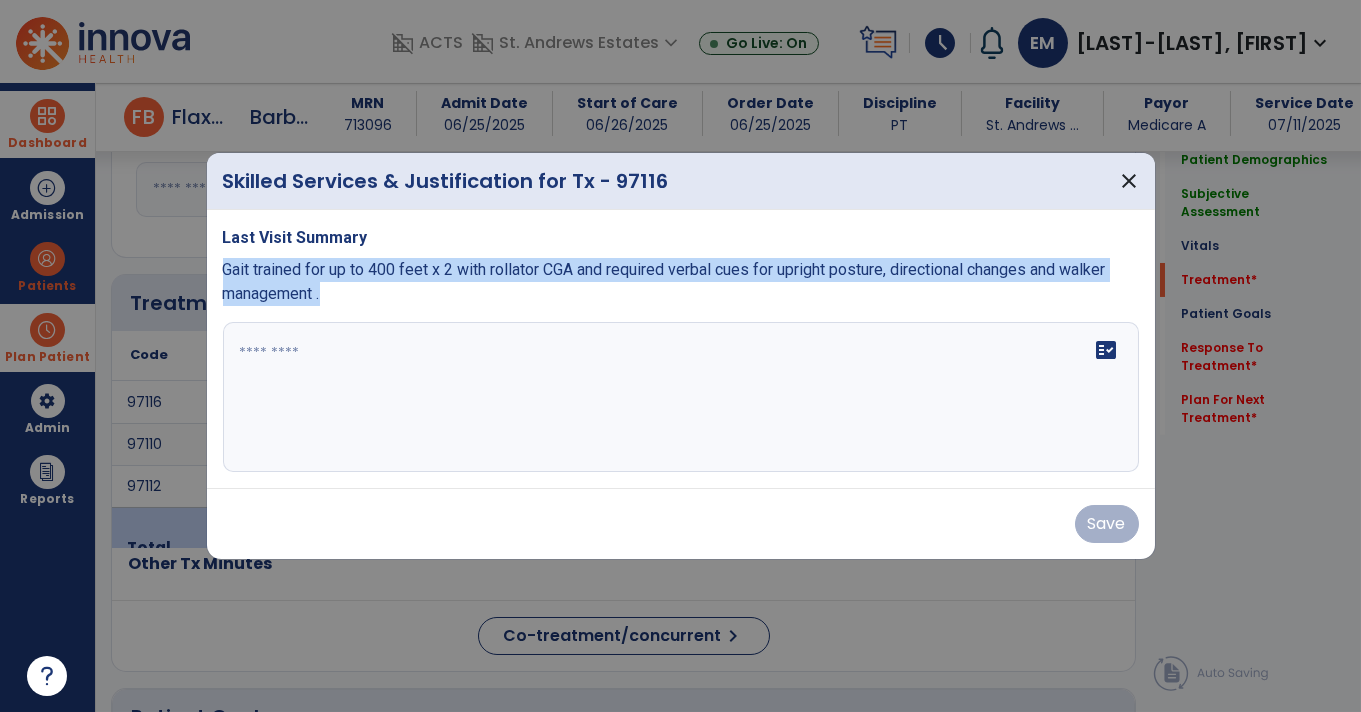 copy on "Gait trained for up to 400 feet x 2 with rollator CGA and required verbal cues for upright posture, directional changes and walker management ." 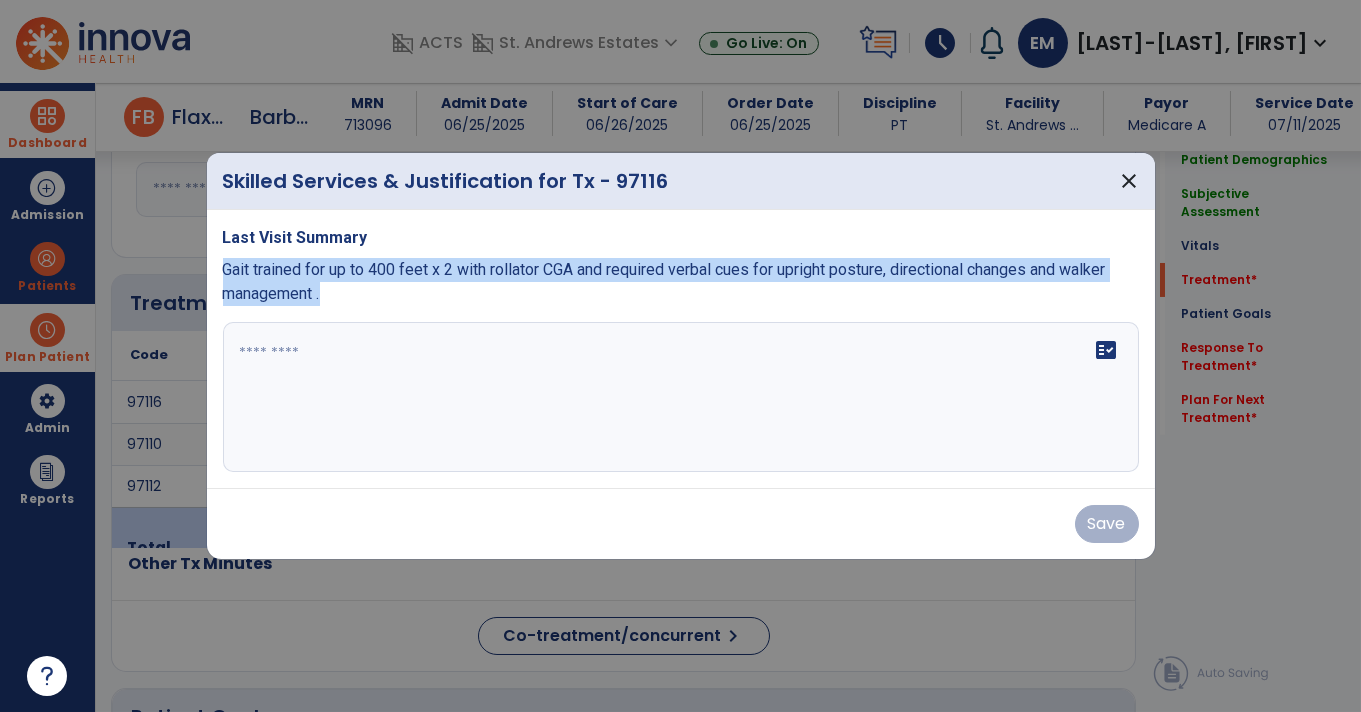 click at bounding box center [681, 397] 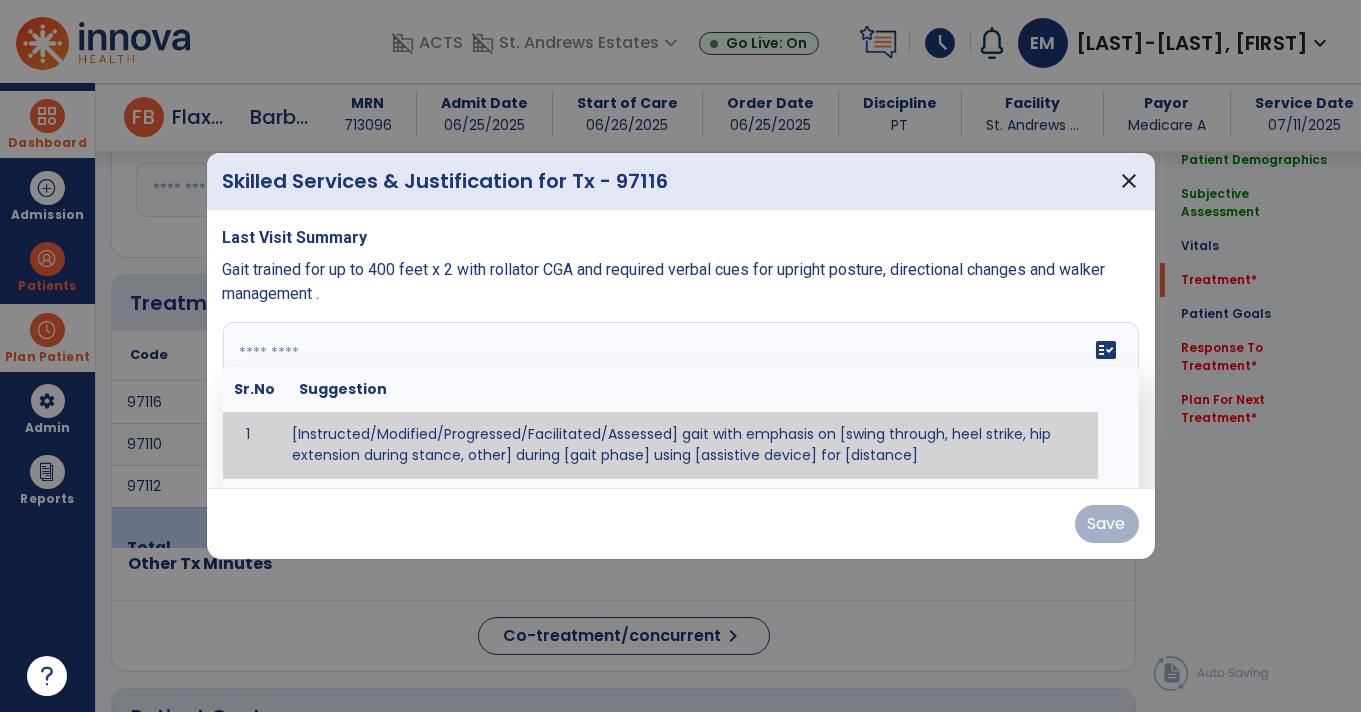 paste on "**********" 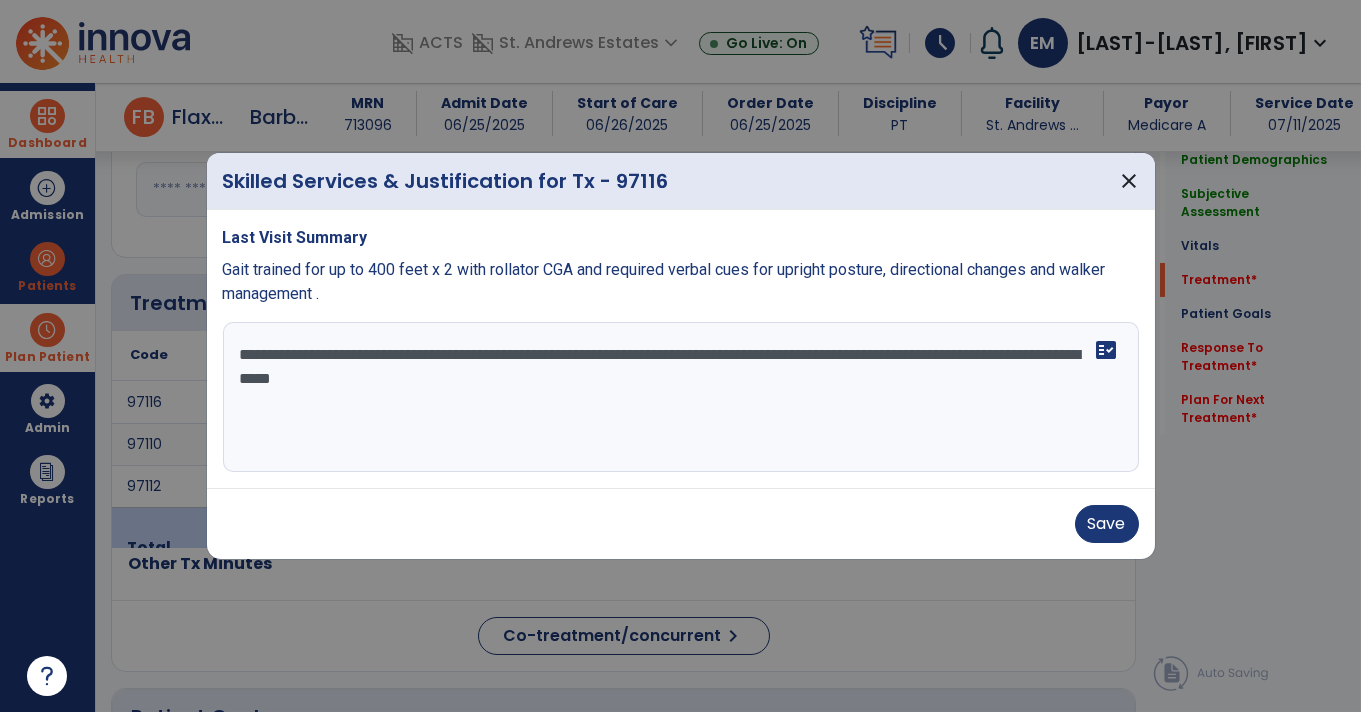 click on "**********" at bounding box center [681, 397] 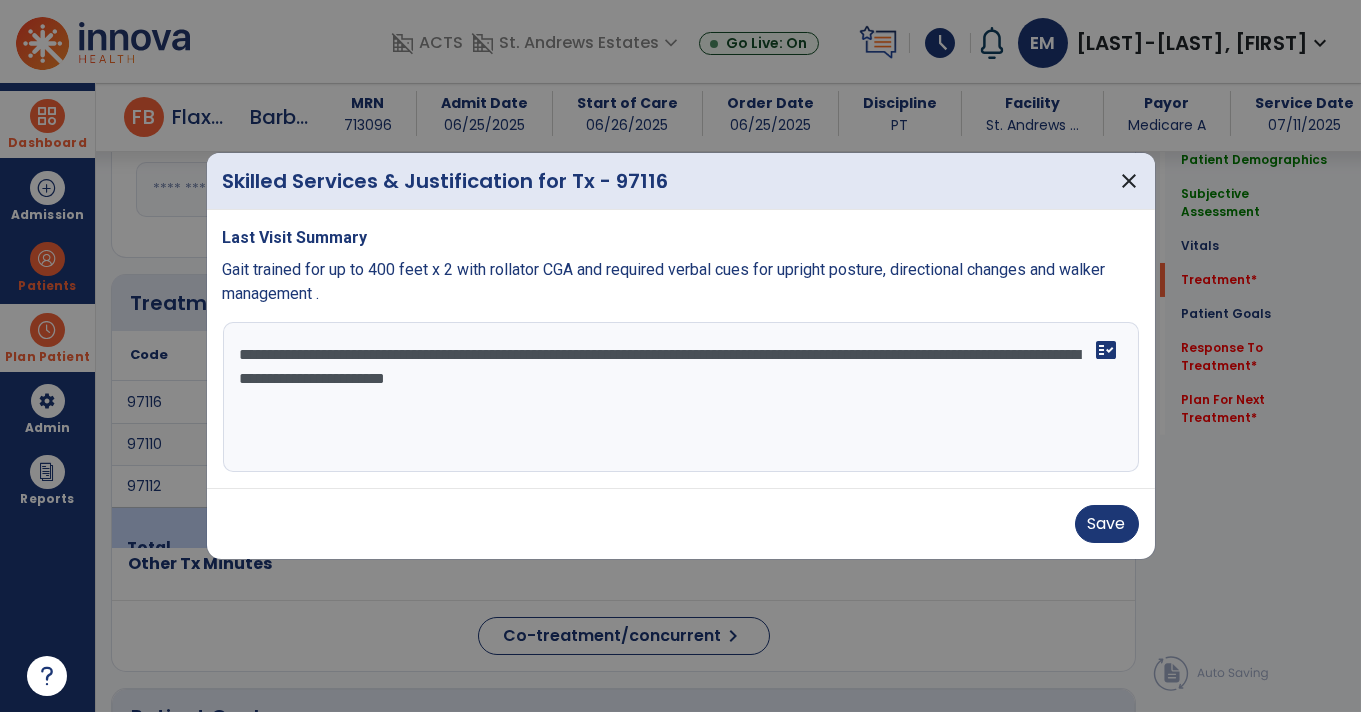 click on "**********" at bounding box center [681, 397] 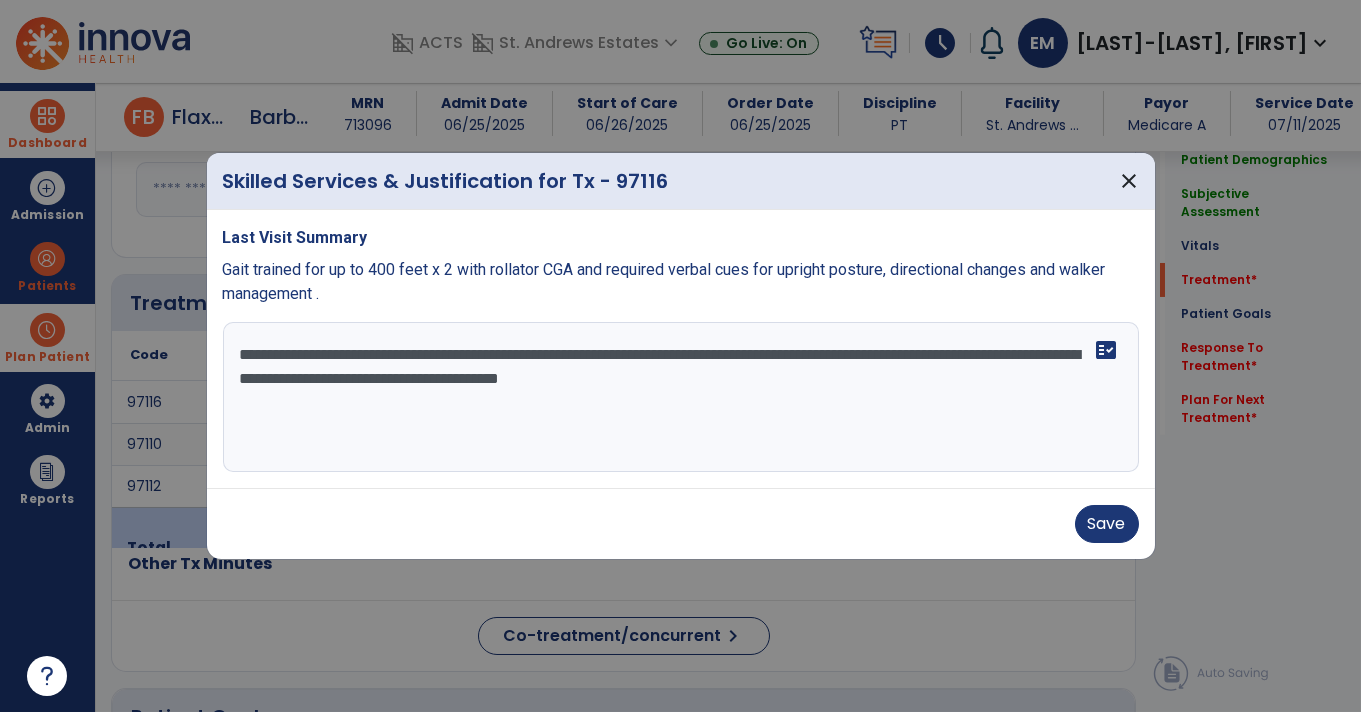 click on "**********" at bounding box center (681, 397) 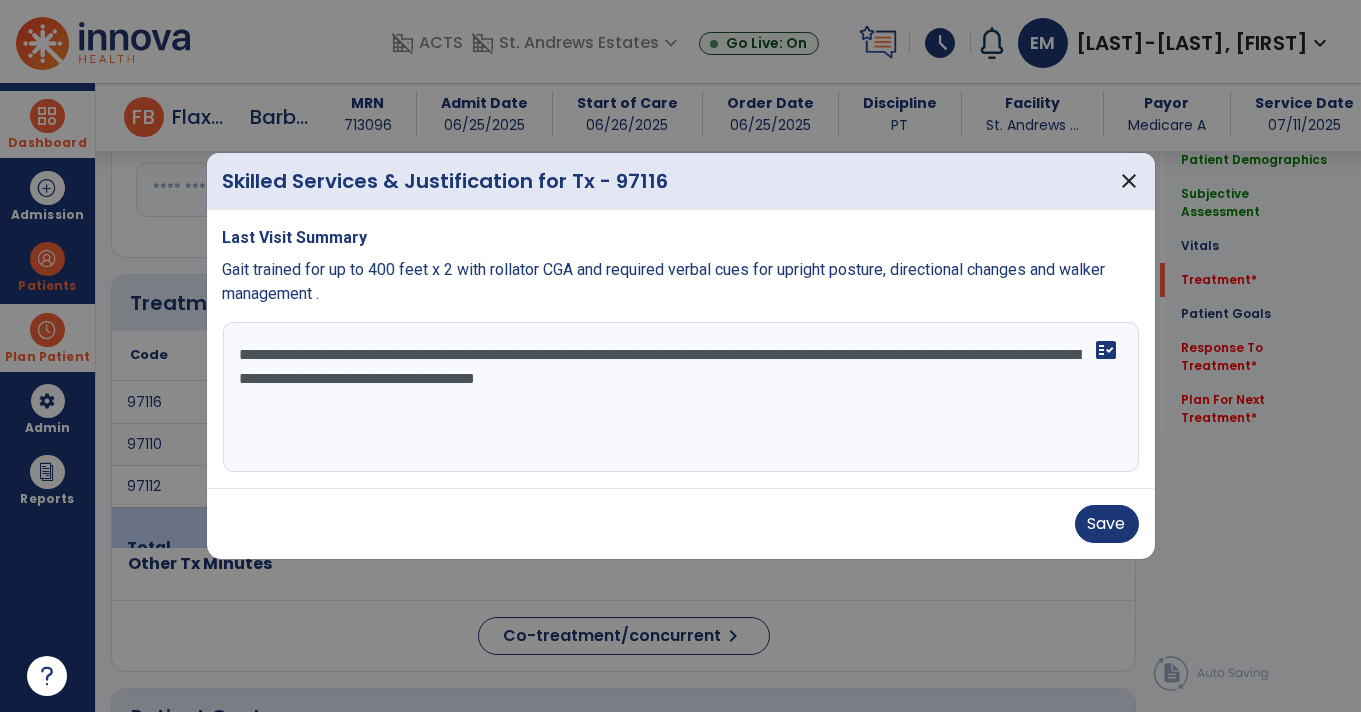 click on "**********" at bounding box center [681, 397] 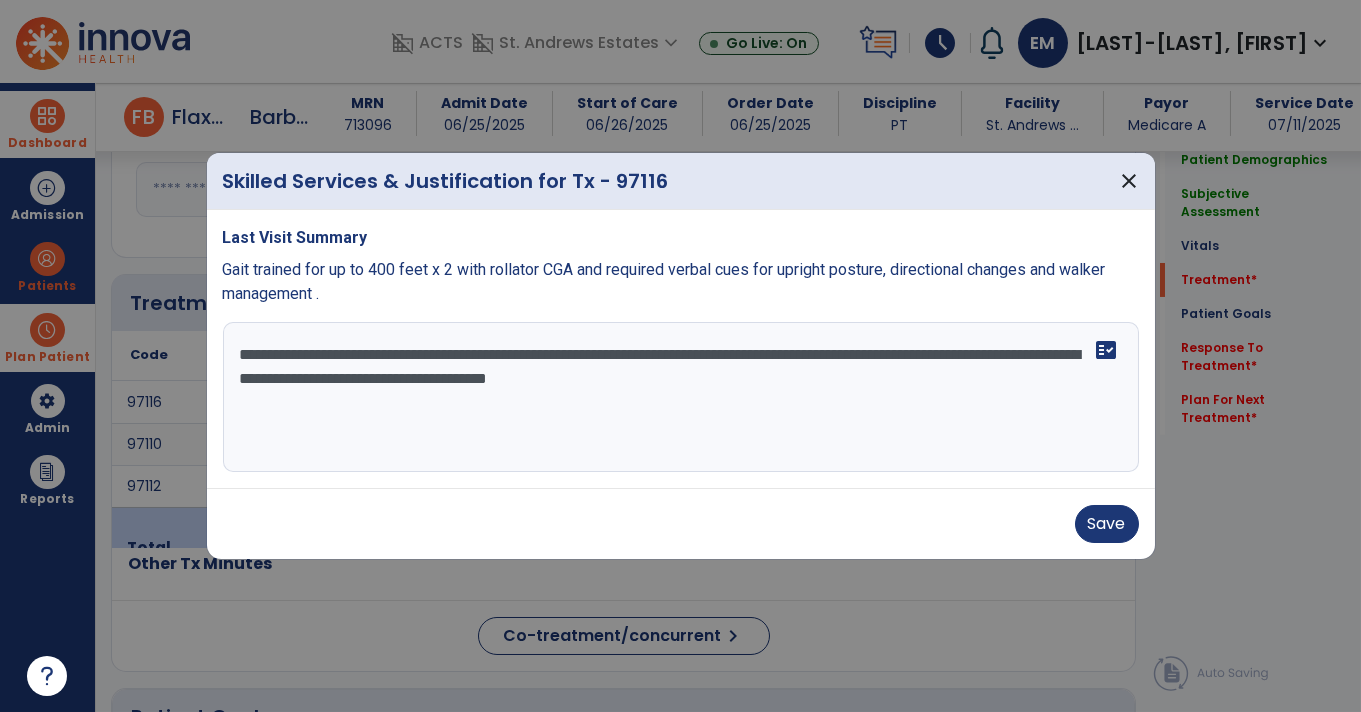 click on "**********" at bounding box center [681, 397] 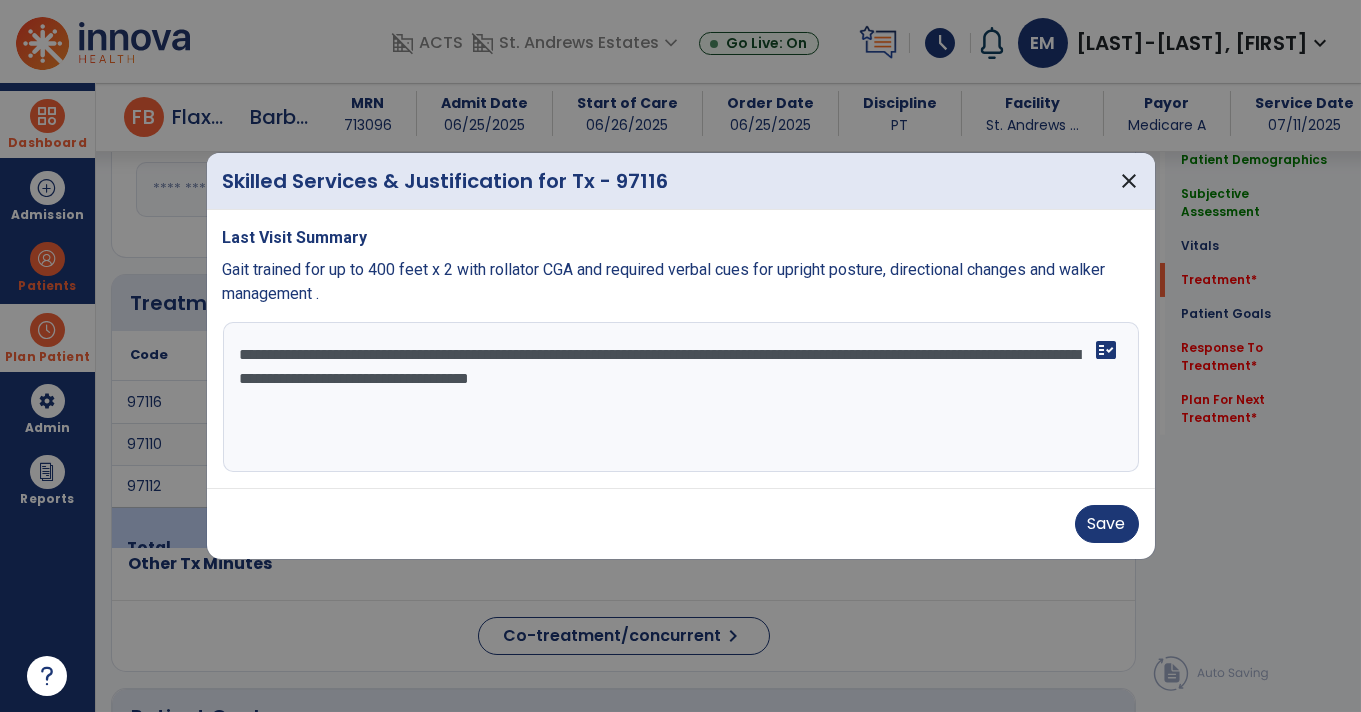 click on "**********" at bounding box center [681, 397] 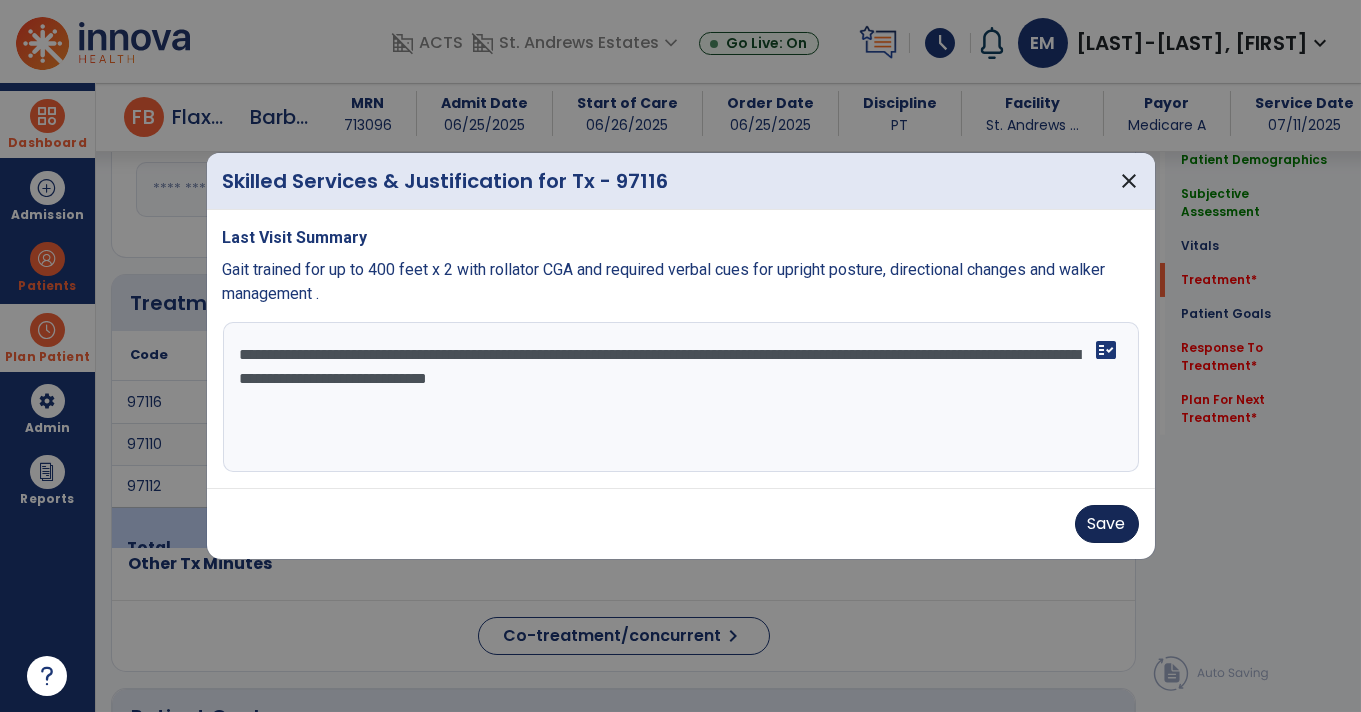 type on "**********" 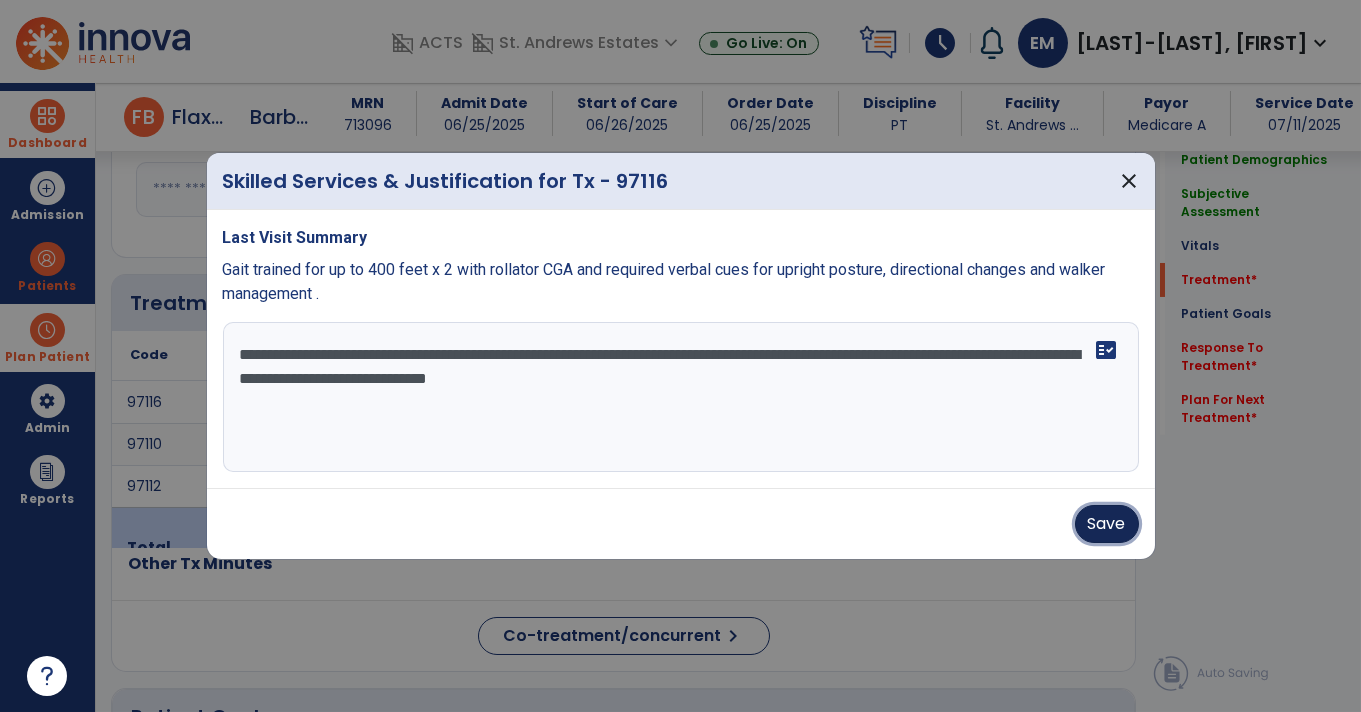 click on "Save" at bounding box center [1107, 524] 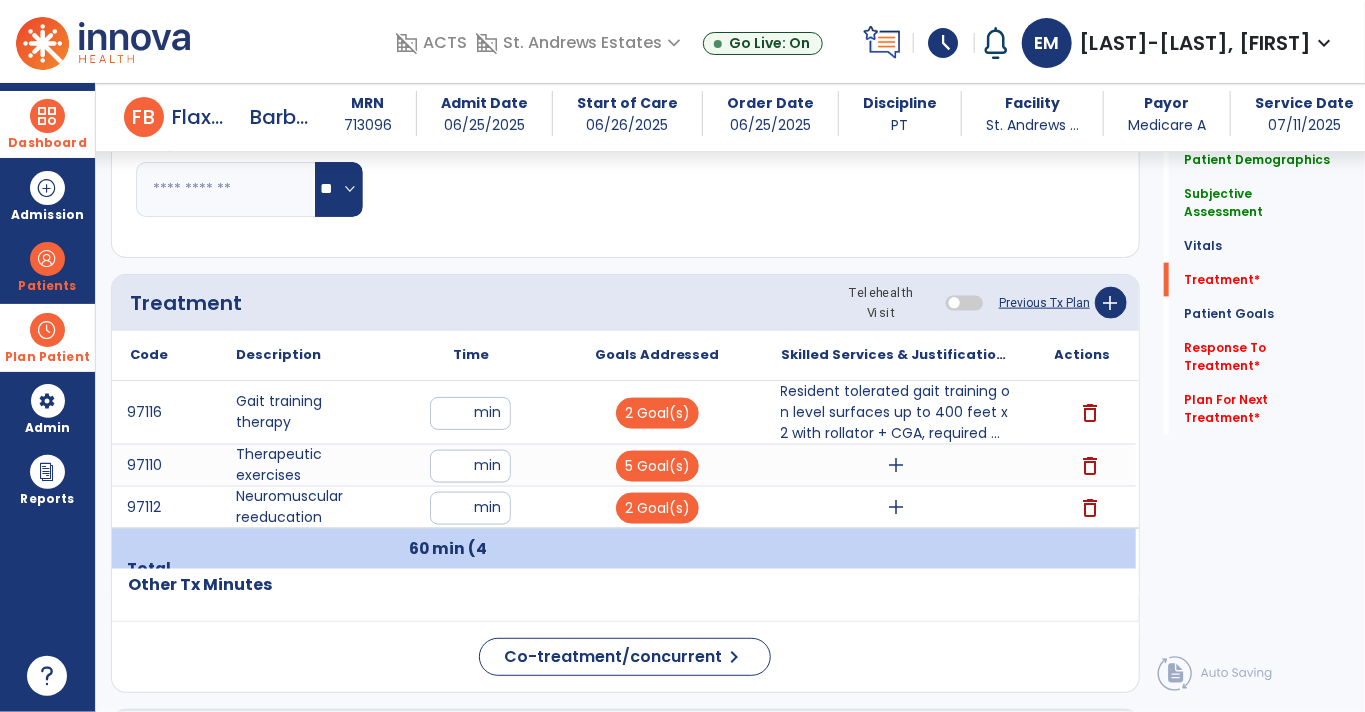 click on "add" at bounding box center [897, 465] 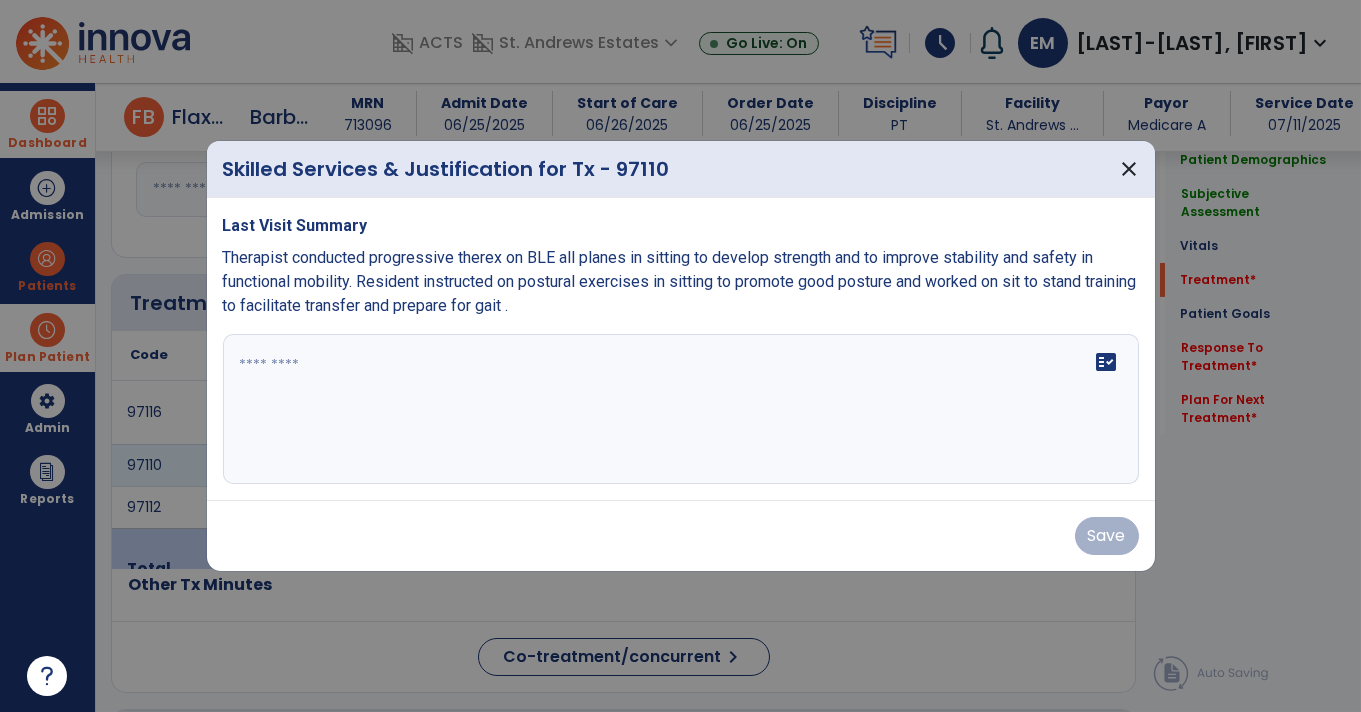 scroll, scrollTop: 975, scrollLeft: 0, axis: vertical 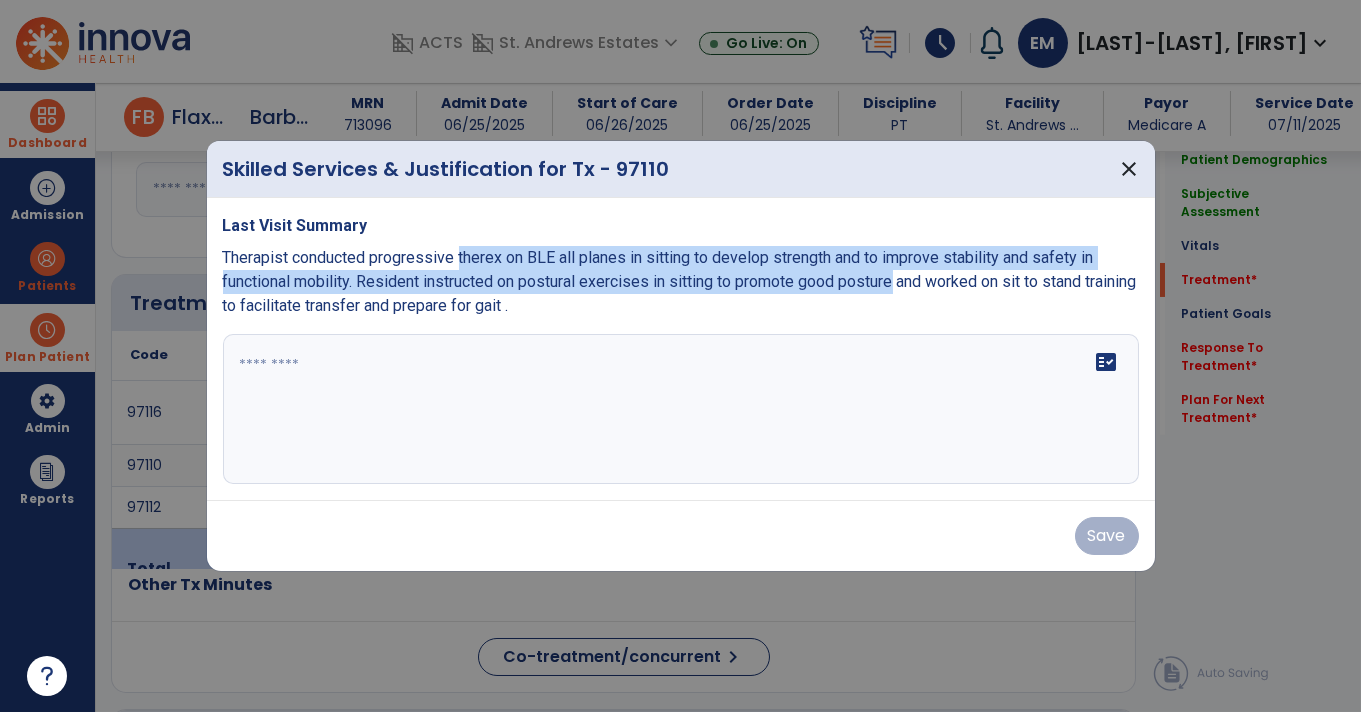 copy on "therex on BLE all planes in sitting to develop strength and to improve stability and safety in functional mobility. Resident instructed on postural exercises in sitting to promote good posture" 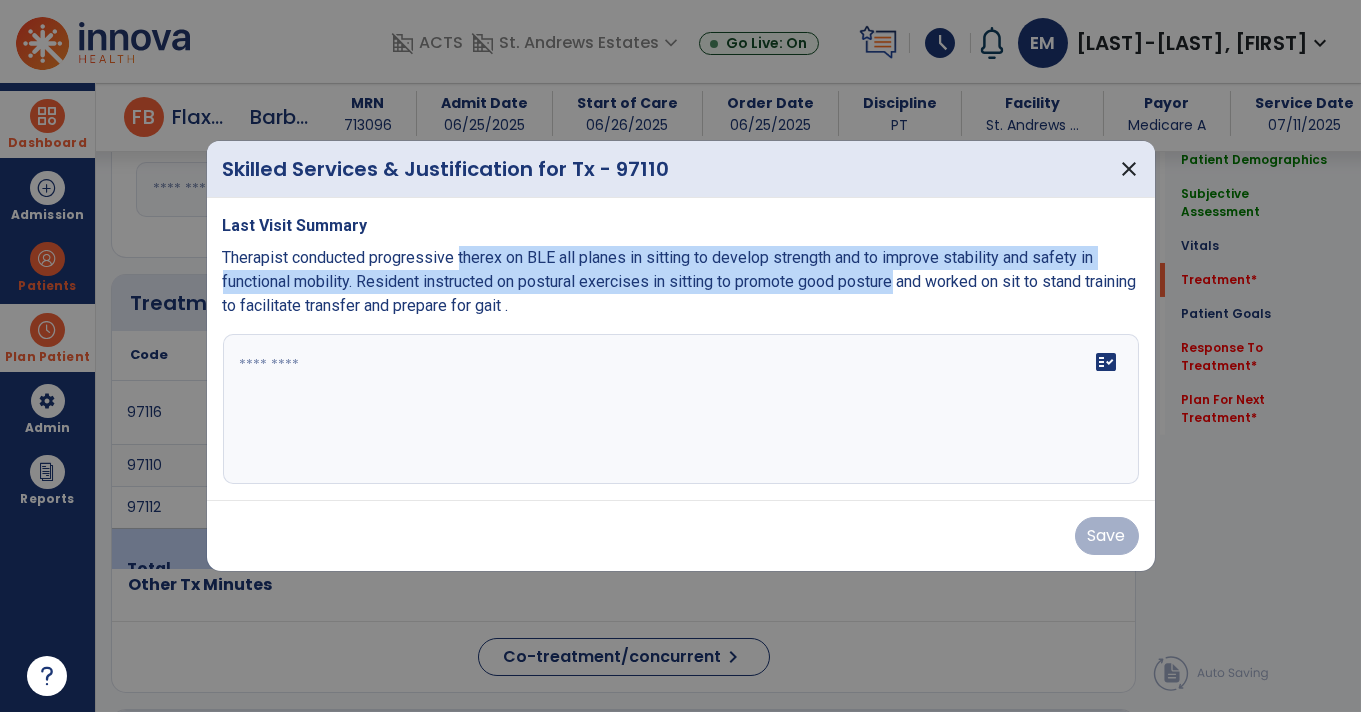 click at bounding box center [681, 409] 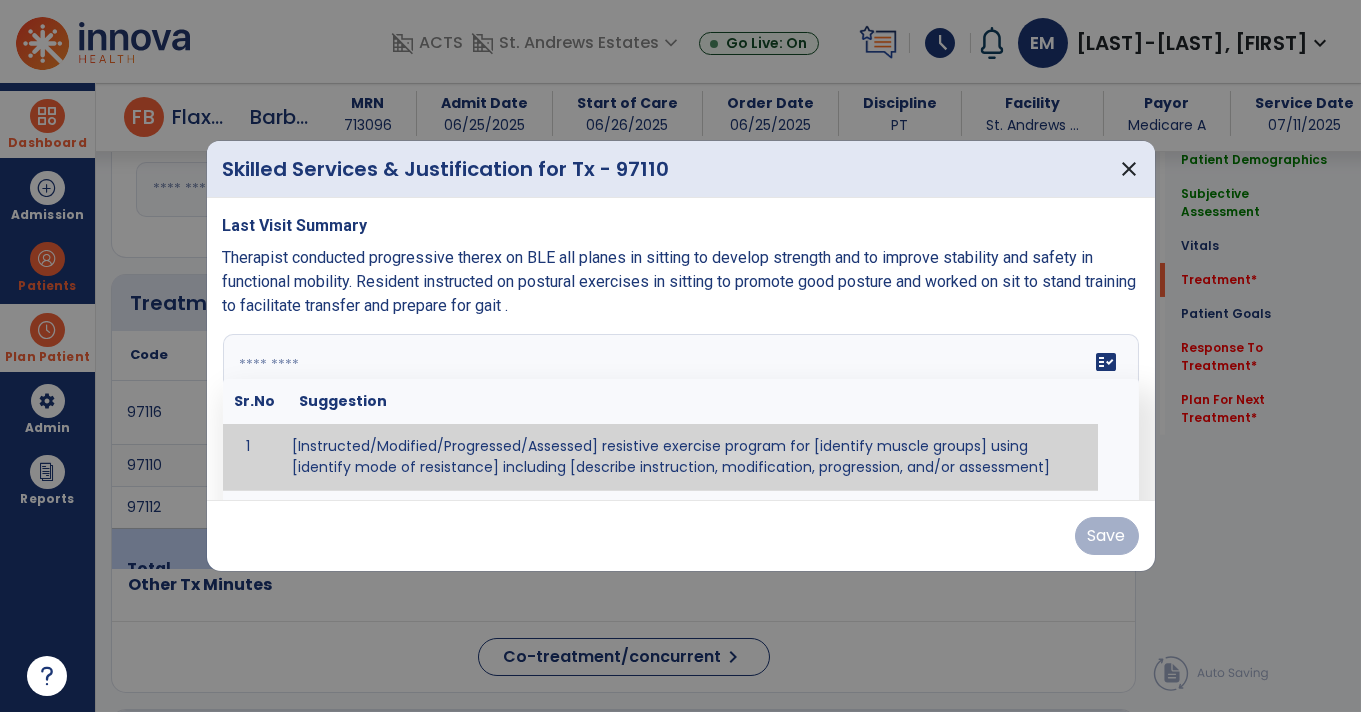 click at bounding box center (679, 409) 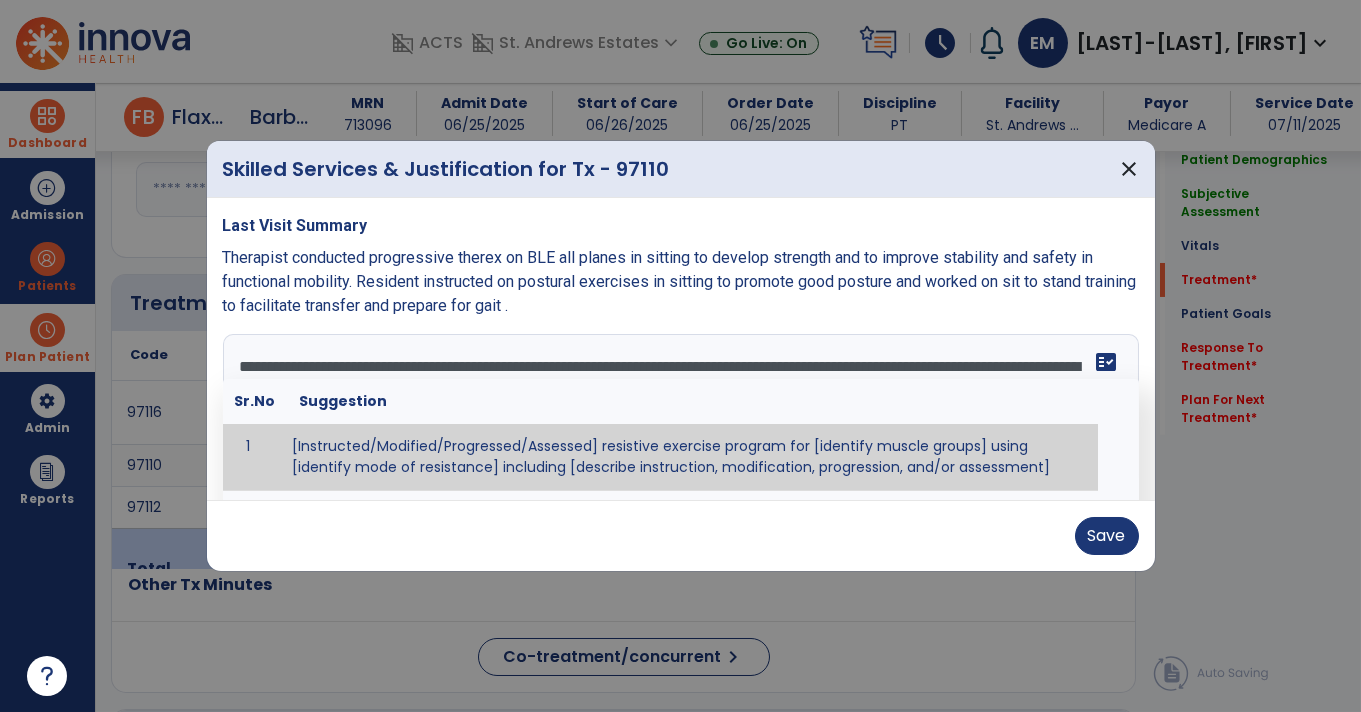 click on "**********" at bounding box center [679, 409] 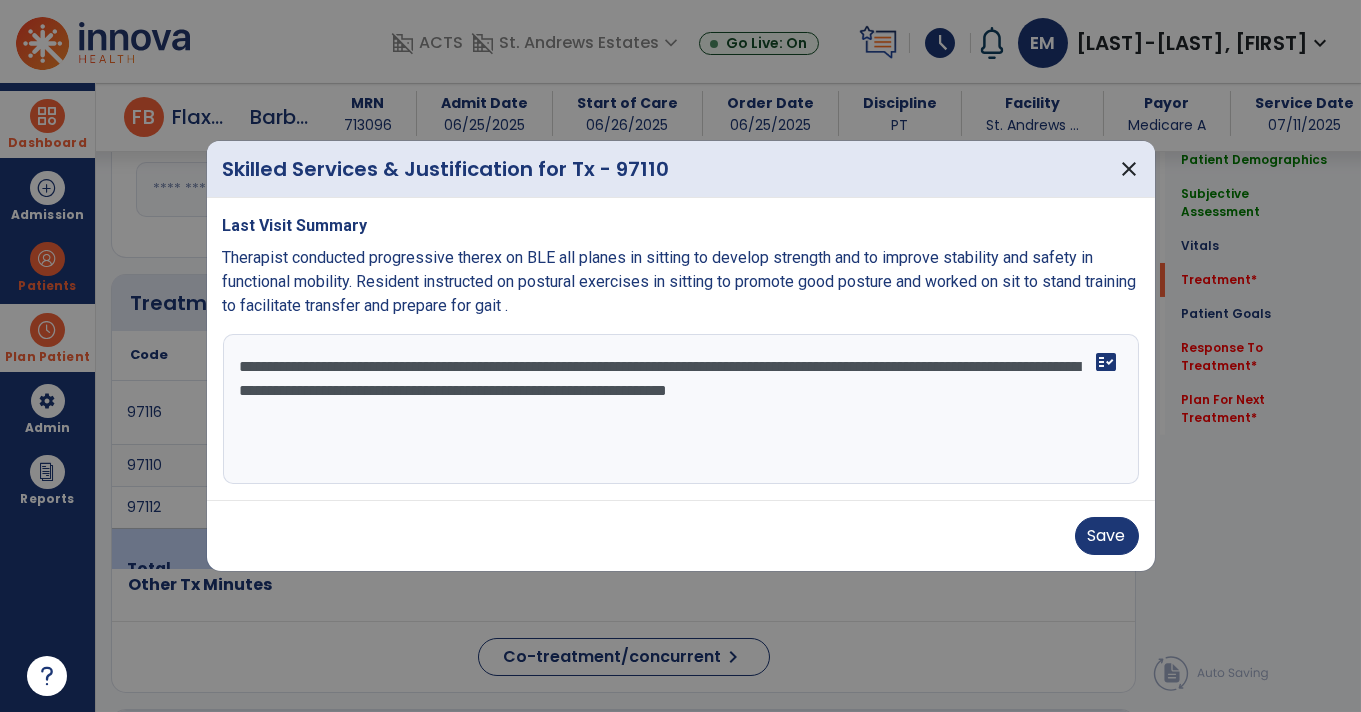 click on "**********" at bounding box center [681, 409] 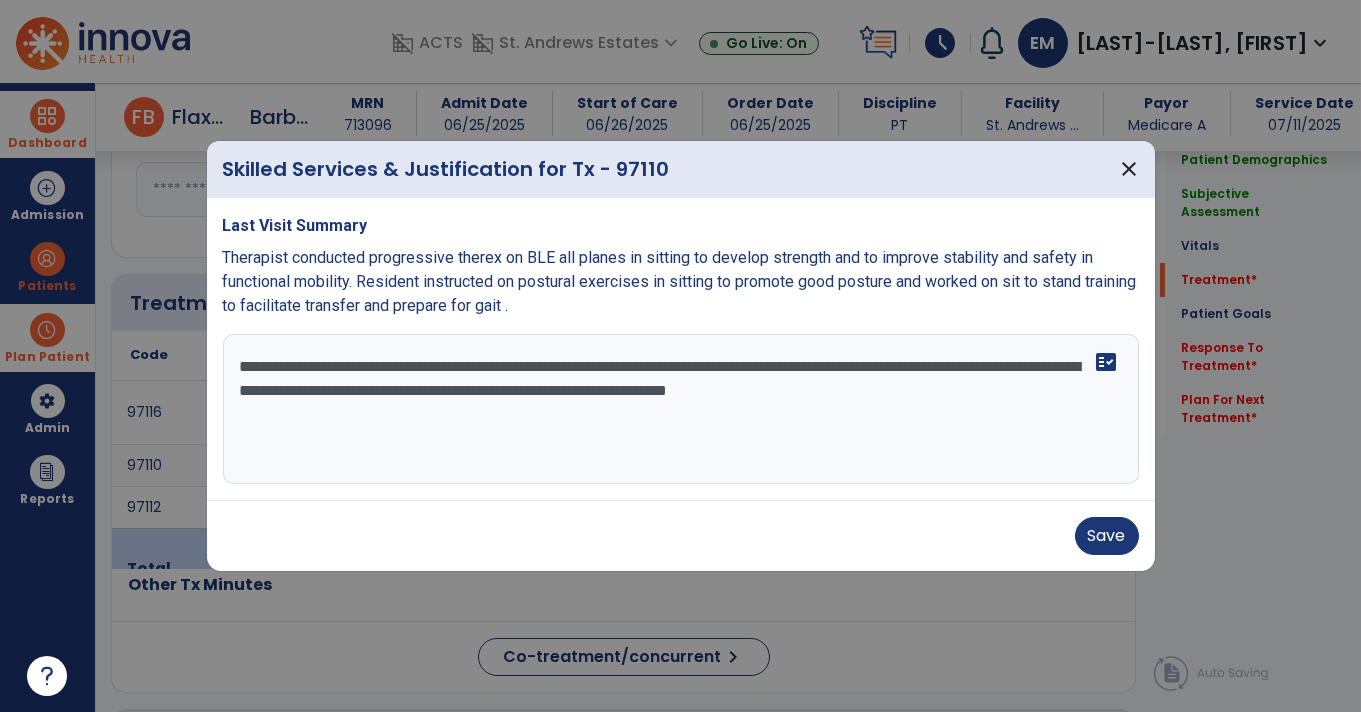 click on "**********" at bounding box center [681, 409] 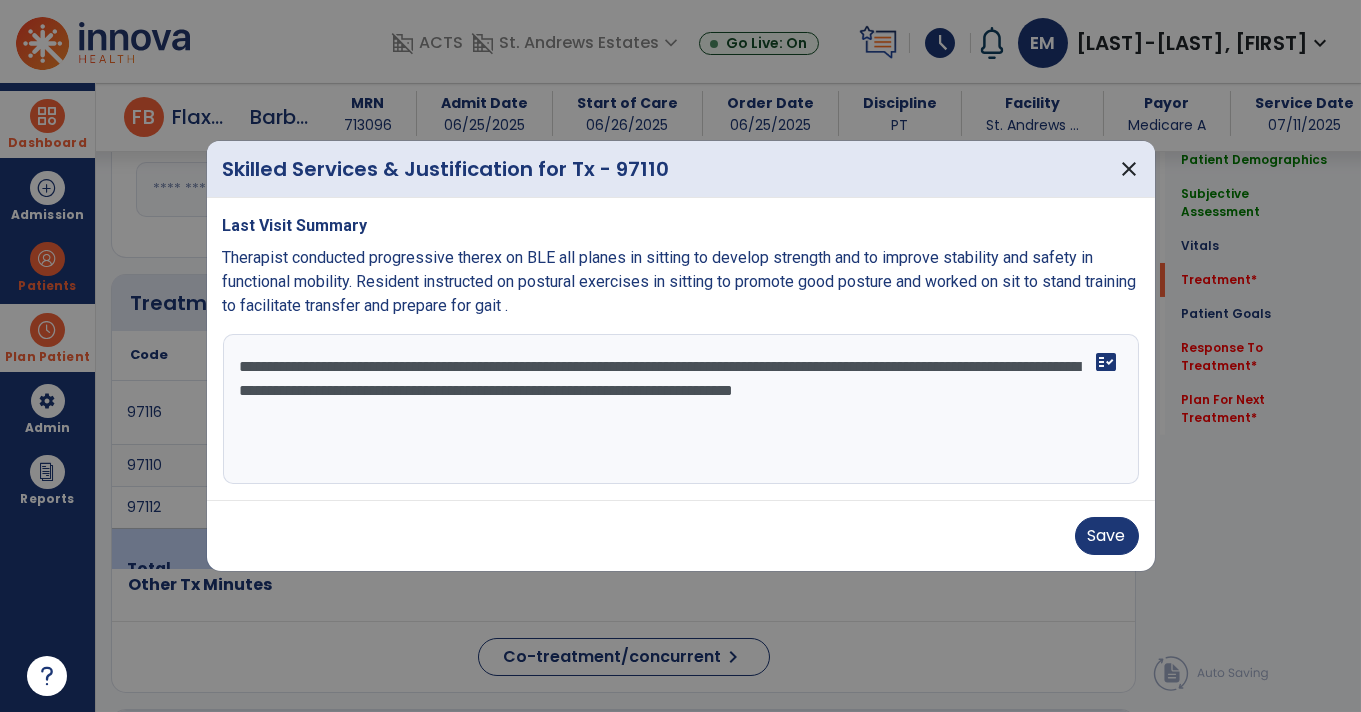 click on "**********" at bounding box center (681, 409) 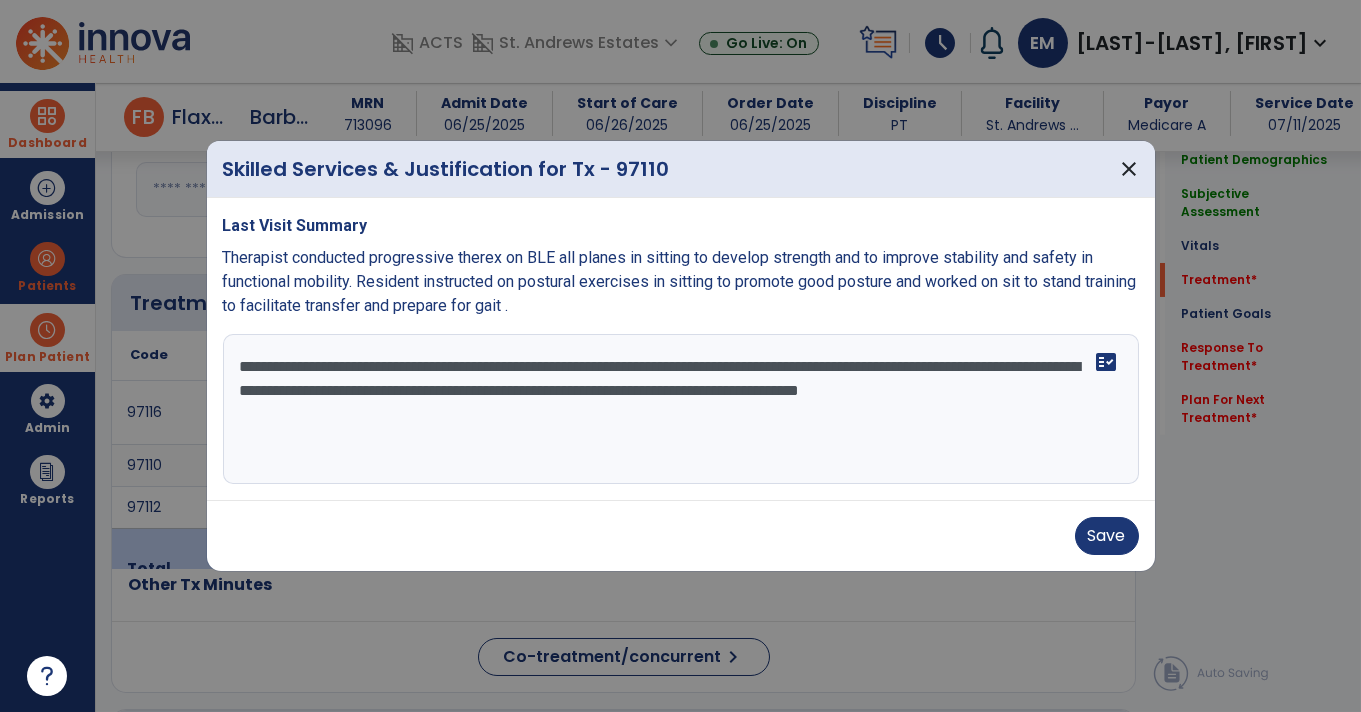 click on "**********" at bounding box center (681, 409) 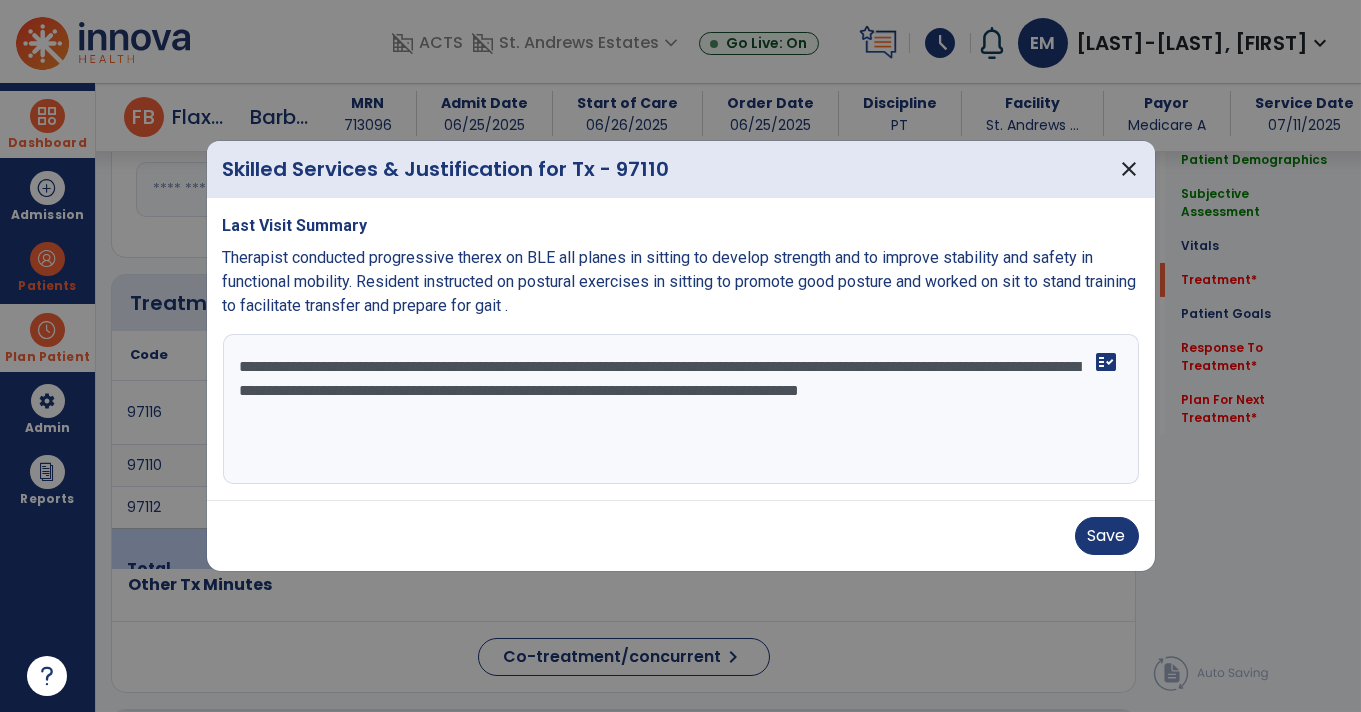 paste on "**********" 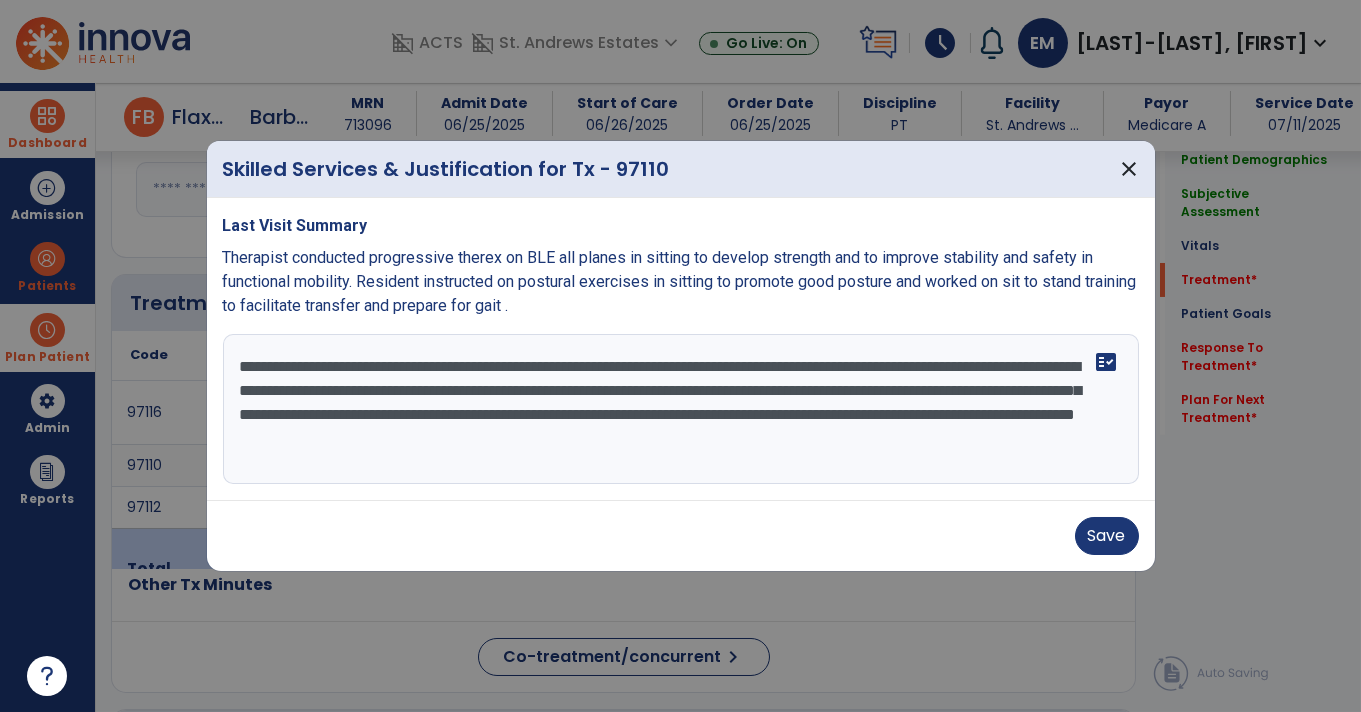 click on "**********" at bounding box center (681, 409) 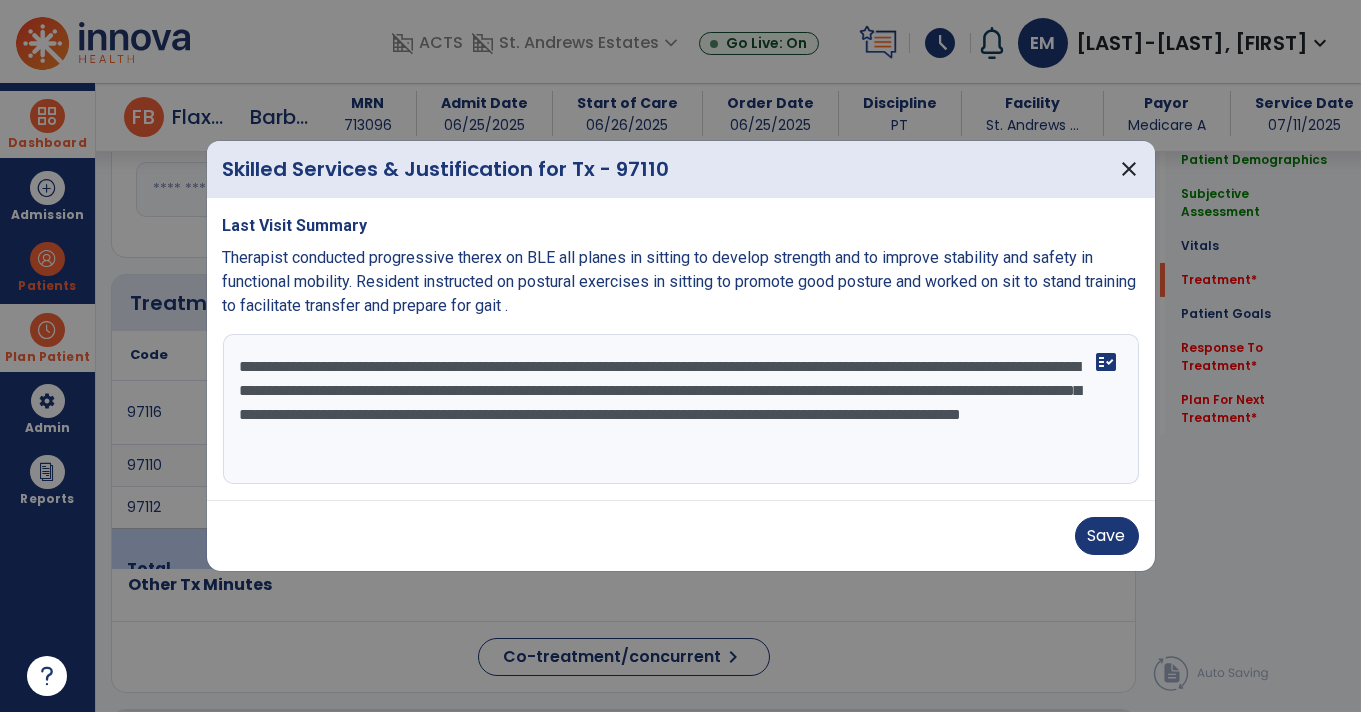 click on "**********" at bounding box center (681, 409) 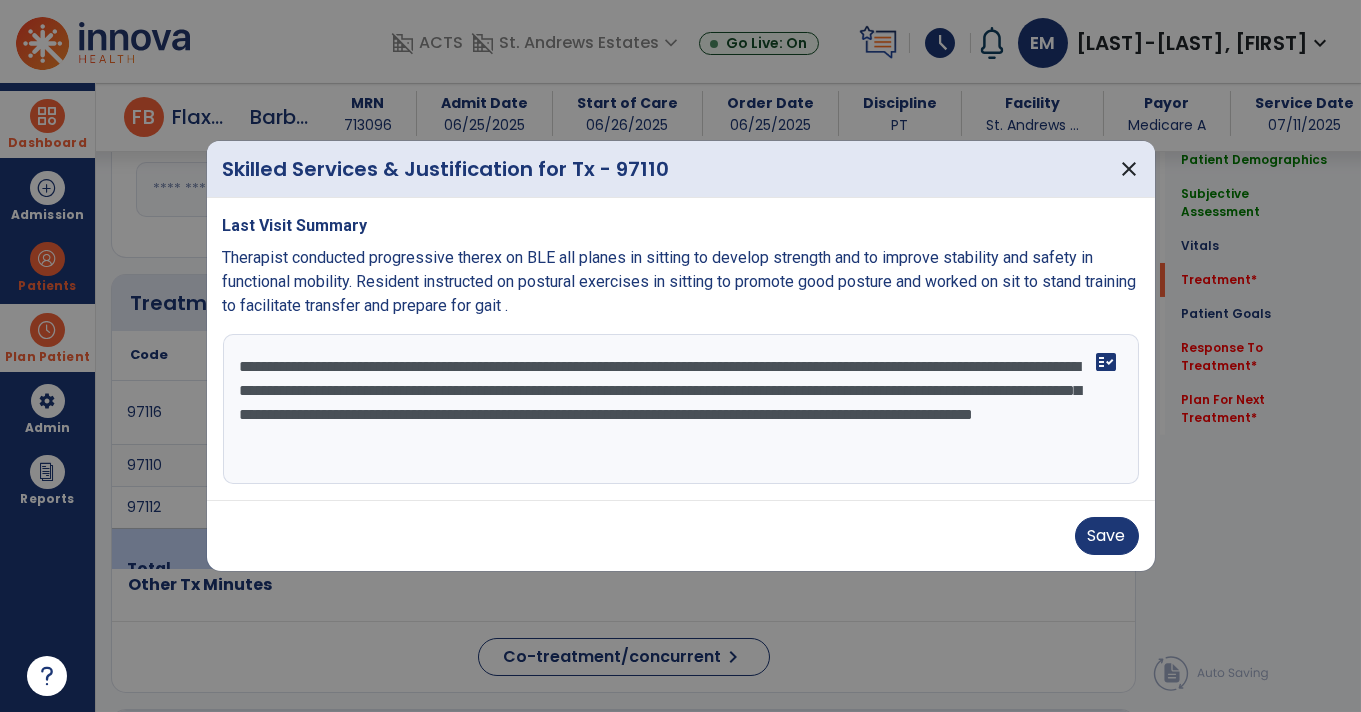 click on "**********" at bounding box center (681, 409) 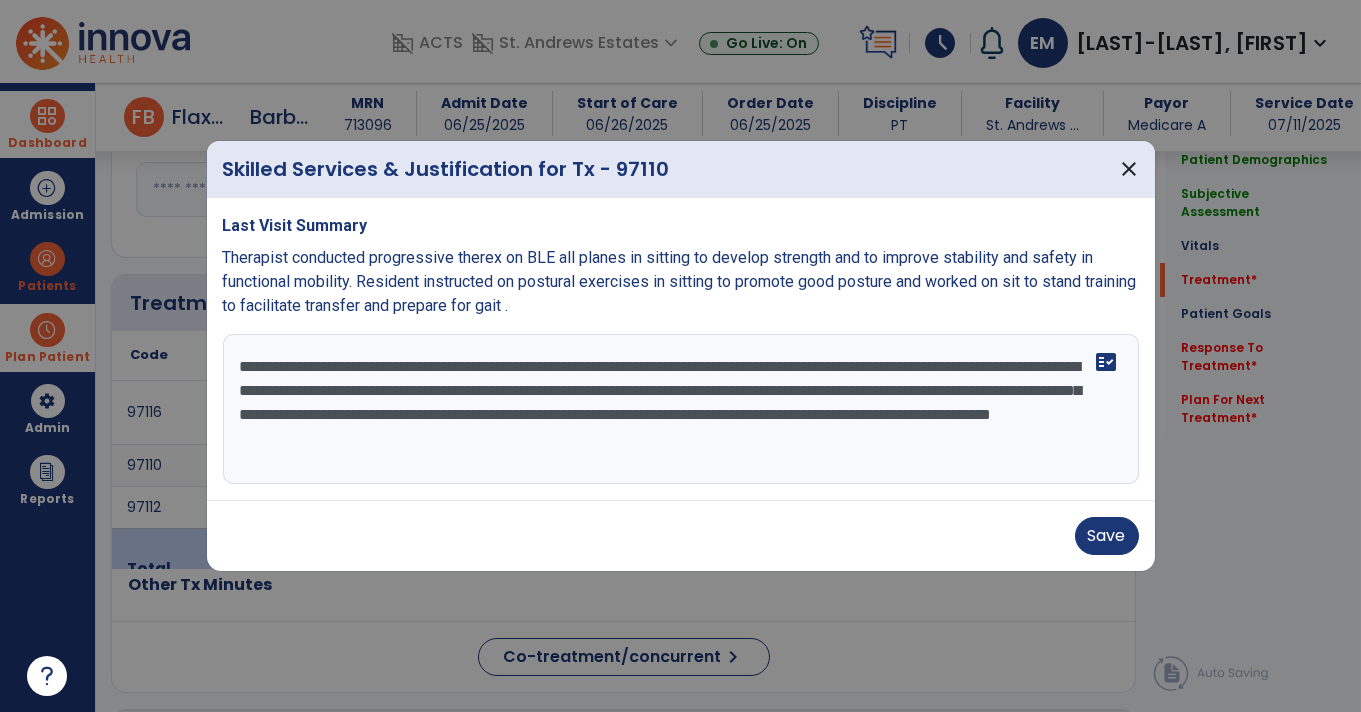 click on "**********" at bounding box center (681, 409) 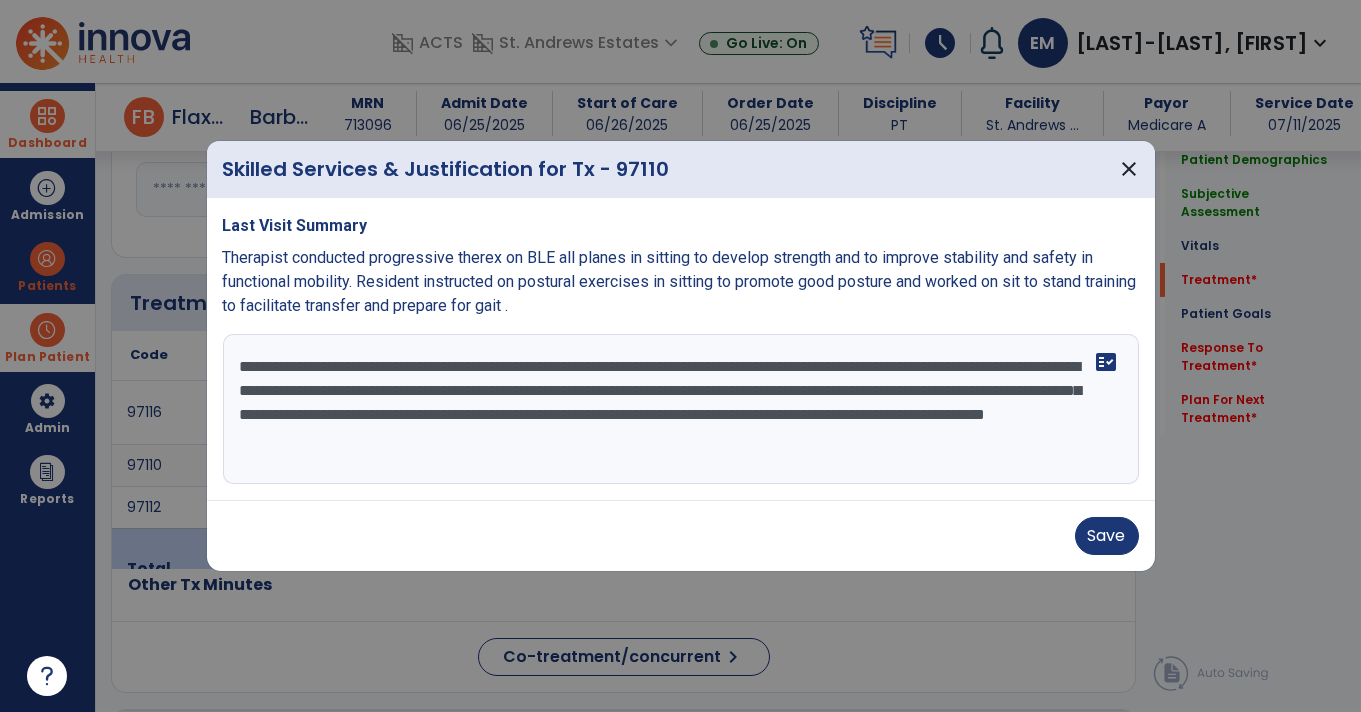 click on "**********" at bounding box center (681, 409) 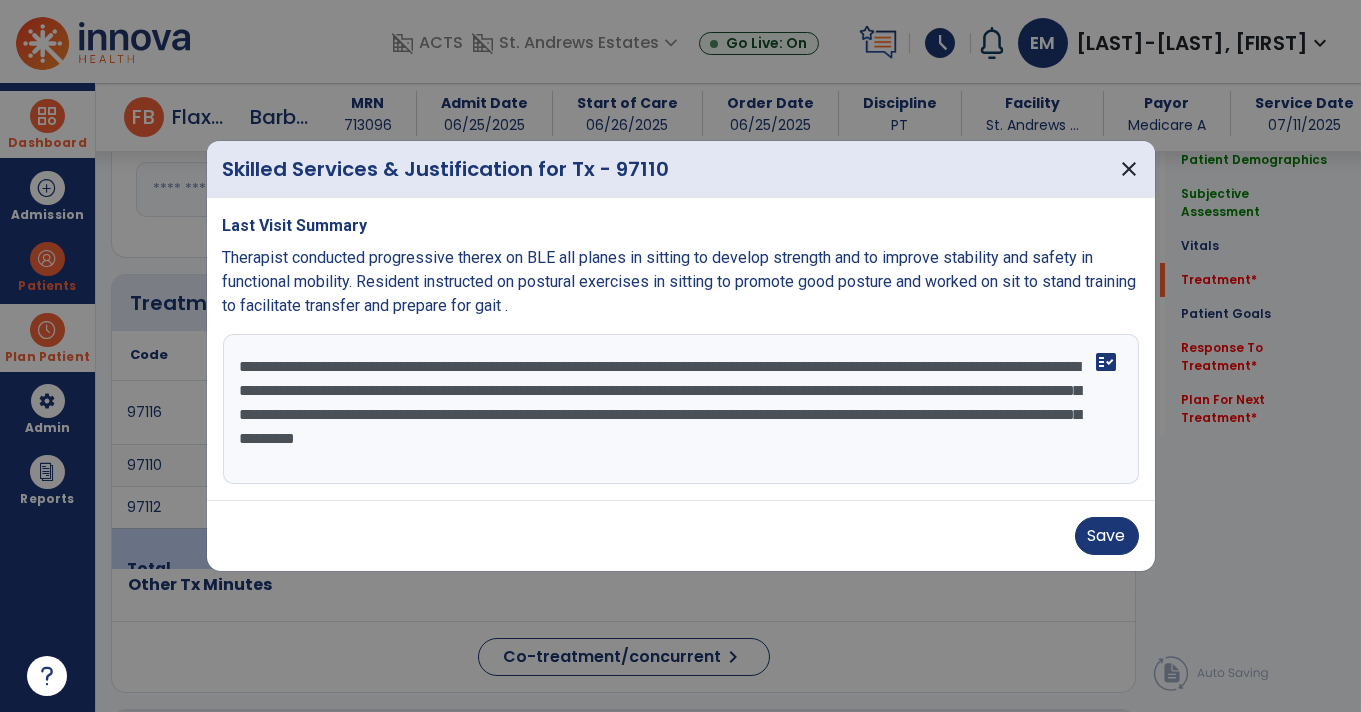 click on "**********" at bounding box center [681, 409] 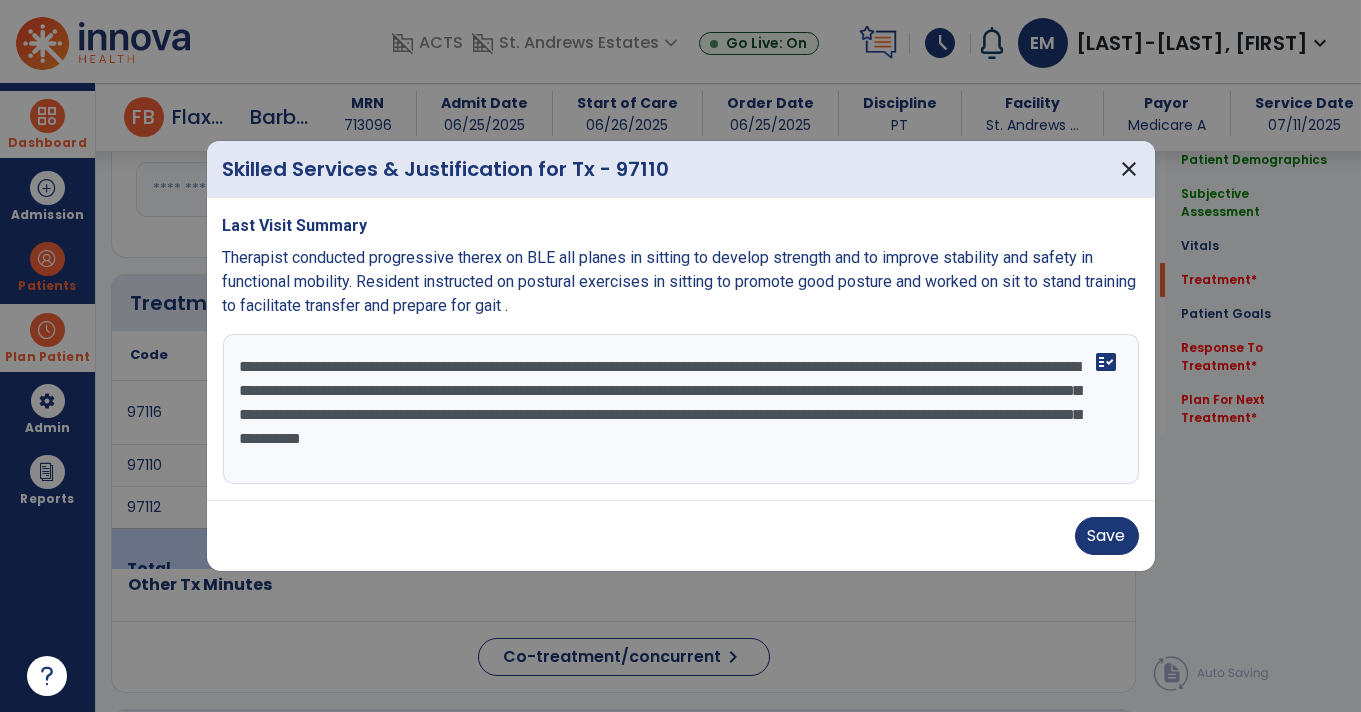 click on "**********" at bounding box center [681, 409] 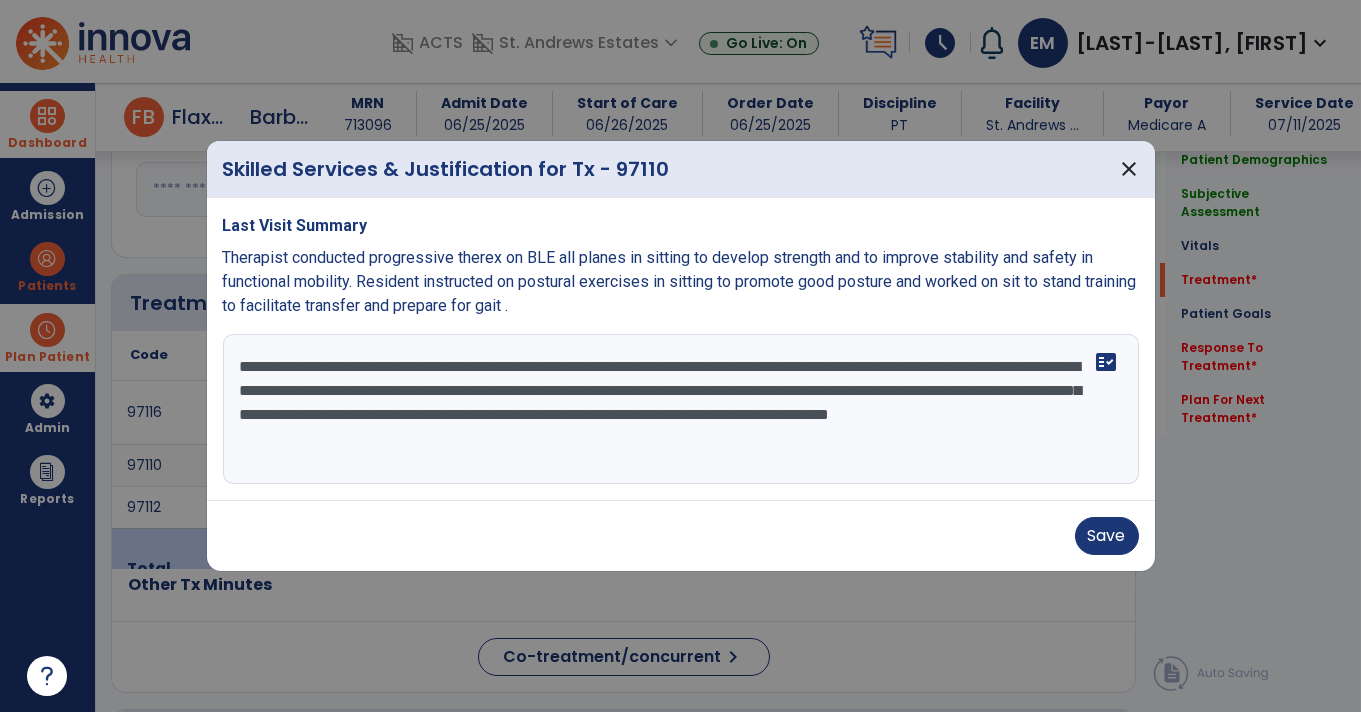 click on "**********" at bounding box center [681, 409] 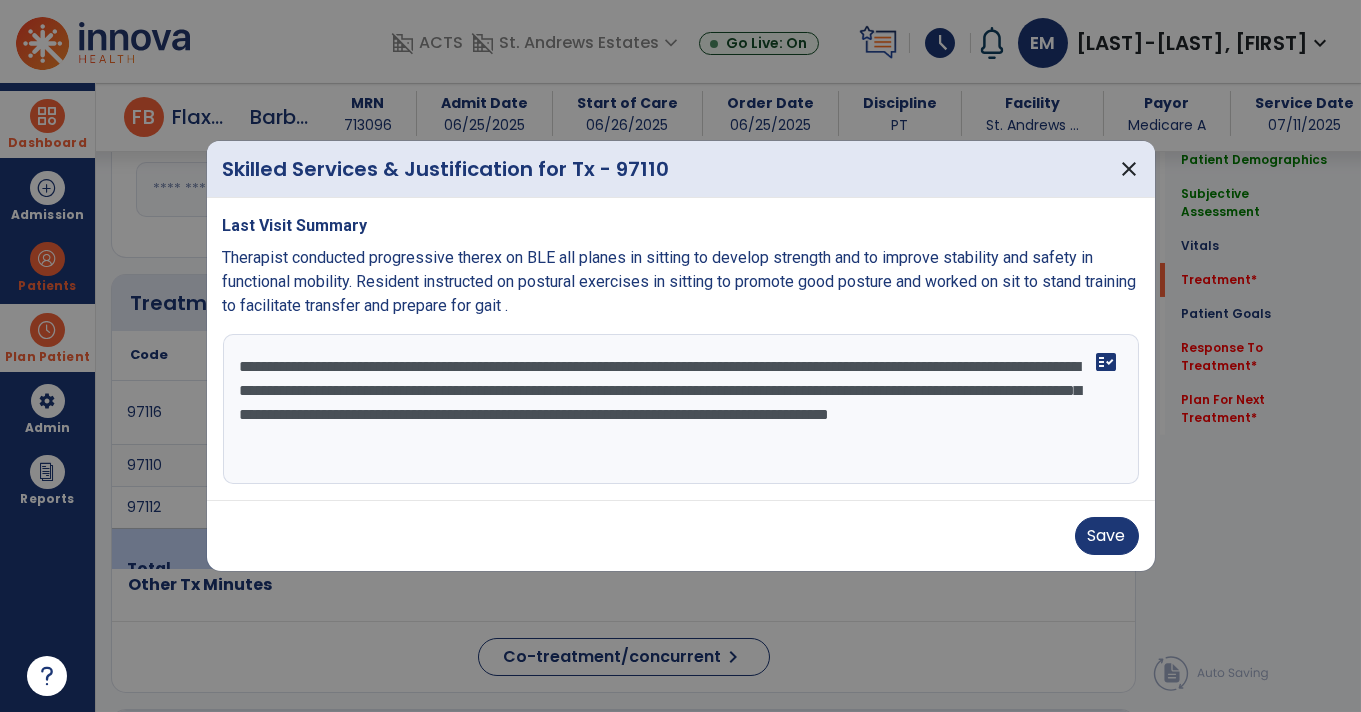 click on "**********" at bounding box center [681, 409] 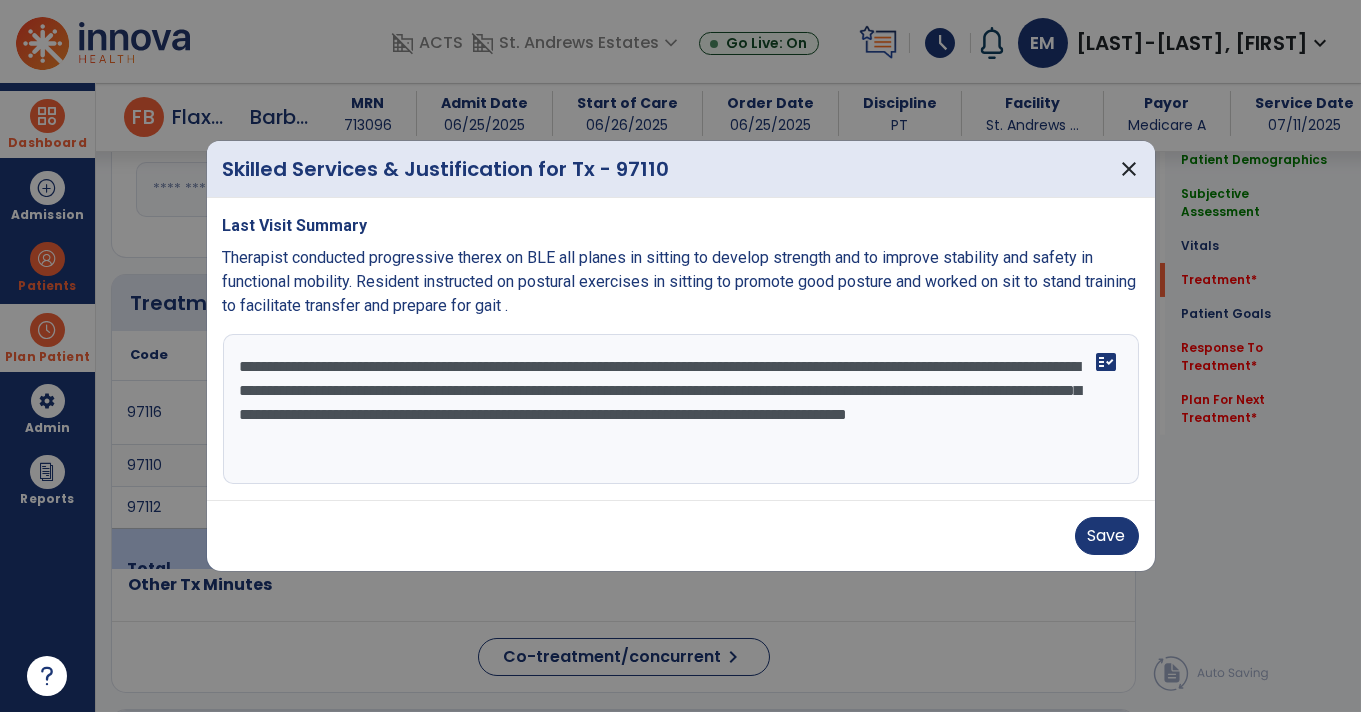 click on "**********" at bounding box center (681, 409) 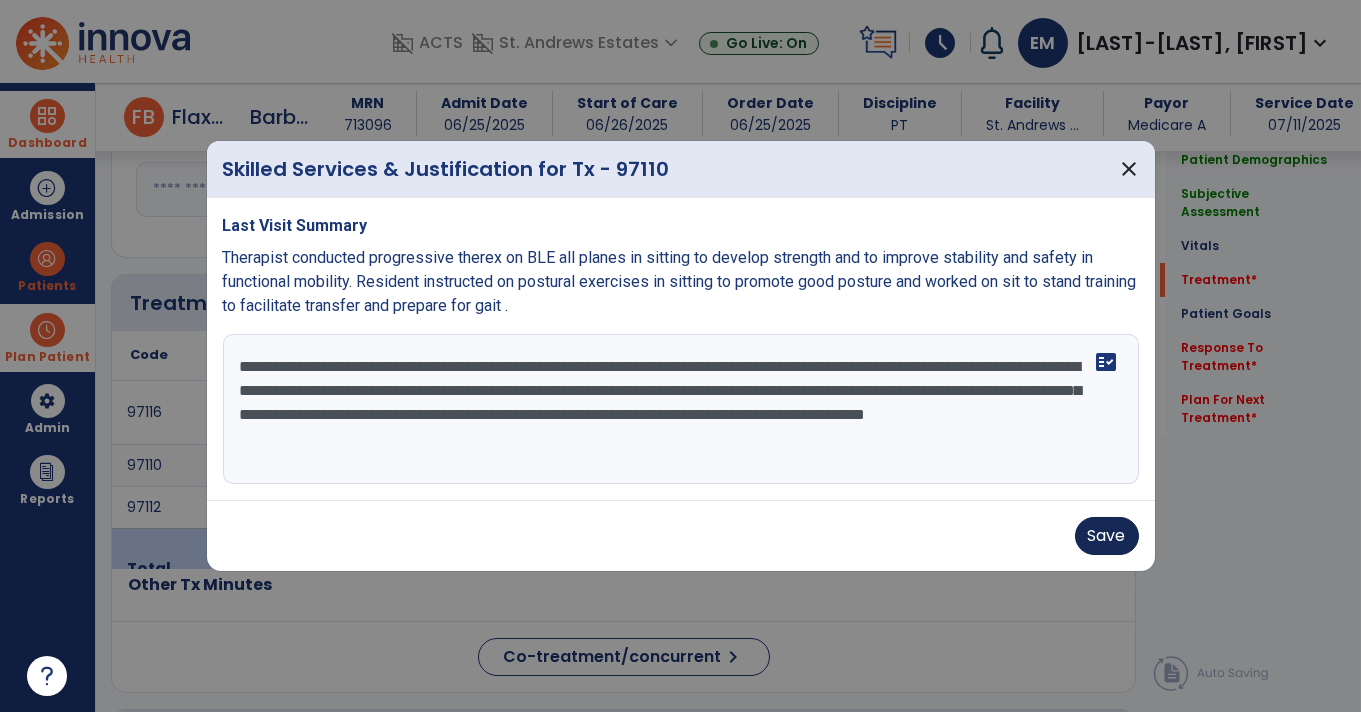 type on "**********" 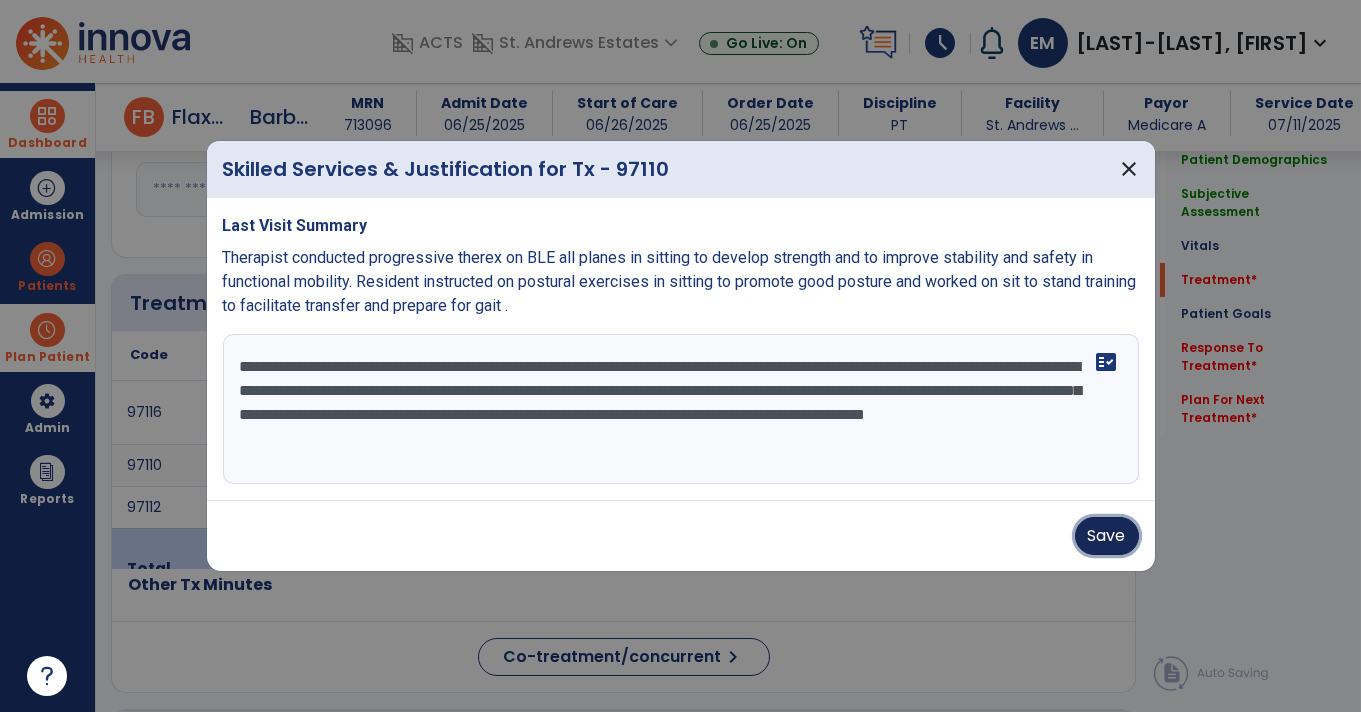 click on "Save" at bounding box center (1107, 536) 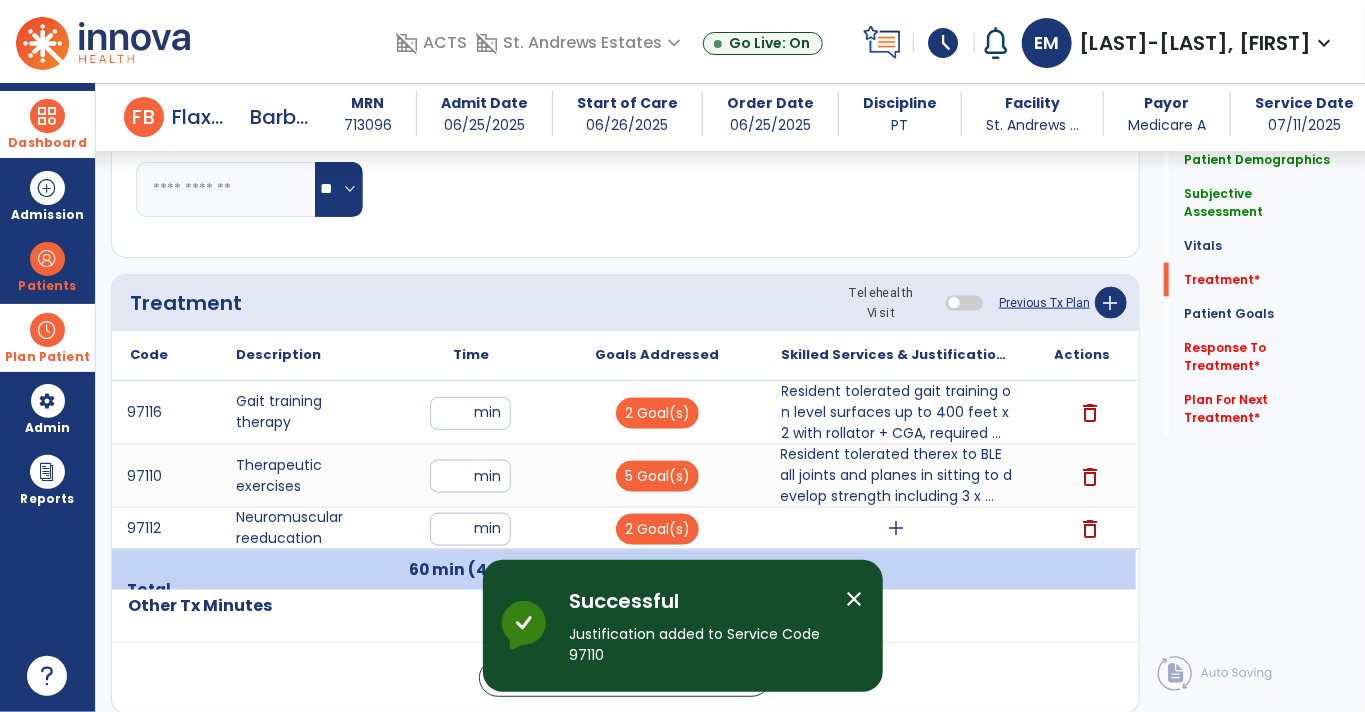click on "add" at bounding box center (897, 528) 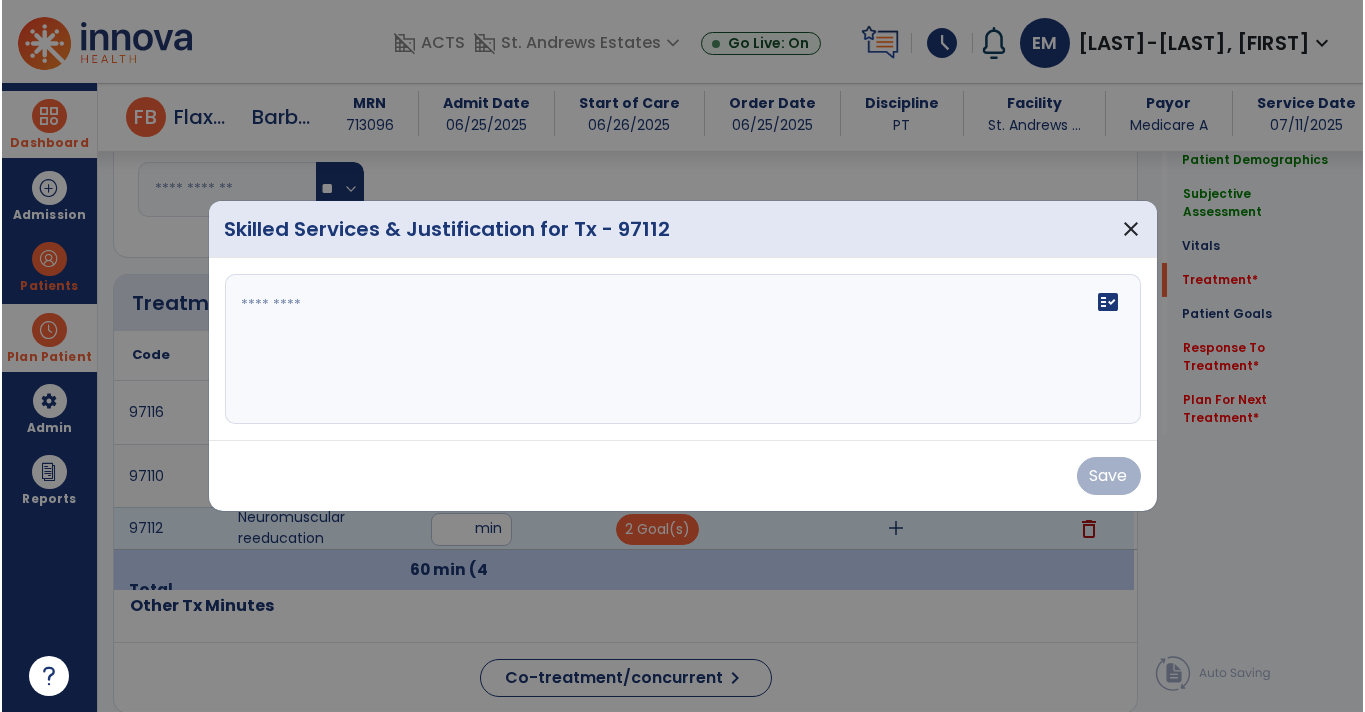 scroll, scrollTop: 975, scrollLeft: 0, axis: vertical 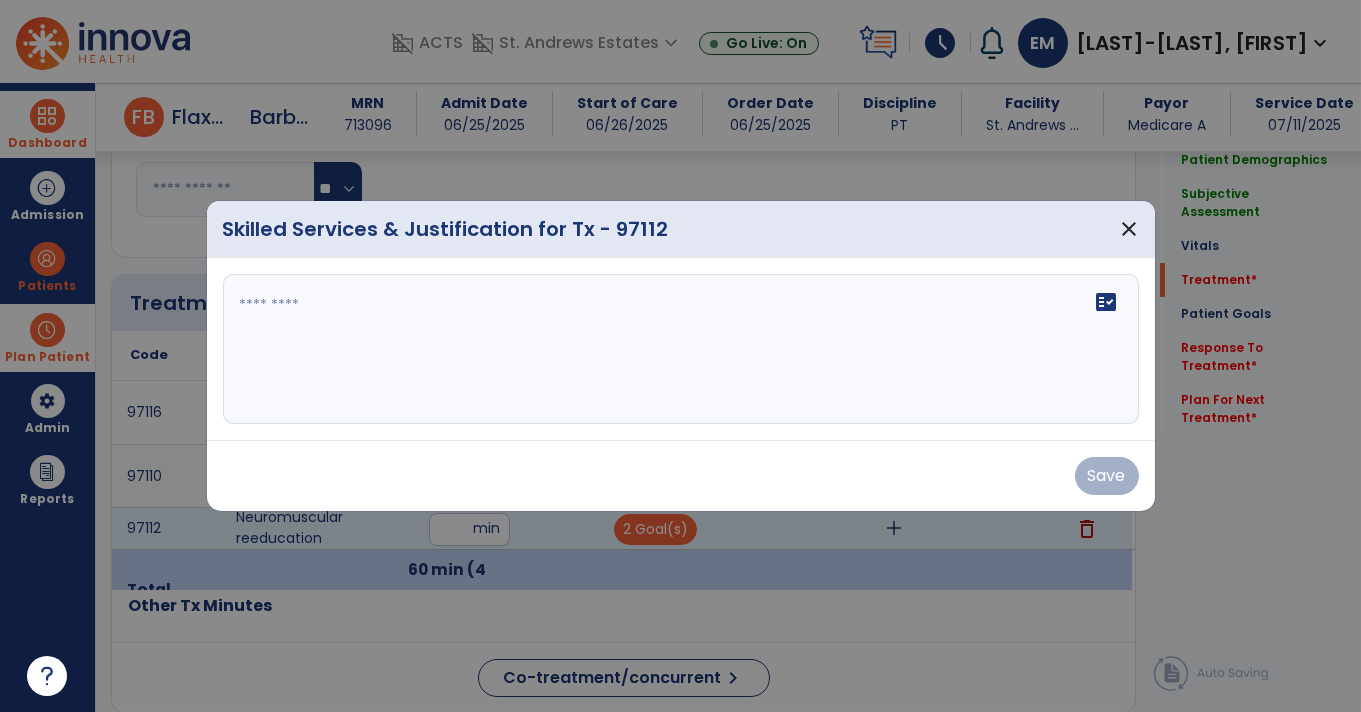 click at bounding box center (681, 349) 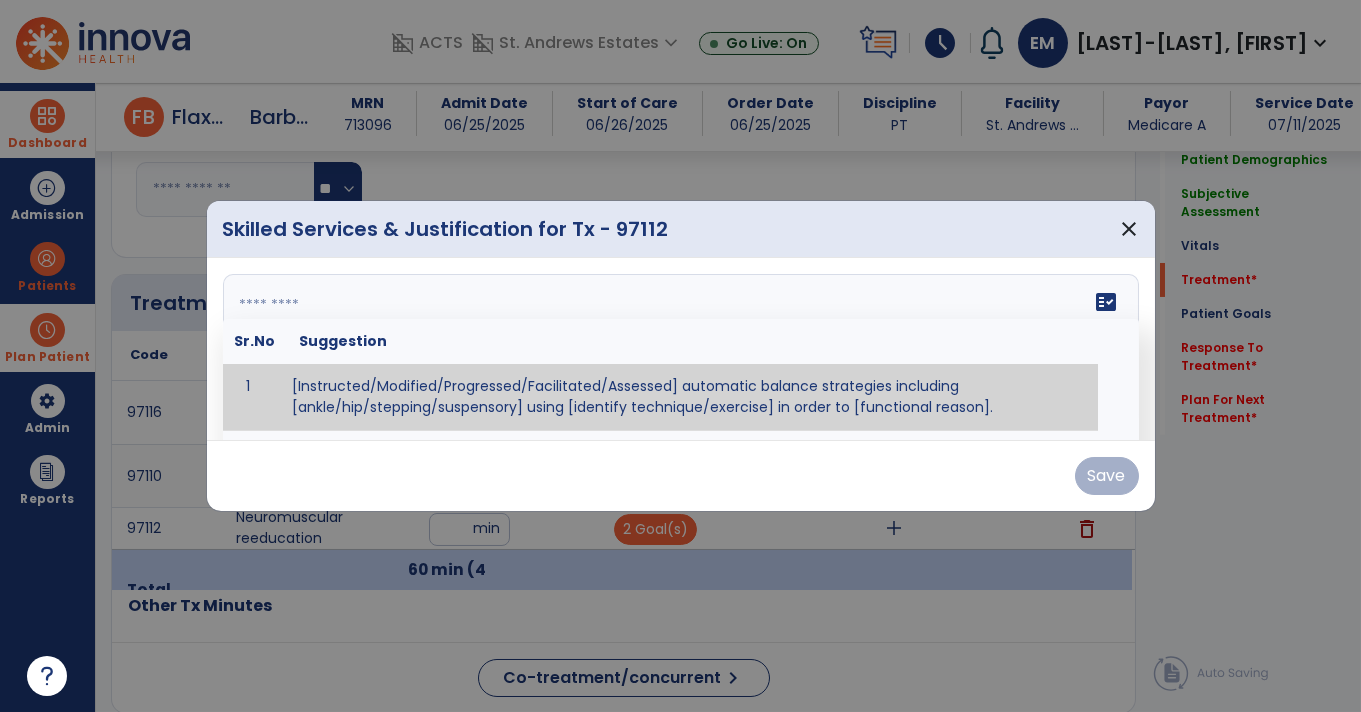 click at bounding box center [679, 349] 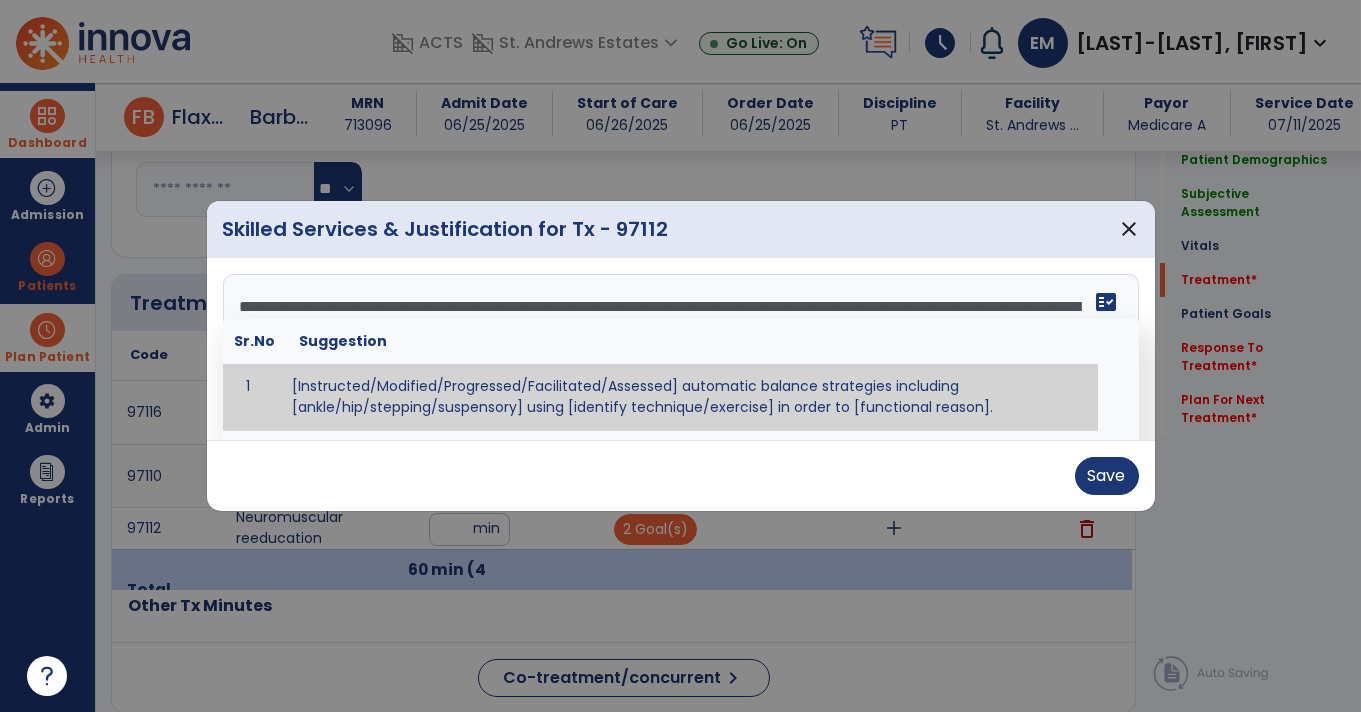 click on "**********" at bounding box center [679, 349] 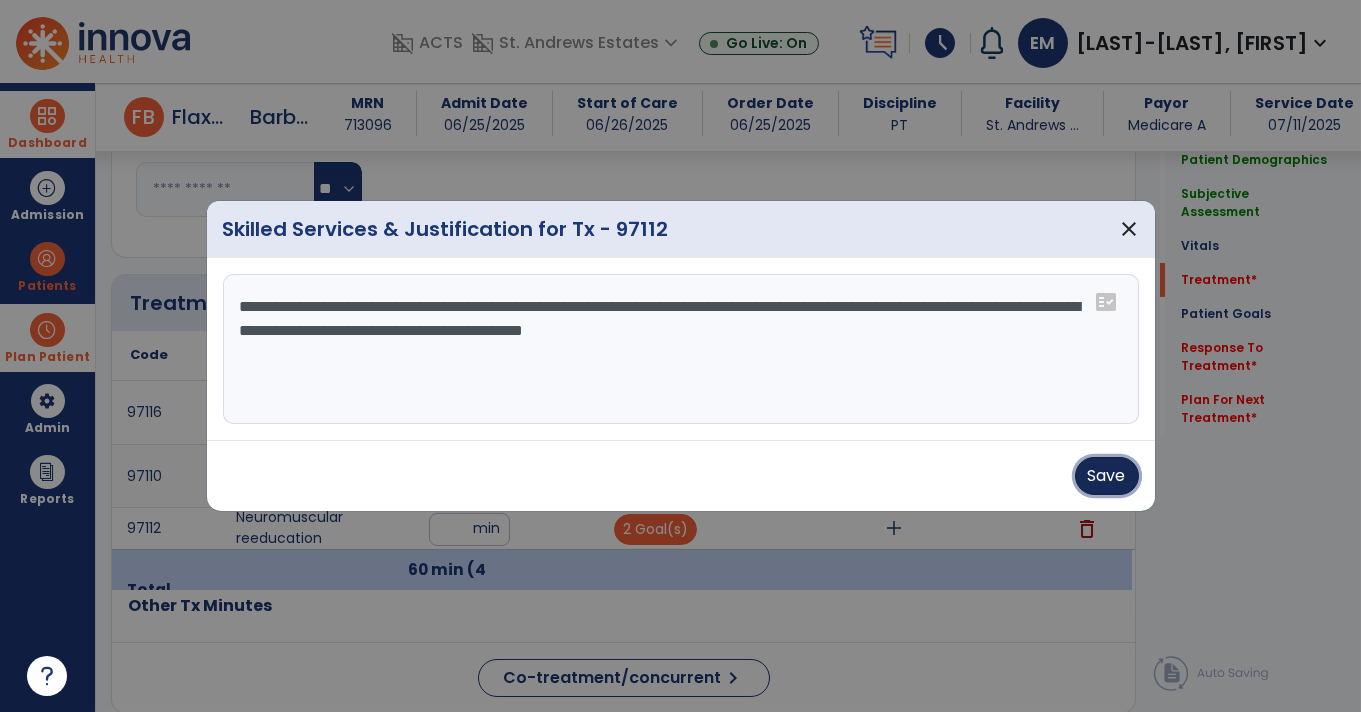 click on "Save" at bounding box center [1107, 476] 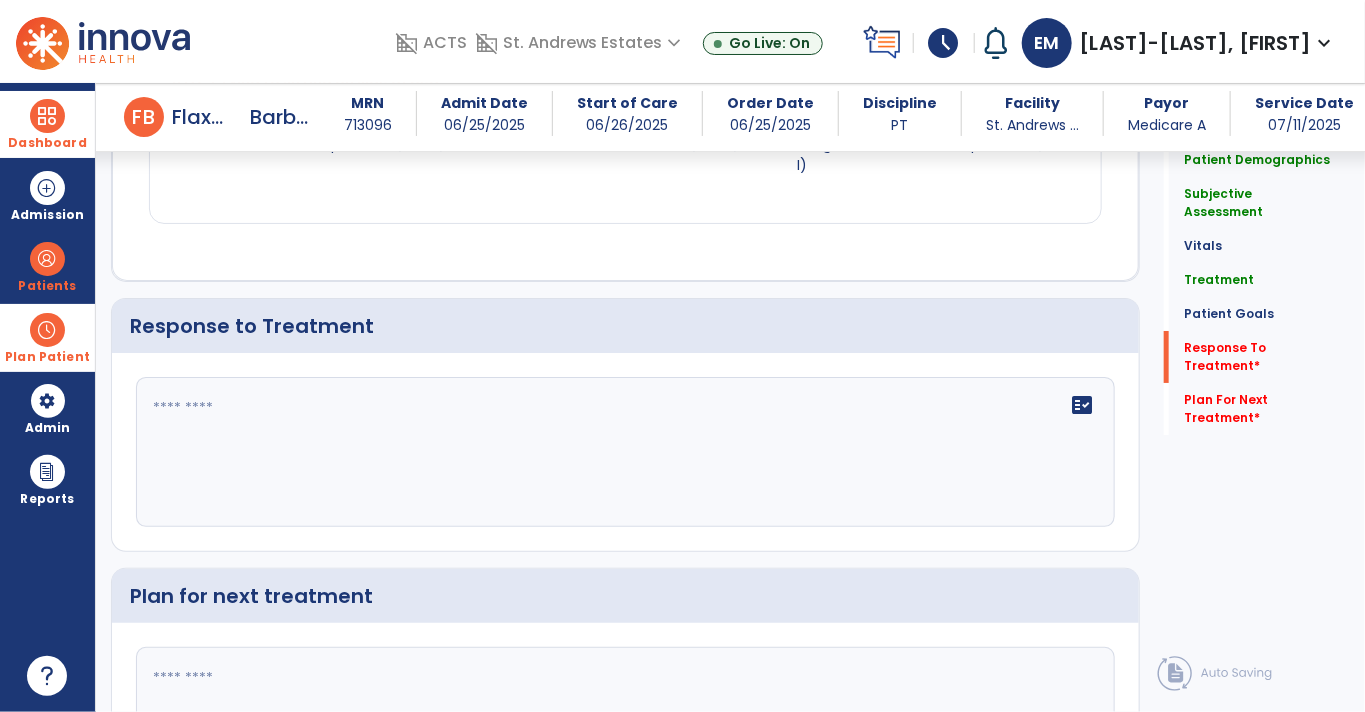 scroll, scrollTop: 2941, scrollLeft: 0, axis: vertical 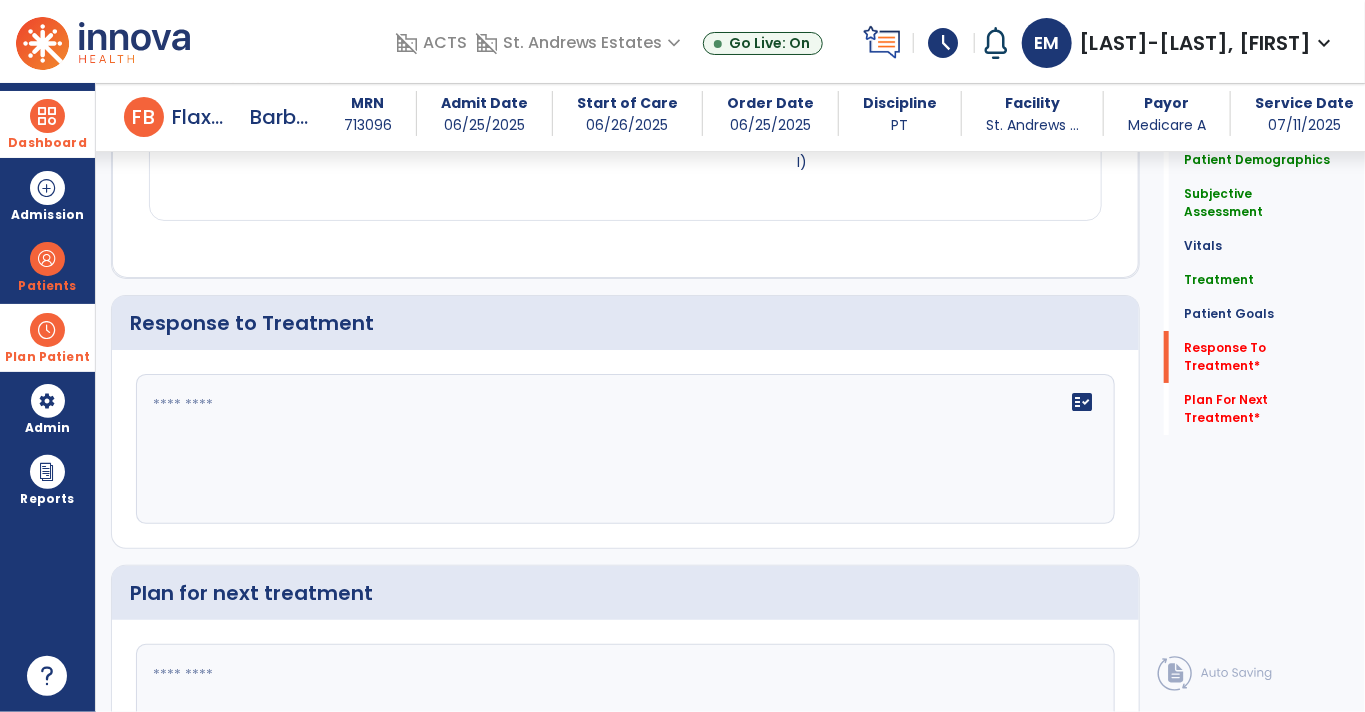 click 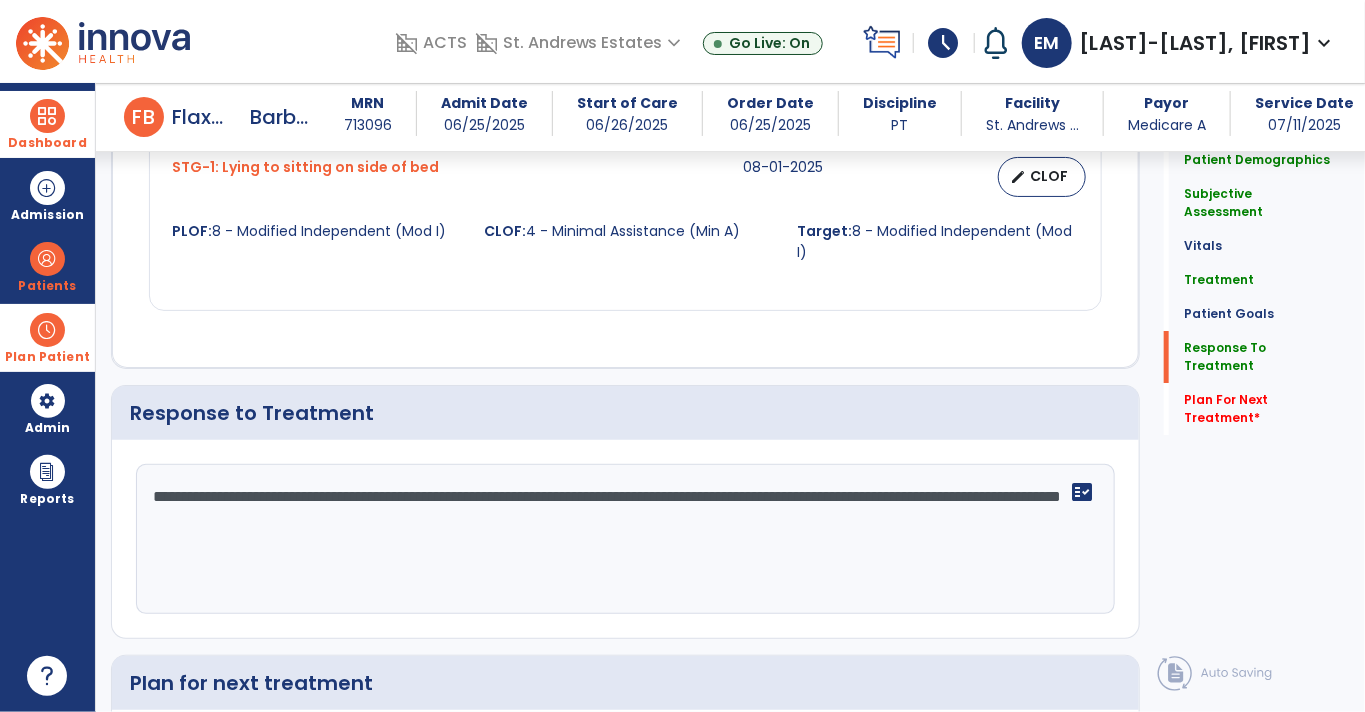 scroll, scrollTop: 2941, scrollLeft: 0, axis: vertical 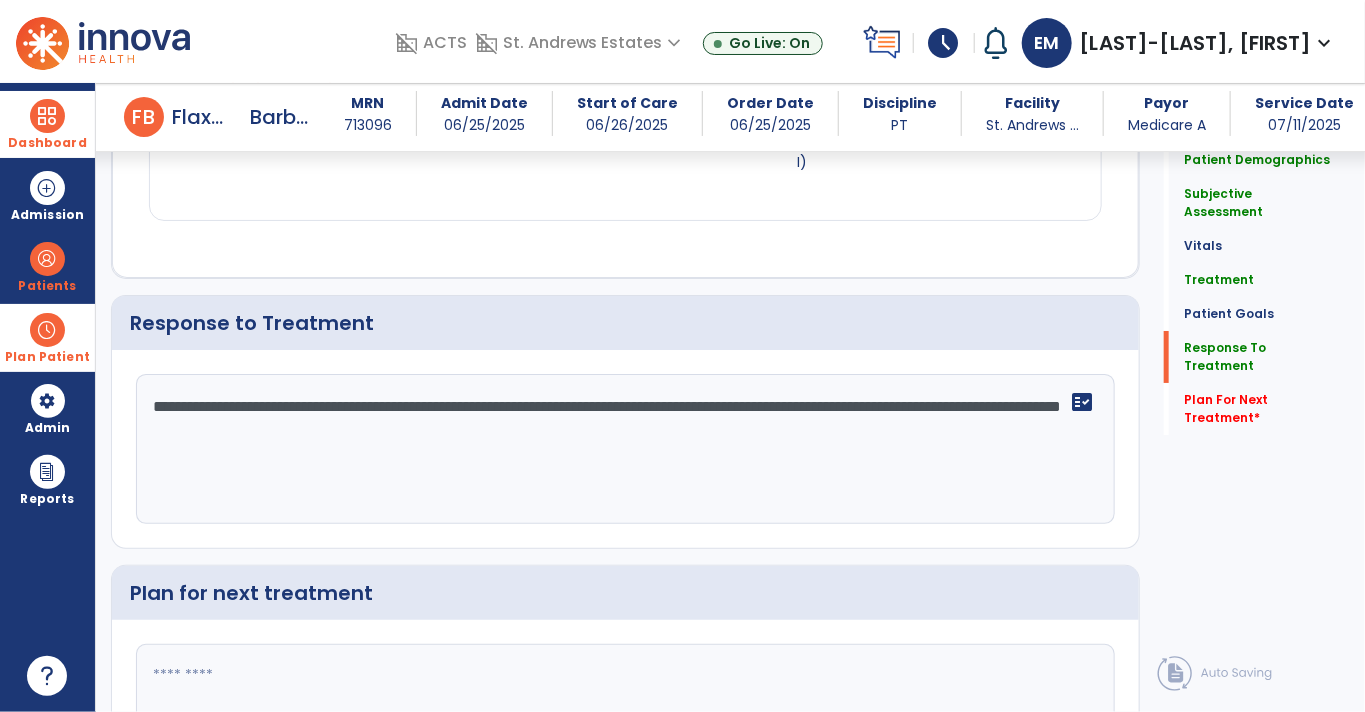 click on "**********" 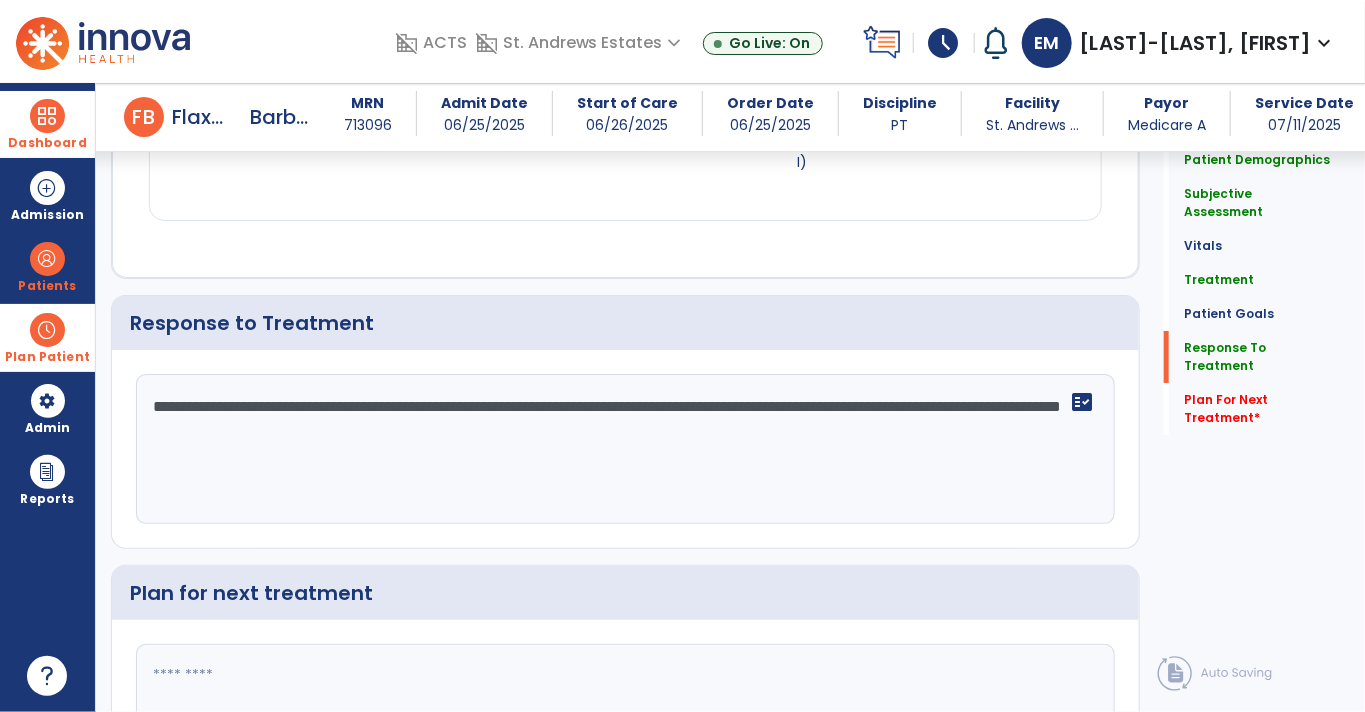 click on "**********" 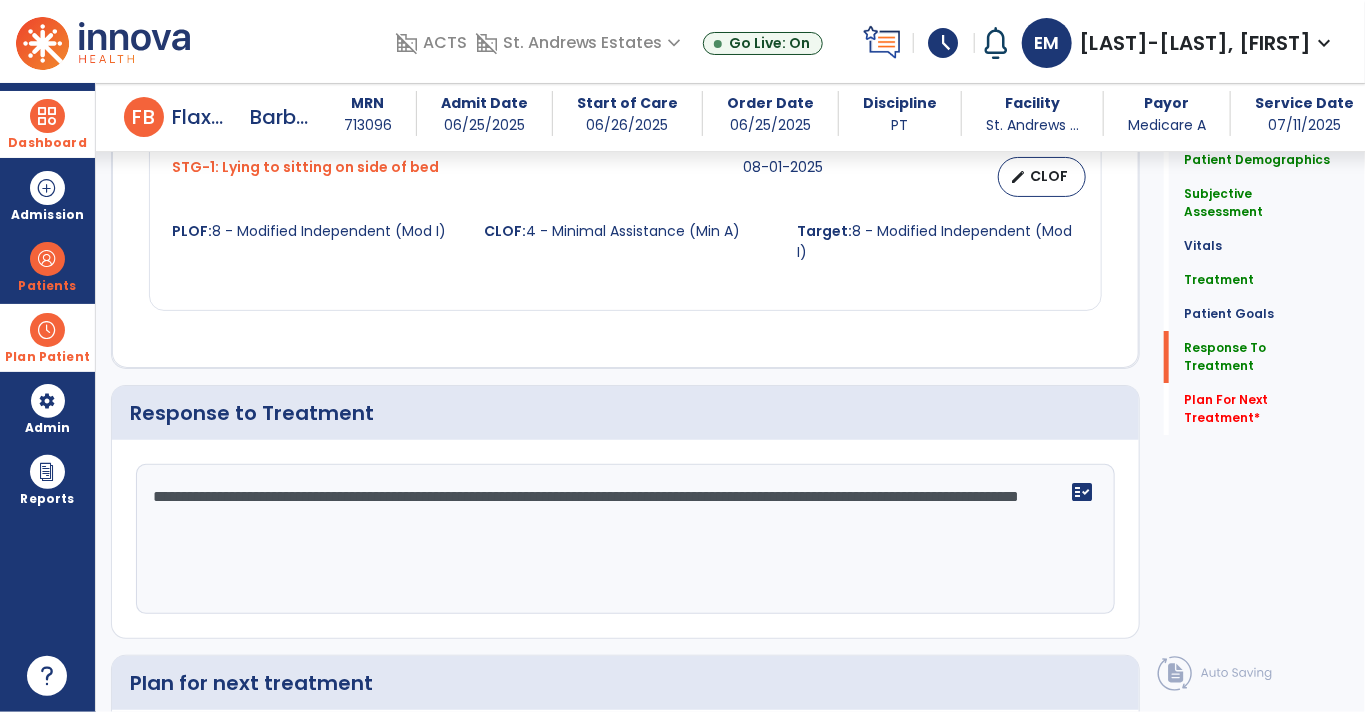 scroll, scrollTop: 2941, scrollLeft: 0, axis: vertical 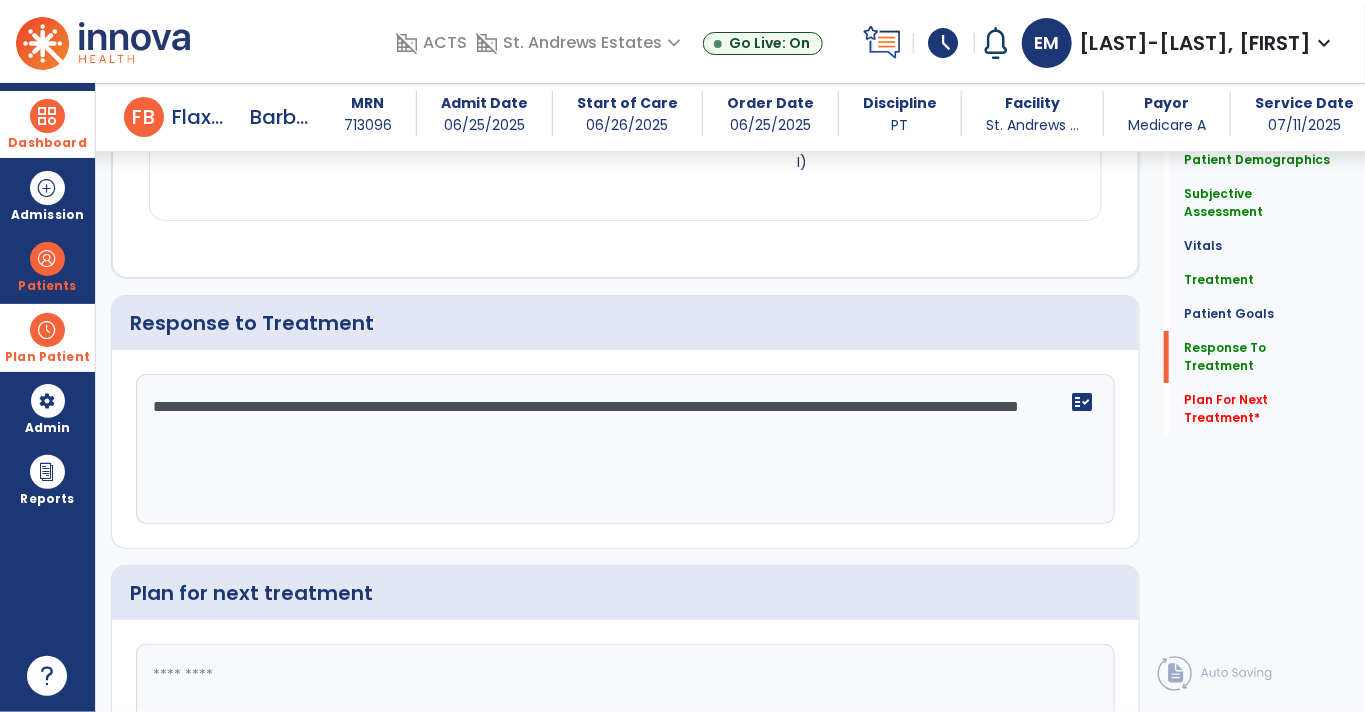 click on "**********" 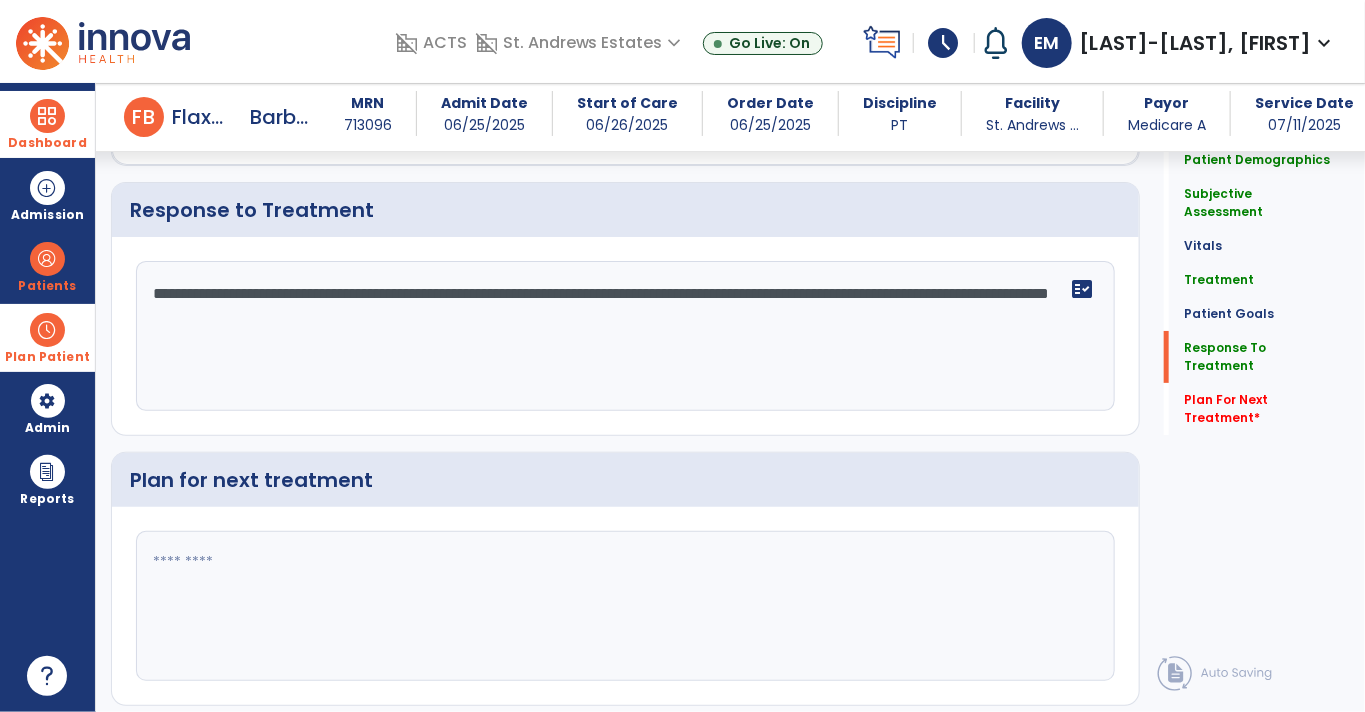 scroll, scrollTop: 3060, scrollLeft: 0, axis: vertical 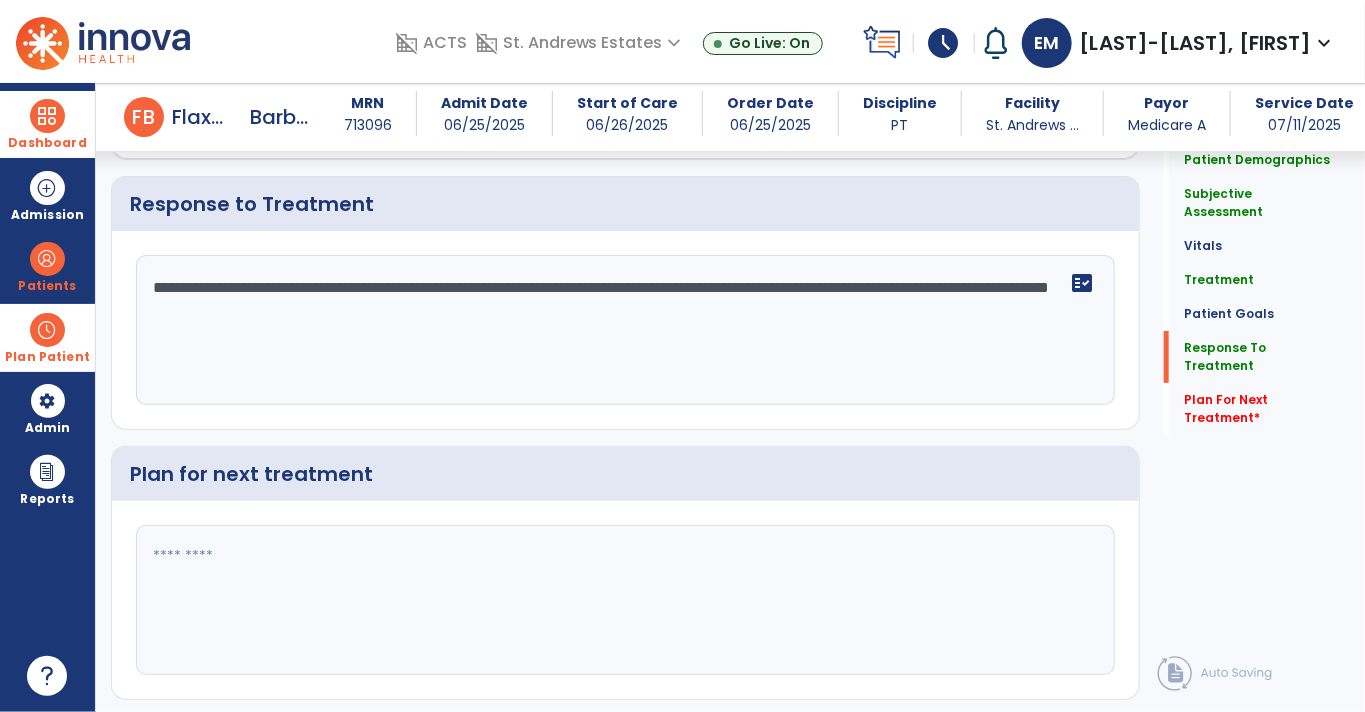 type on "**********" 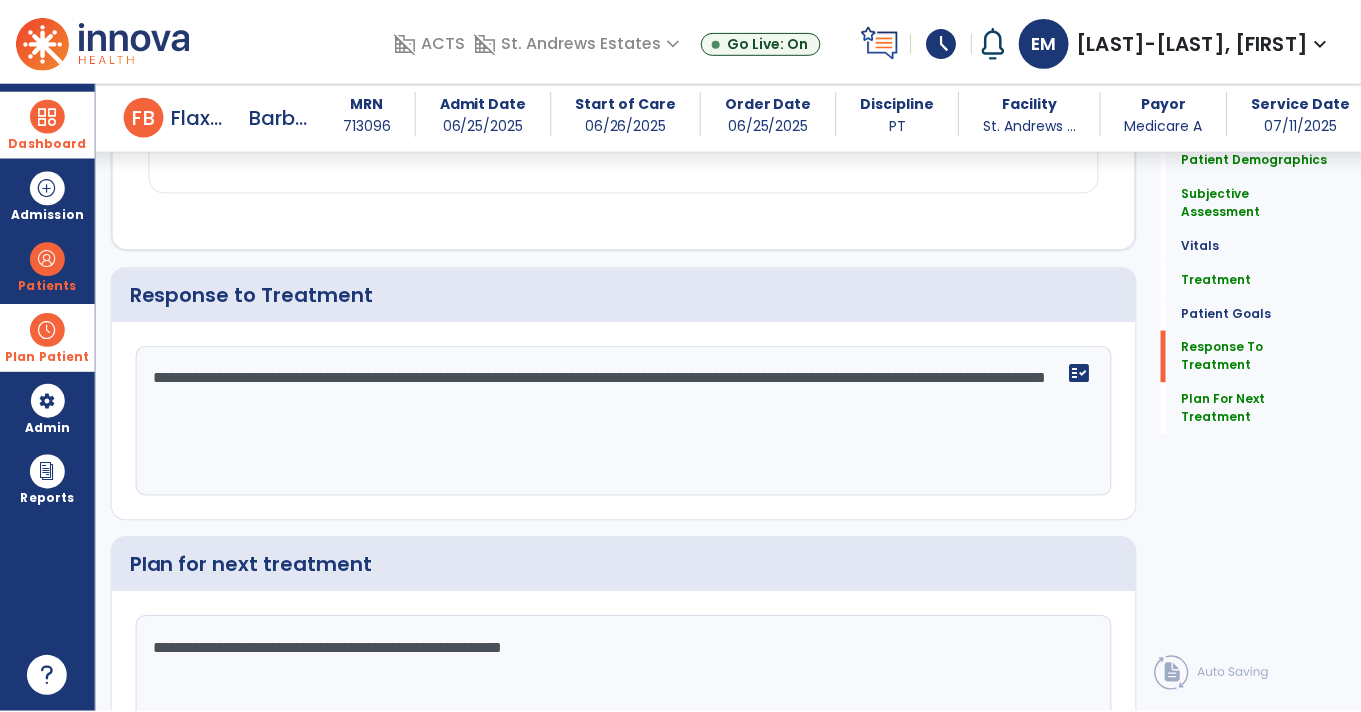 scroll, scrollTop: 3060, scrollLeft: 0, axis: vertical 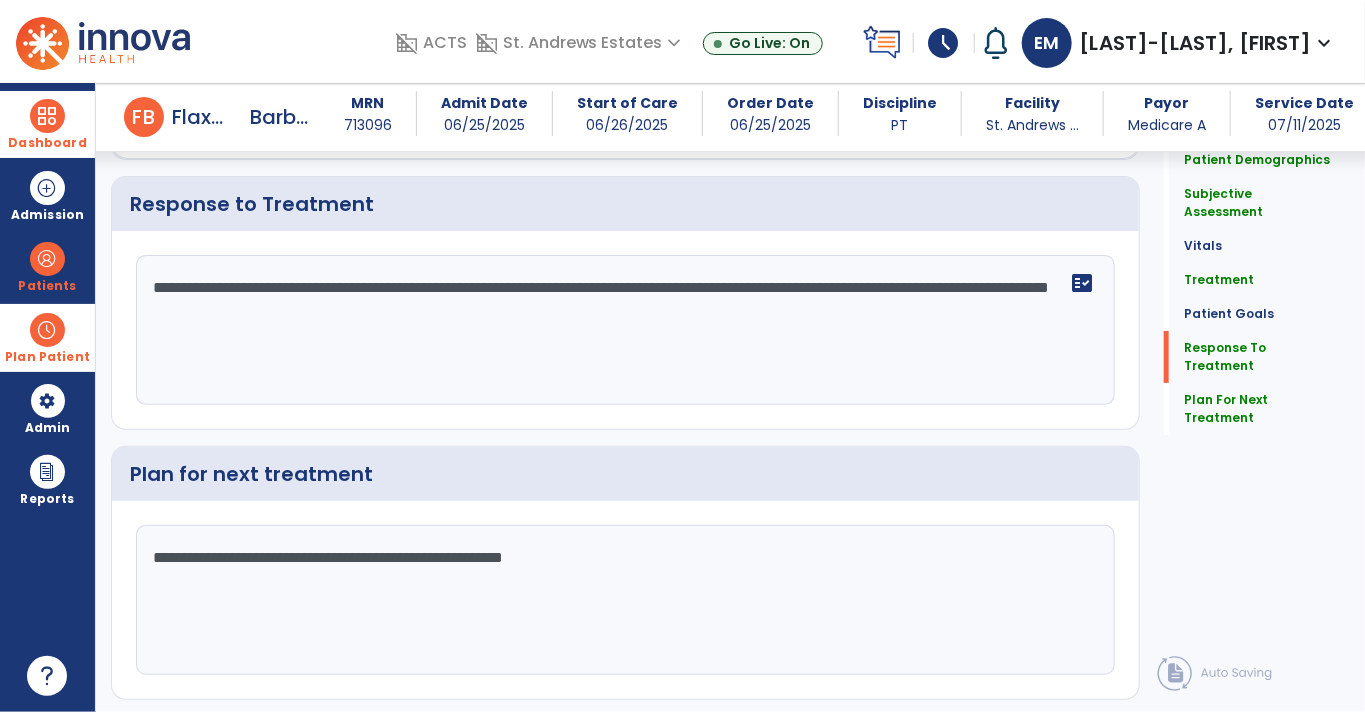 type on "**********" 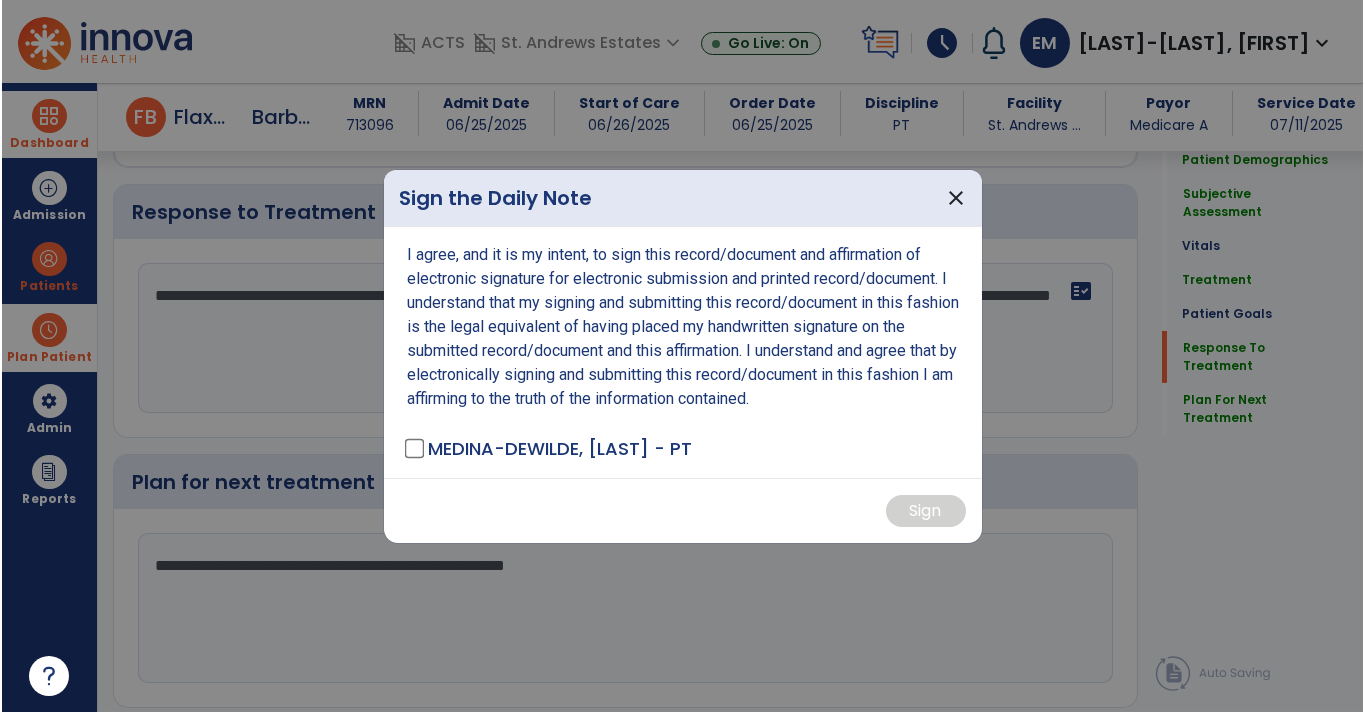 scroll, scrollTop: 3060, scrollLeft: 0, axis: vertical 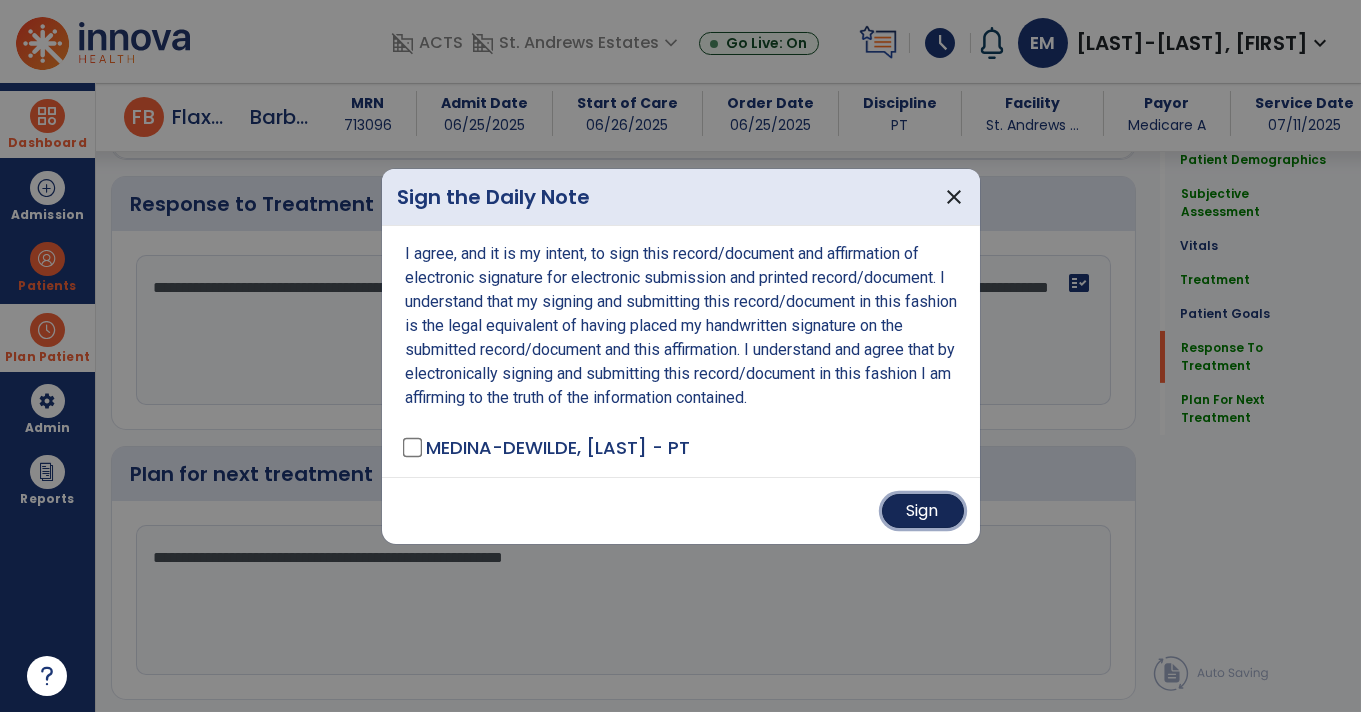 click on "Sign" at bounding box center (923, 511) 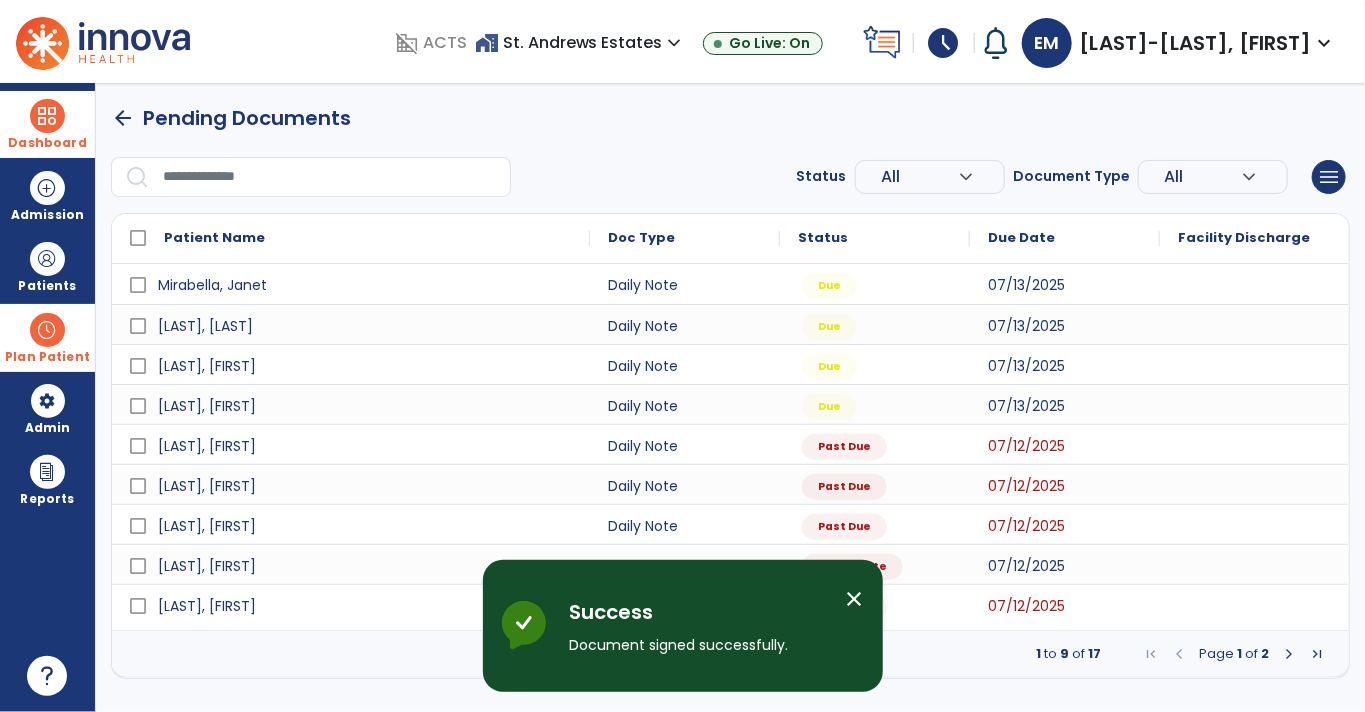 scroll, scrollTop: 0, scrollLeft: 0, axis: both 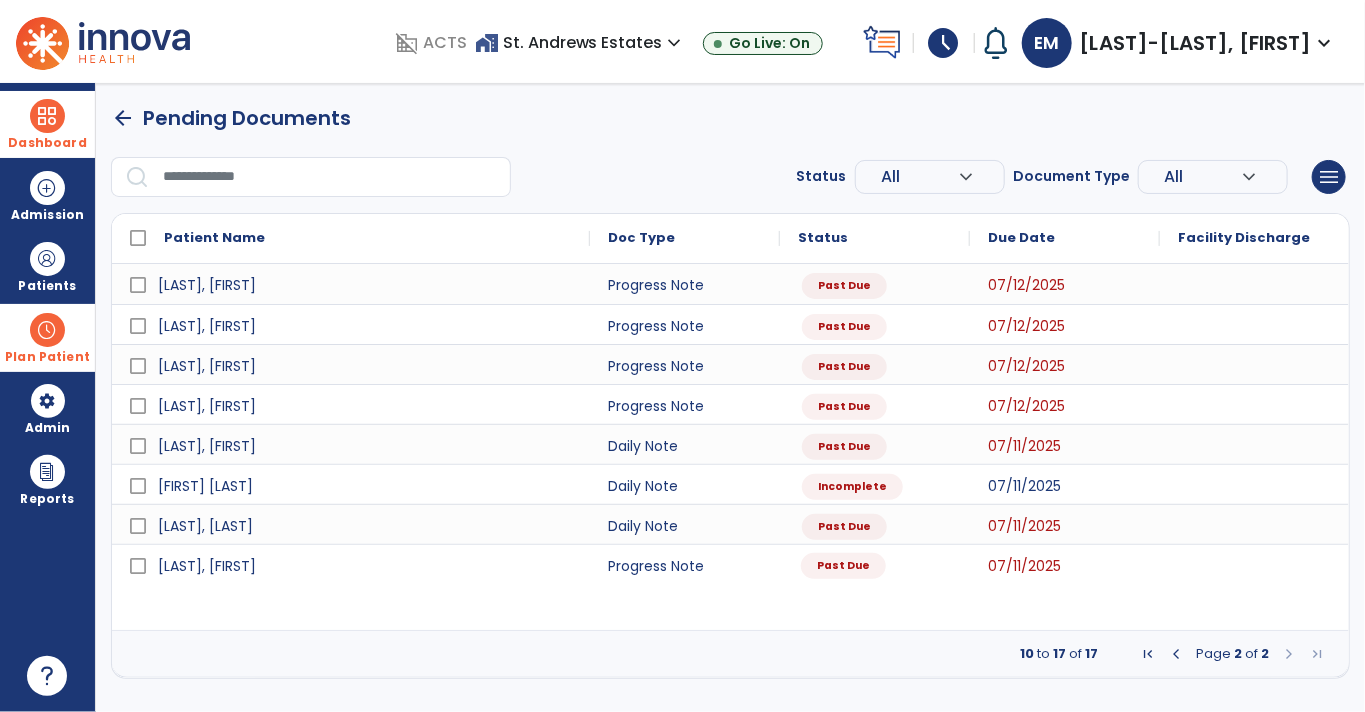 click on "Past Due" at bounding box center (843, 566) 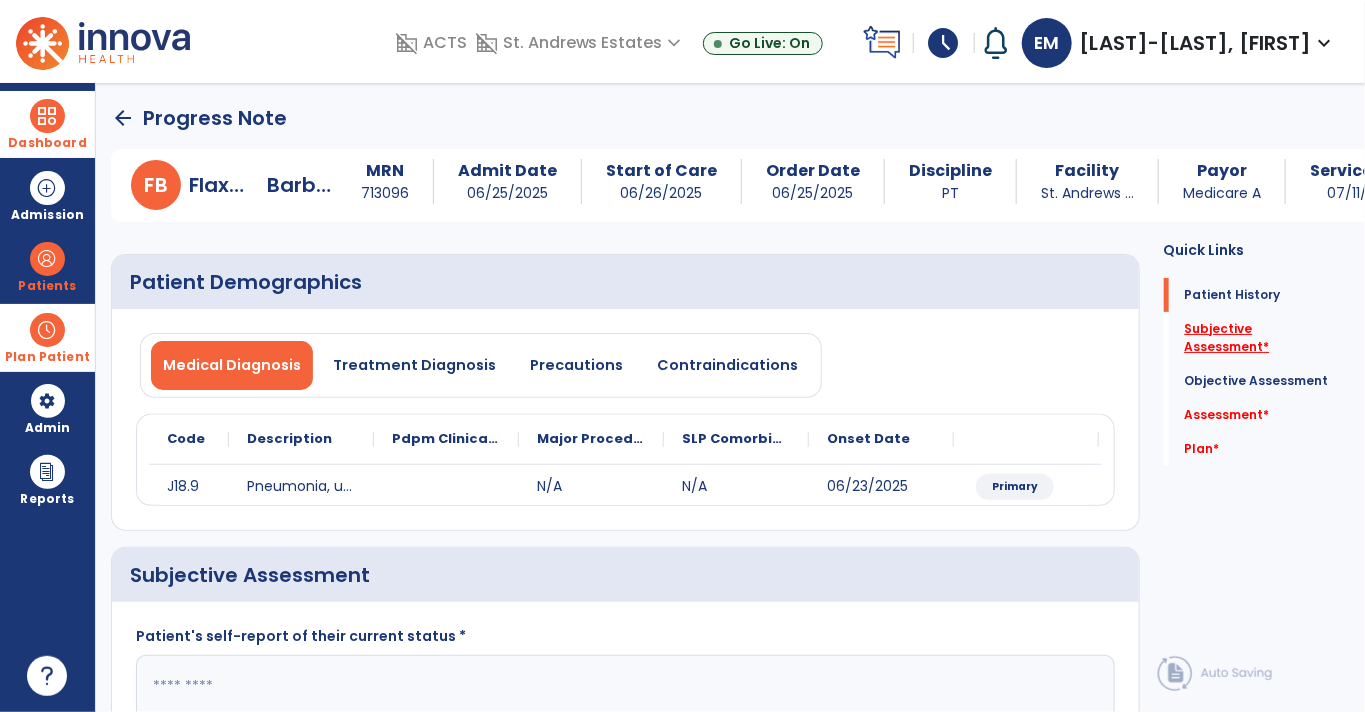 click on "Subjective Assessment   *" 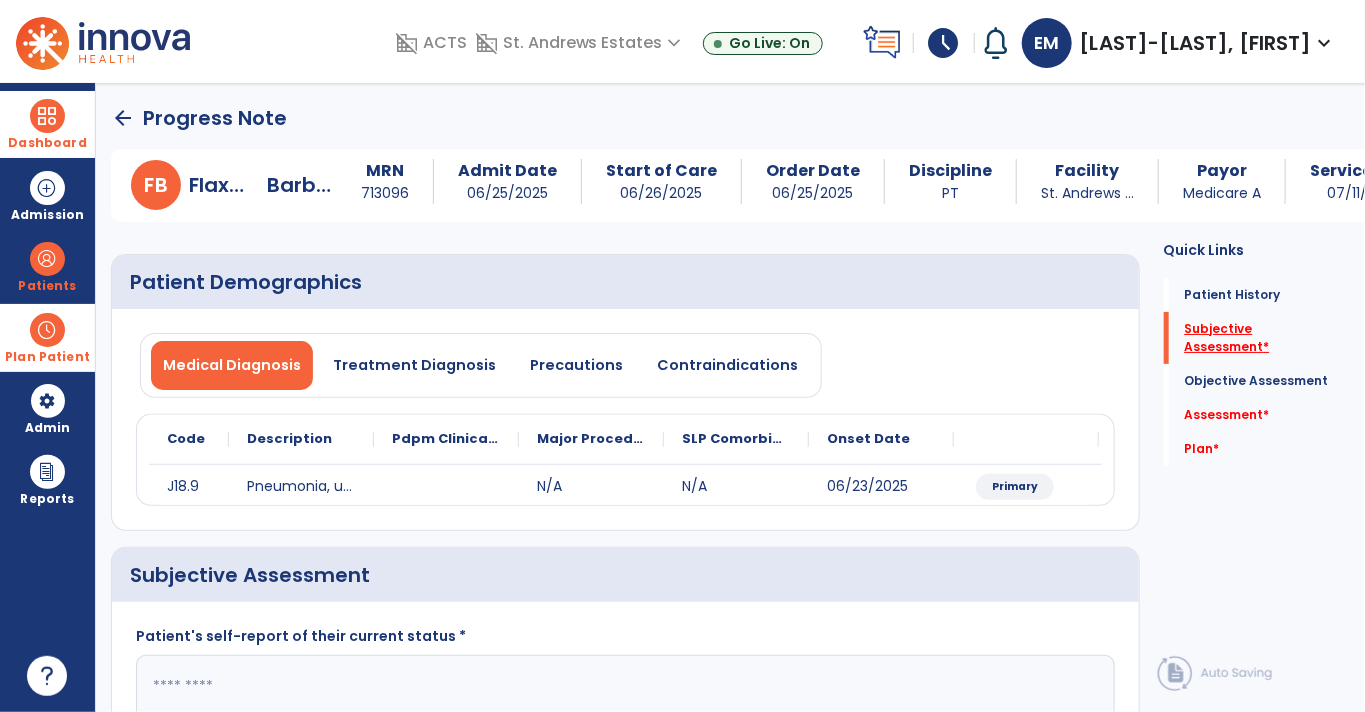 scroll, scrollTop: 253, scrollLeft: 0, axis: vertical 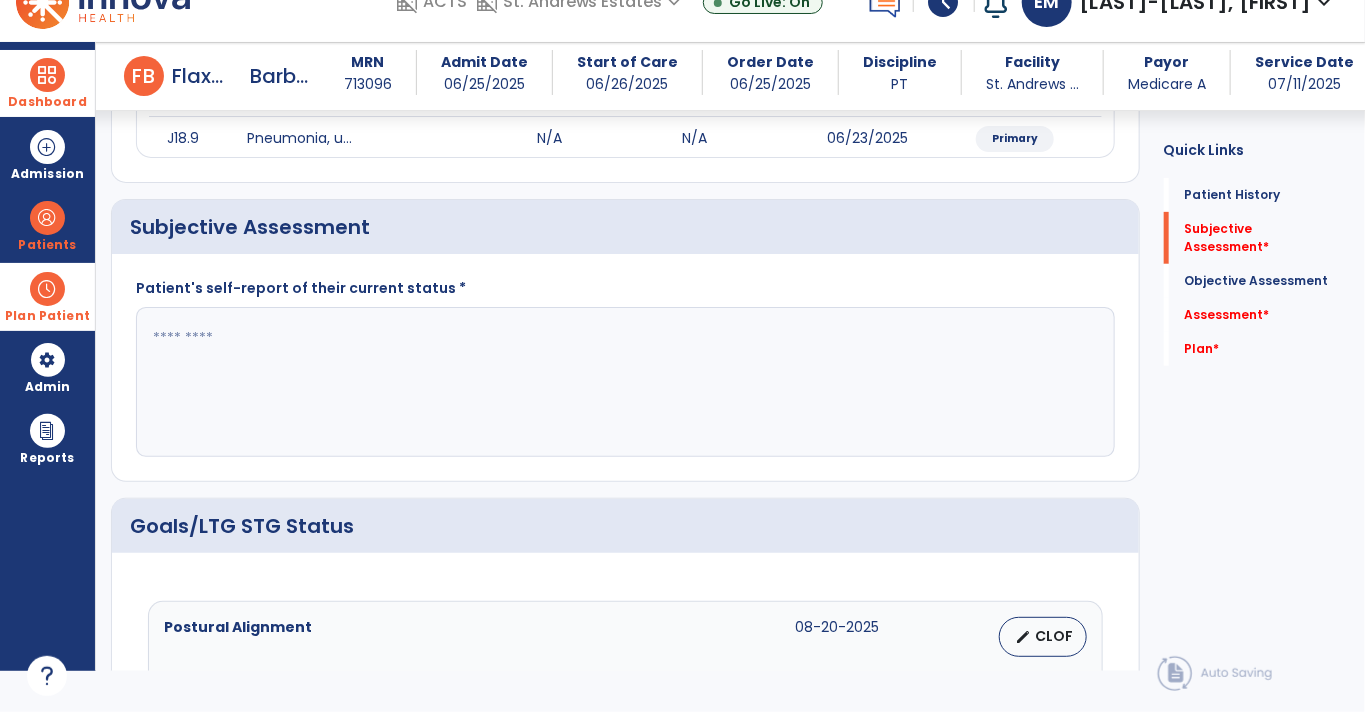 click 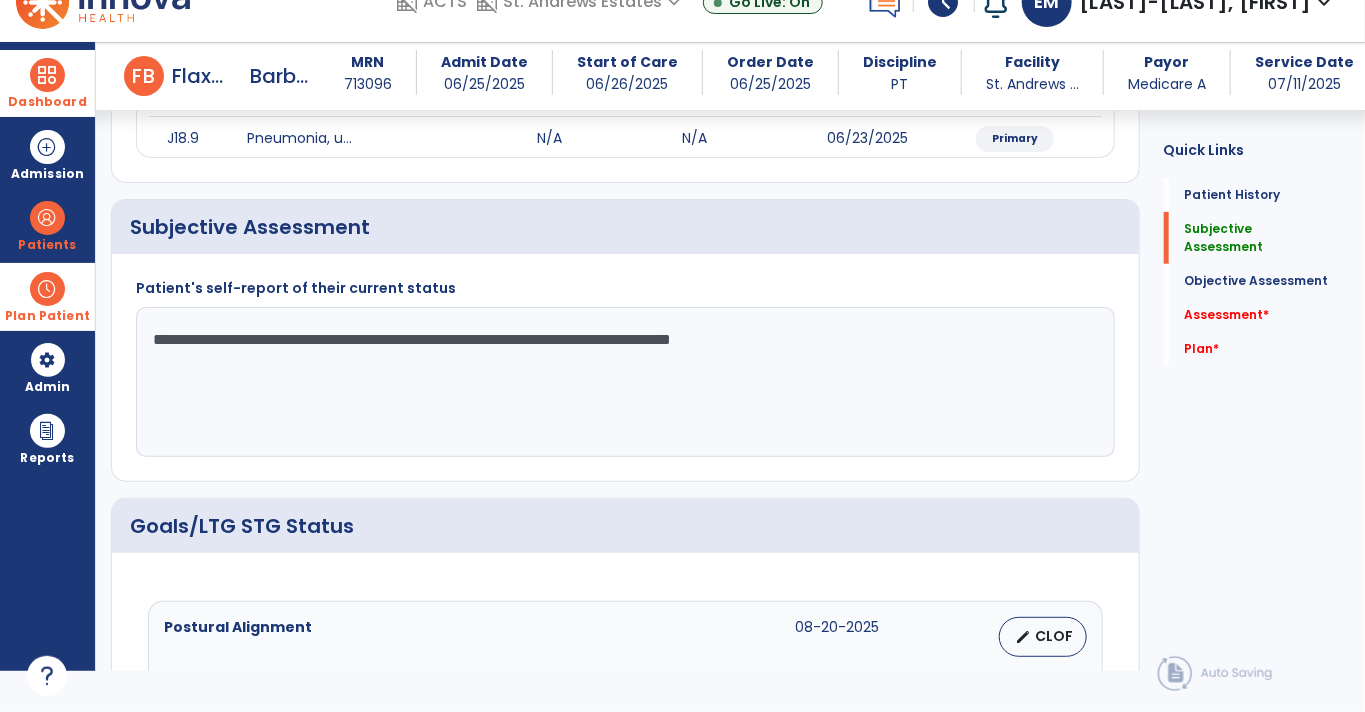 click on "**********" 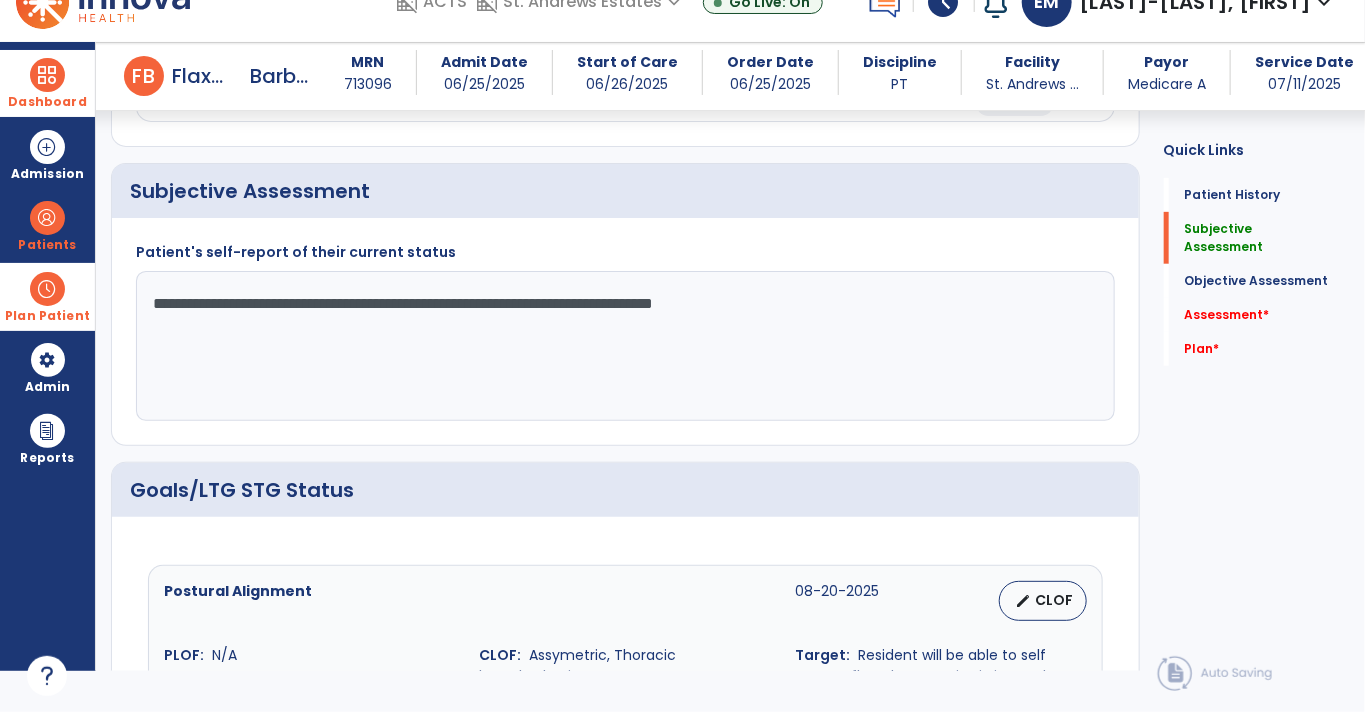 scroll, scrollTop: 325, scrollLeft: 0, axis: vertical 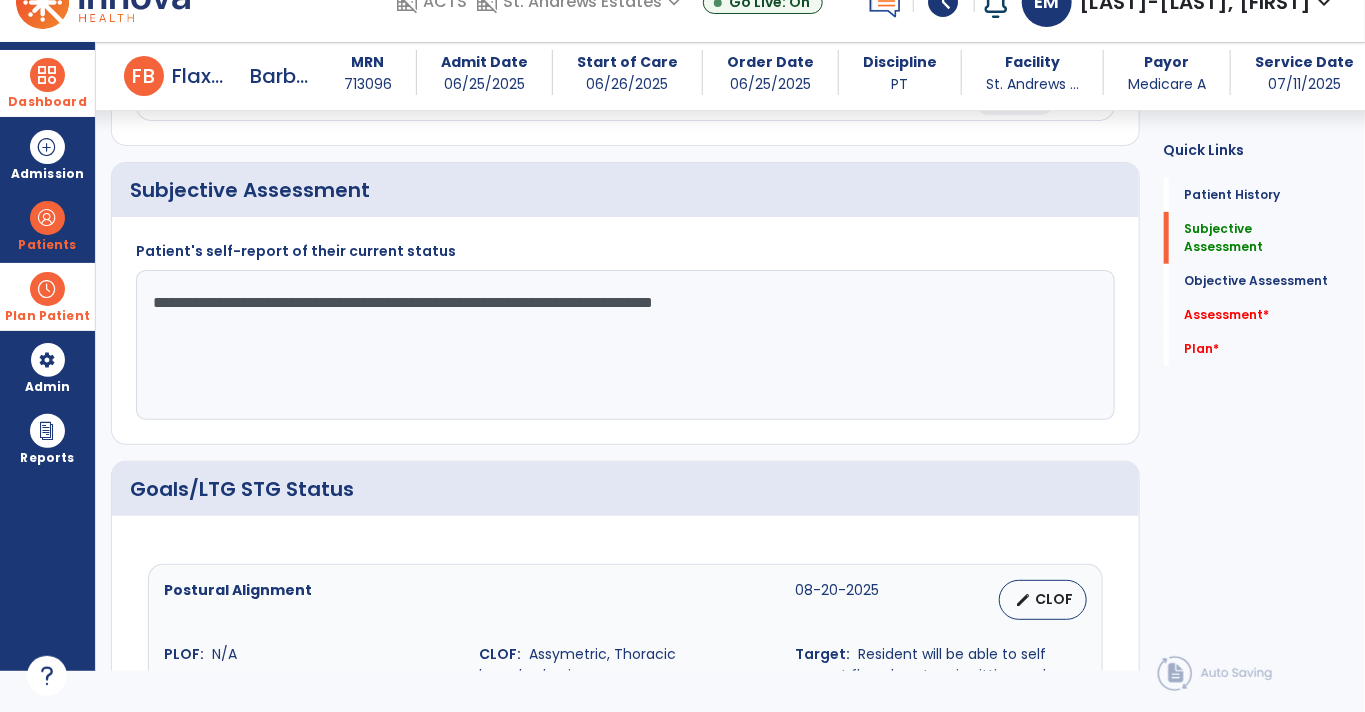 click on "**********" 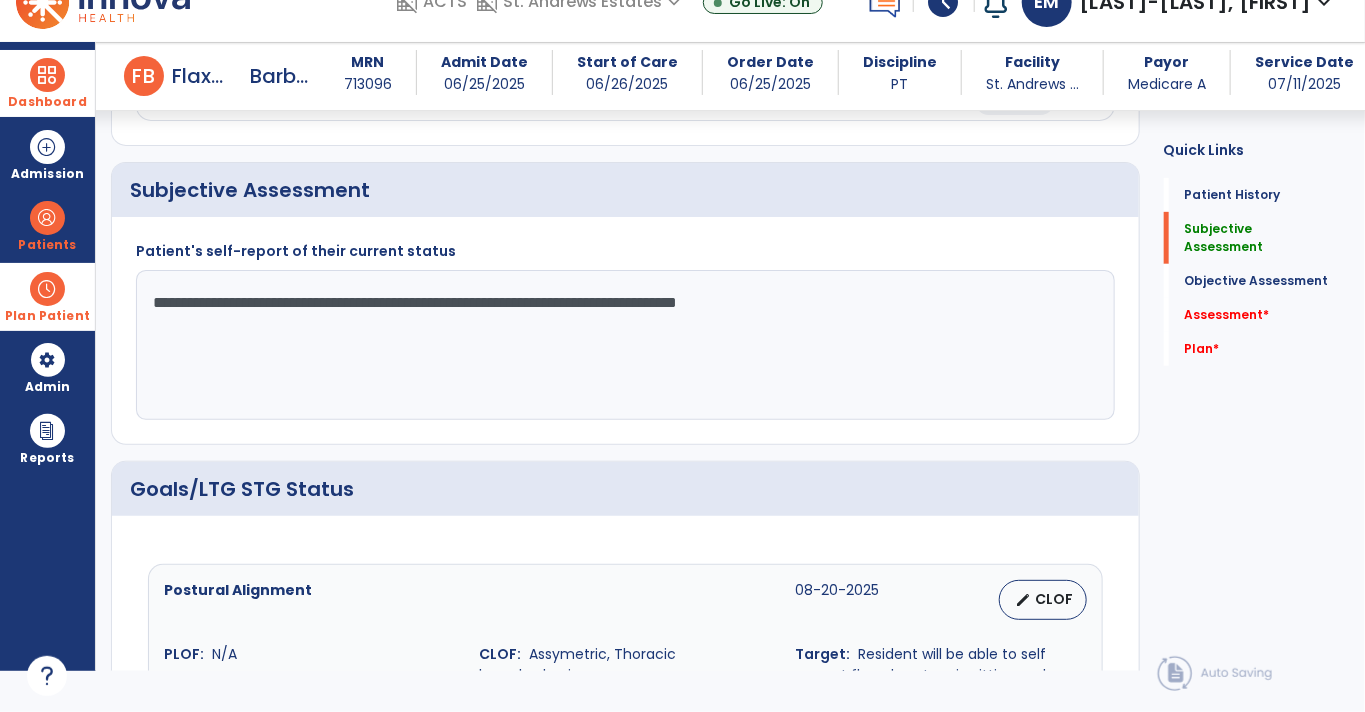click on "**********" 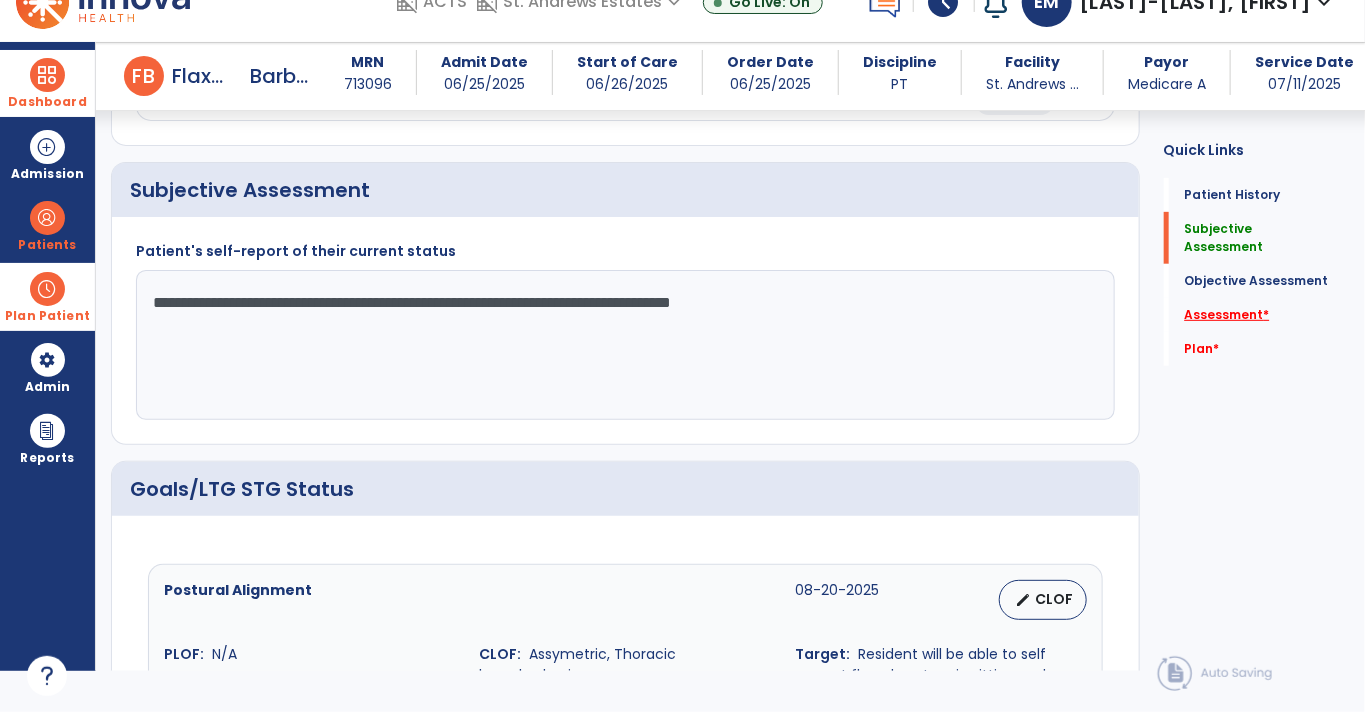 type on "**********" 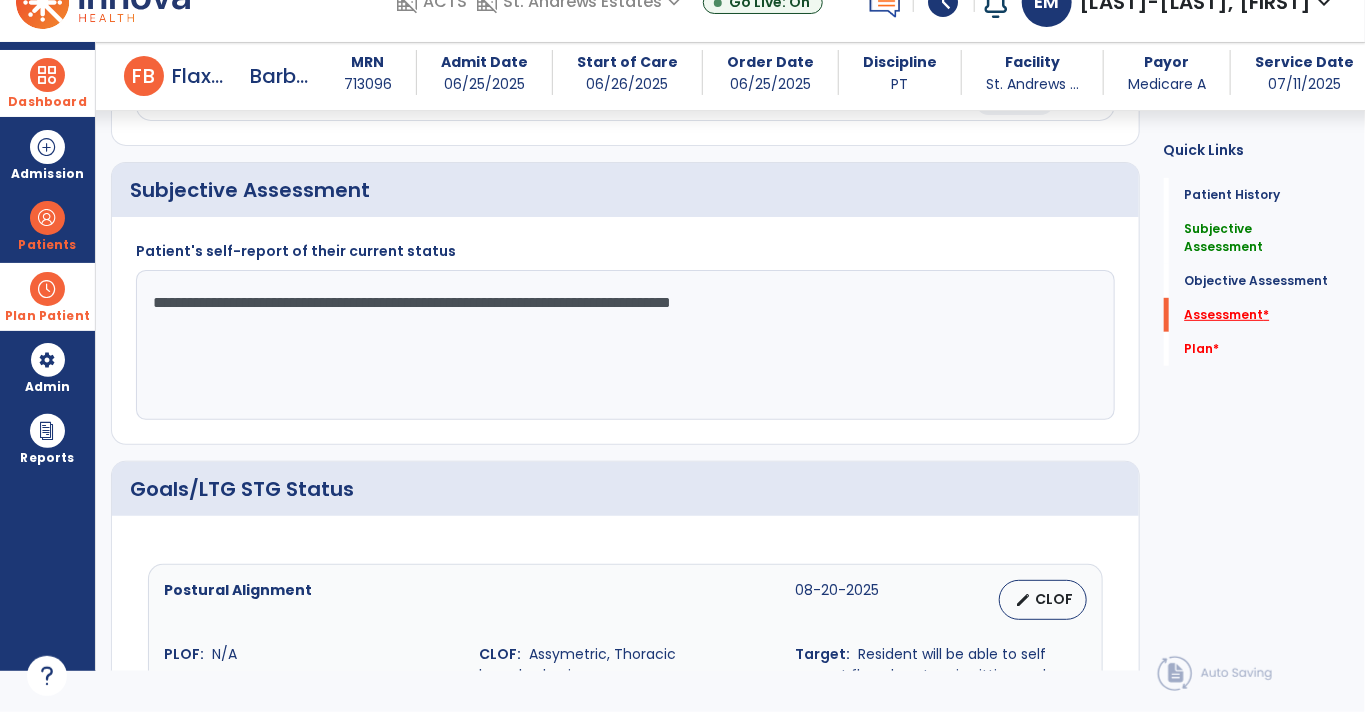 scroll, scrollTop: 759, scrollLeft: 0, axis: vertical 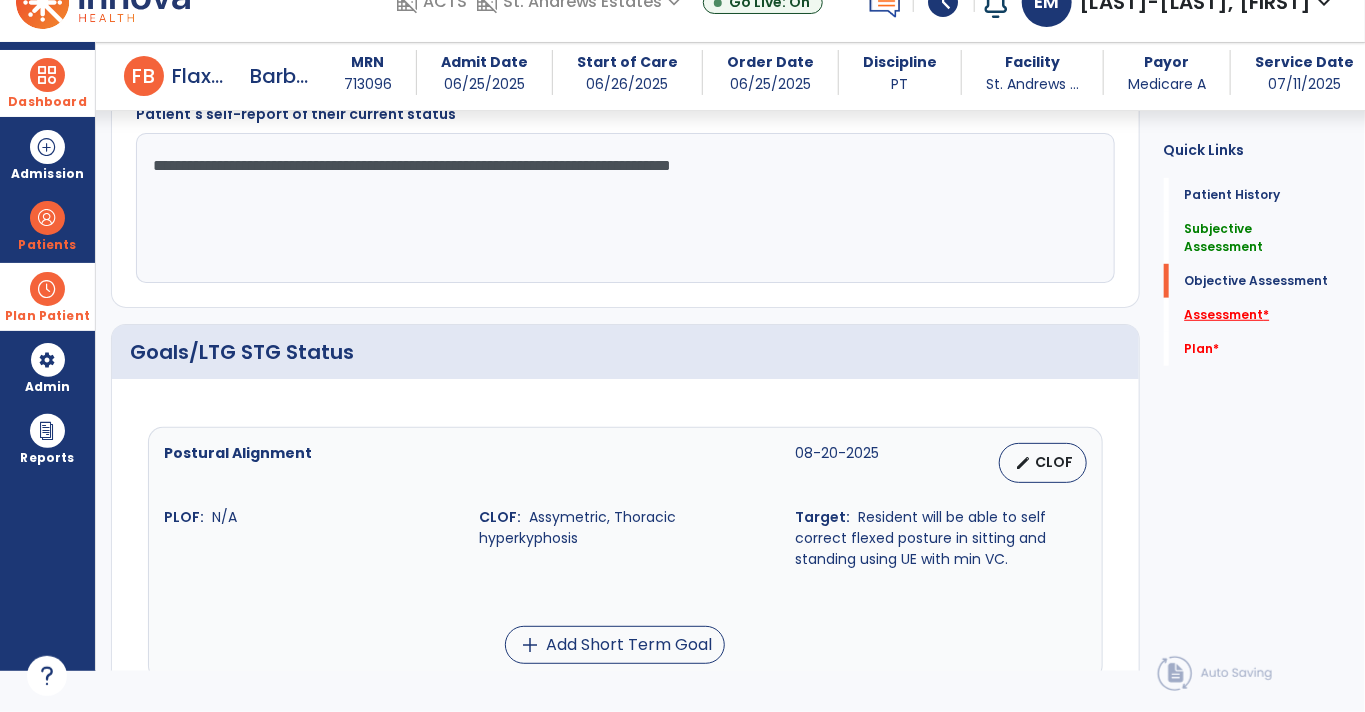 click on "Assessment   *" 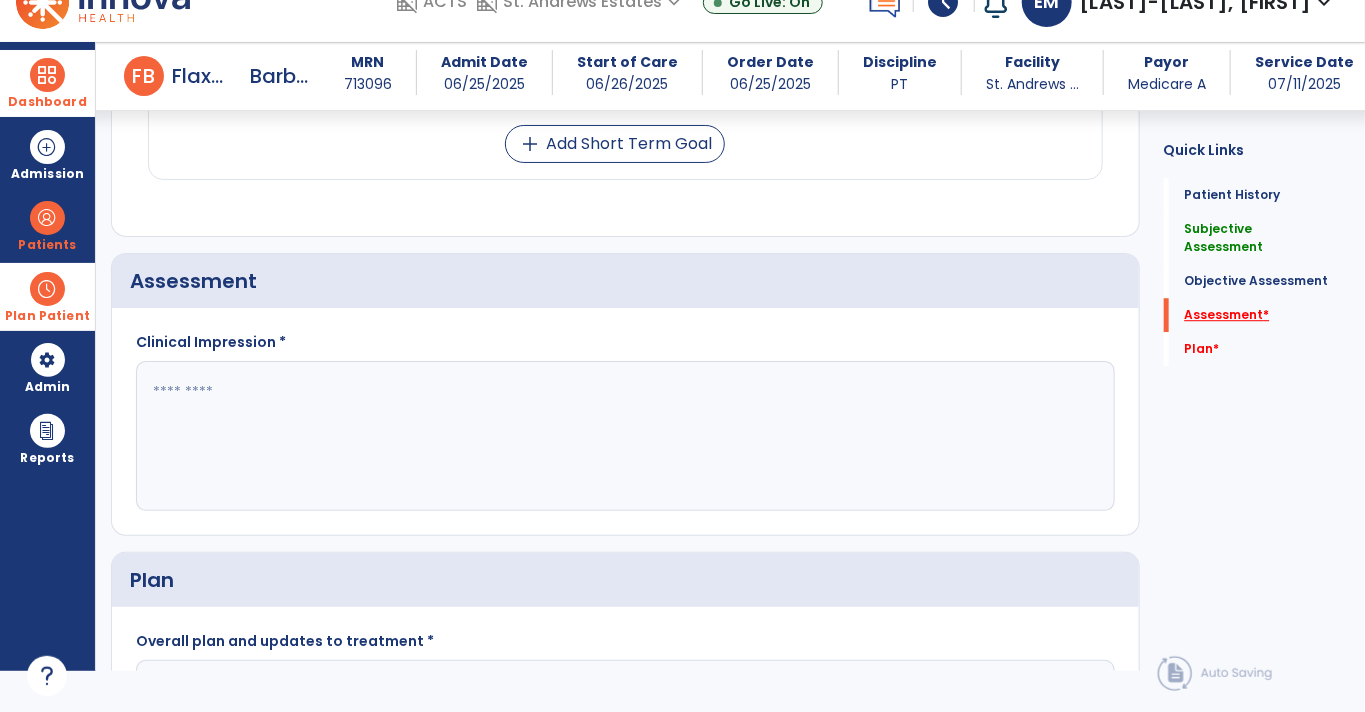 scroll, scrollTop: 2196, scrollLeft: 0, axis: vertical 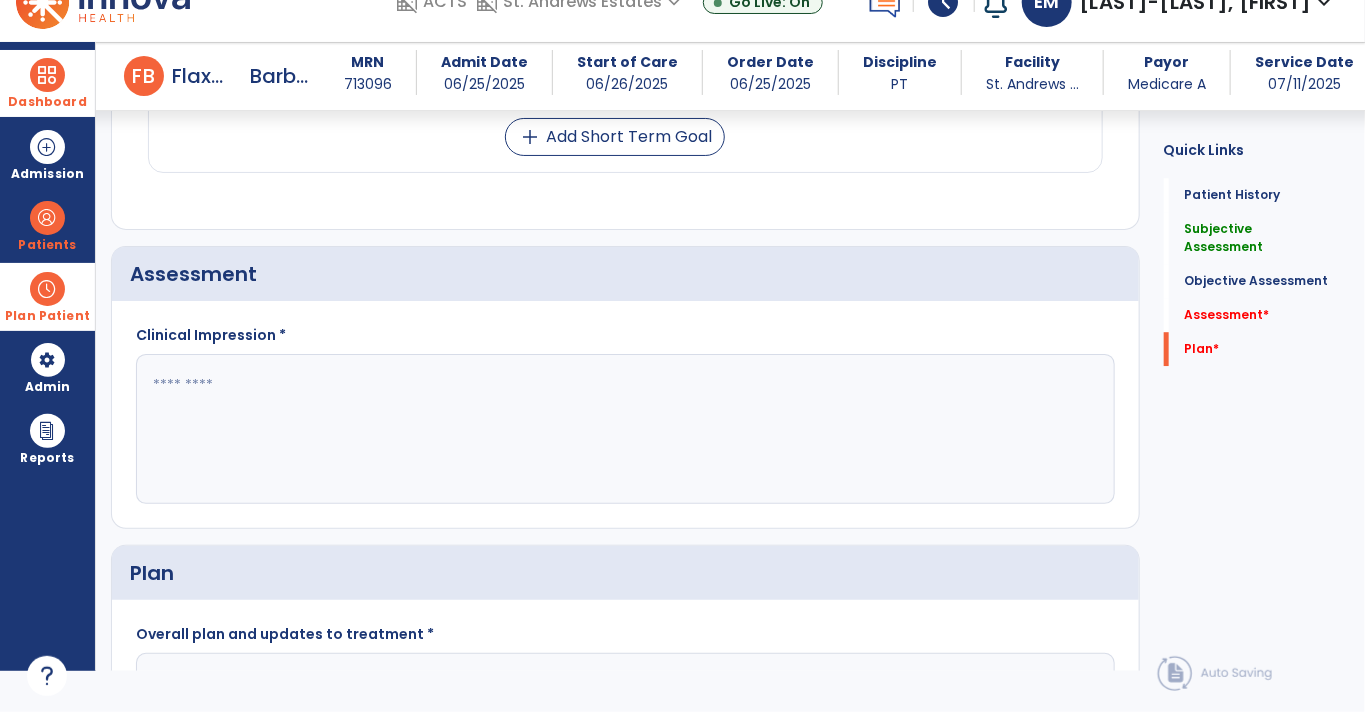 click 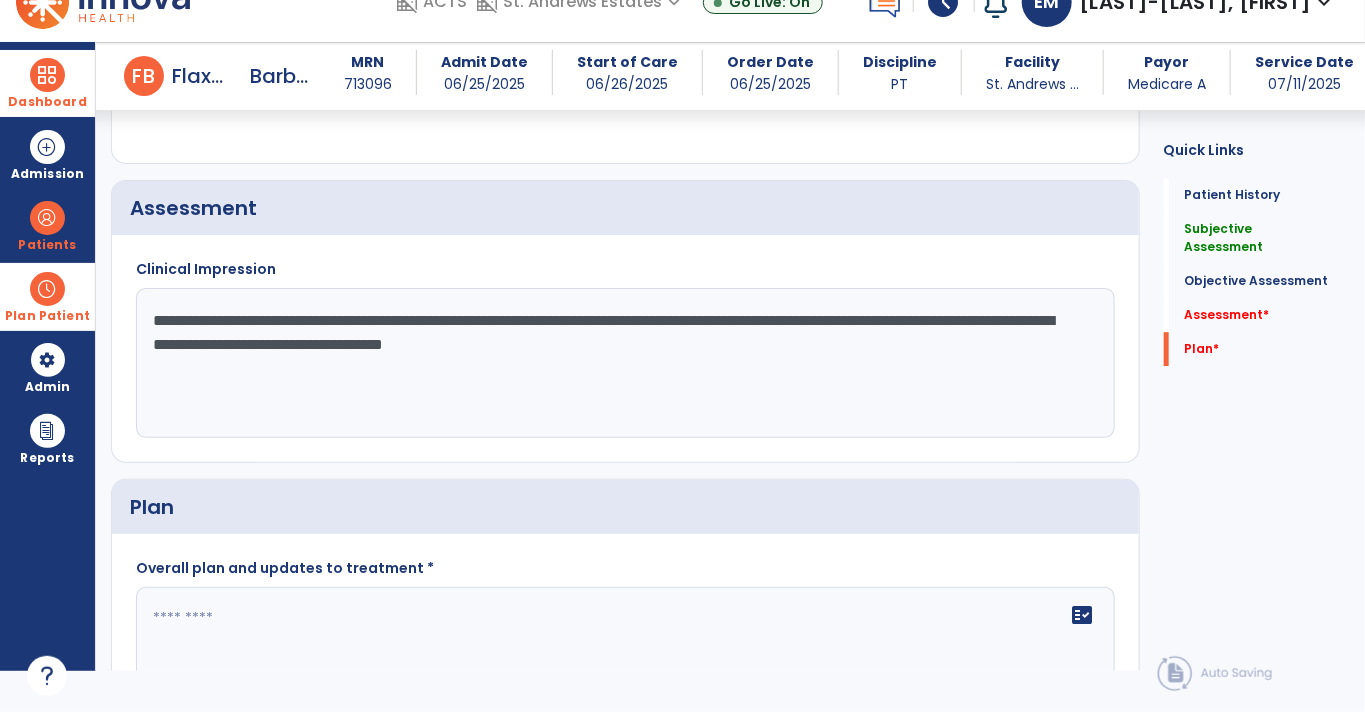 scroll, scrollTop: 2372, scrollLeft: 0, axis: vertical 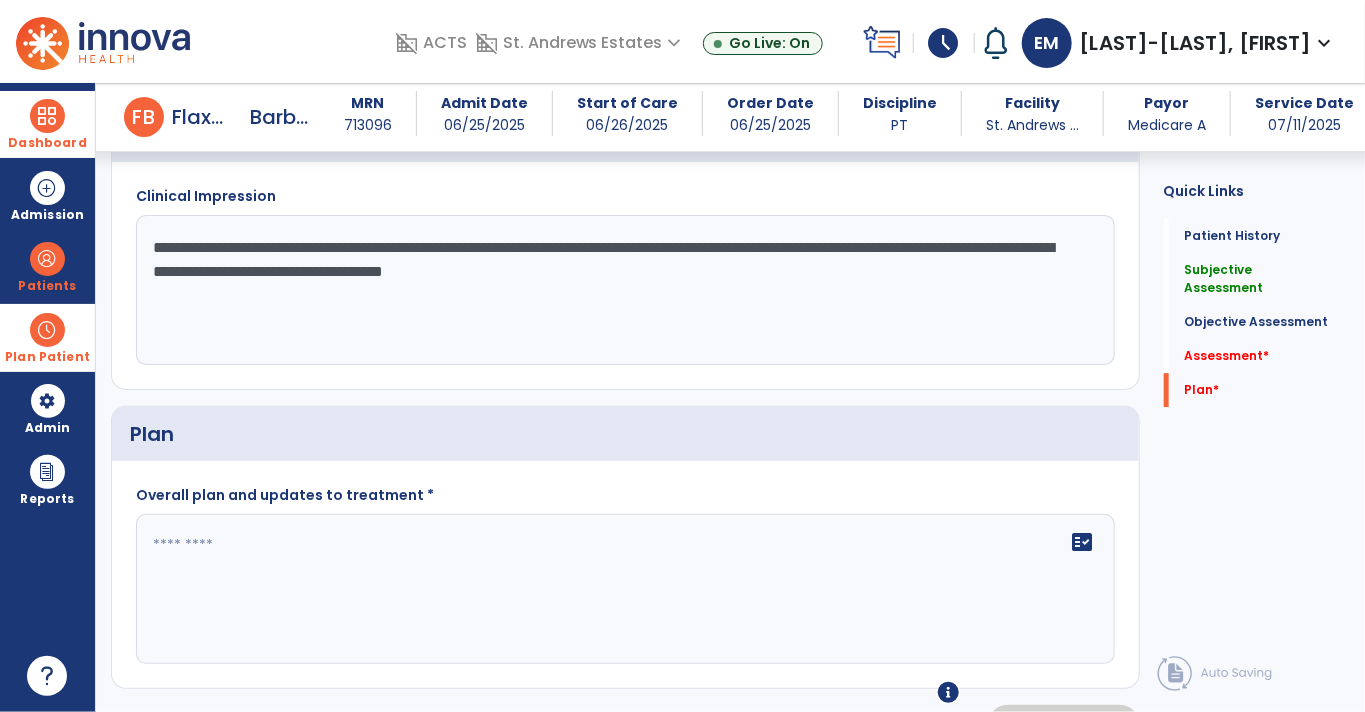 type on "**********" 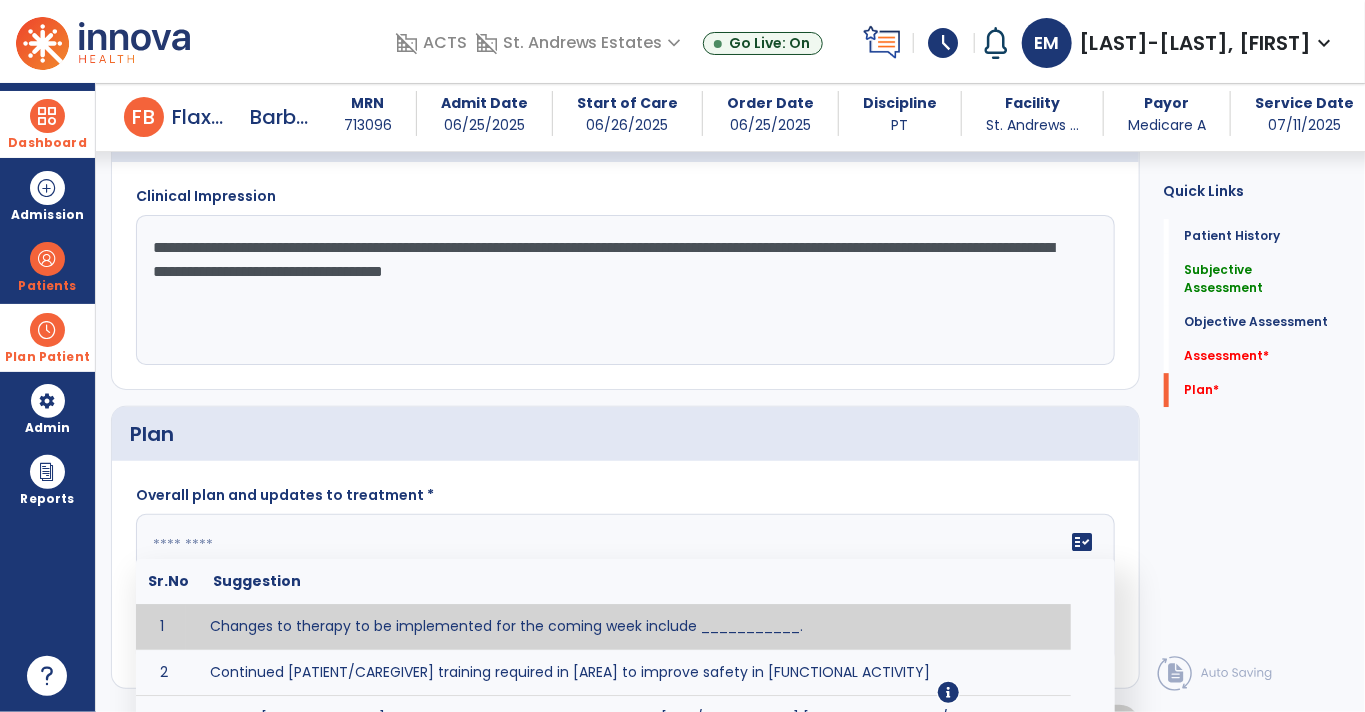 click 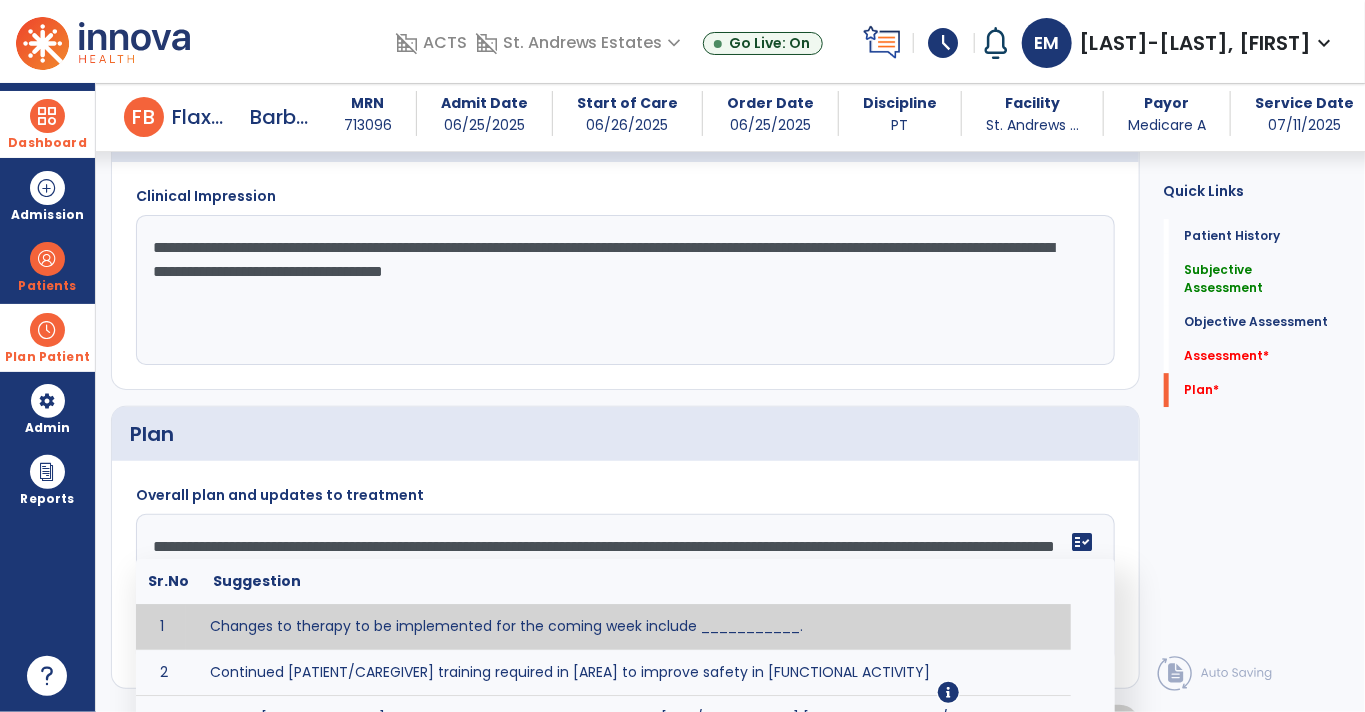 click on "**********" 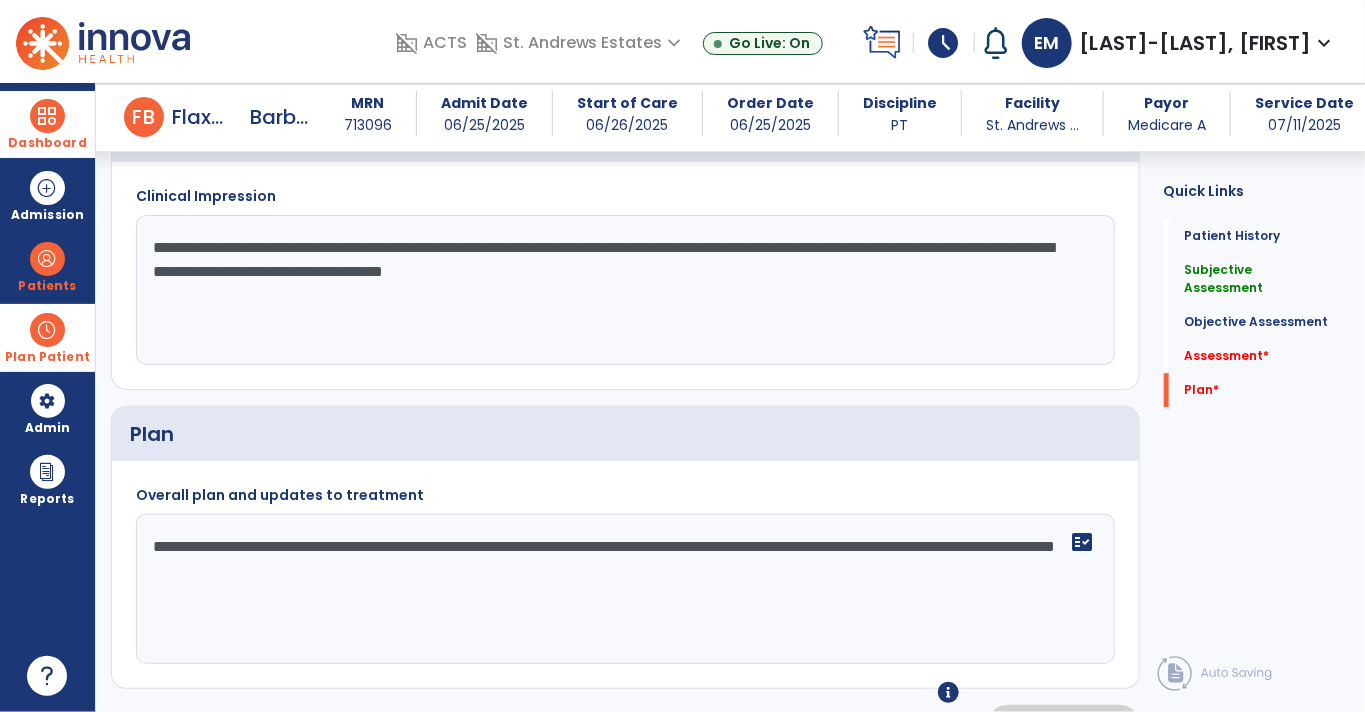 click on "**********" 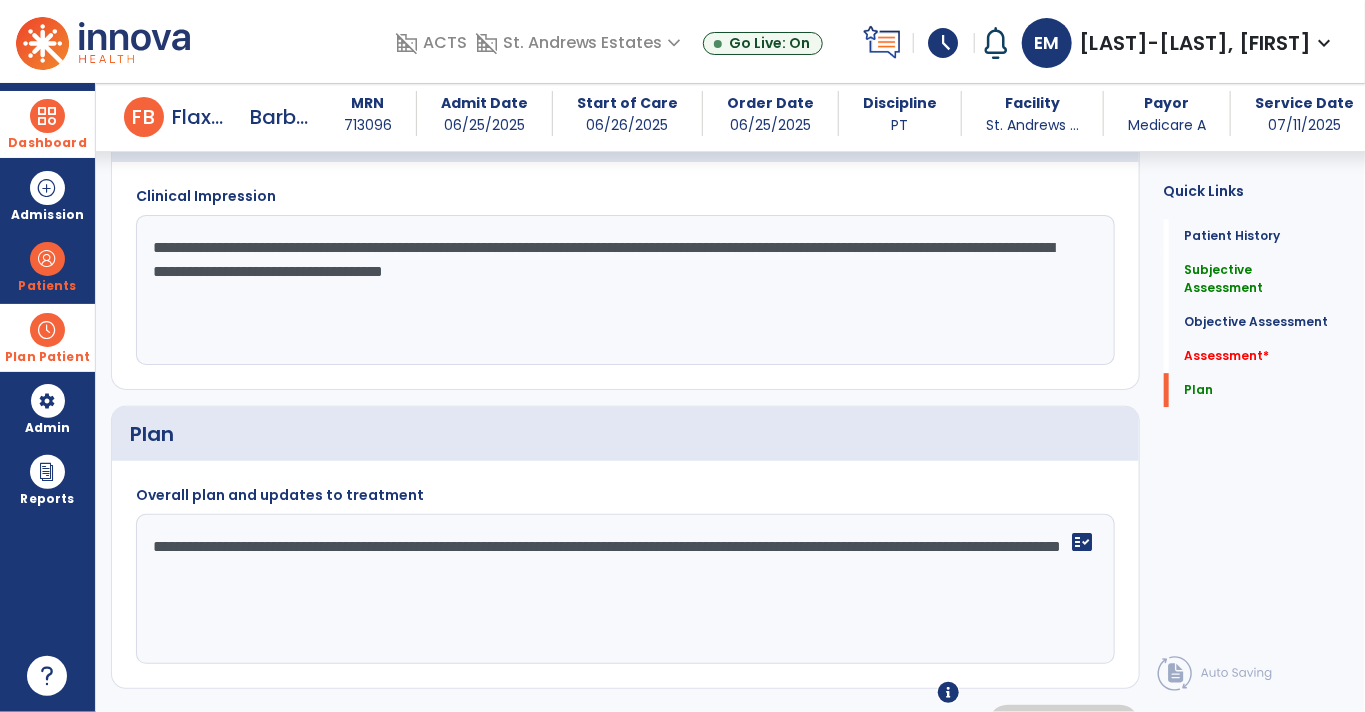 click on "**********" 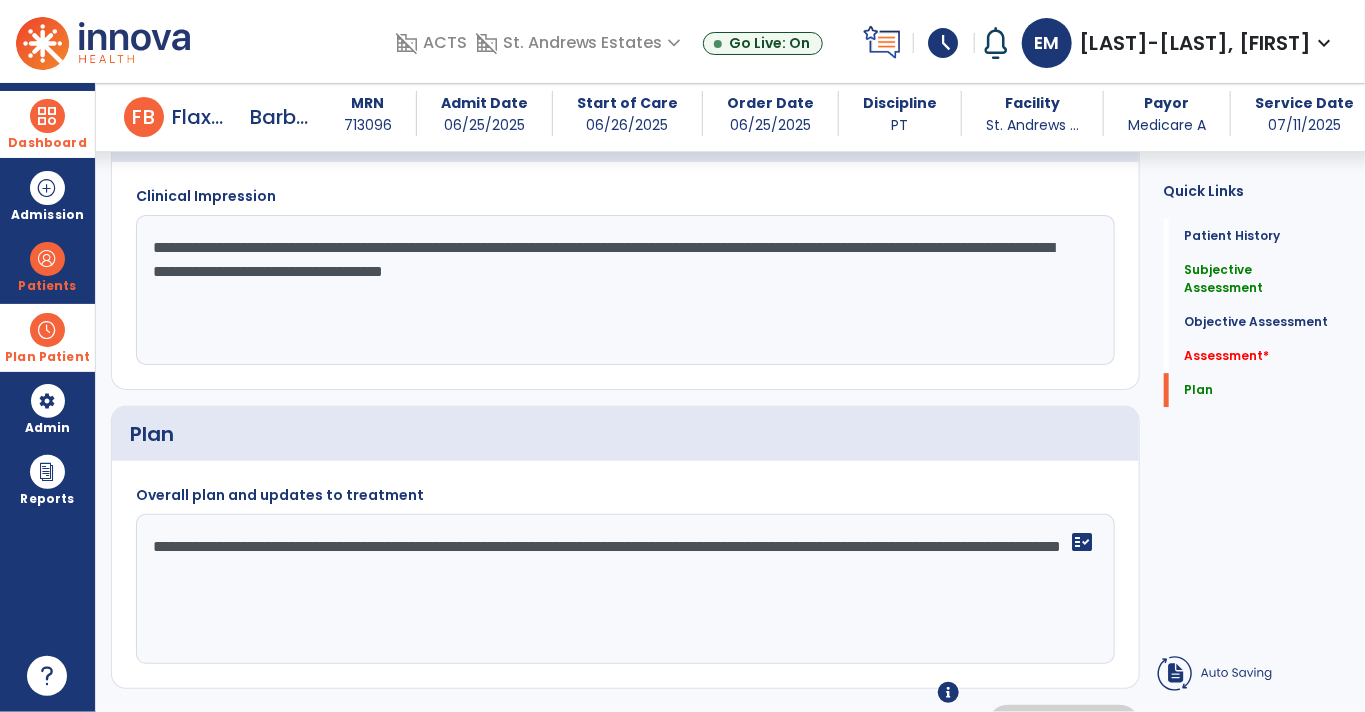 paste on "**********" 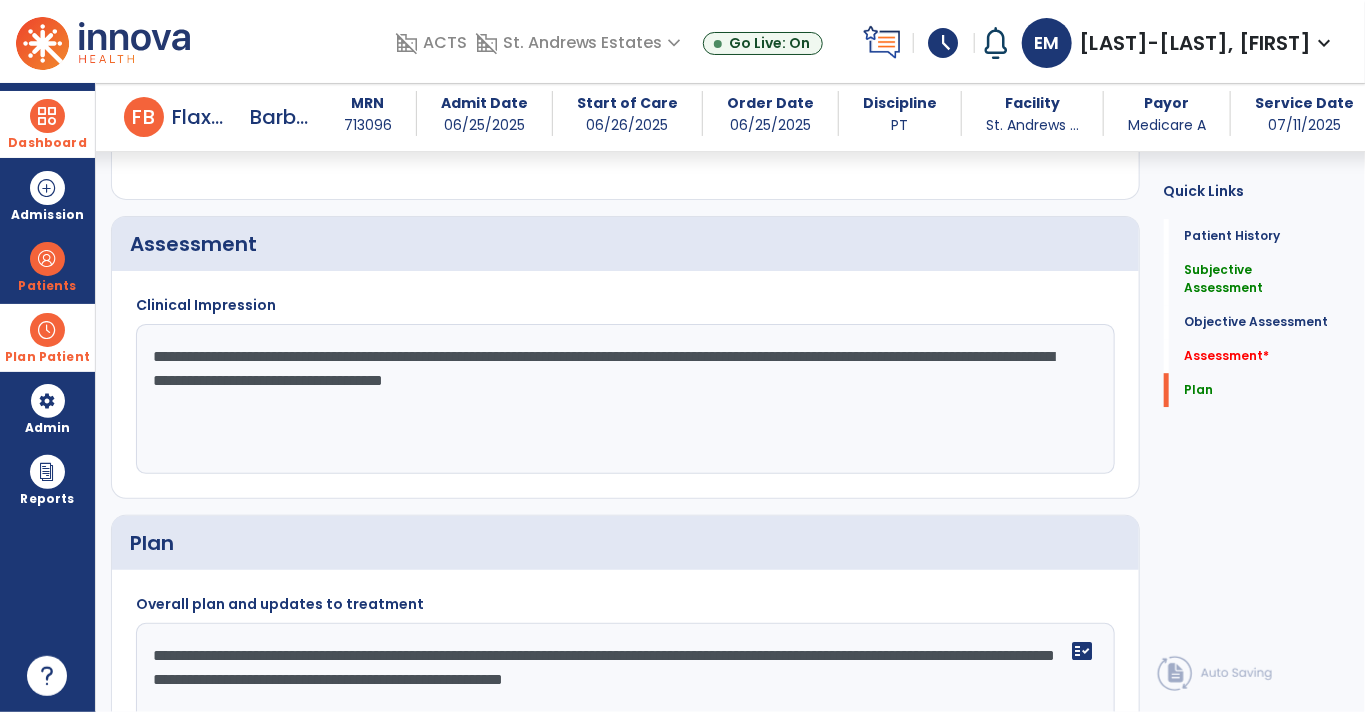 scroll, scrollTop: 2264, scrollLeft: 0, axis: vertical 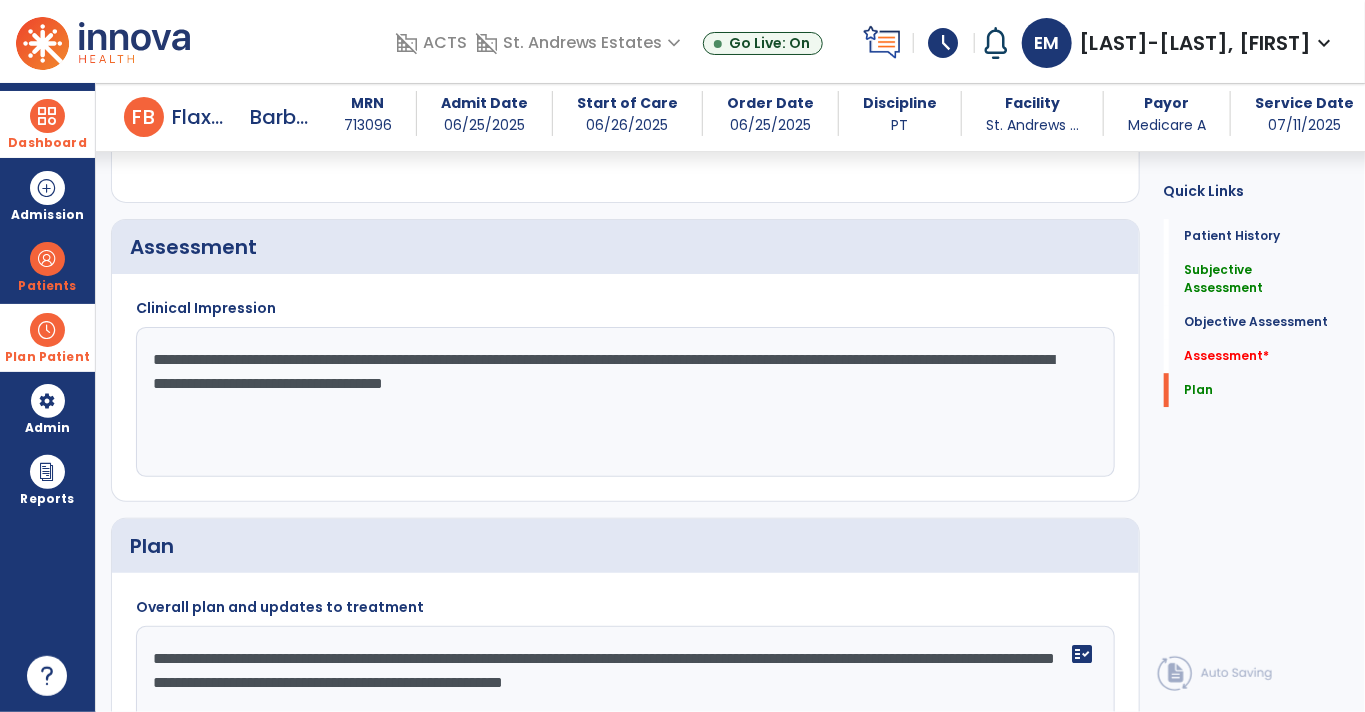 type on "**********" 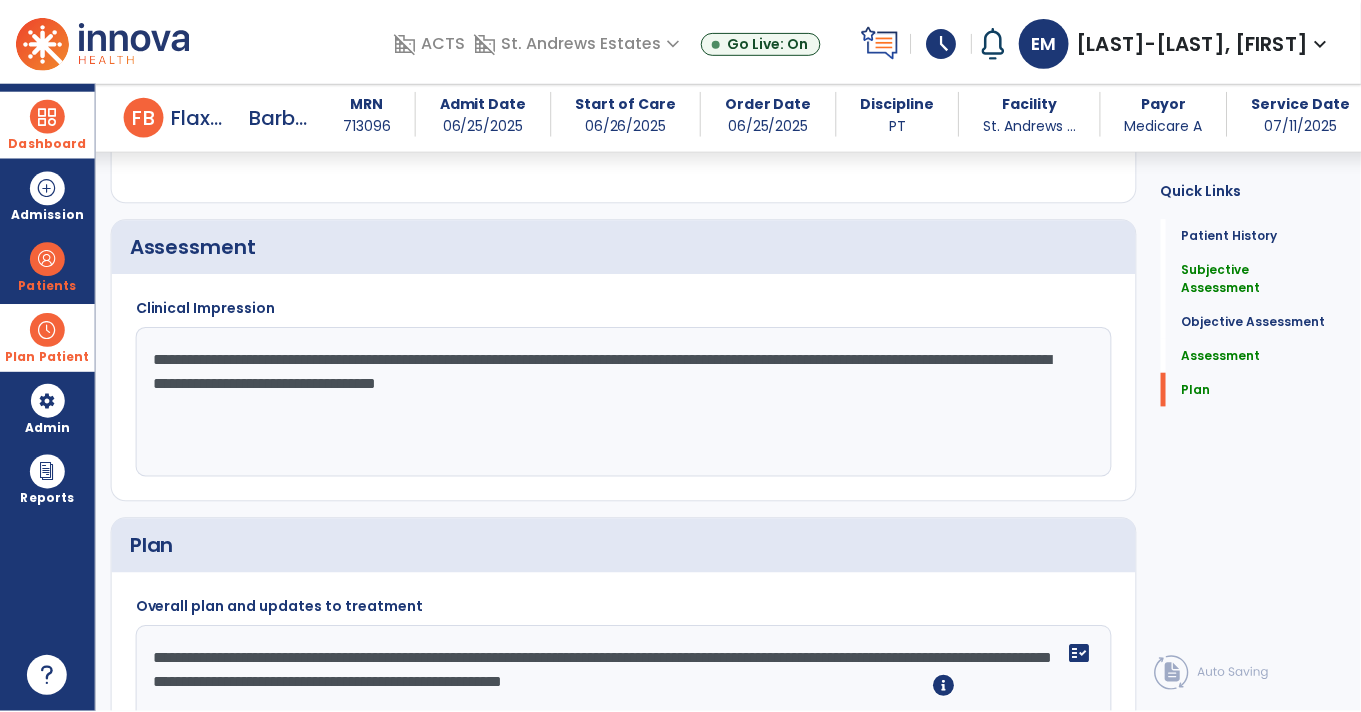scroll, scrollTop: 2394, scrollLeft: 0, axis: vertical 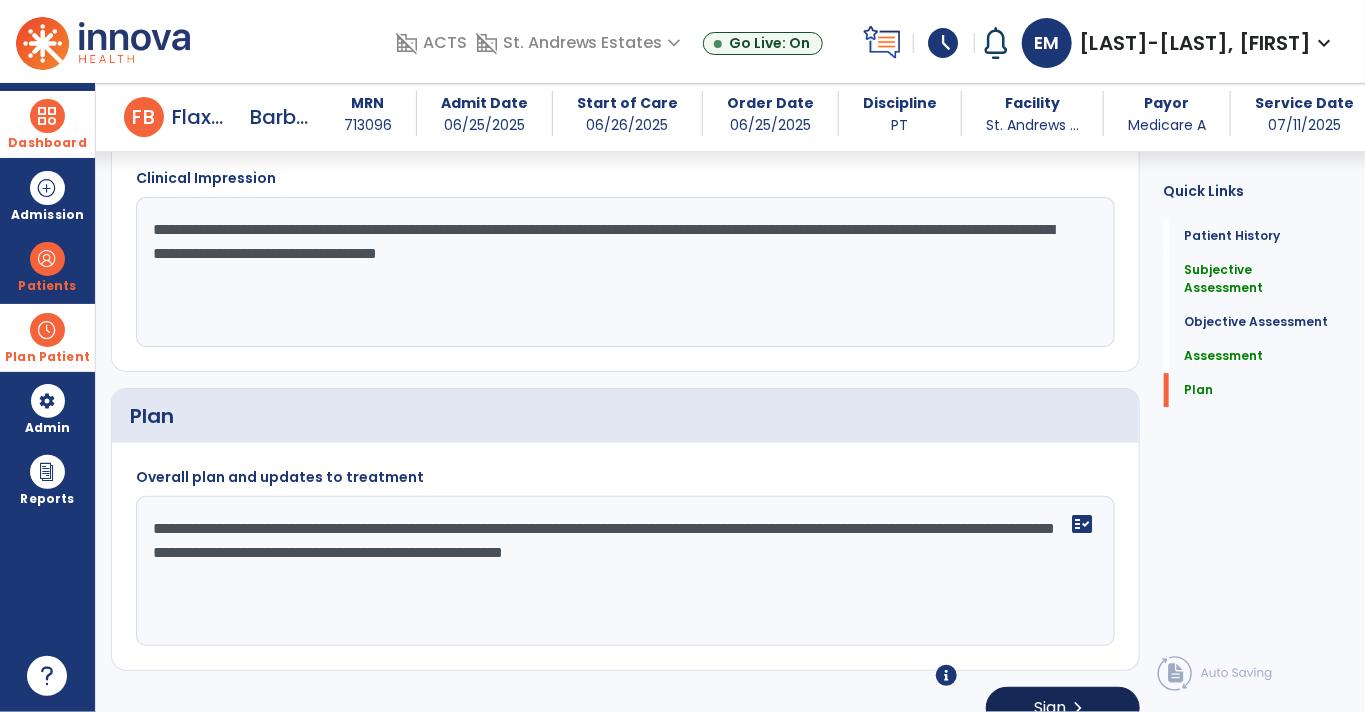 type on "**********" 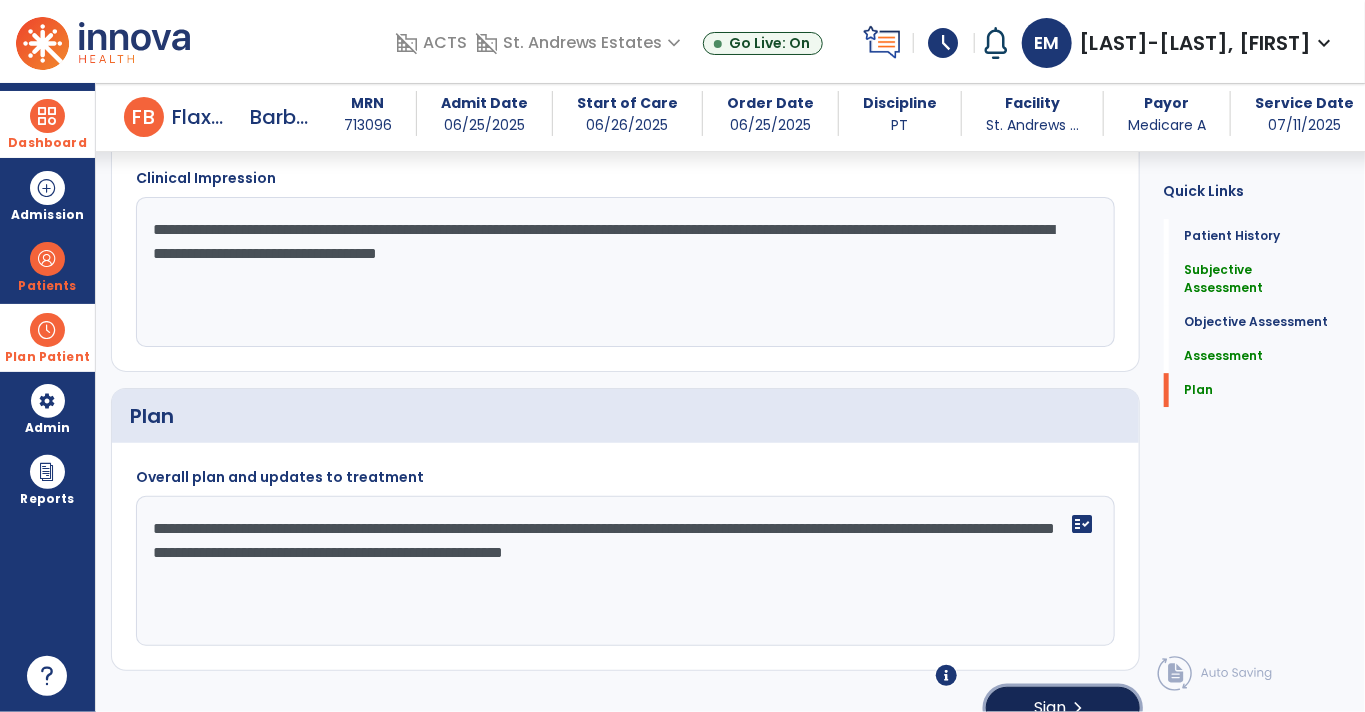 click on "chevron_right" 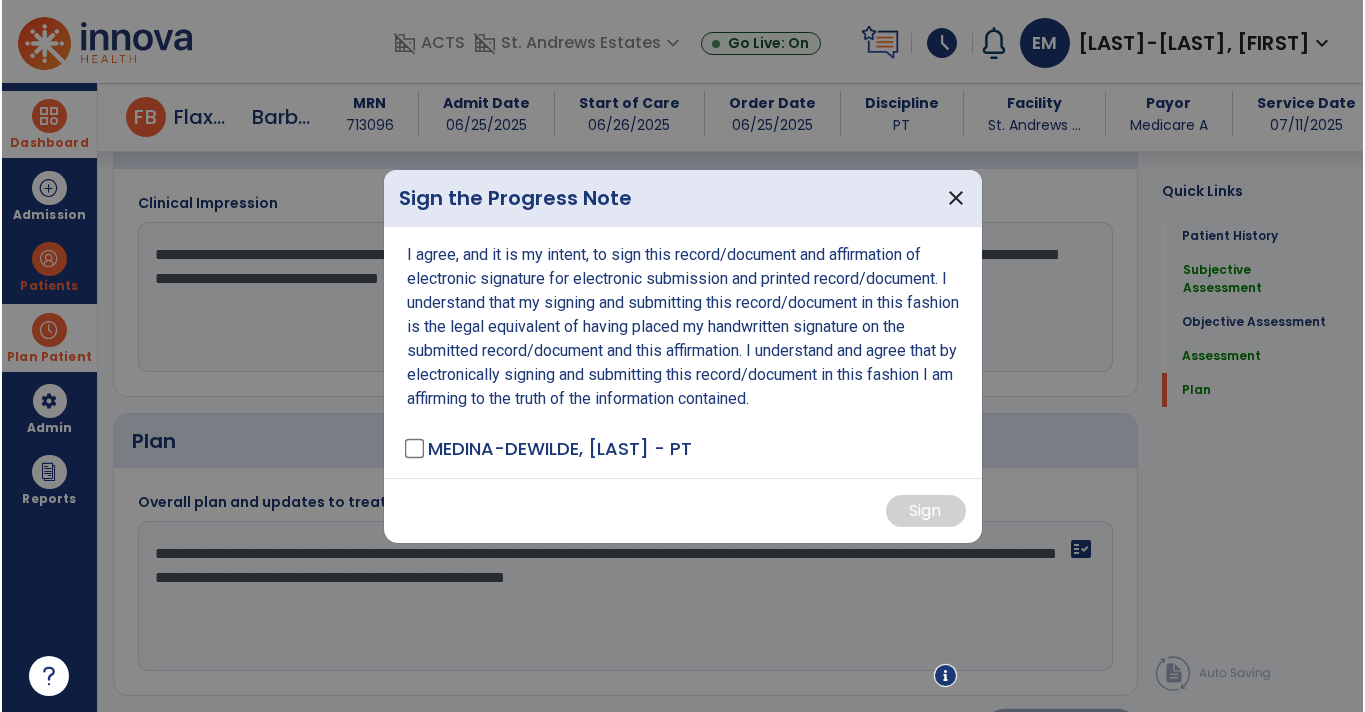 scroll, scrollTop: 2414, scrollLeft: 0, axis: vertical 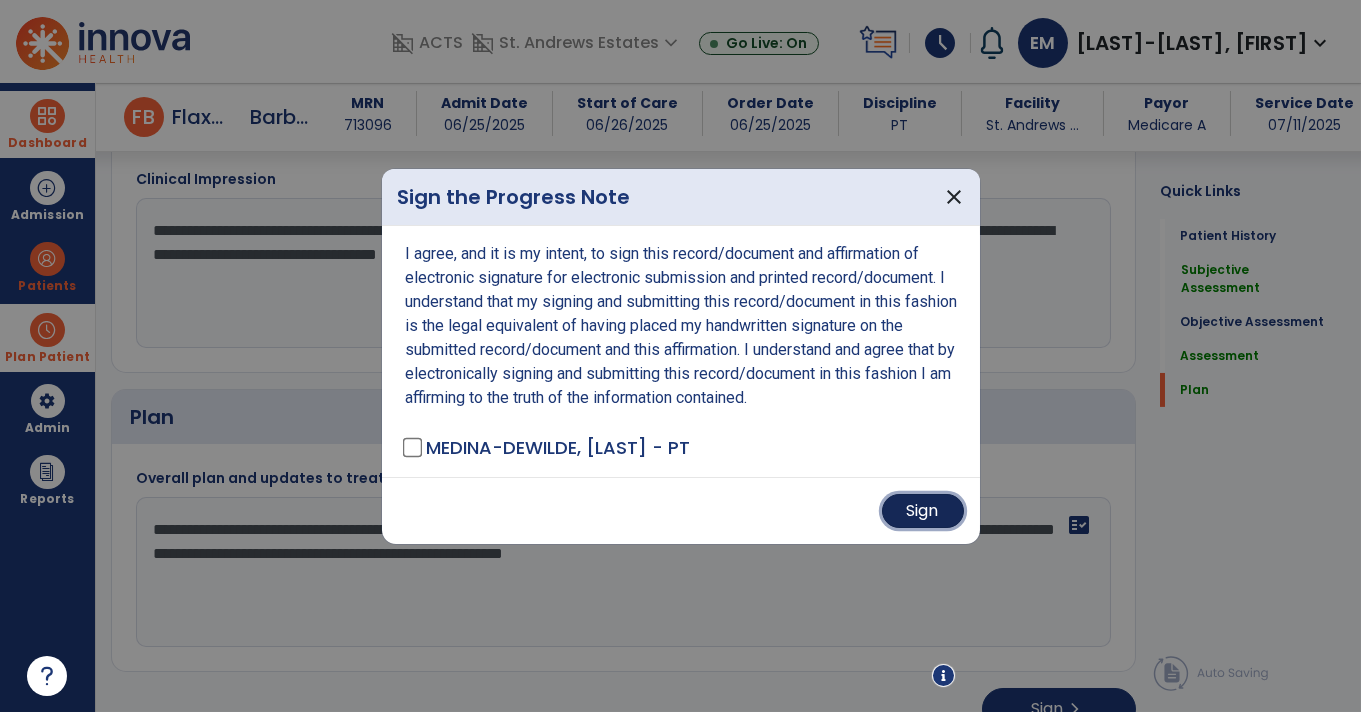 click on "Sign" at bounding box center [923, 511] 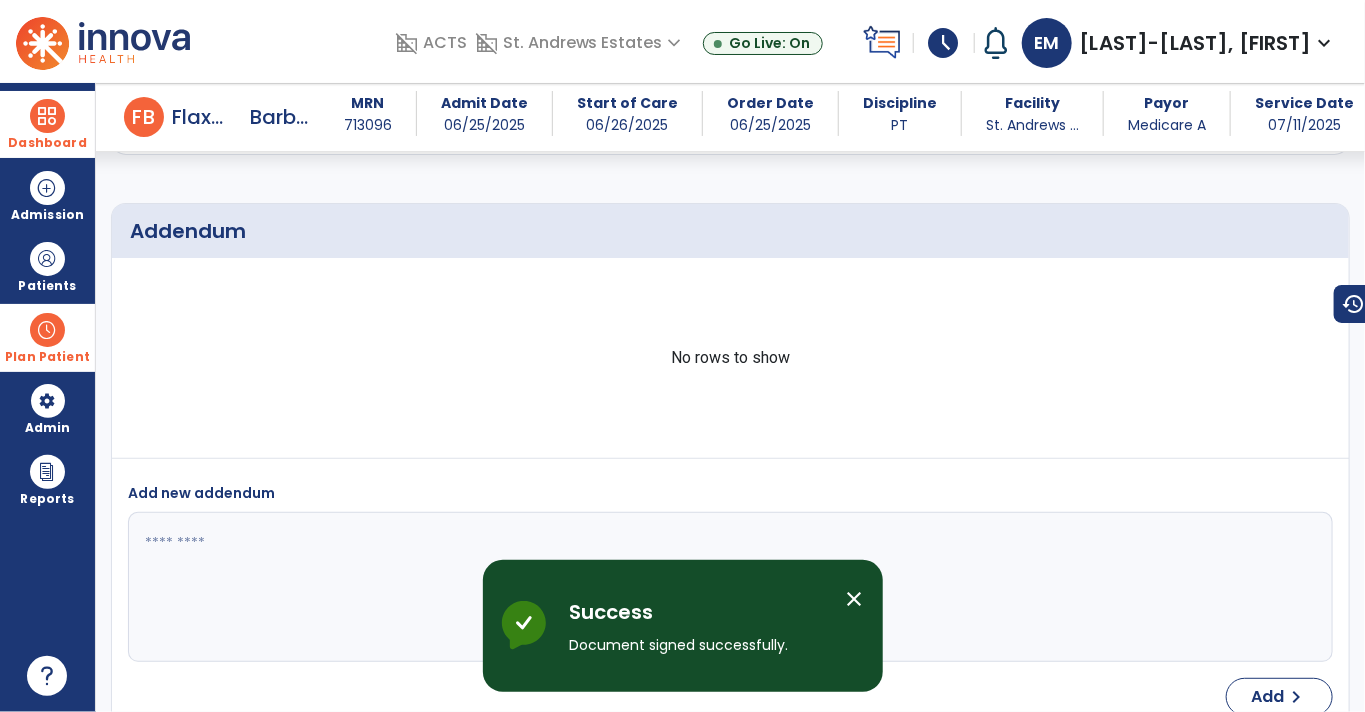scroll, scrollTop: 3071, scrollLeft: 0, axis: vertical 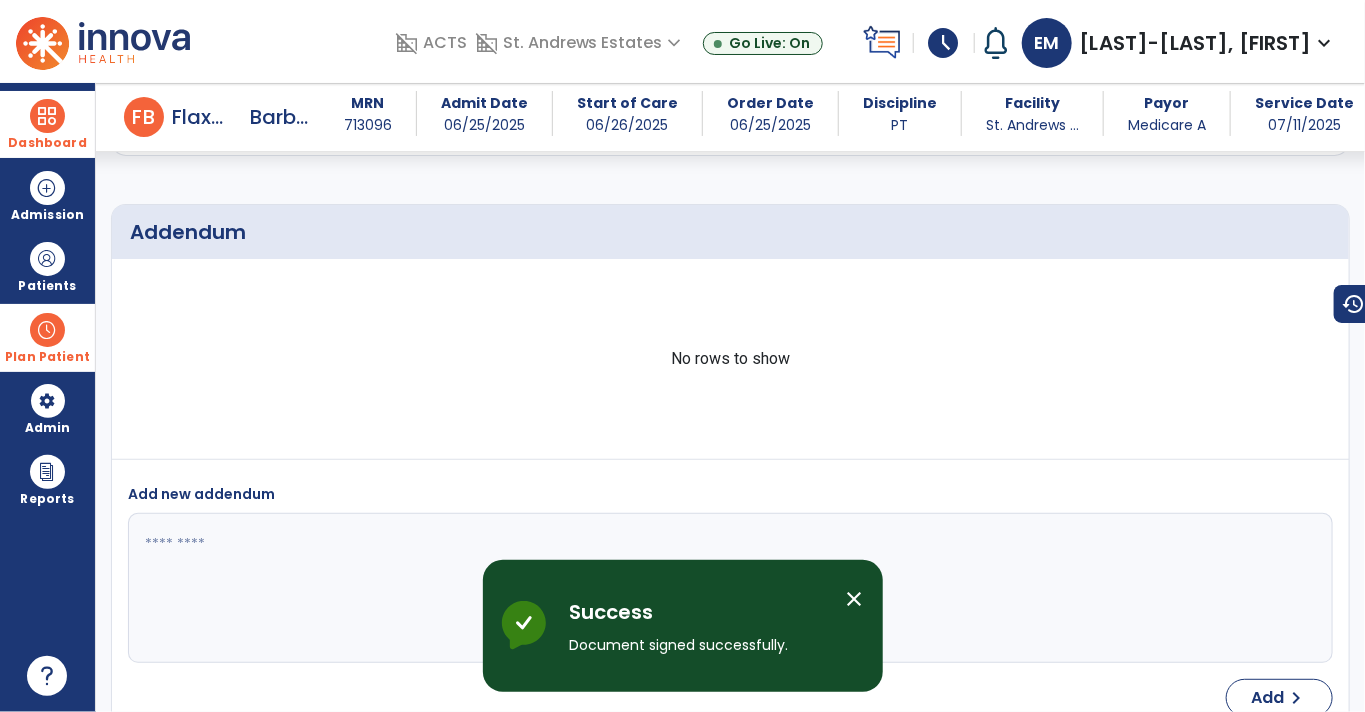 click at bounding box center (47, 116) 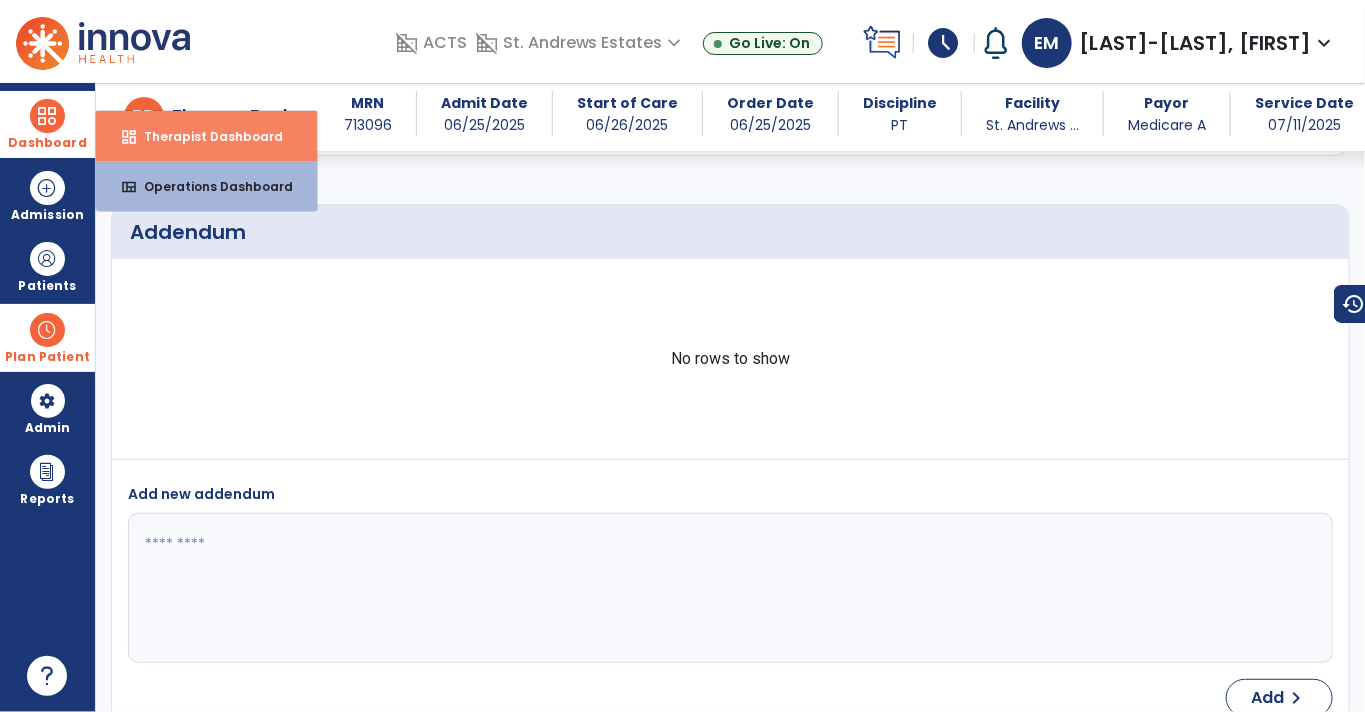 click on "Therapist Dashboard" at bounding box center [205, 136] 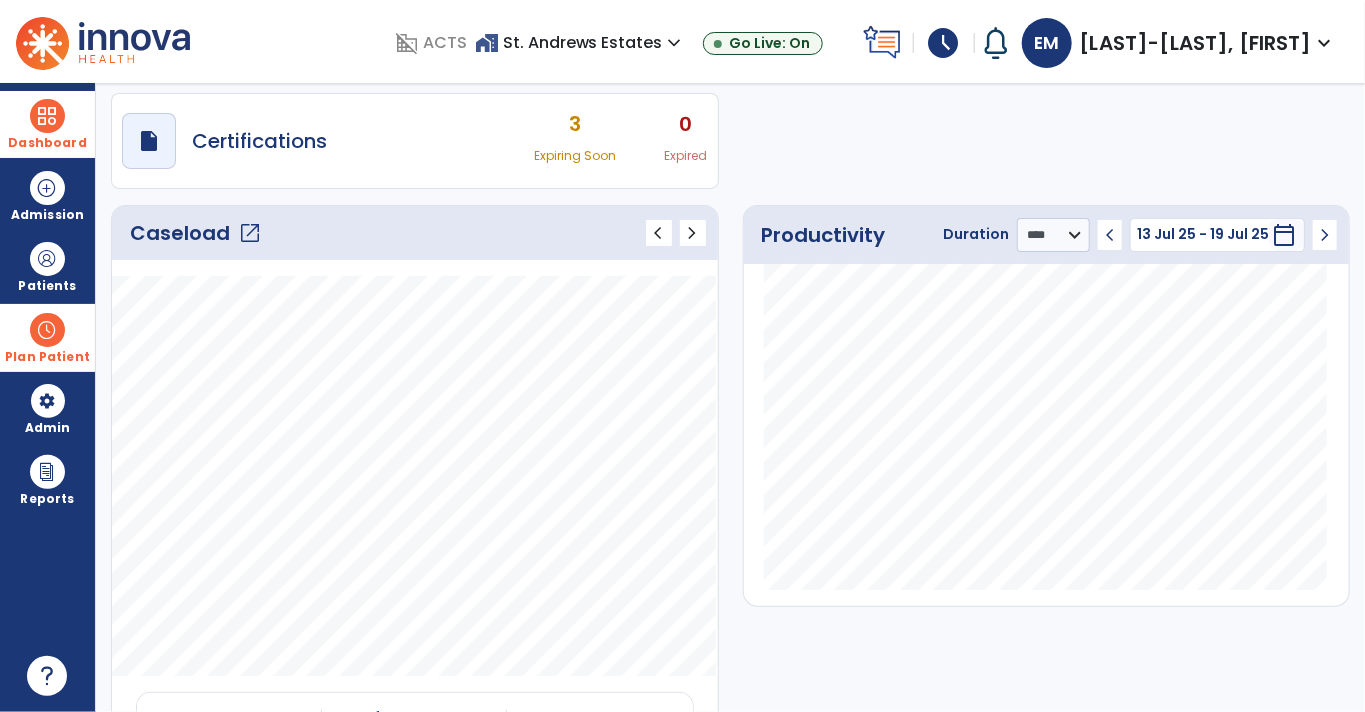 scroll, scrollTop: 0, scrollLeft: 0, axis: both 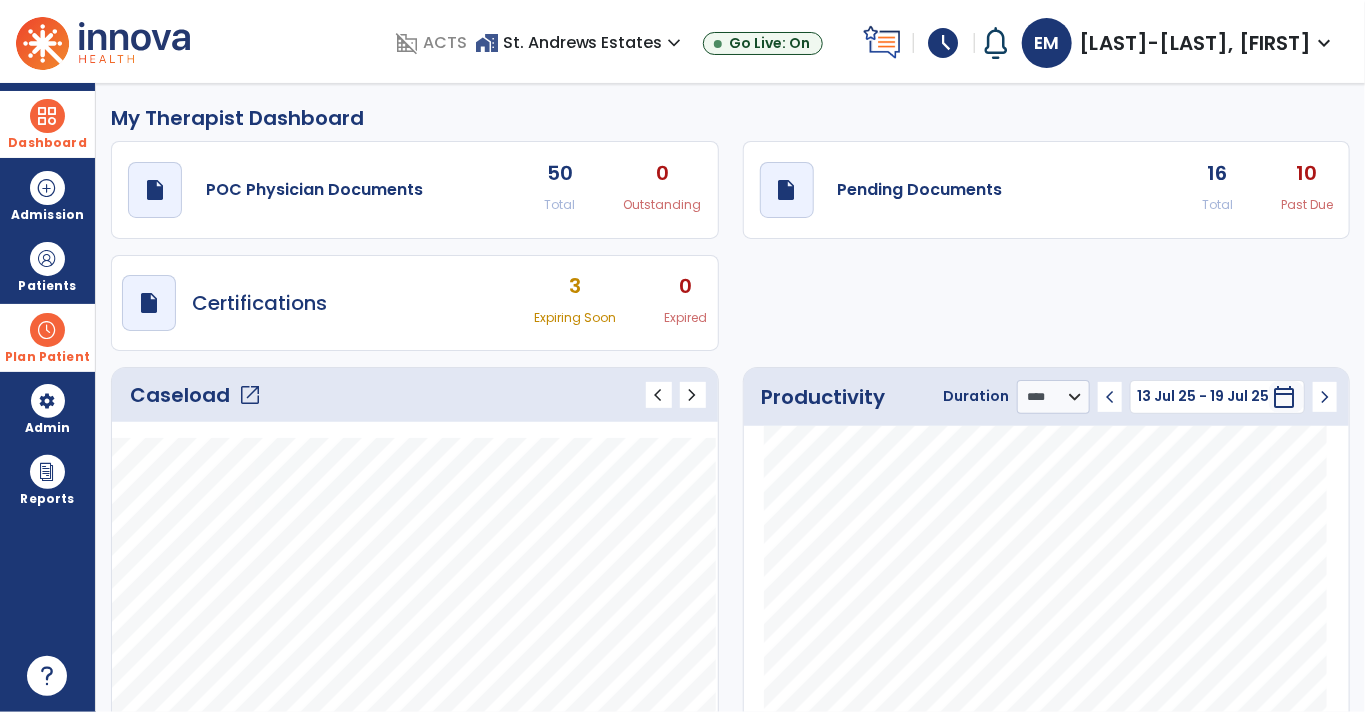 click on "10" 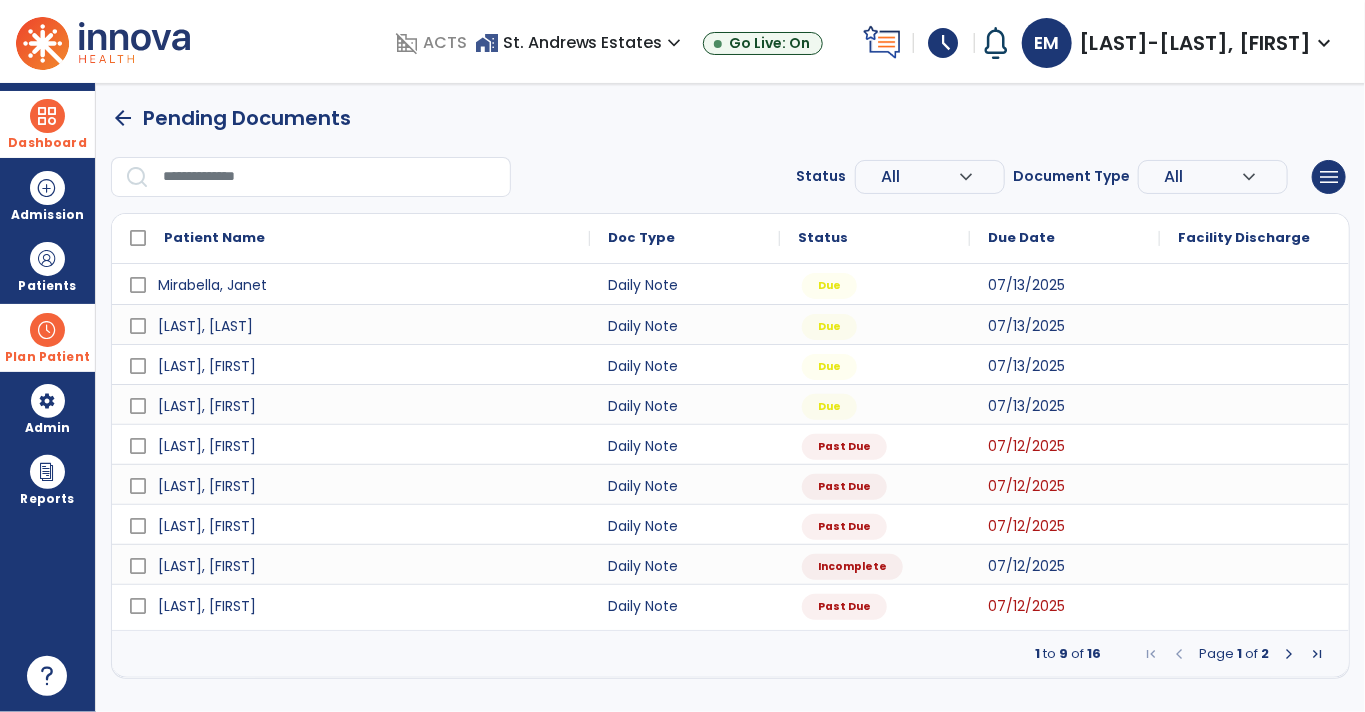 click at bounding box center (1289, 654) 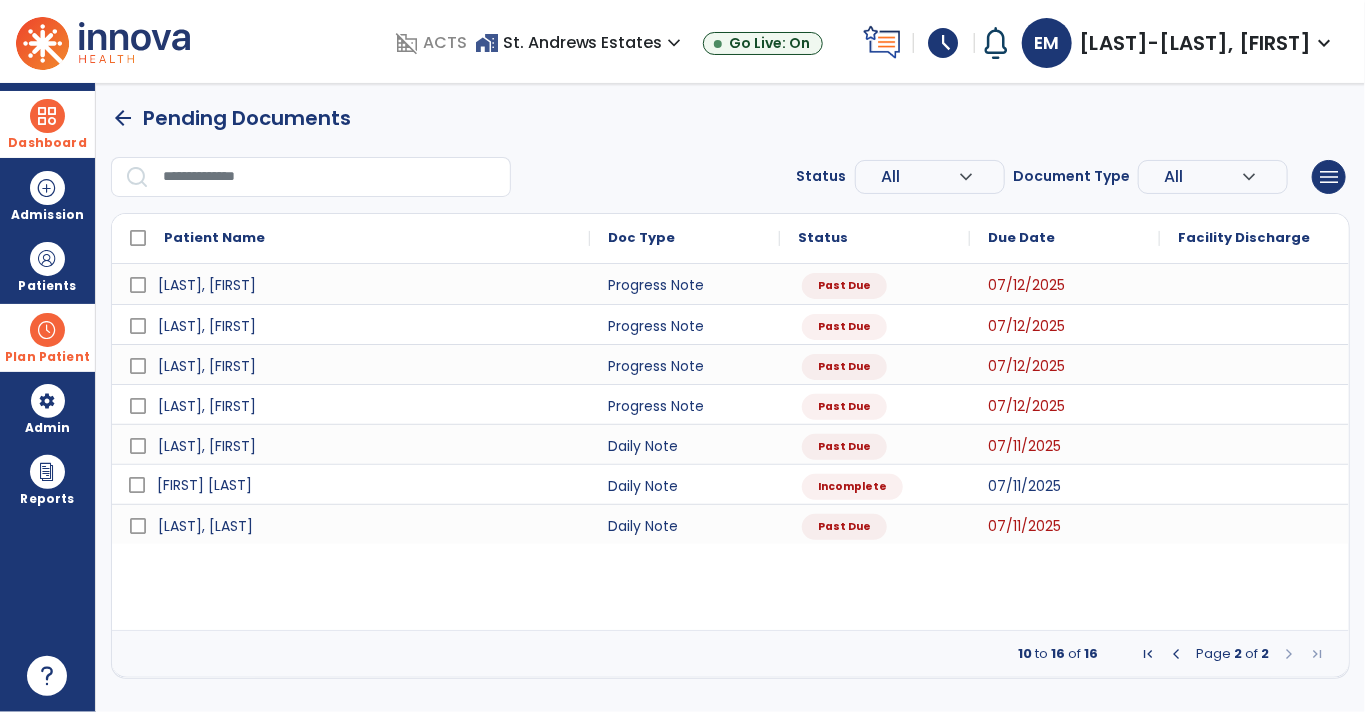 click on "[FIRST] [LAST]" at bounding box center (365, 485) 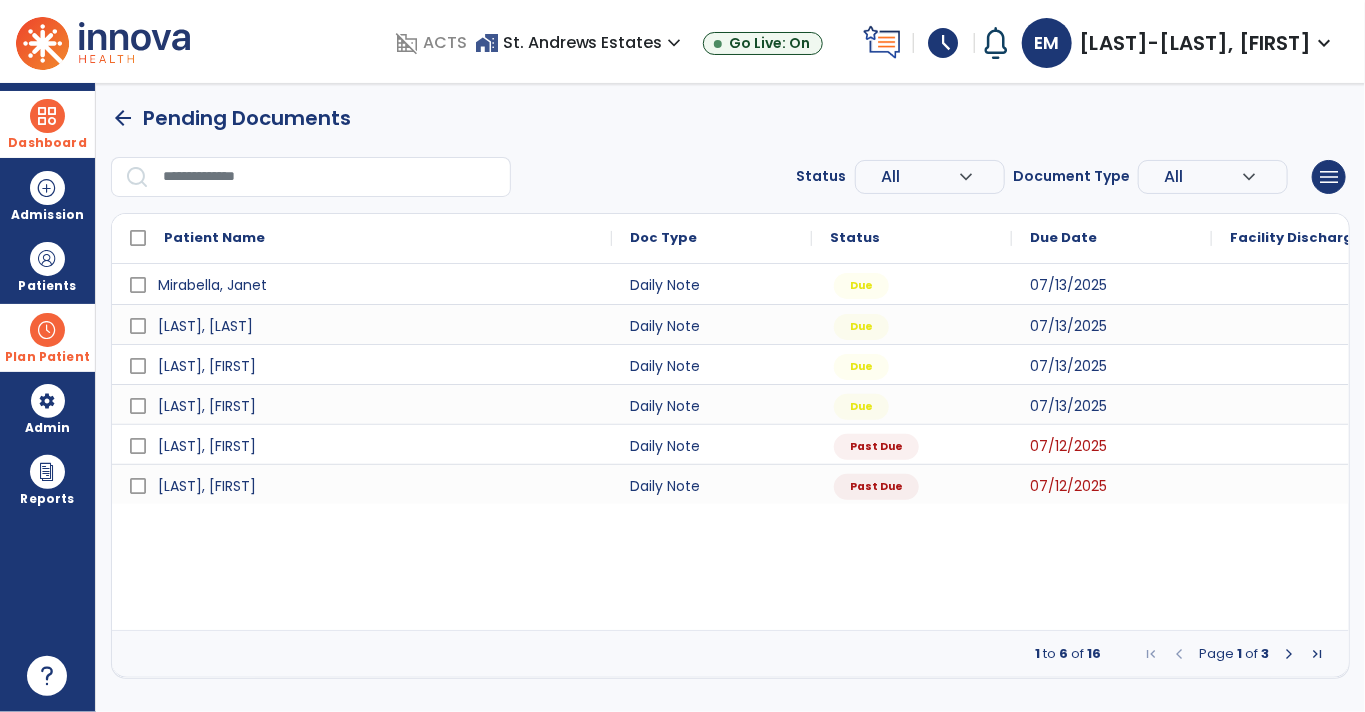 select on "*" 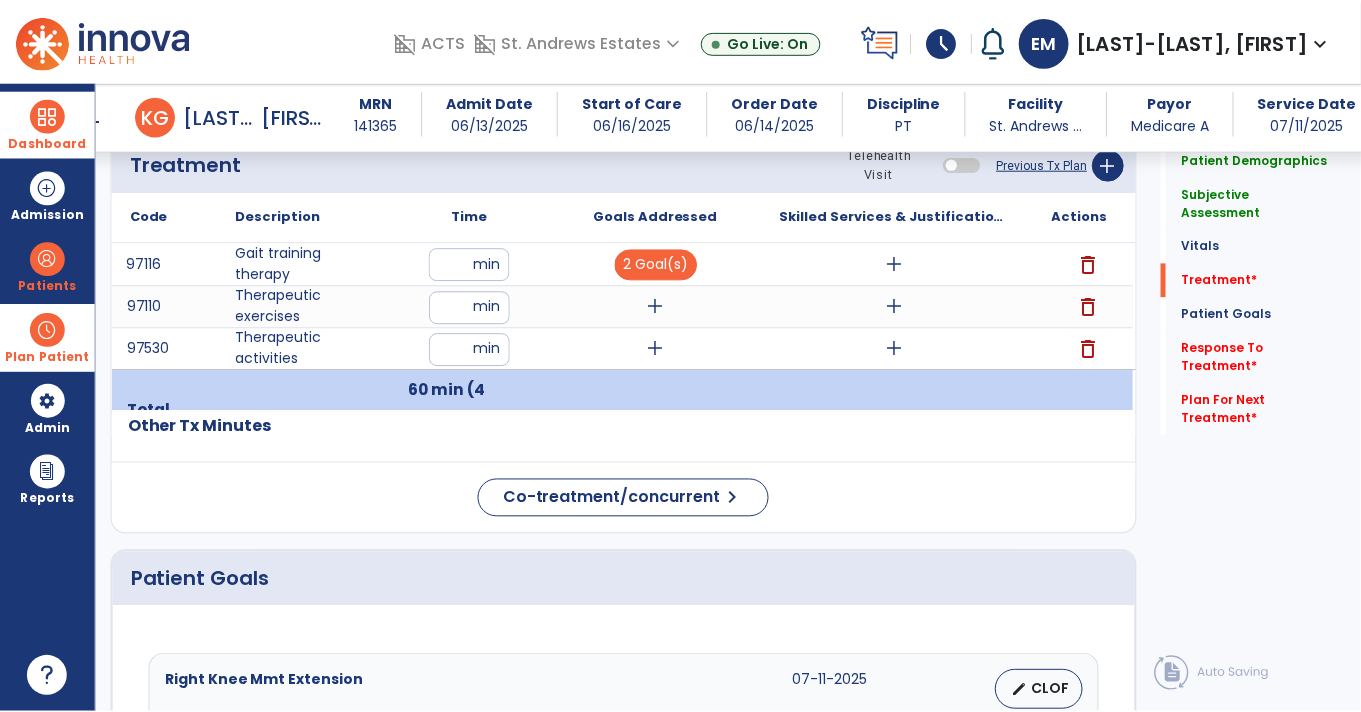 scroll, scrollTop: 1260, scrollLeft: 0, axis: vertical 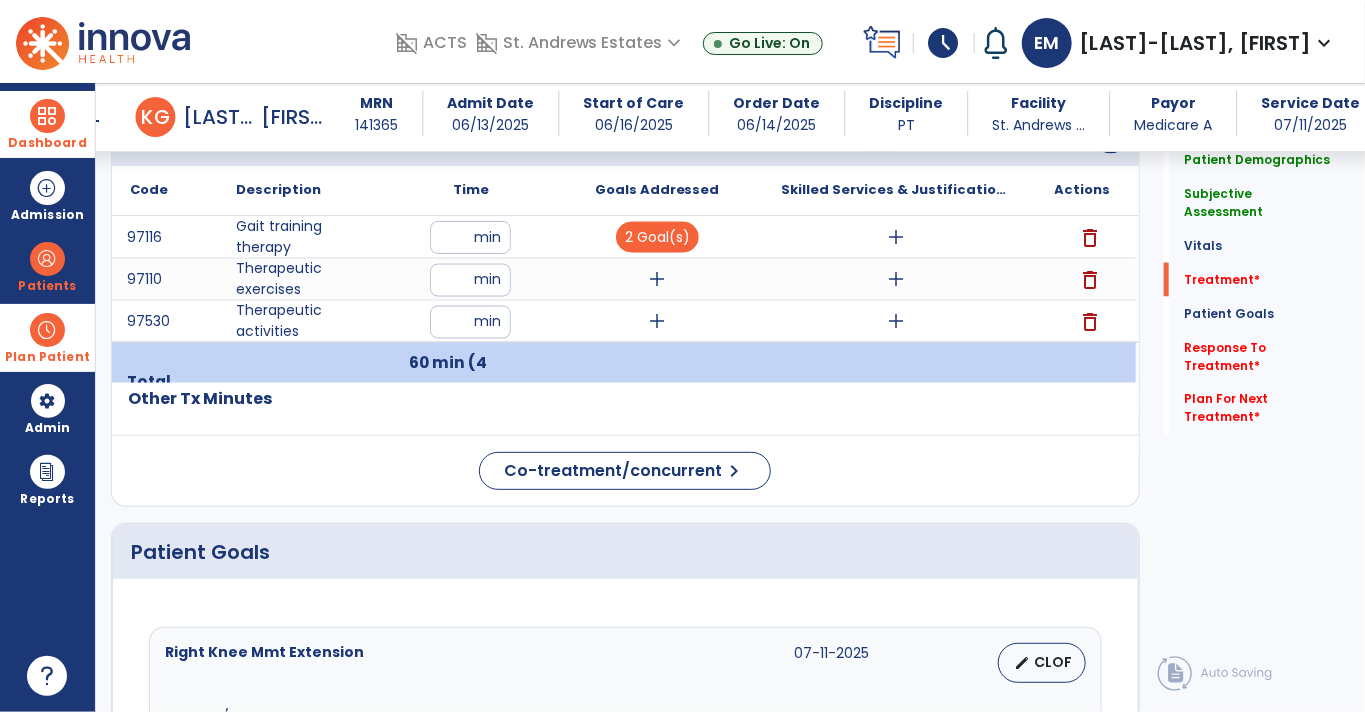 click on "Patient Goals" 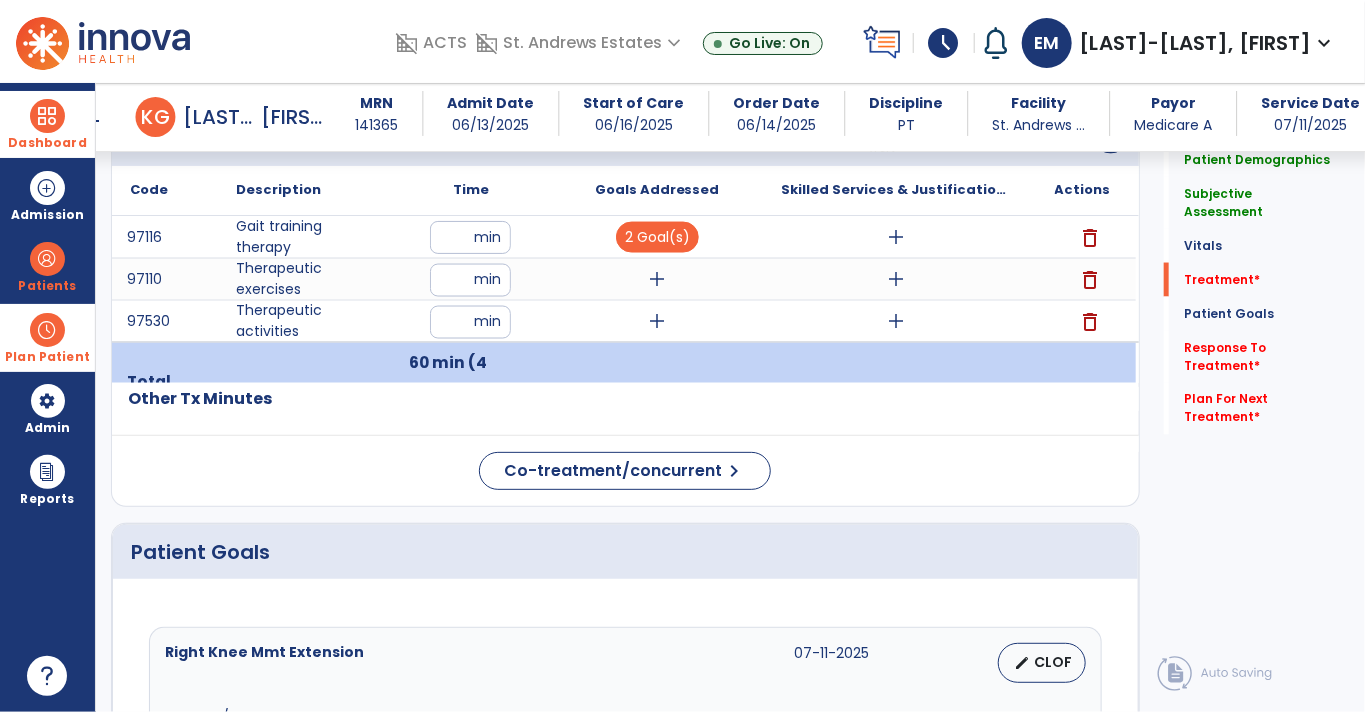 click on "add" at bounding box center (657, 279) 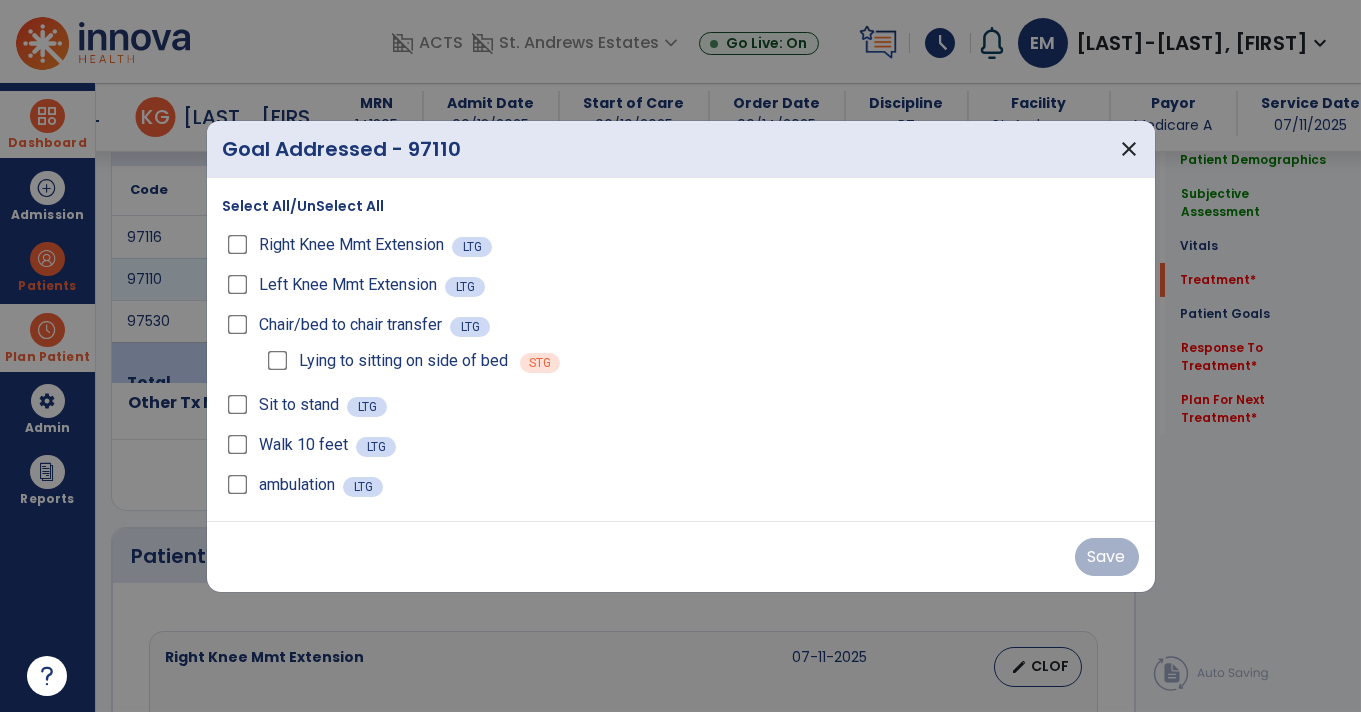 scroll, scrollTop: 1260, scrollLeft: 0, axis: vertical 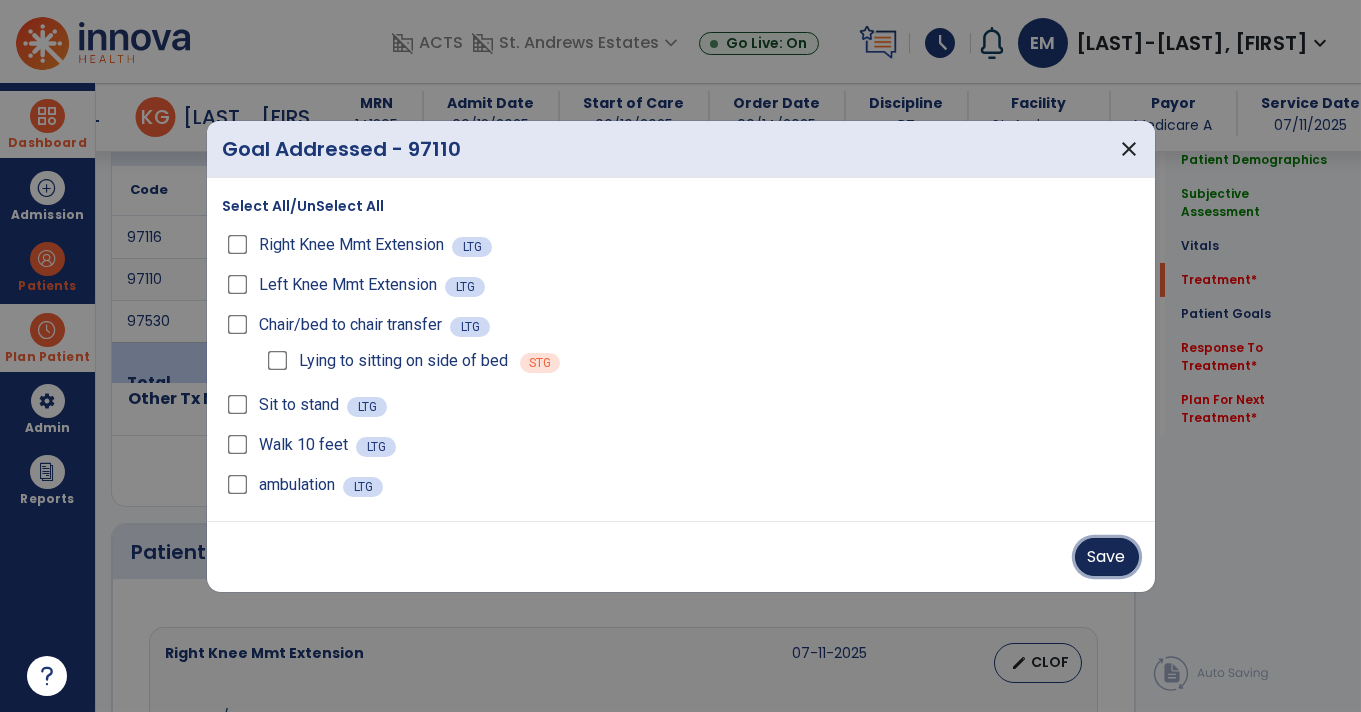 click on "Save" at bounding box center [1107, 557] 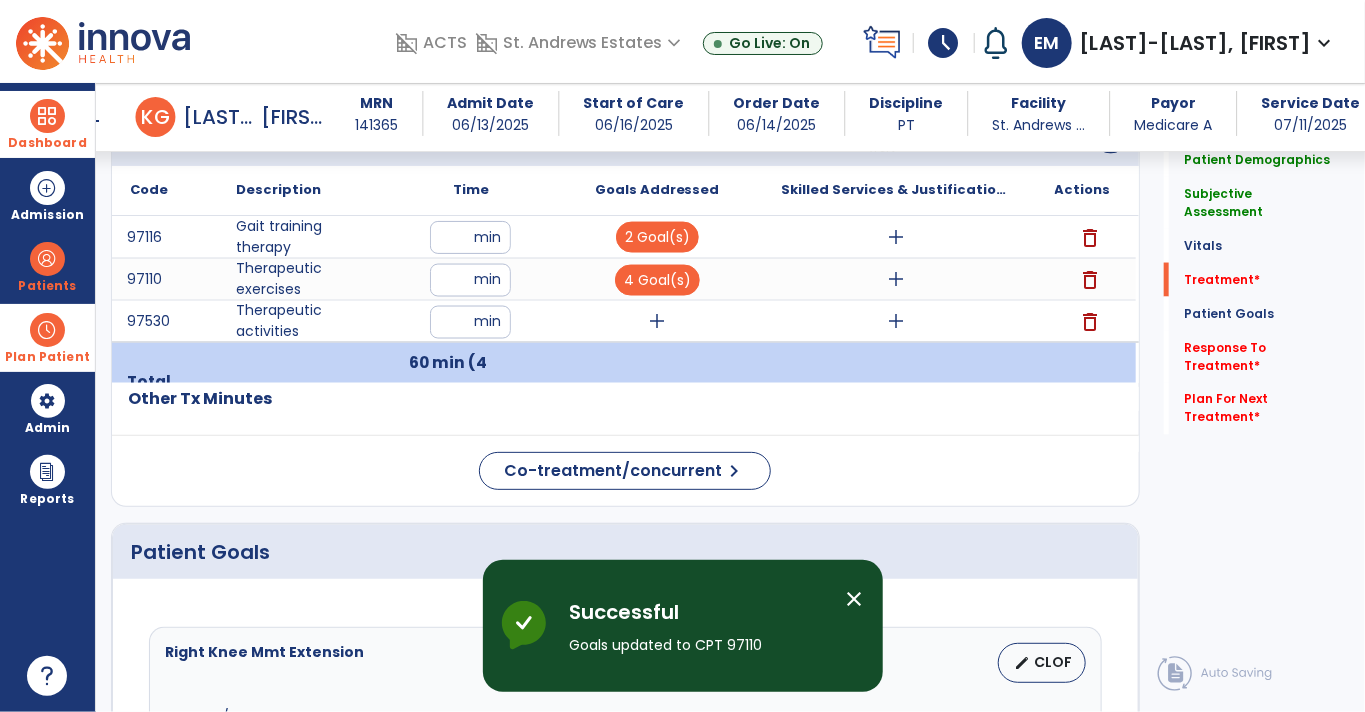 click on "add" at bounding box center [657, 321] 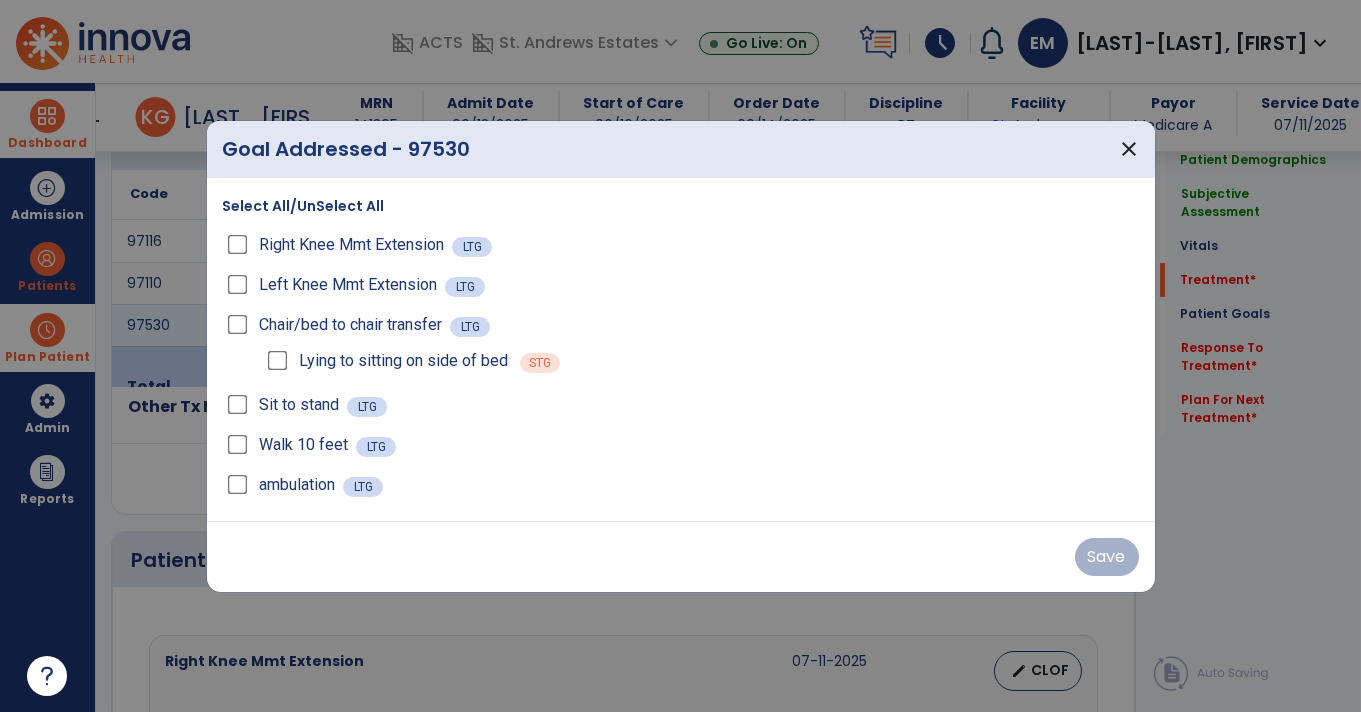 scroll, scrollTop: 1260, scrollLeft: 0, axis: vertical 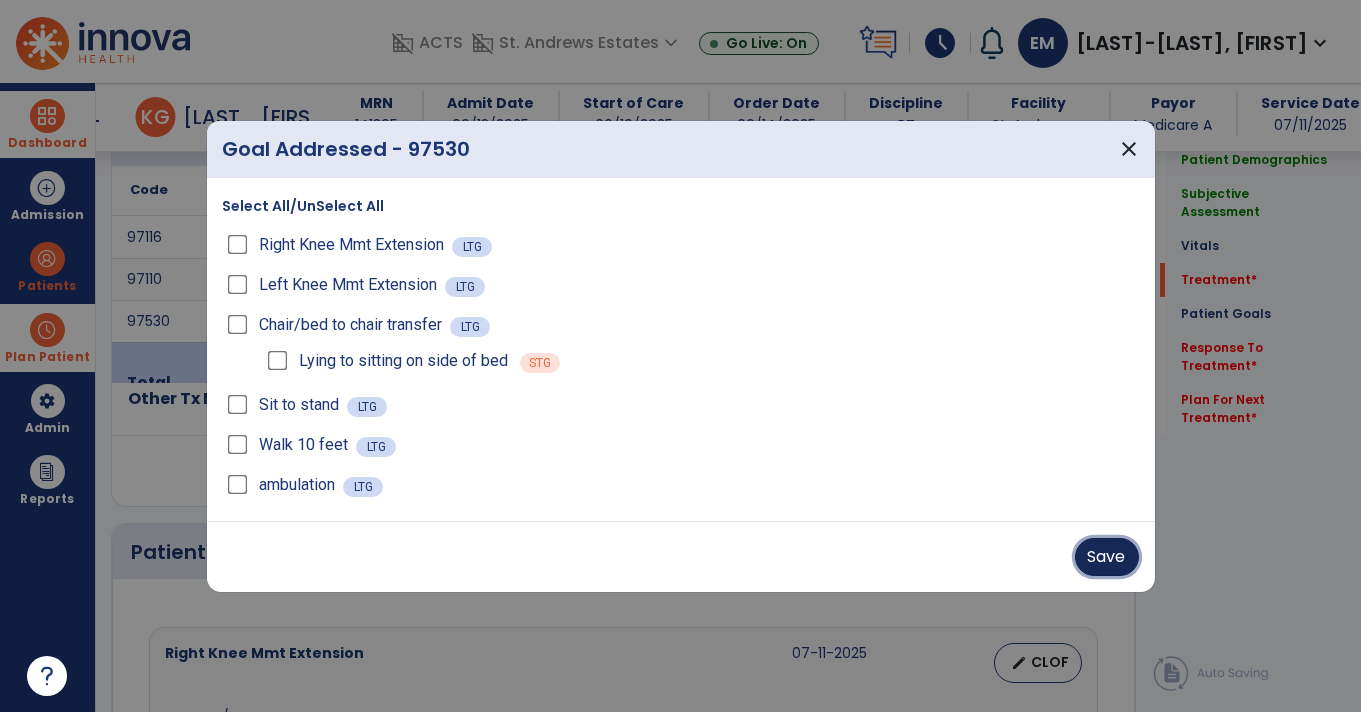 click on "Save" at bounding box center [1107, 557] 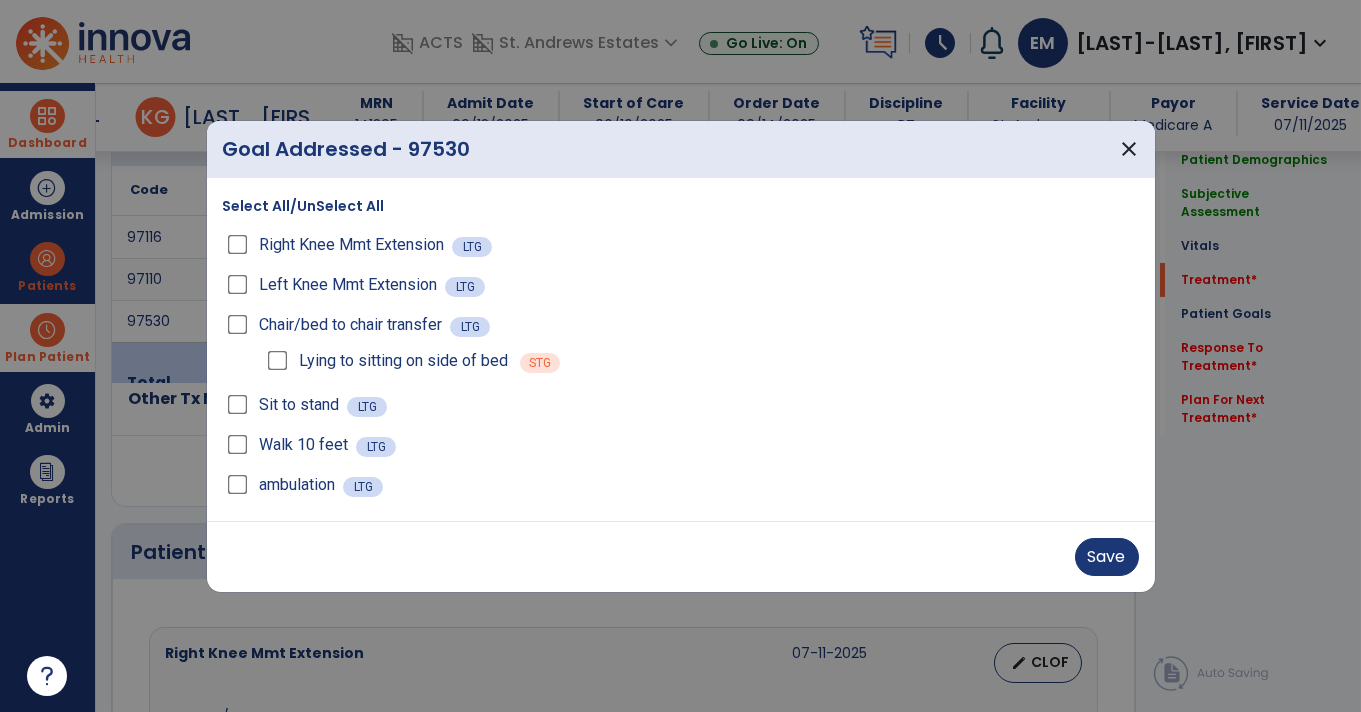 click on "Save" at bounding box center (681, 557) 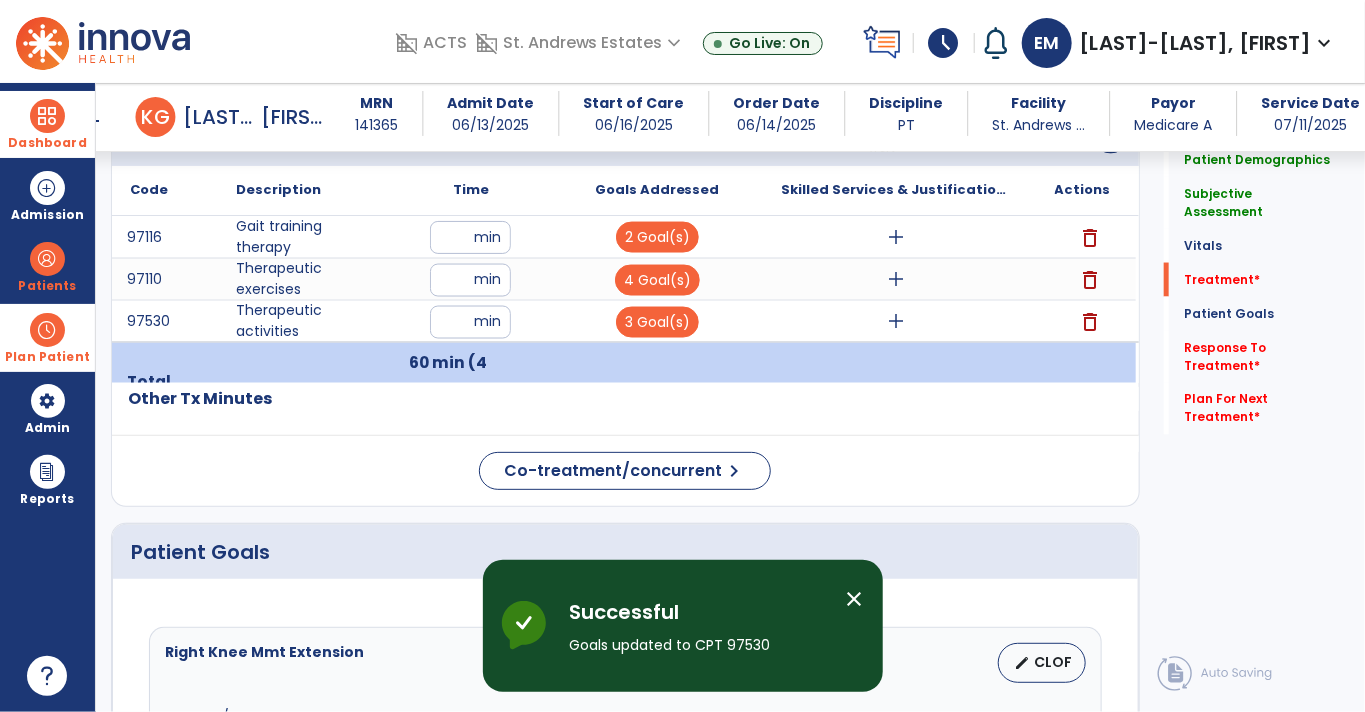 click on "add" at bounding box center [897, 237] 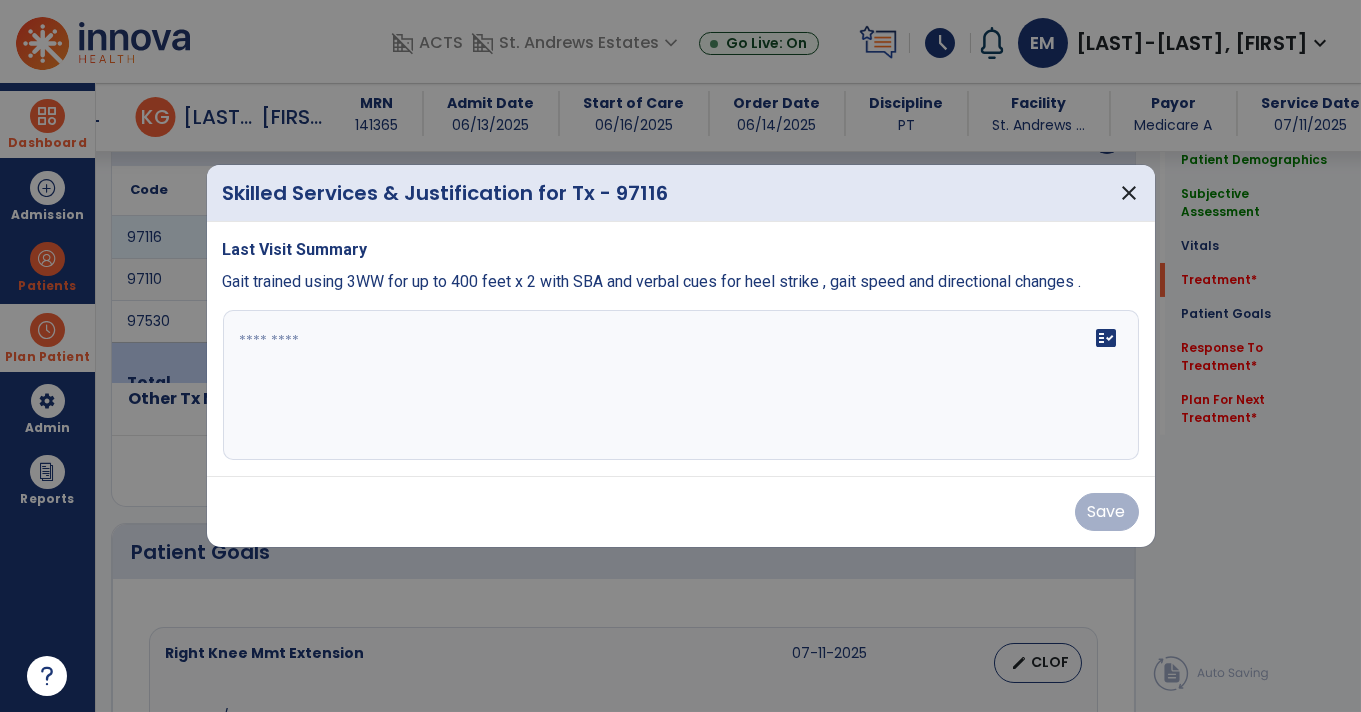 click on "Gait trained using 3WW for up to 400 feet x 2 with SBA and verbal cues for heel strike , gait speed and directional changes ." at bounding box center [652, 281] 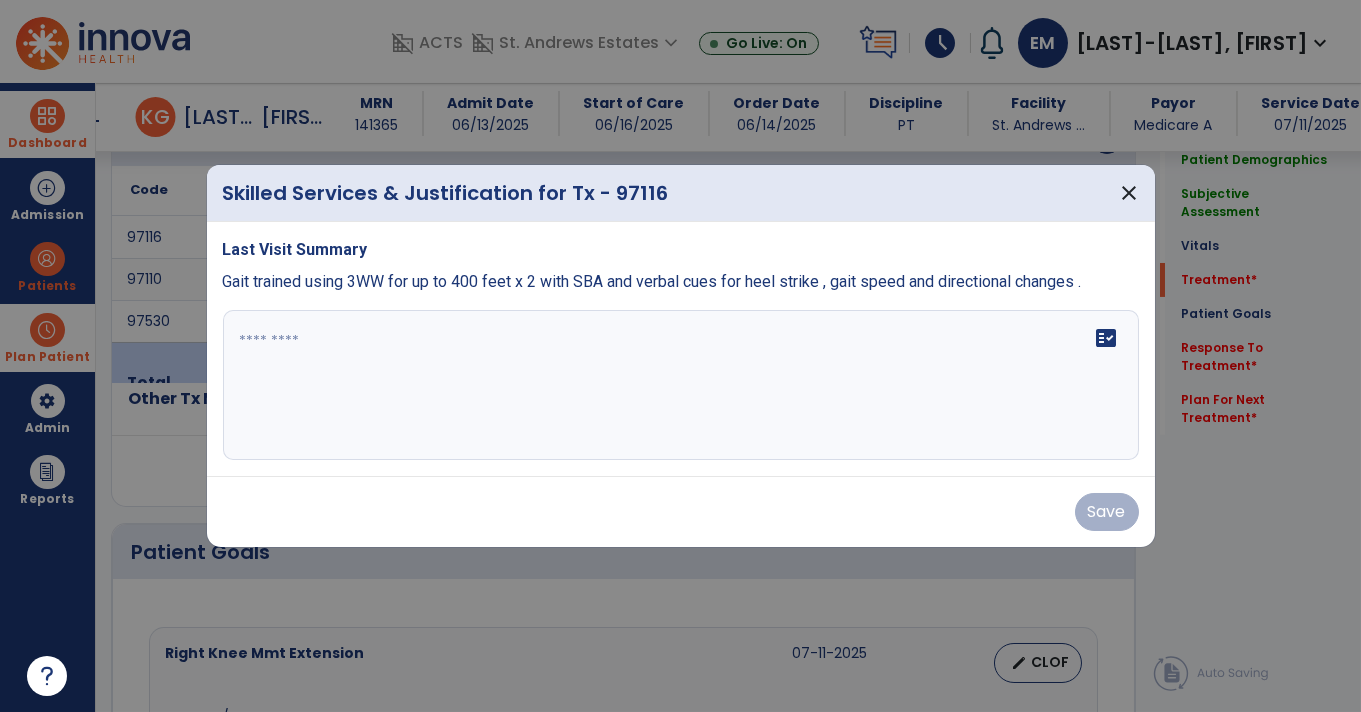 click at bounding box center [681, 385] 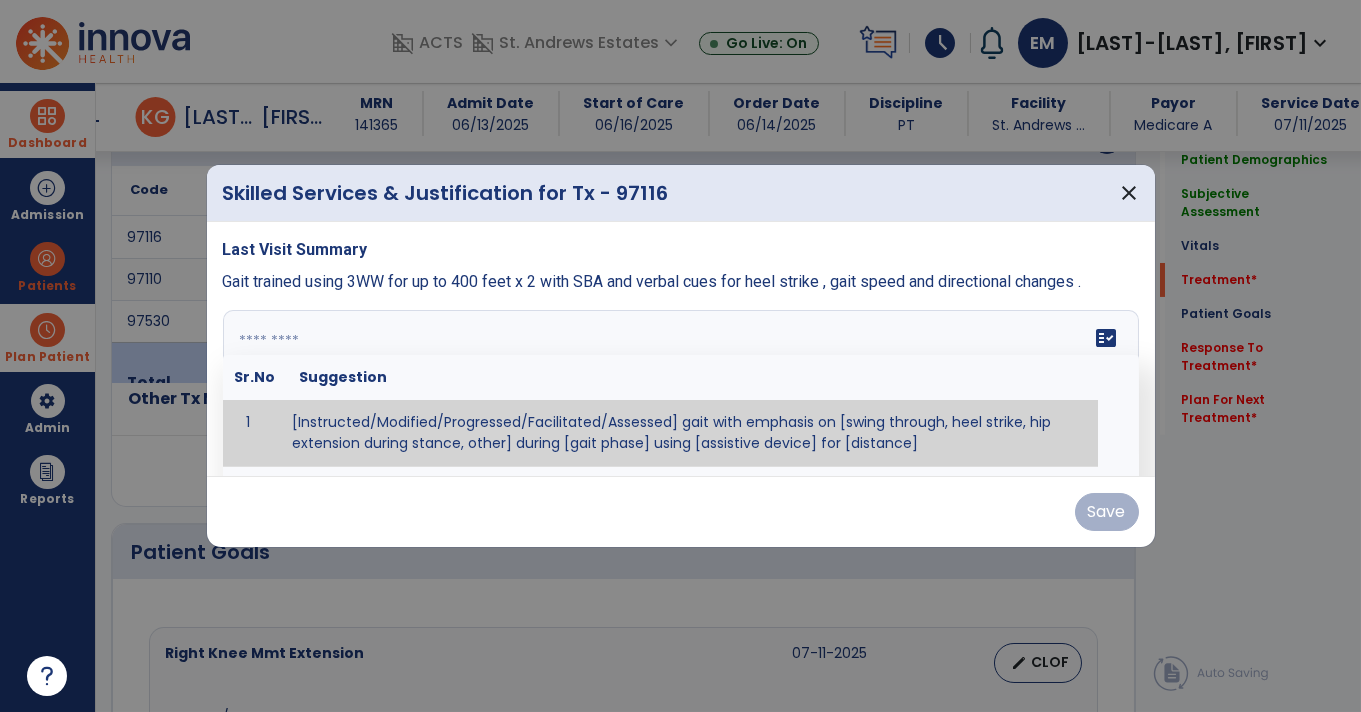 click at bounding box center [679, 385] 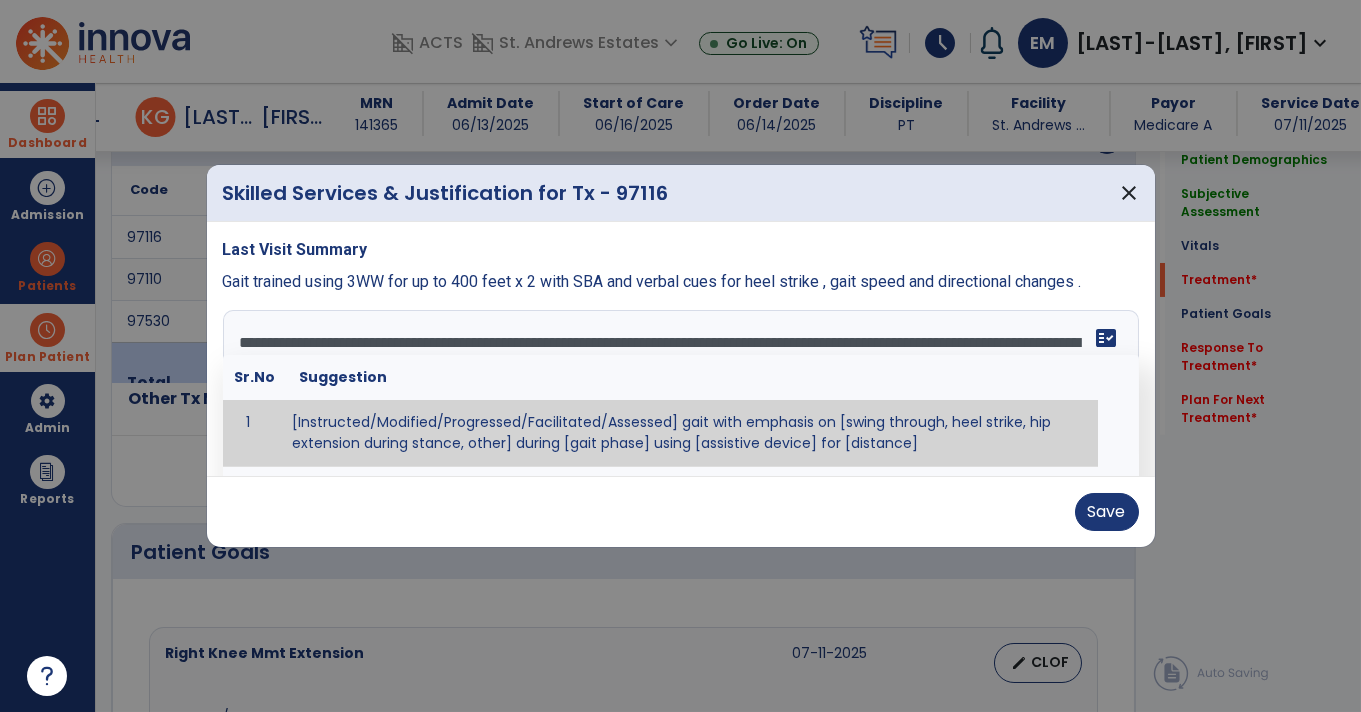 click on "fact_check" at bounding box center [1107, 338] 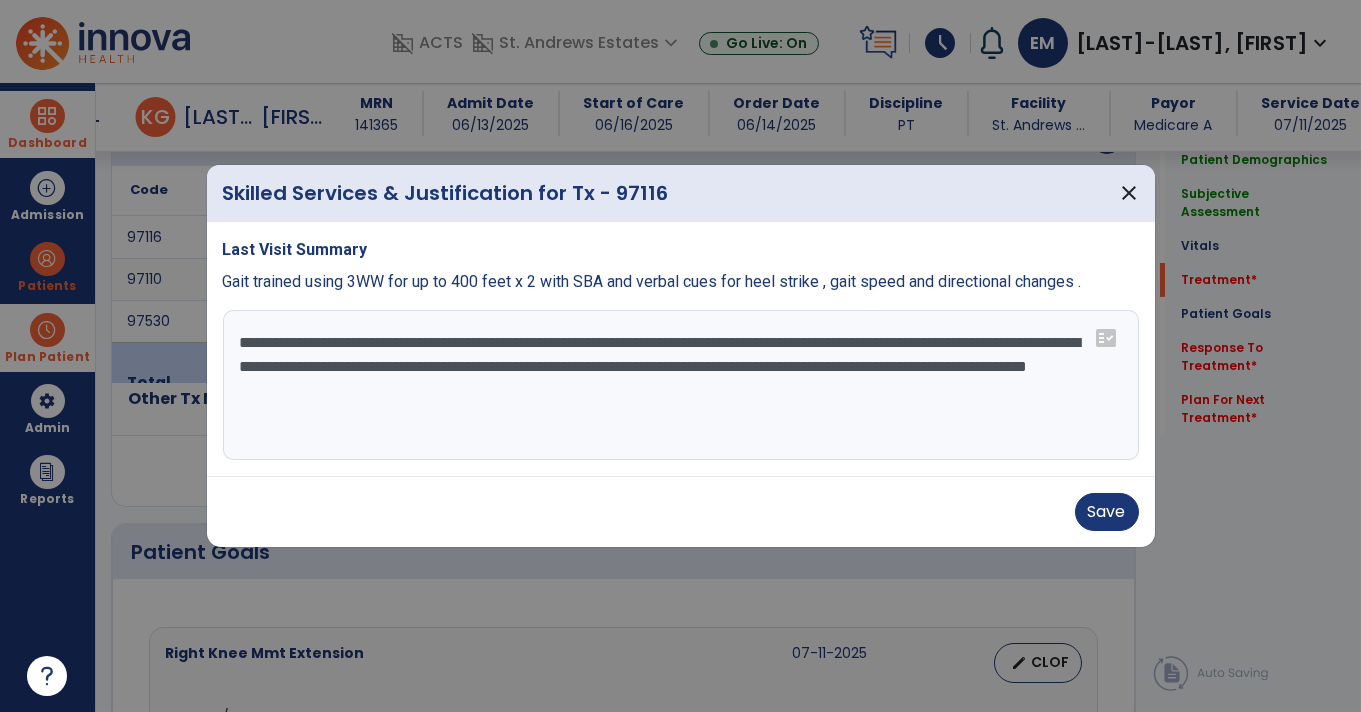 click on "**********" at bounding box center (681, 385) 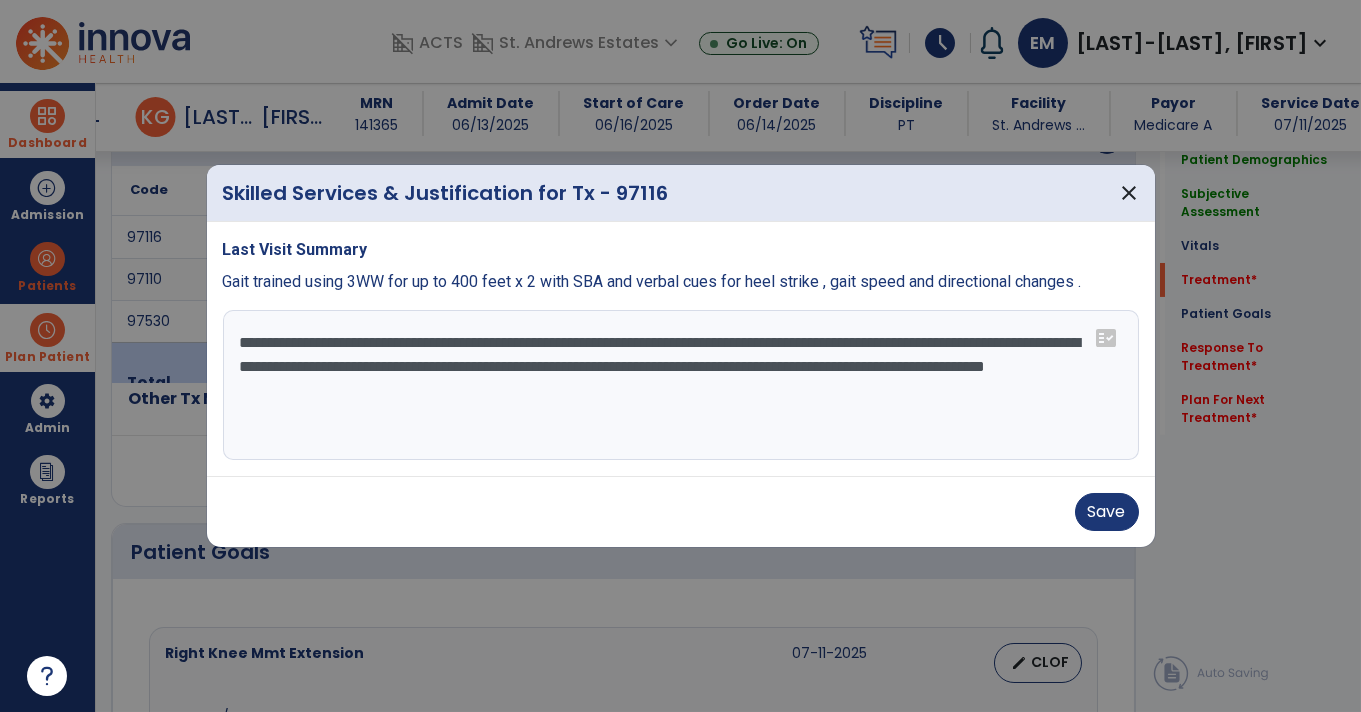 click on "**********" at bounding box center (681, 385) 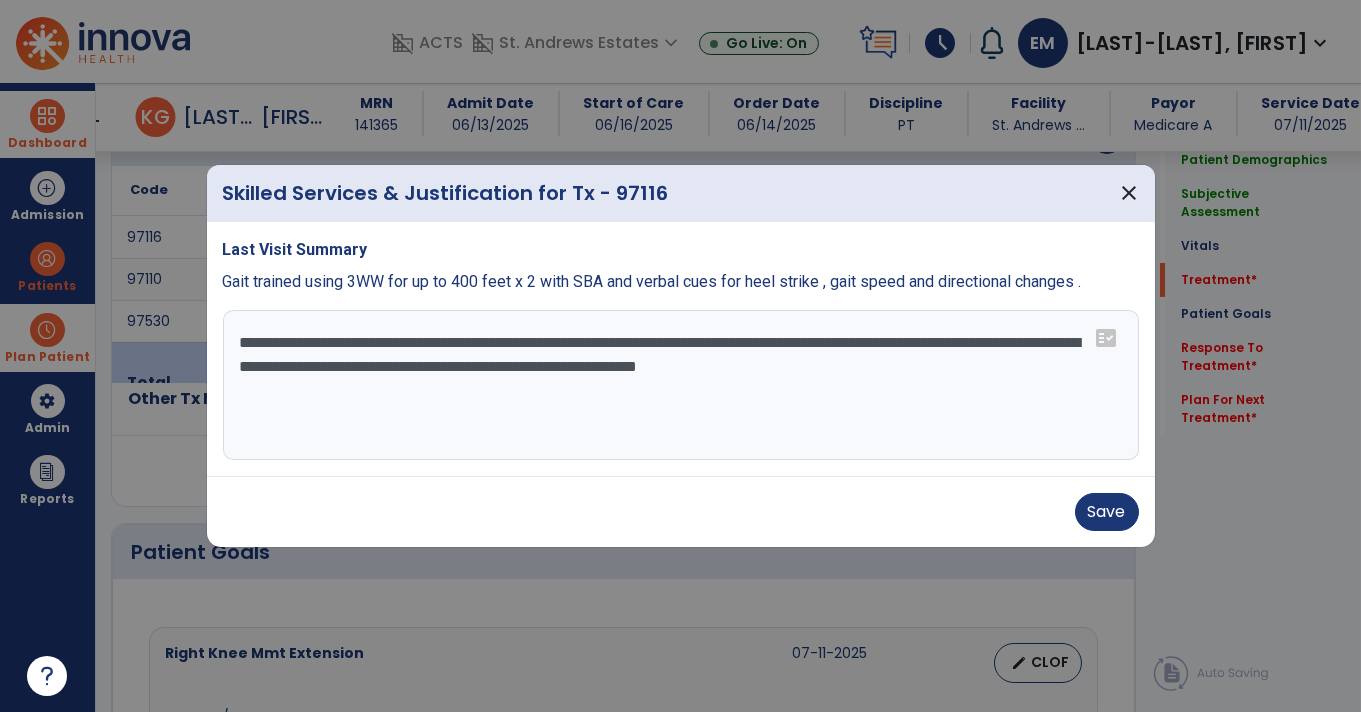 click on "**********" at bounding box center [681, 385] 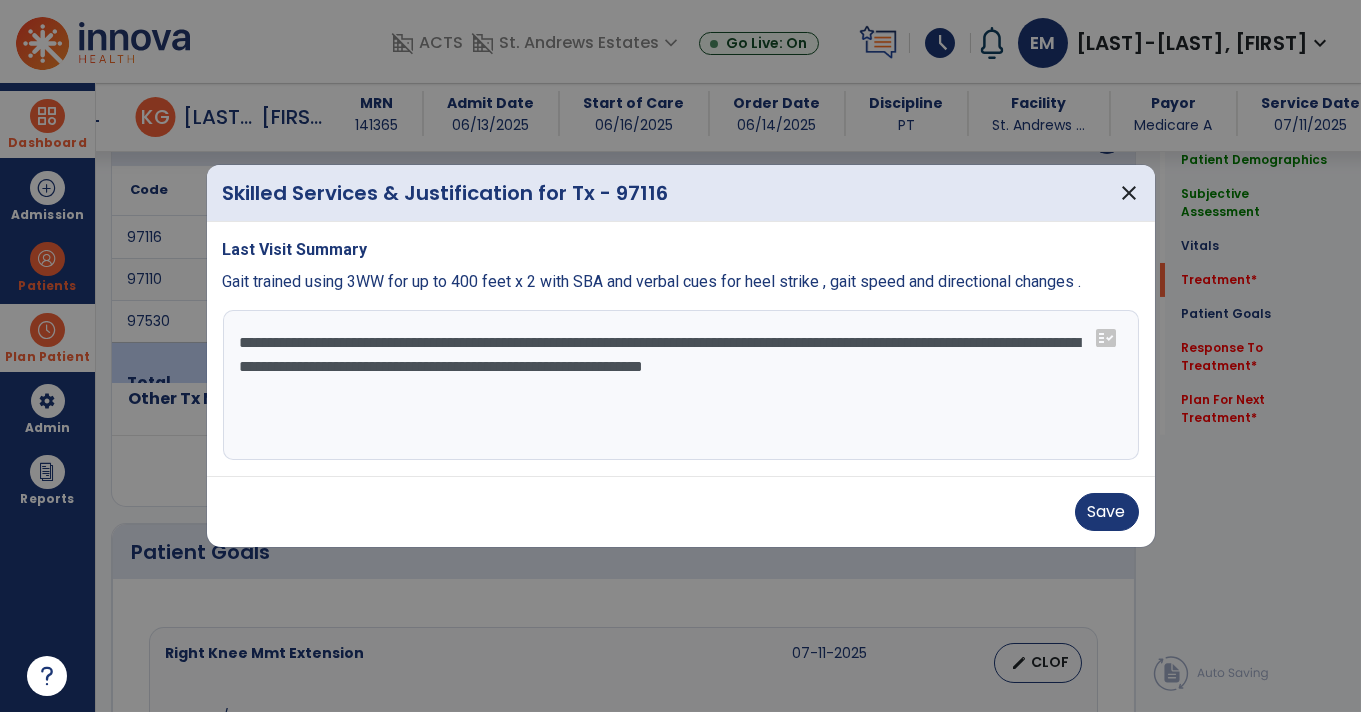 click on "**********" at bounding box center [681, 385] 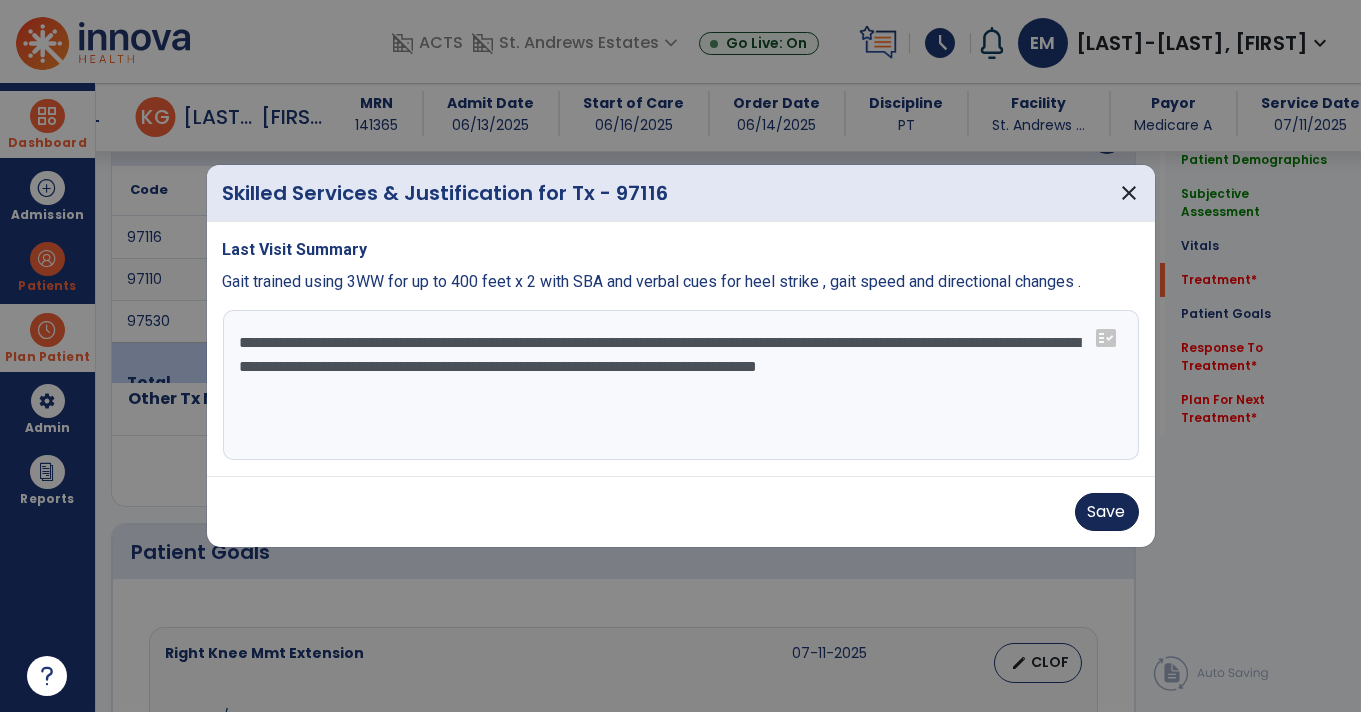 type on "**********" 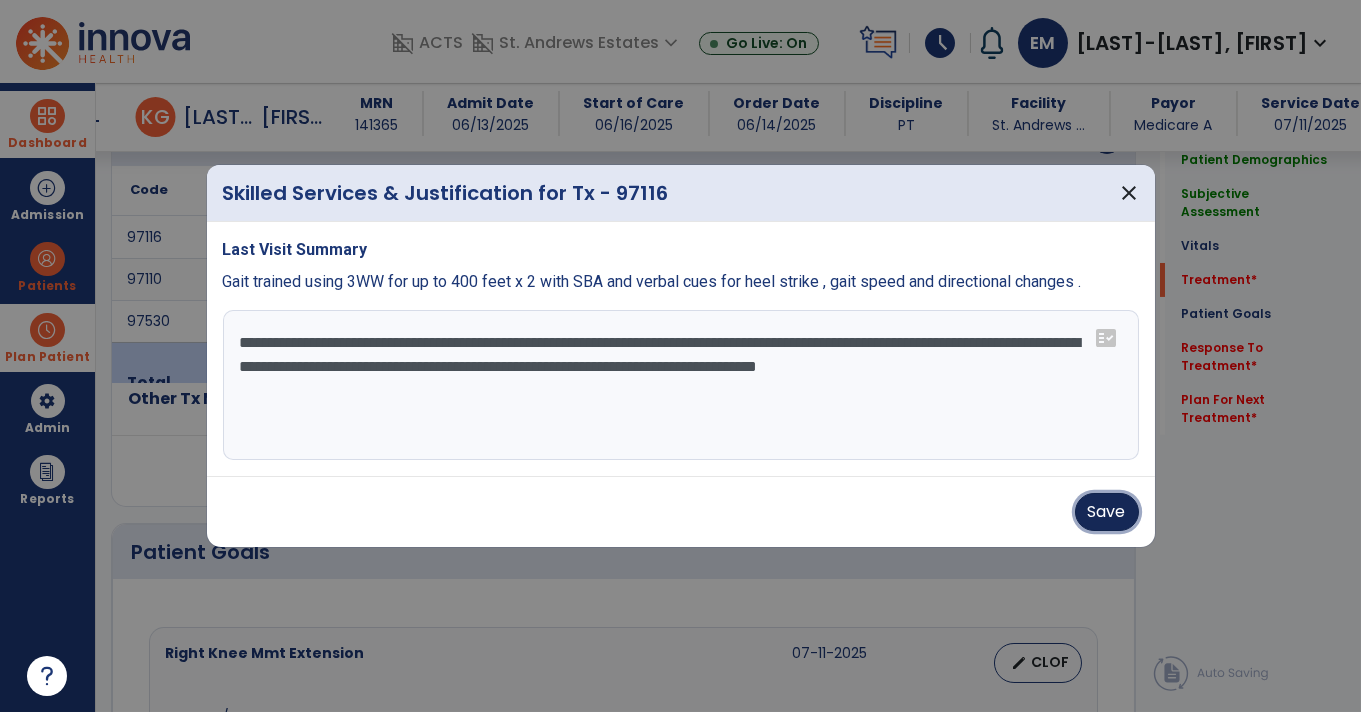 click on "Save" at bounding box center [1107, 512] 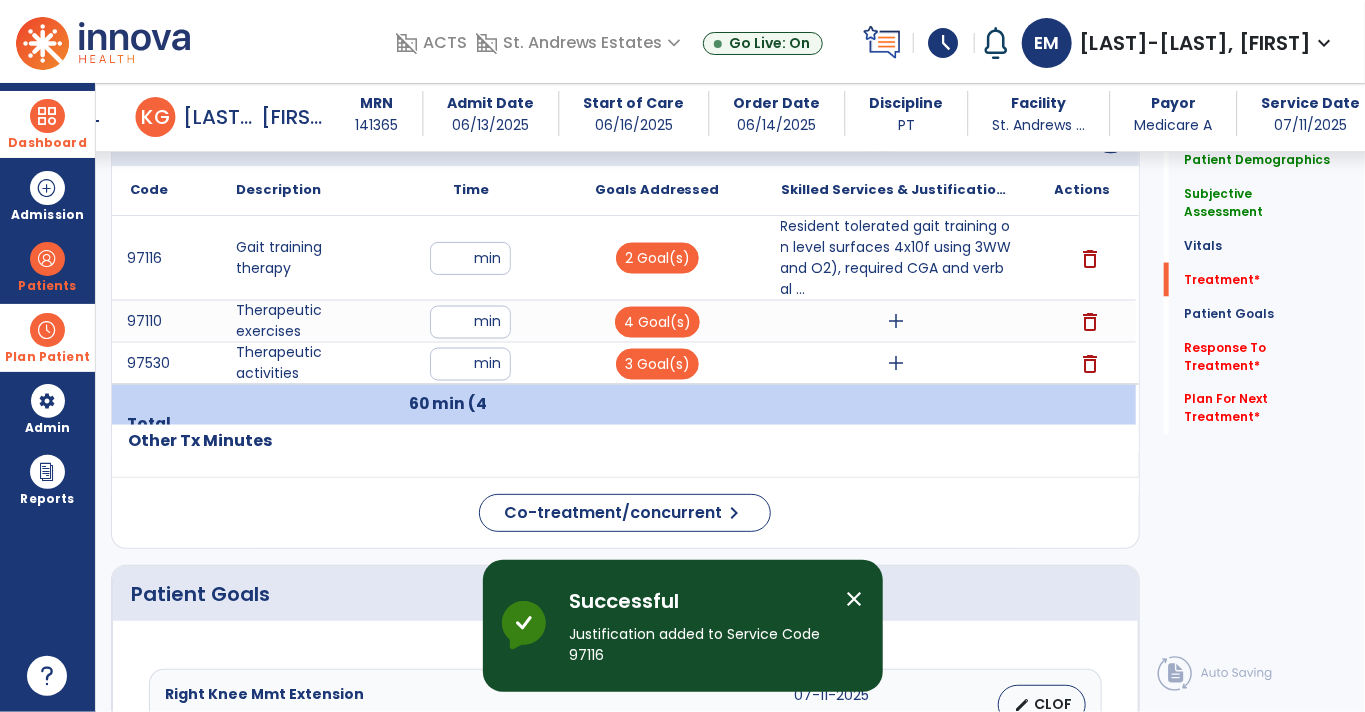 click on "Resident tolerated gait training on level surfaces 4x10f using 3WW and O2), required CGA and verbal ..." at bounding box center (897, 258) 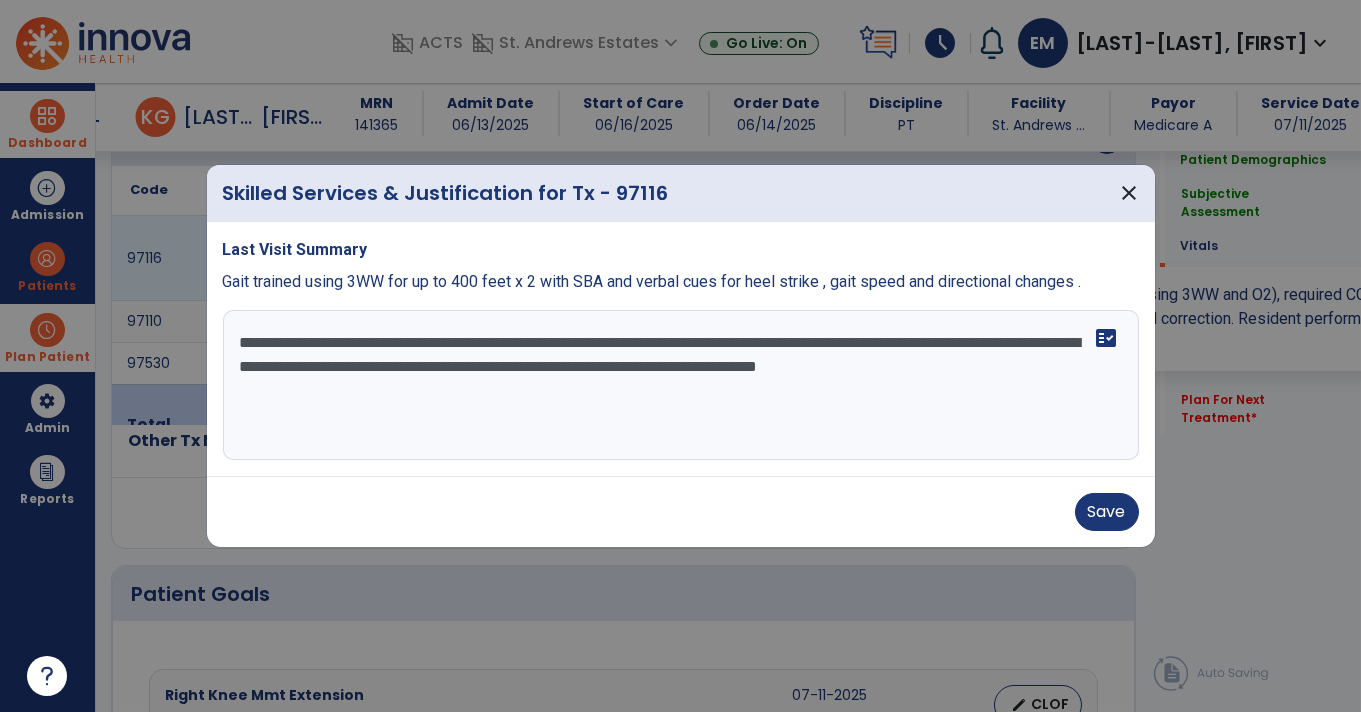 scroll, scrollTop: 1260, scrollLeft: 0, axis: vertical 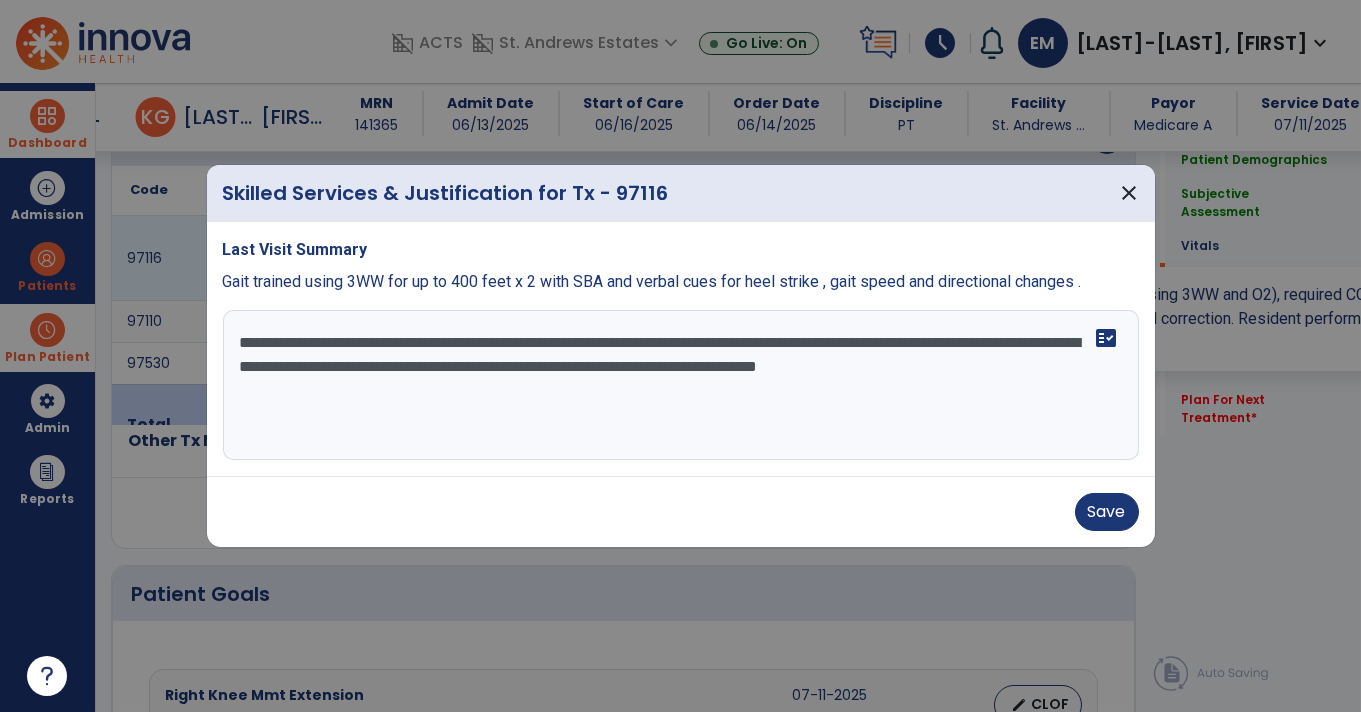 click on "**********" at bounding box center (681, 385) 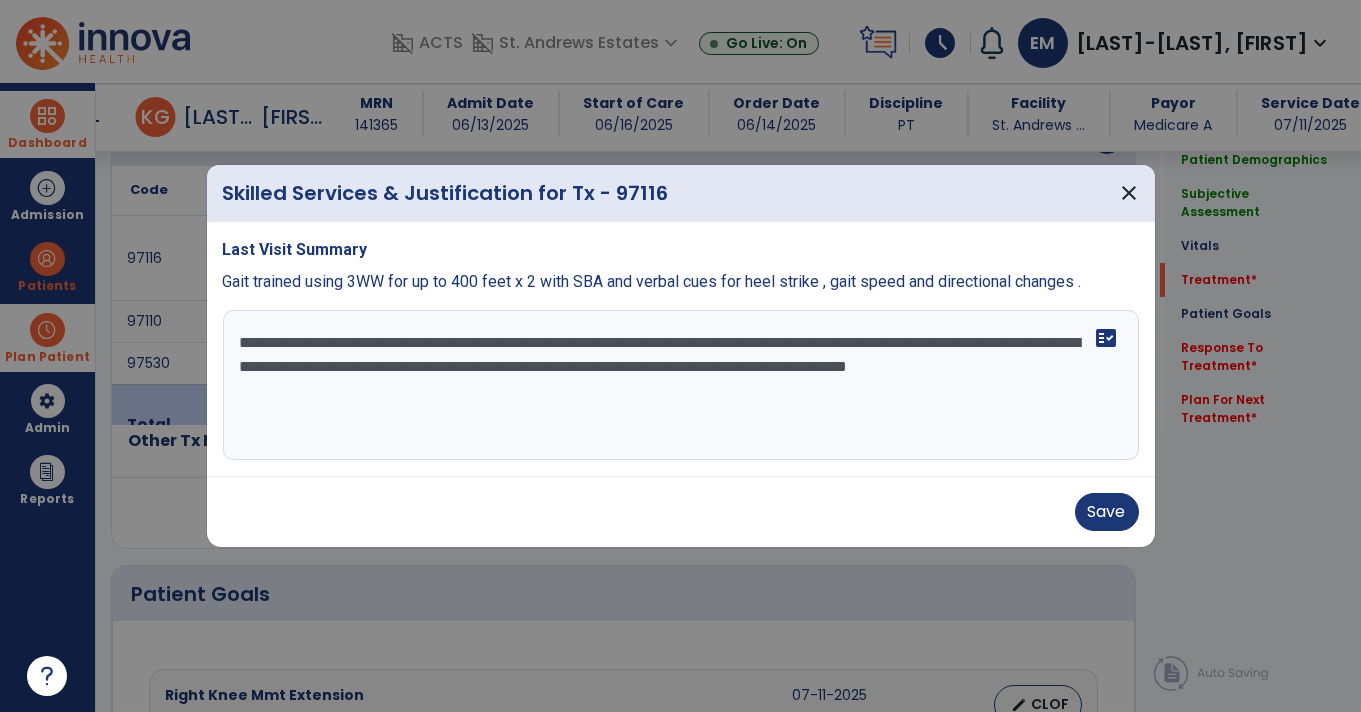 click on "**********" at bounding box center [681, 385] 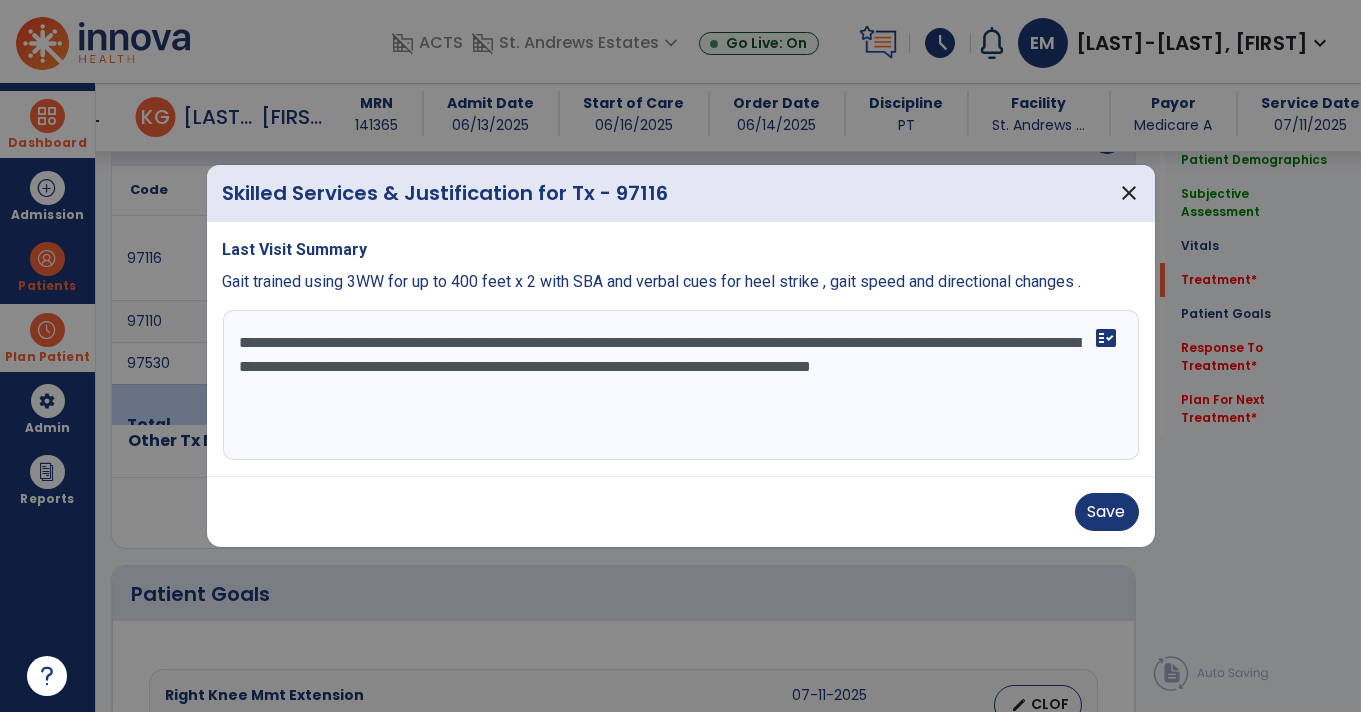 click on "**********" at bounding box center [681, 385] 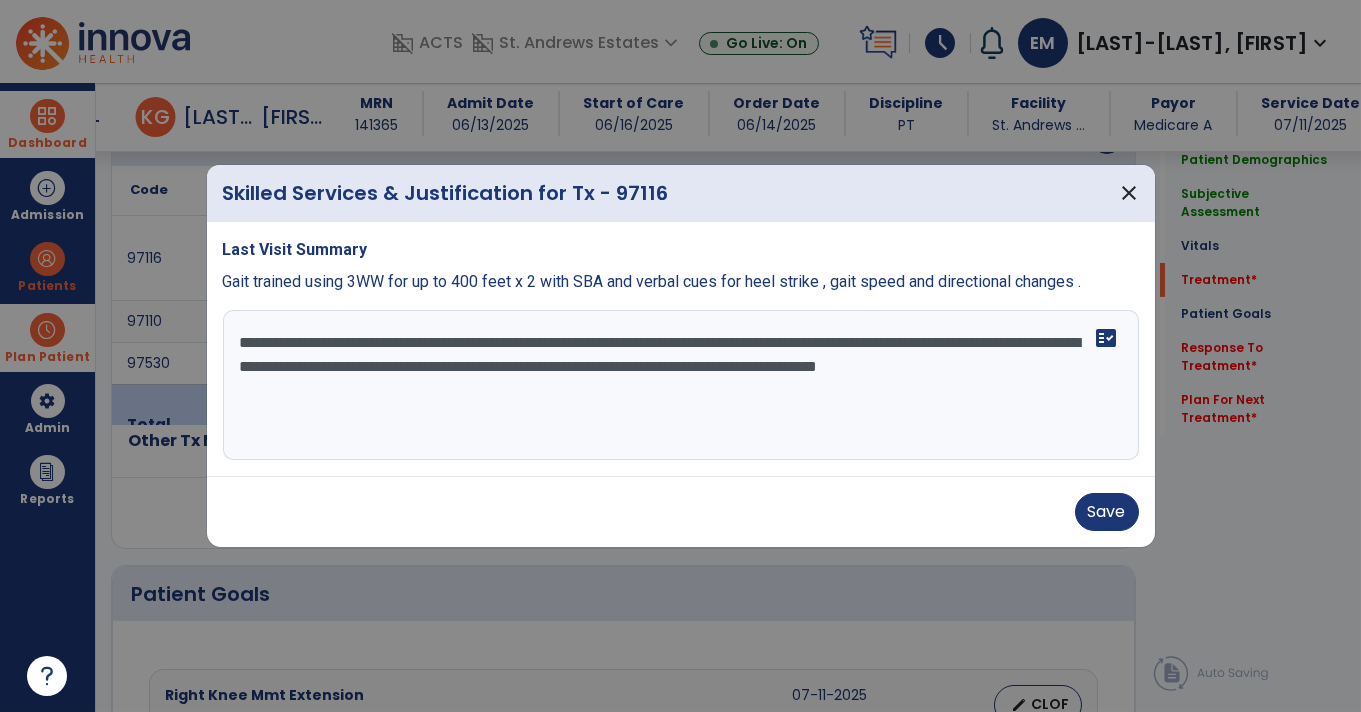 click on "**********" at bounding box center (681, 385) 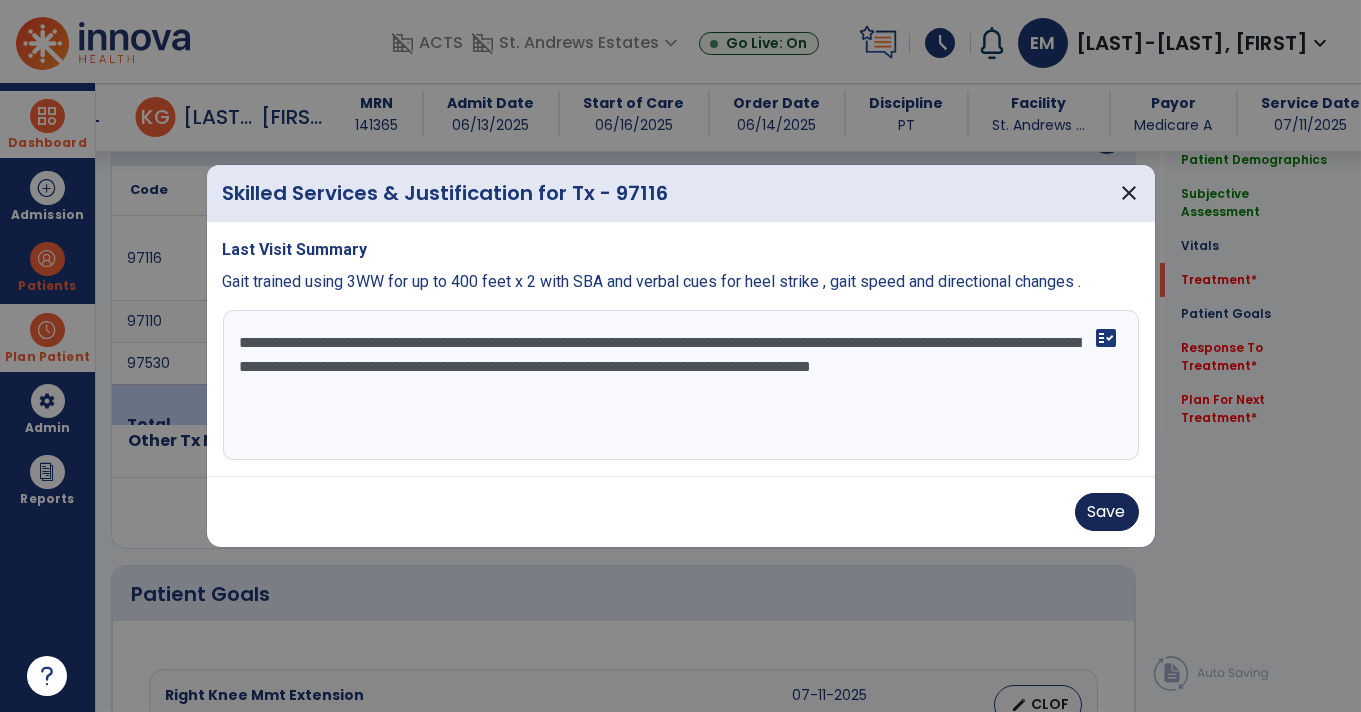 type on "**********" 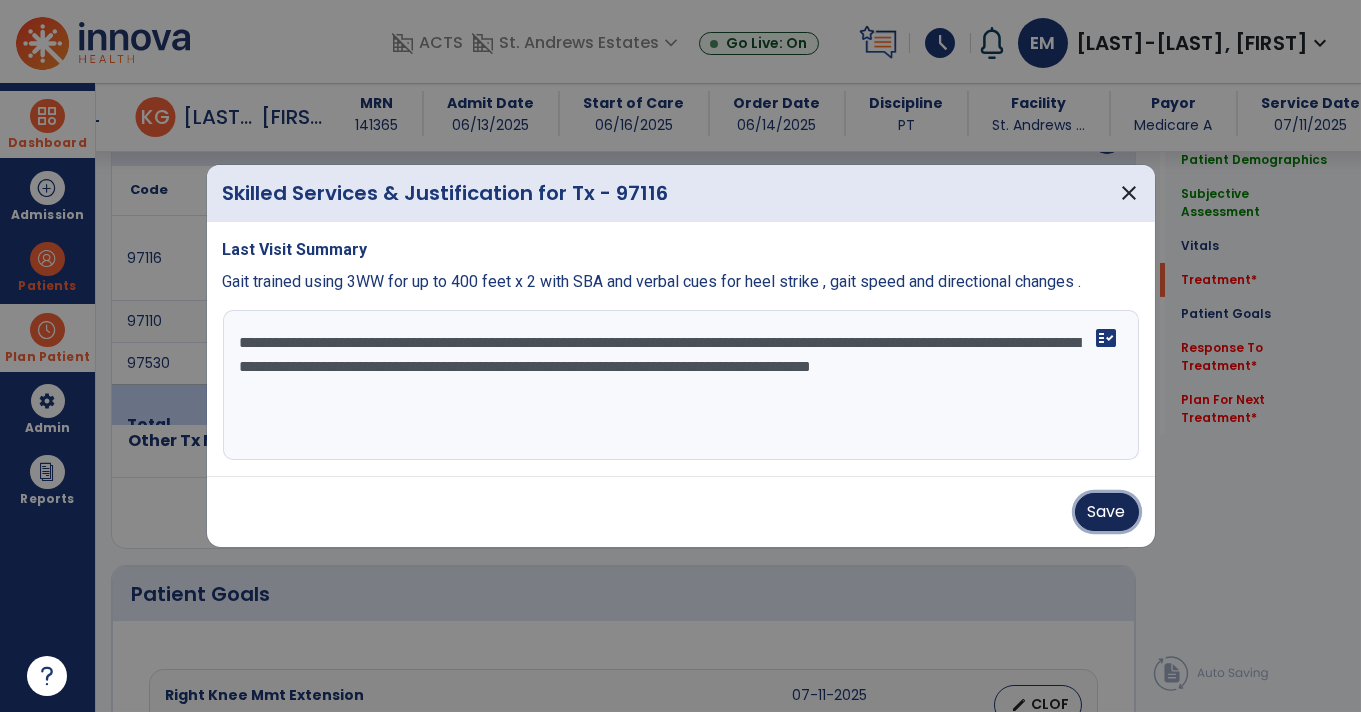 click on "Save" at bounding box center (1107, 512) 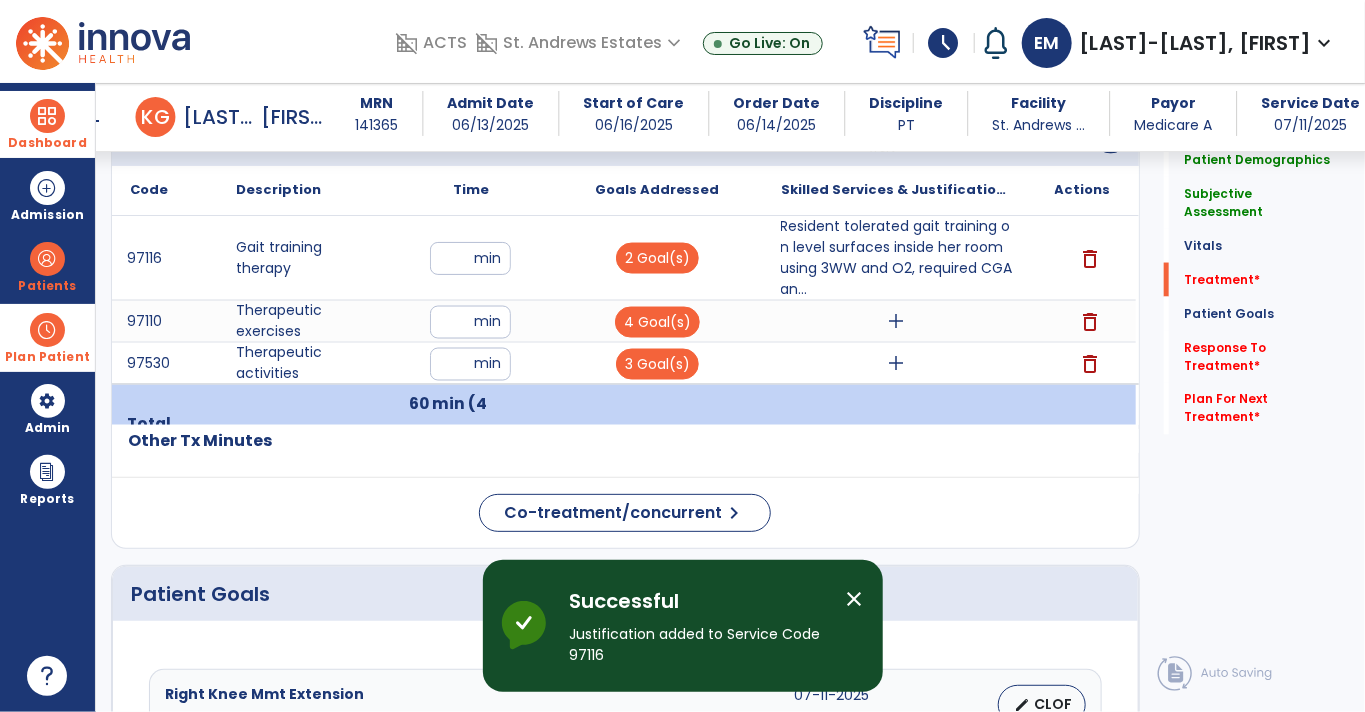 click on "add" at bounding box center (897, 321) 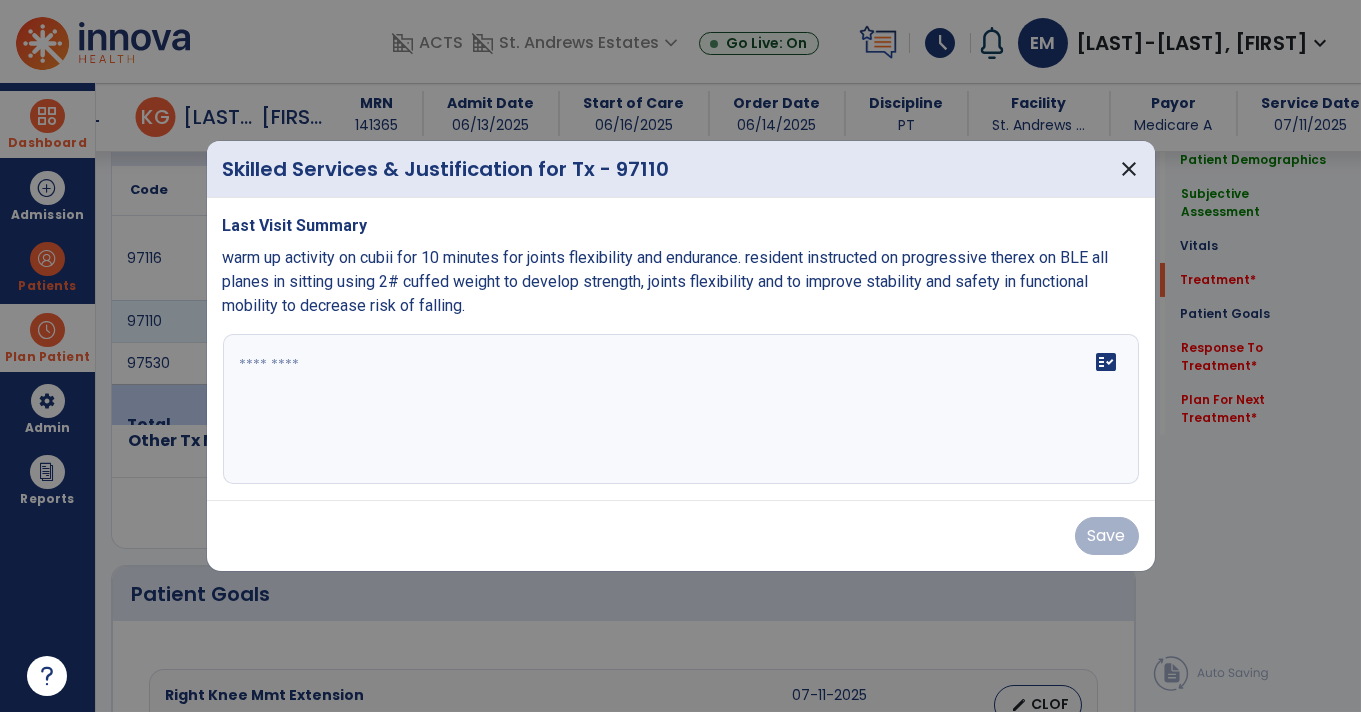 scroll, scrollTop: 1260, scrollLeft: 0, axis: vertical 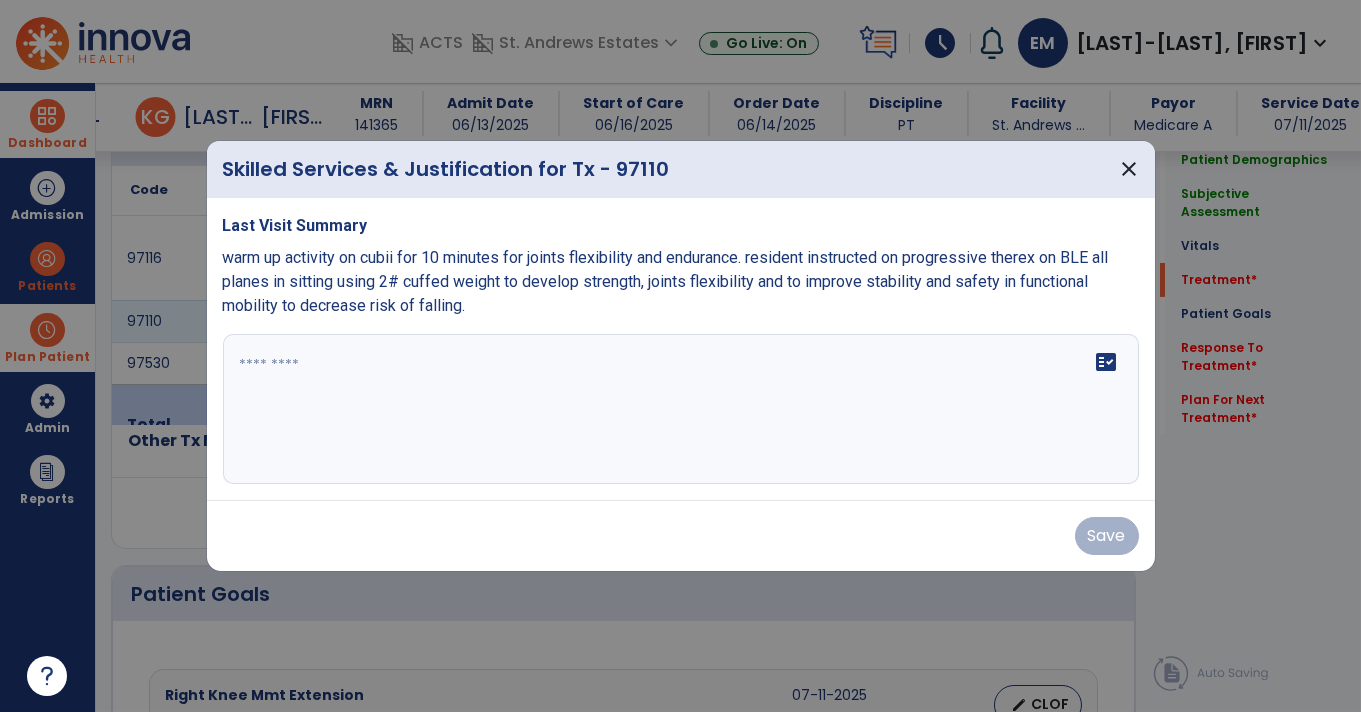 click on "fact_check" at bounding box center (681, 409) 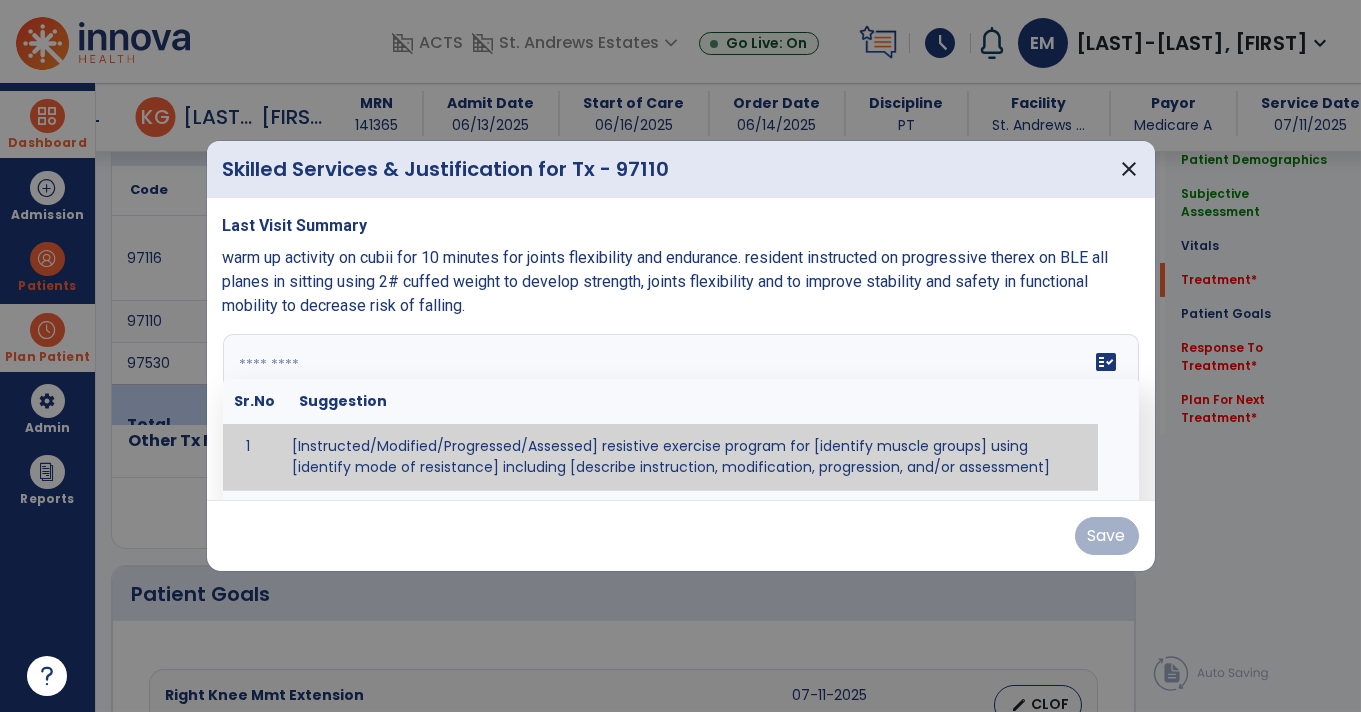 click on "fact_check" at bounding box center (1107, 362) 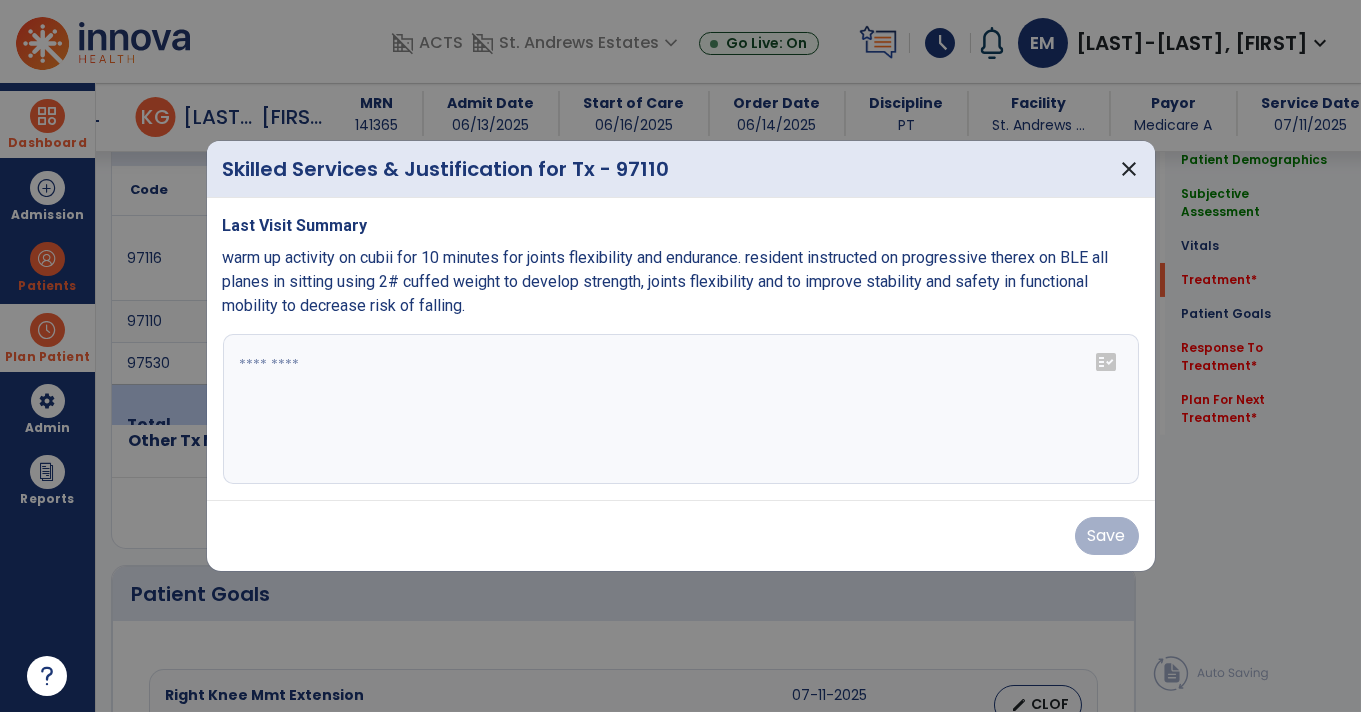click at bounding box center (681, 409) 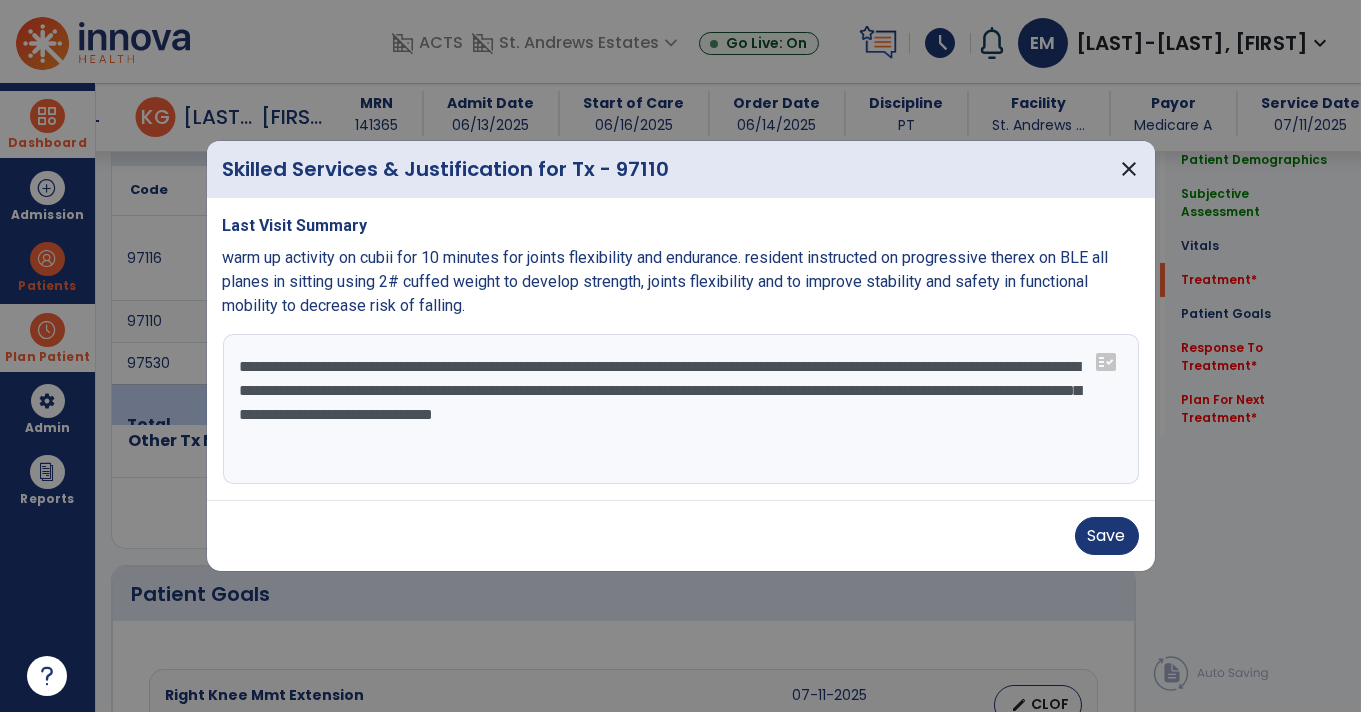 click on "**********" at bounding box center [681, 409] 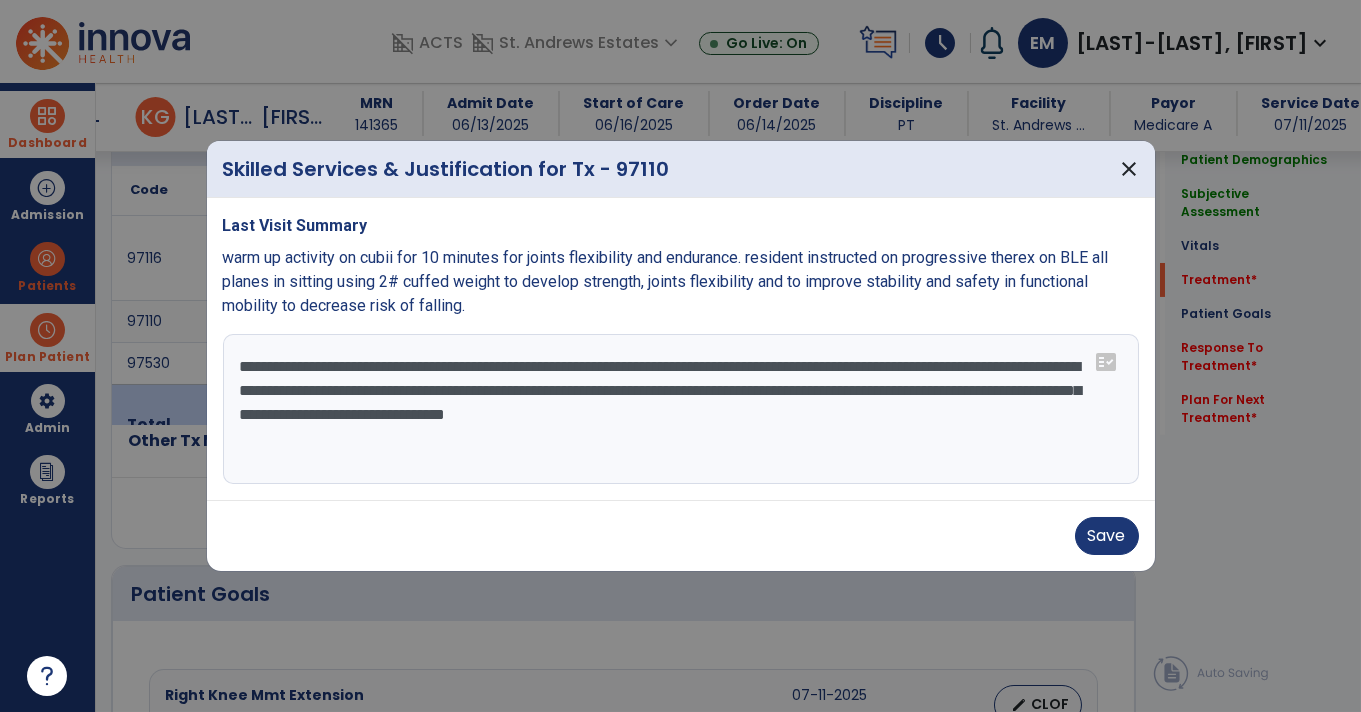 click on "**********" at bounding box center [681, 409] 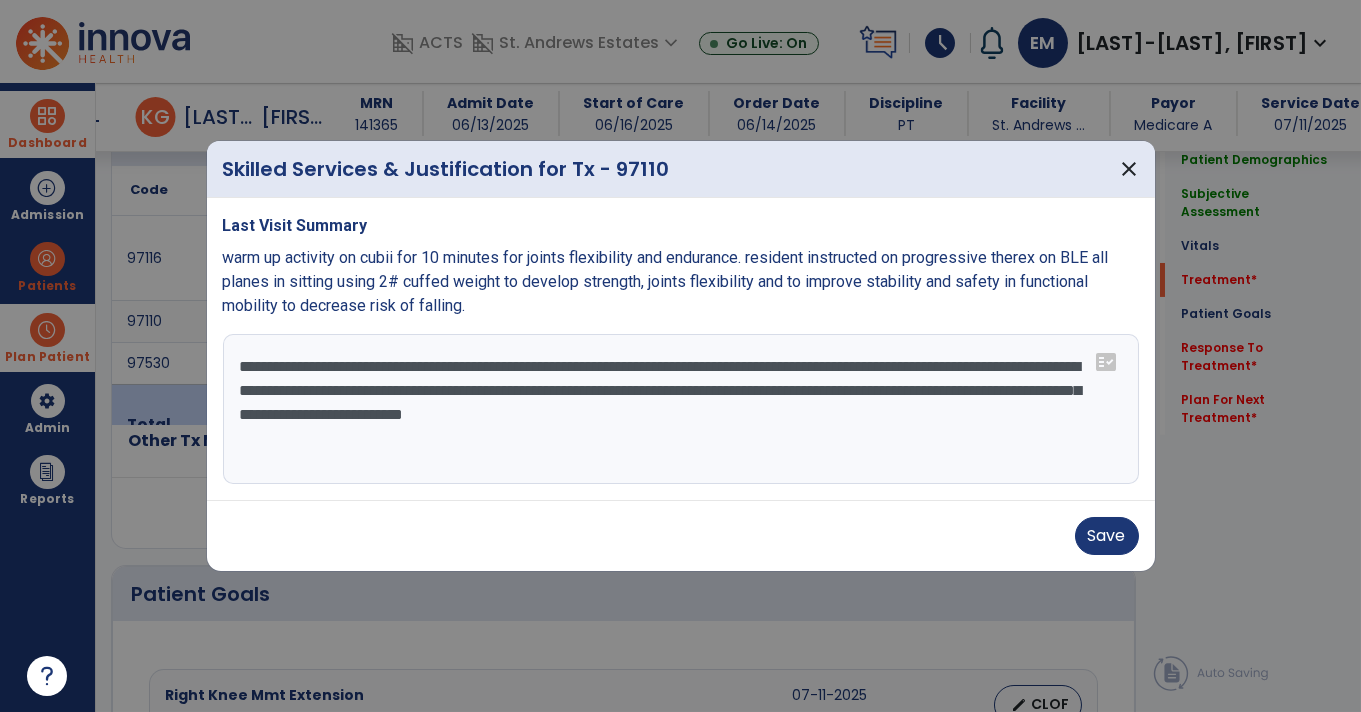 click on "**********" at bounding box center (681, 409) 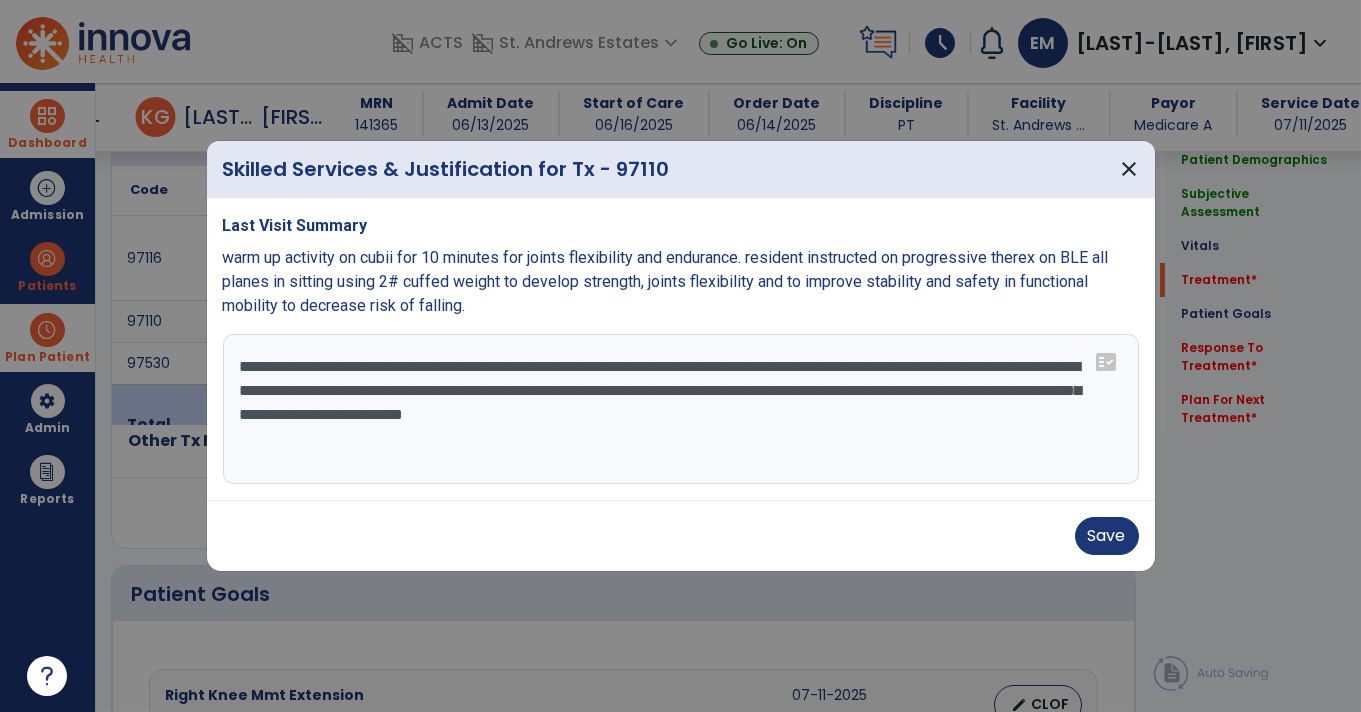 click on "**********" at bounding box center [681, 409] 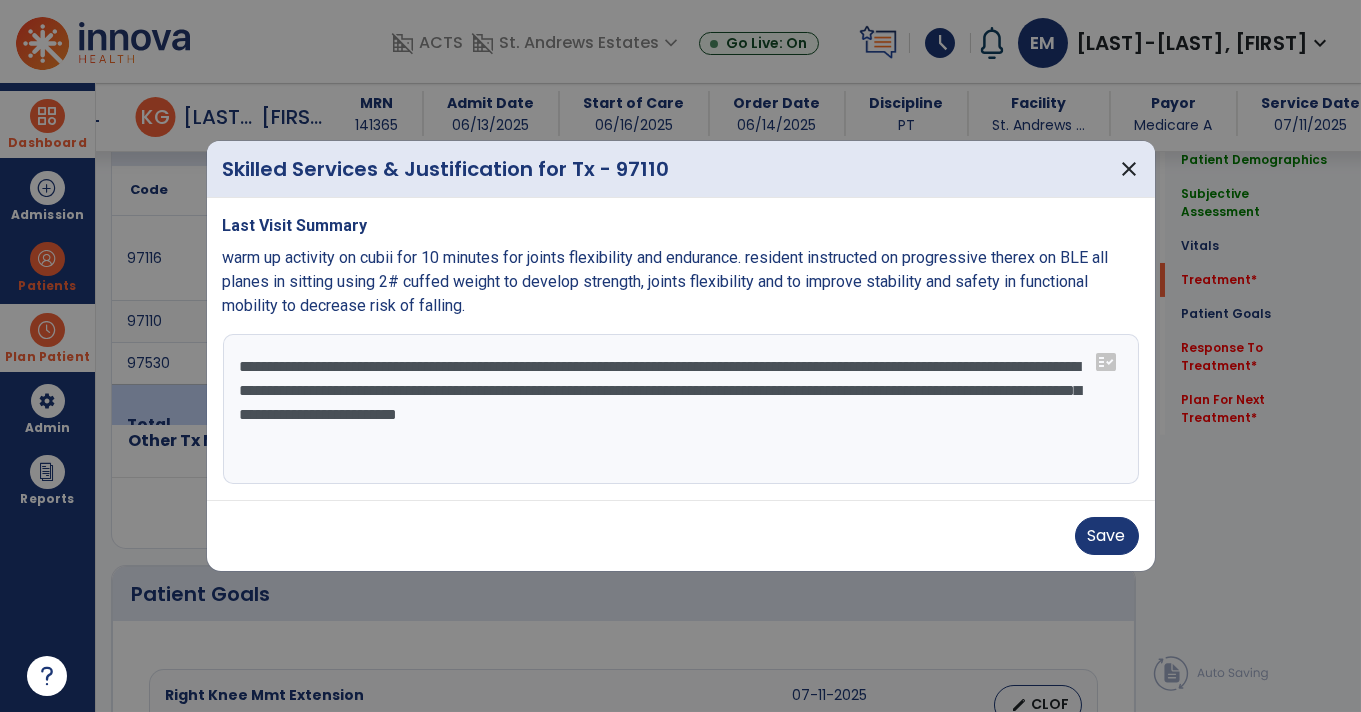 click on "**********" at bounding box center (681, 409) 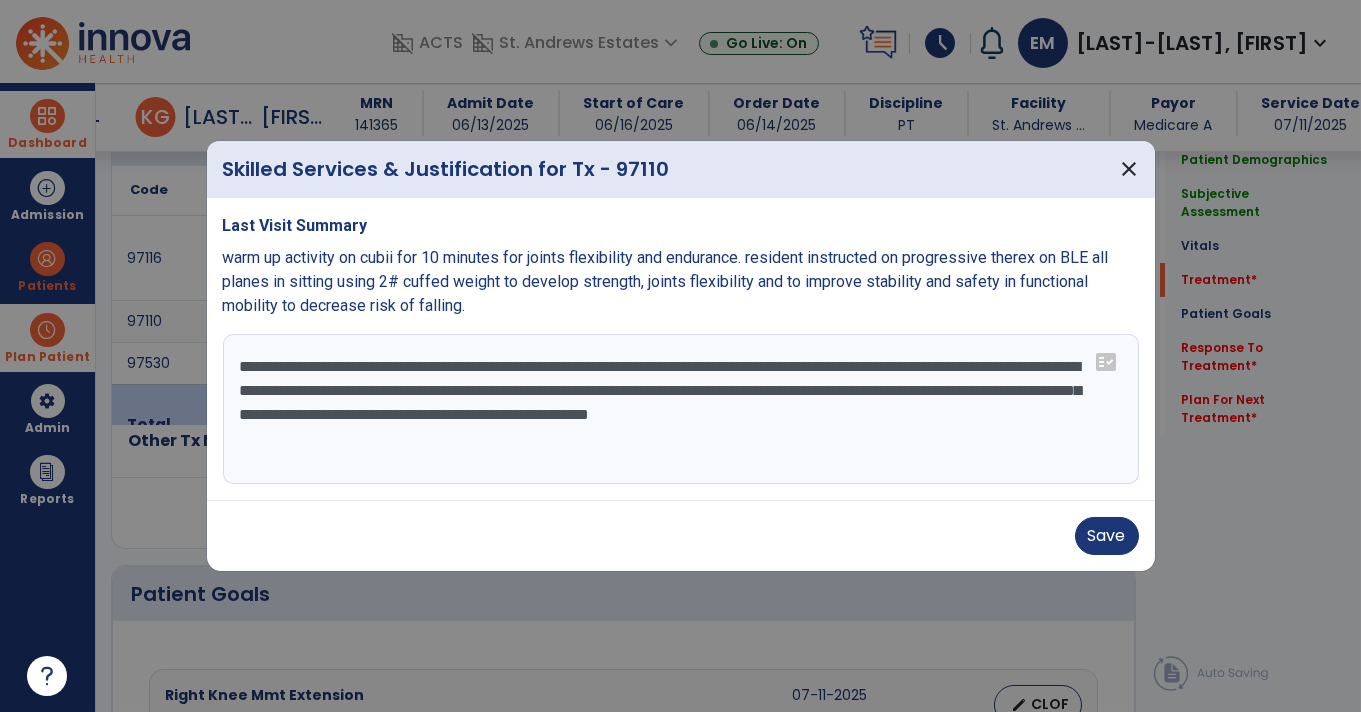 click on "**********" at bounding box center [681, 409] 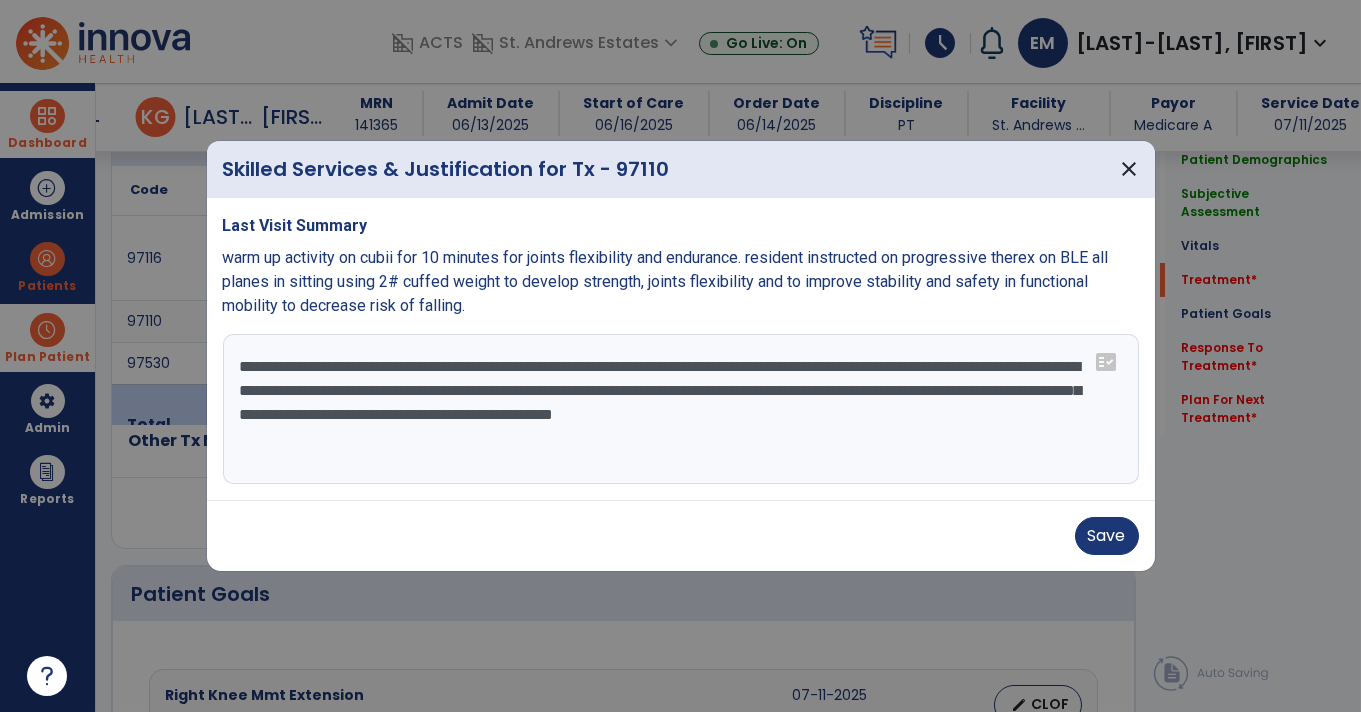 click on "**********" at bounding box center [681, 409] 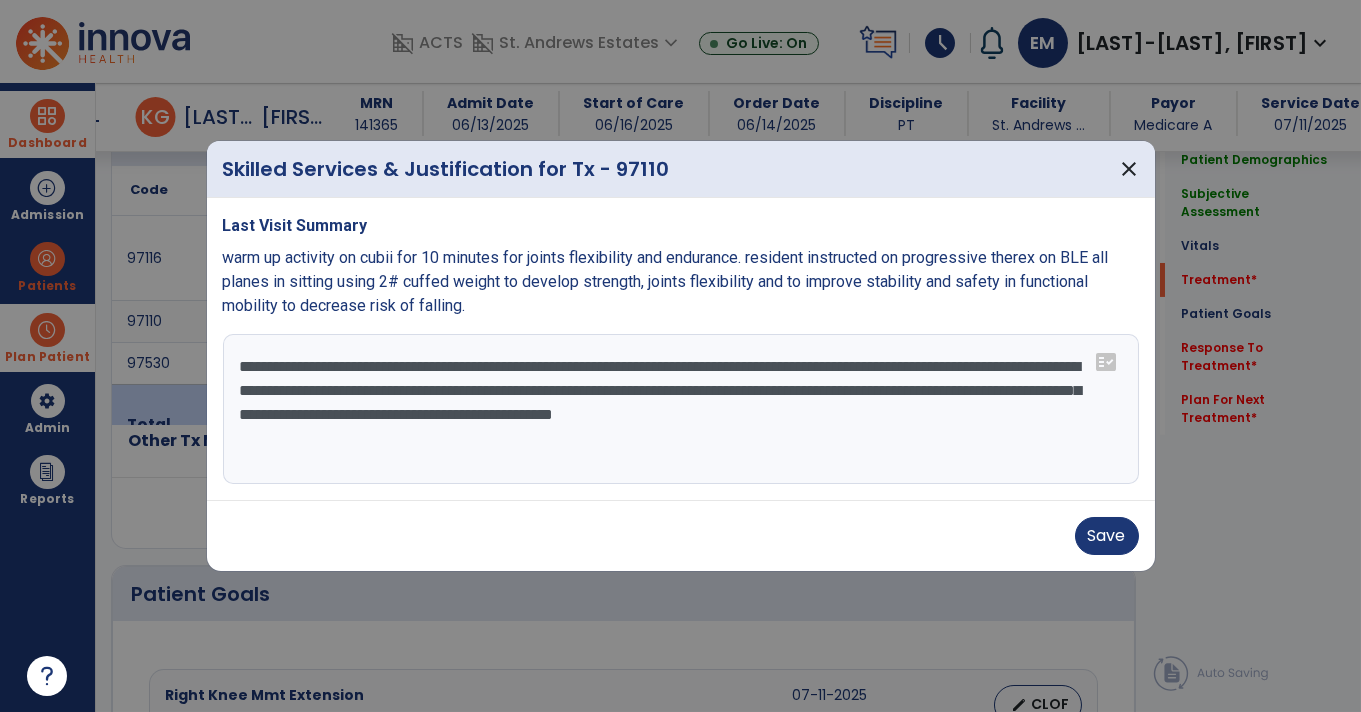 click on "**********" at bounding box center (681, 409) 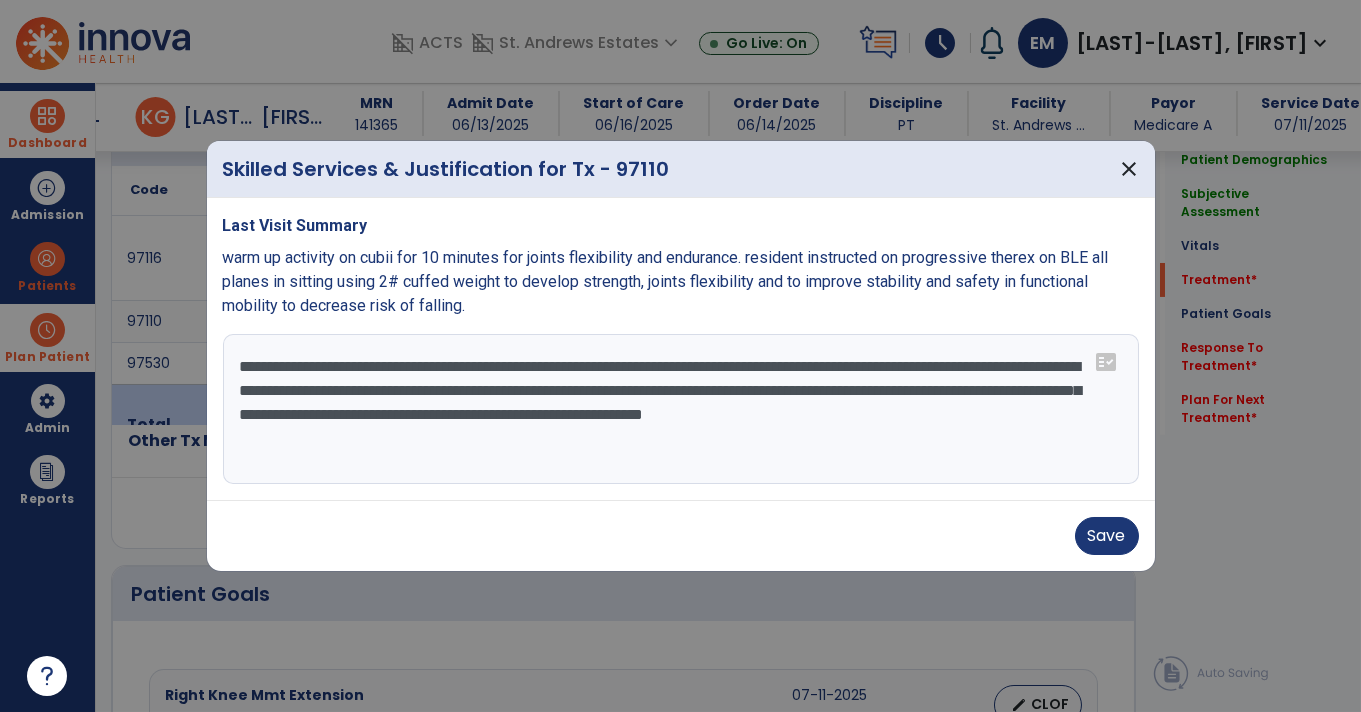 type on "**********" 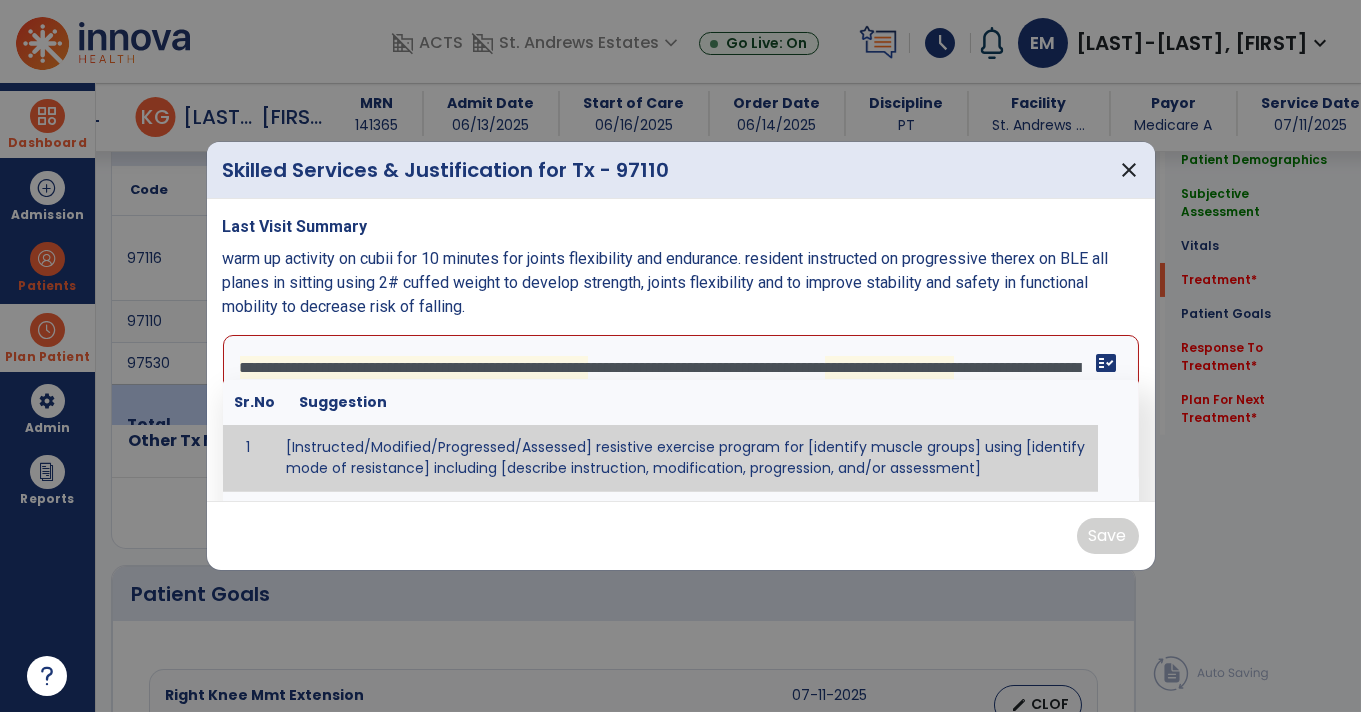 click on "**********" at bounding box center [679, 410] 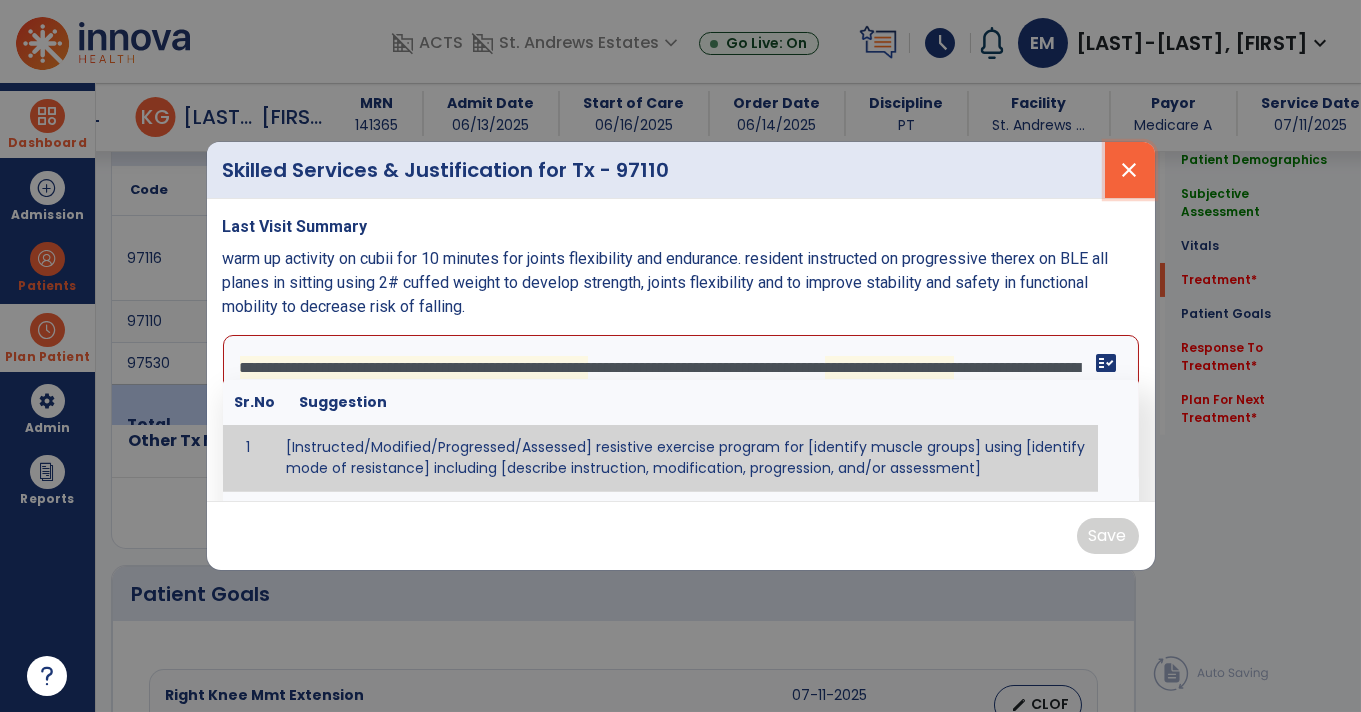 click on "close" at bounding box center (1130, 170) 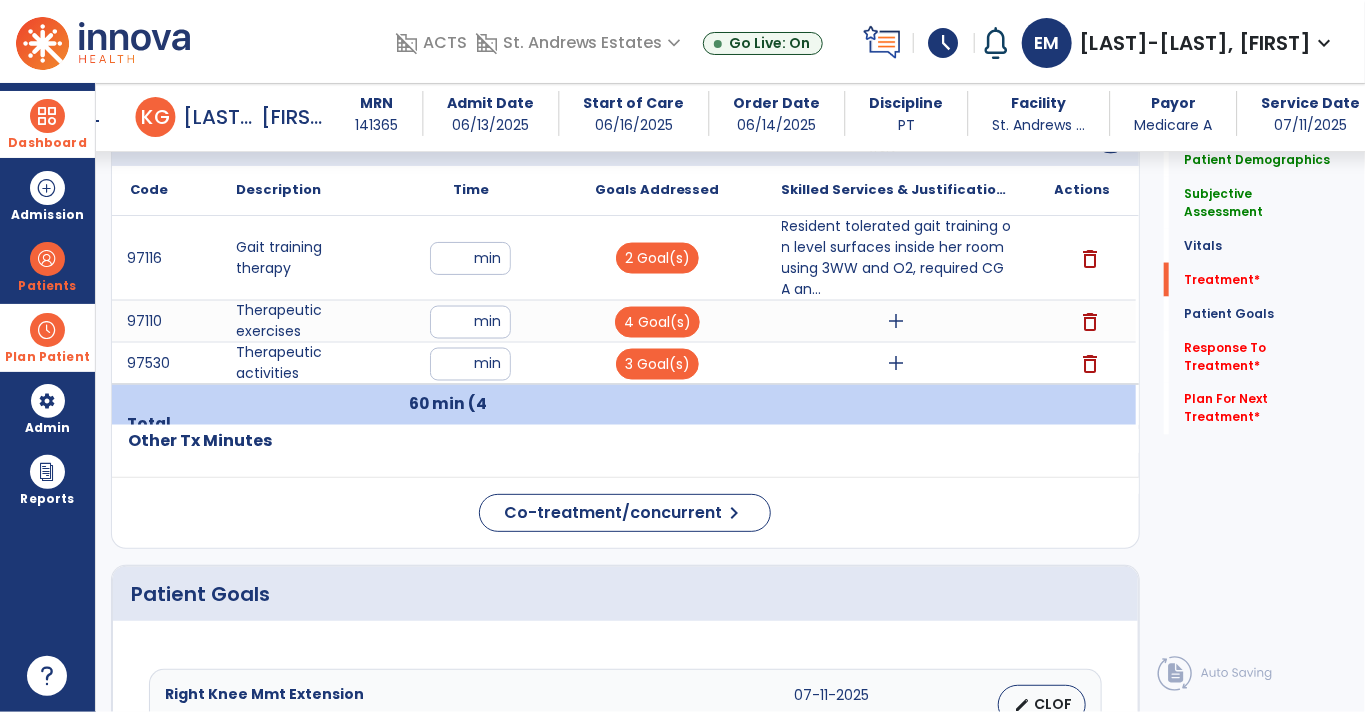 click on "add" at bounding box center (897, 321) 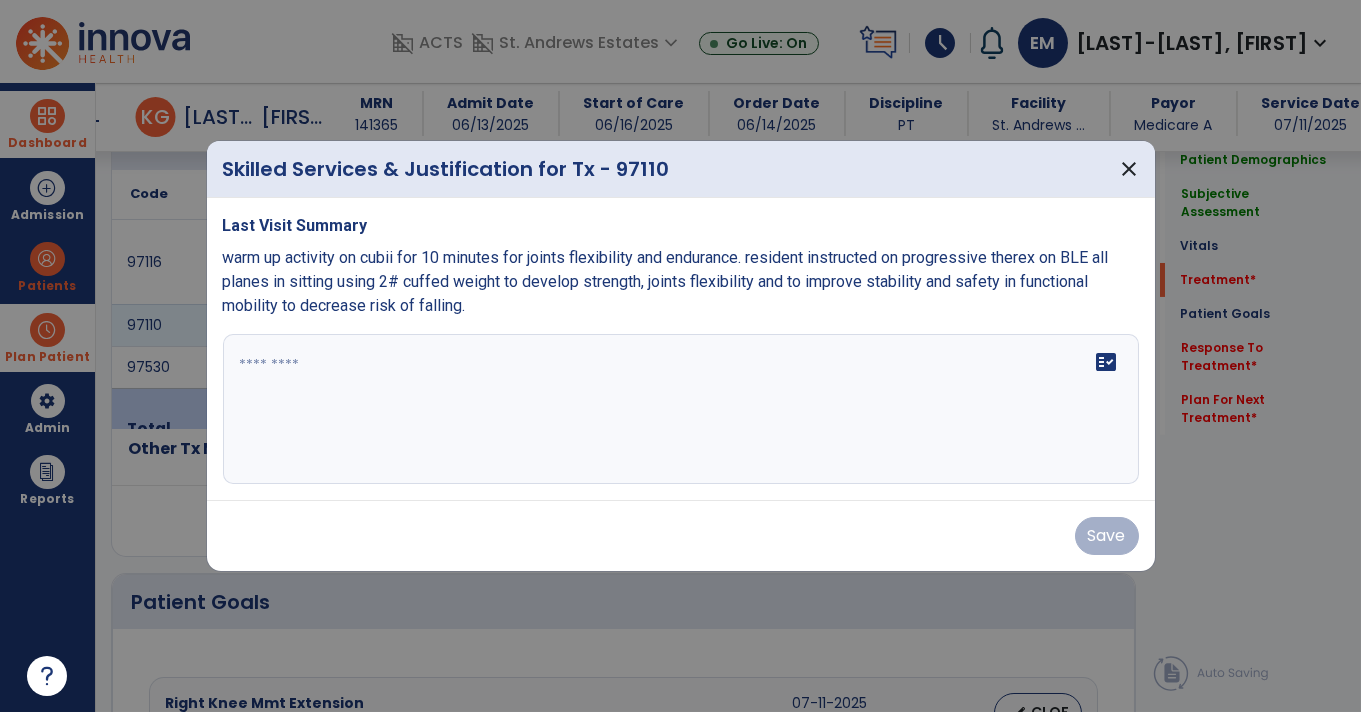 scroll, scrollTop: 1260, scrollLeft: 0, axis: vertical 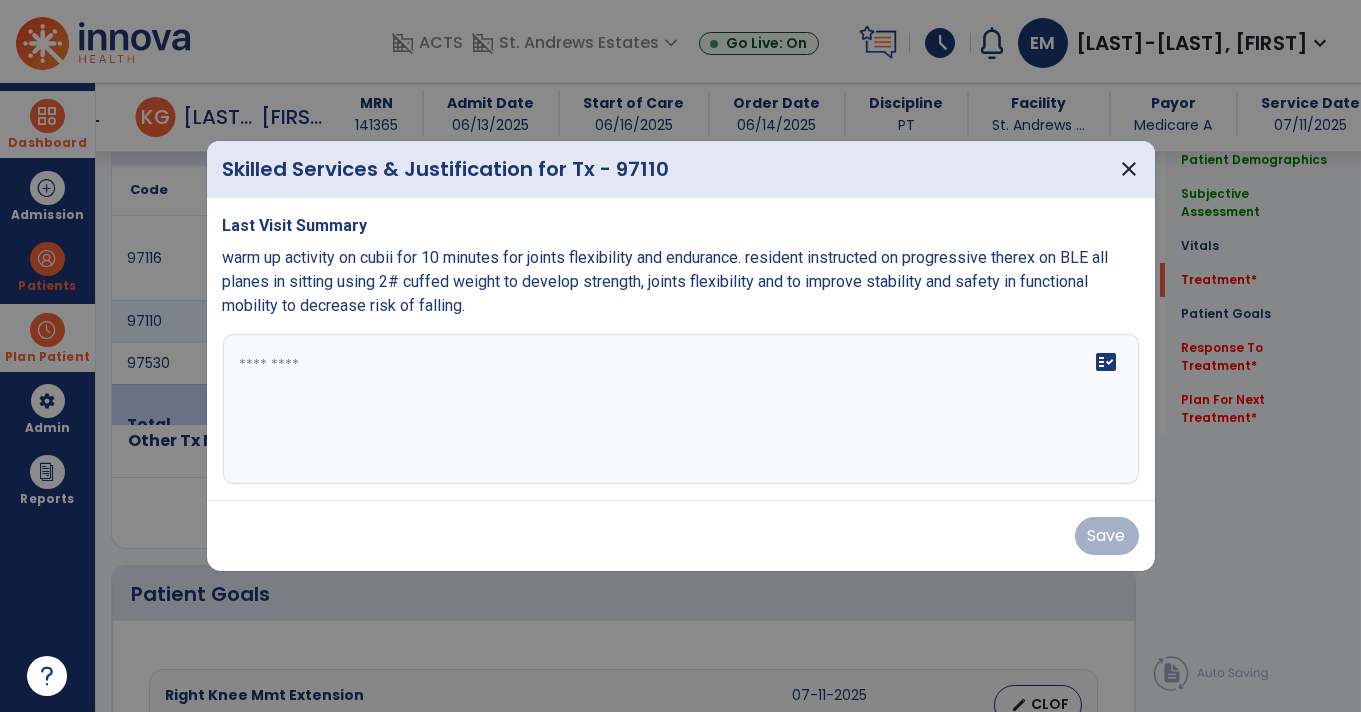 click at bounding box center (681, 409) 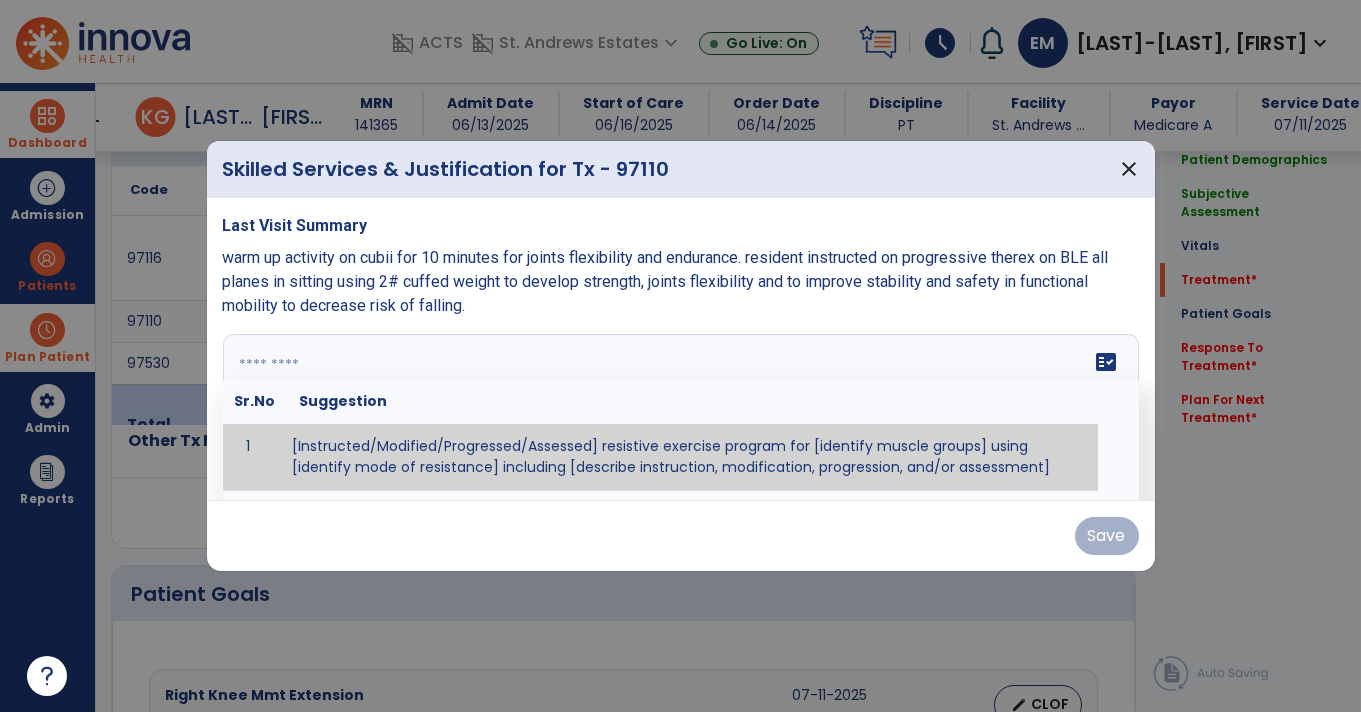 click on "fact_check" at bounding box center (1107, 362) 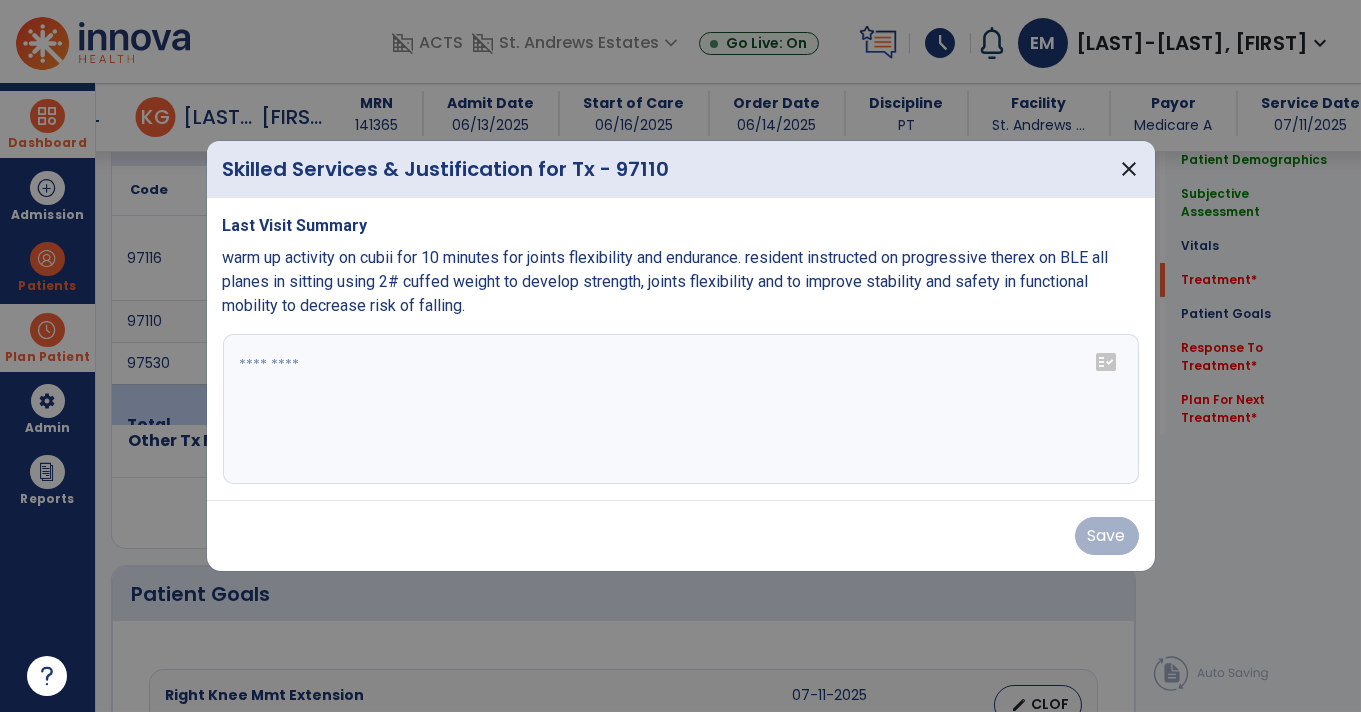 click at bounding box center (681, 409) 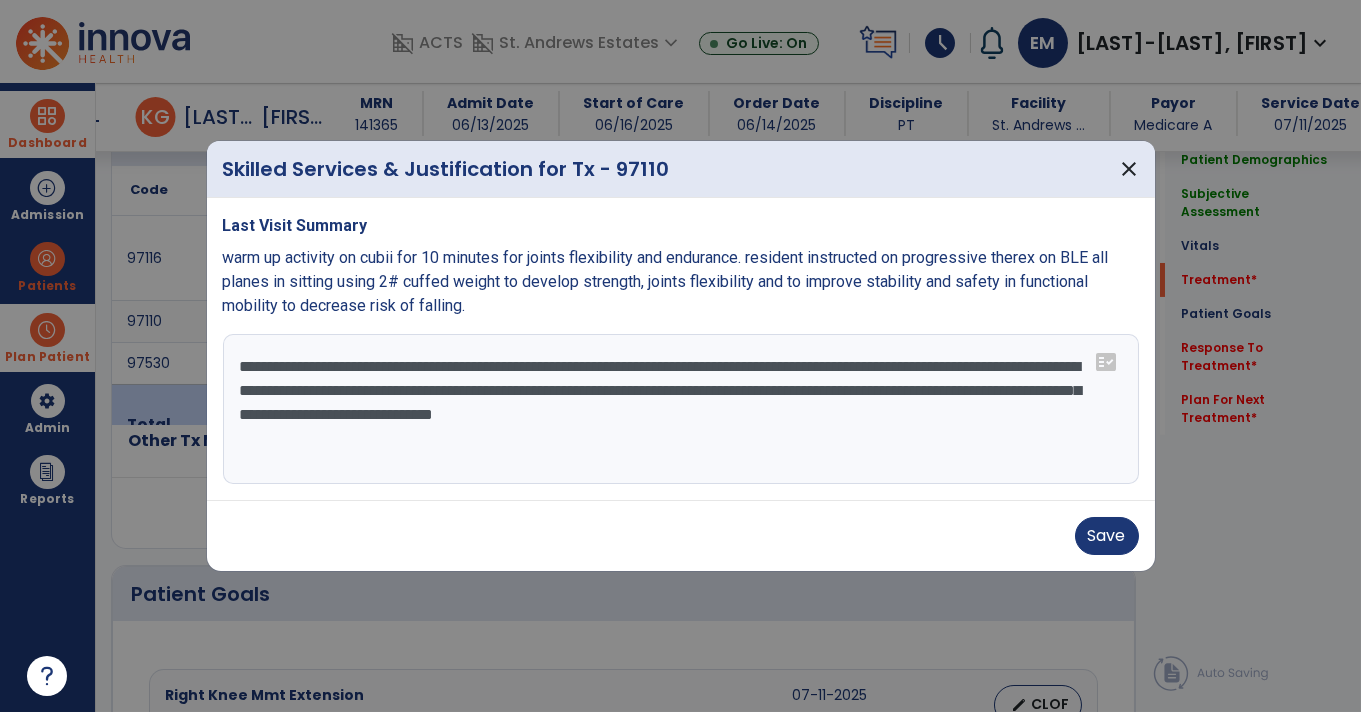 click on "**********" at bounding box center (681, 409) 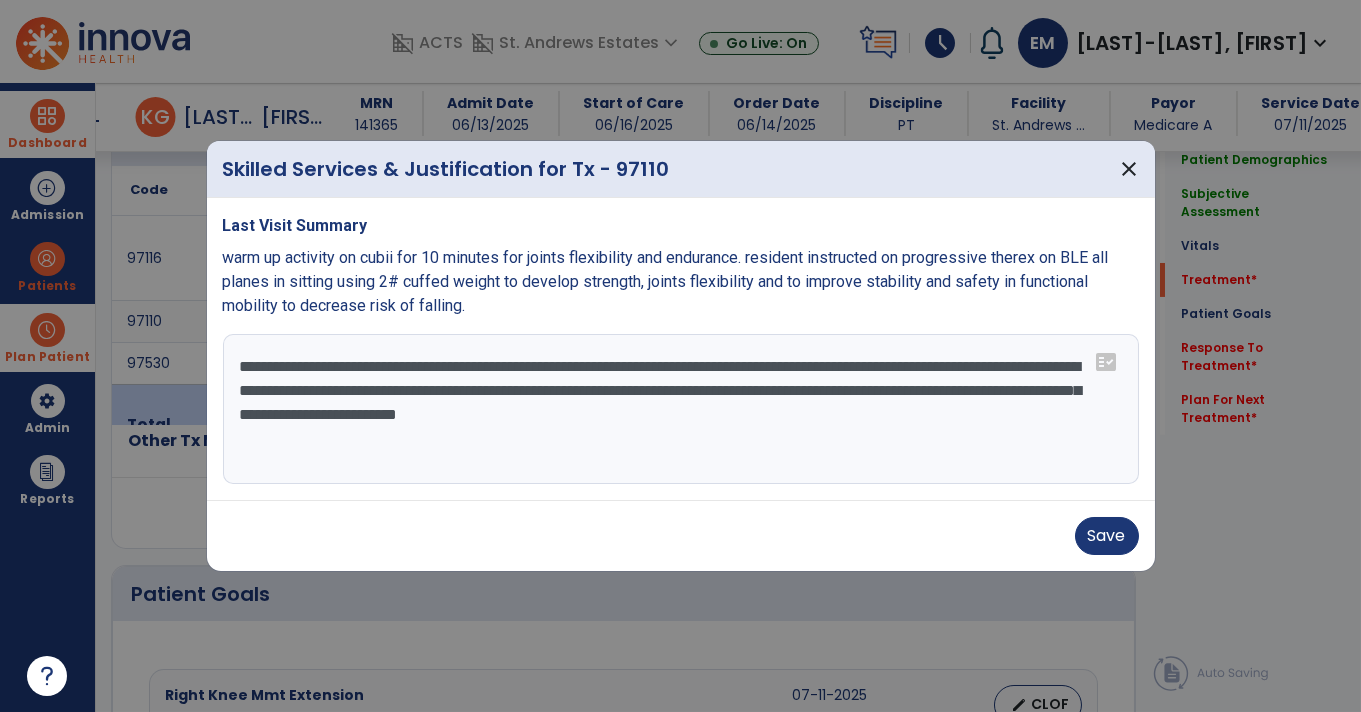 click on "**********" at bounding box center (681, 409) 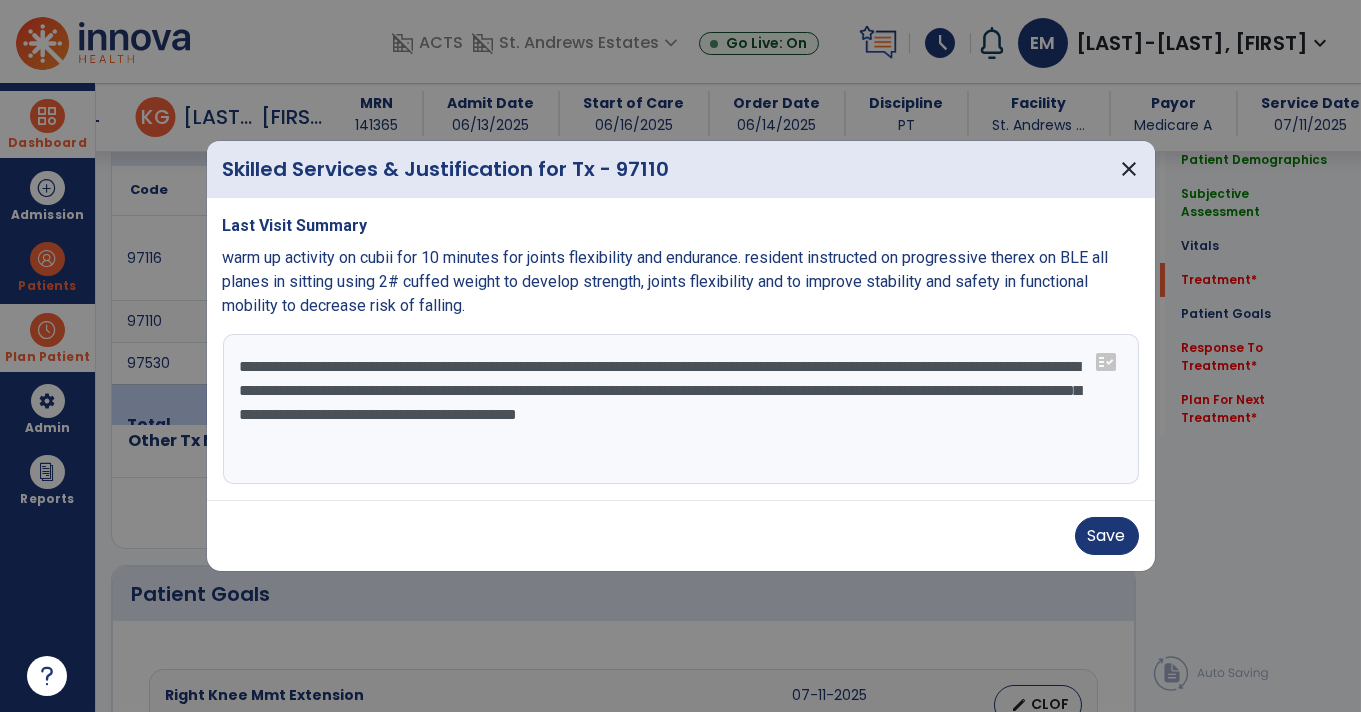 click on "**********" at bounding box center (681, 409) 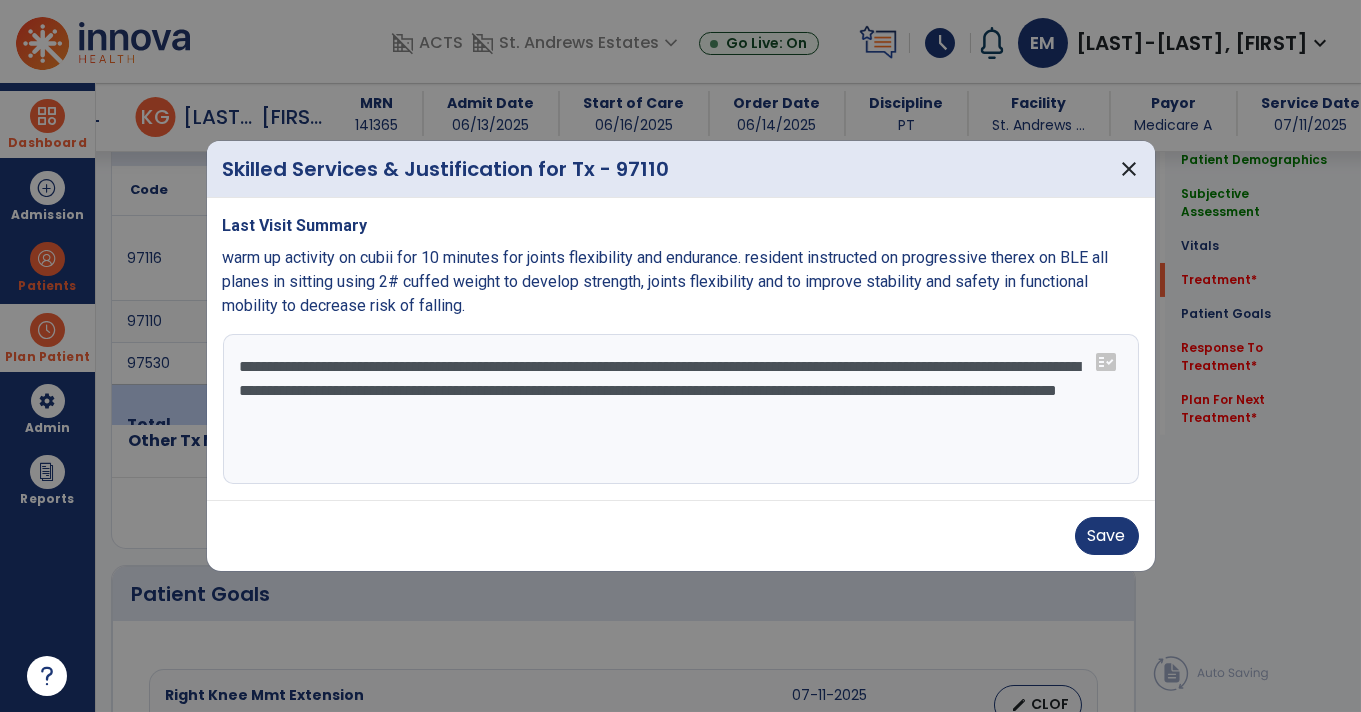 click on "**********" at bounding box center (681, 409) 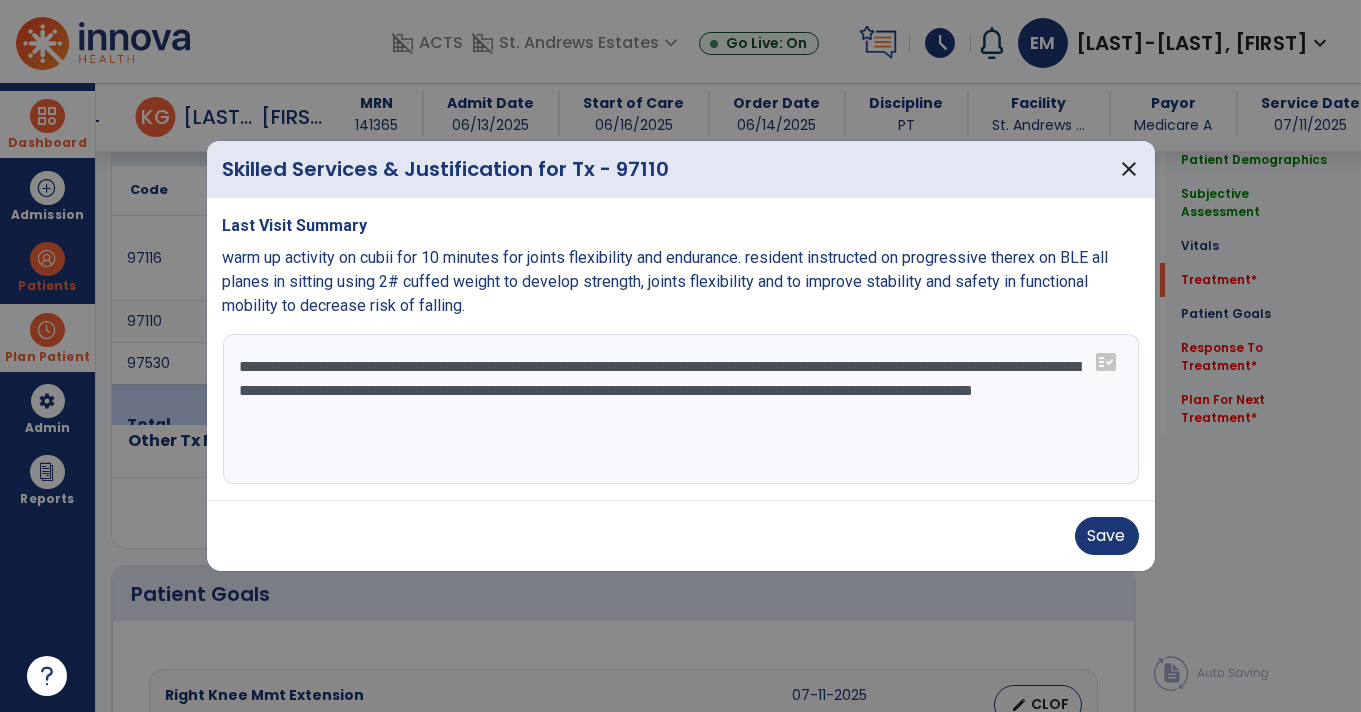 click on "**********" at bounding box center (681, 409) 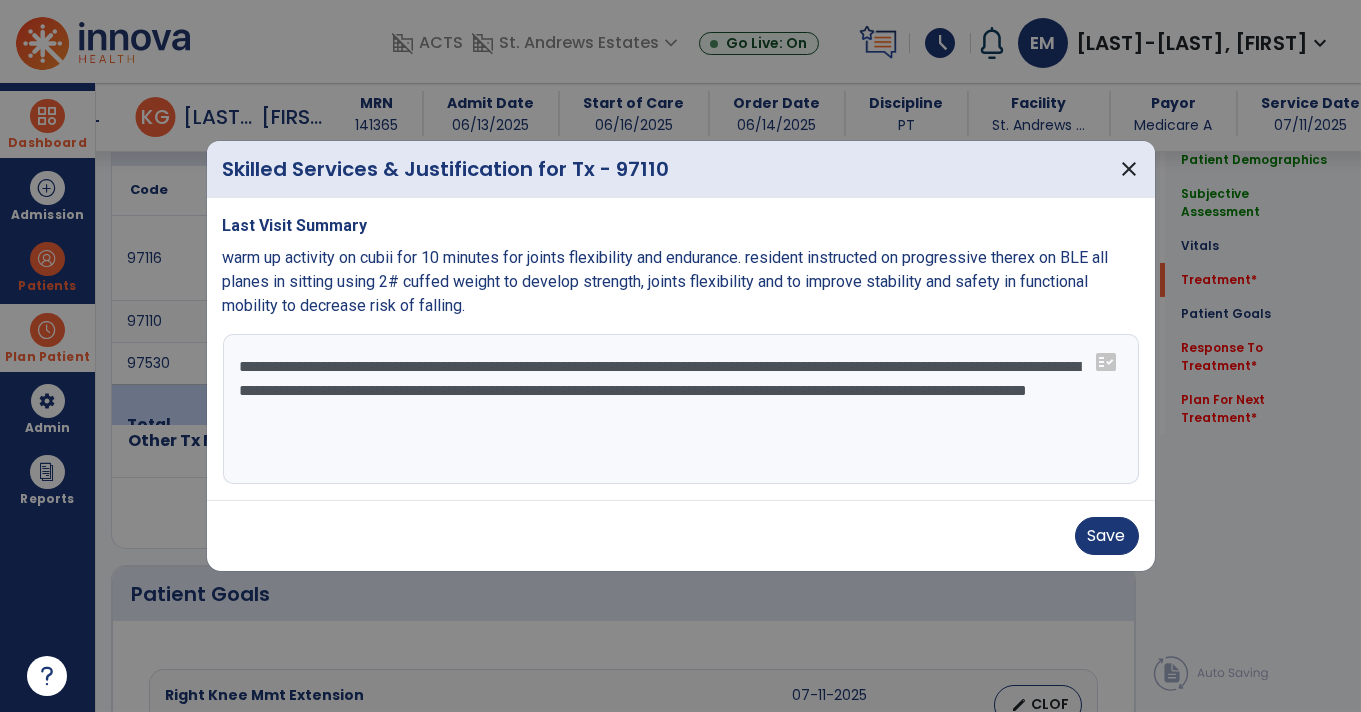 click on "**********" at bounding box center [681, 409] 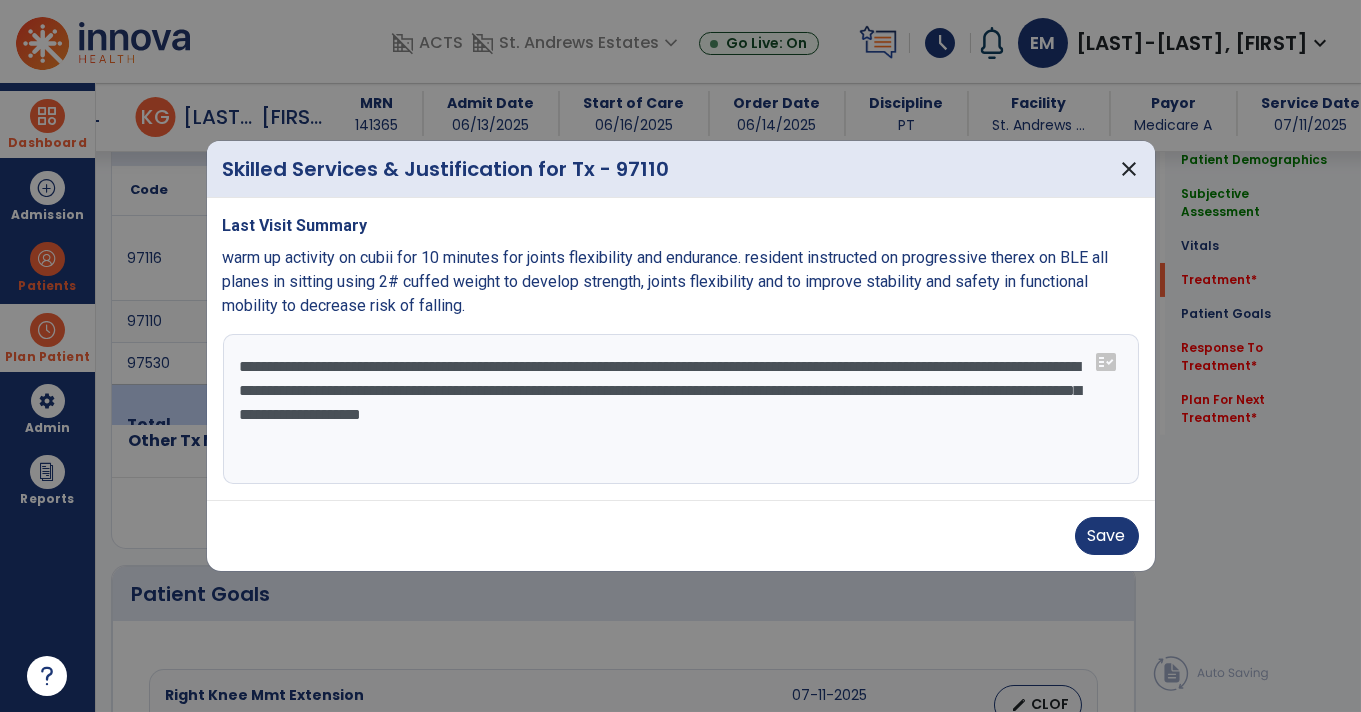 click on "**********" at bounding box center (681, 409) 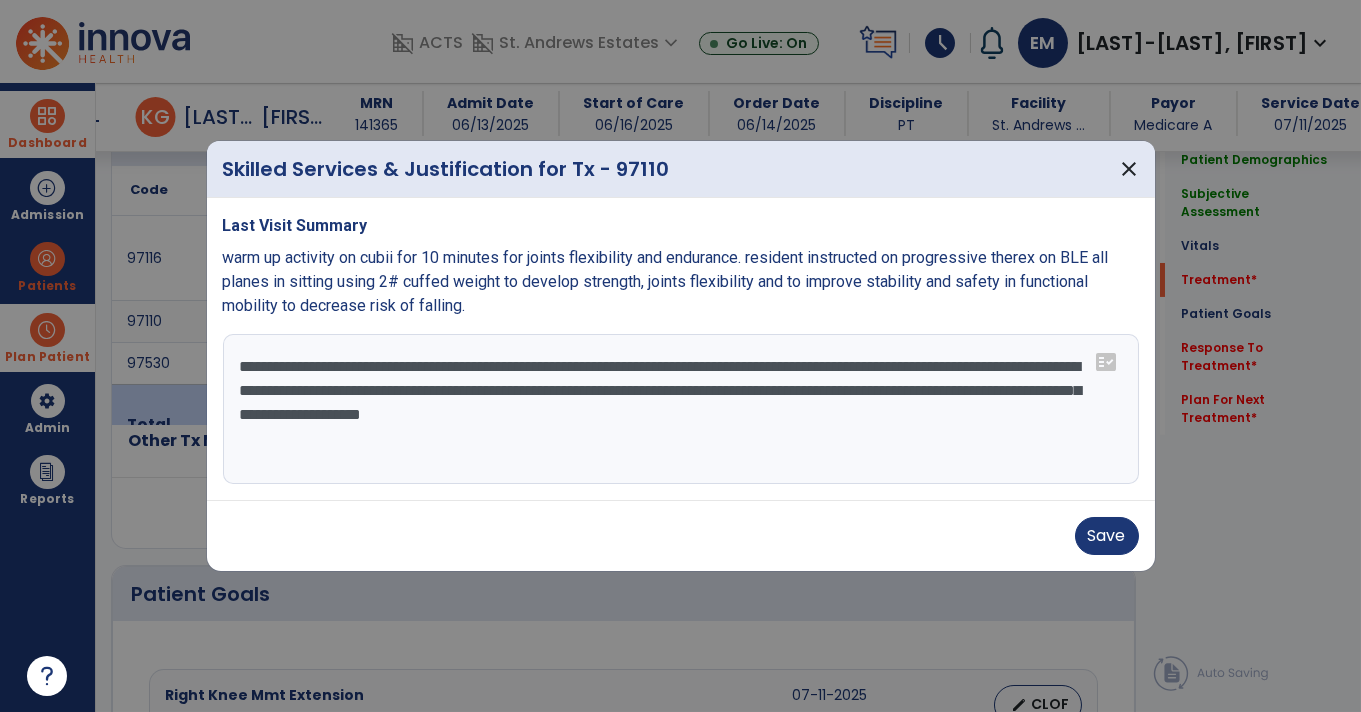 click on "**********" at bounding box center [681, 409] 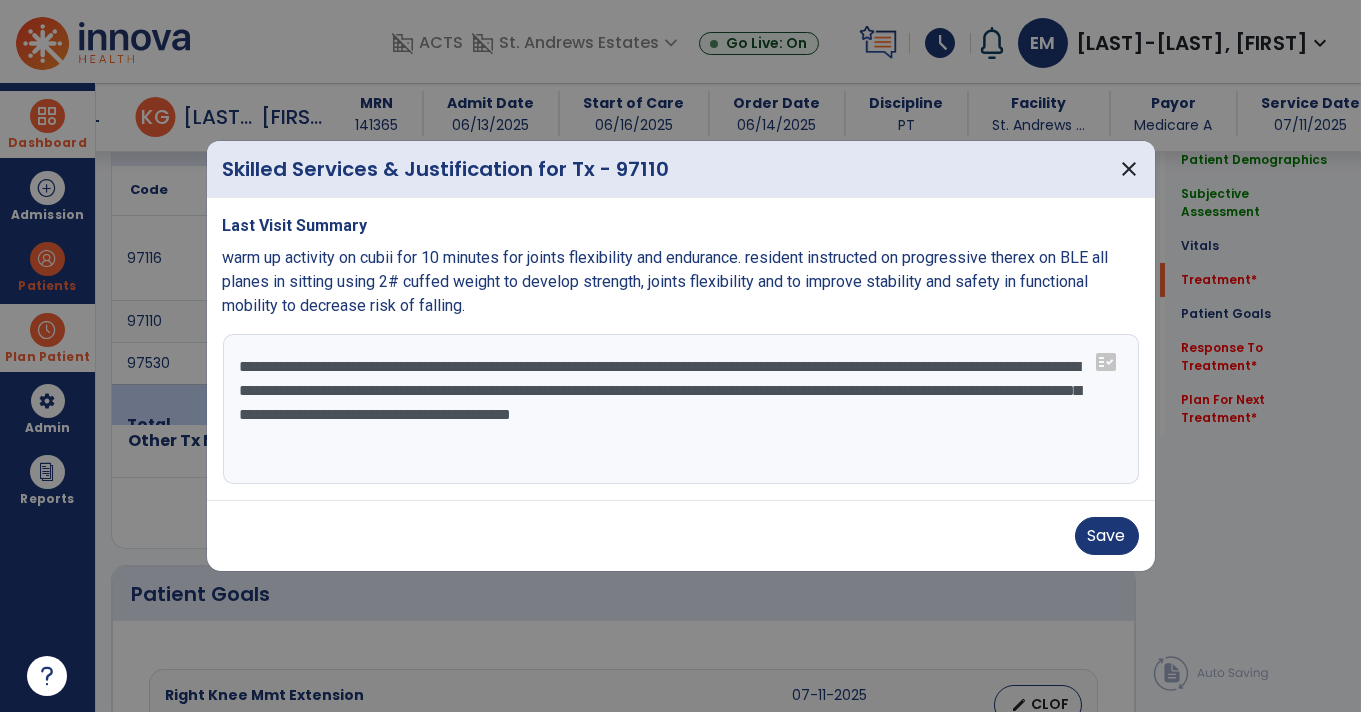click on "**********" at bounding box center (681, 409) 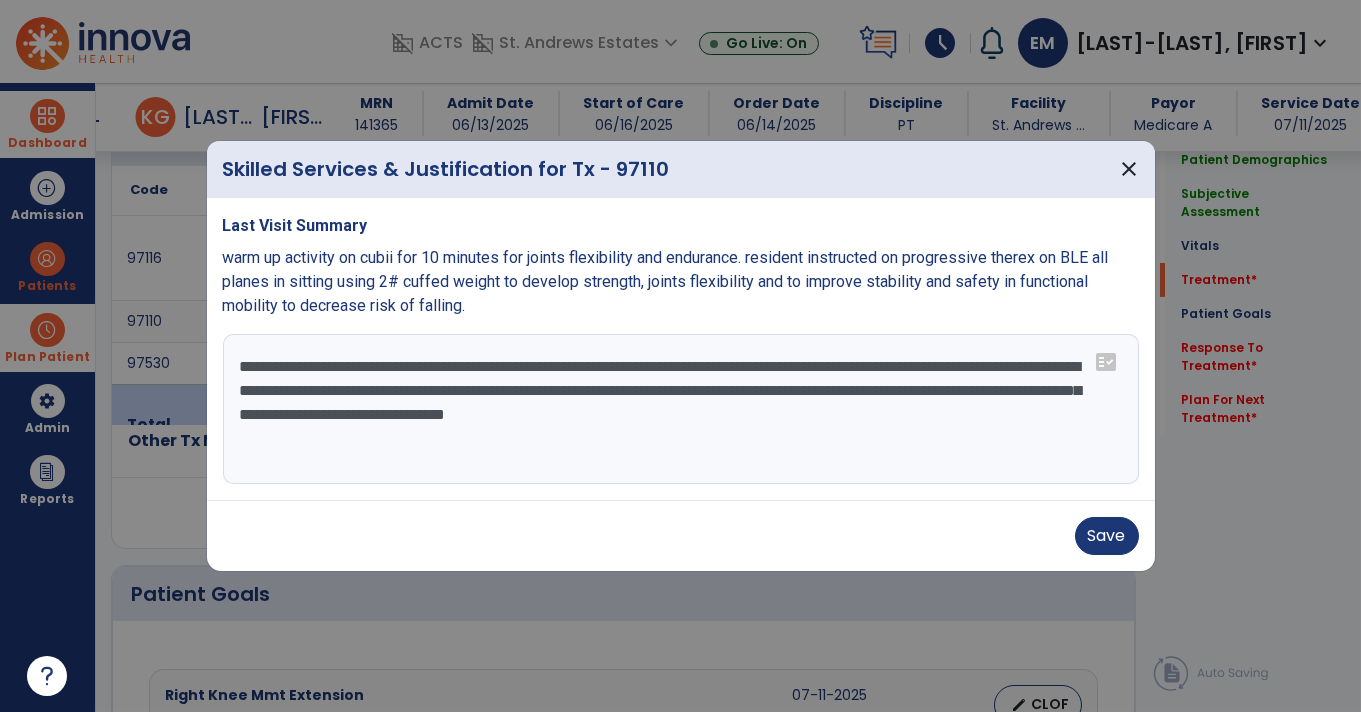 click on "**********" at bounding box center [681, 409] 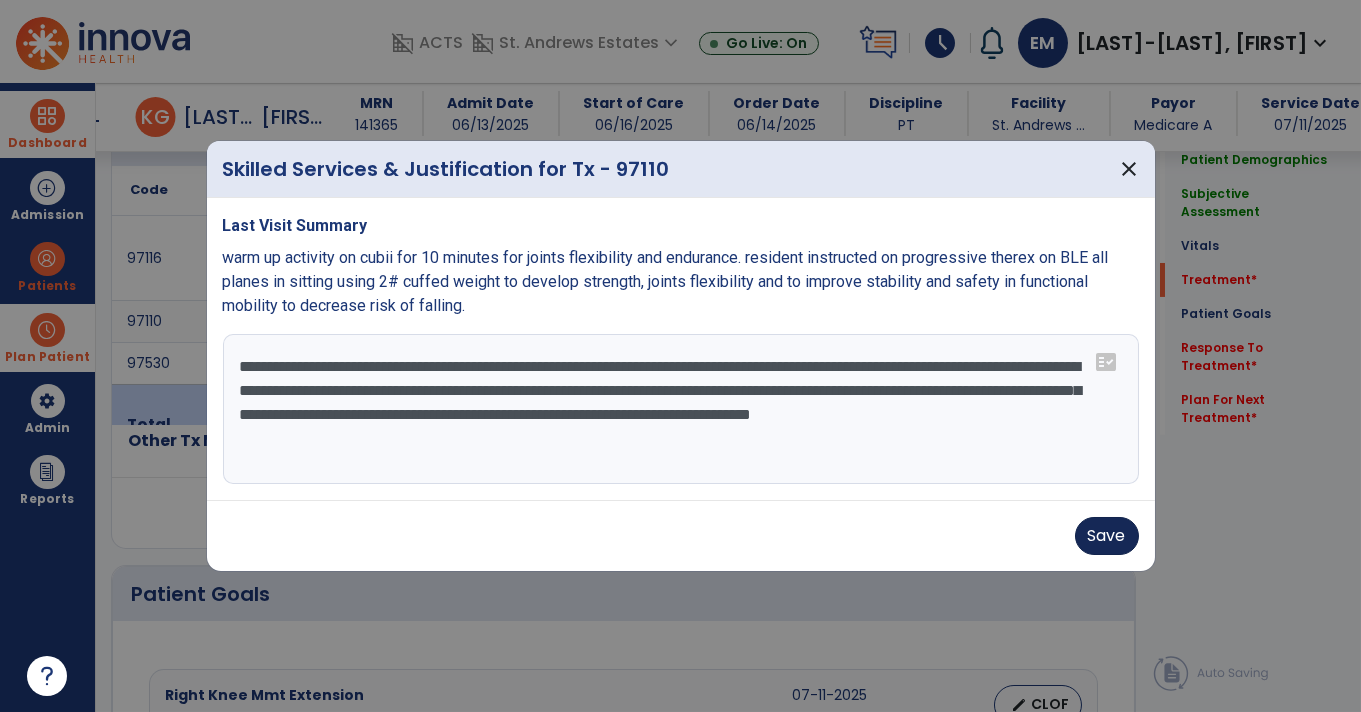 type on "**********" 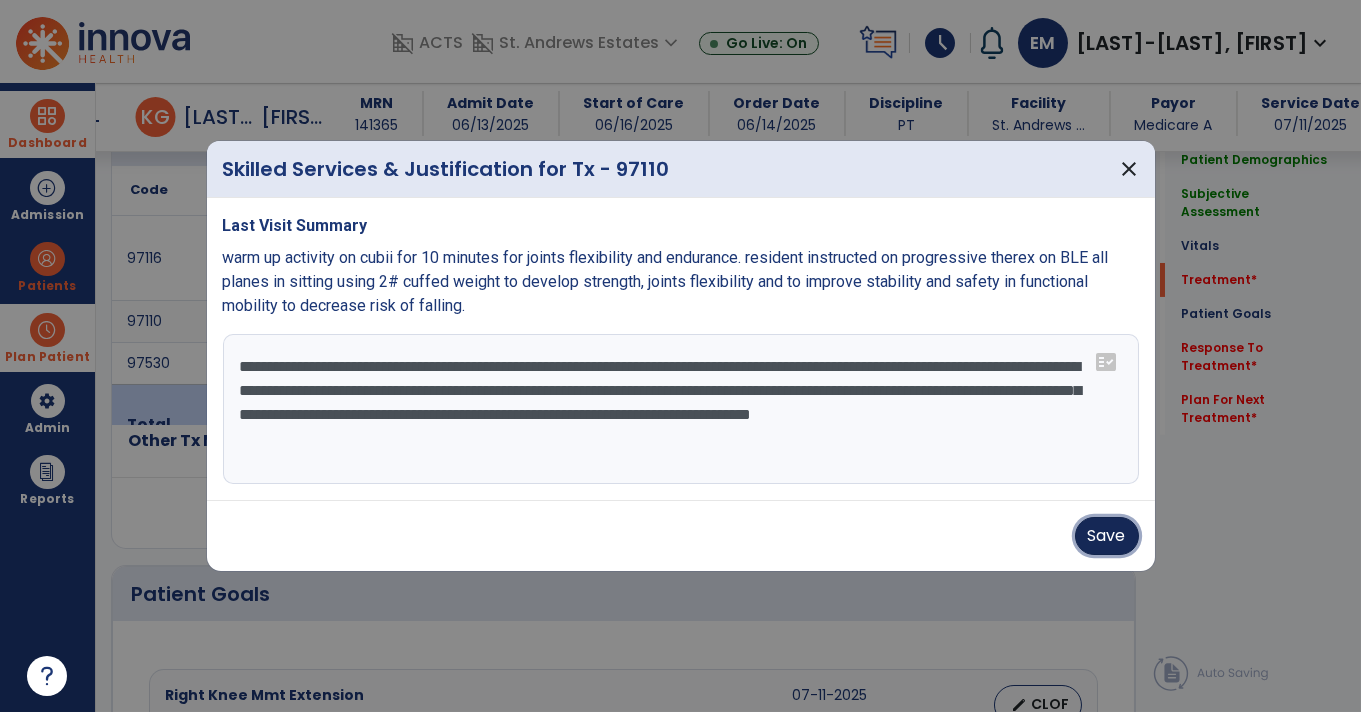 click on "Save" at bounding box center [1107, 536] 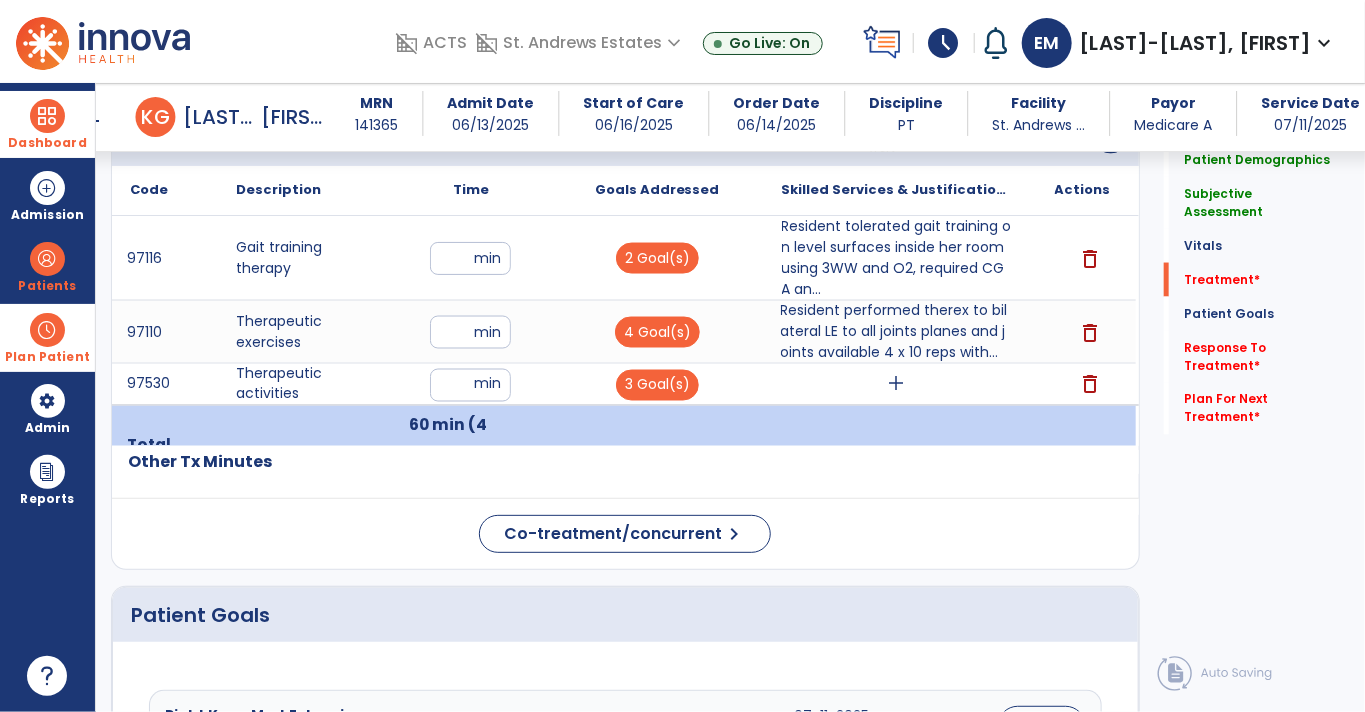 click on "add" at bounding box center (897, 384) 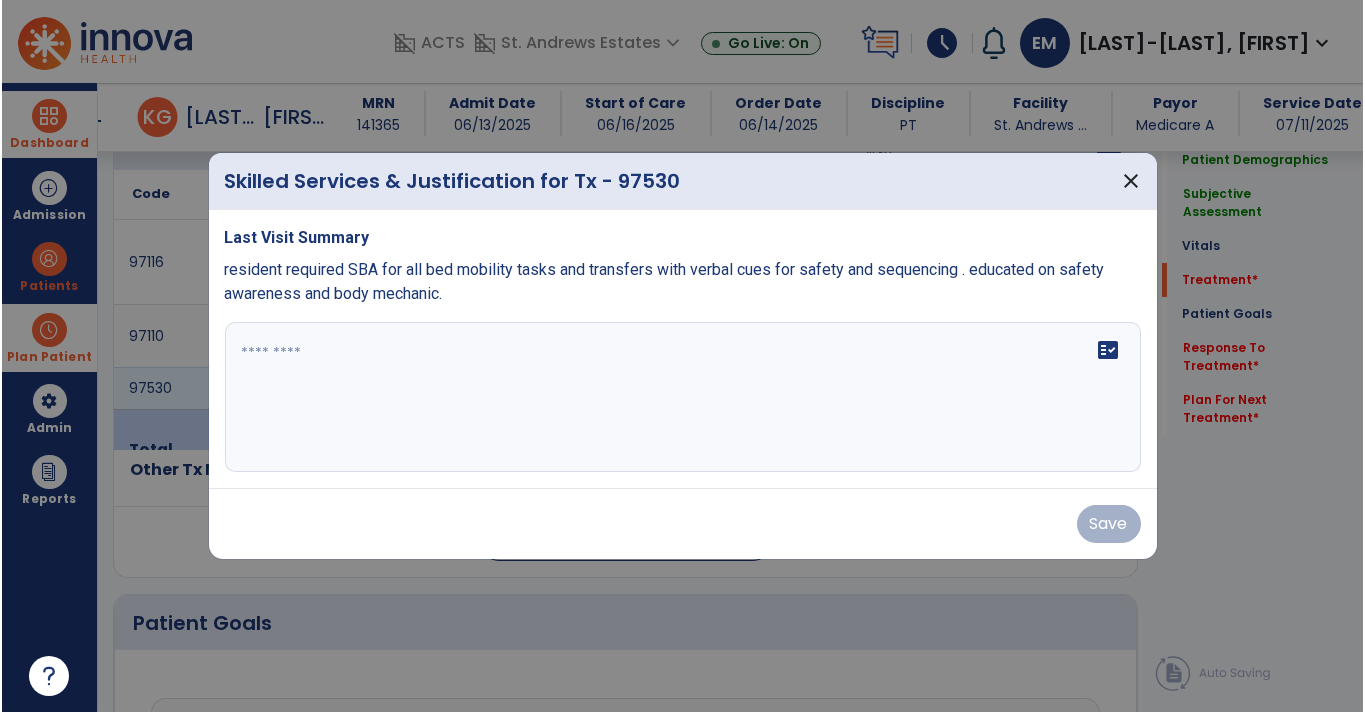 scroll, scrollTop: 1260, scrollLeft: 0, axis: vertical 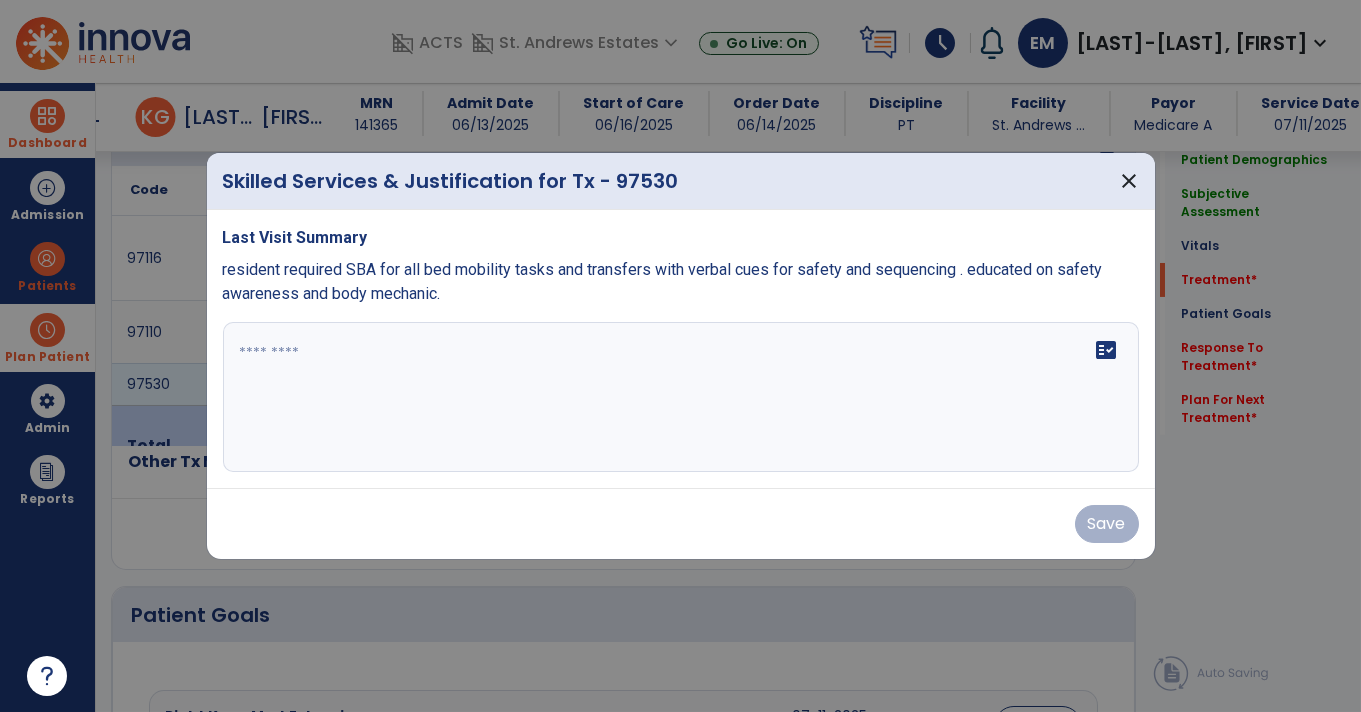 click on "resident required SBA for all bed mobility tasks and transfers with verbal cues for safety and sequencing . educated on safety awareness and body mechanic." at bounding box center [663, 281] 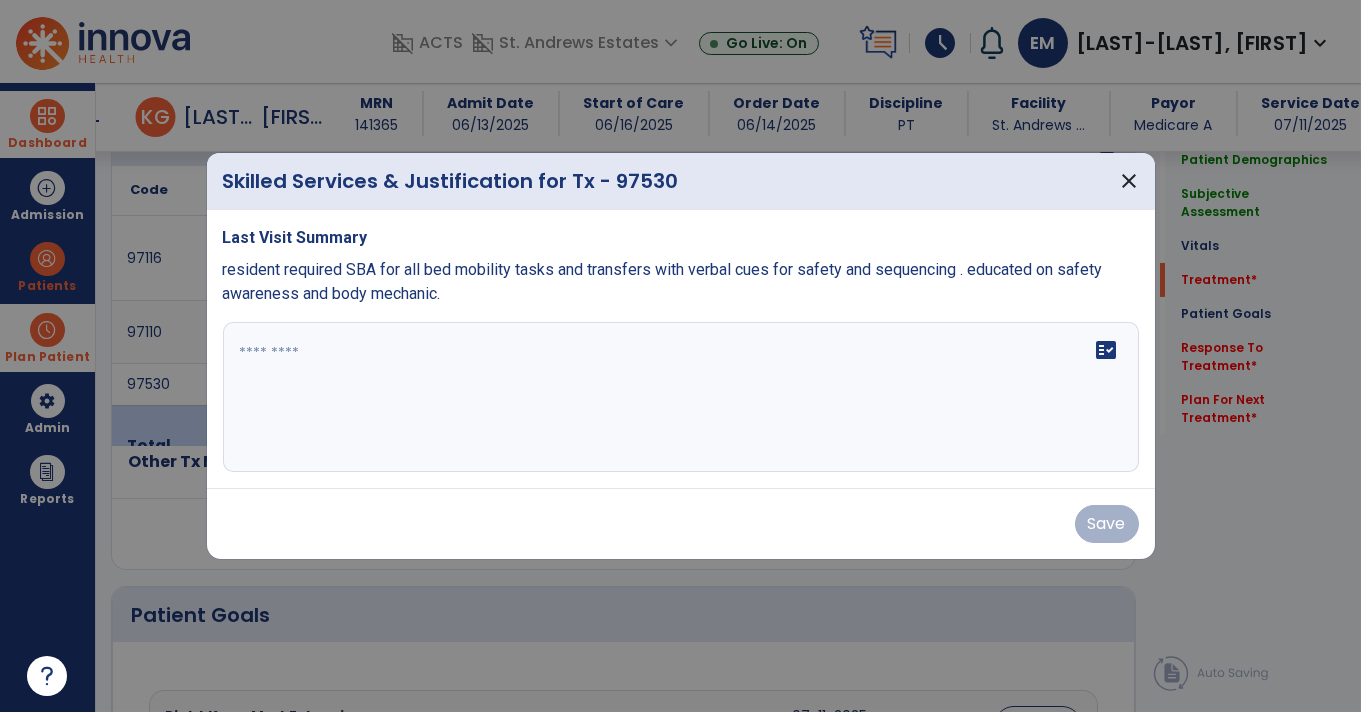 click on "resident required SBA for all bed mobility tasks and transfers with verbal cues for safety and sequencing . educated on safety awareness and body mechanic." at bounding box center (663, 281) 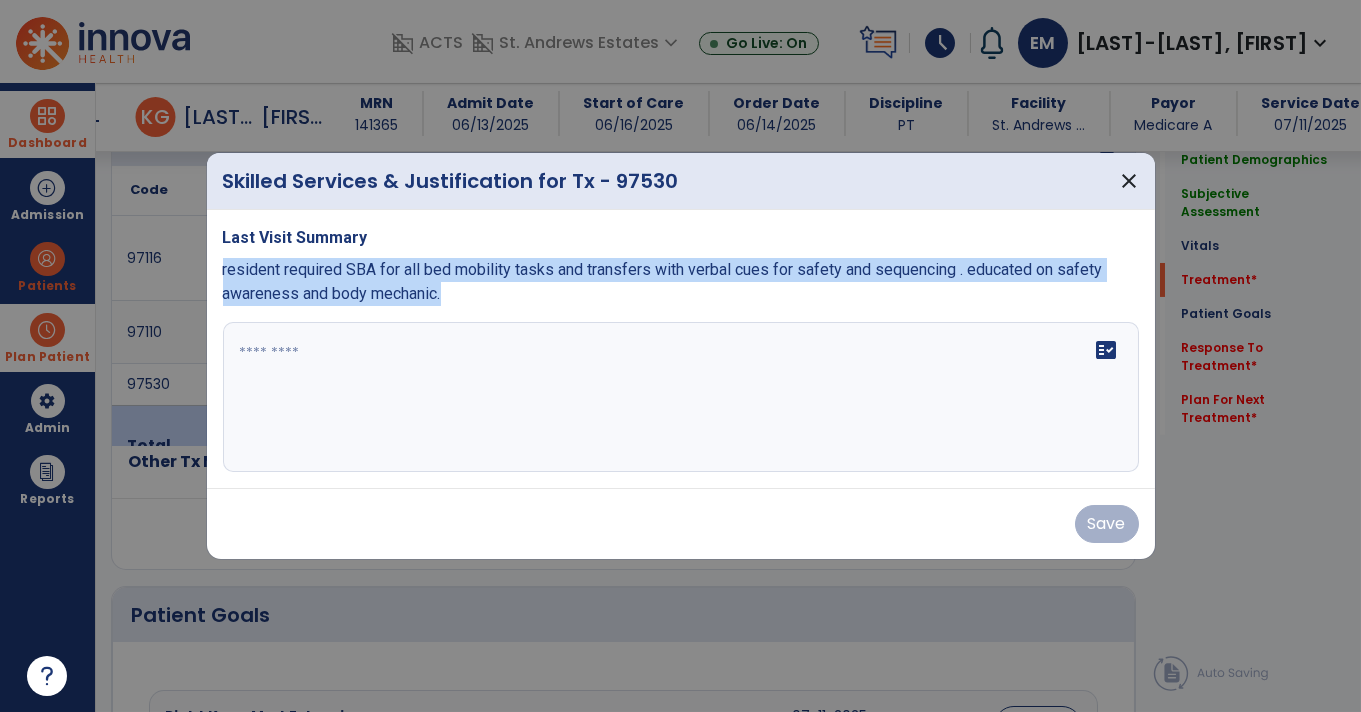 copy on "resident required SBA for all bed mobility tasks and transfers with verbal cues for safety and sequencing . educated on safety awareness and body mechanic." 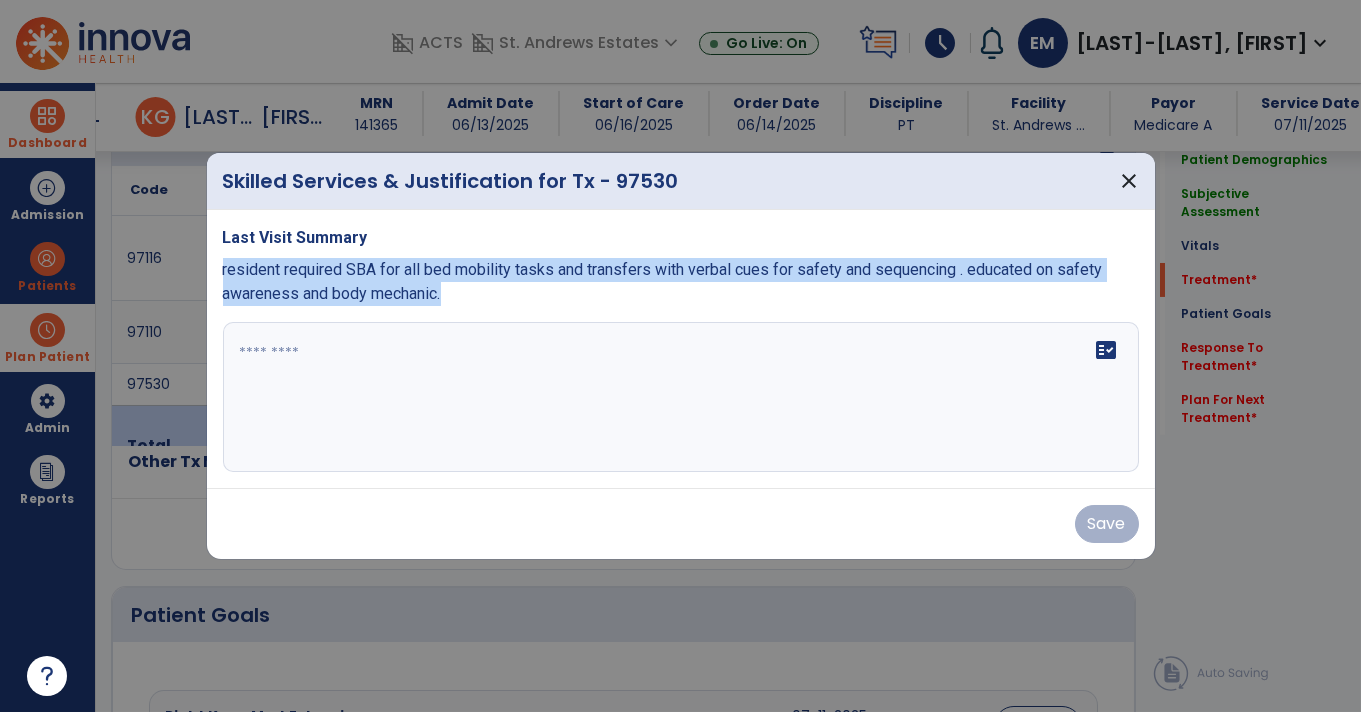 click at bounding box center (681, 397) 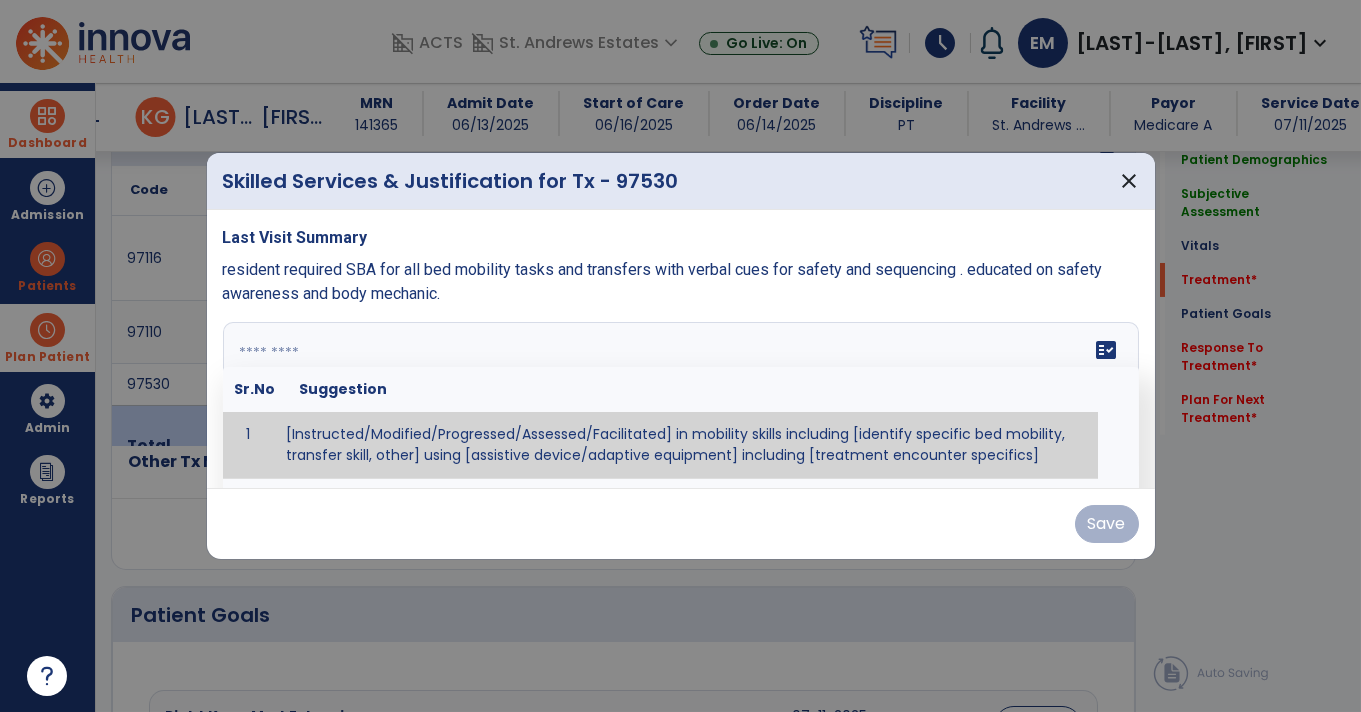 click on "fact_check" at bounding box center [1107, 350] 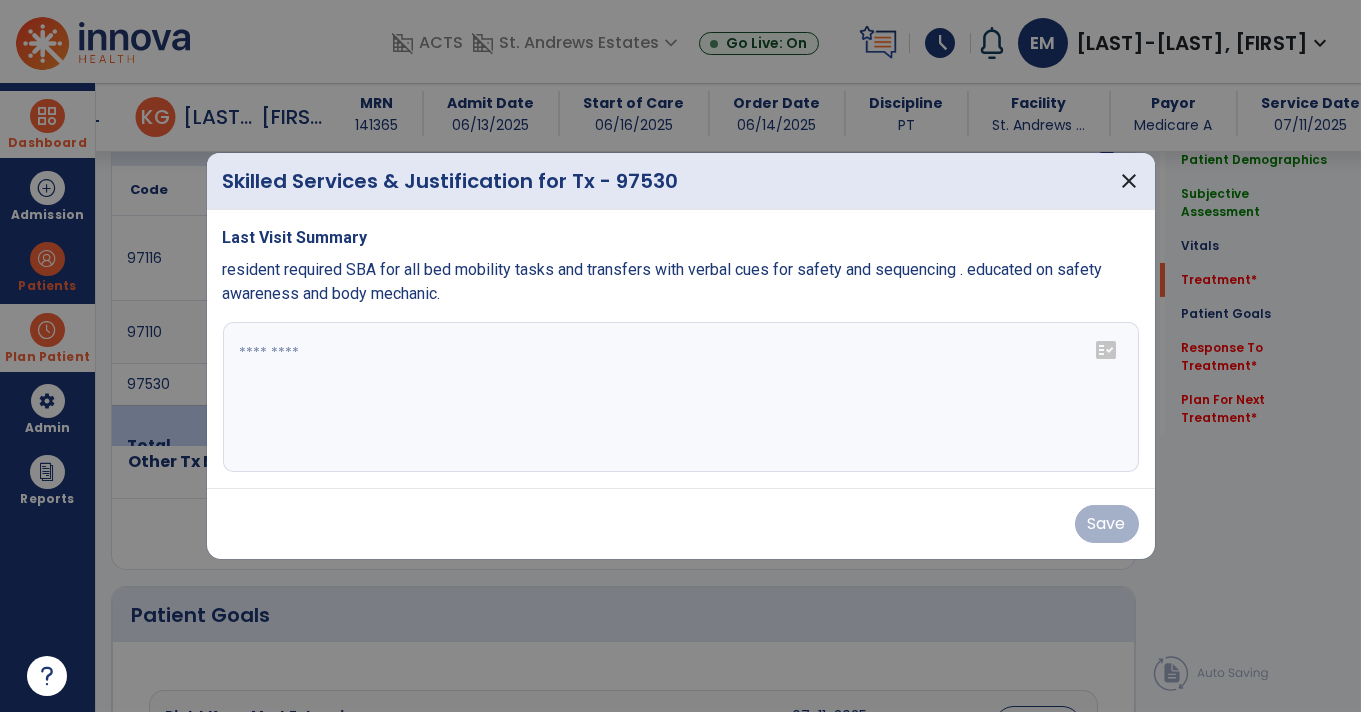 click at bounding box center (681, 397) 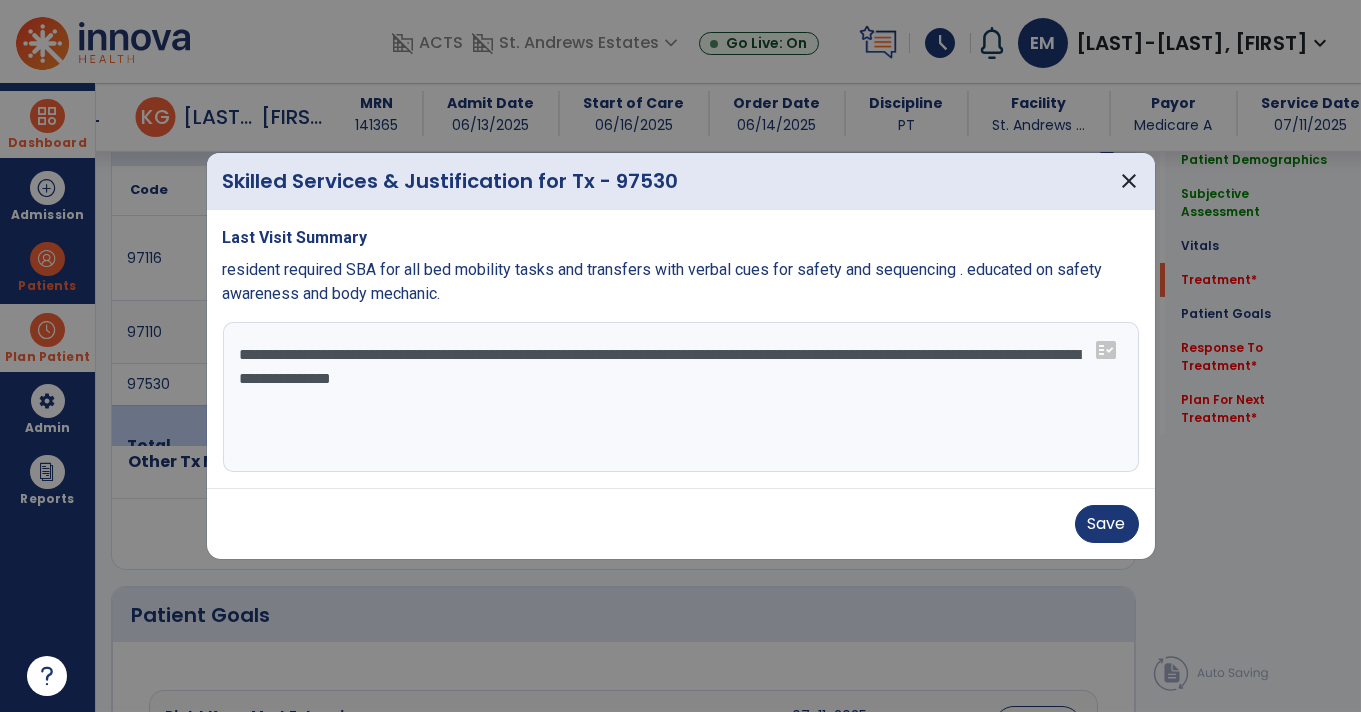 click on "**********" at bounding box center (681, 397) 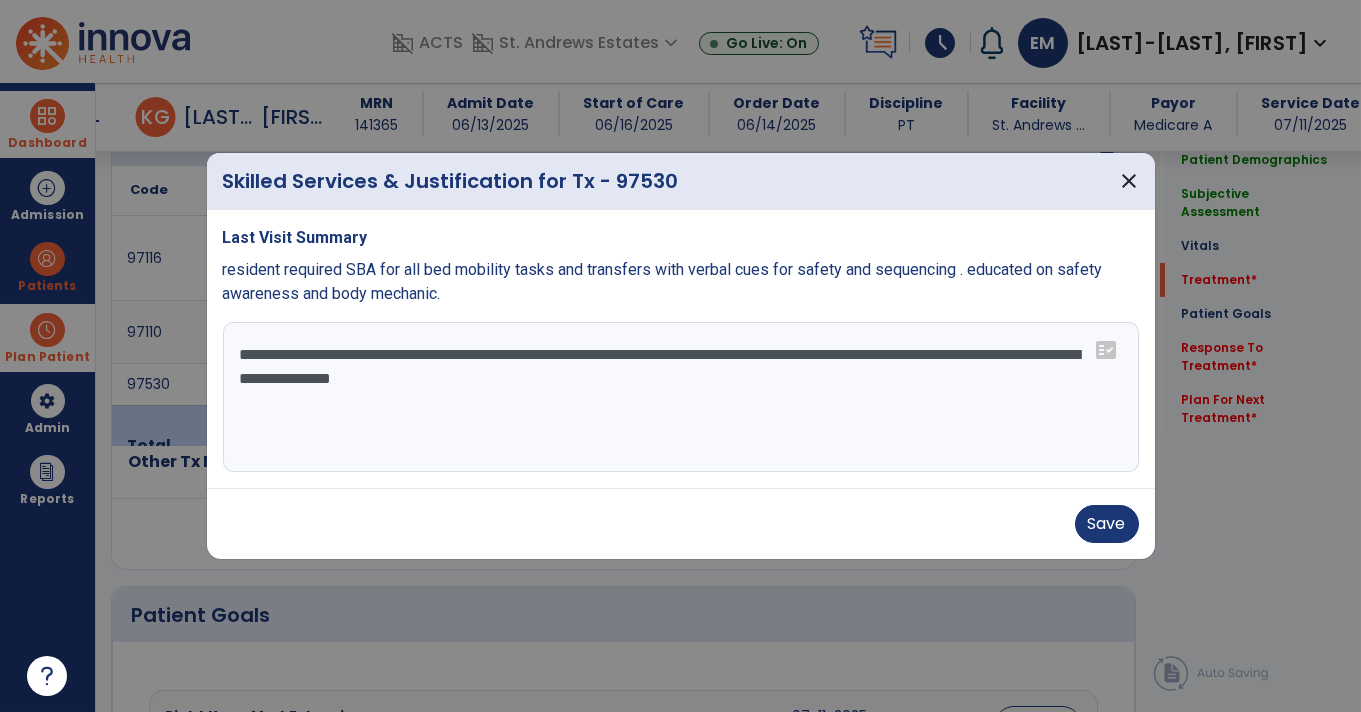 click on "**********" at bounding box center (681, 397) 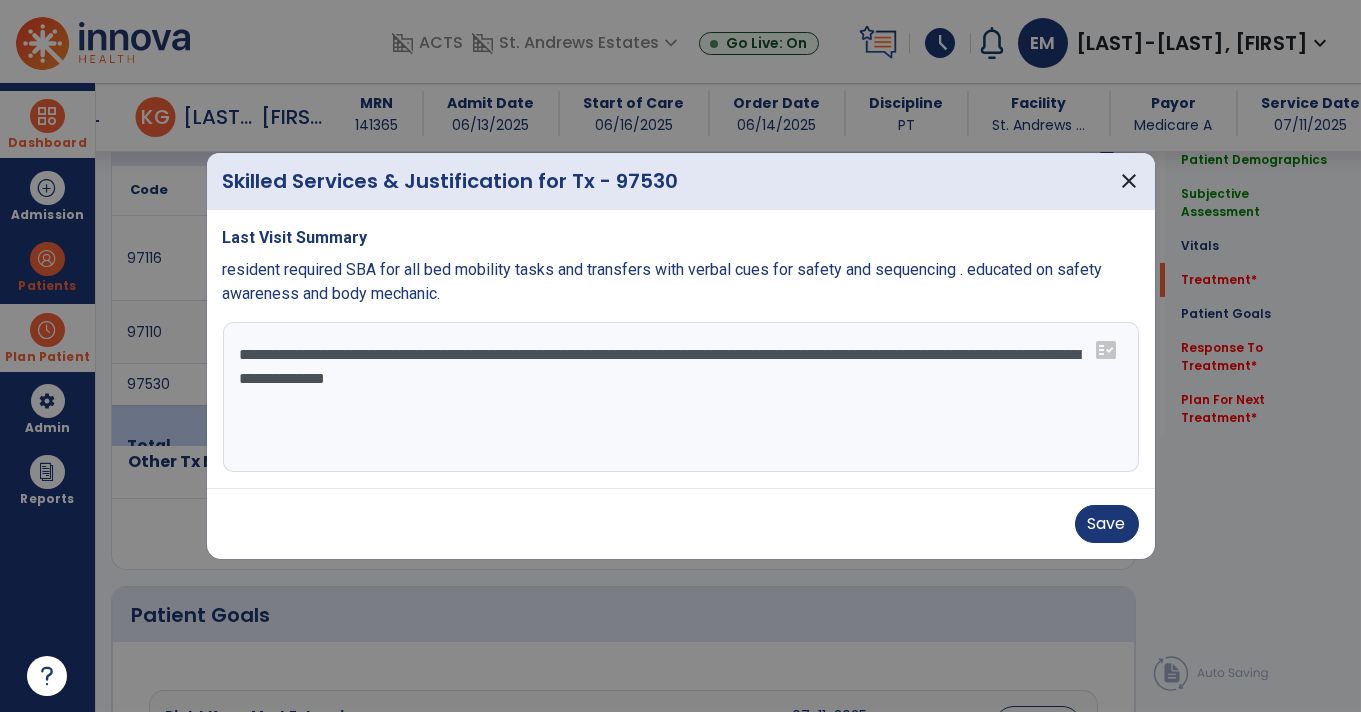 click on "**********" at bounding box center (681, 397) 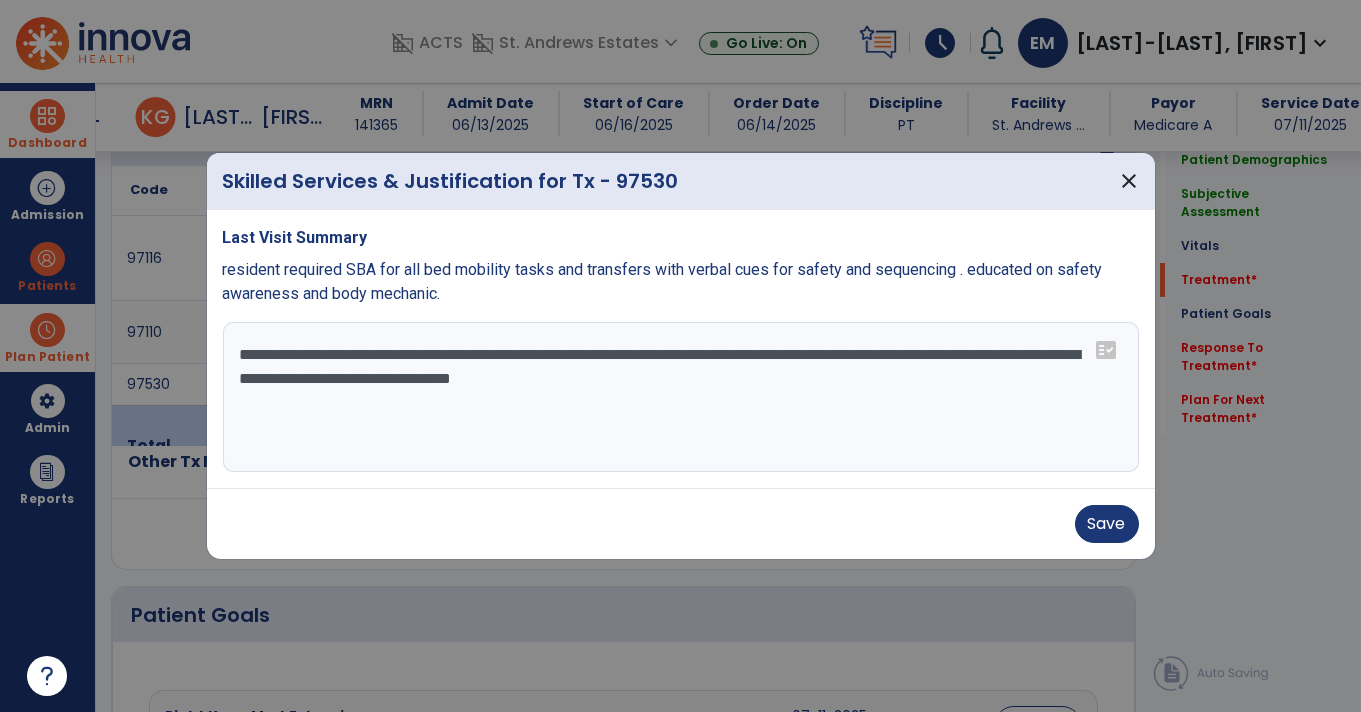 click on "**********" at bounding box center [681, 397] 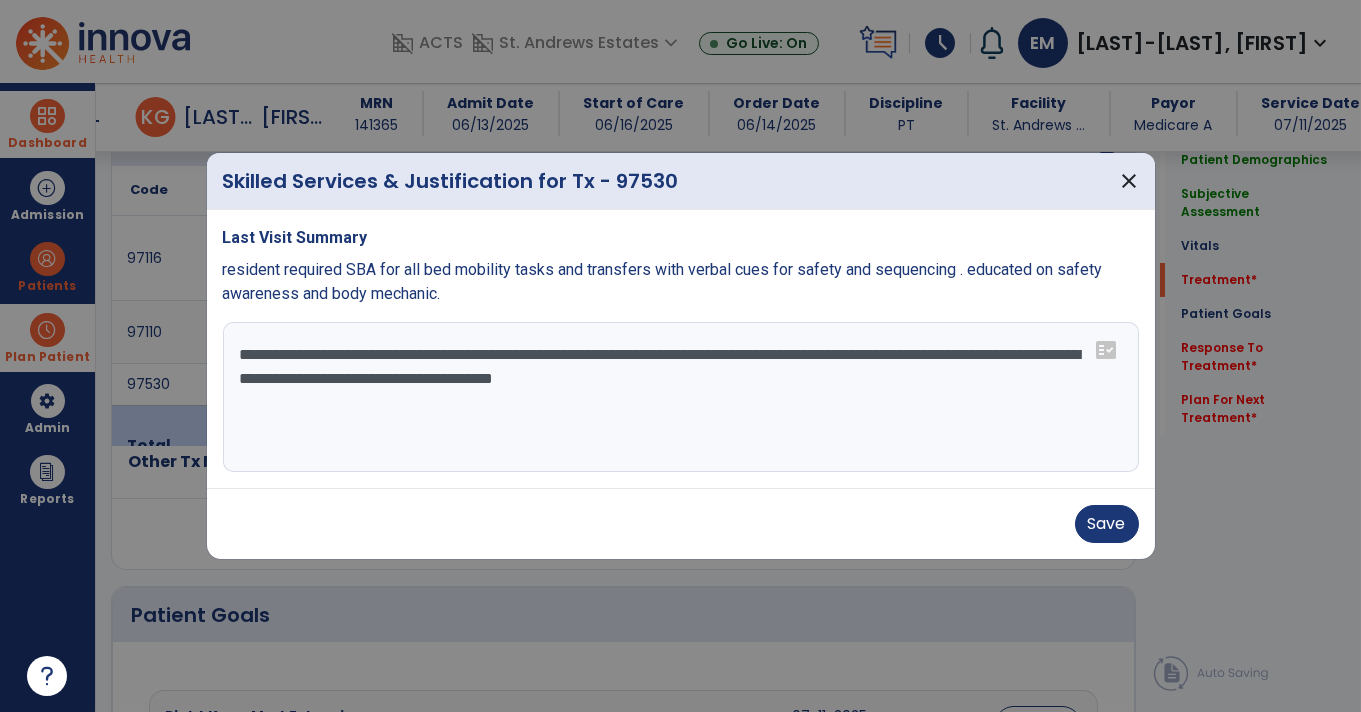 click on "**********" at bounding box center (681, 397) 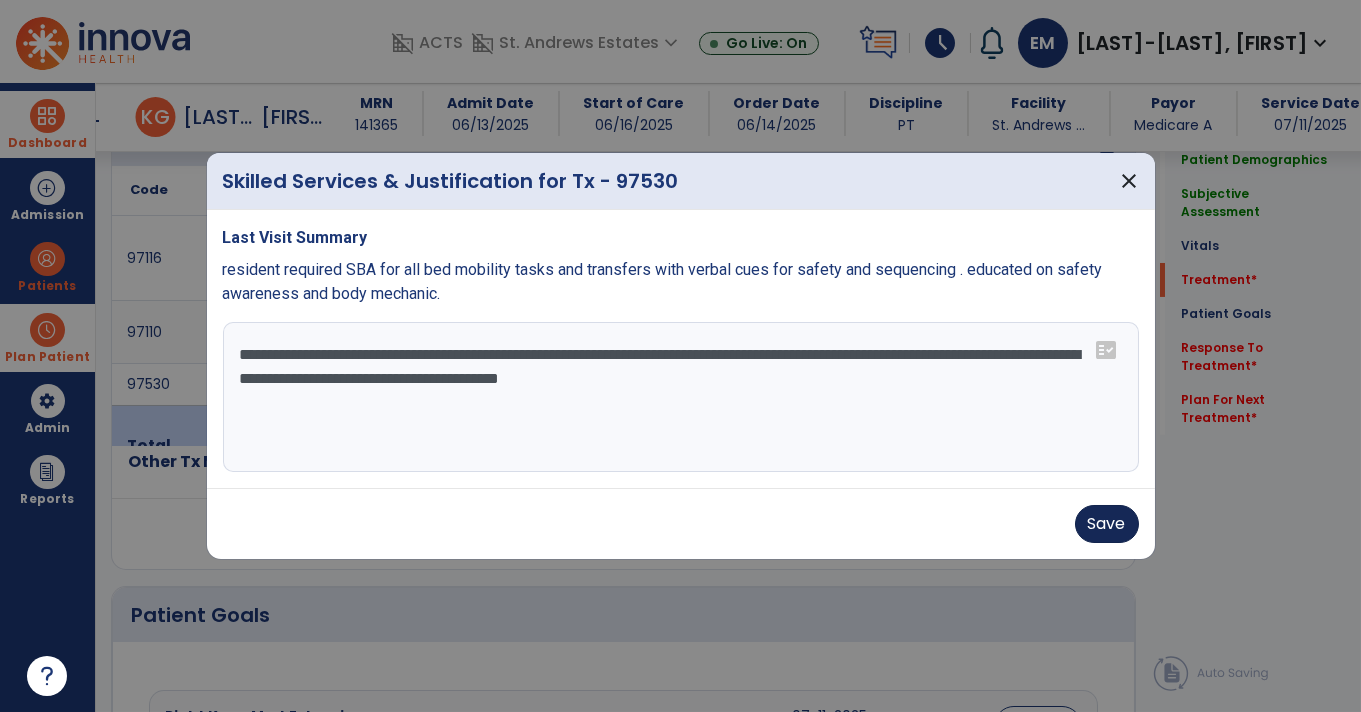 type on "**********" 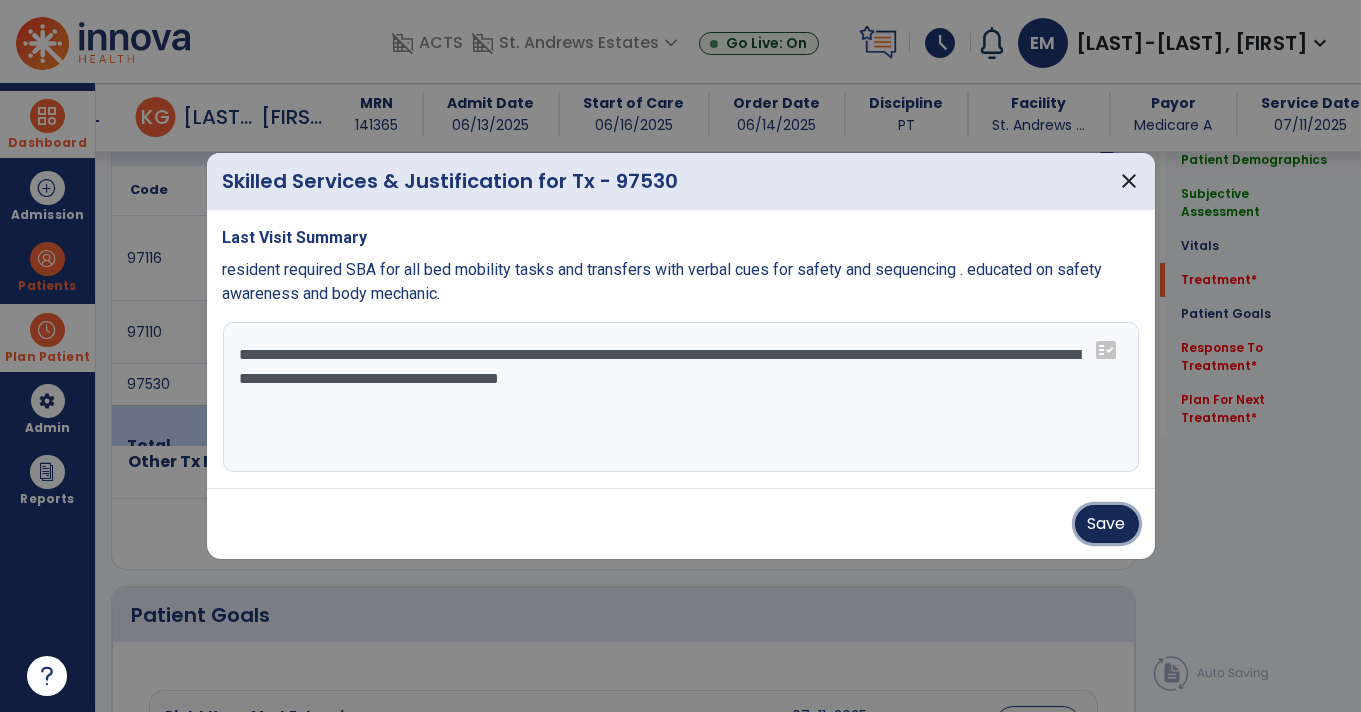 click on "Save" at bounding box center (1107, 524) 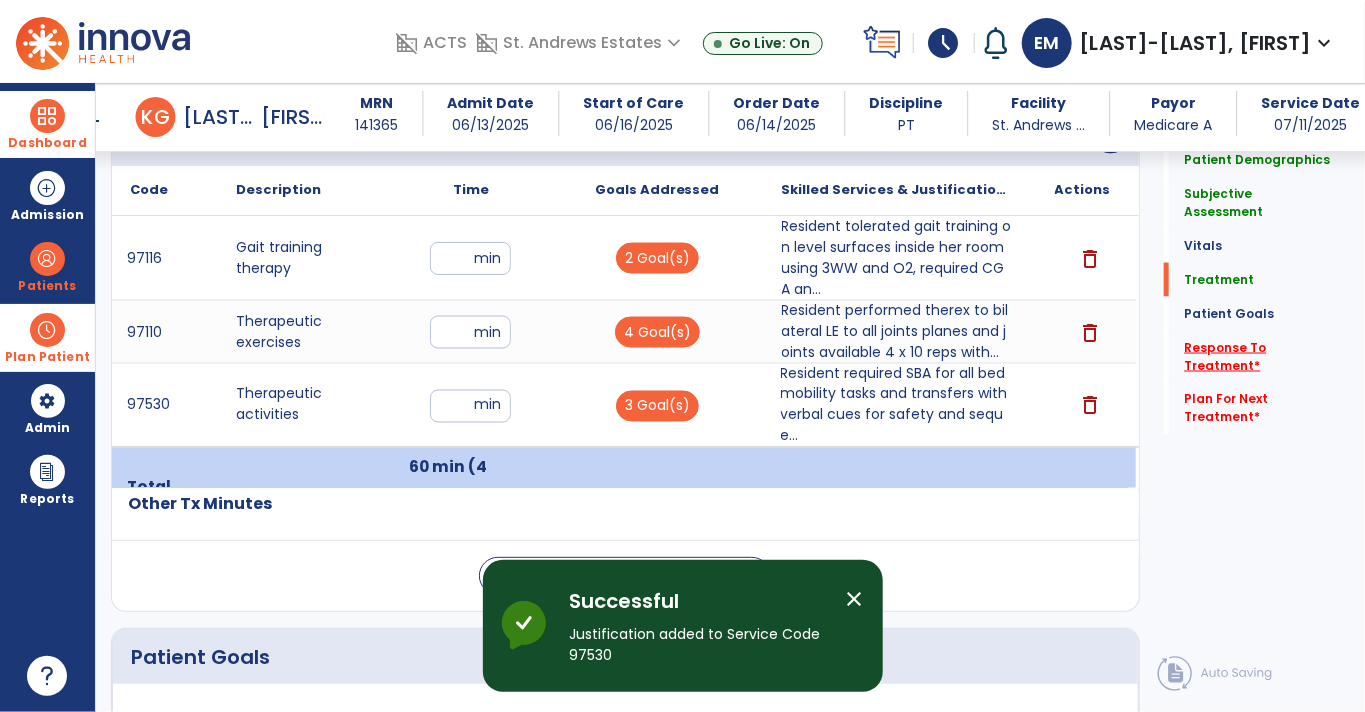 click on "Response To Treatment   *" 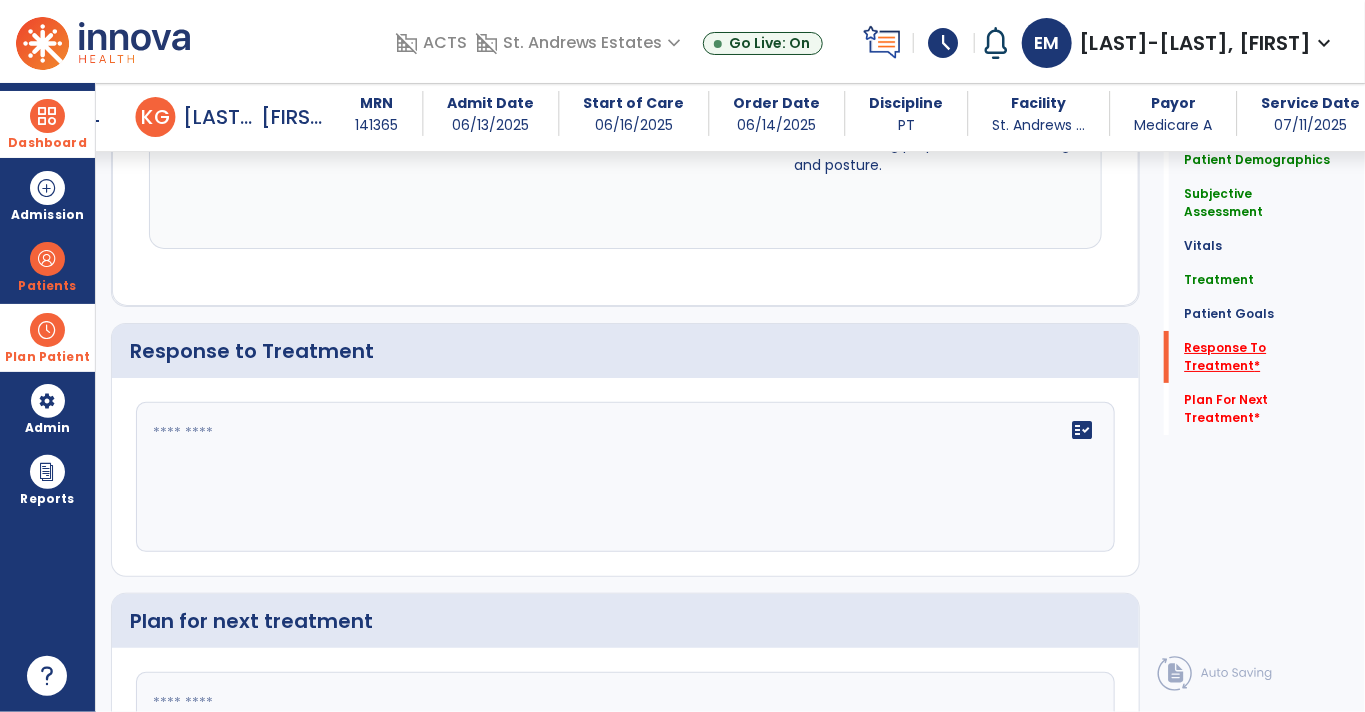 scroll, scrollTop: 3040, scrollLeft: 0, axis: vertical 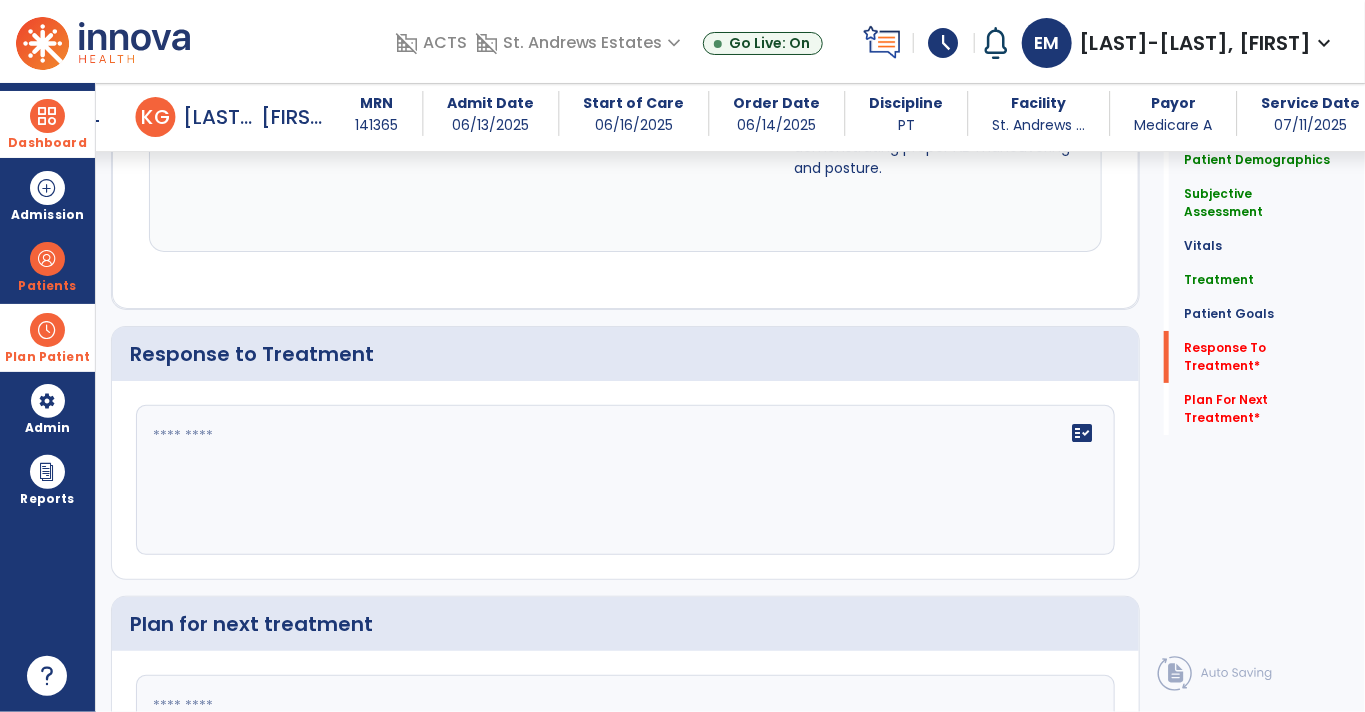 click on "fact_check" 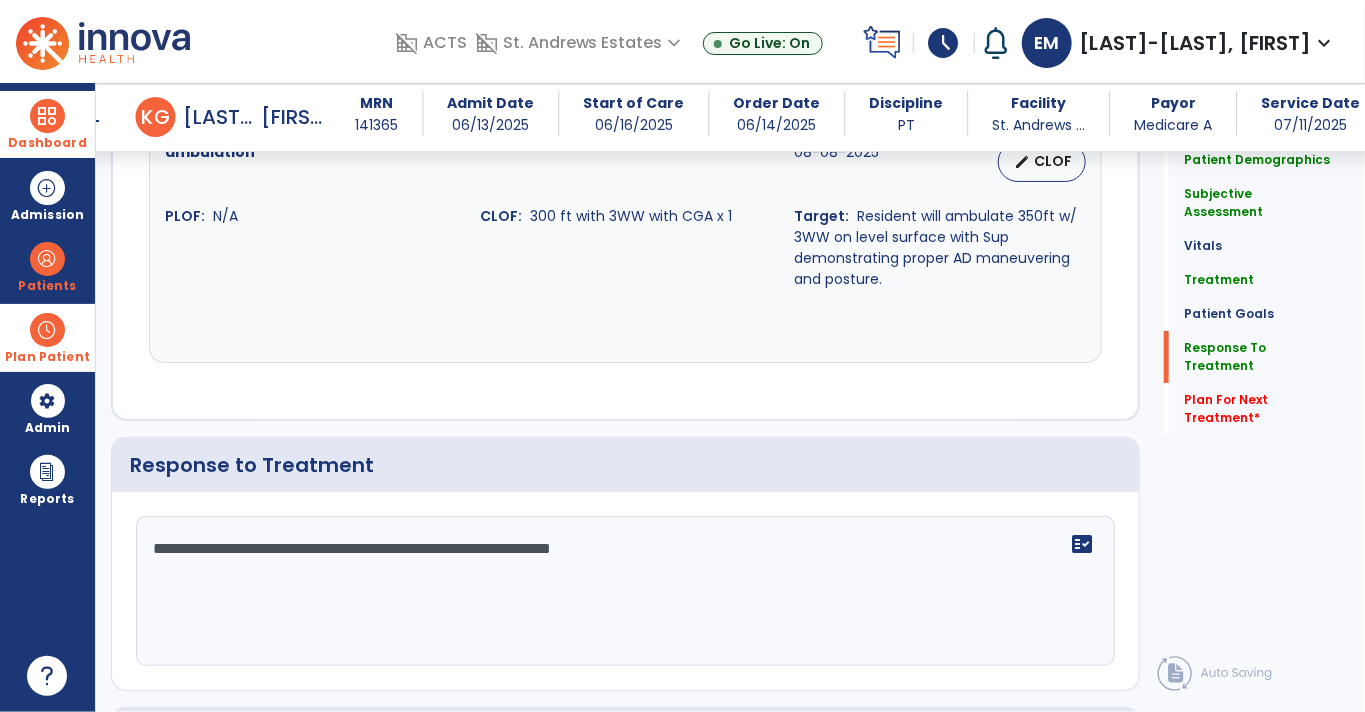 scroll, scrollTop: 3040, scrollLeft: 0, axis: vertical 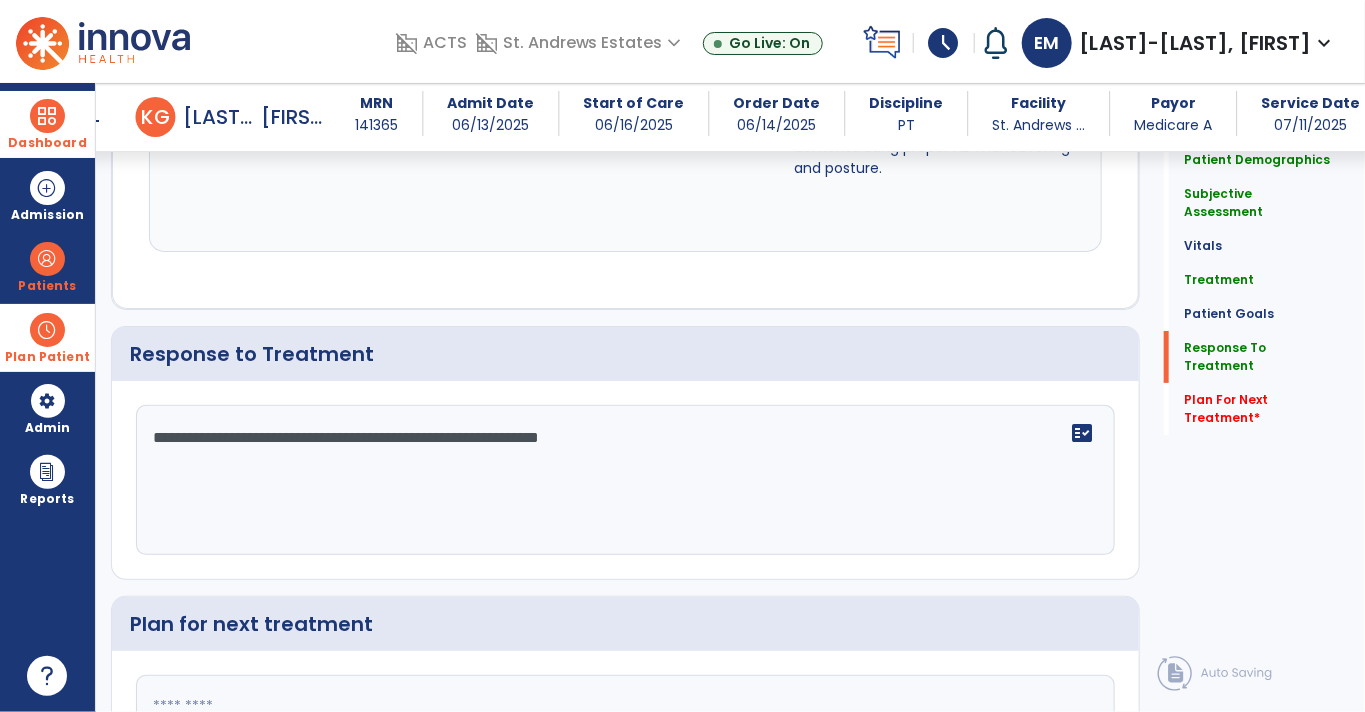 click on "**********" 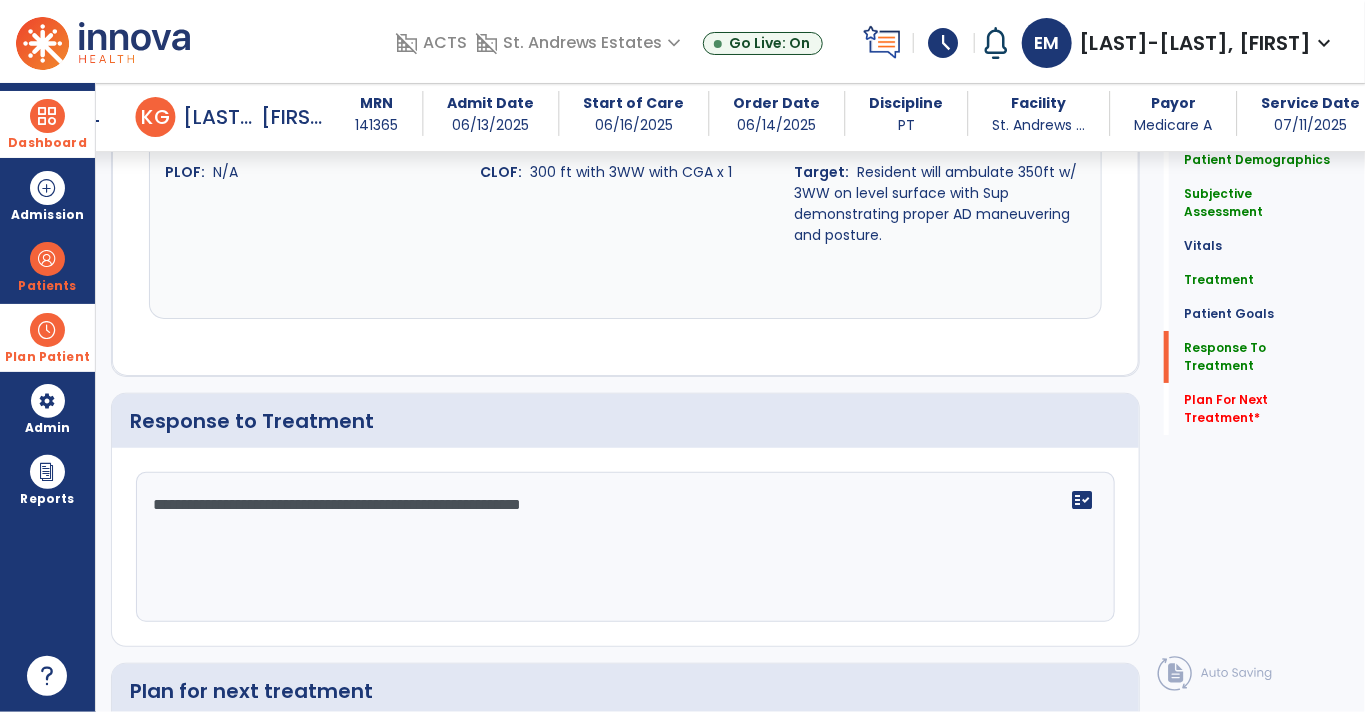 scroll, scrollTop: 3040, scrollLeft: 0, axis: vertical 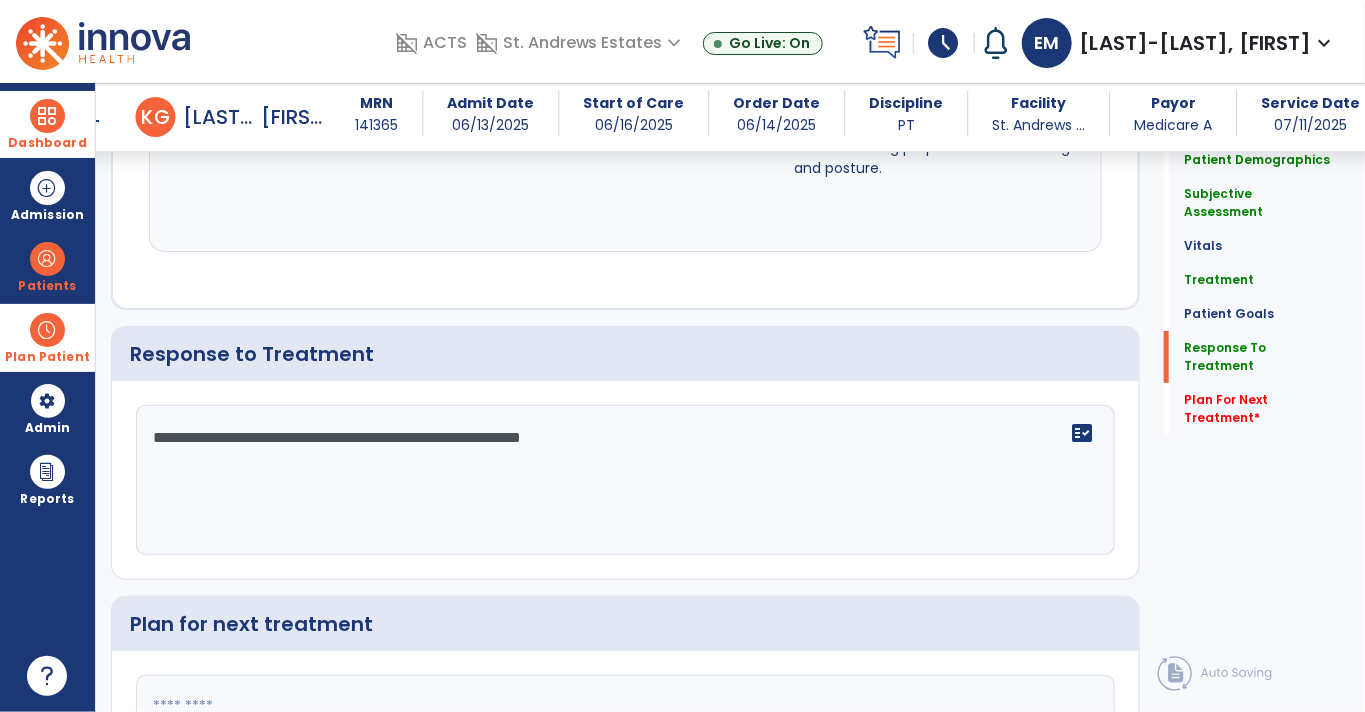 click on "**********" 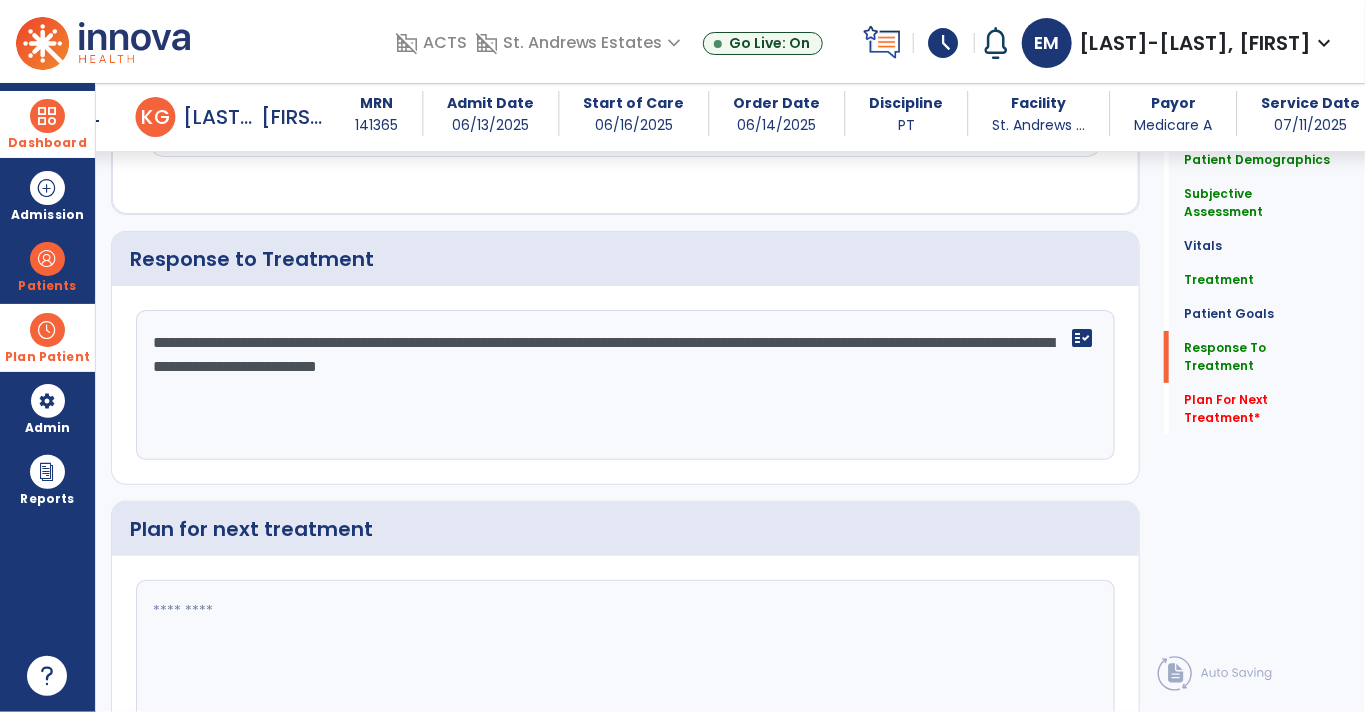 scroll, scrollTop: 3189, scrollLeft: 0, axis: vertical 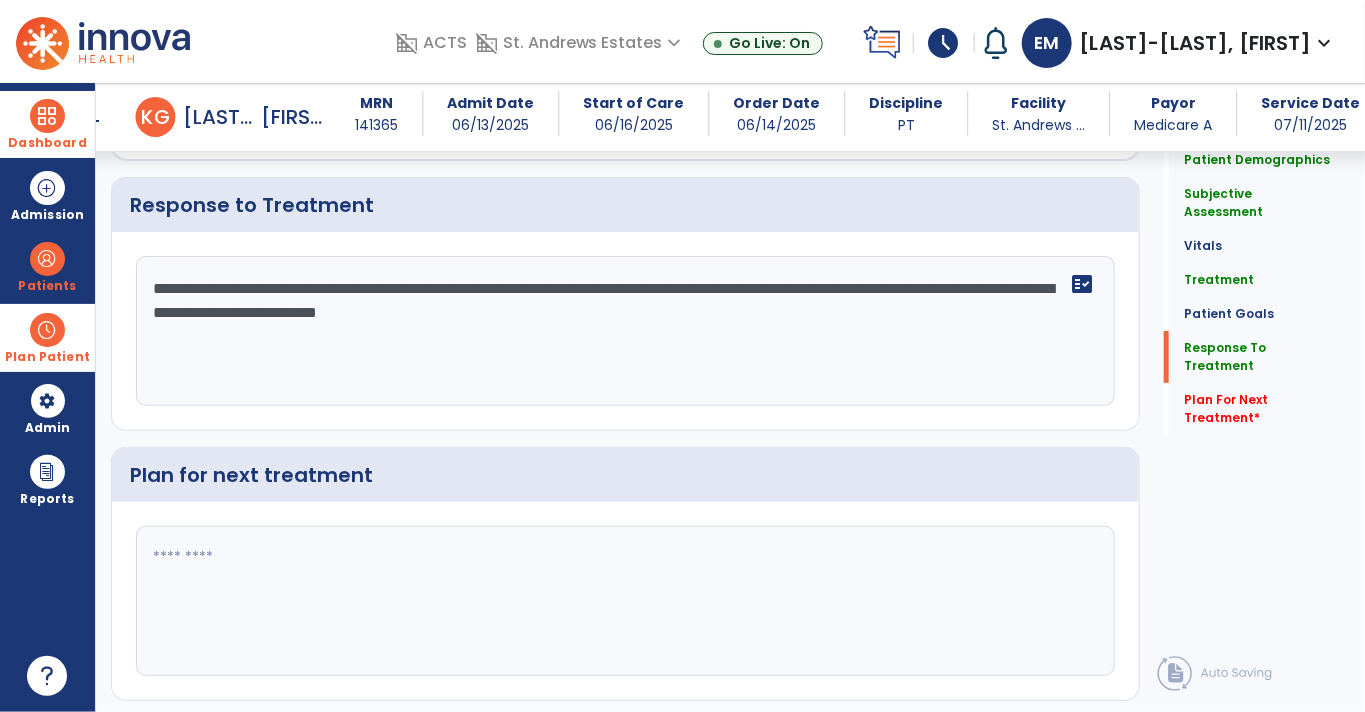 type on "**********" 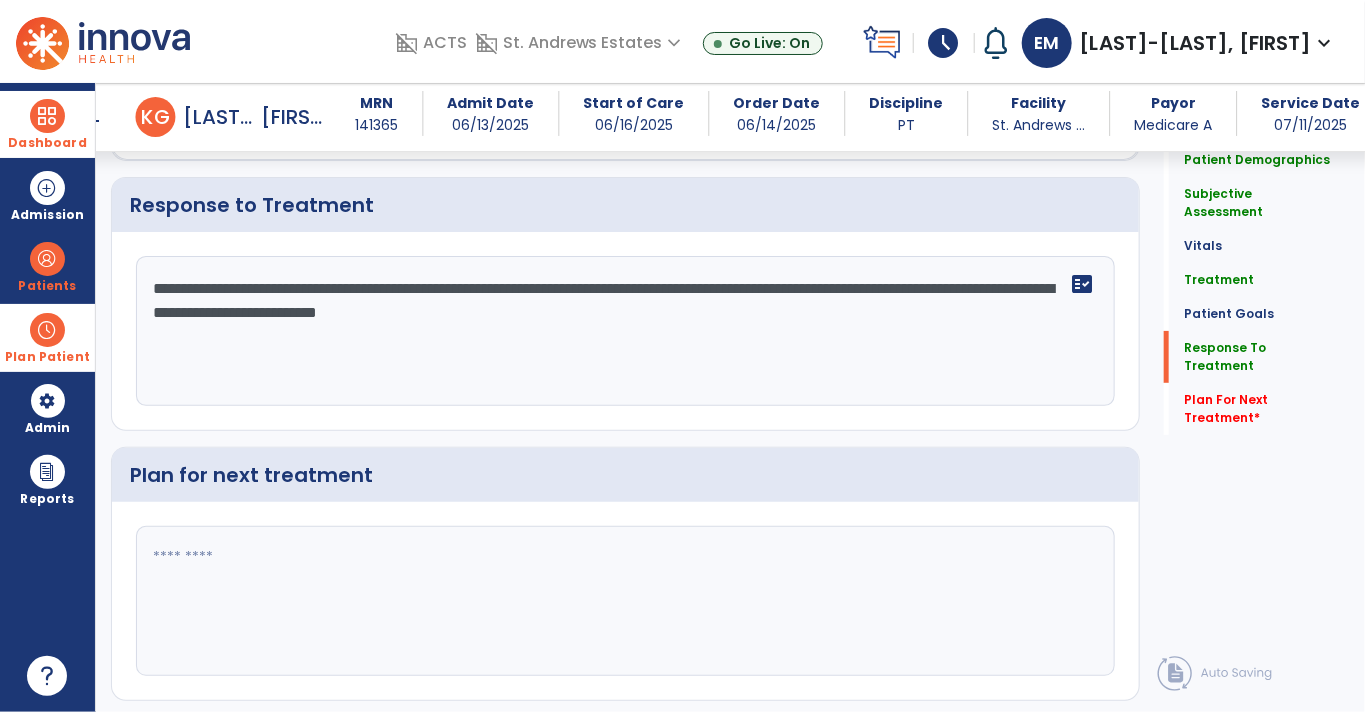 paste on "**********" 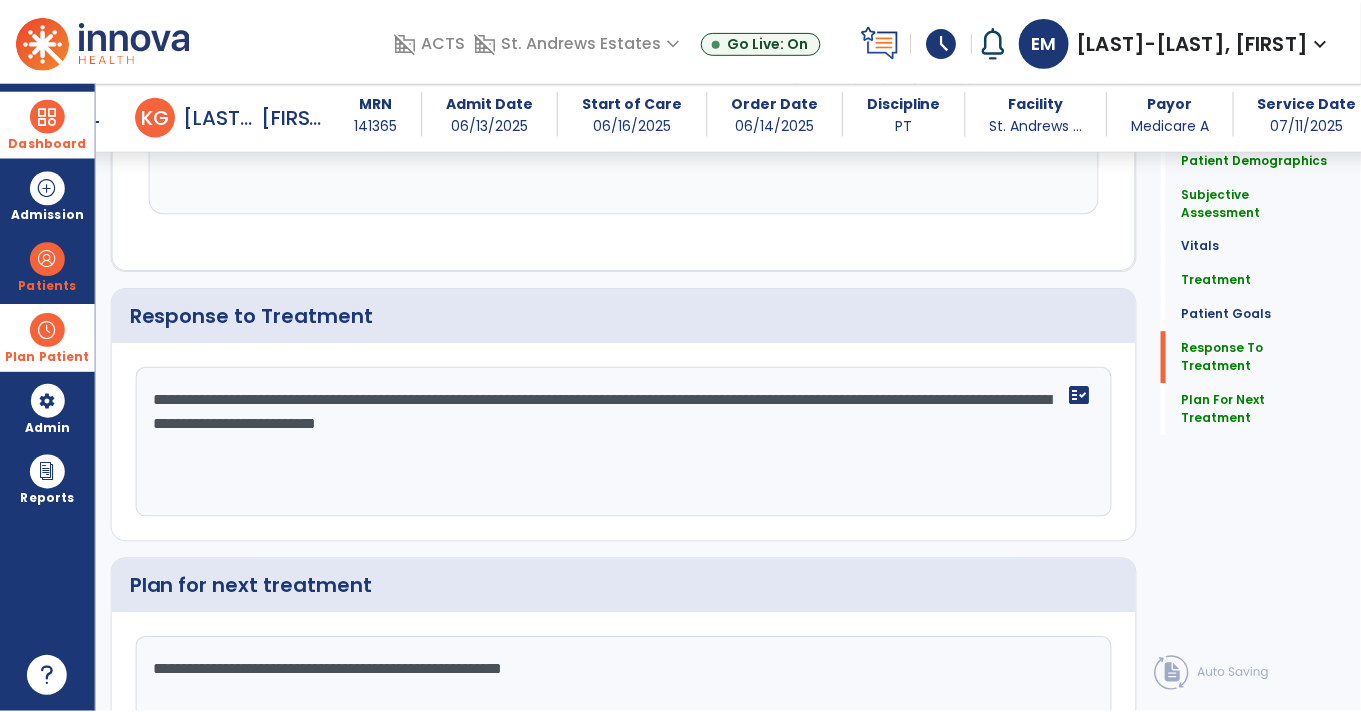 scroll, scrollTop: 3189, scrollLeft: 0, axis: vertical 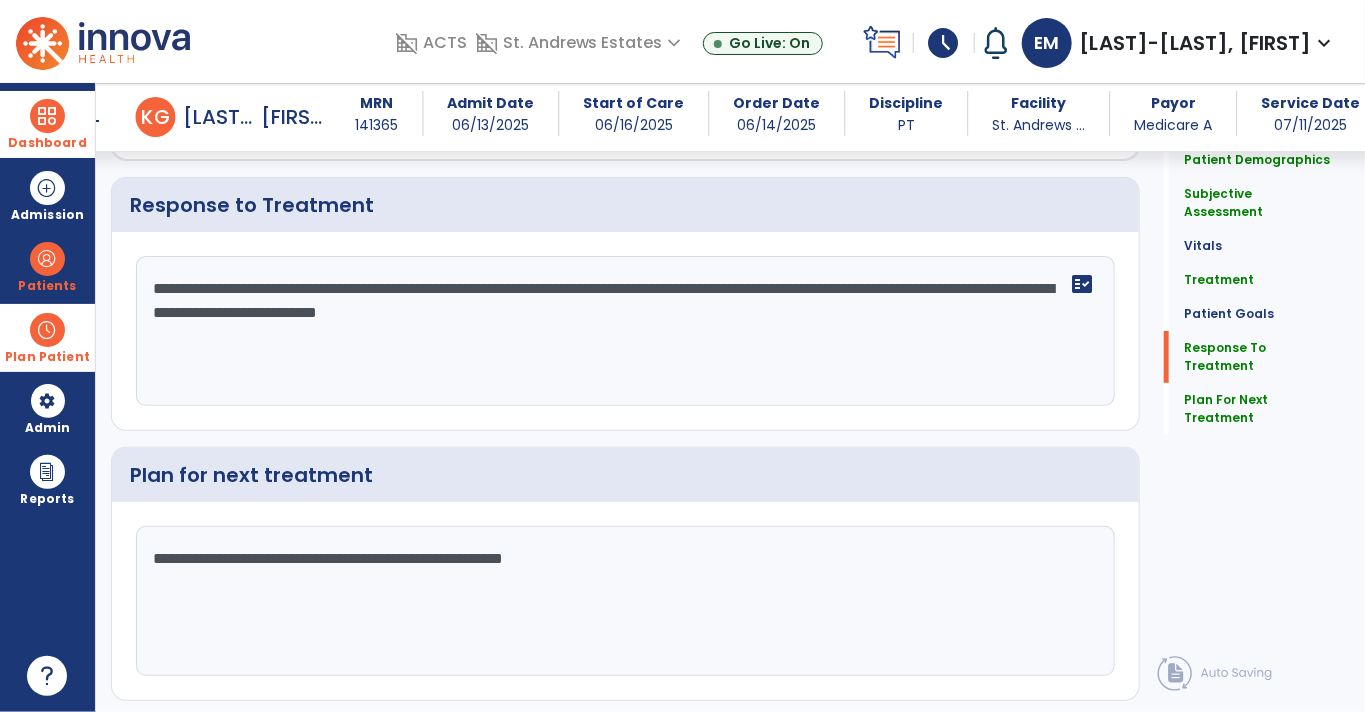 type on "**********" 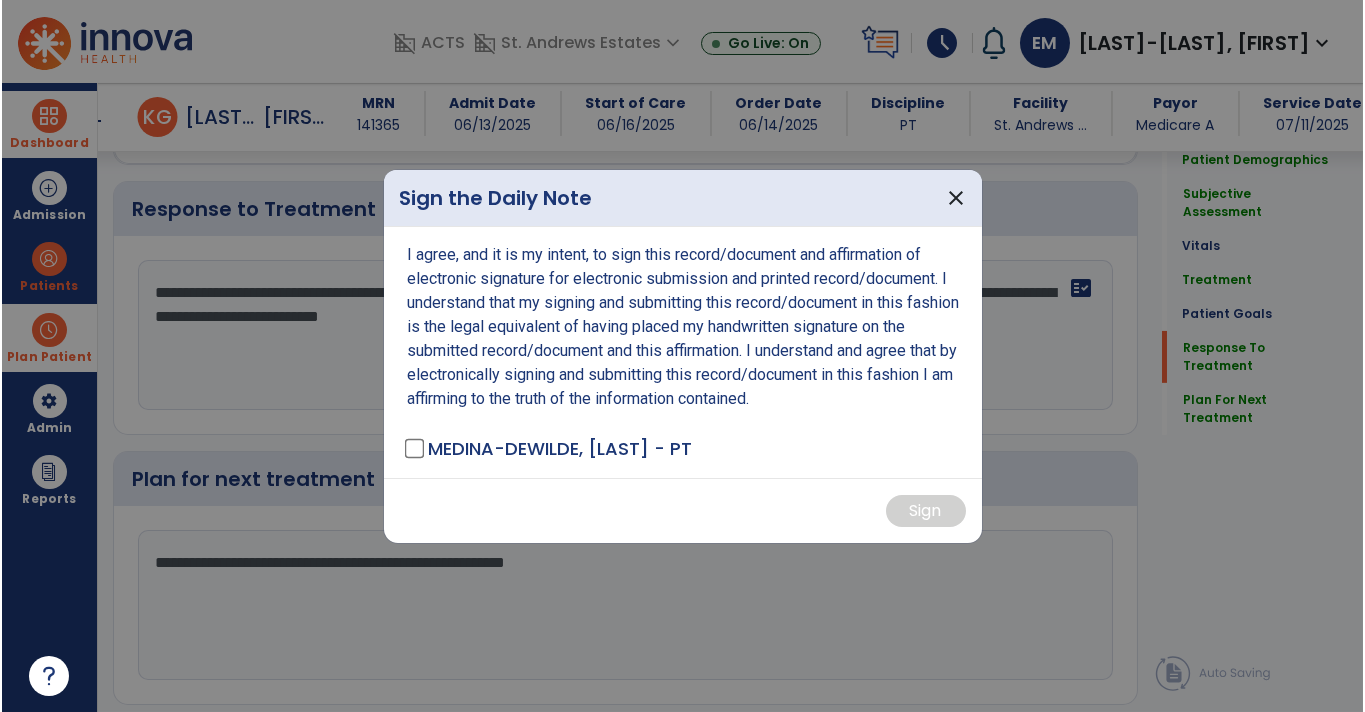 scroll, scrollTop: 3189, scrollLeft: 0, axis: vertical 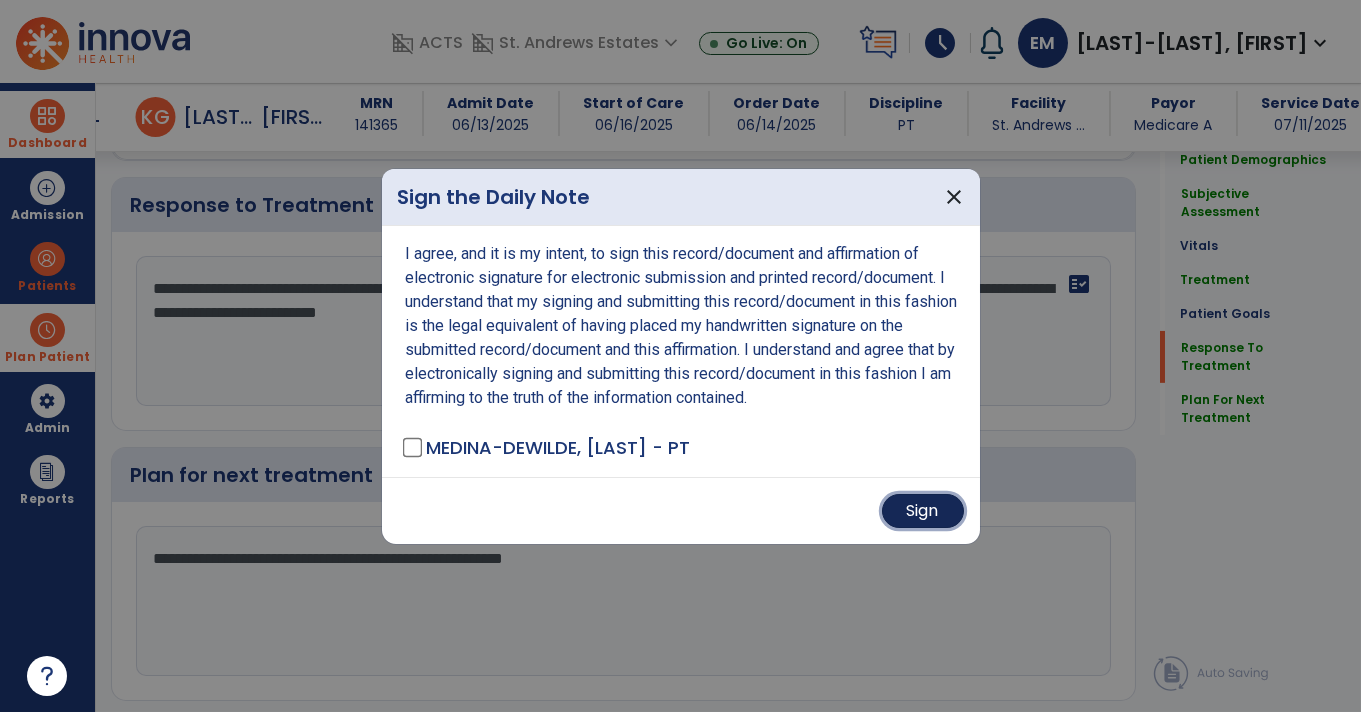 click on "Sign" at bounding box center (923, 511) 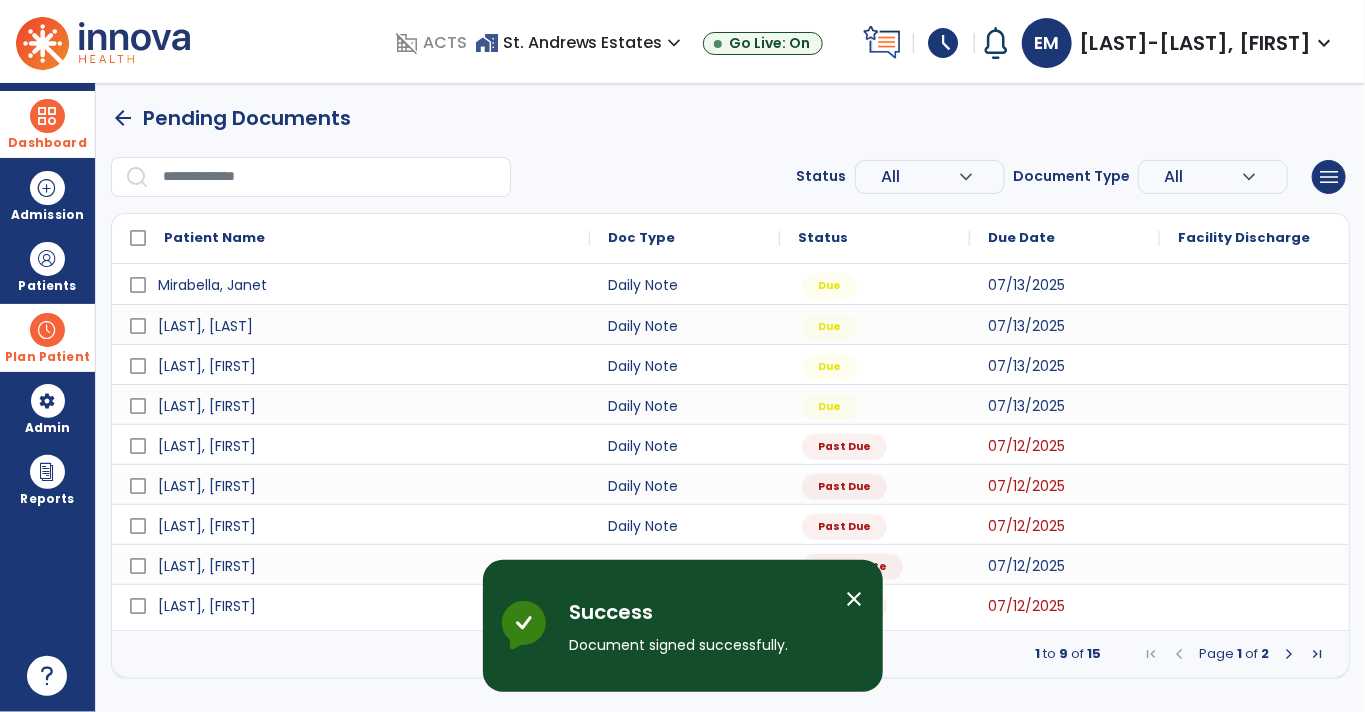 scroll, scrollTop: 0, scrollLeft: 0, axis: both 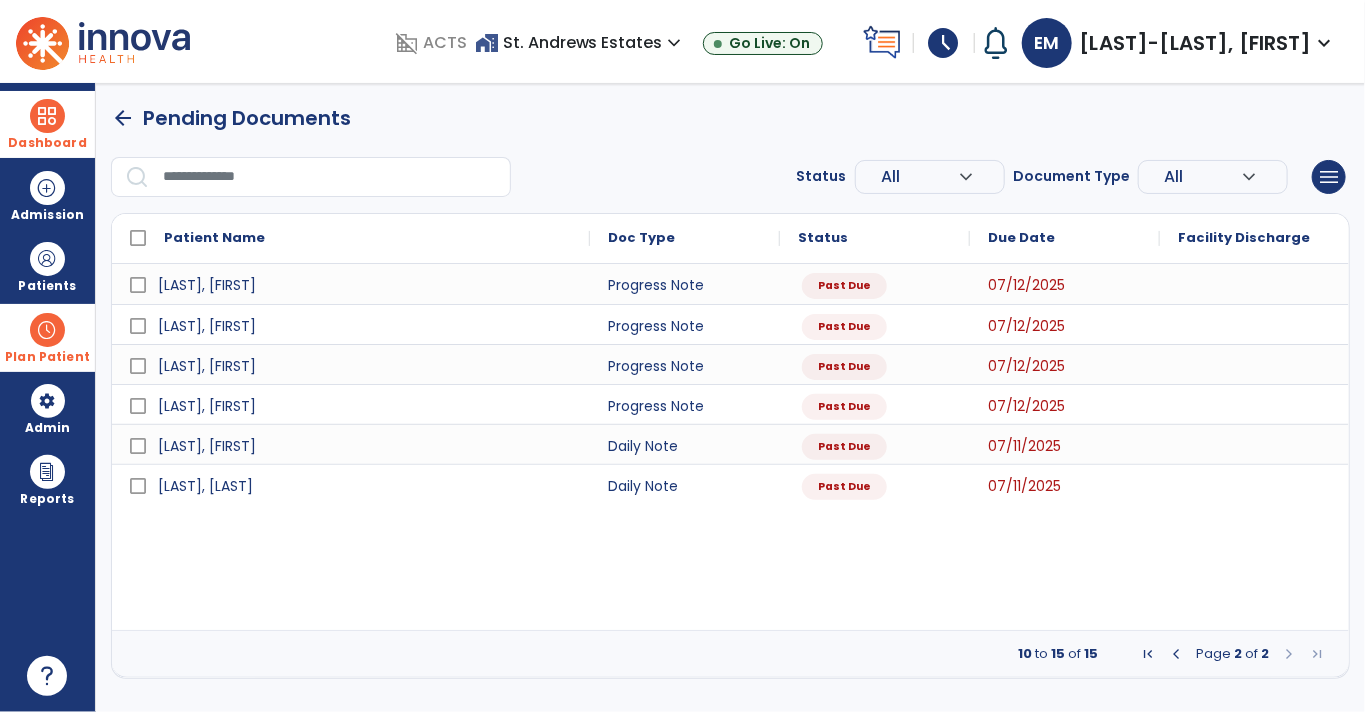 click at bounding box center [1176, 654] 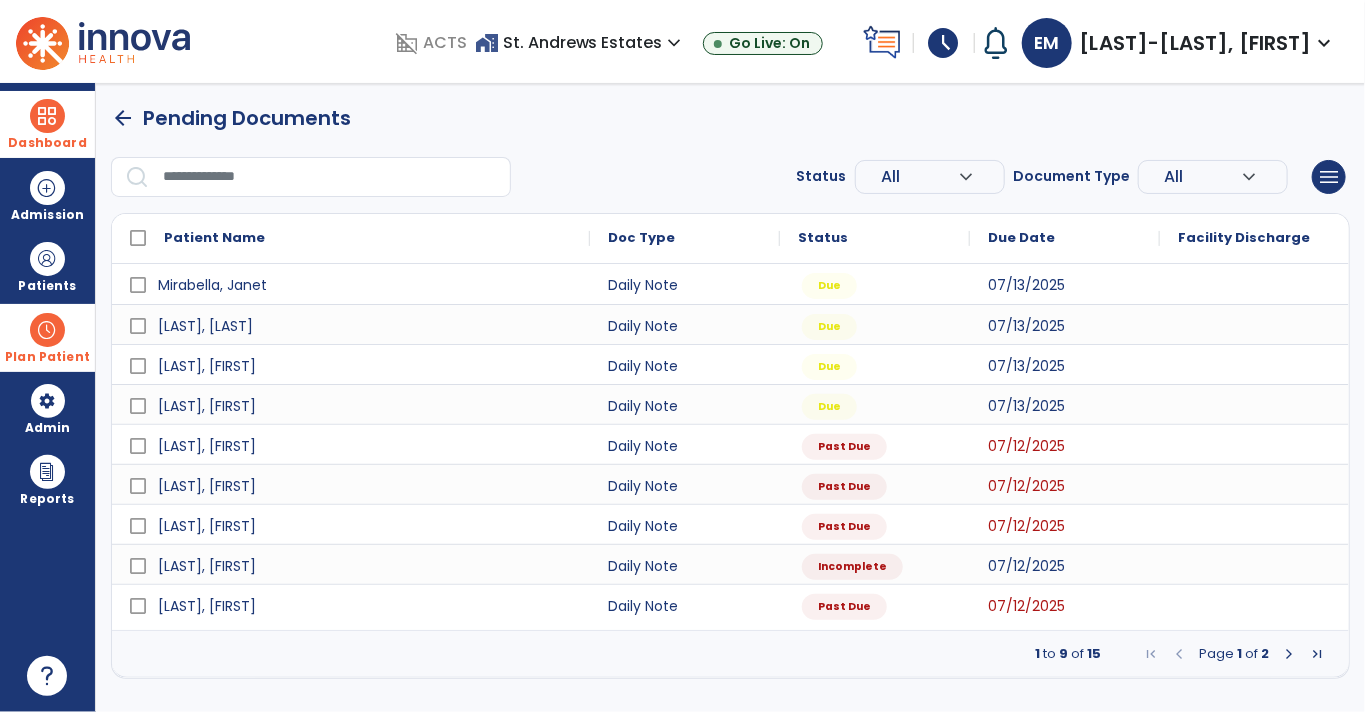 click at bounding box center [1289, 654] 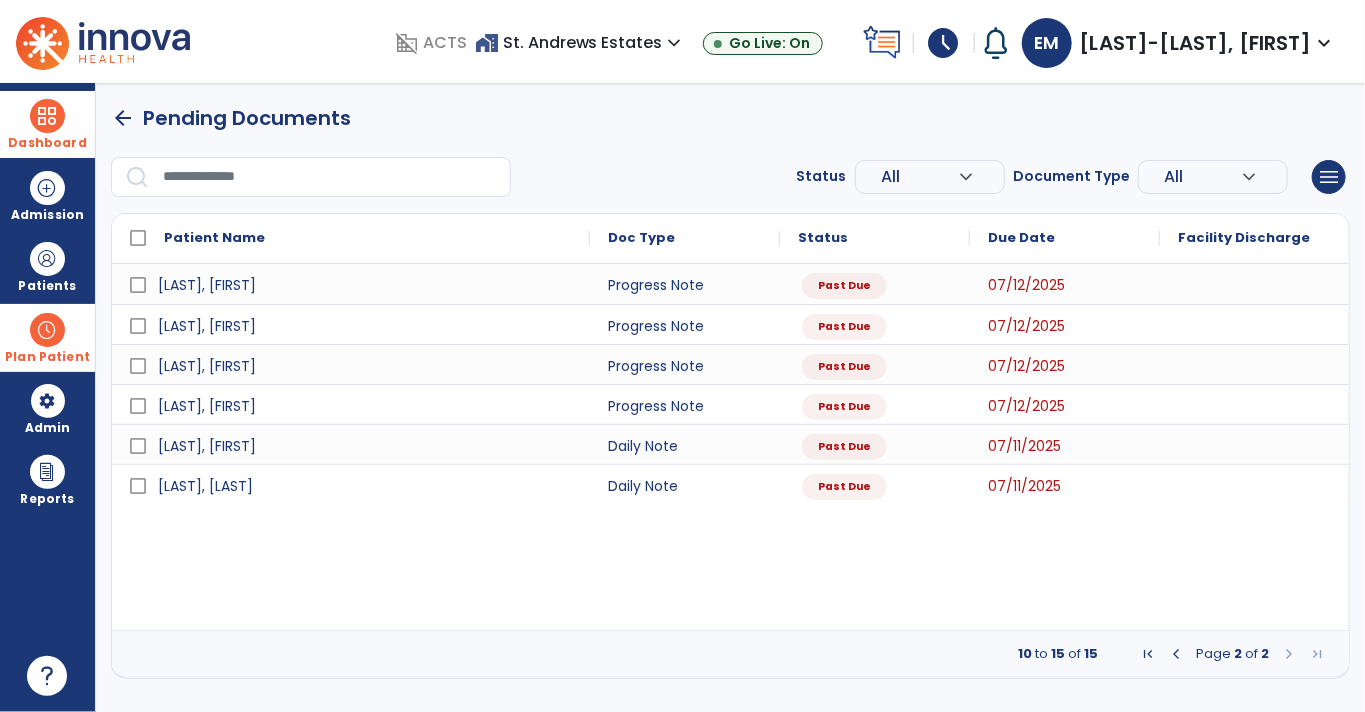 click at bounding box center (1176, 654) 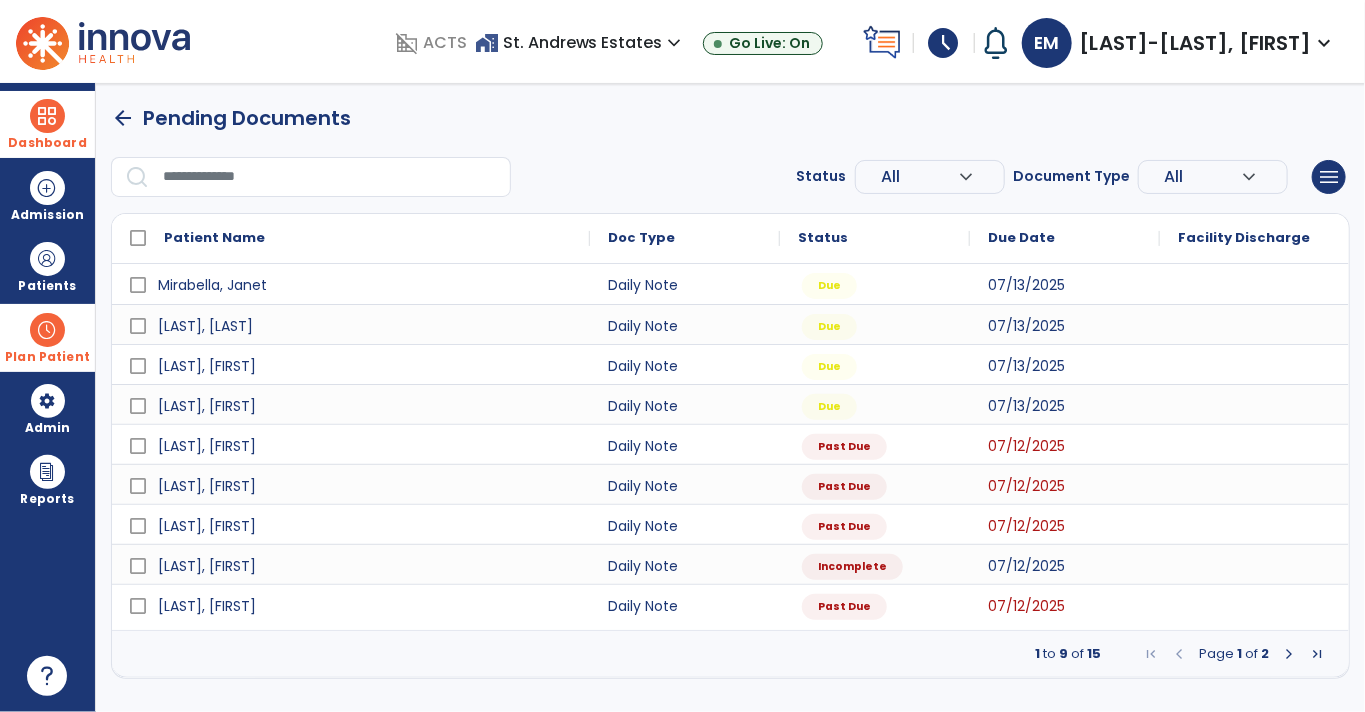 click at bounding box center [1289, 654] 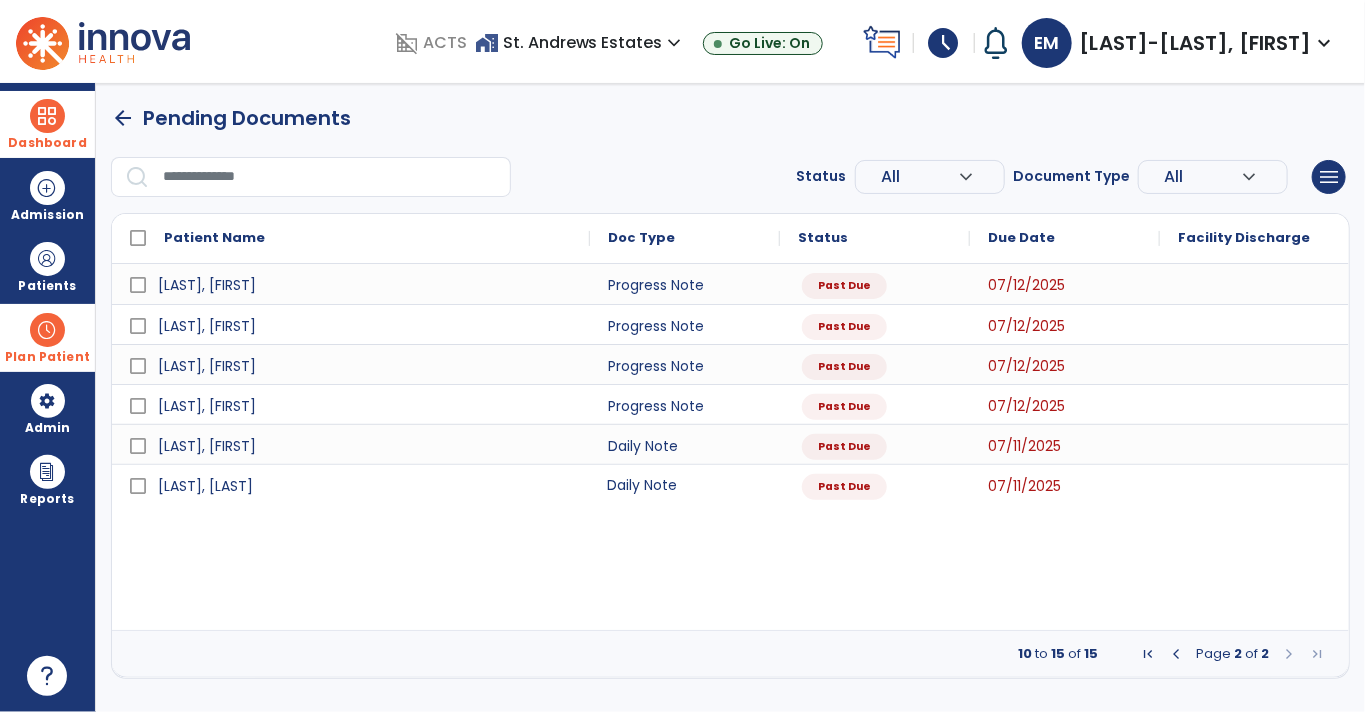 click on "Daily Note" at bounding box center (685, 484) 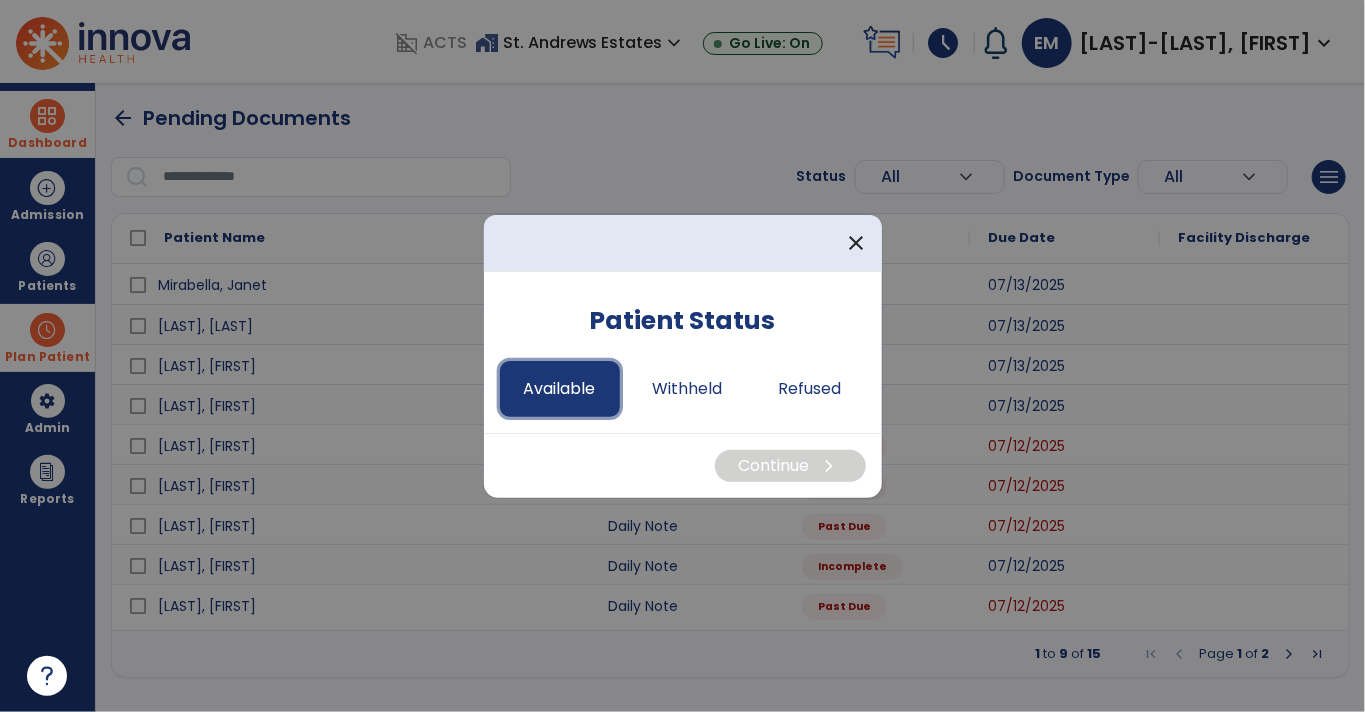 click on "Available" at bounding box center (560, 389) 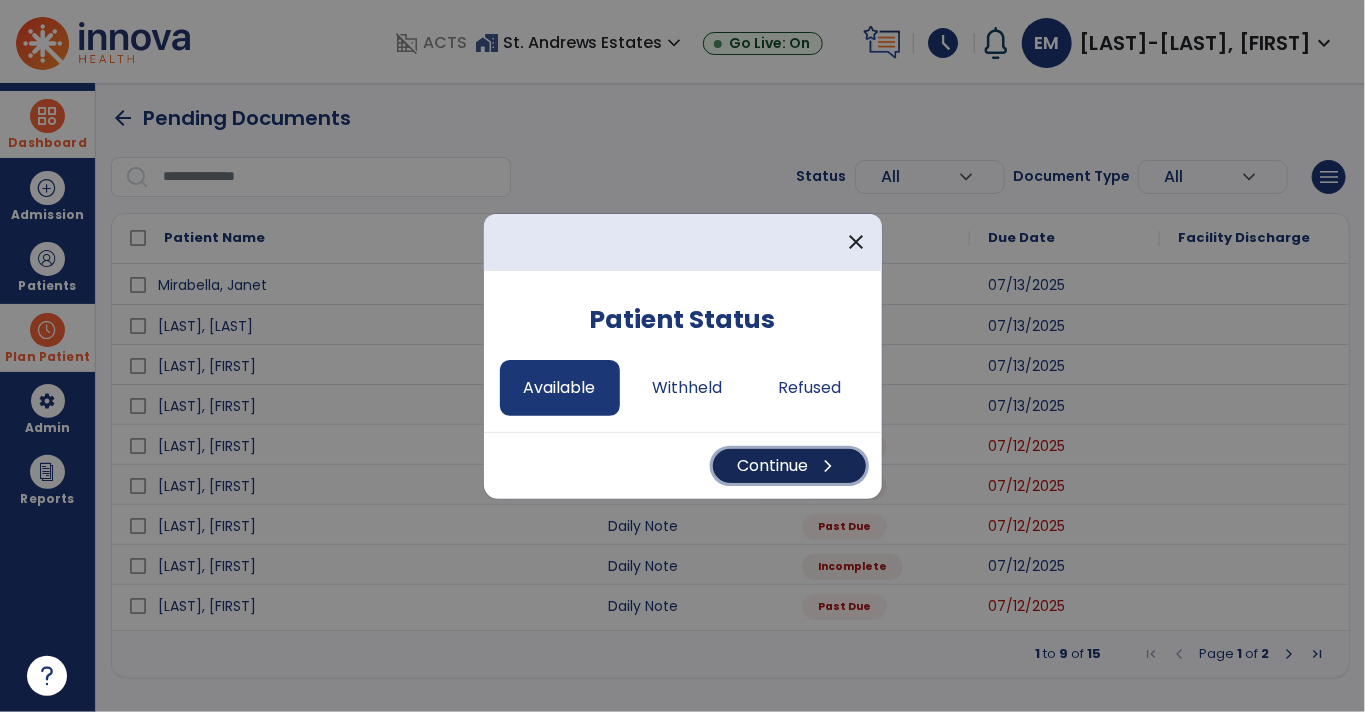 click on "Continue   chevron_right" at bounding box center (789, 466) 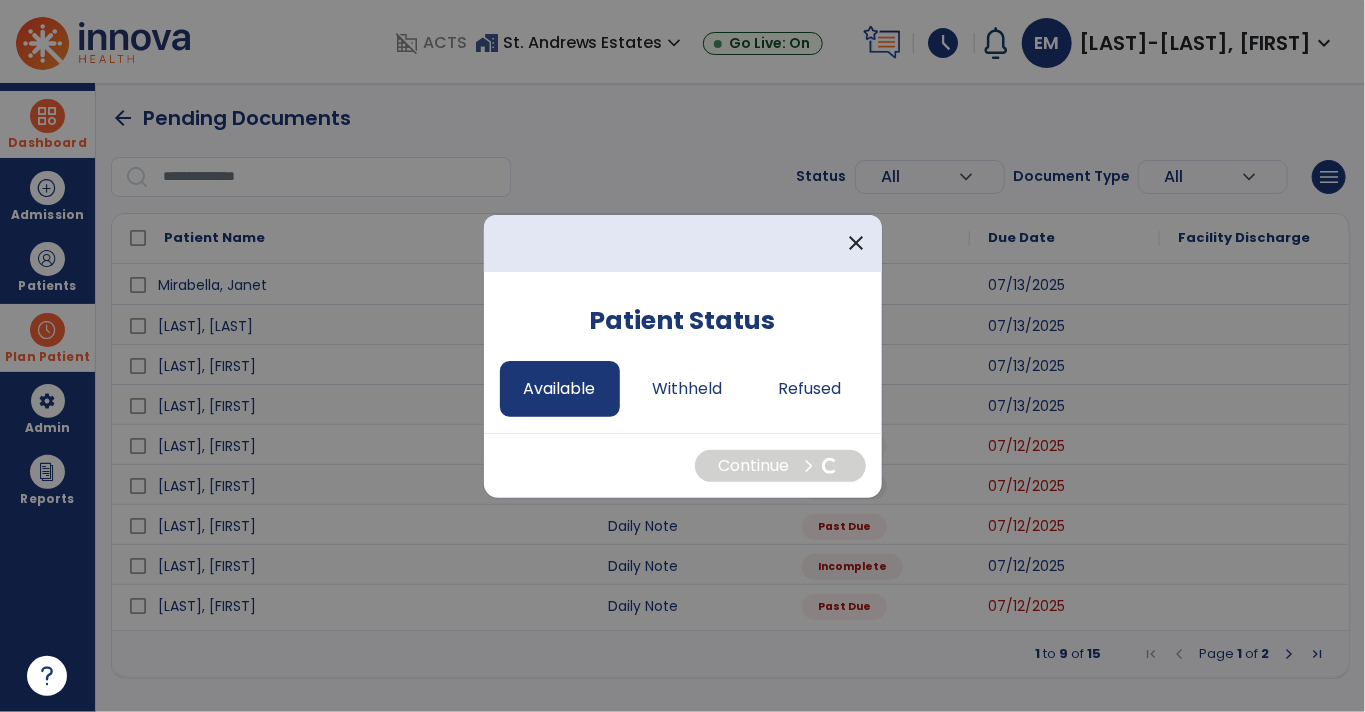 select on "*" 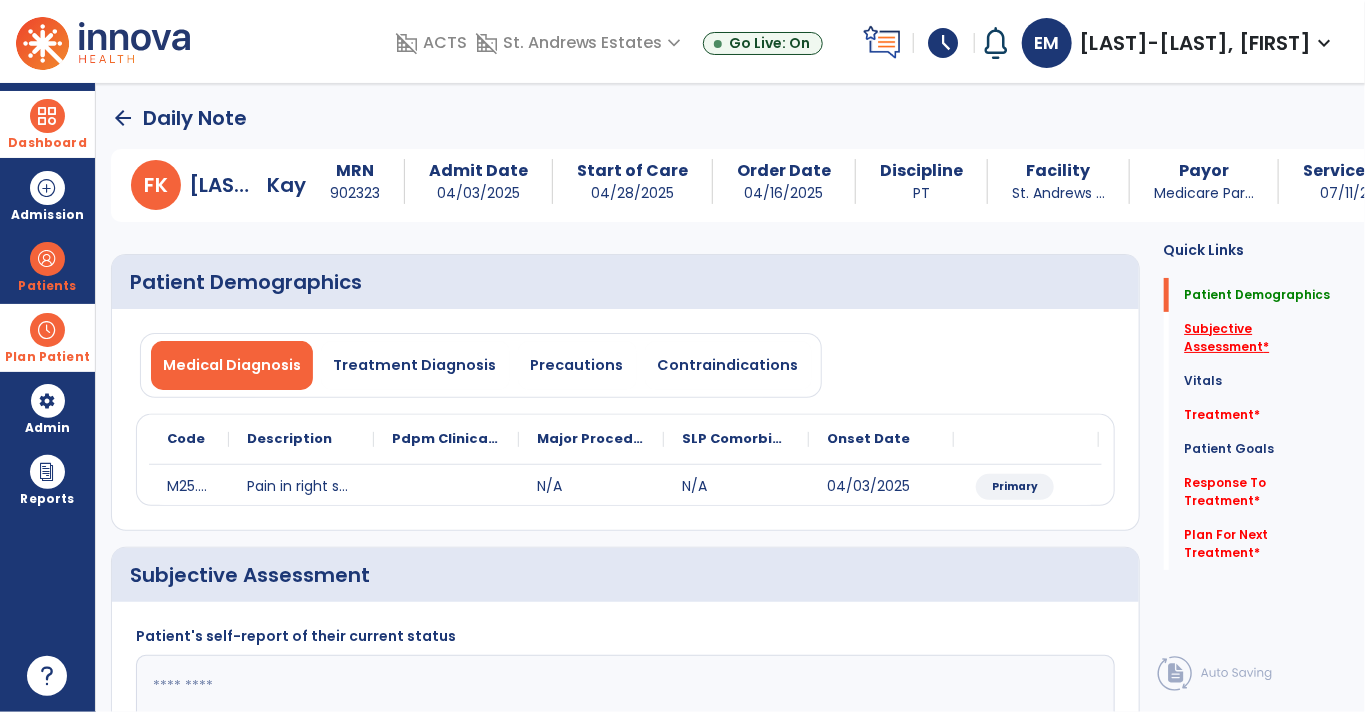 click on "Subjective Assessment   *" 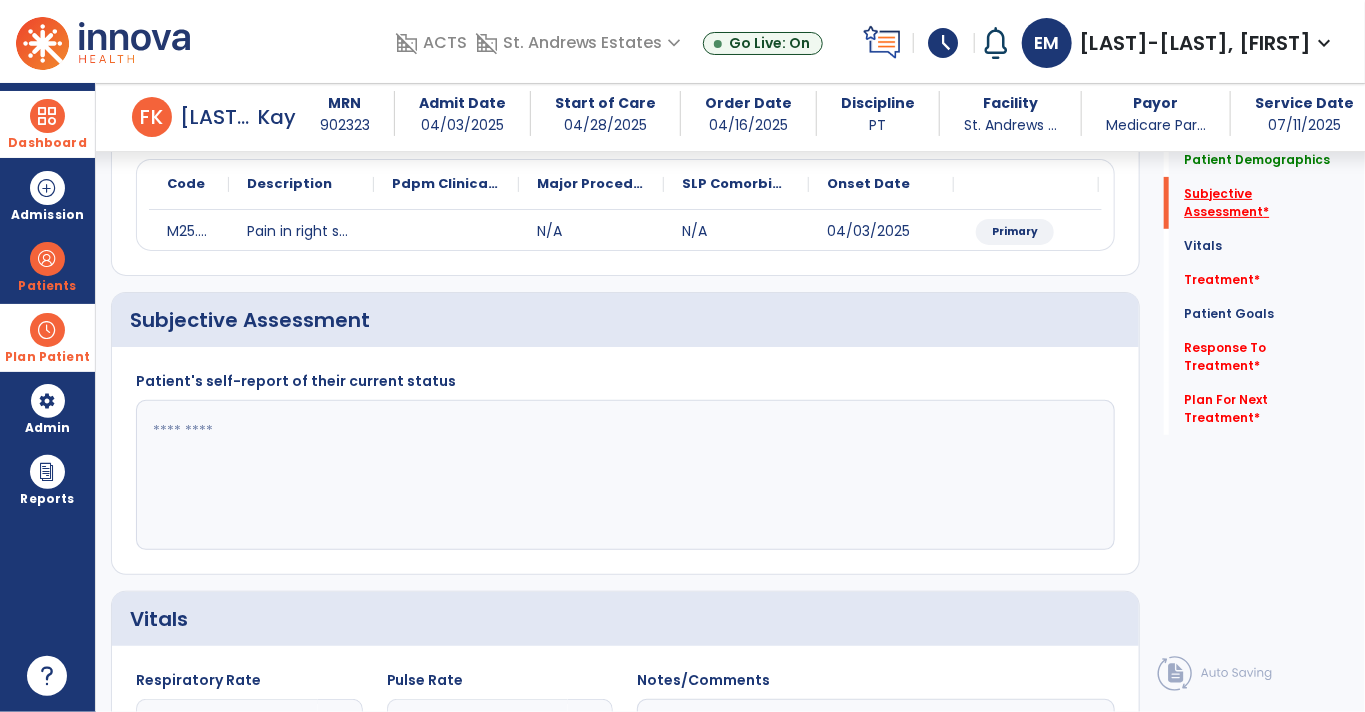 scroll, scrollTop: 288, scrollLeft: 0, axis: vertical 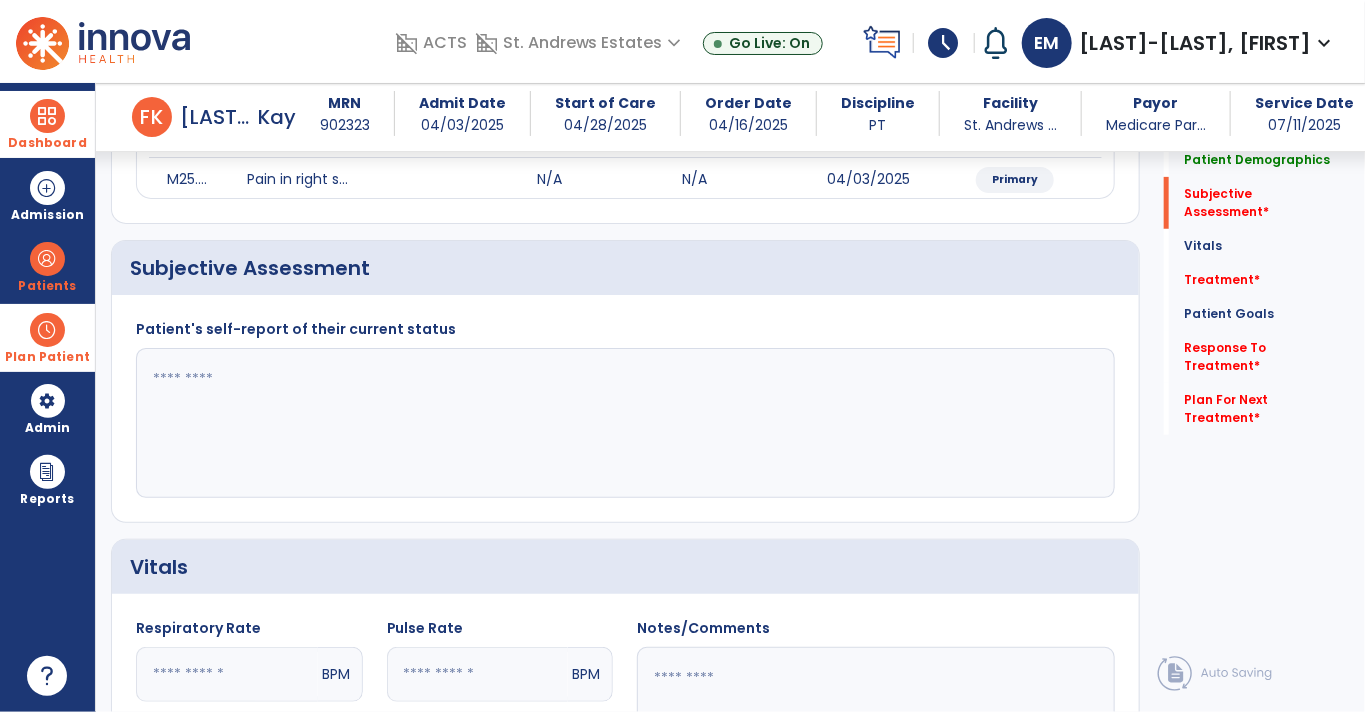 click 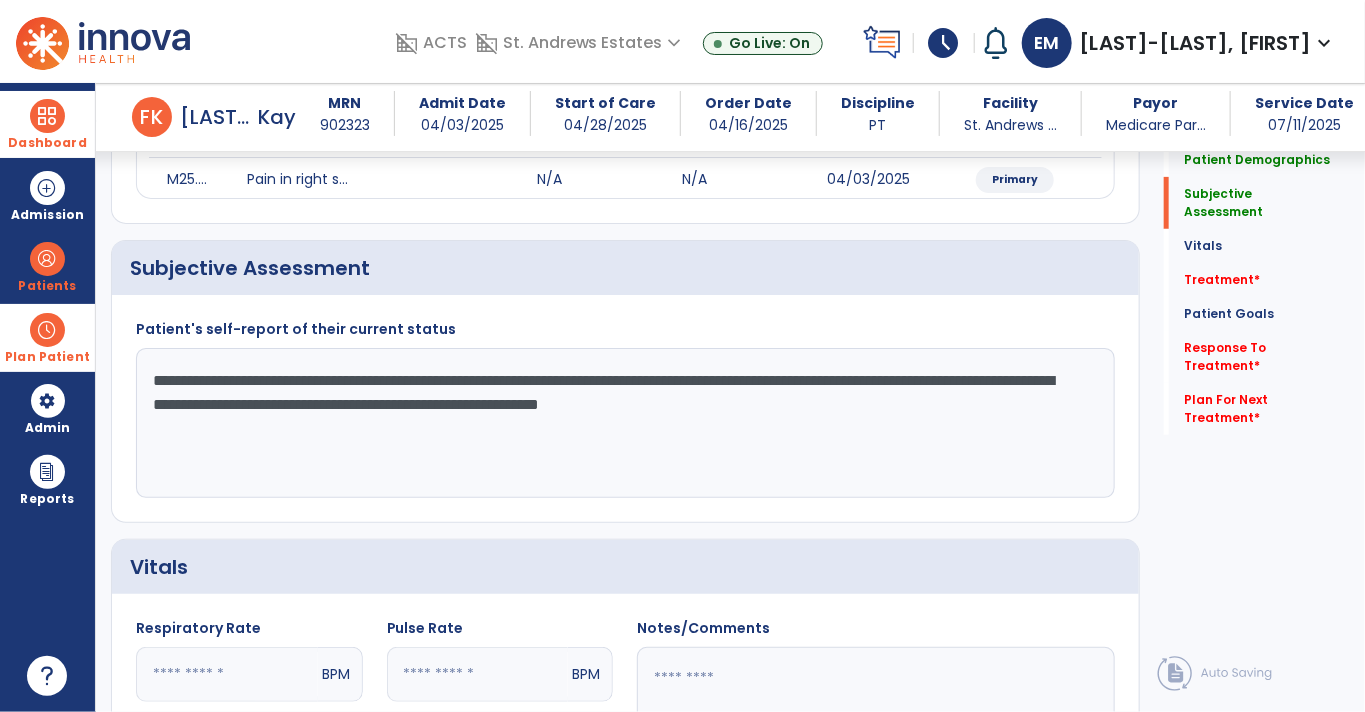 click on "**********" 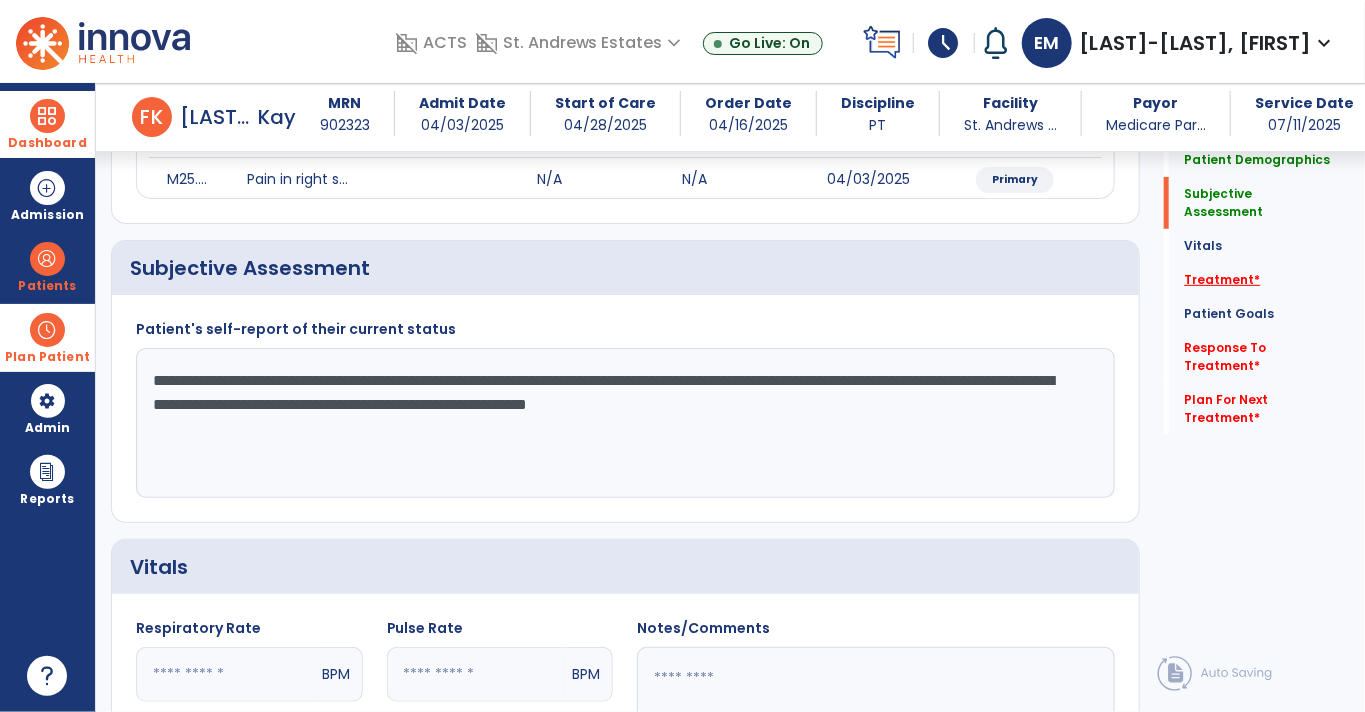 type on "**********" 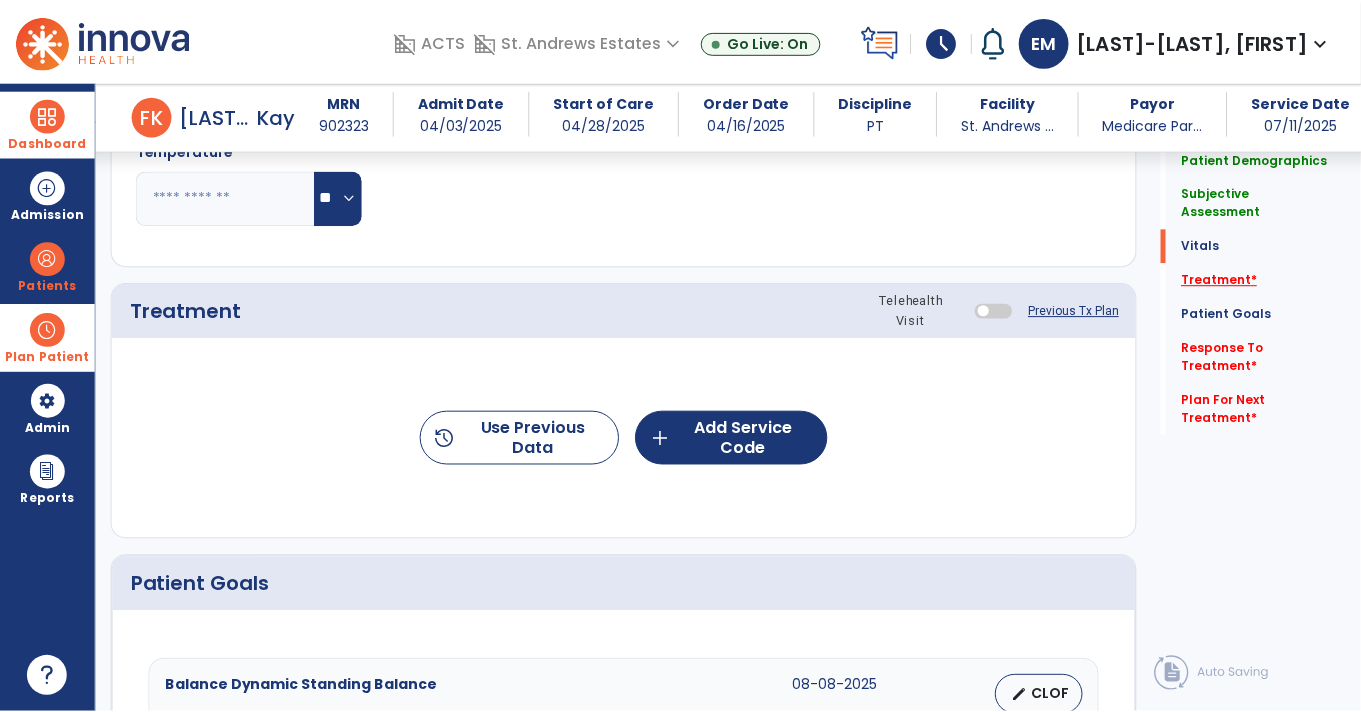 scroll, scrollTop: 975, scrollLeft: 0, axis: vertical 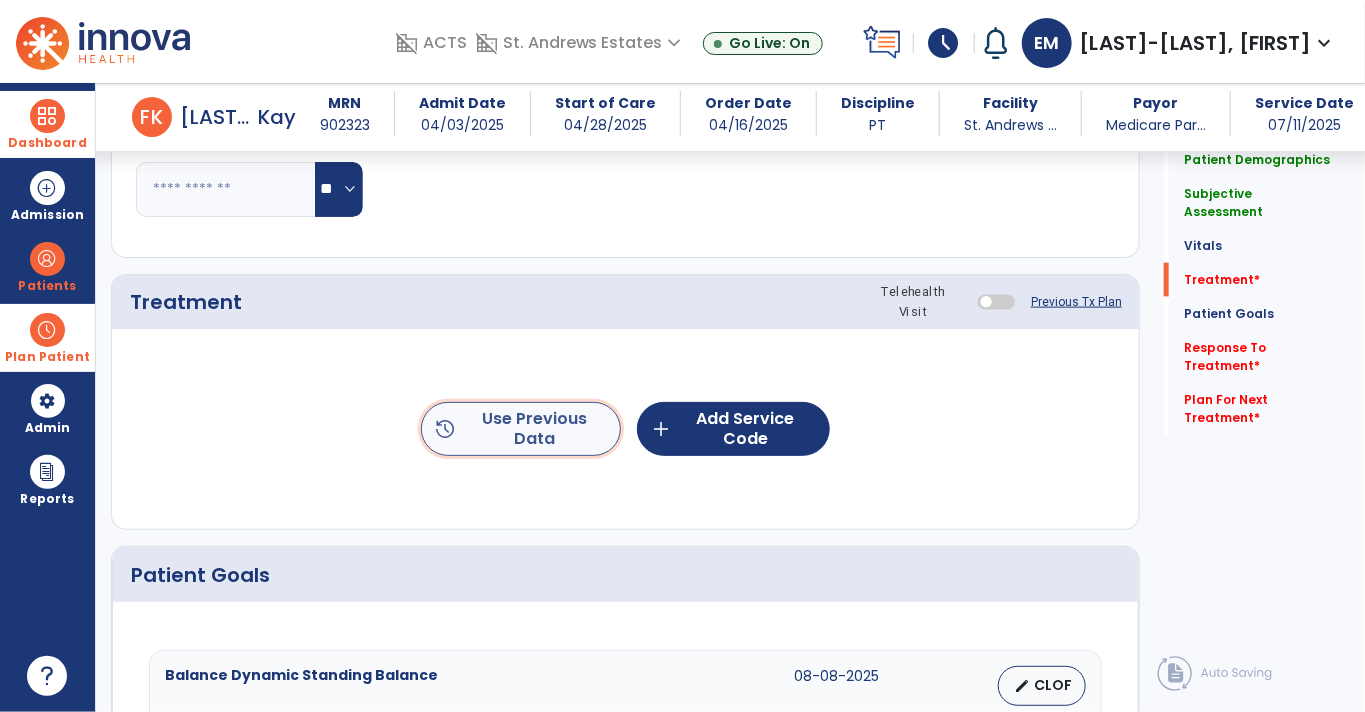 click on "history  Use Previous Data" 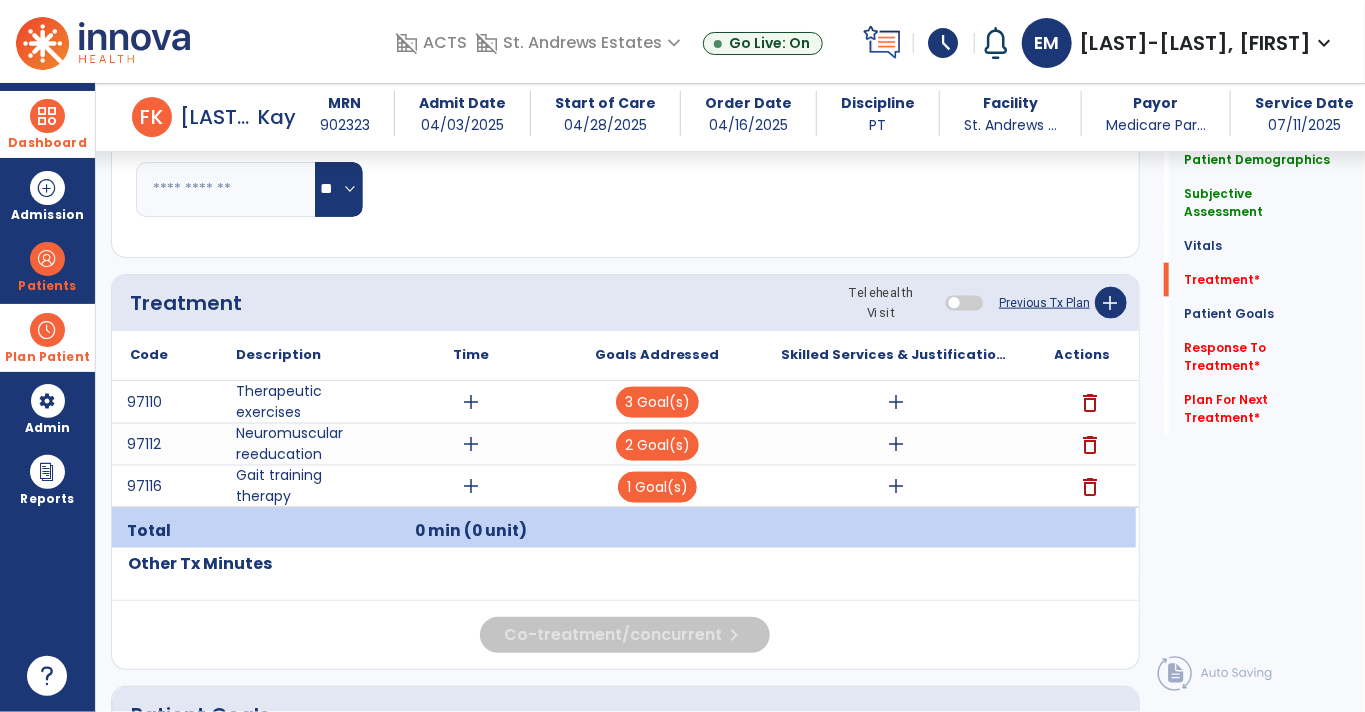 click on "add" at bounding box center [471, 402] 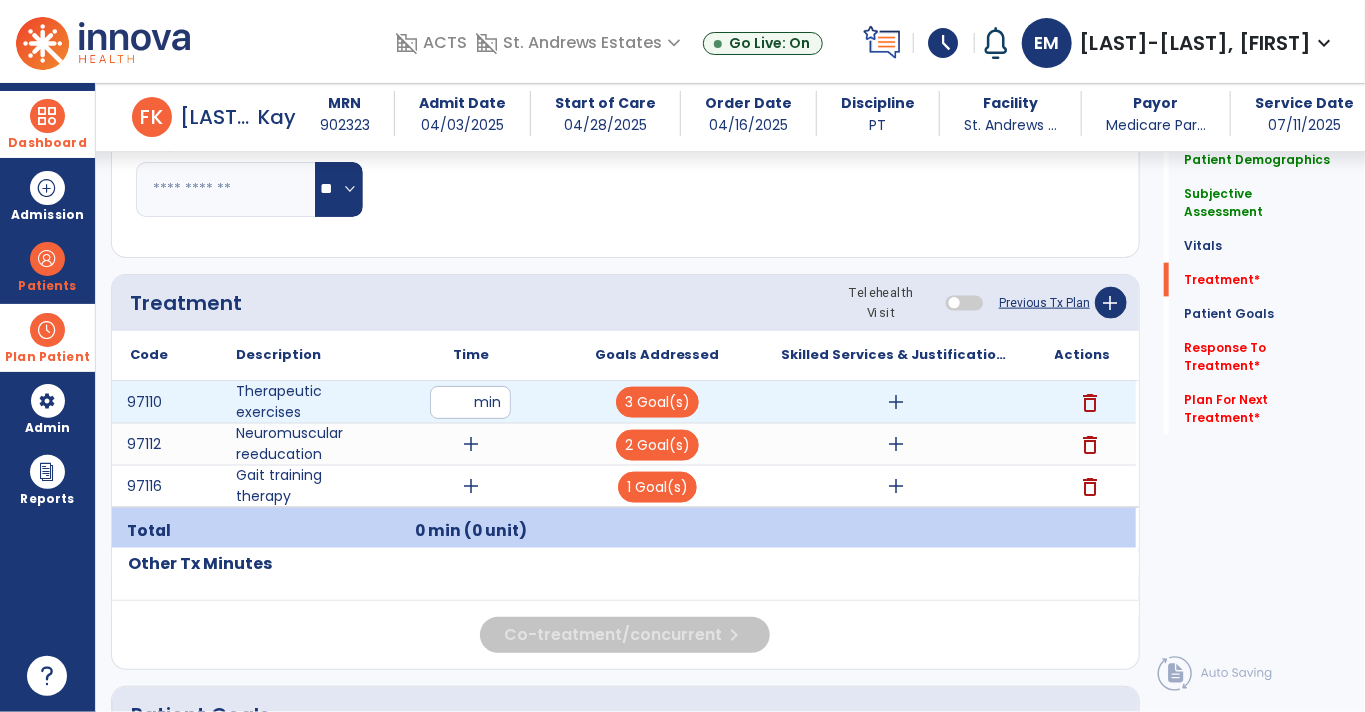 type on "**" 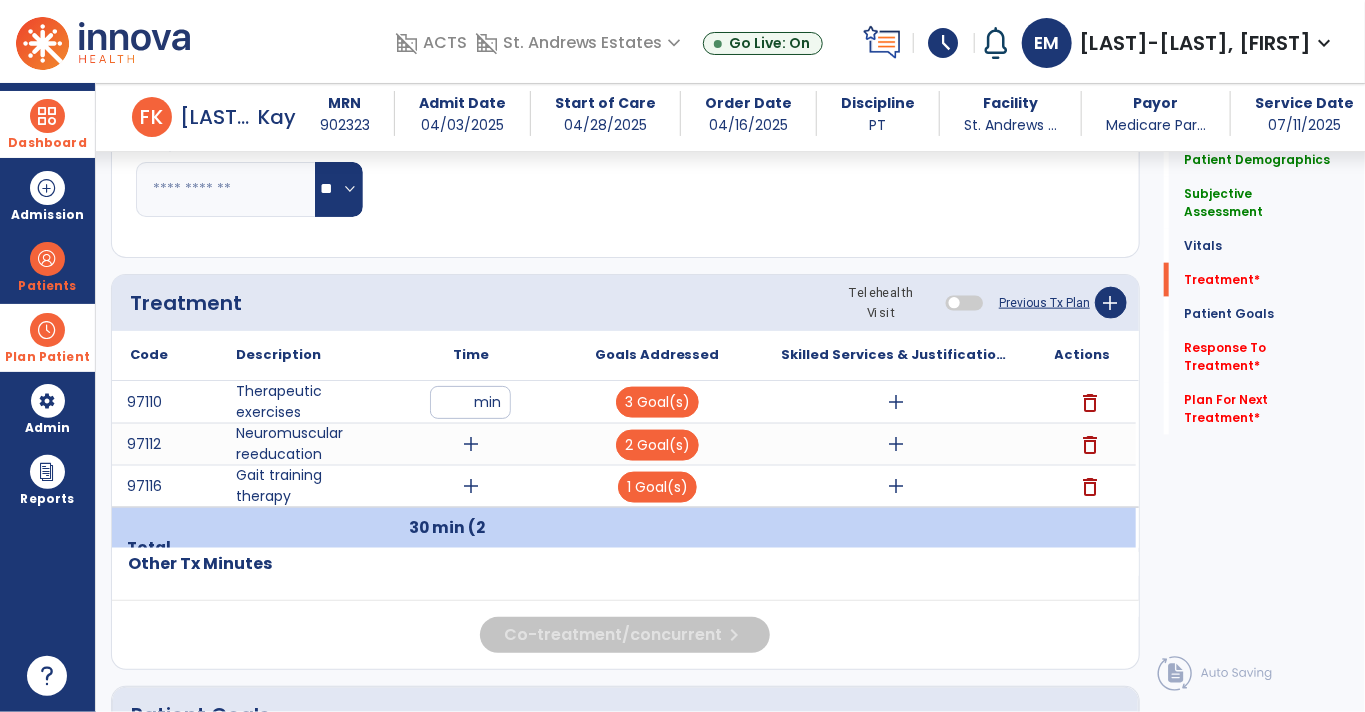 click on "add" at bounding box center (471, 444) 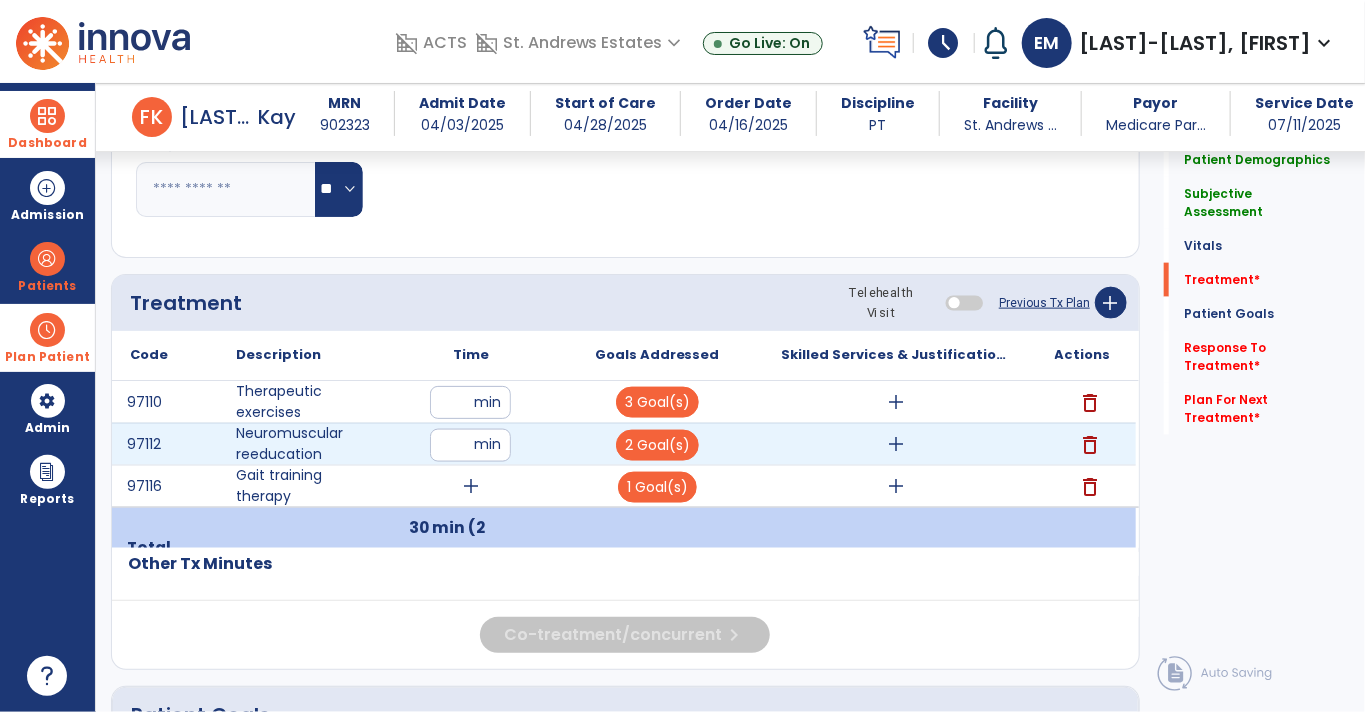 type on "**" 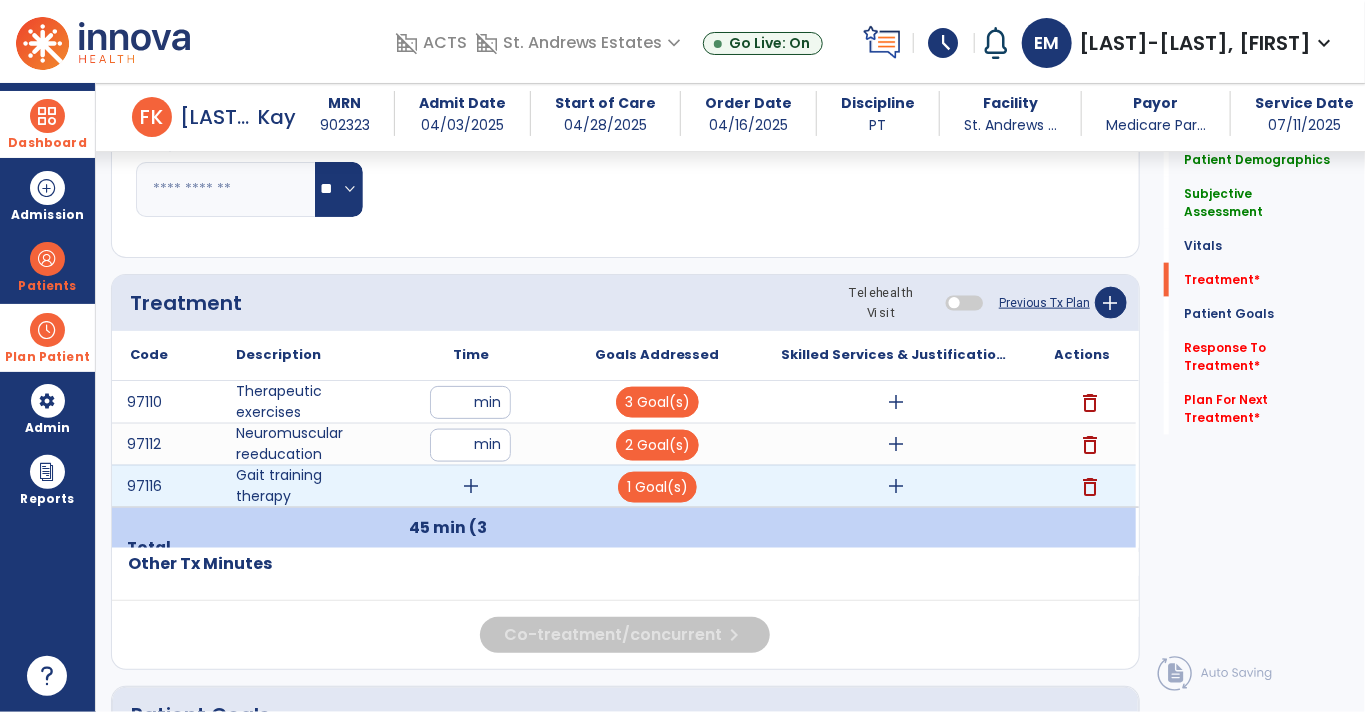 click on "add" at bounding box center (471, 486) 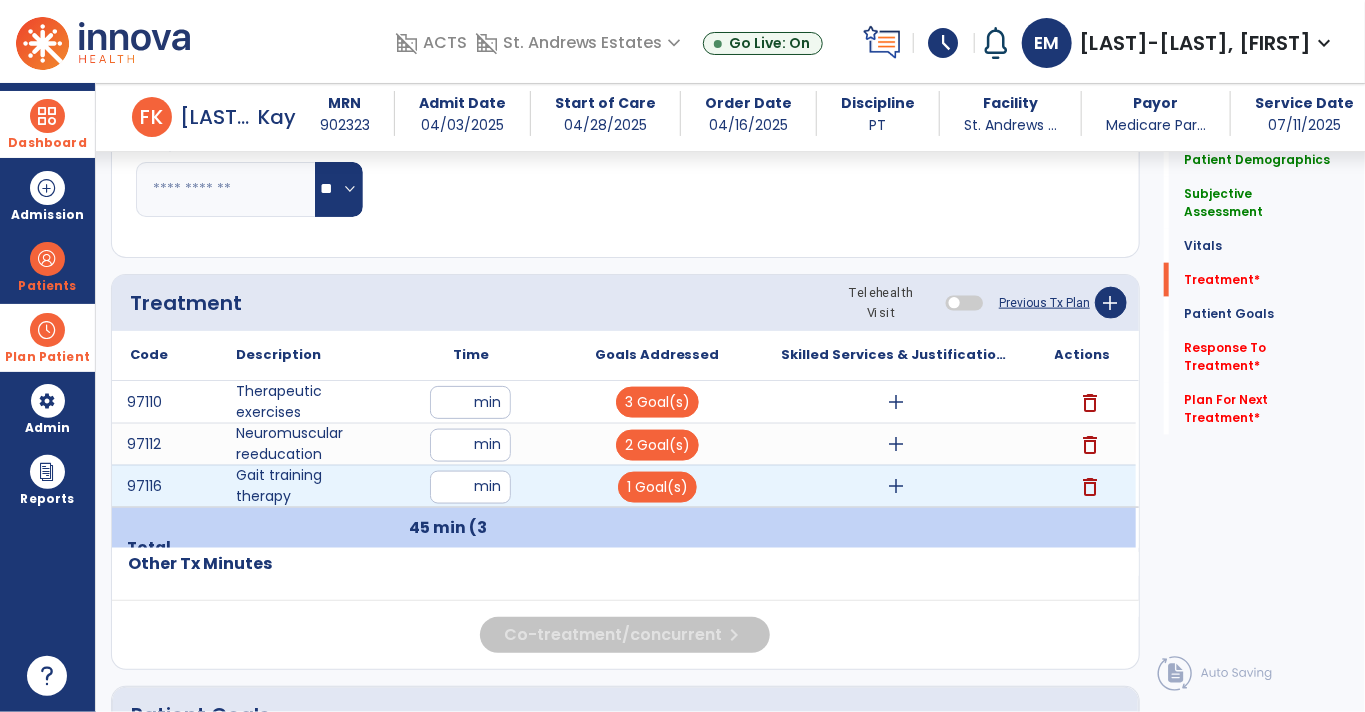 type on "**" 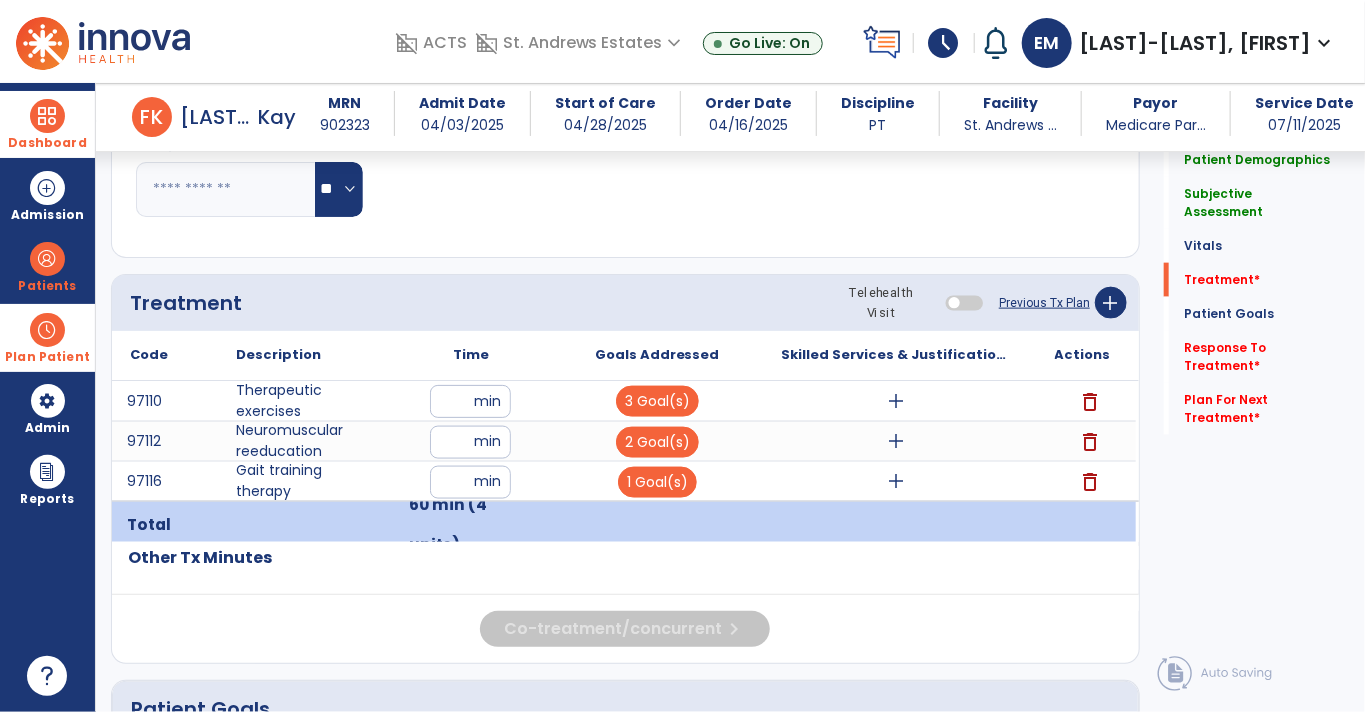 click on "add" at bounding box center [897, 401] 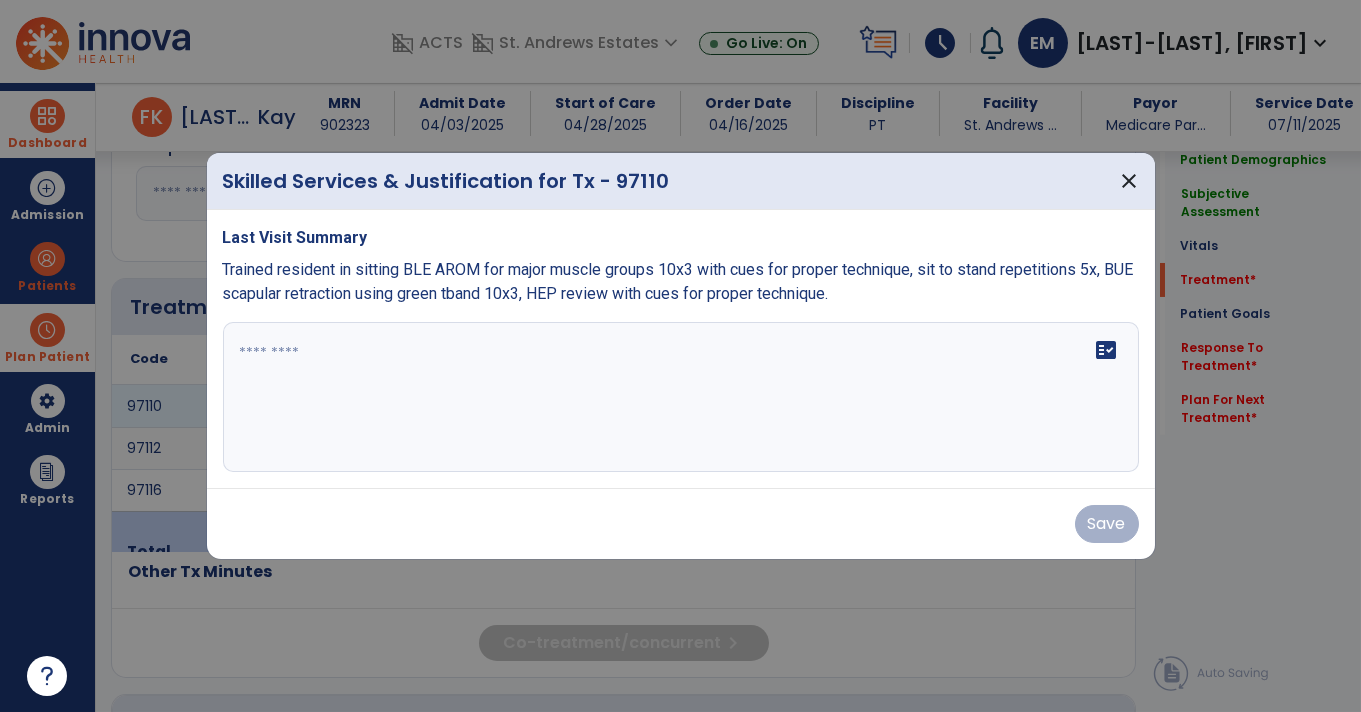 scroll, scrollTop: 975, scrollLeft: 0, axis: vertical 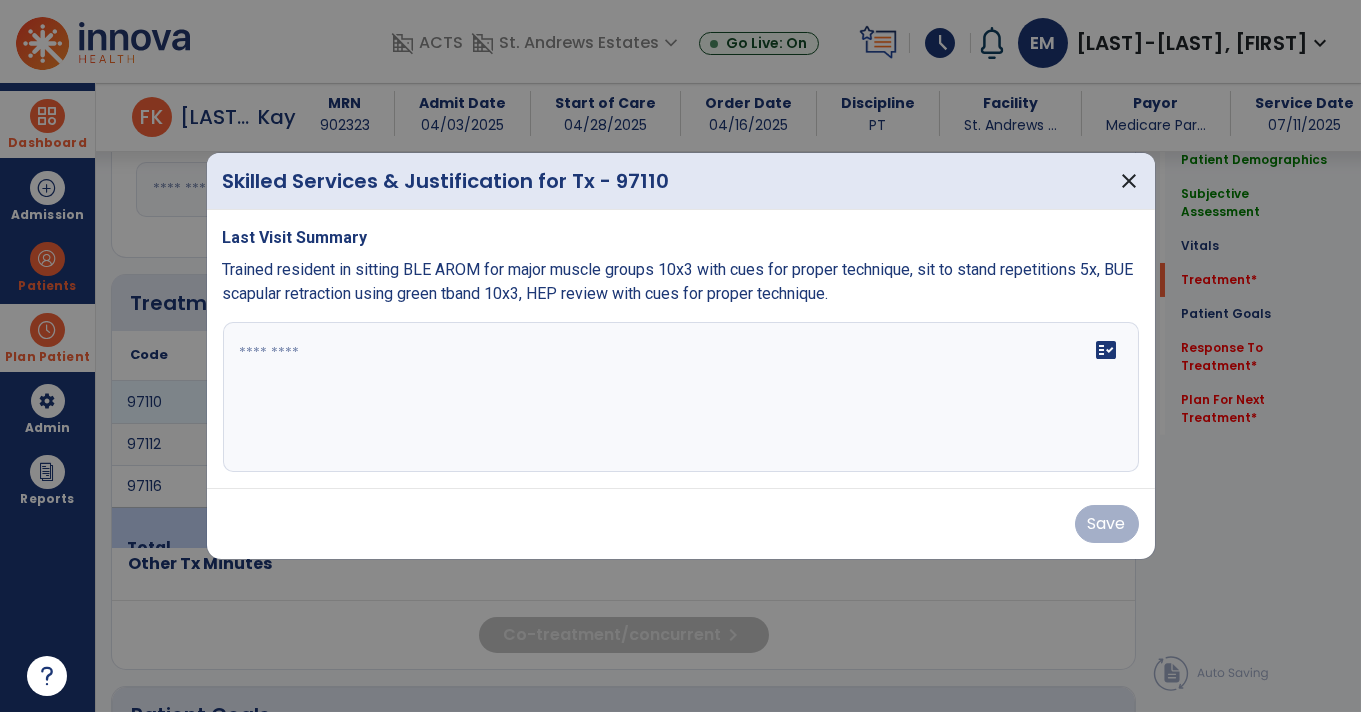 click at bounding box center (681, 397) 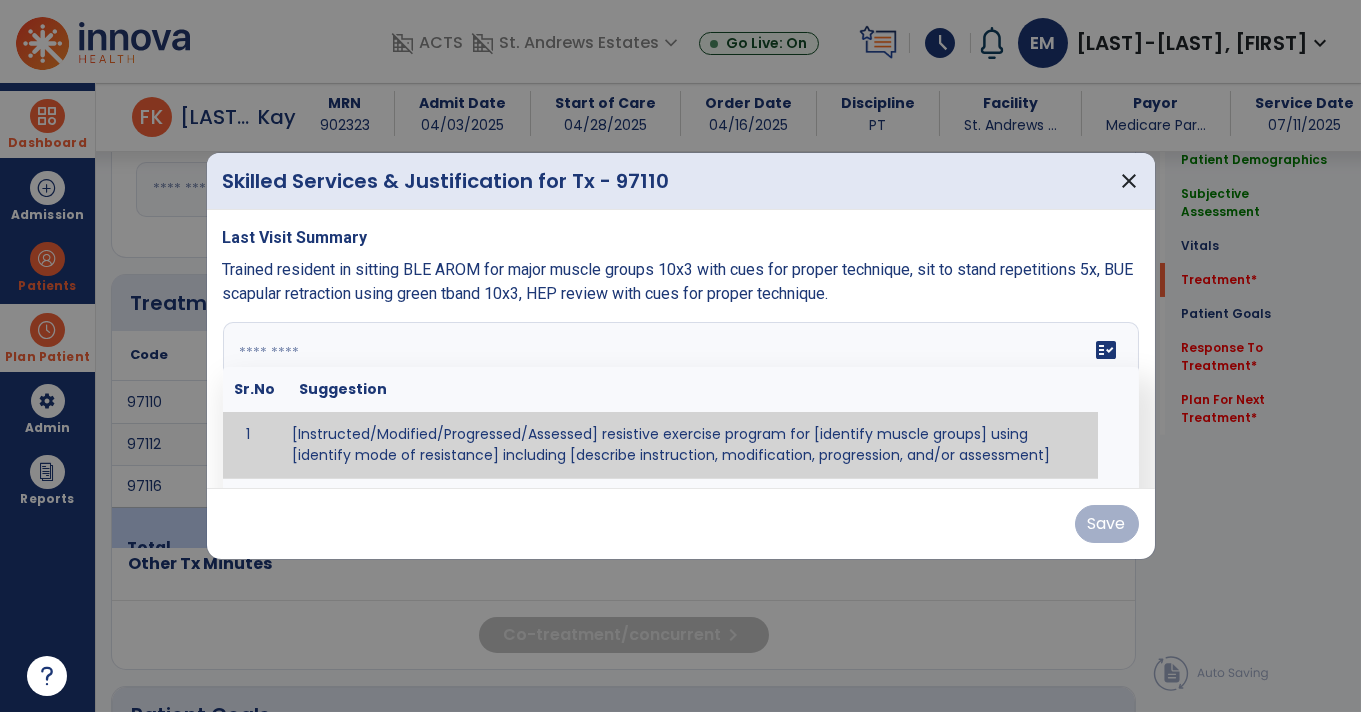 click on "fact_check" at bounding box center [1107, 350] 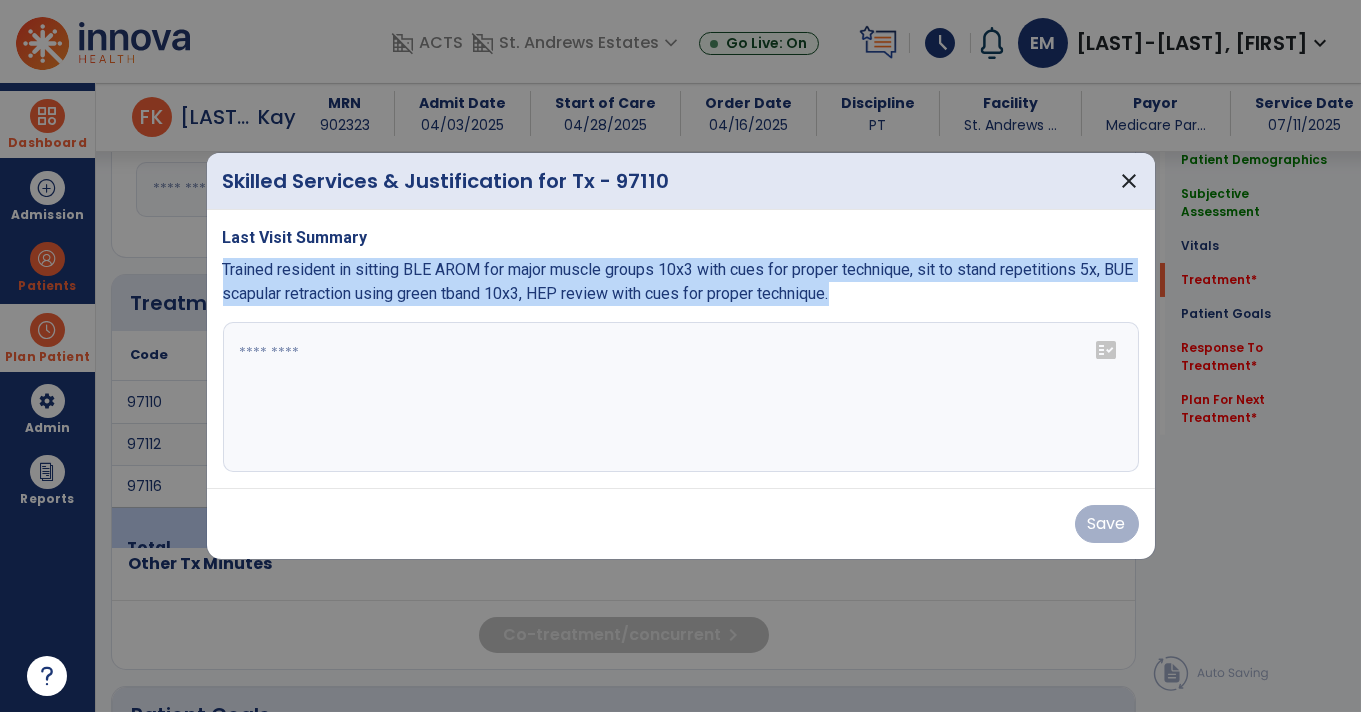 copy on "Trained resident in sitting BLE AROM for major muscle groups 10x3 with cues for proper technique, sit to stand repetitions 5x, BUE scapular retraction using green tband 10x3, HEP review with cues for proper technique." 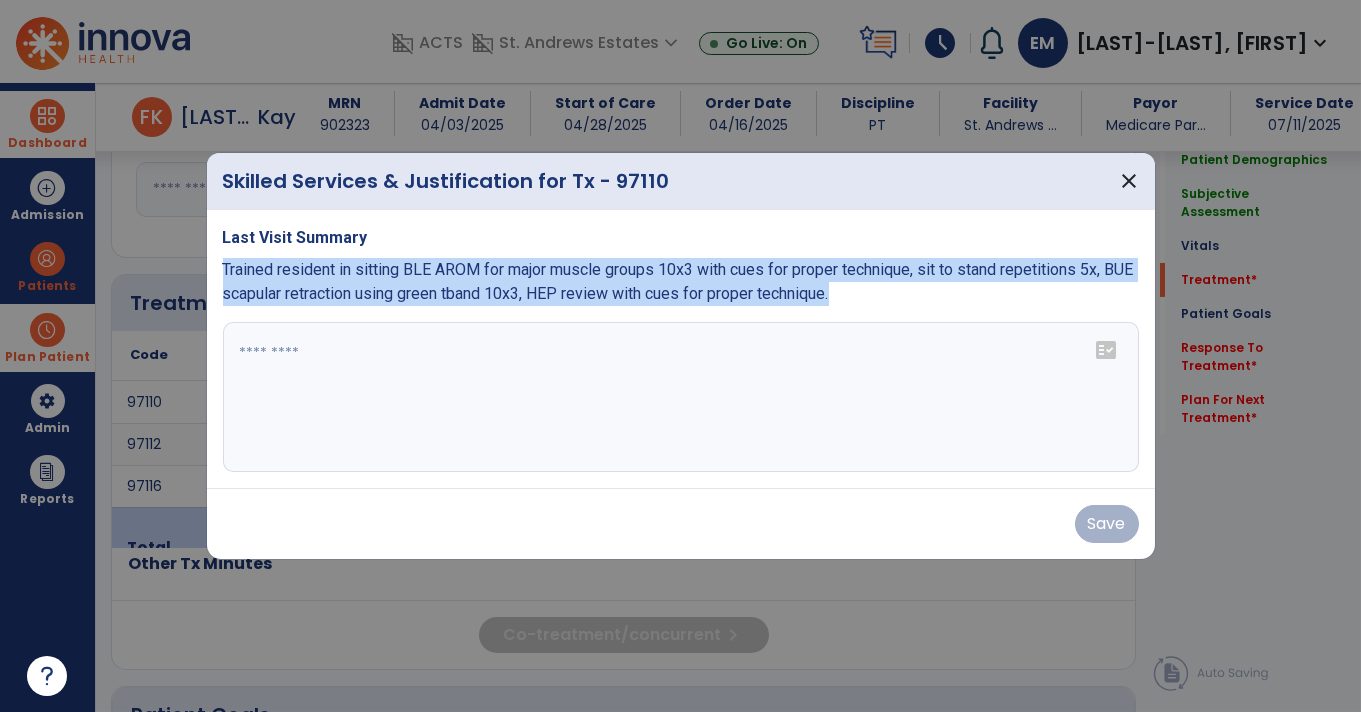 click at bounding box center (681, 397) 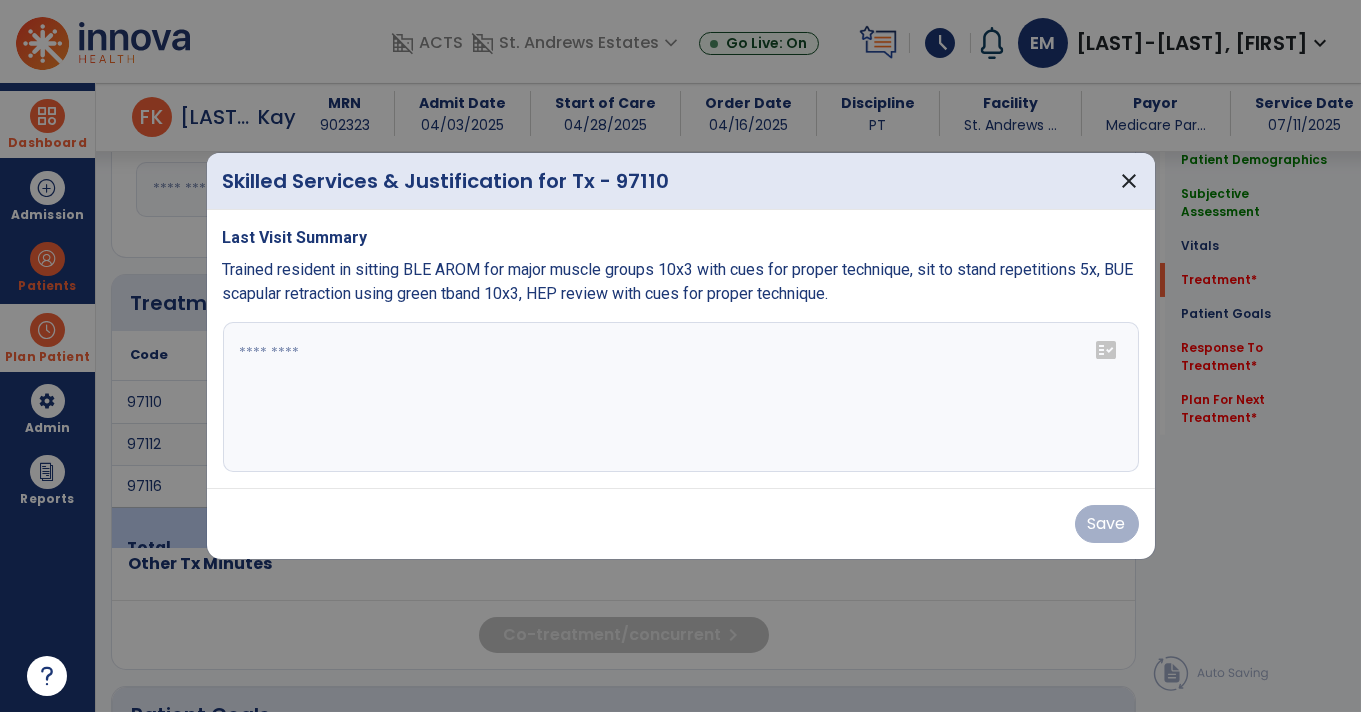 click at bounding box center (681, 397) 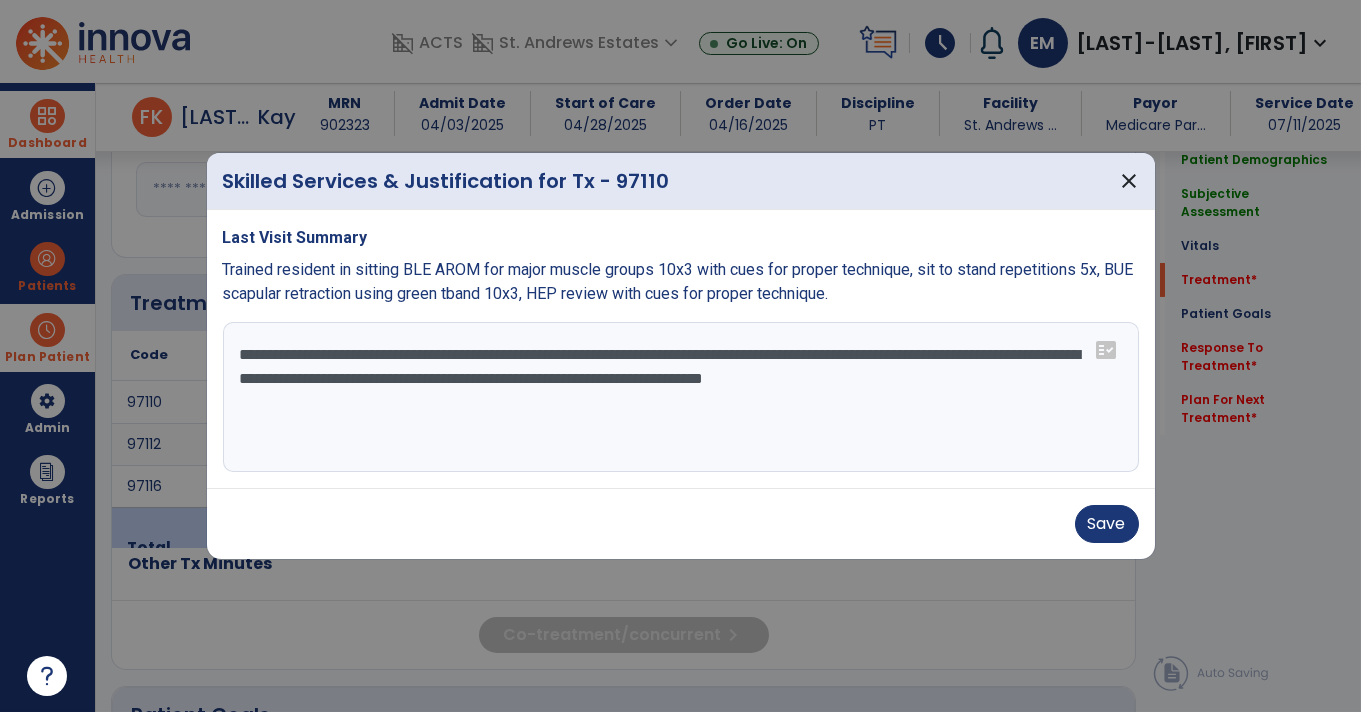 click on "**********" at bounding box center (681, 397) 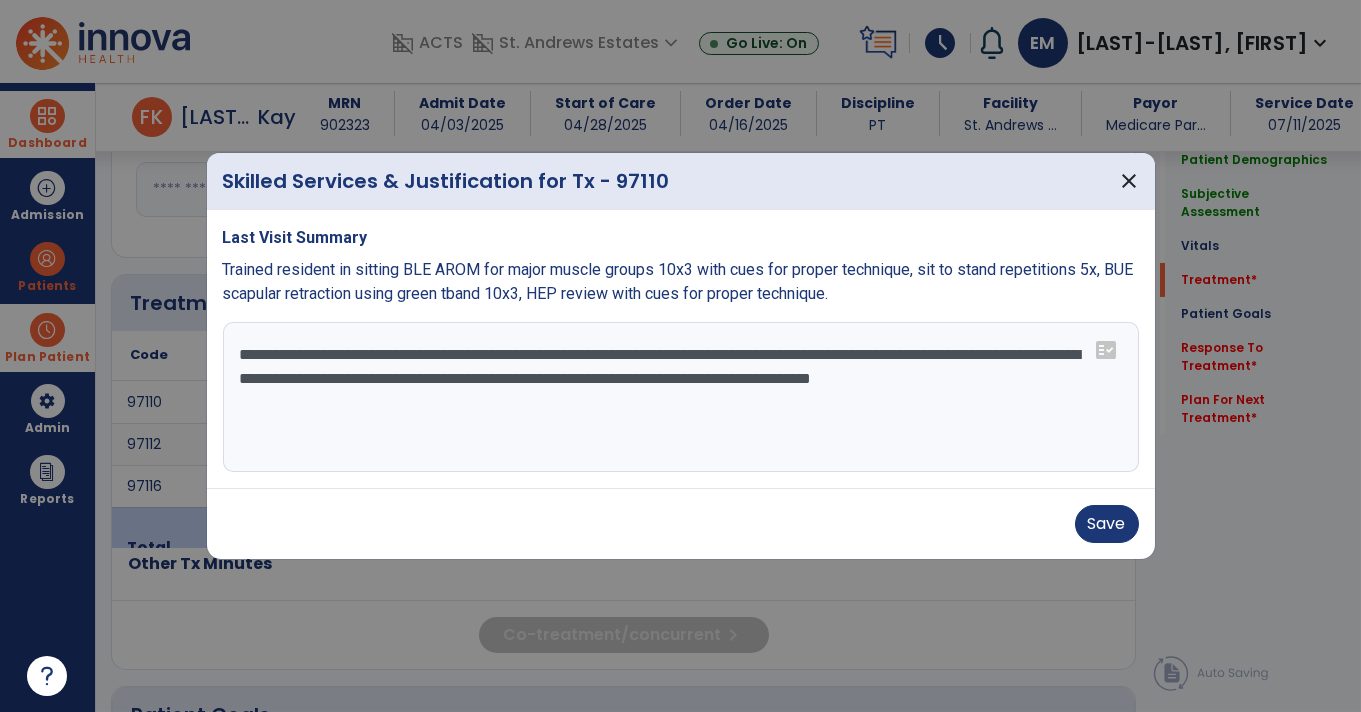 click on "**********" at bounding box center (681, 397) 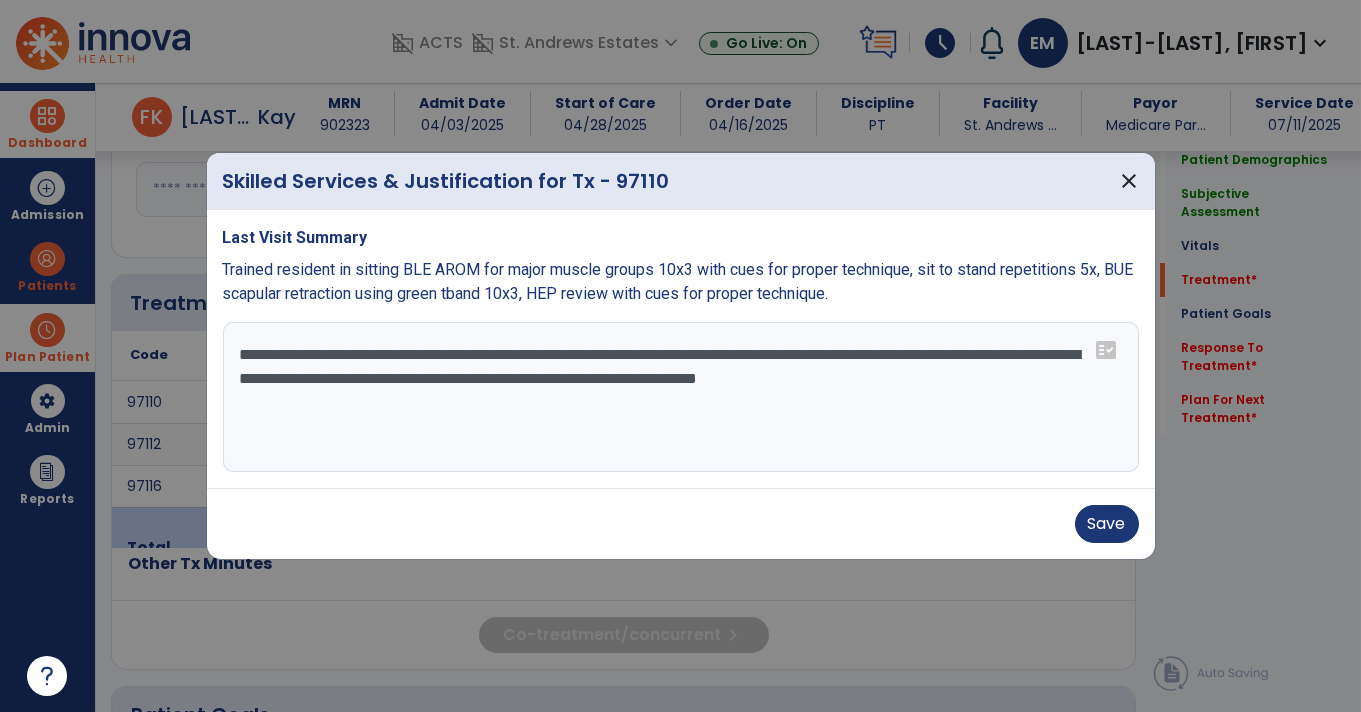 click on "**********" at bounding box center (681, 397) 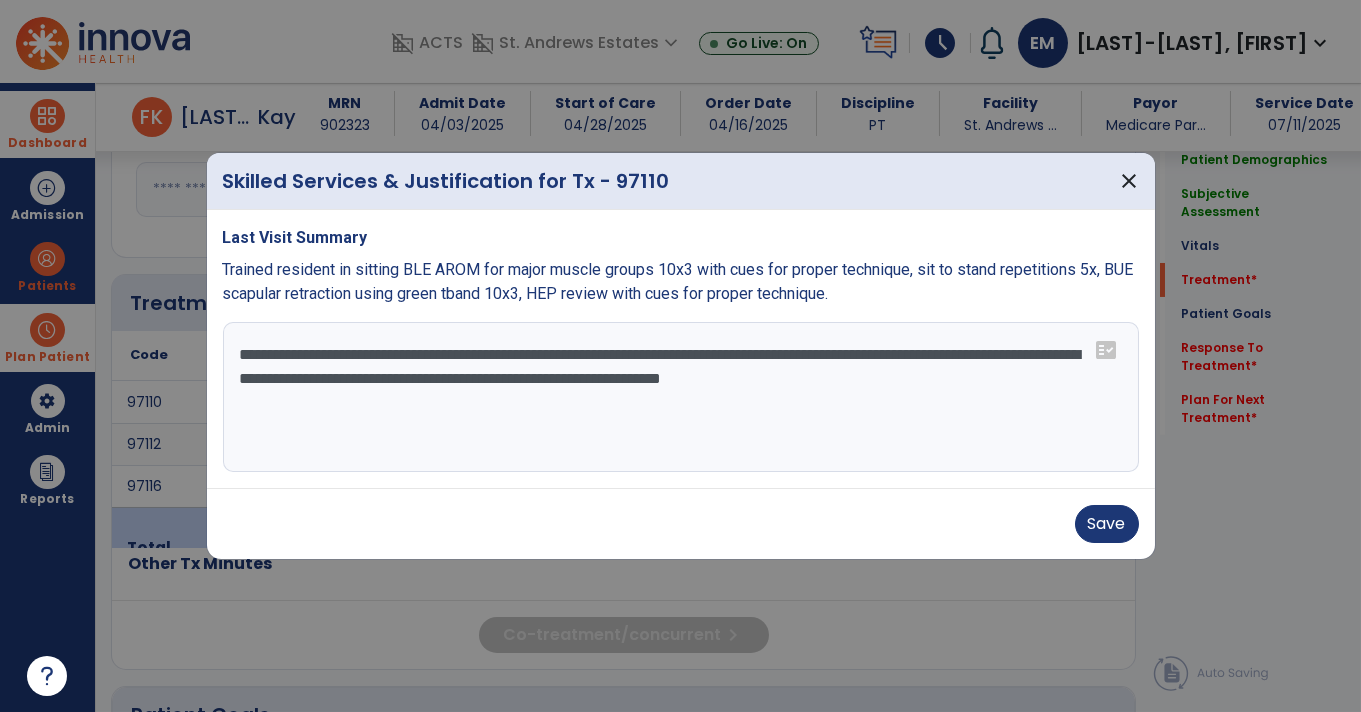 click on "**********" at bounding box center [681, 397] 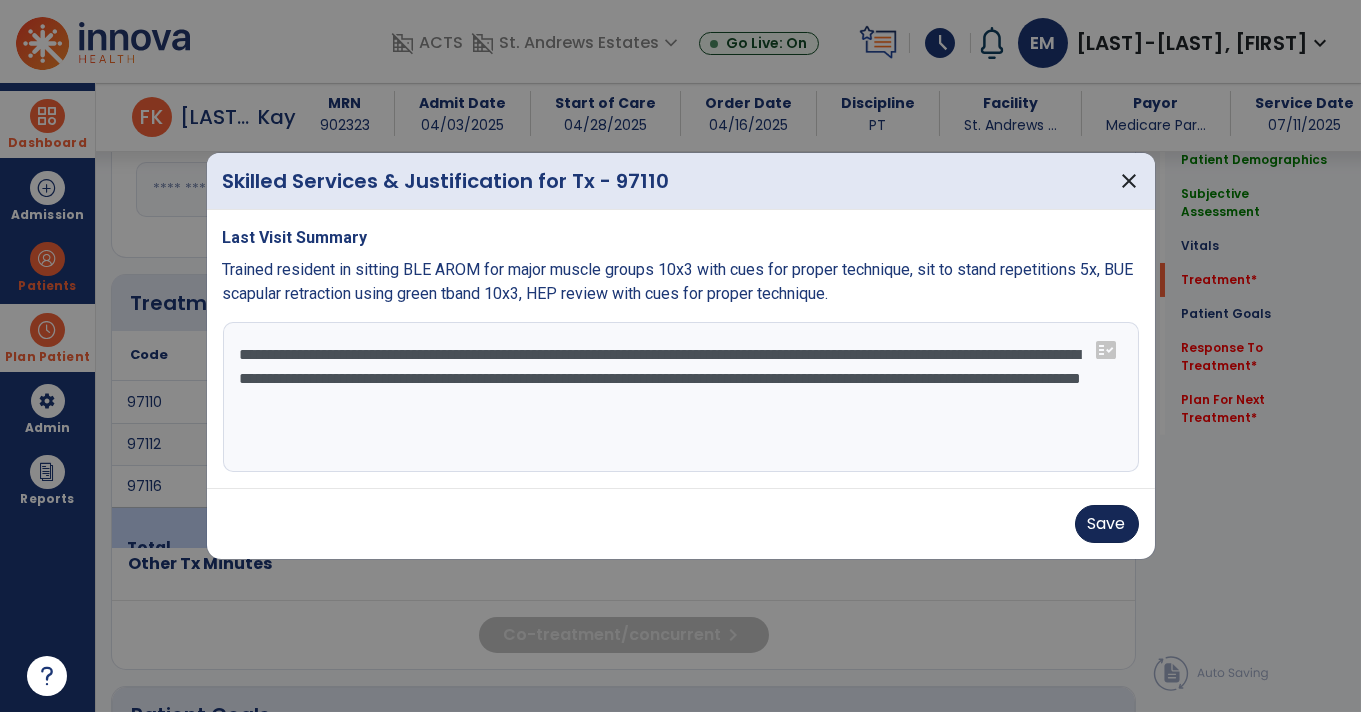 type on "**********" 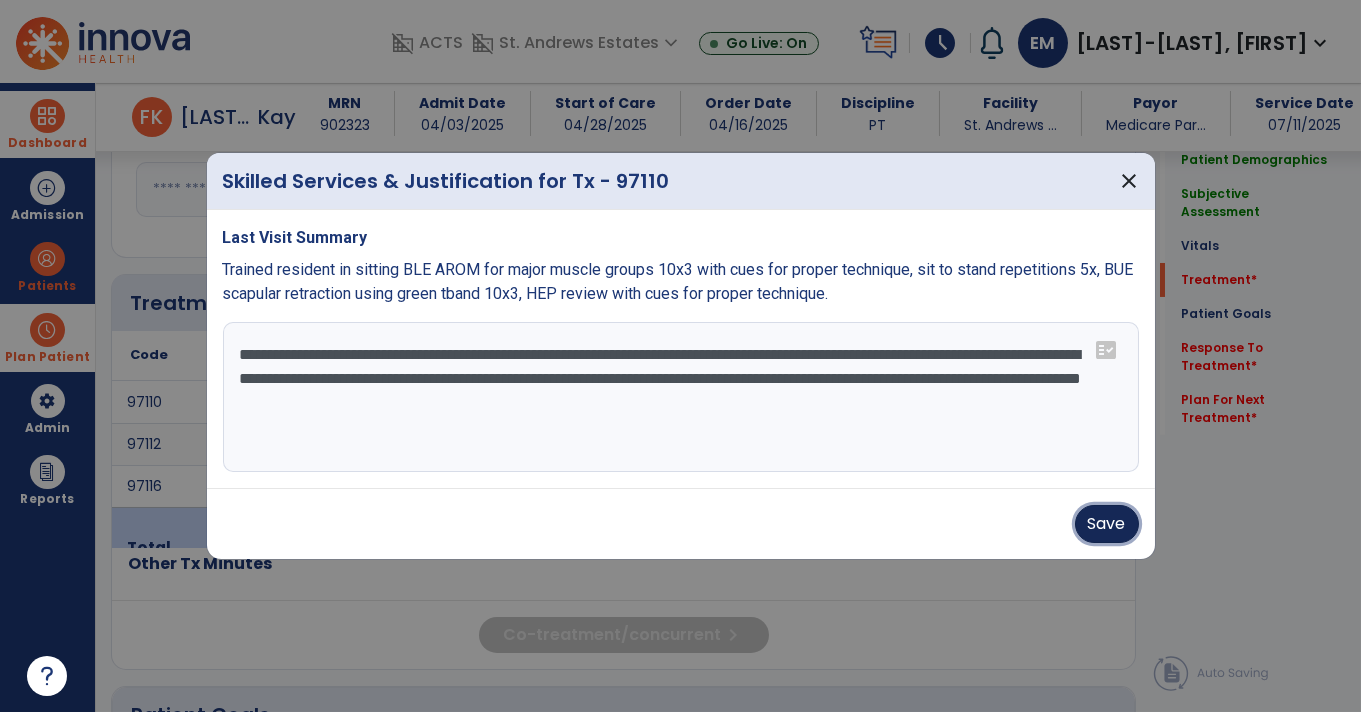 click on "Save" at bounding box center (1107, 524) 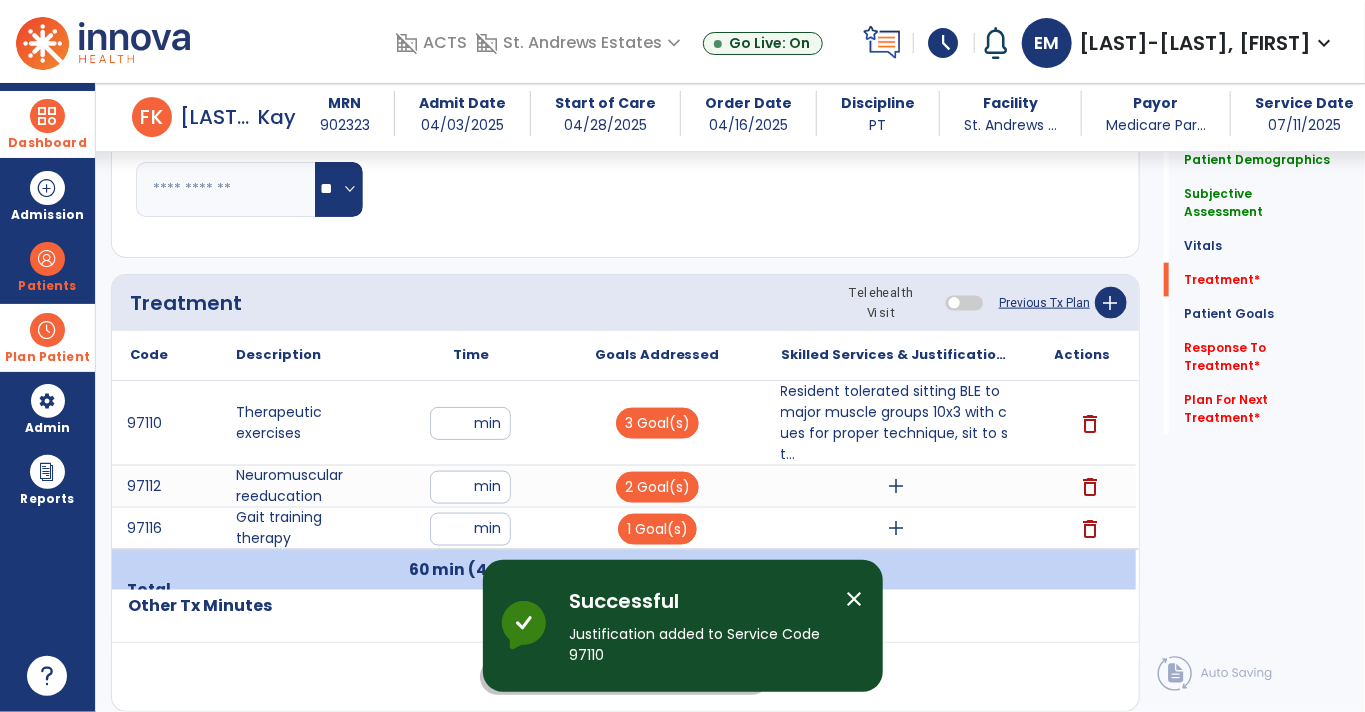 click on "add" at bounding box center (897, 486) 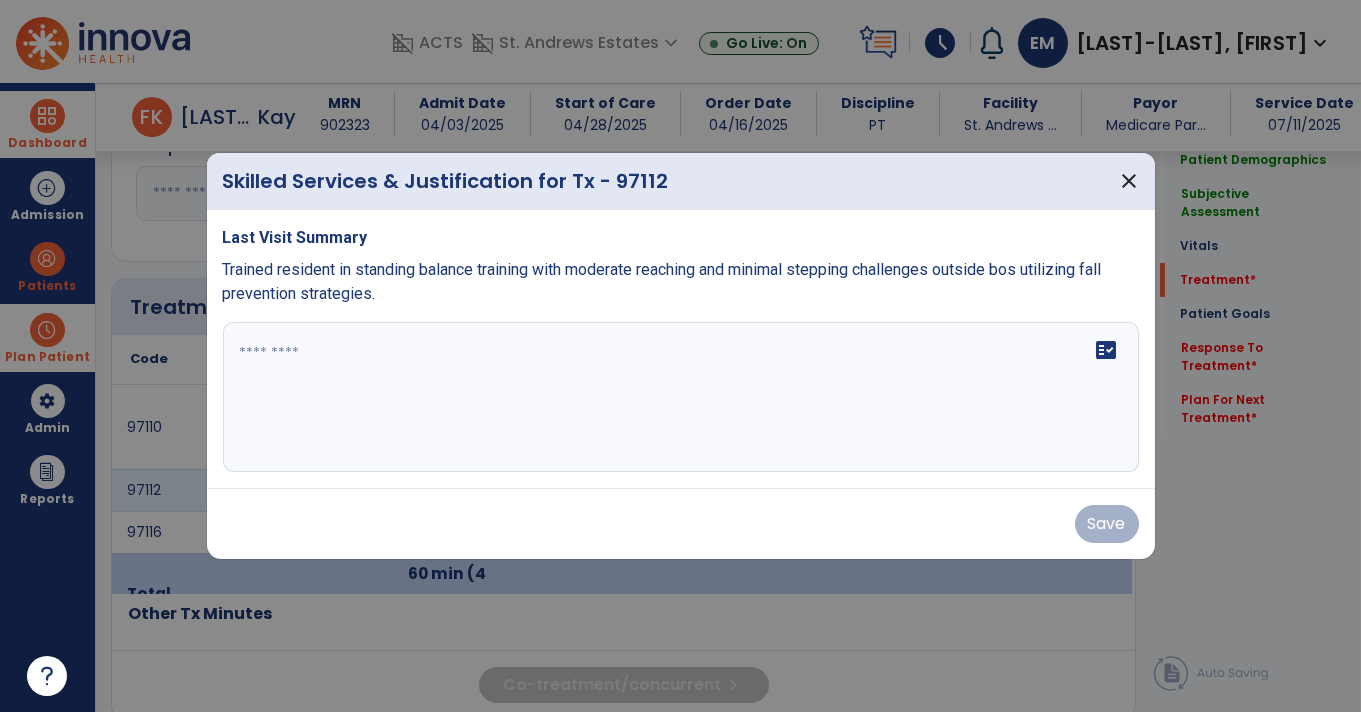 scroll, scrollTop: 975, scrollLeft: 0, axis: vertical 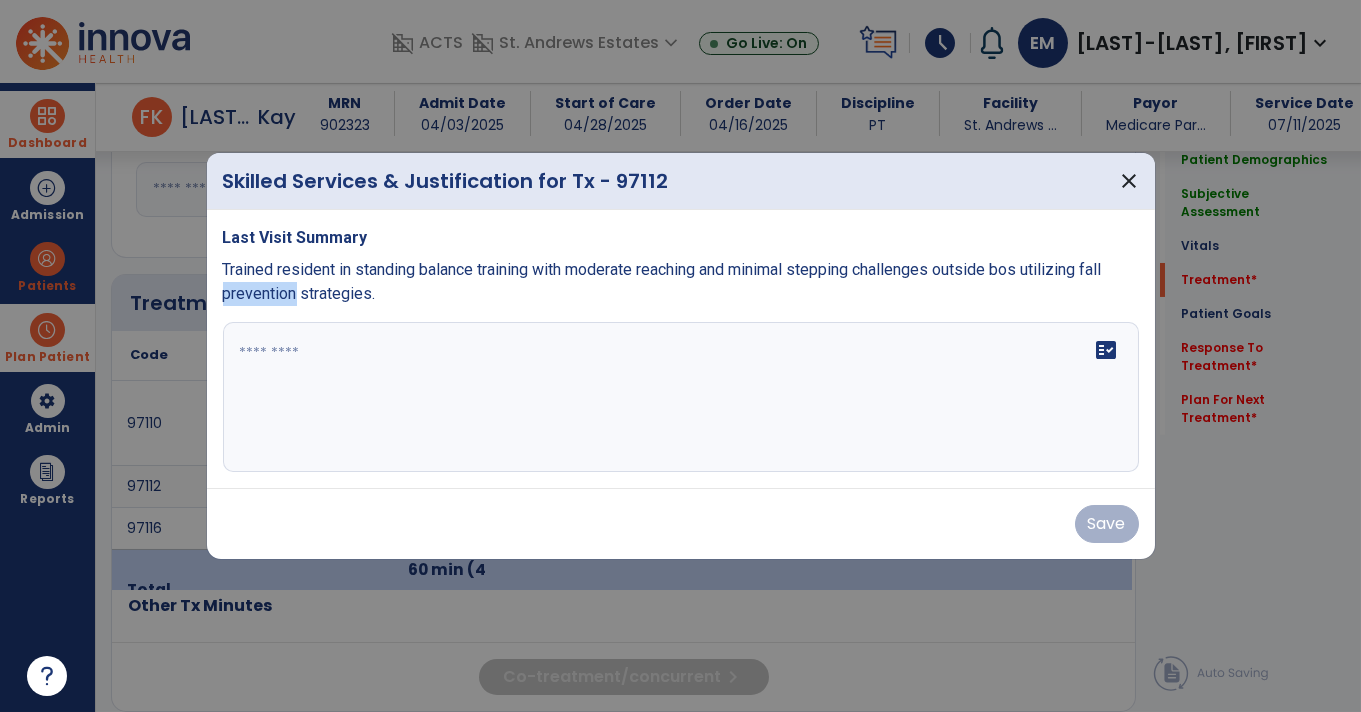click on "fact_check" at bounding box center [681, 397] 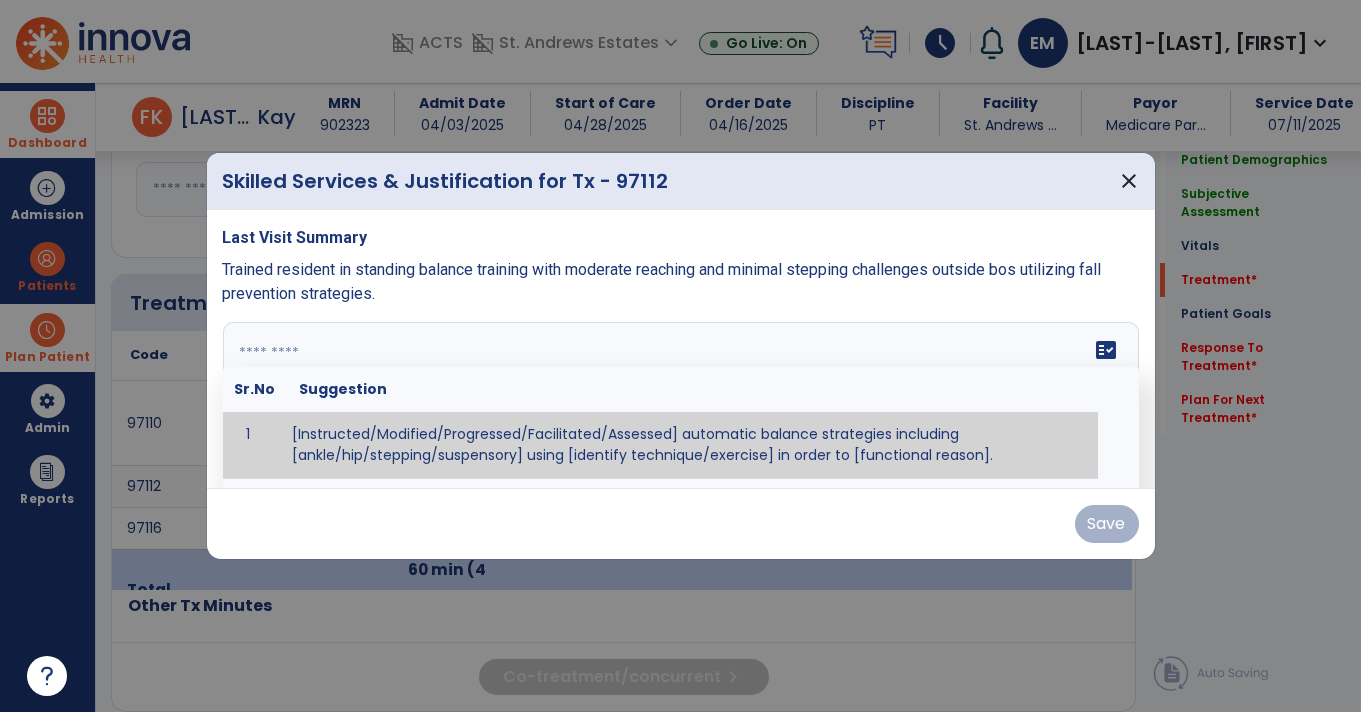 click at bounding box center [679, 397] 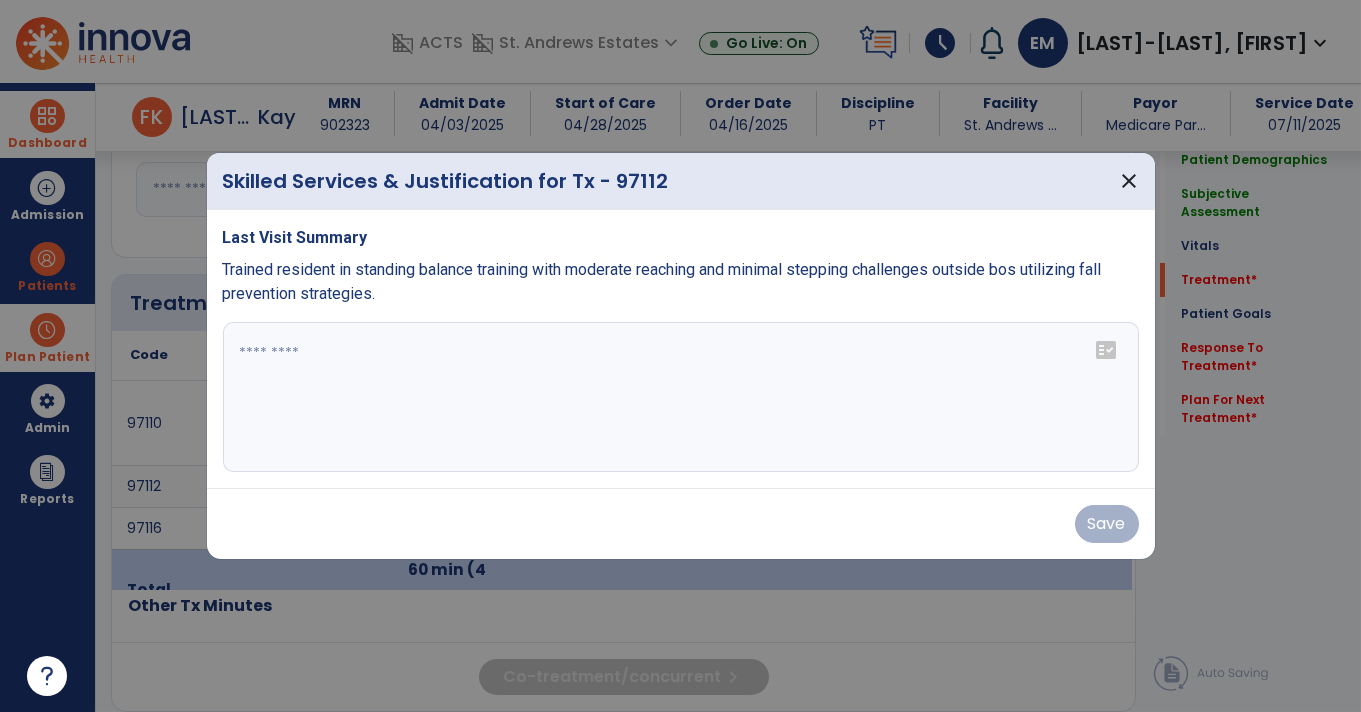 click at bounding box center (681, 397) 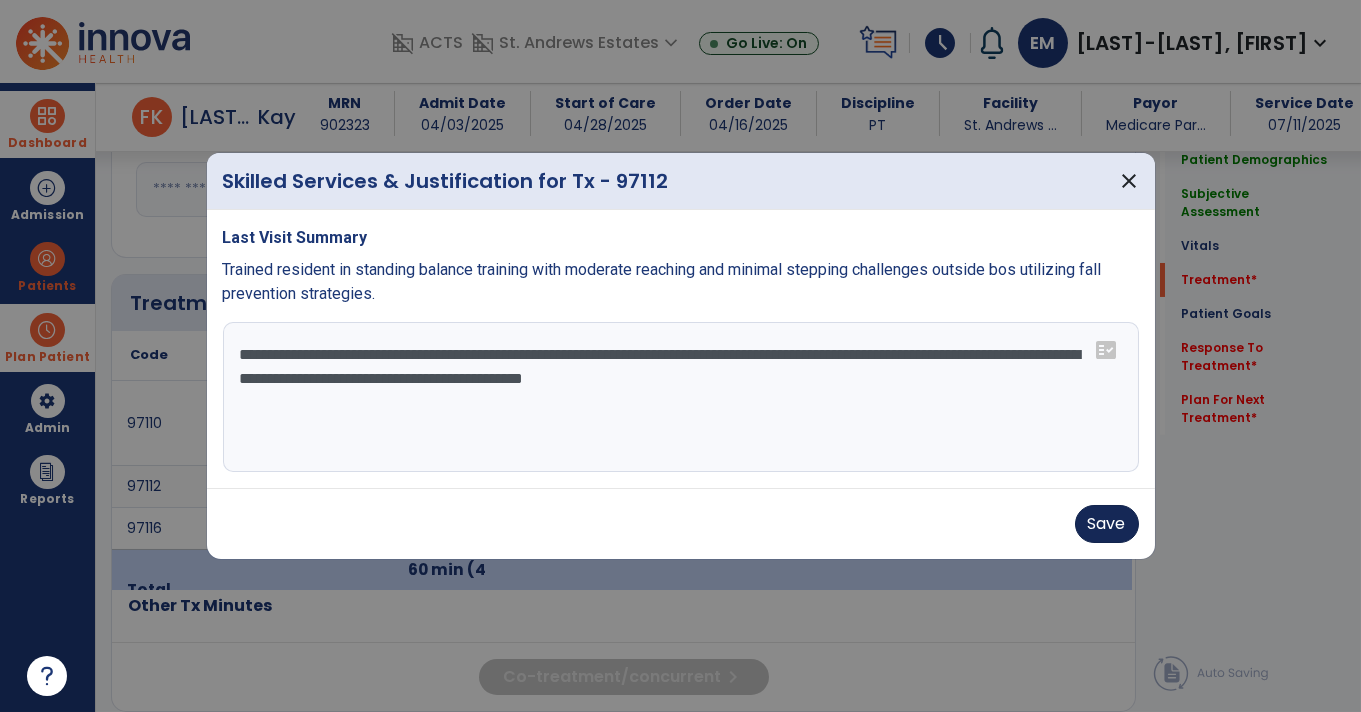 type on "**********" 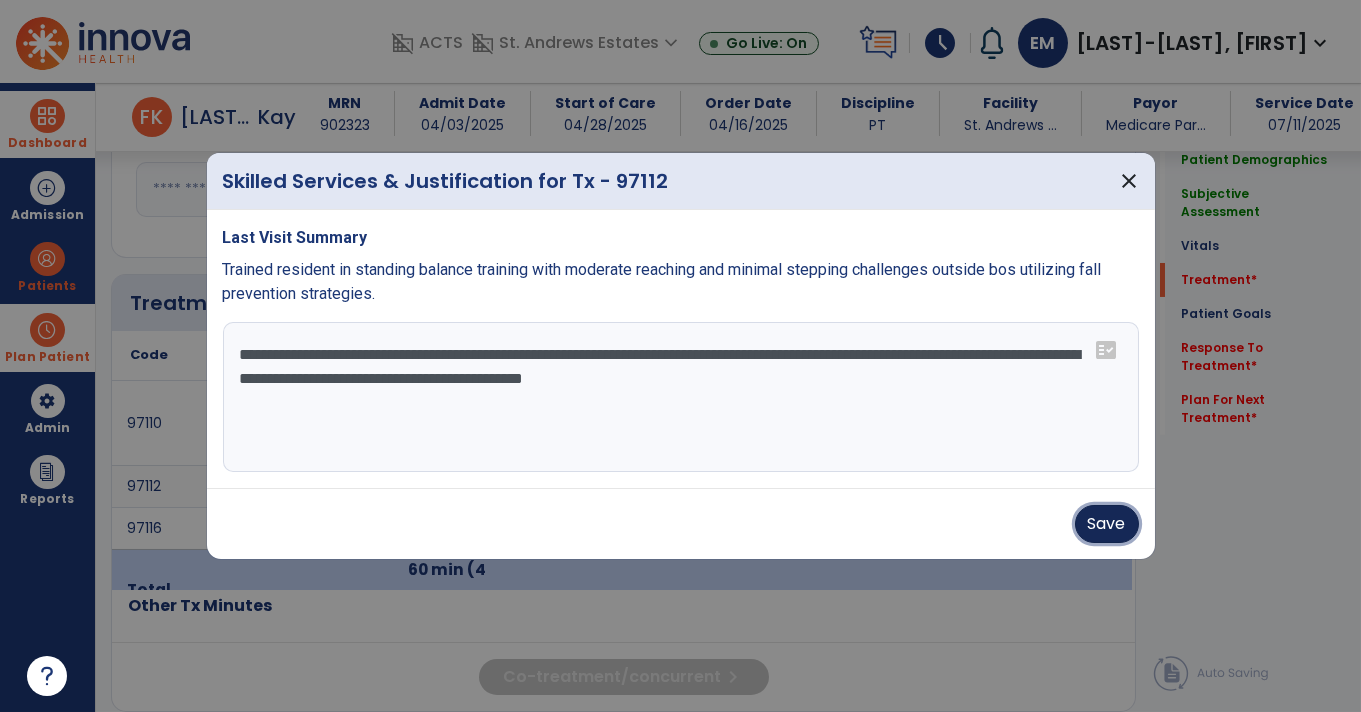 click on "Save" at bounding box center (1107, 524) 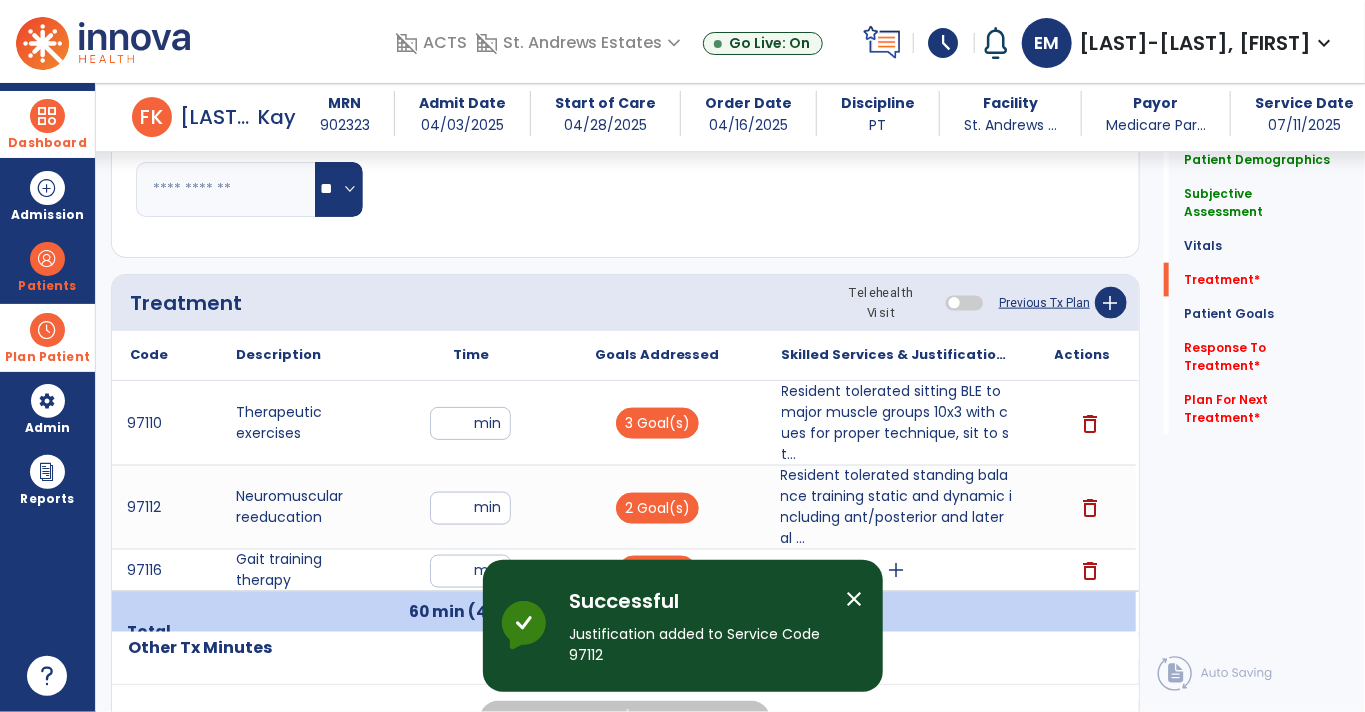 click on "add" at bounding box center [897, 570] 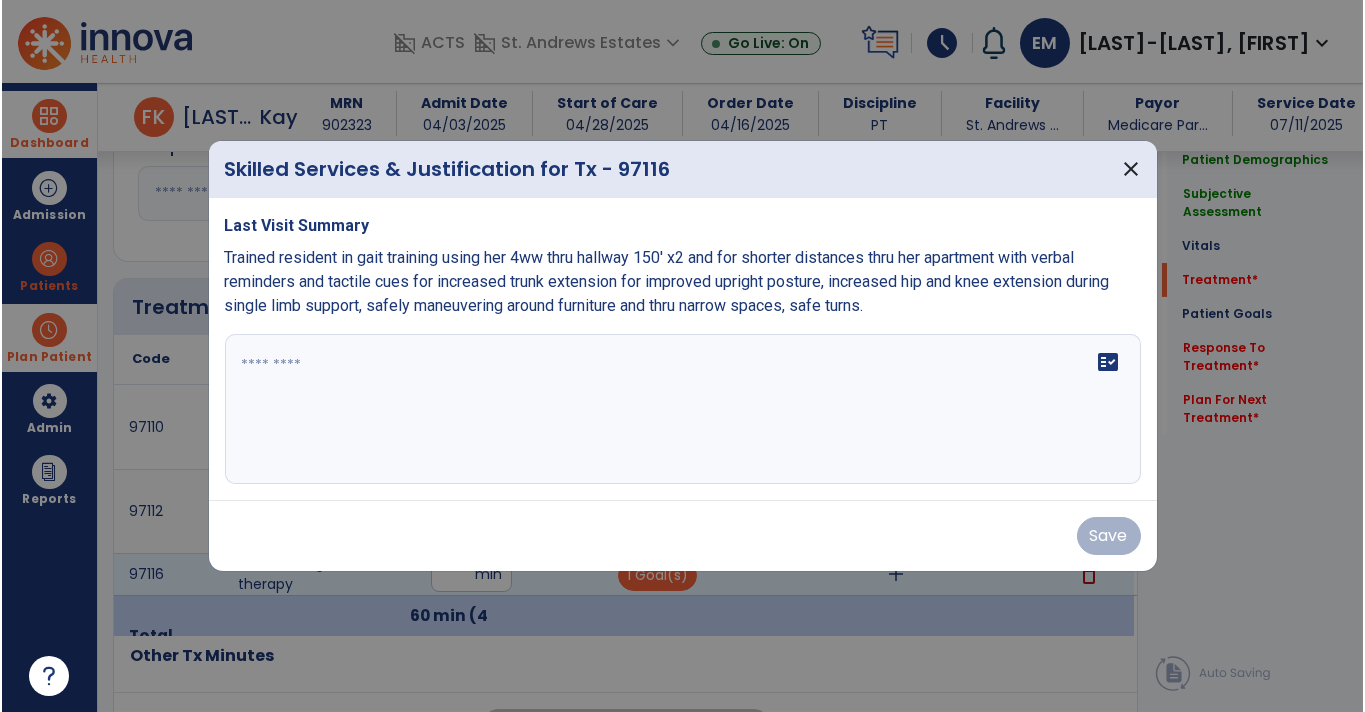 scroll, scrollTop: 975, scrollLeft: 0, axis: vertical 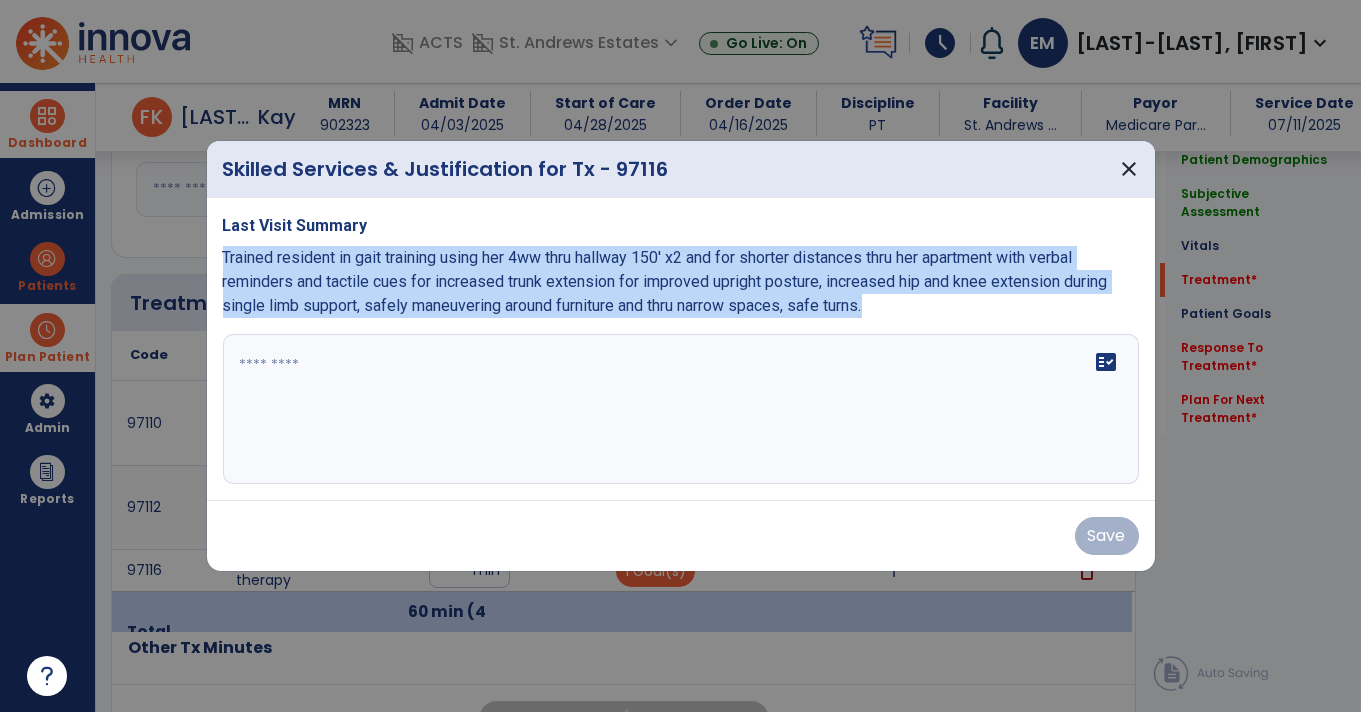 copy on "Trained resident in gait training using her 4ww thru hallway 150' x2 and for shorter distances thru her apartment with verbal reminders and tactile cues for increased trunk extension for improved upright posture, increased hip and knee extension during single limb support, safely maneuvering around furniture and thru narrow spaces, safe turns." 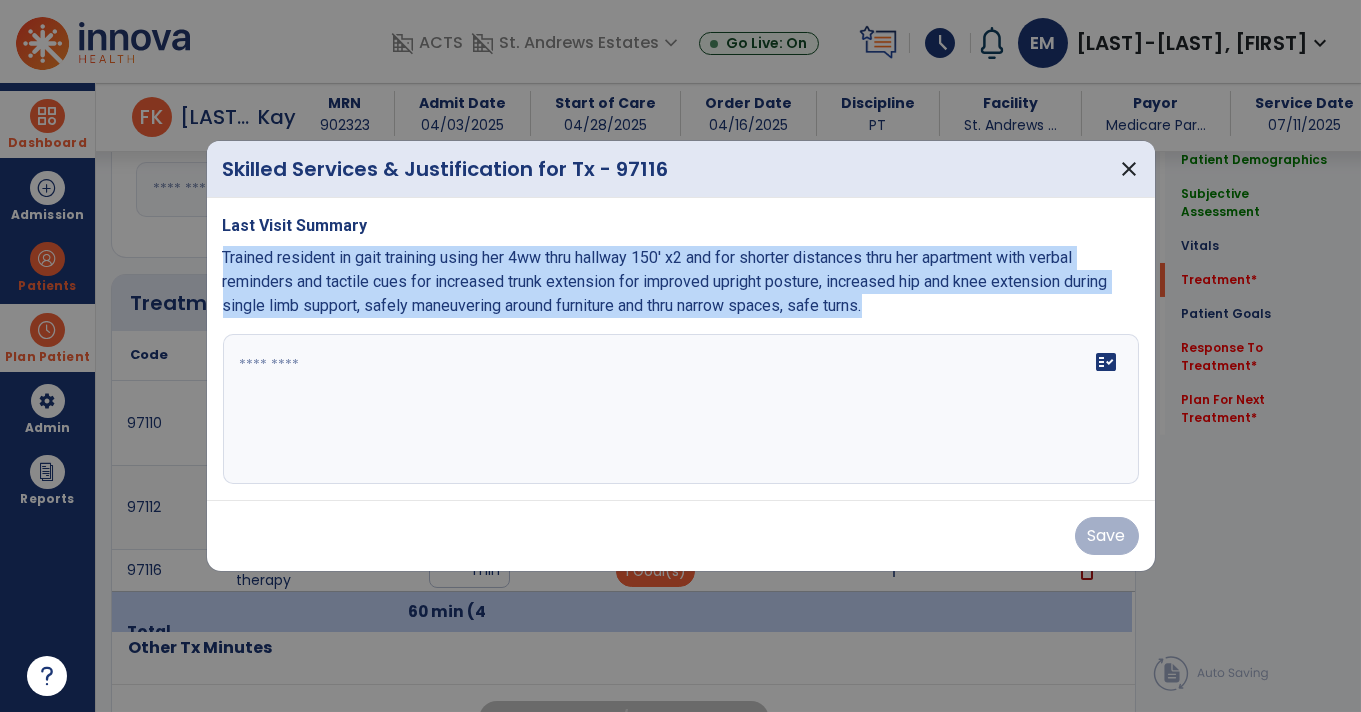 click at bounding box center (681, 409) 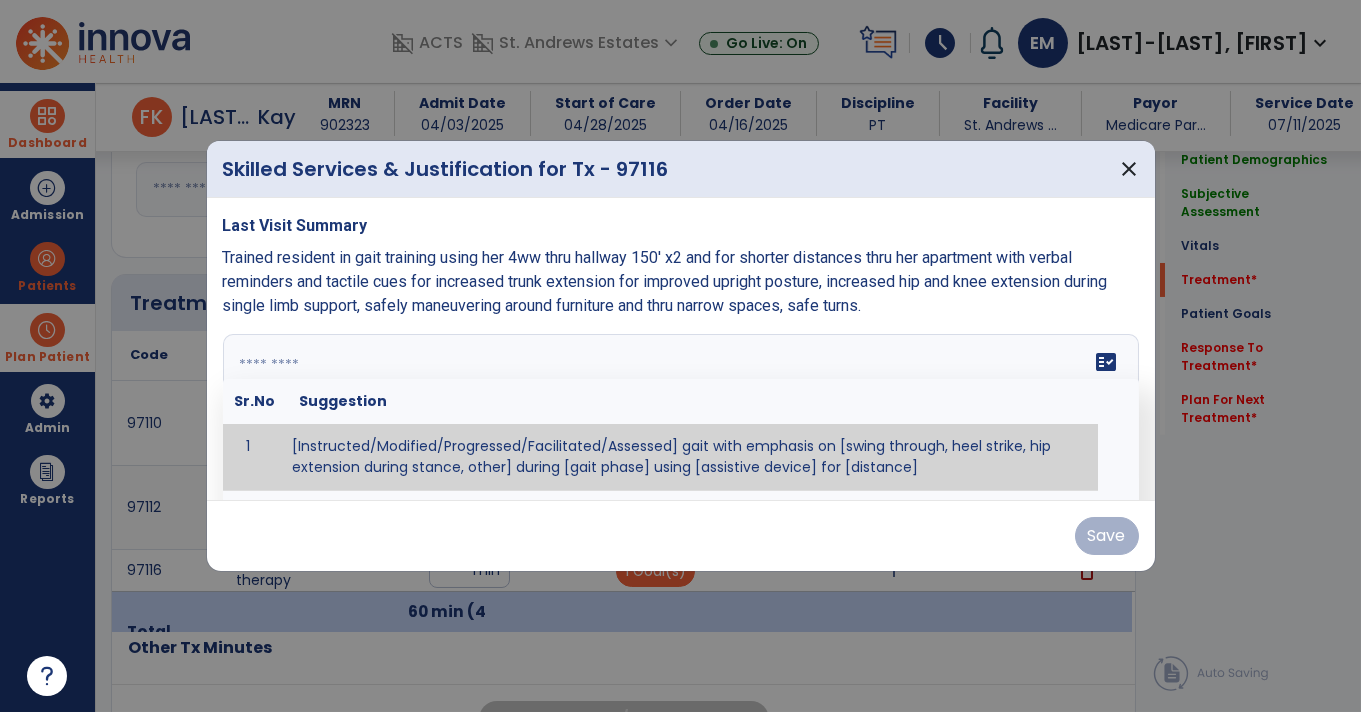 click at bounding box center [679, 409] 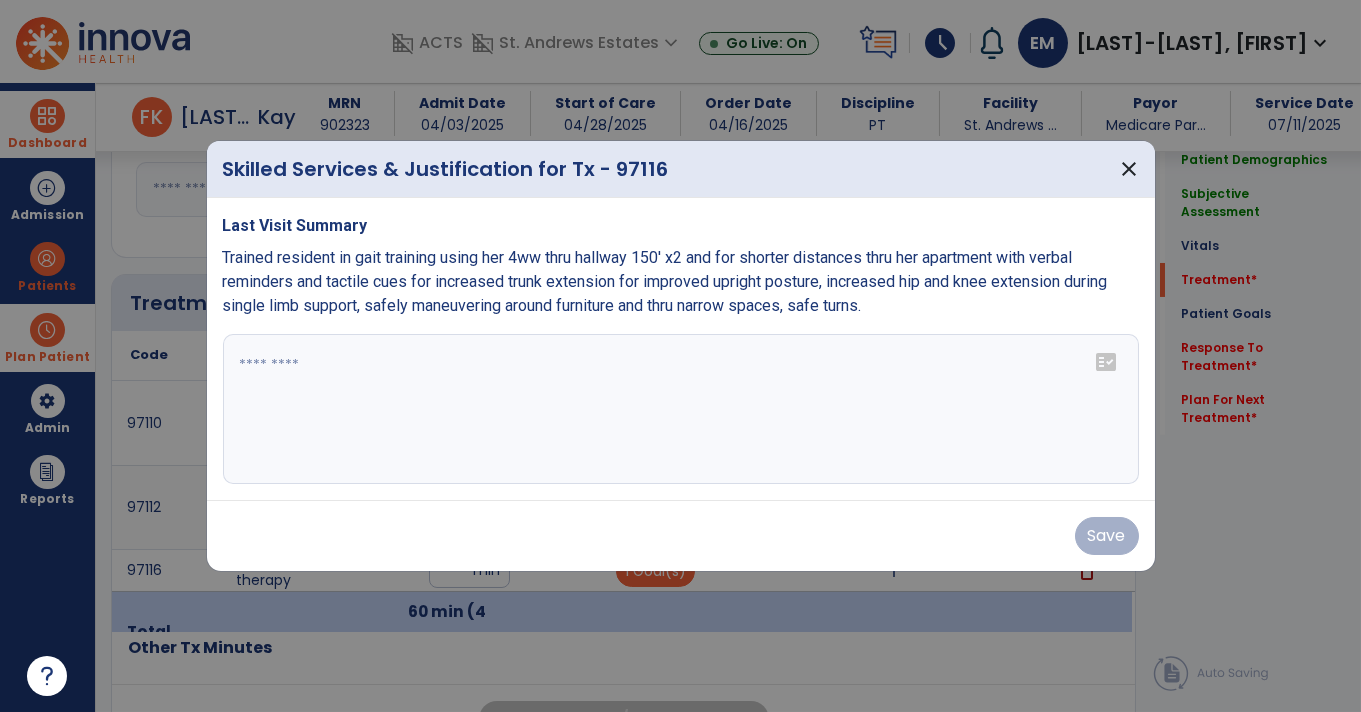 click at bounding box center [681, 409] 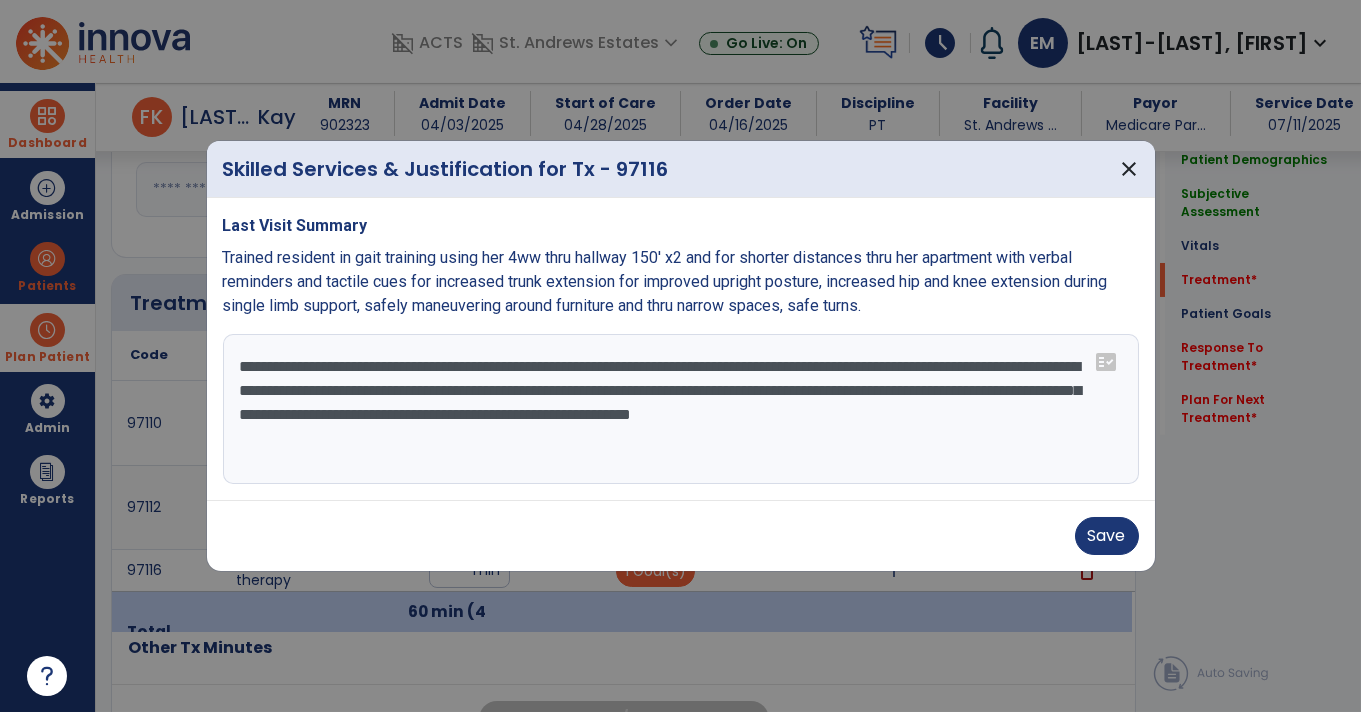click on "**********" at bounding box center (681, 409) 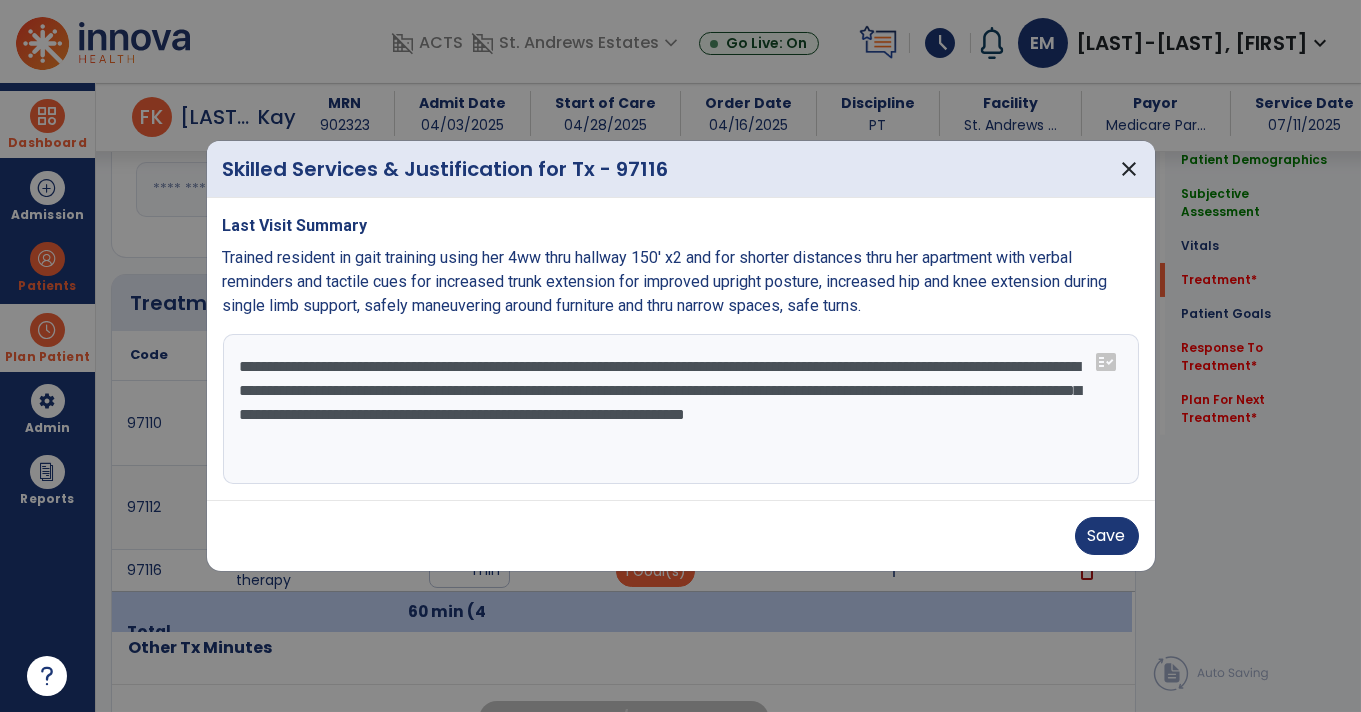 click on "**********" at bounding box center [681, 409] 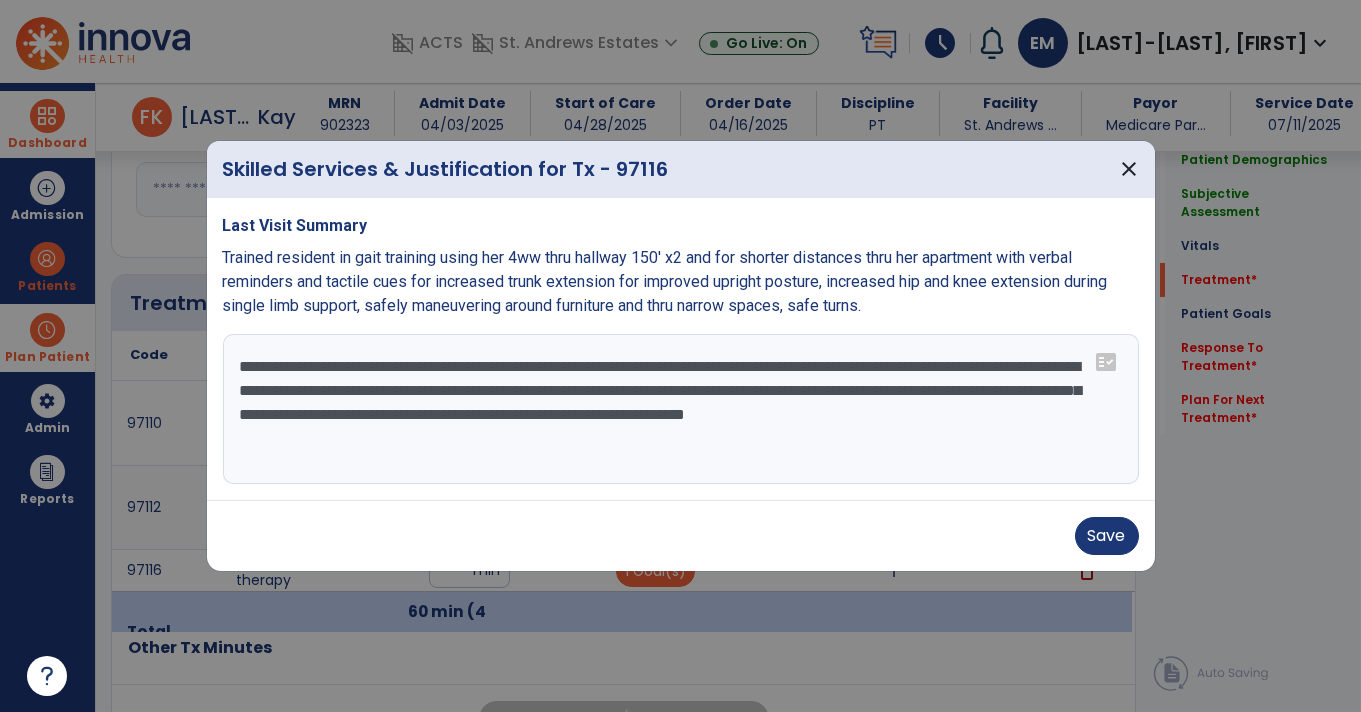 click on "**********" at bounding box center [681, 409] 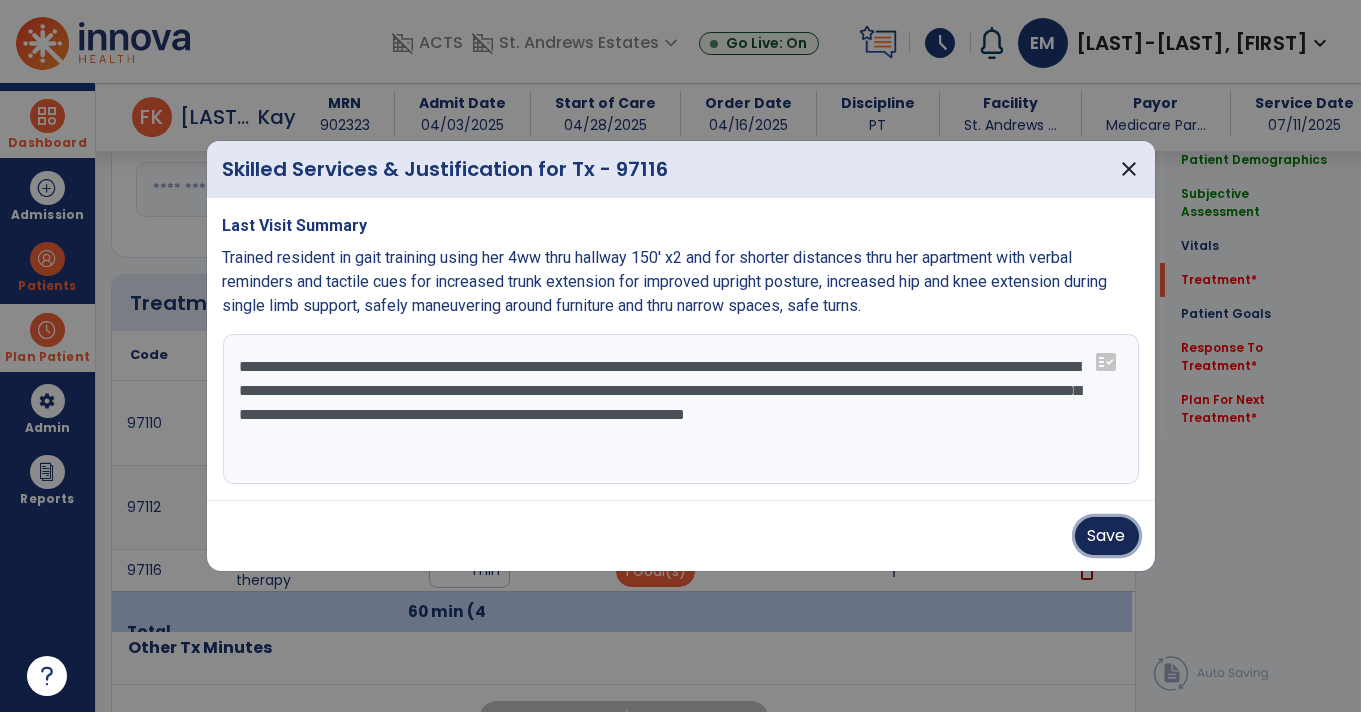 click on "Save" at bounding box center (1107, 536) 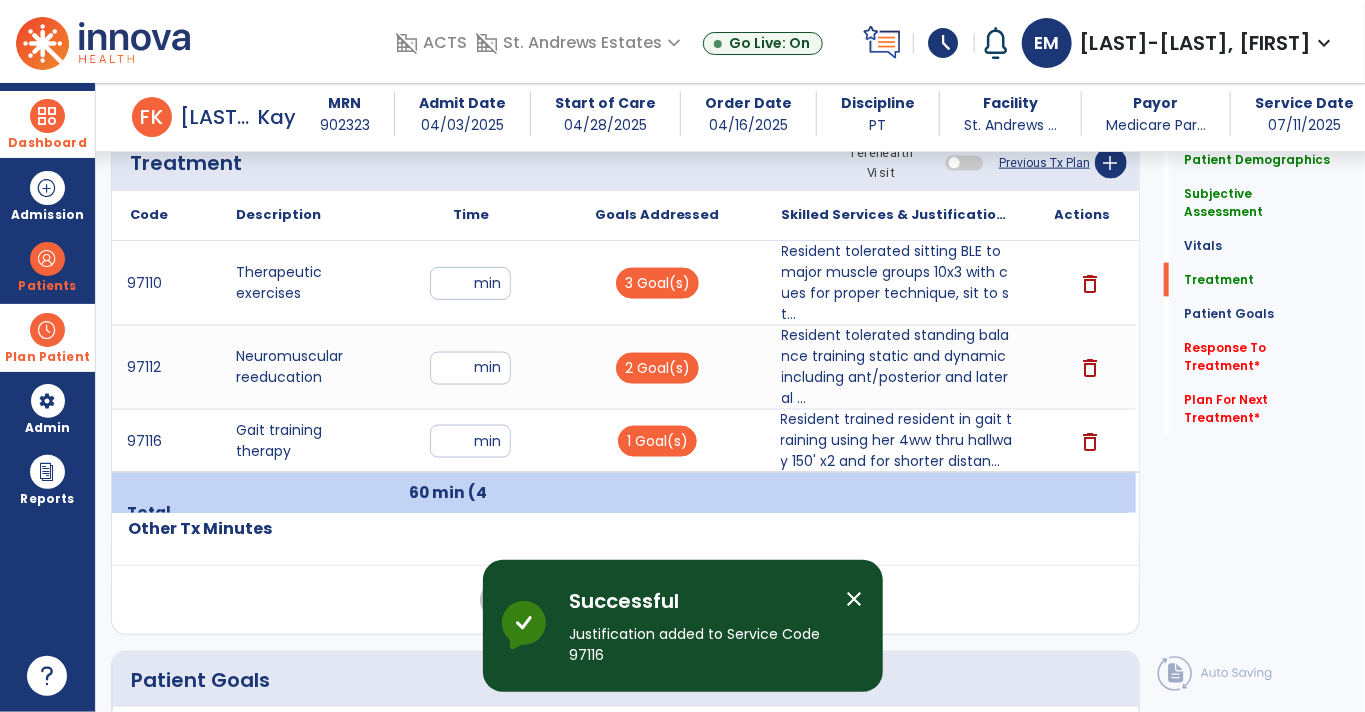 scroll, scrollTop: 1233, scrollLeft: 0, axis: vertical 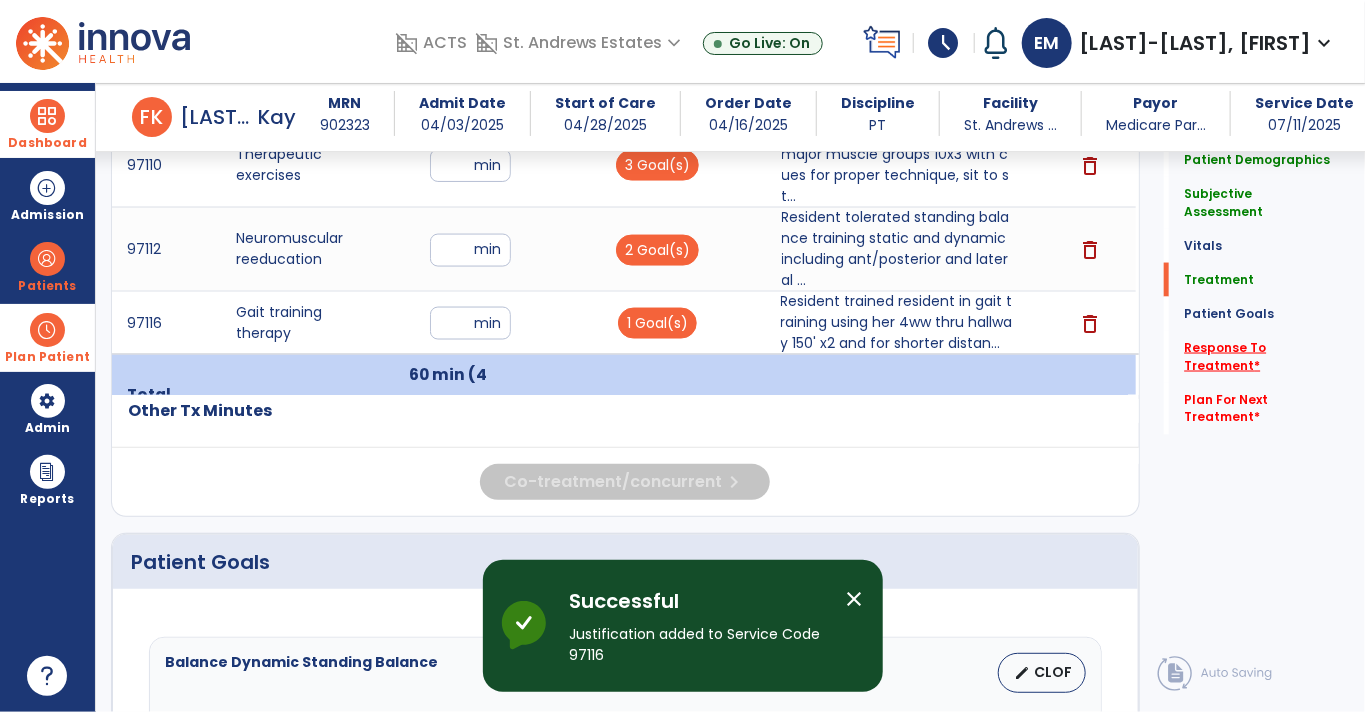 click on "Response To Treatment   *" 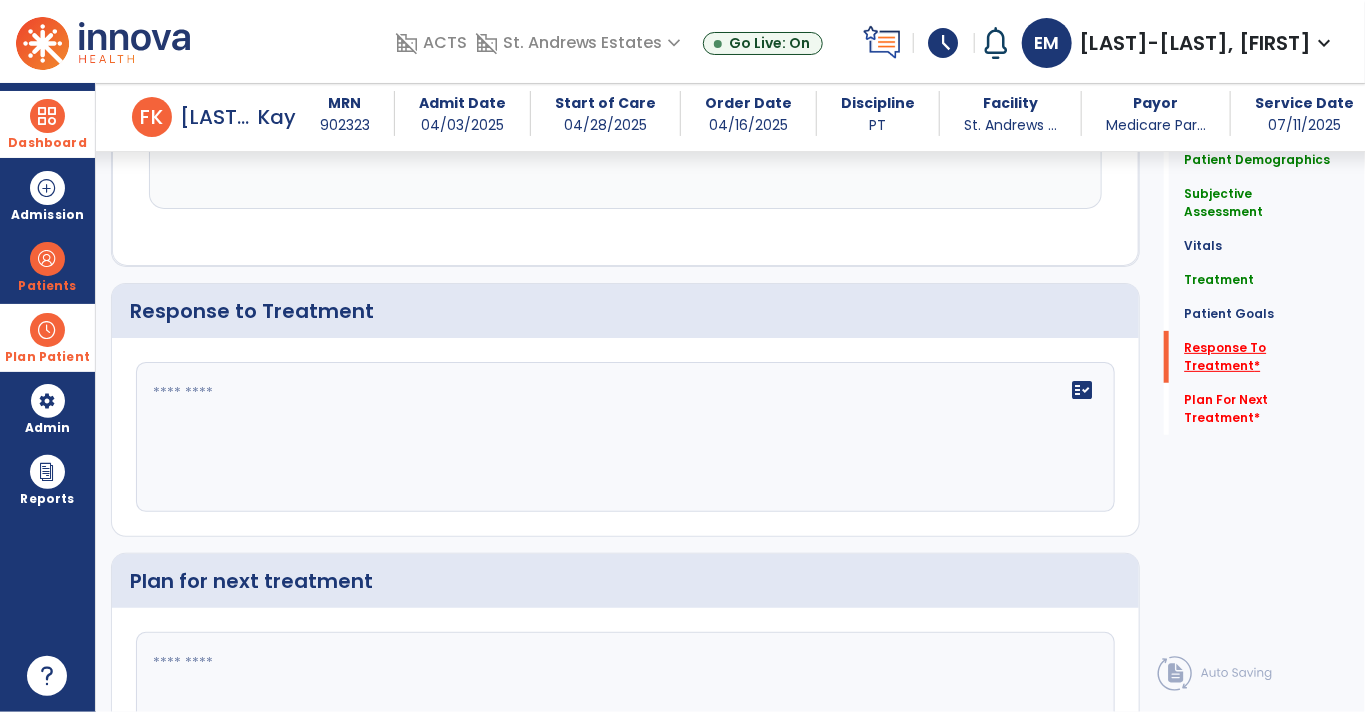 scroll, scrollTop: 3306, scrollLeft: 0, axis: vertical 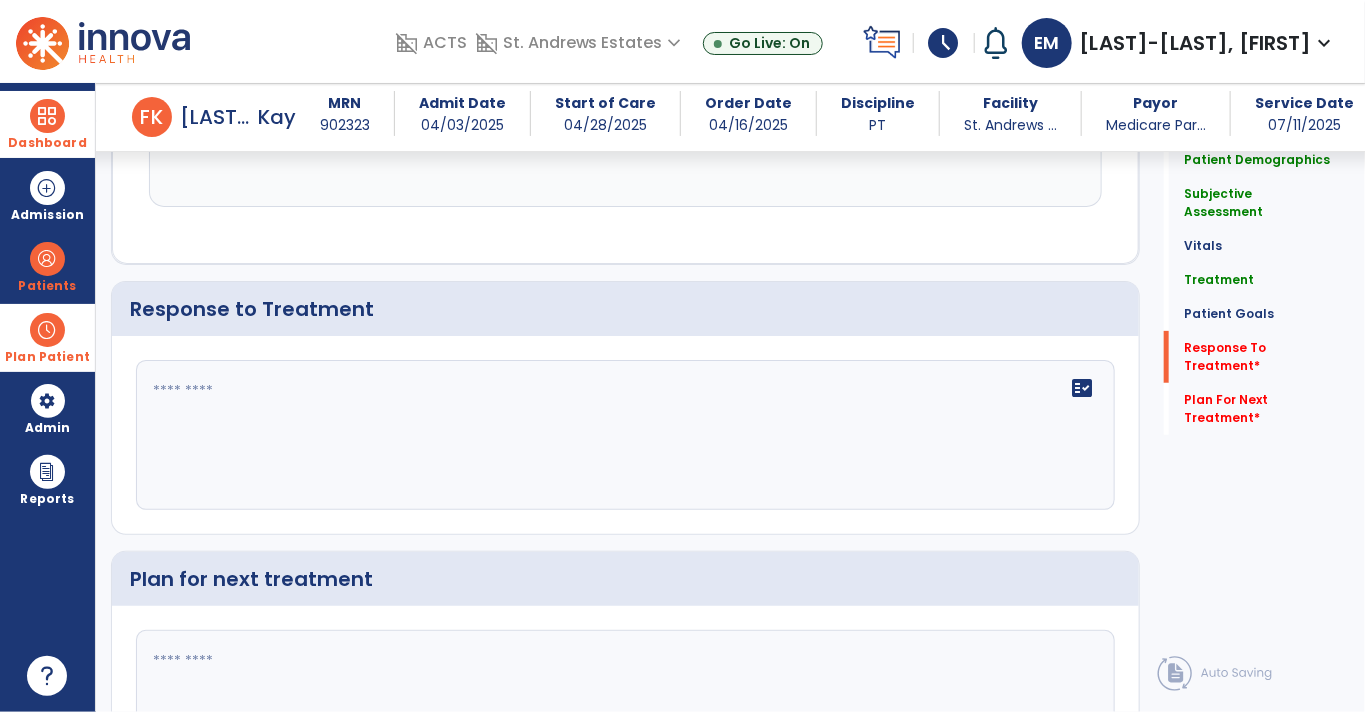 click 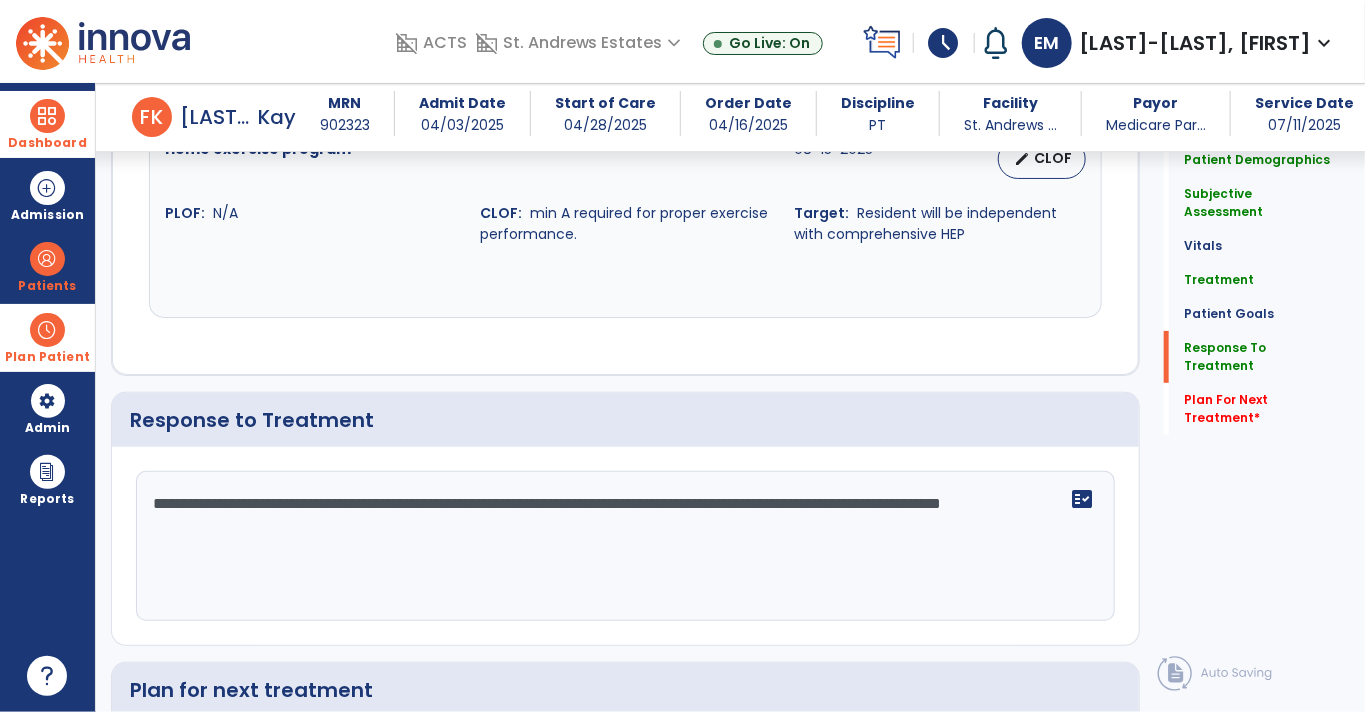 scroll, scrollTop: 3307, scrollLeft: 0, axis: vertical 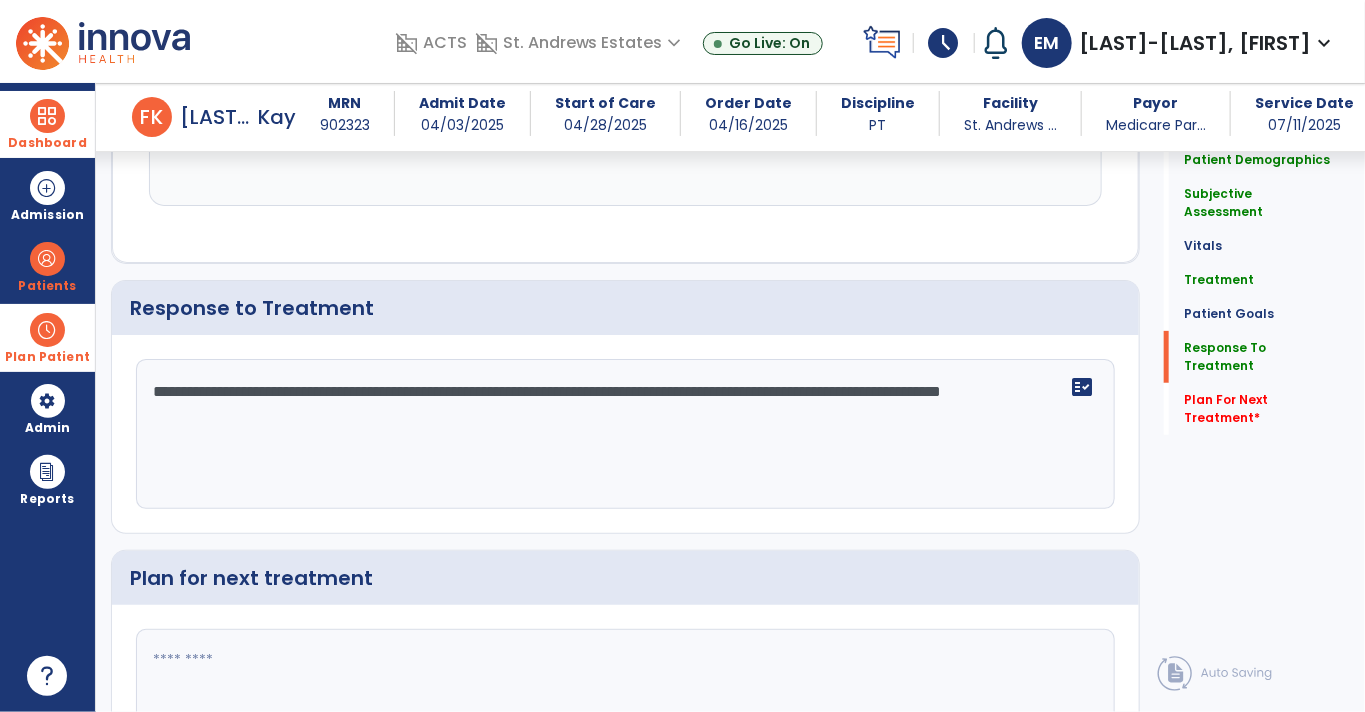 click on "**********" 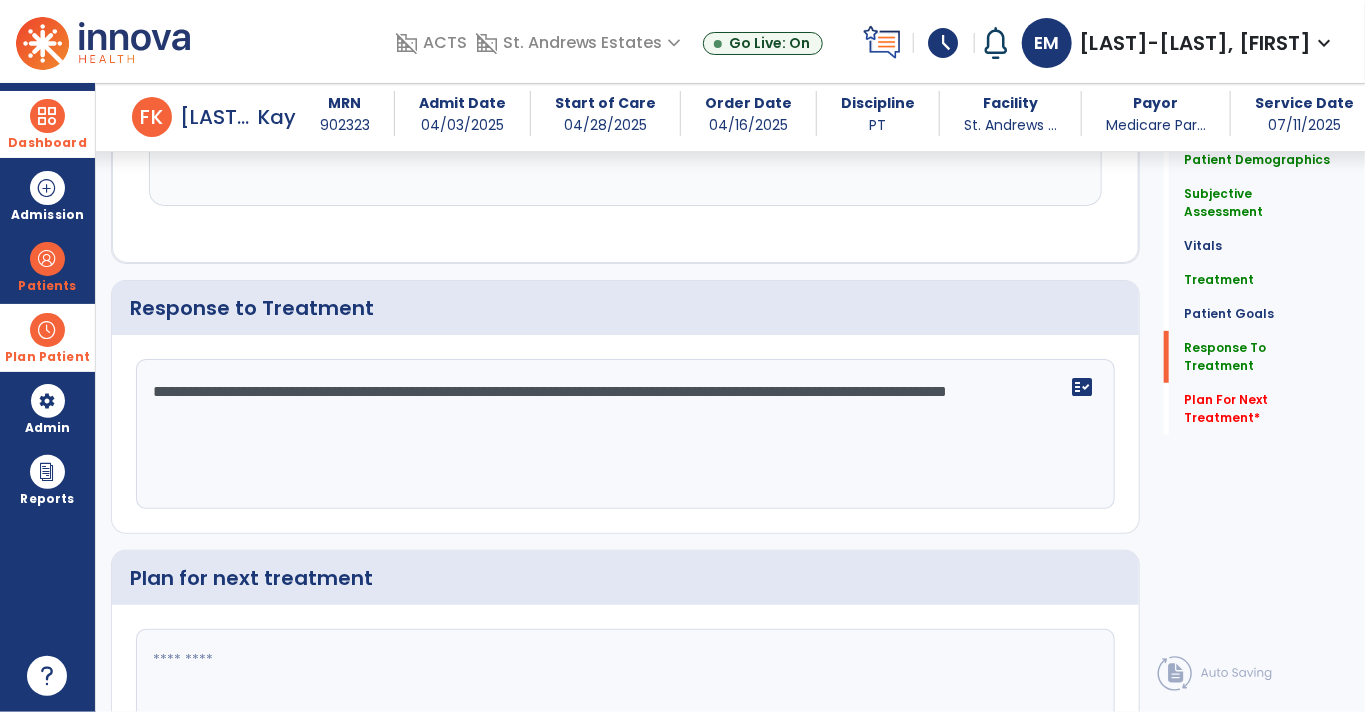 click on "**********" 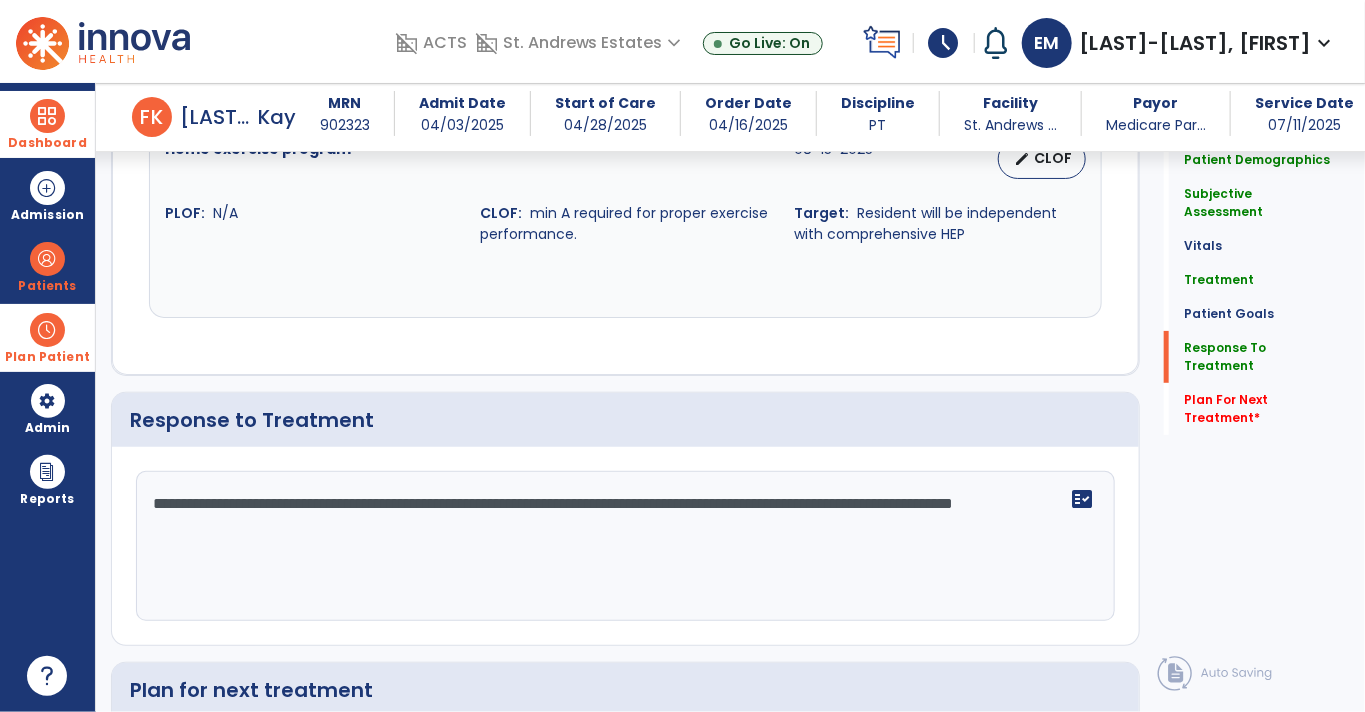 scroll, scrollTop: 3307, scrollLeft: 0, axis: vertical 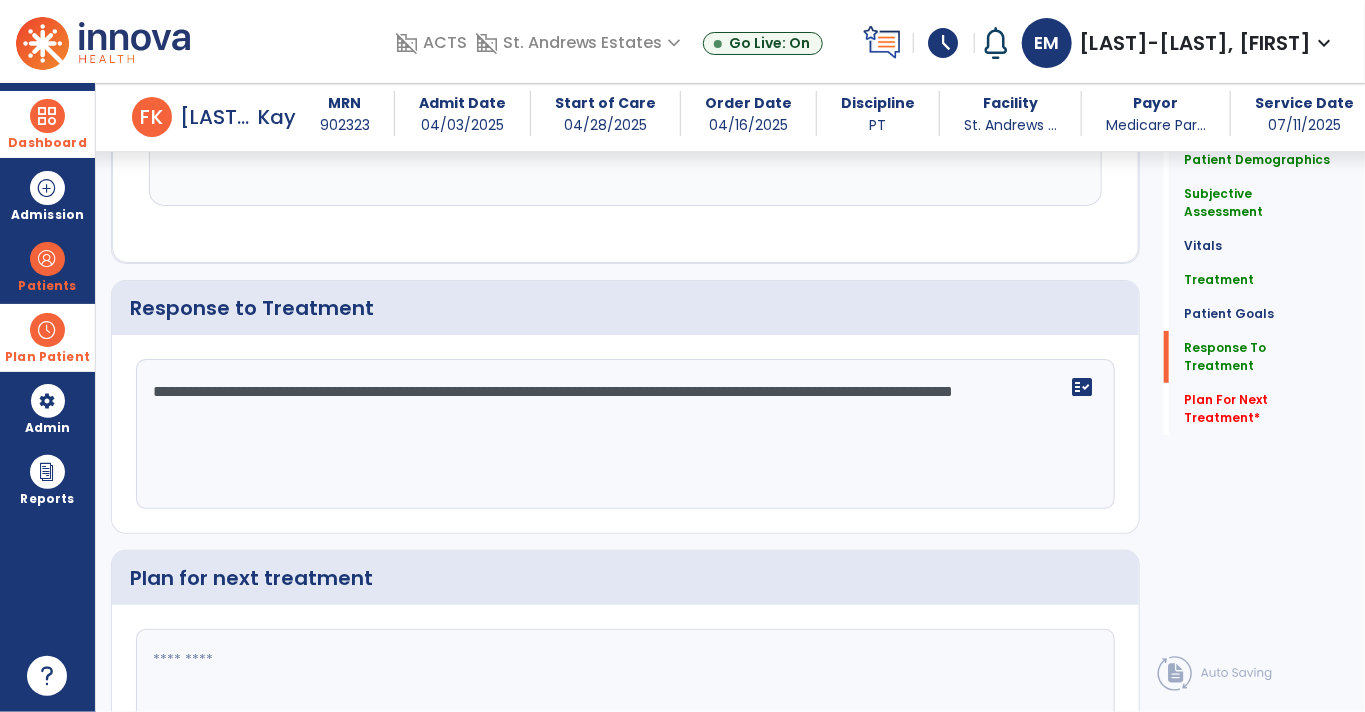 click on "**********" 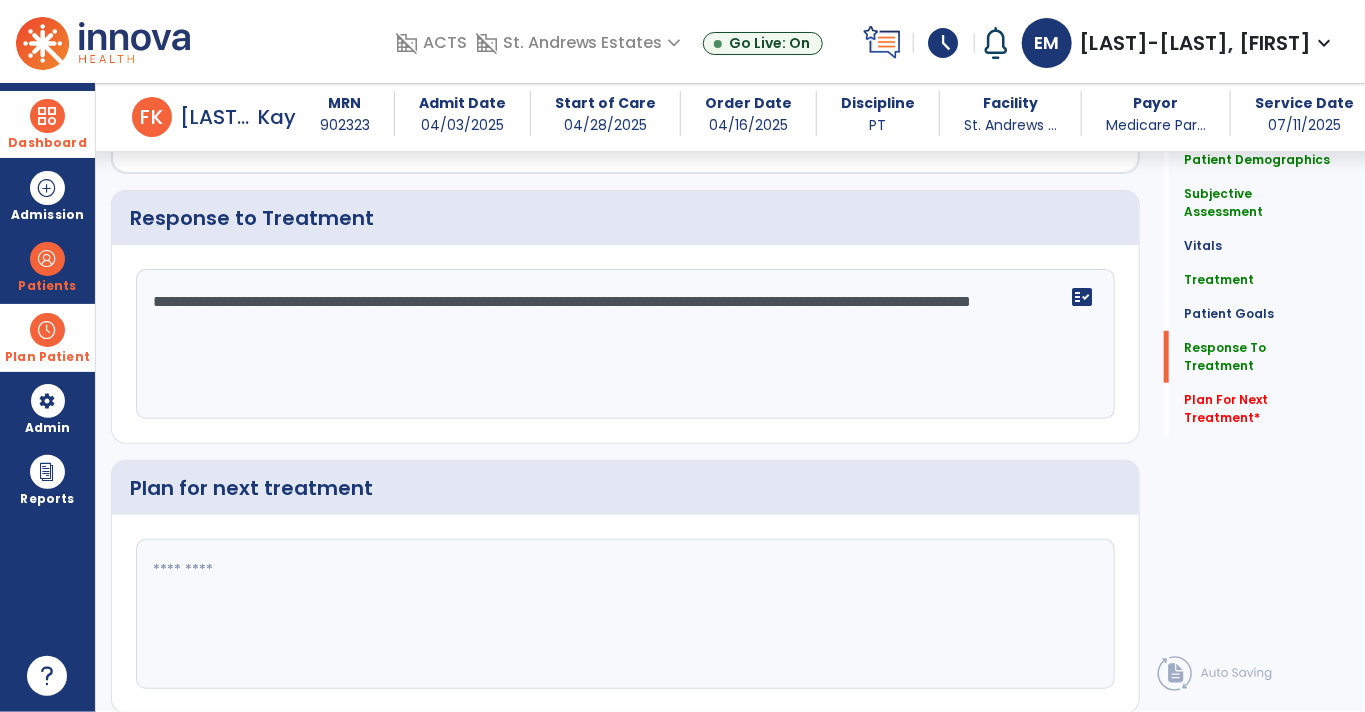 scroll, scrollTop: 3451, scrollLeft: 0, axis: vertical 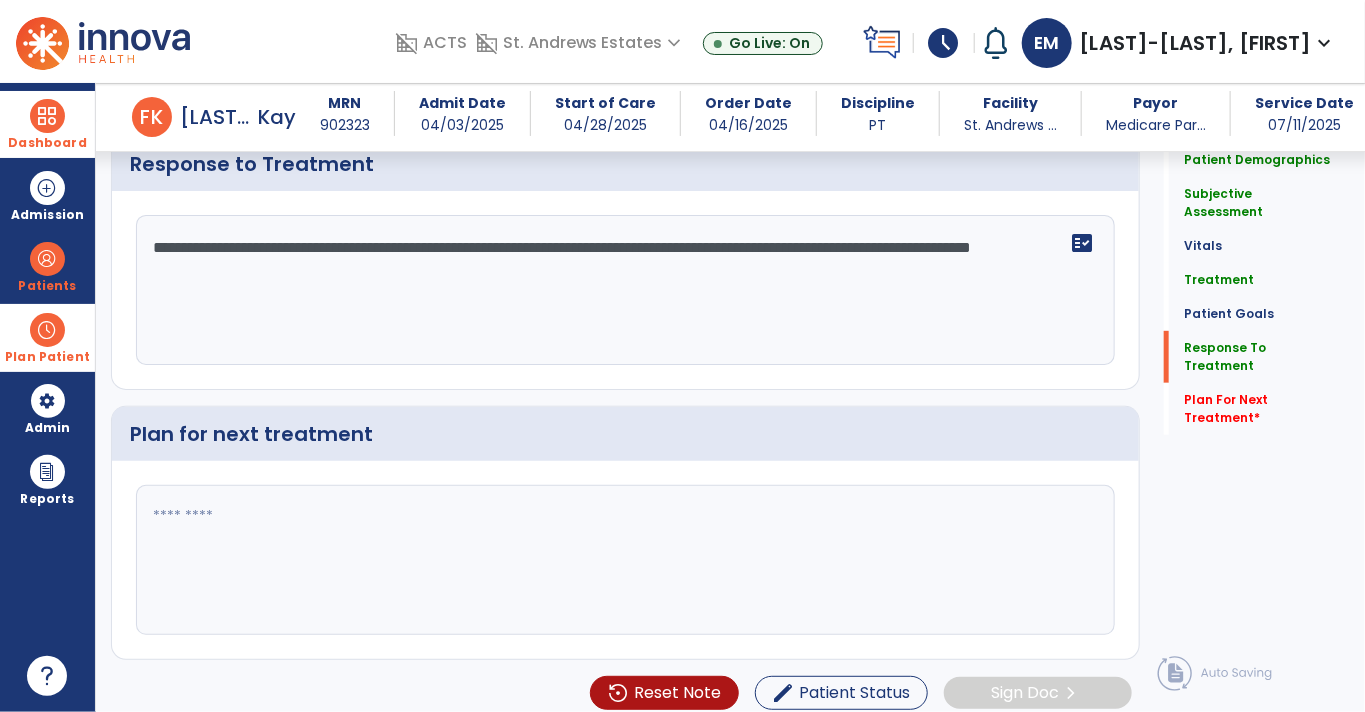 type on "**********" 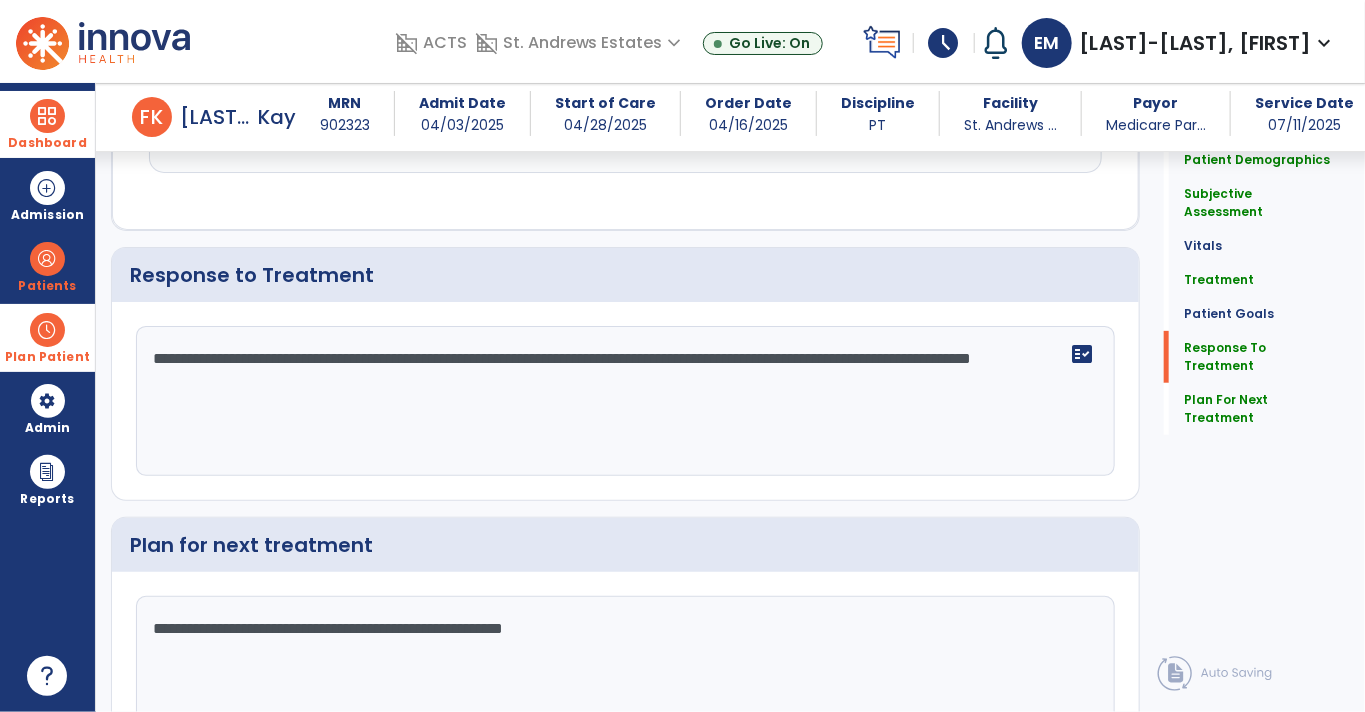 scroll, scrollTop: 3451, scrollLeft: 0, axis: vertical 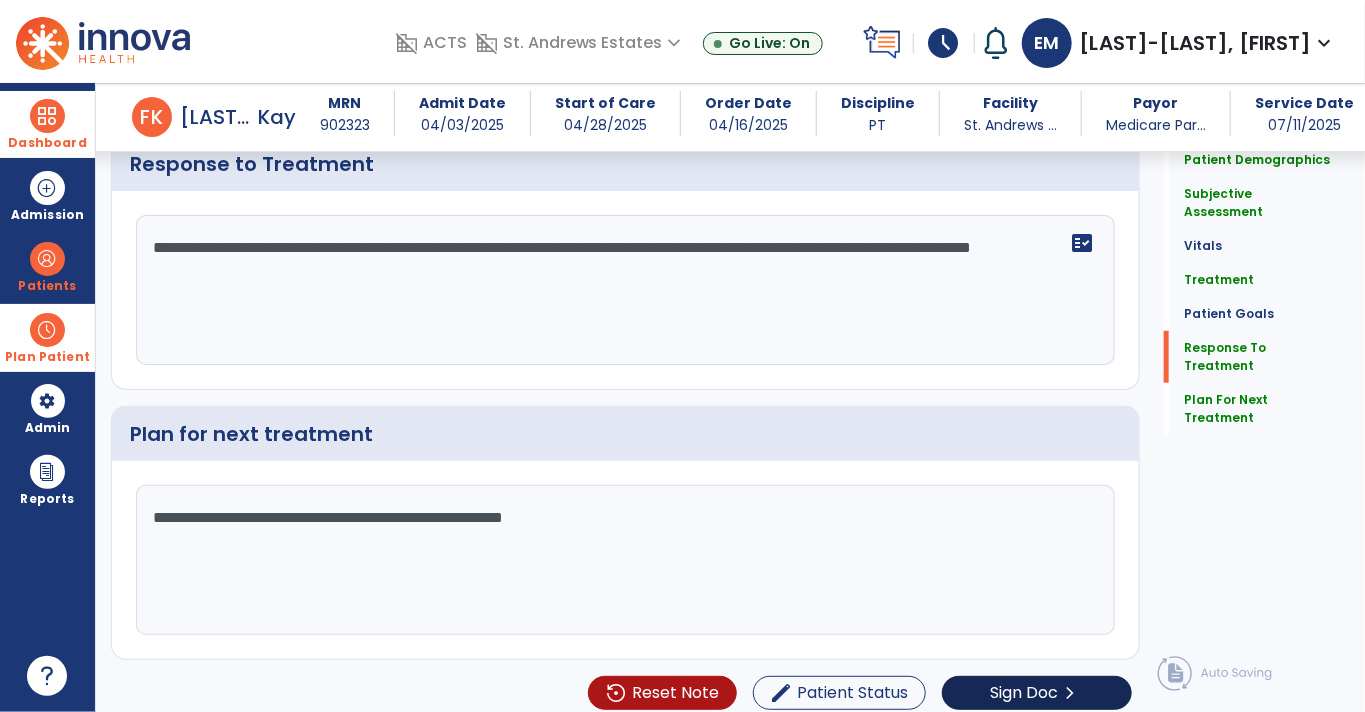 type on "**********" 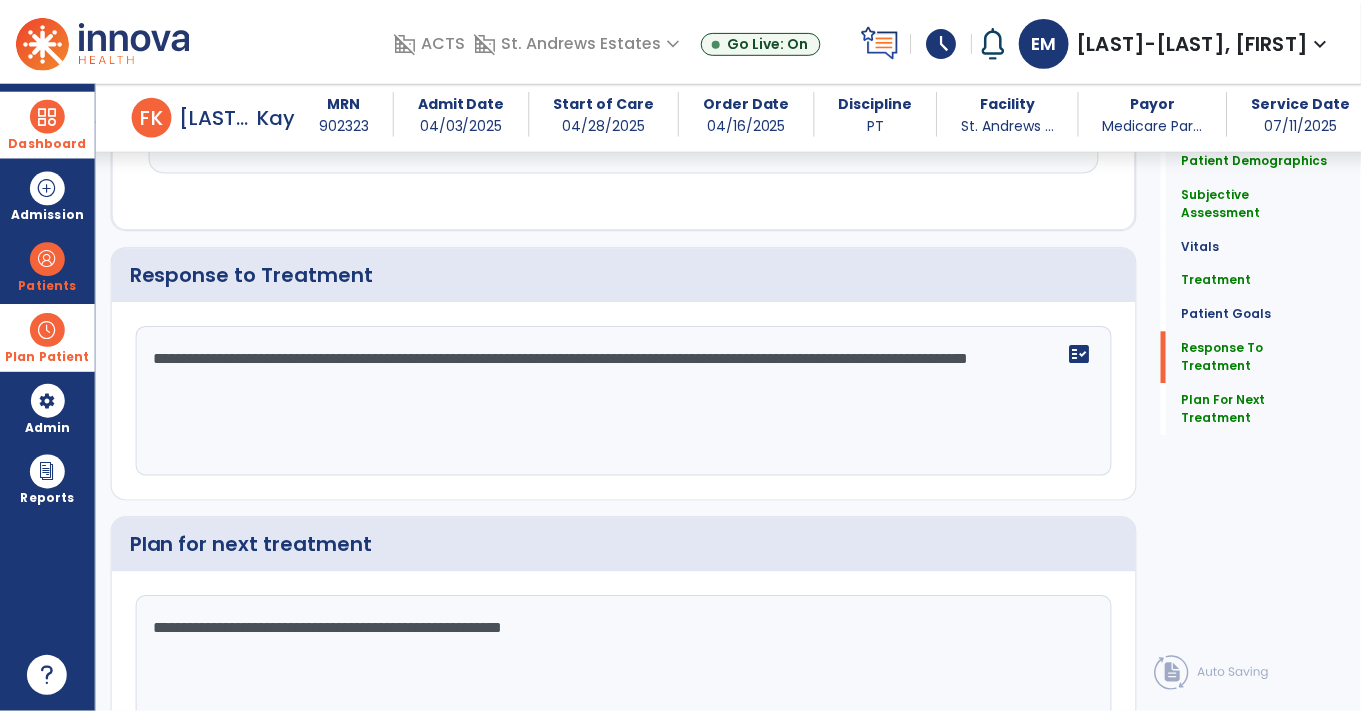 scroll, scrollTop: 3451, scrollLeft: 0, axis: vertical 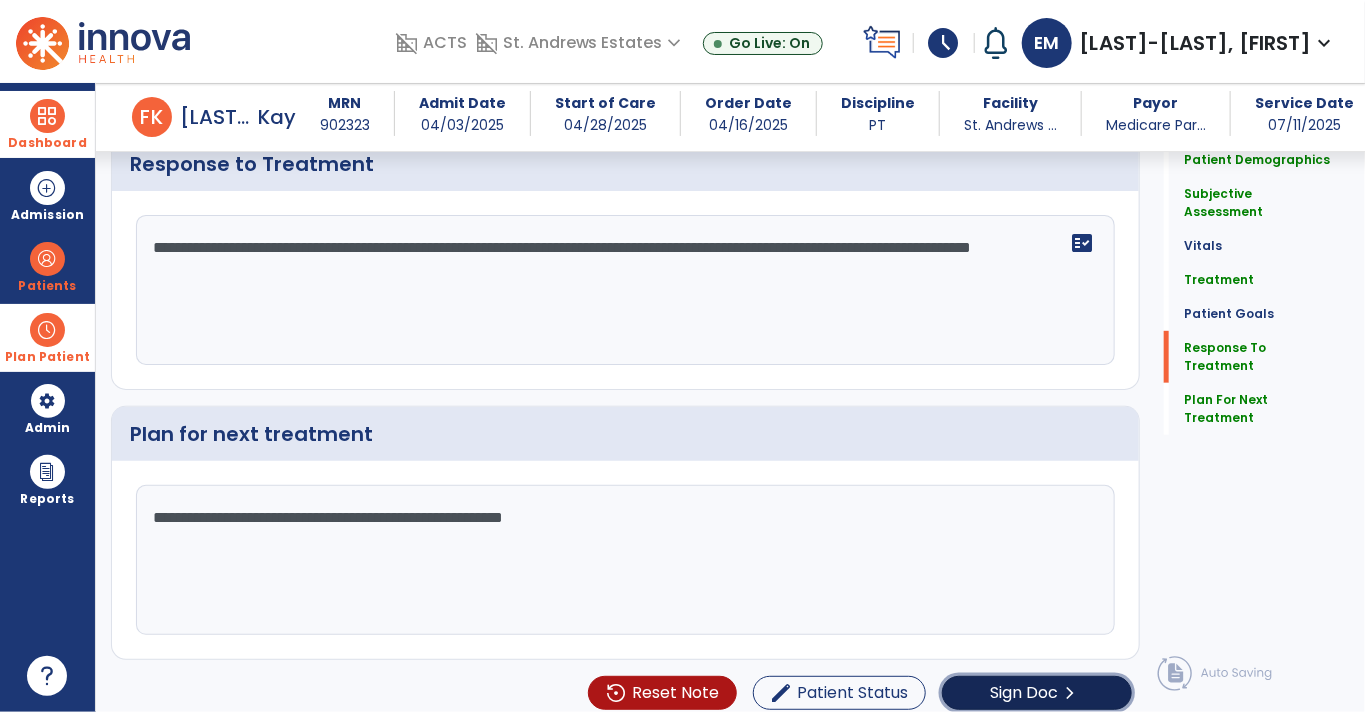 click on "Sign Doc" 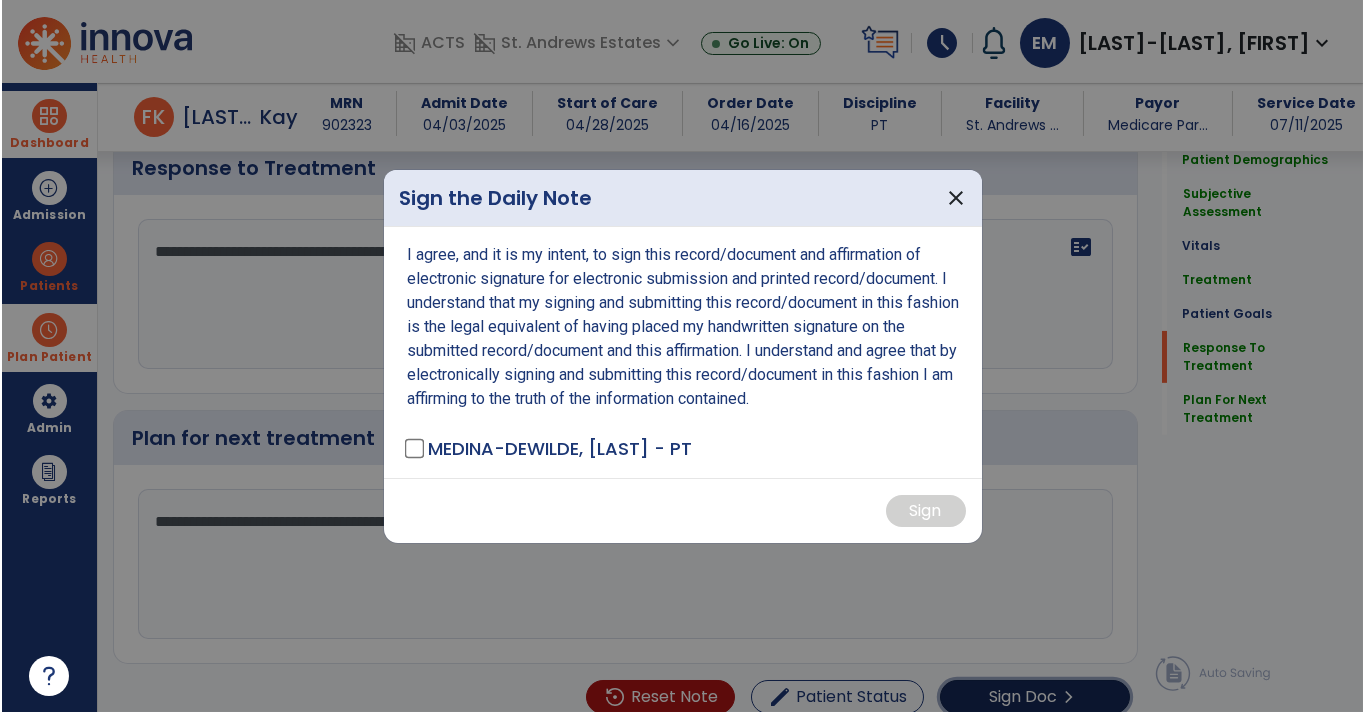 scroll, scrollTop: 3451, scrollLeft: 0, axis: vertical 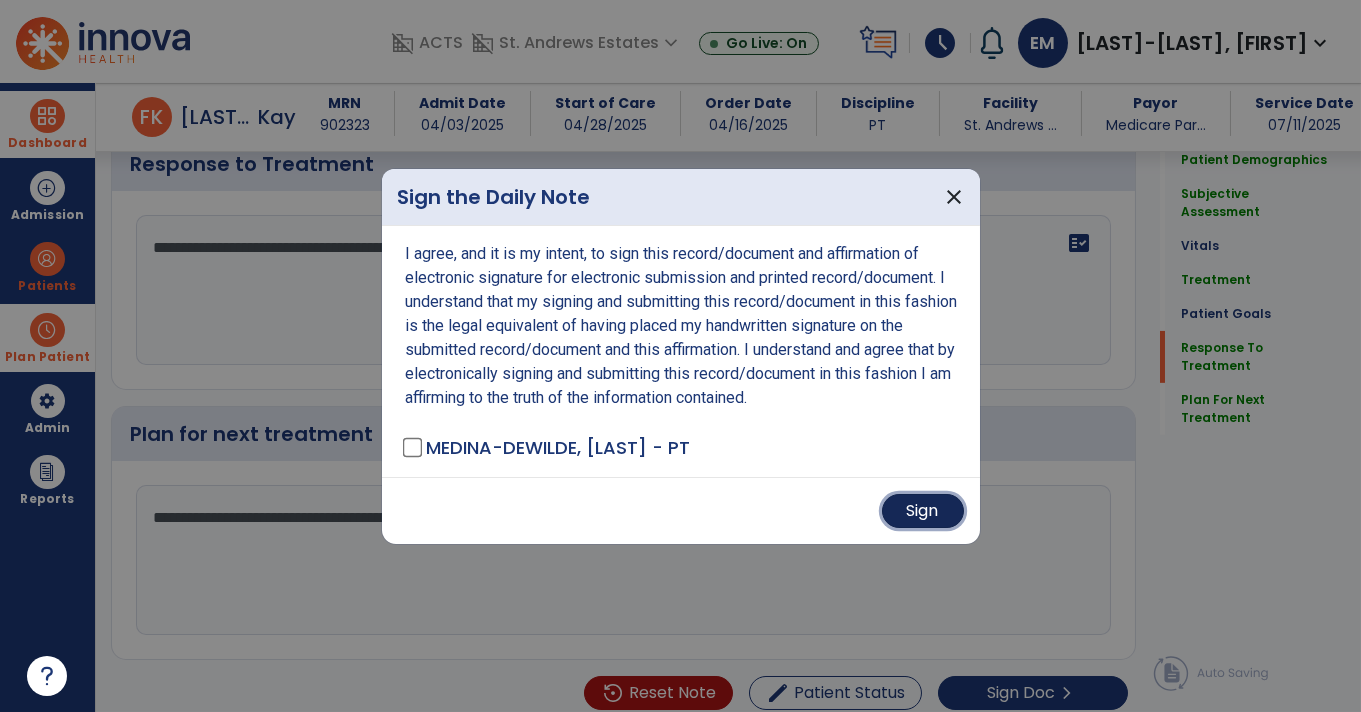 click on "Sign" at bounding box center (923, 511) 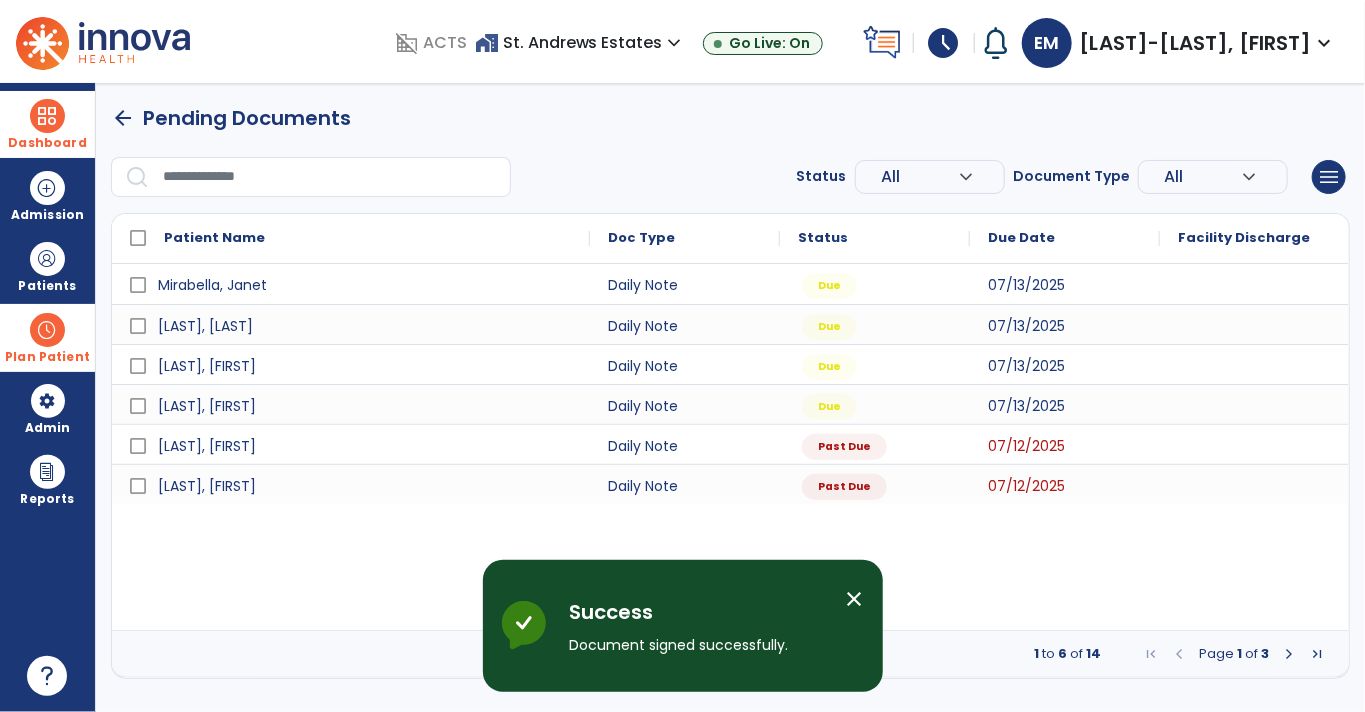scroll, scrollTop: 0, scrollLeft: 0, axis: both 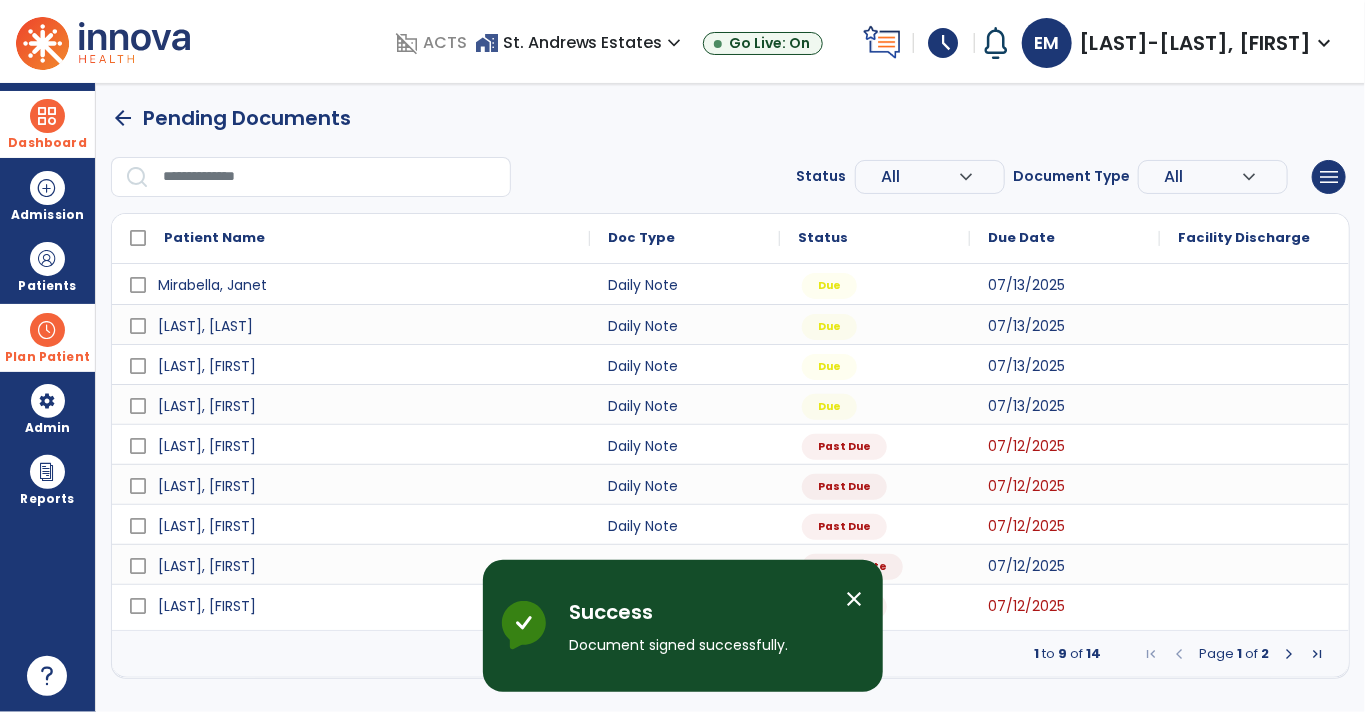 click at bounding box center [1289, 654] 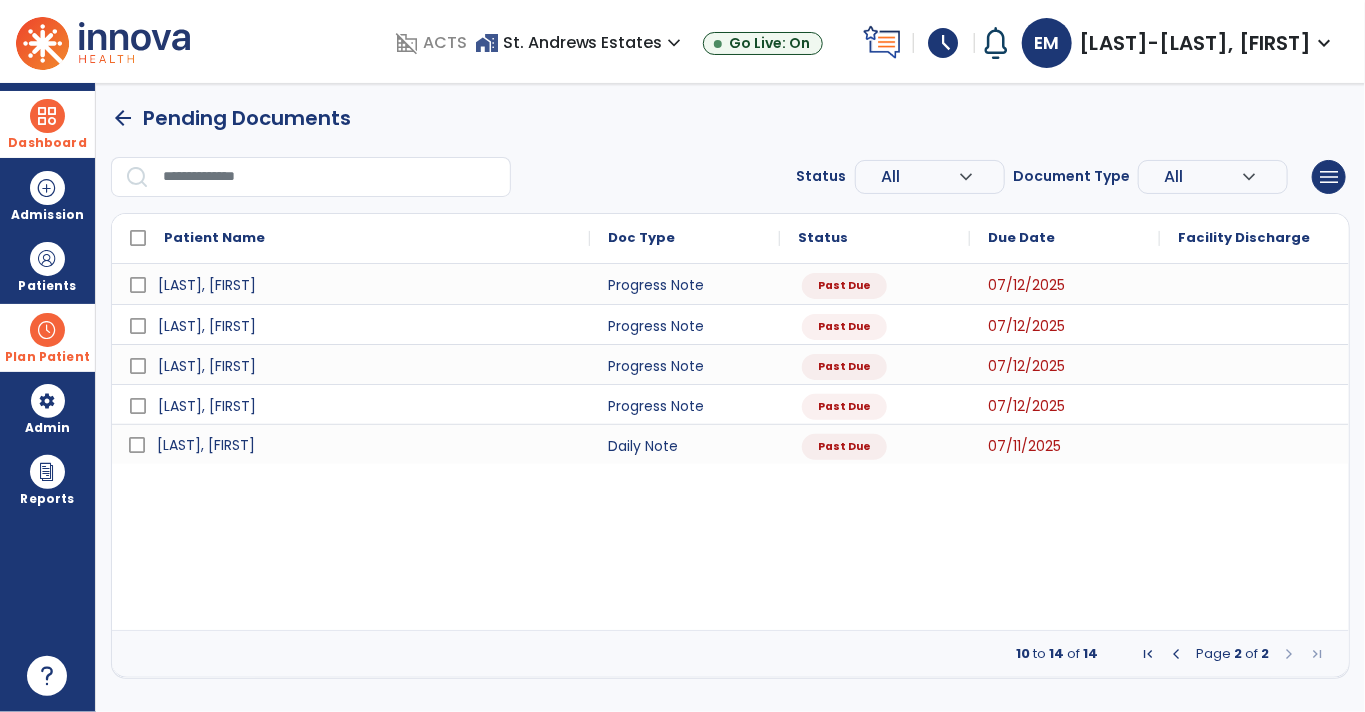 click on "[LAST], [FIRST]" at bounding box center [365, 445] 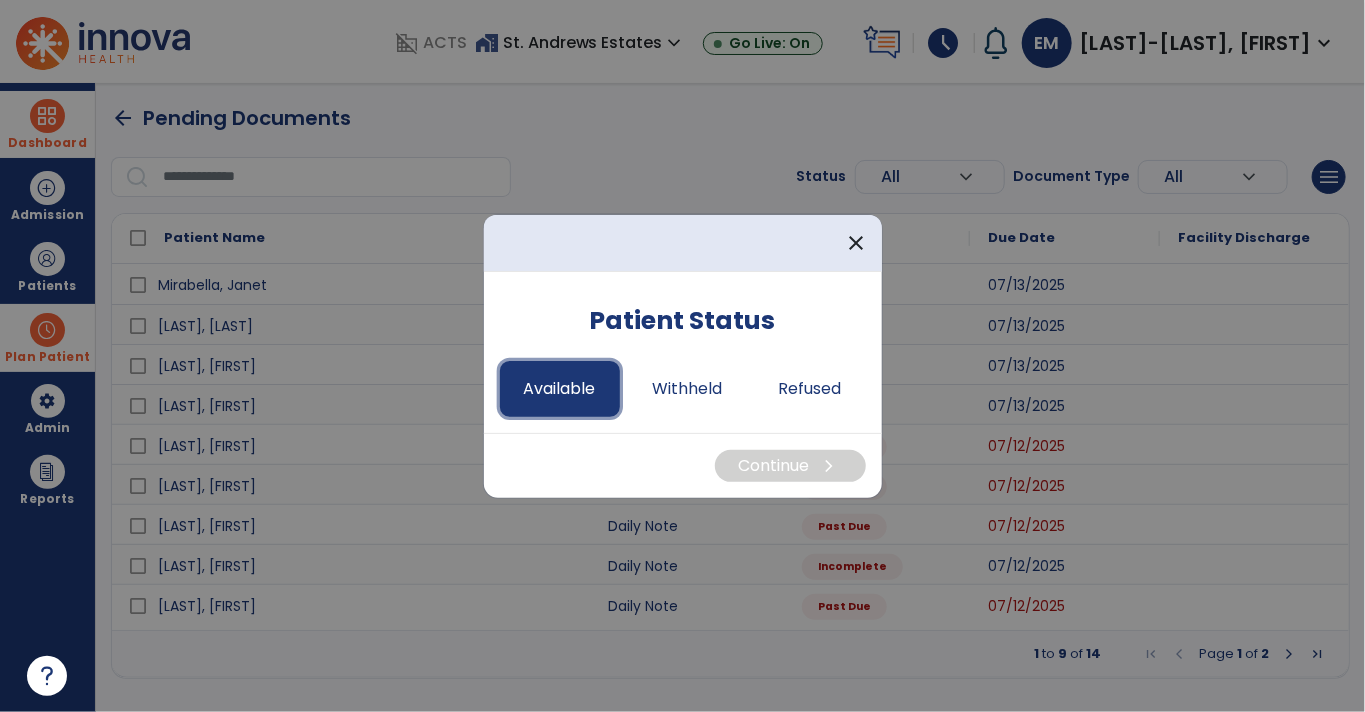 click on "Available" at bounding box center [560, 389] 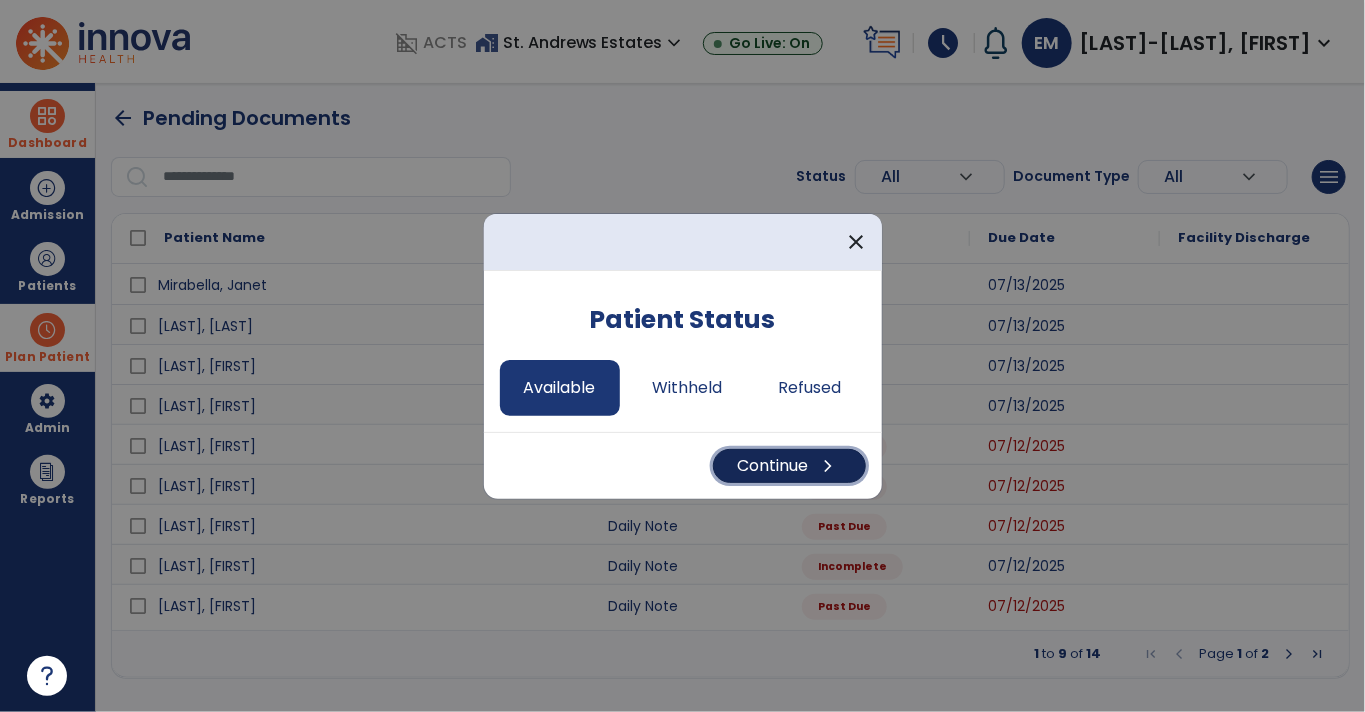 click on "Continue   chevron_right" at bounding box center (789, 466) 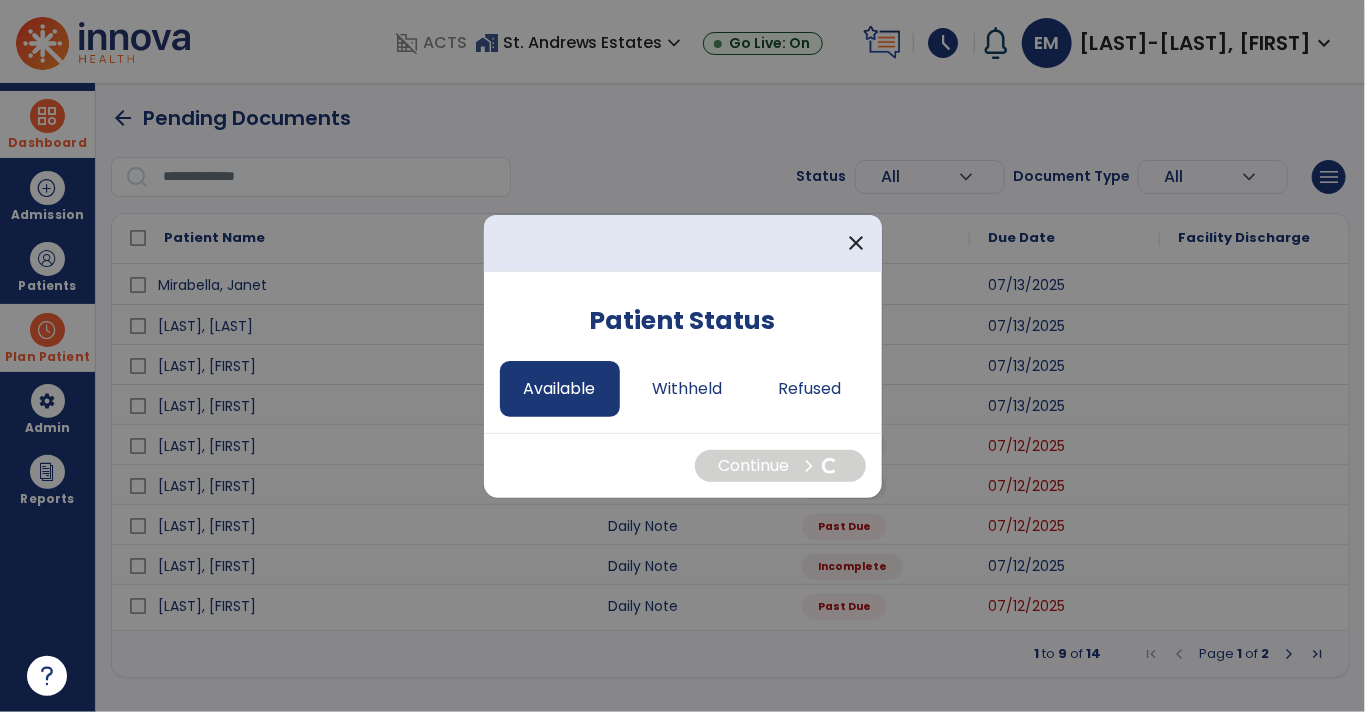 select on "*" 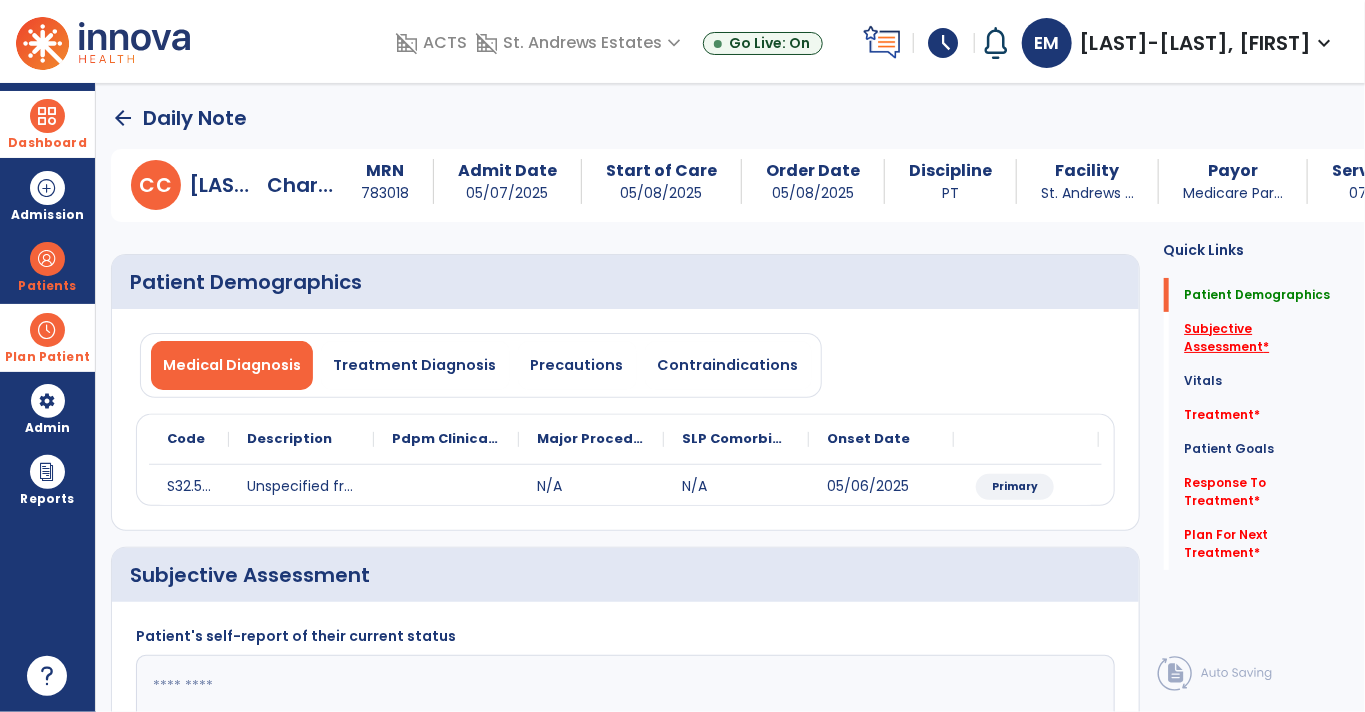 click on "Subjective Assessment   *" 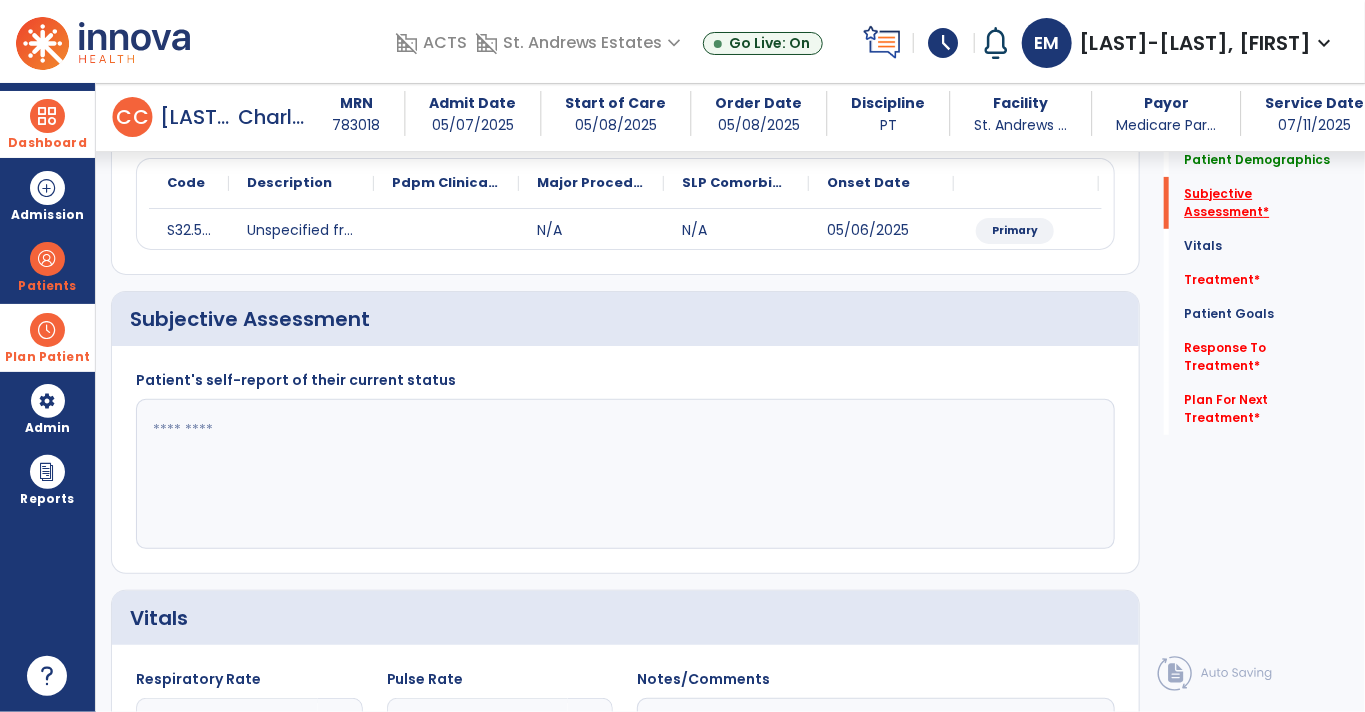 scroll, scrollTop: 288, scrollLeft: 0, axis: vertical 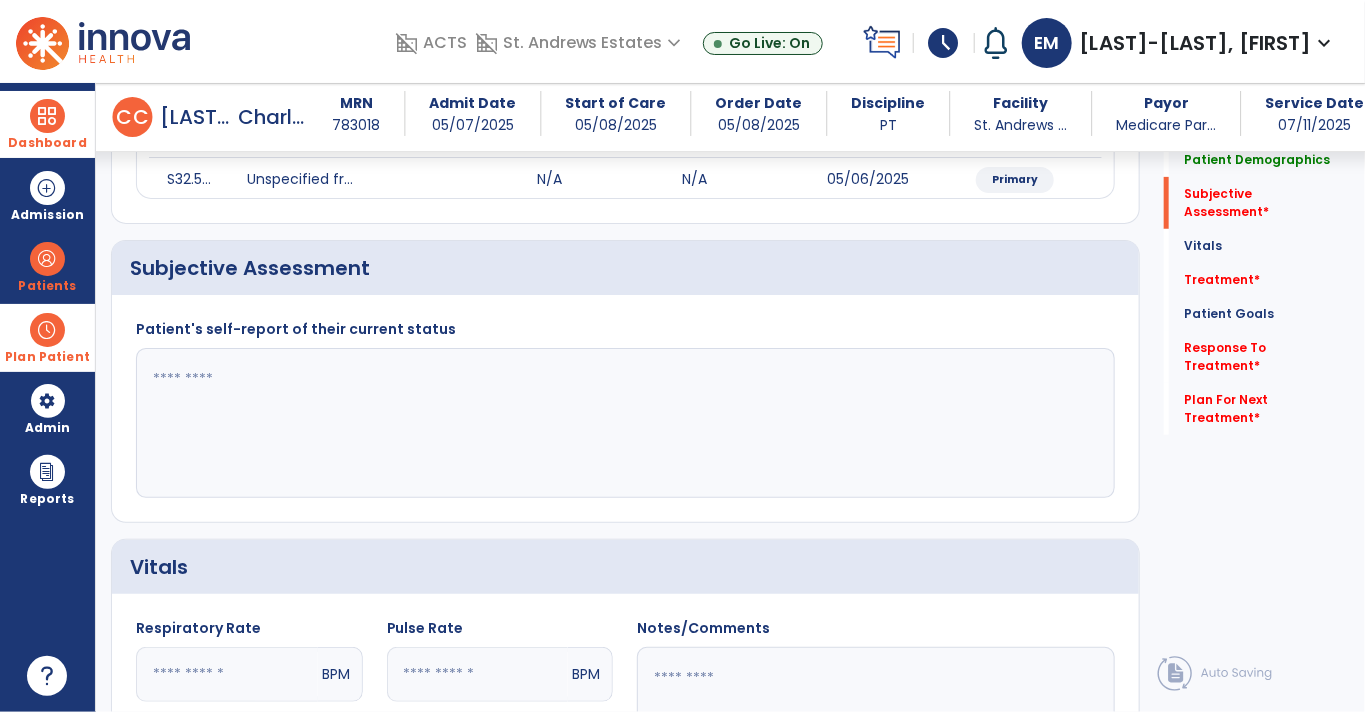 click 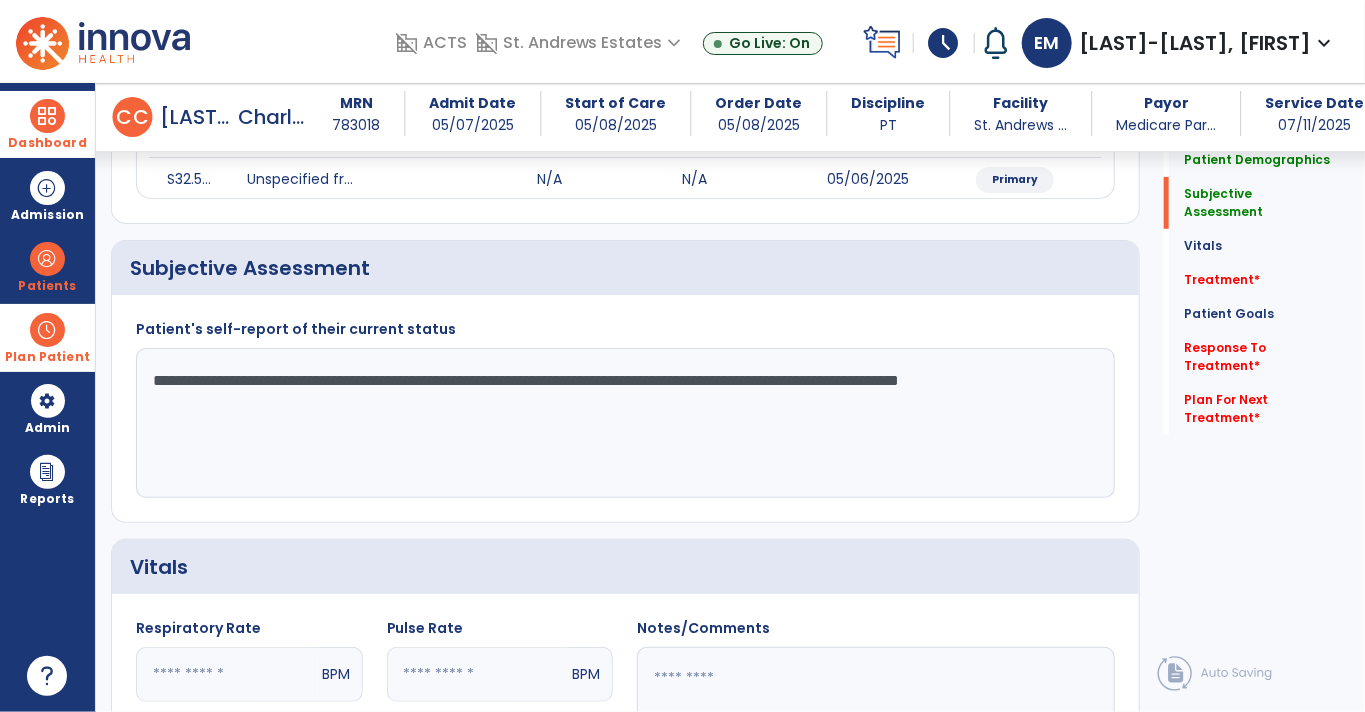 click on "**********" 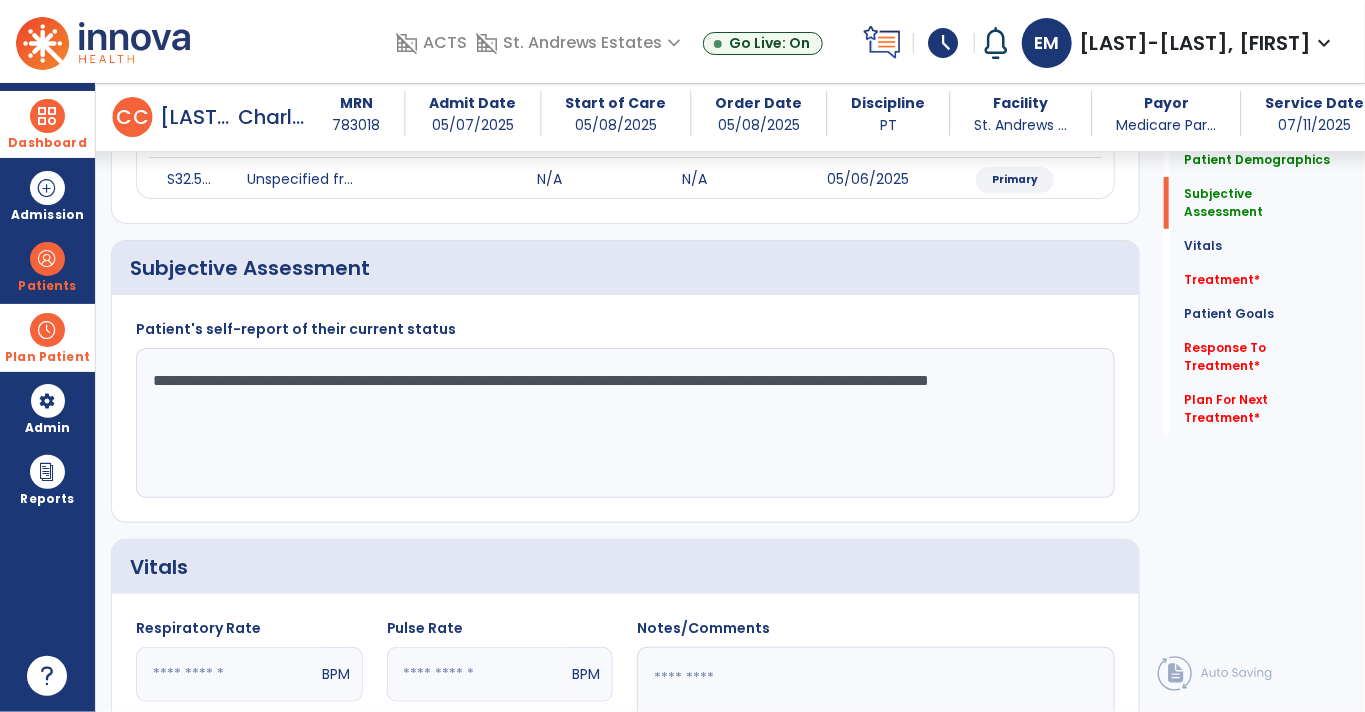 click on "**********" 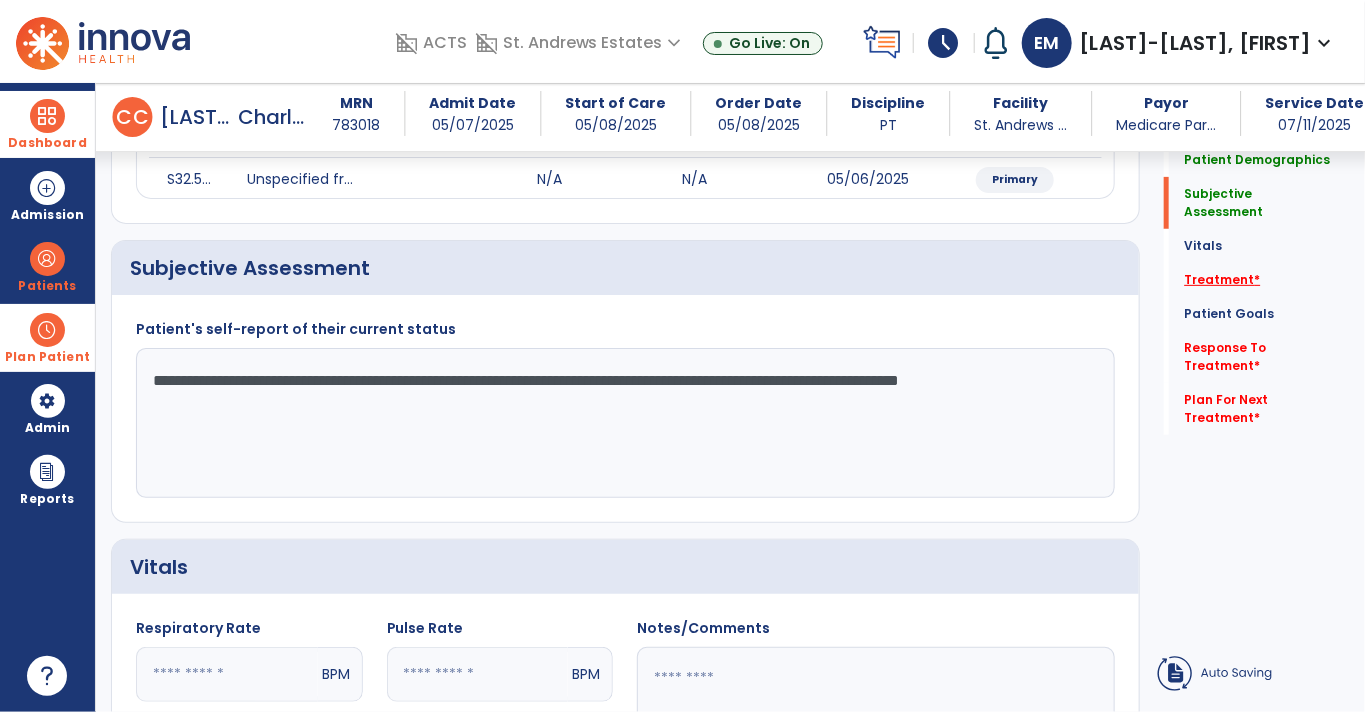 type on "**********" 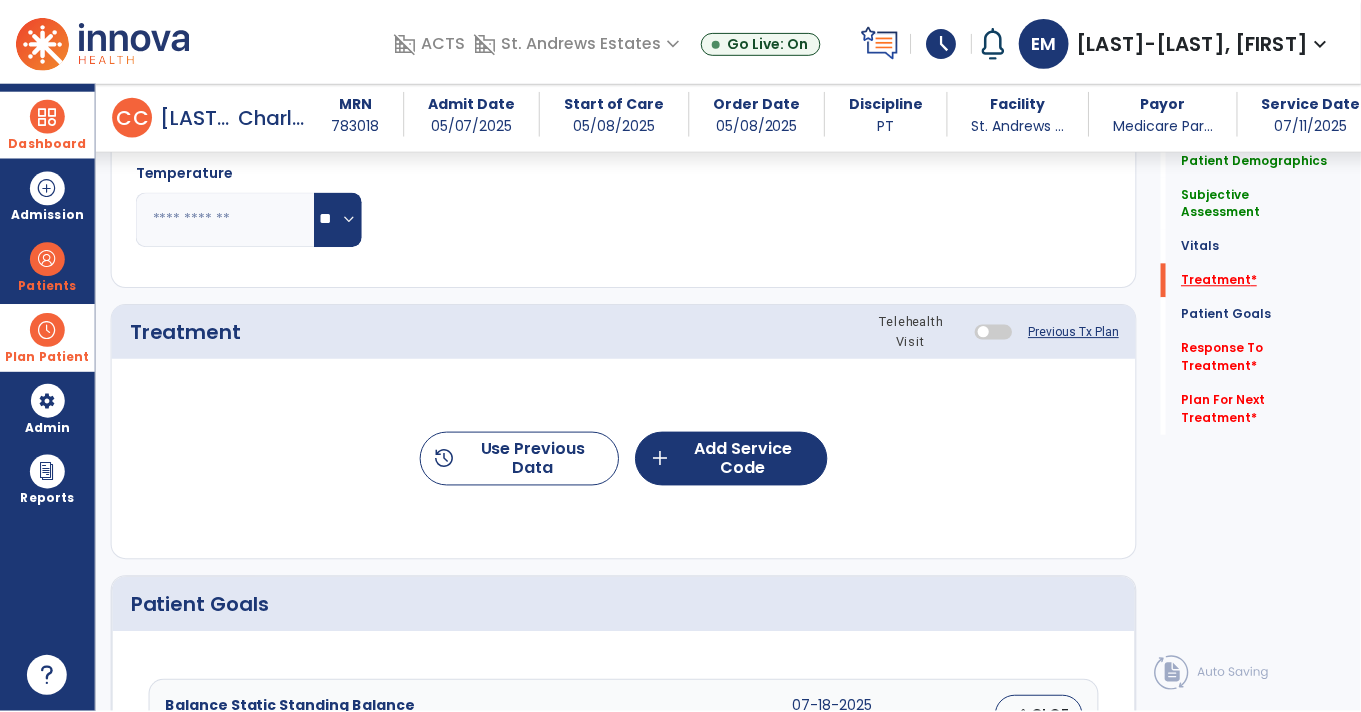 scroll, scrollTop: 975, scrollLeft: 0, axis: vertical 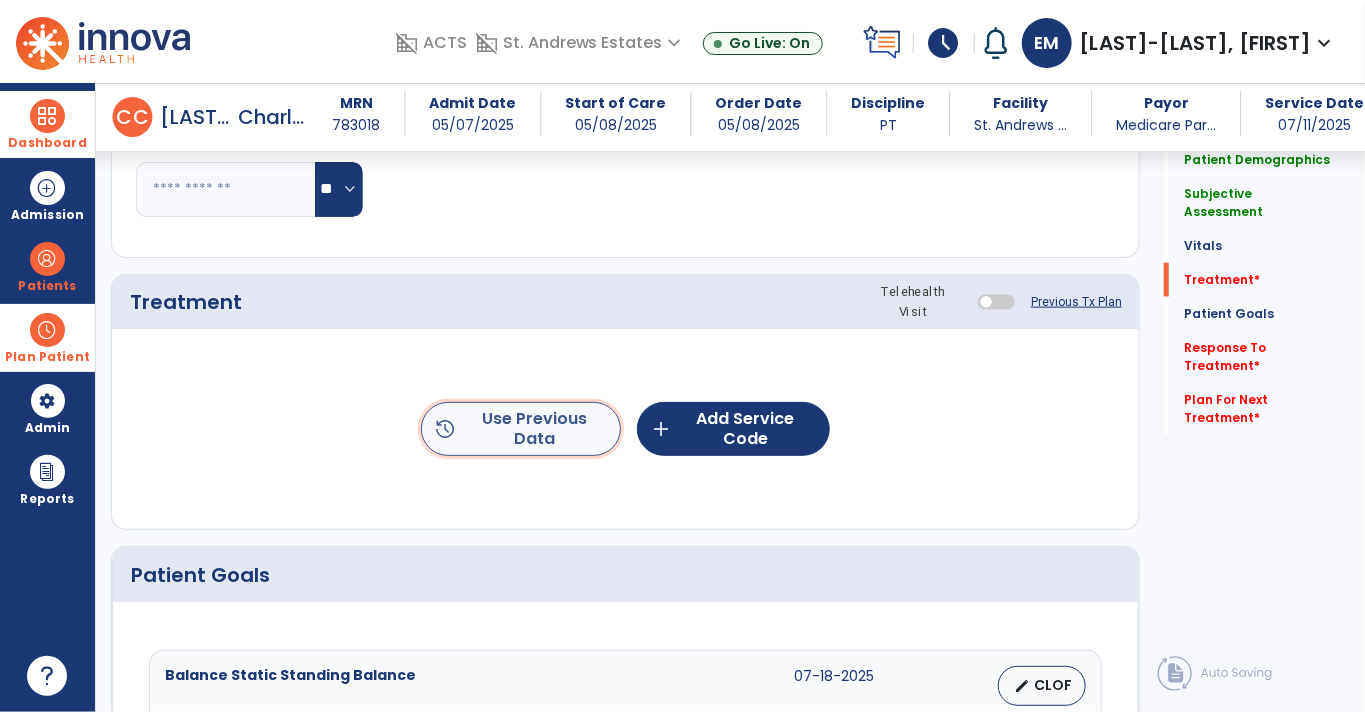 click on "history  Use Previous Data" 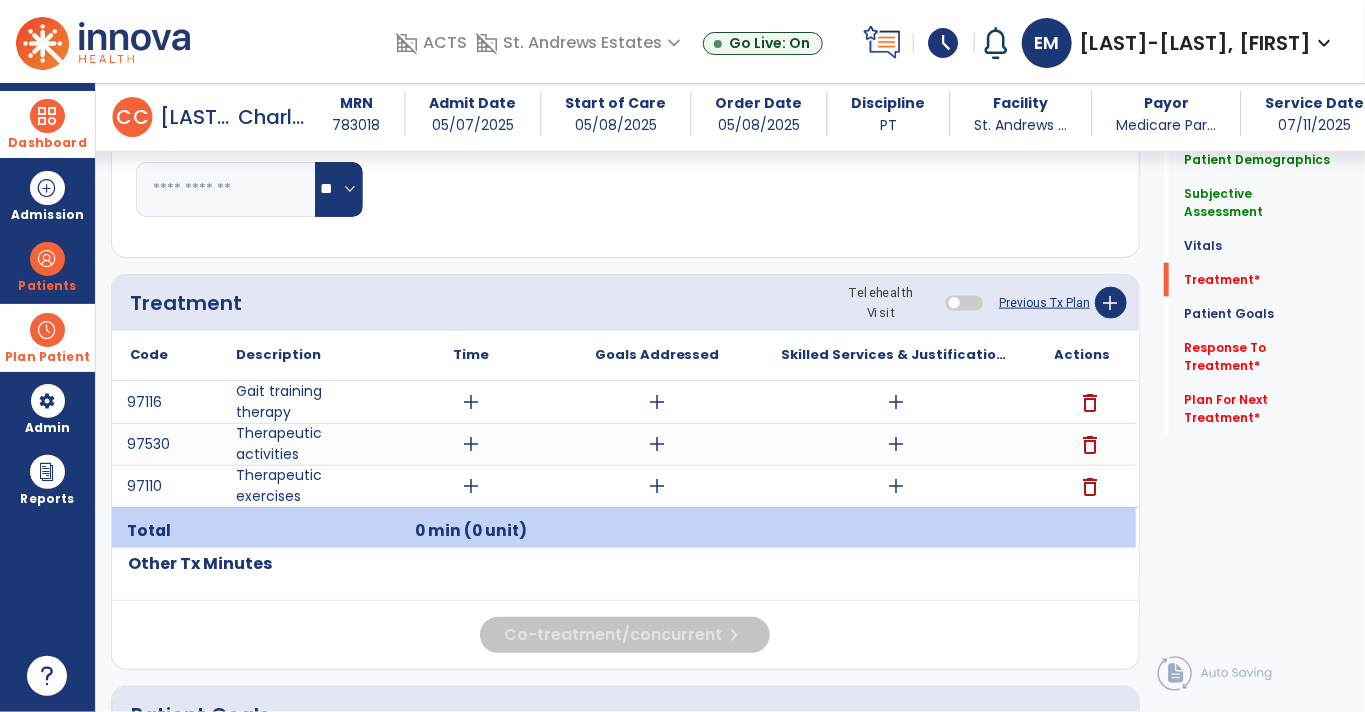 click on "add" at bounding box center [471, 402] 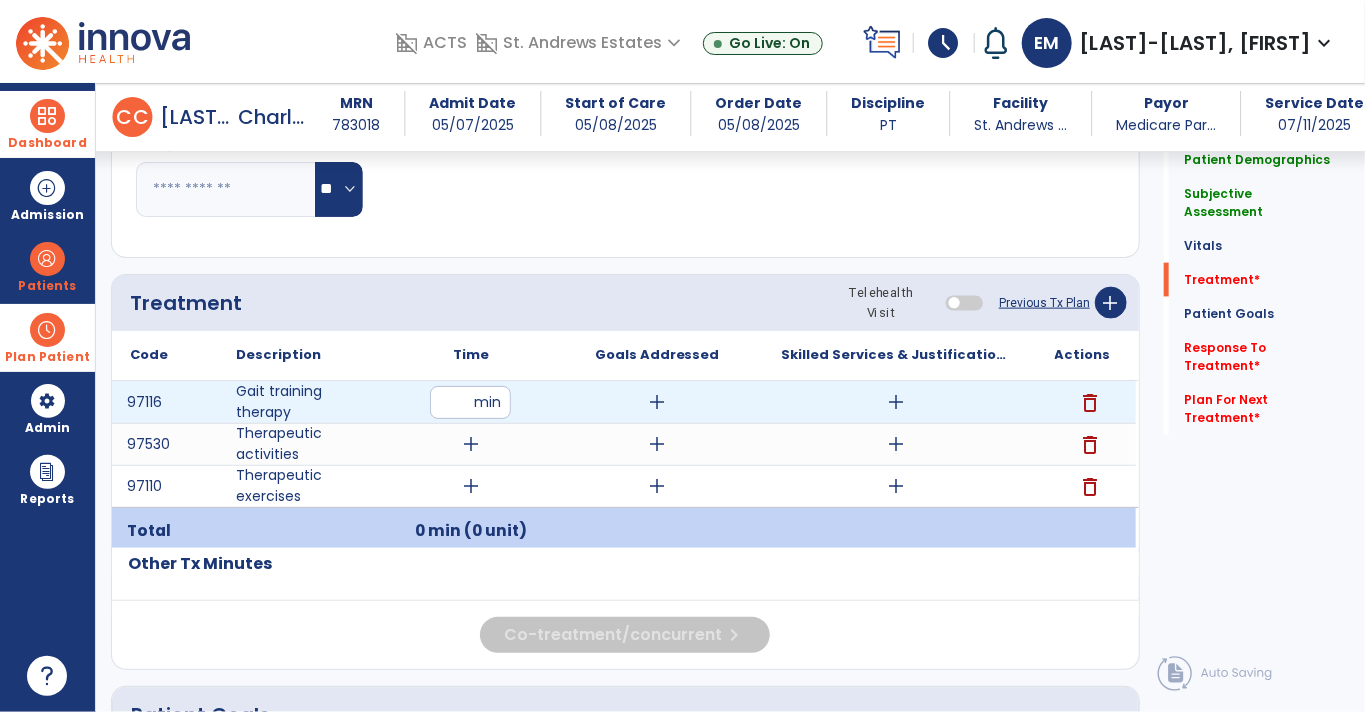 type on "**" 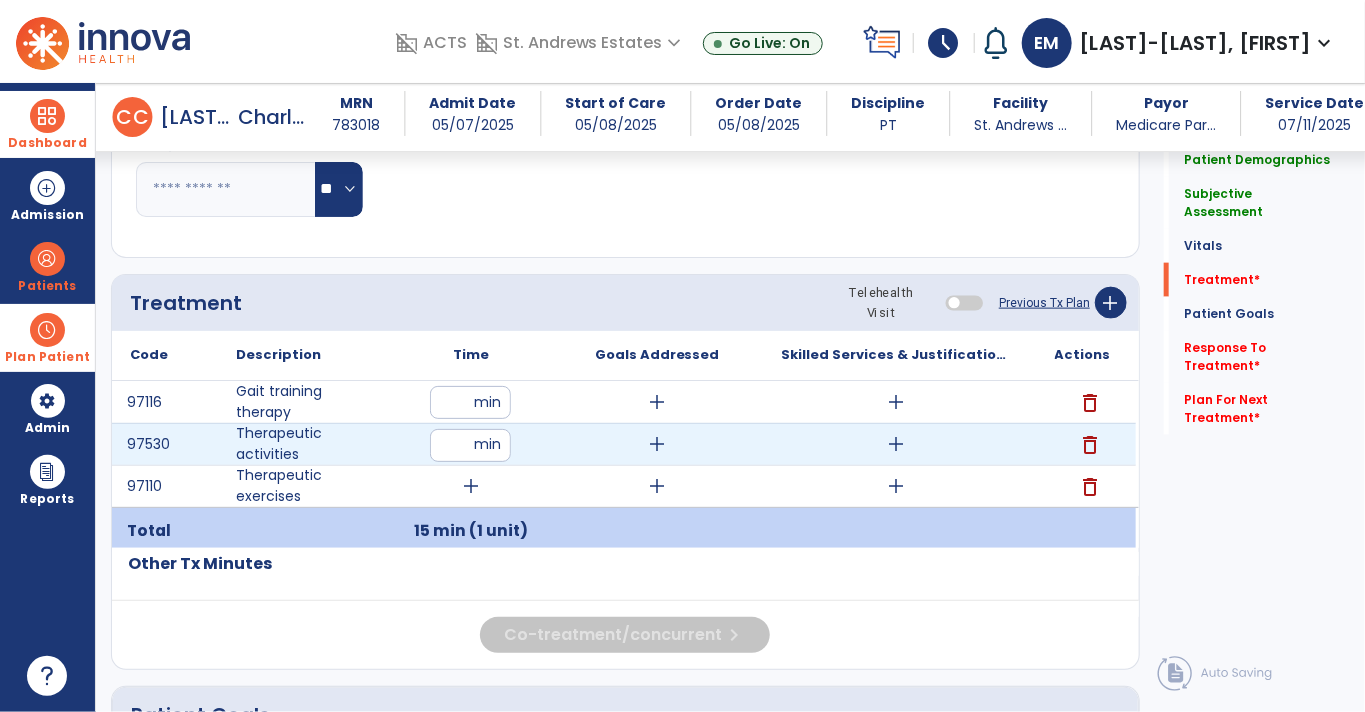 type on "**" 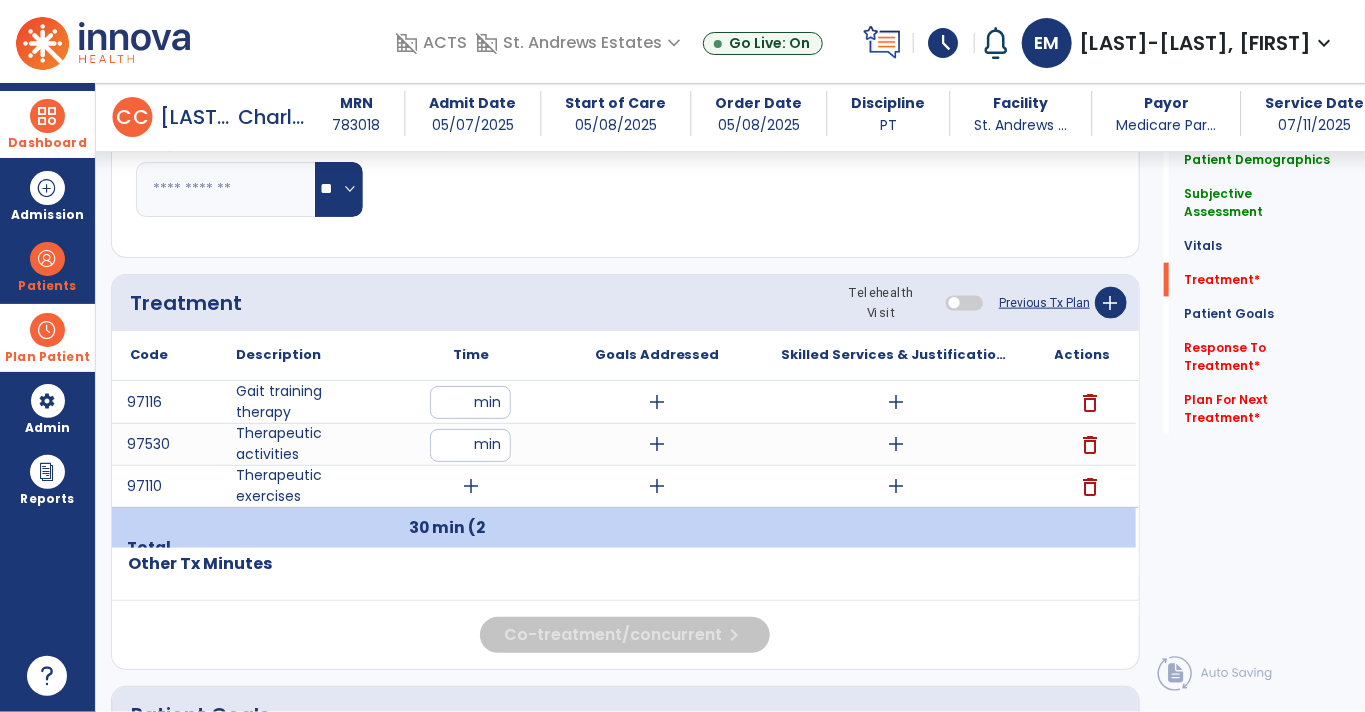 click on "add" at bounding box center [471, 486] 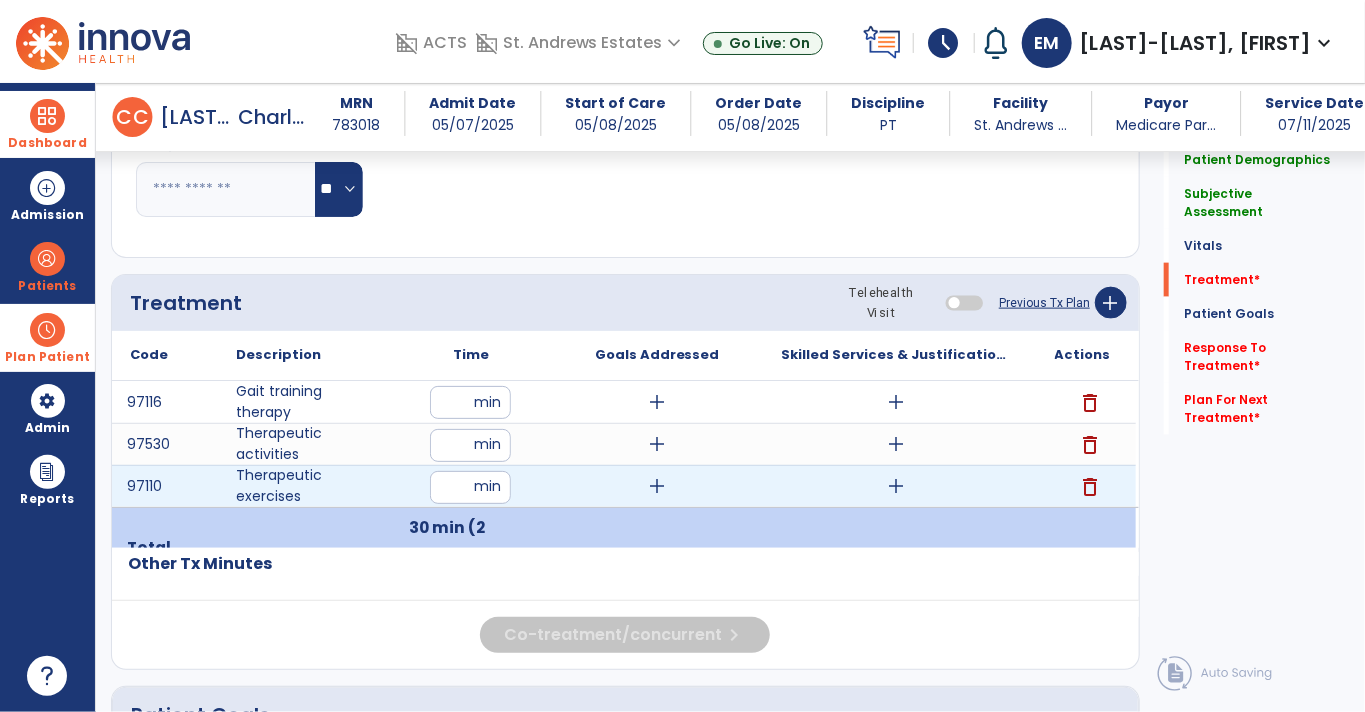 type on "**" 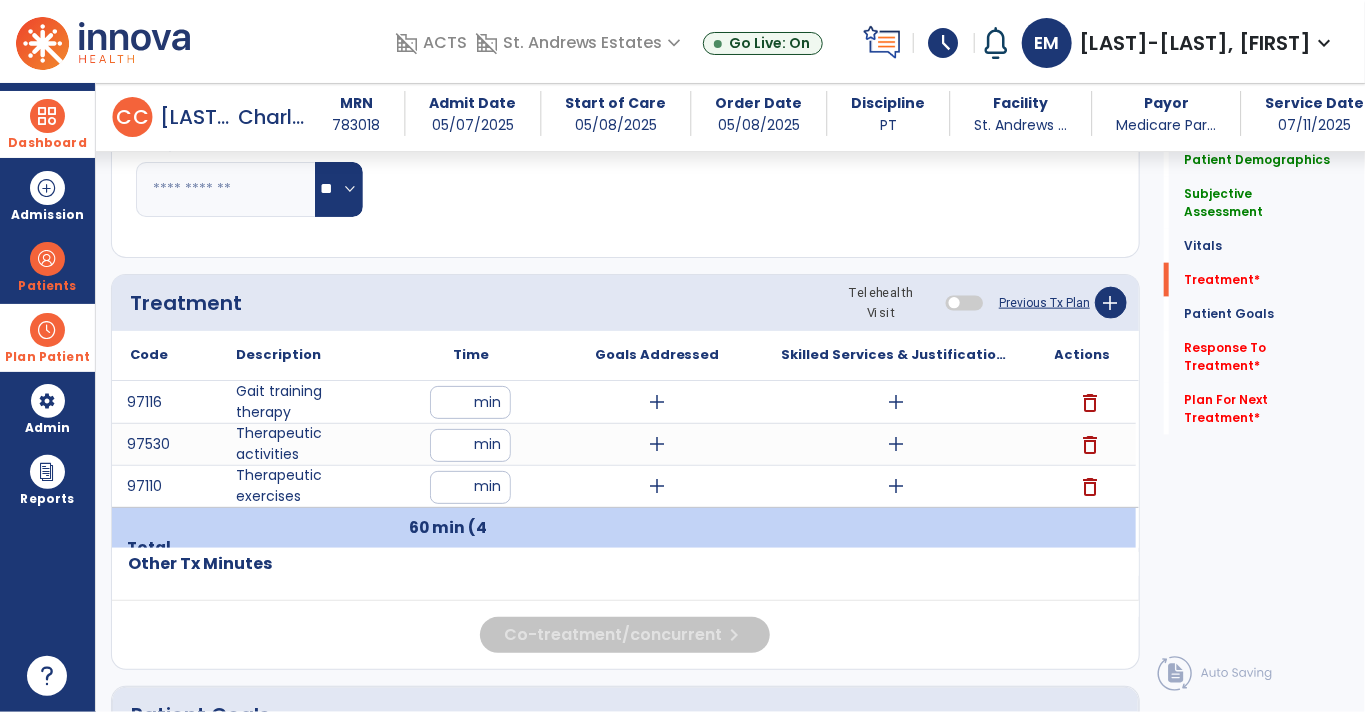 click on "add" at bounding box center [657, 402] 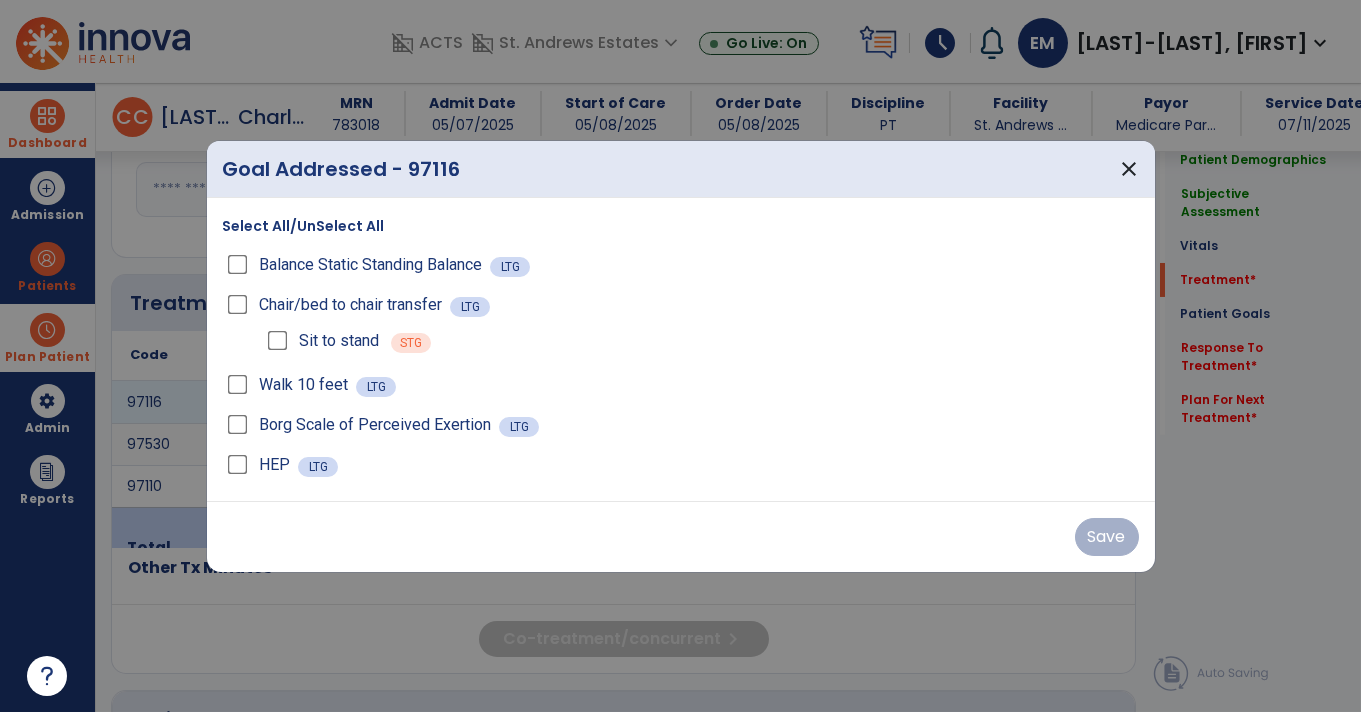 scroll, scrollTop: 975, scrollLeft: 0, axis: vertical 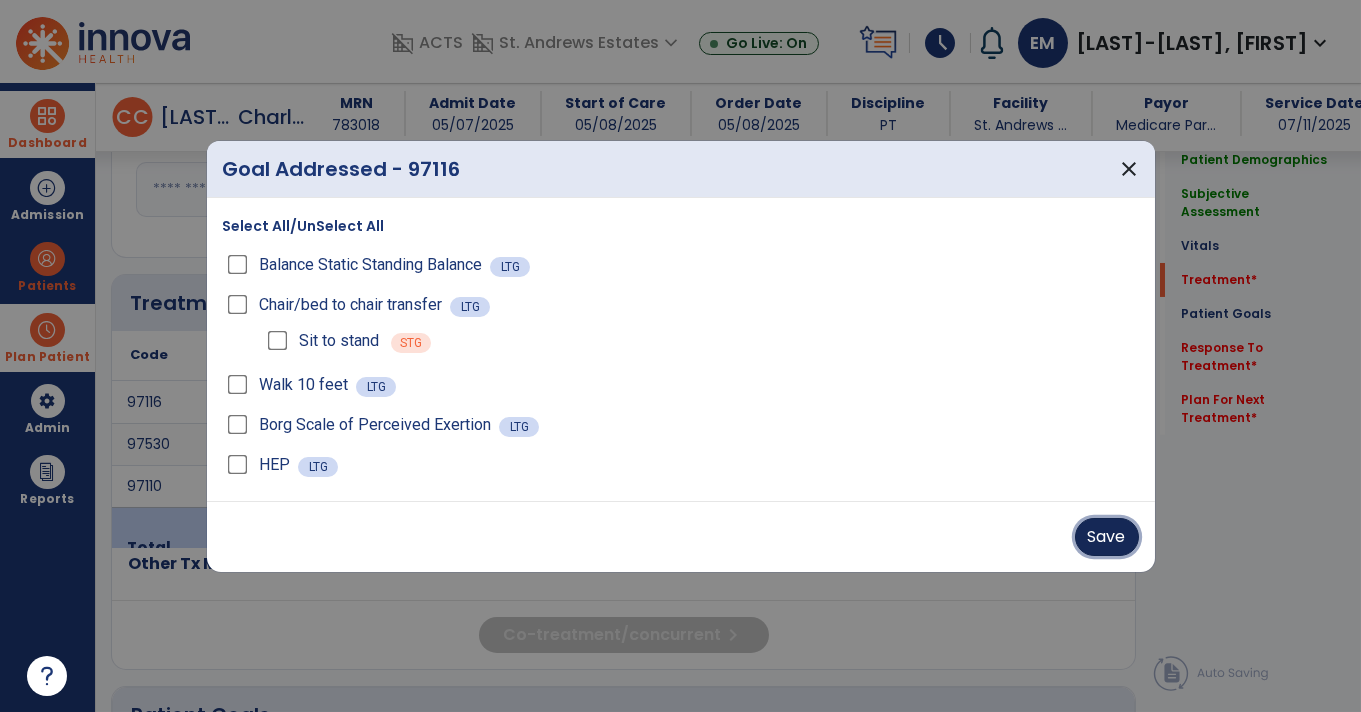 click on "Save" at bounding box center [1107, 537] 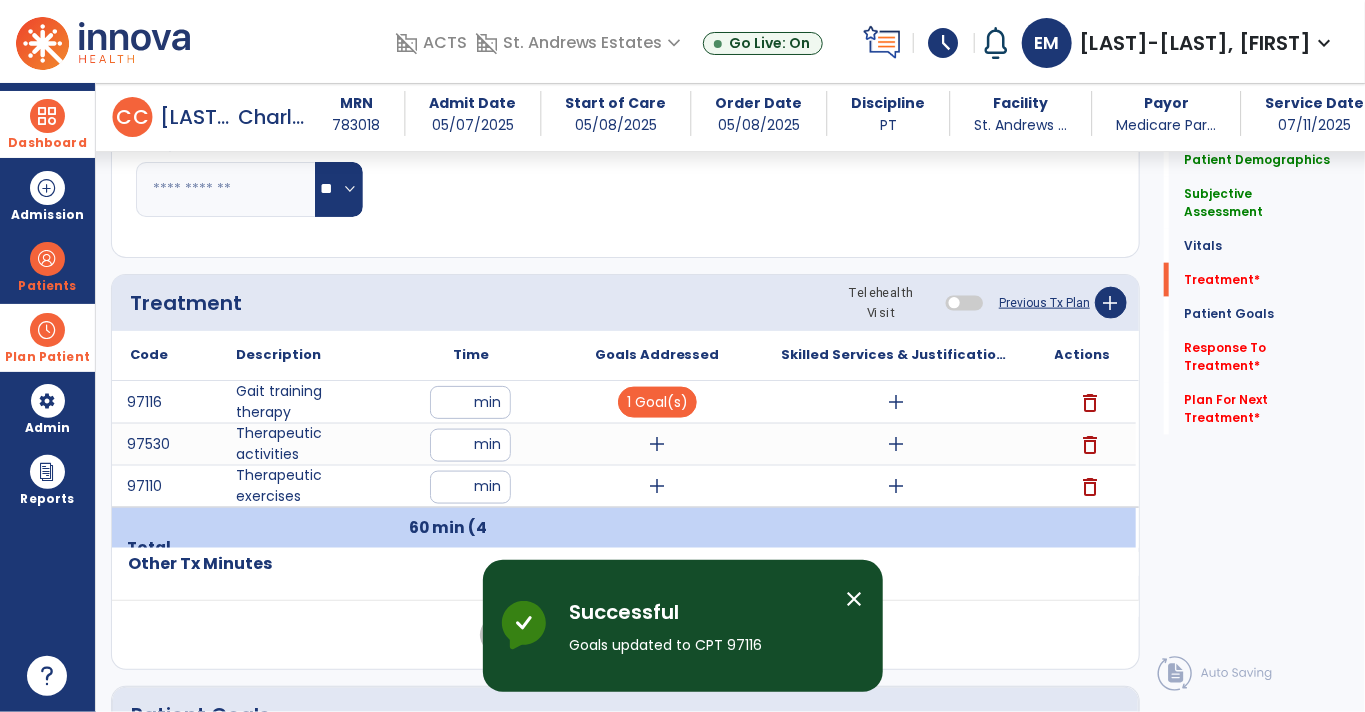 click on "add" at bounding box center [657, 444] 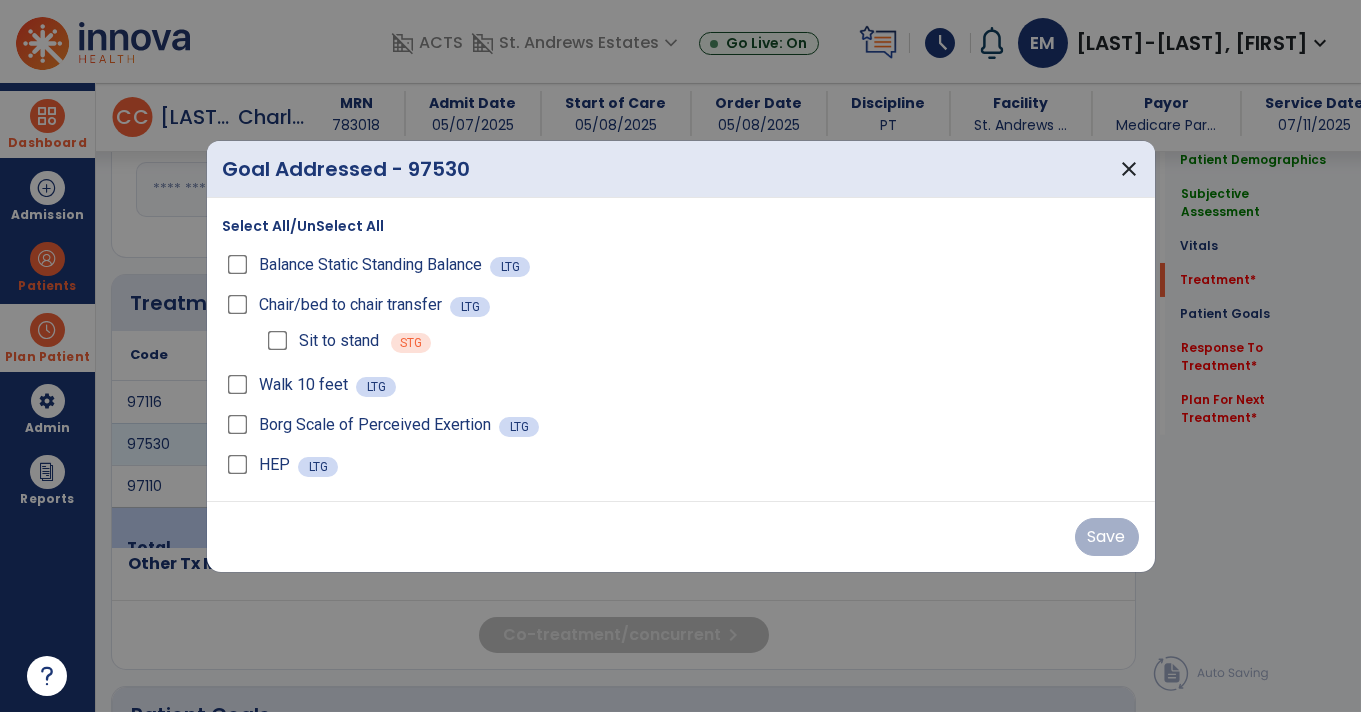 scroll, scrollTop: 975, scrollLeft: 0, axis: vertical 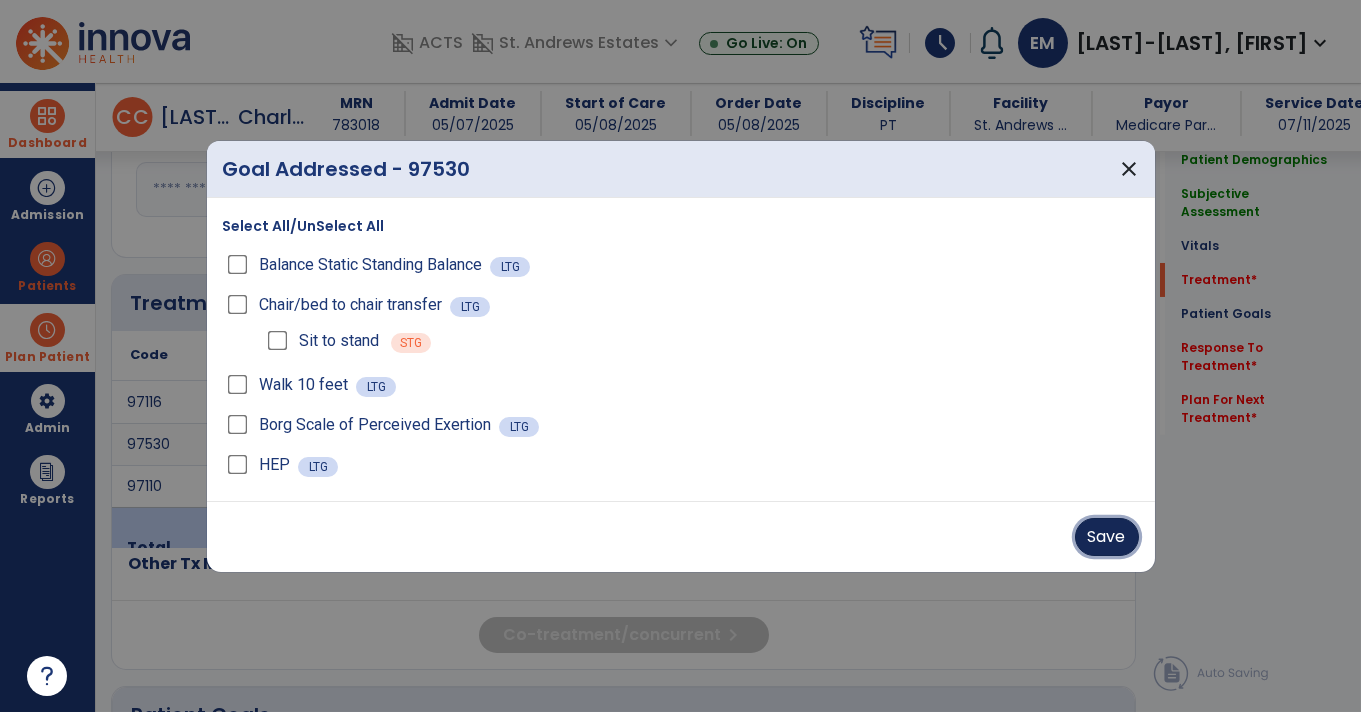 click on "Save" at bounding box center (1107, 537) 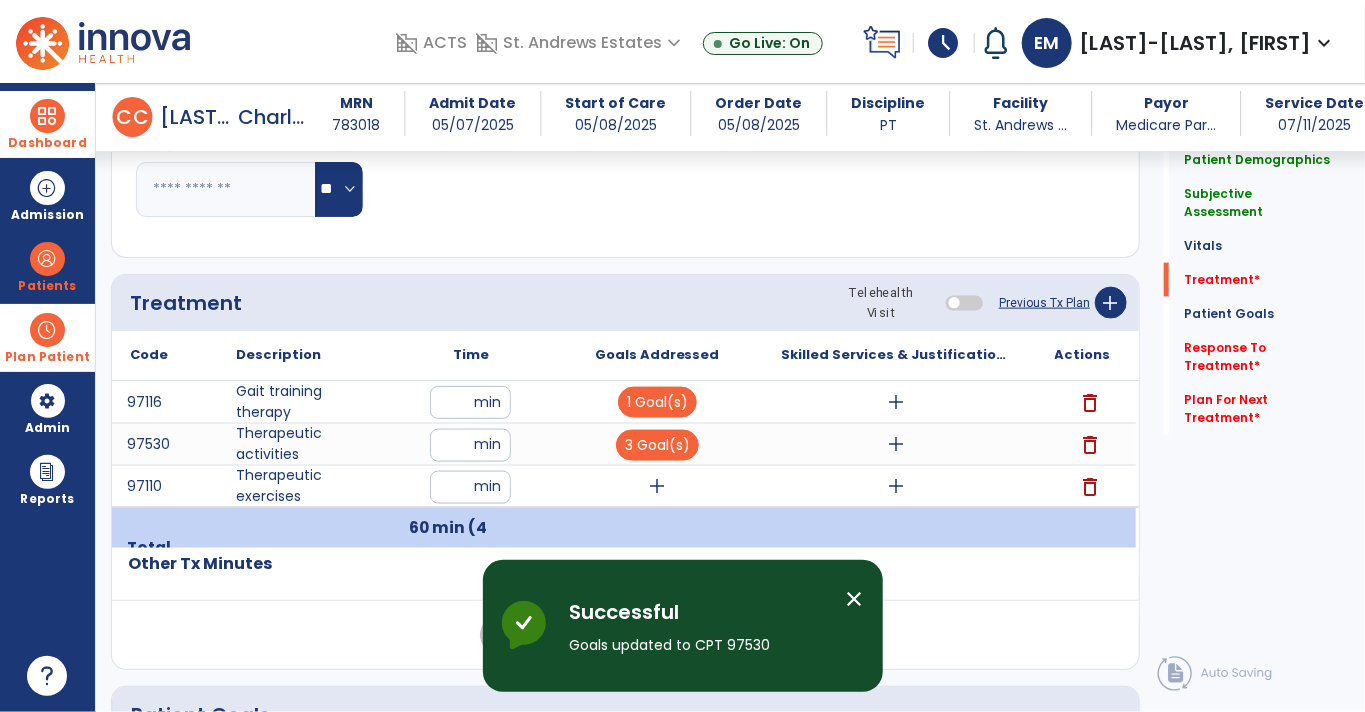 click on "add" at bounding box center (657, 486) 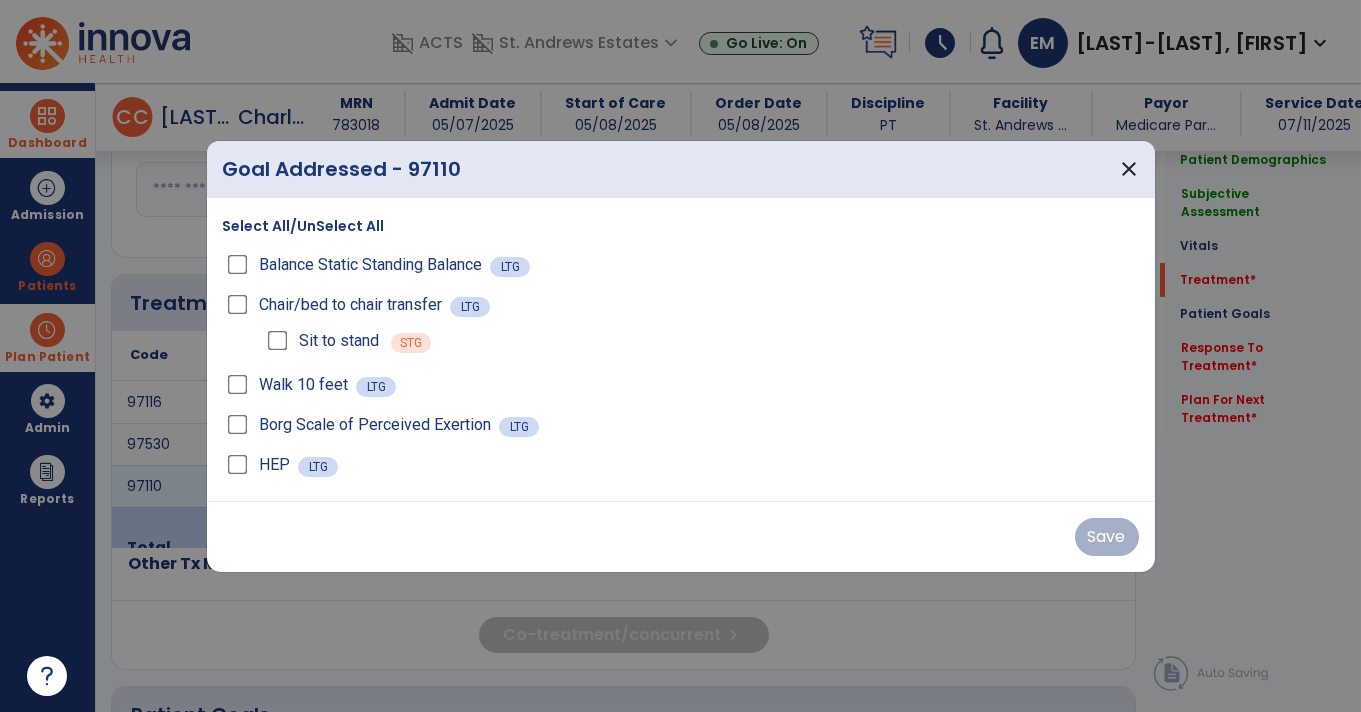 scroll, scrollTop: 975, scrollLeft: 0, axis: vertical 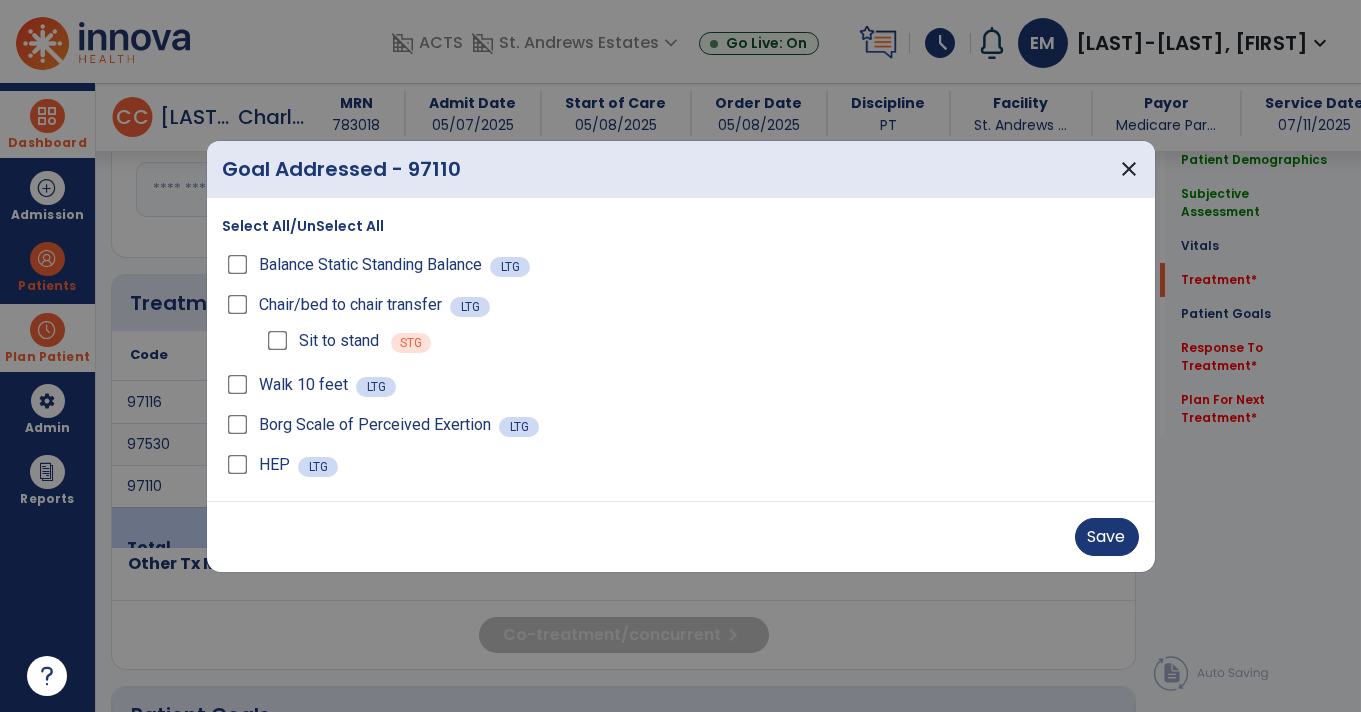 click on "Select All/UnSelect All Balance  Static Standing Balance  LTG  Chair/bed to chair transfer  LTG  Sit to stand  STG  Walk 10 feet  LTG  Borg Scale of Perceived Exertion  LTG  HEP  LTG" at bounding box center [681, 349] 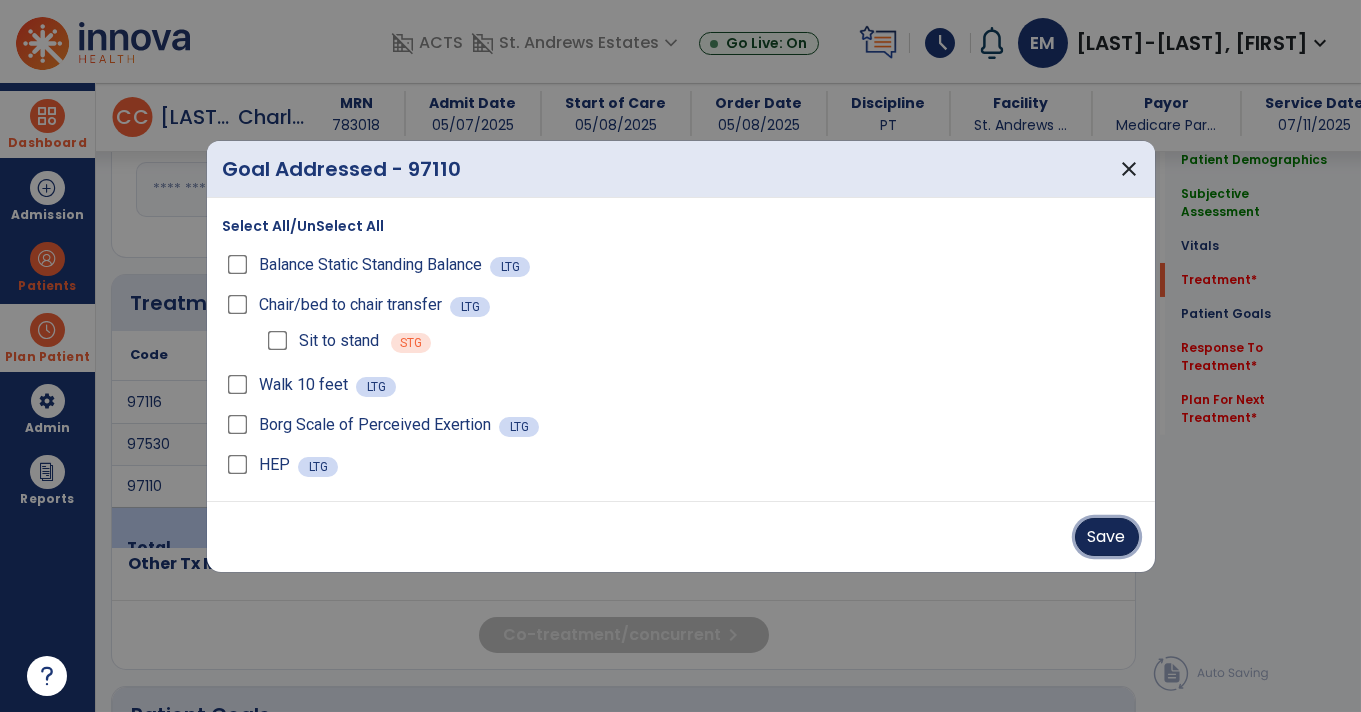 click on "Save" at bounding box center (1107, 537) 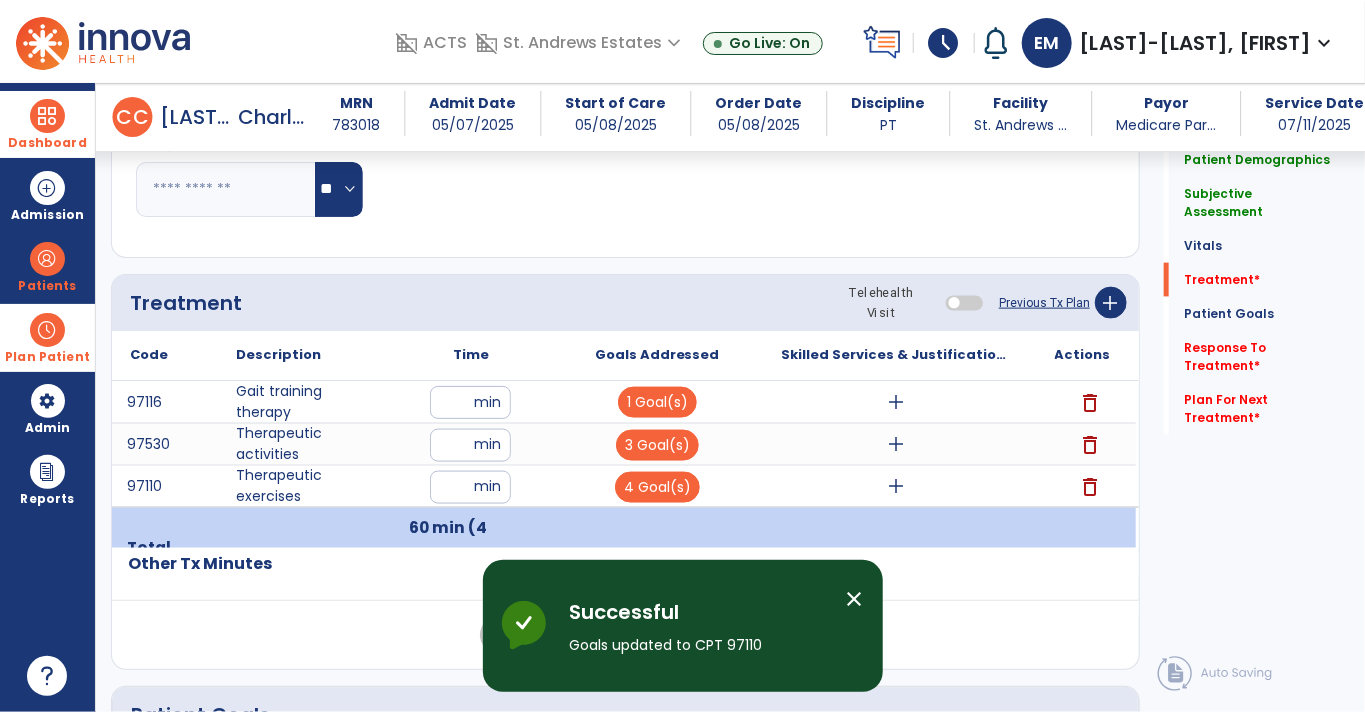 click on "add" at bounding box center (897, 402) 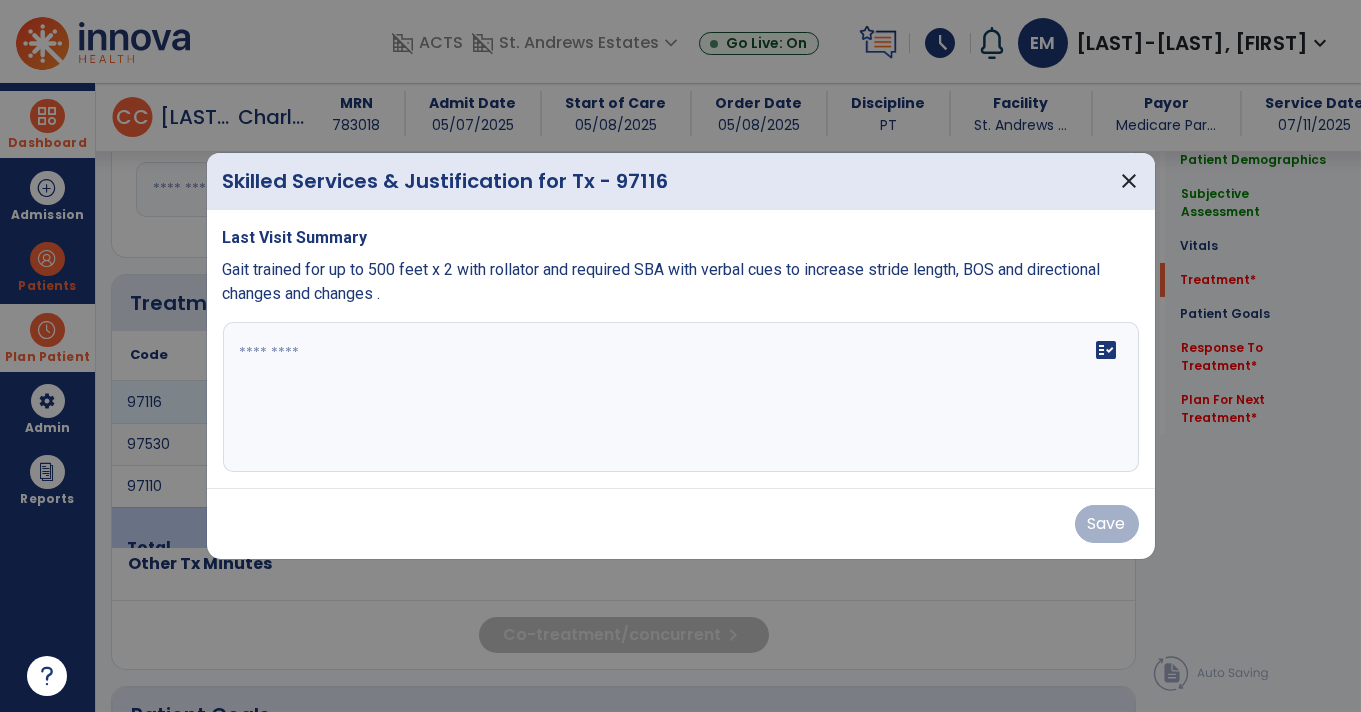 scroll, scrollTop: 975, scrollLeft: 0, axis: vertical 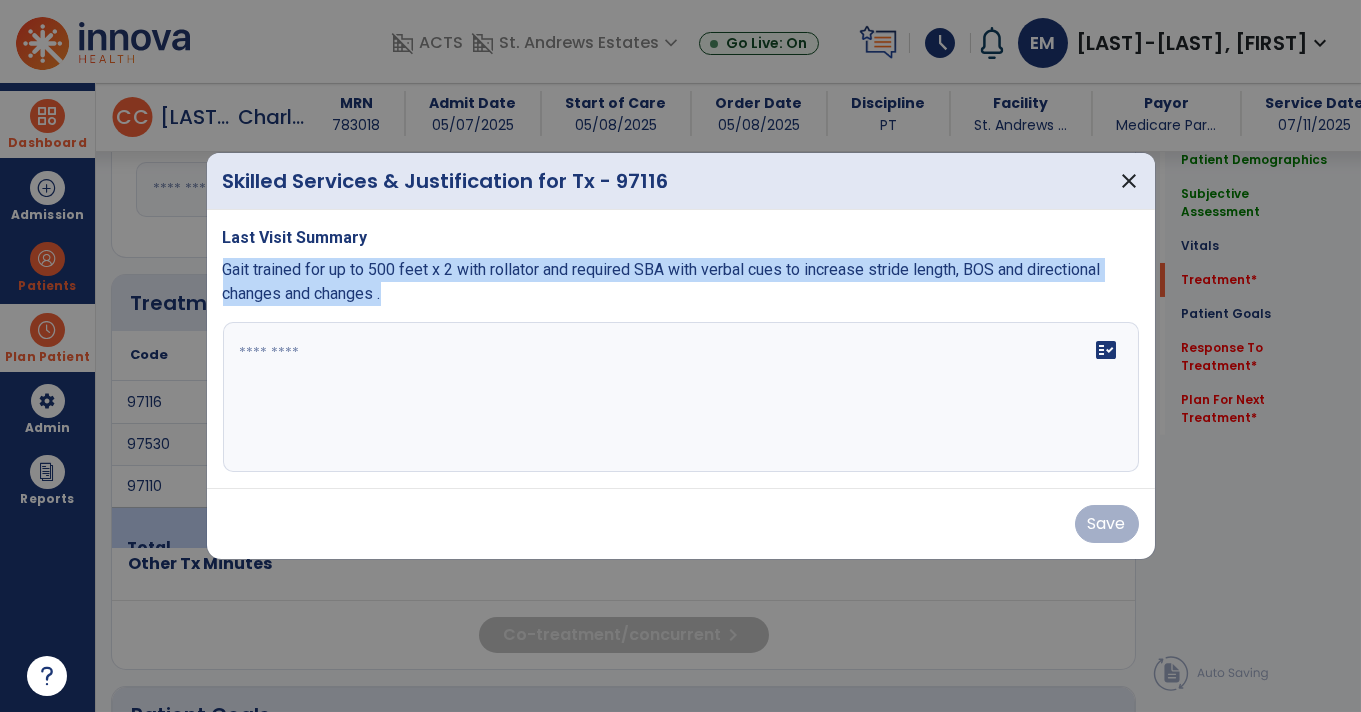 copy on "Gait trained for up to 500 feet x 2 with rollator and required SBA with verbal cues to increase stride length, BOS  and directional changes and changes ." 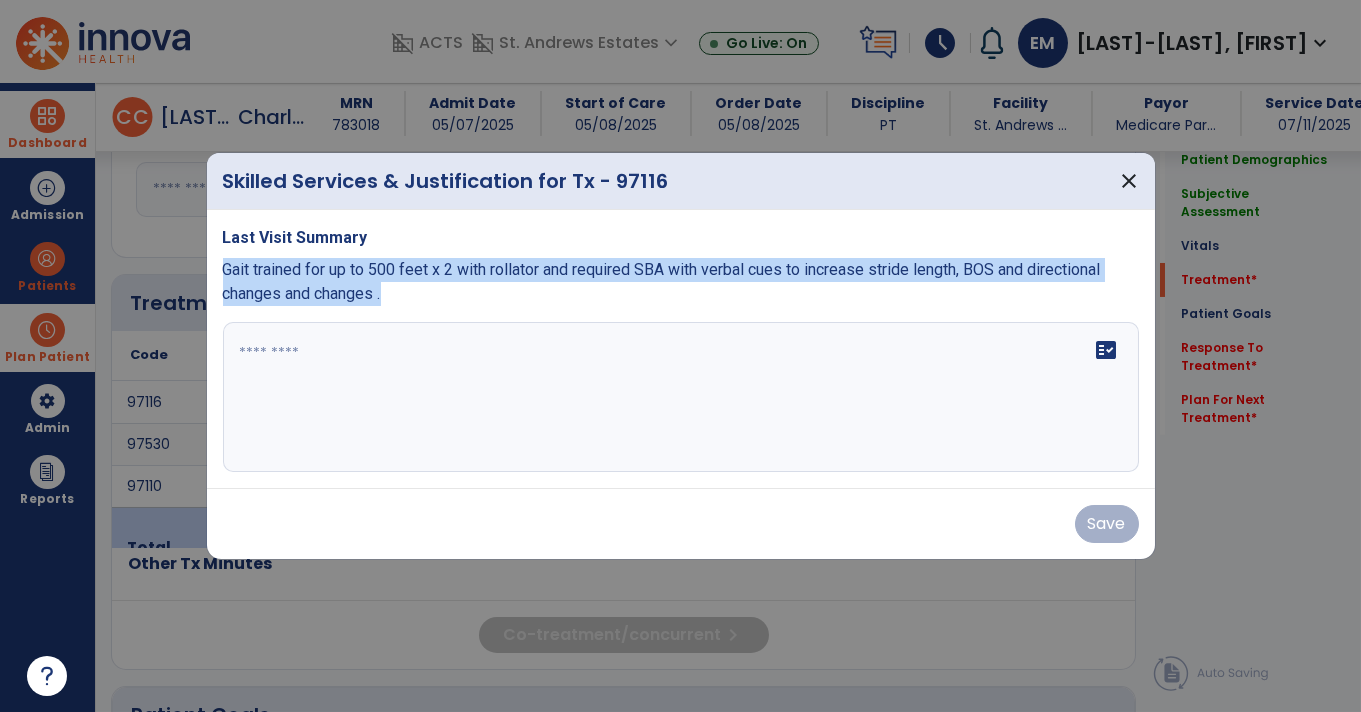 click at bounding box center (681, 397) 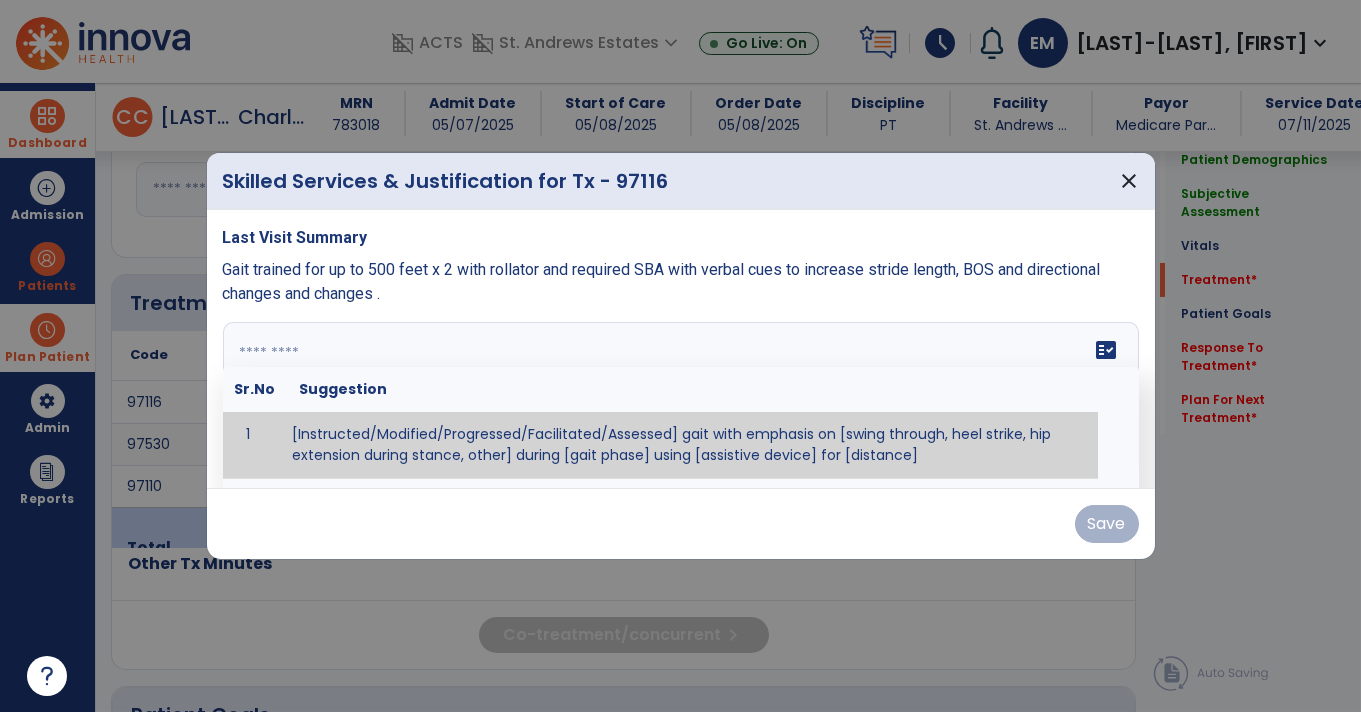 click at bounding box center [679, 397] 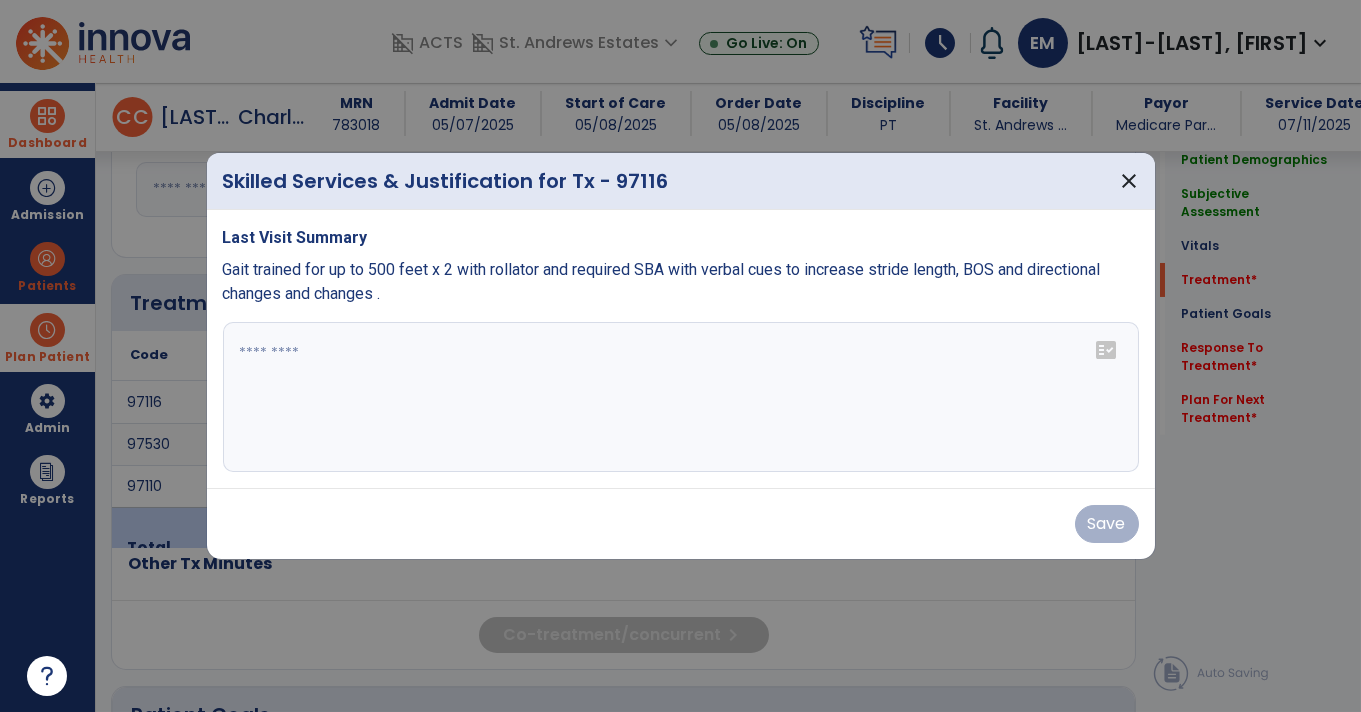click at bounding box center [681, 397] 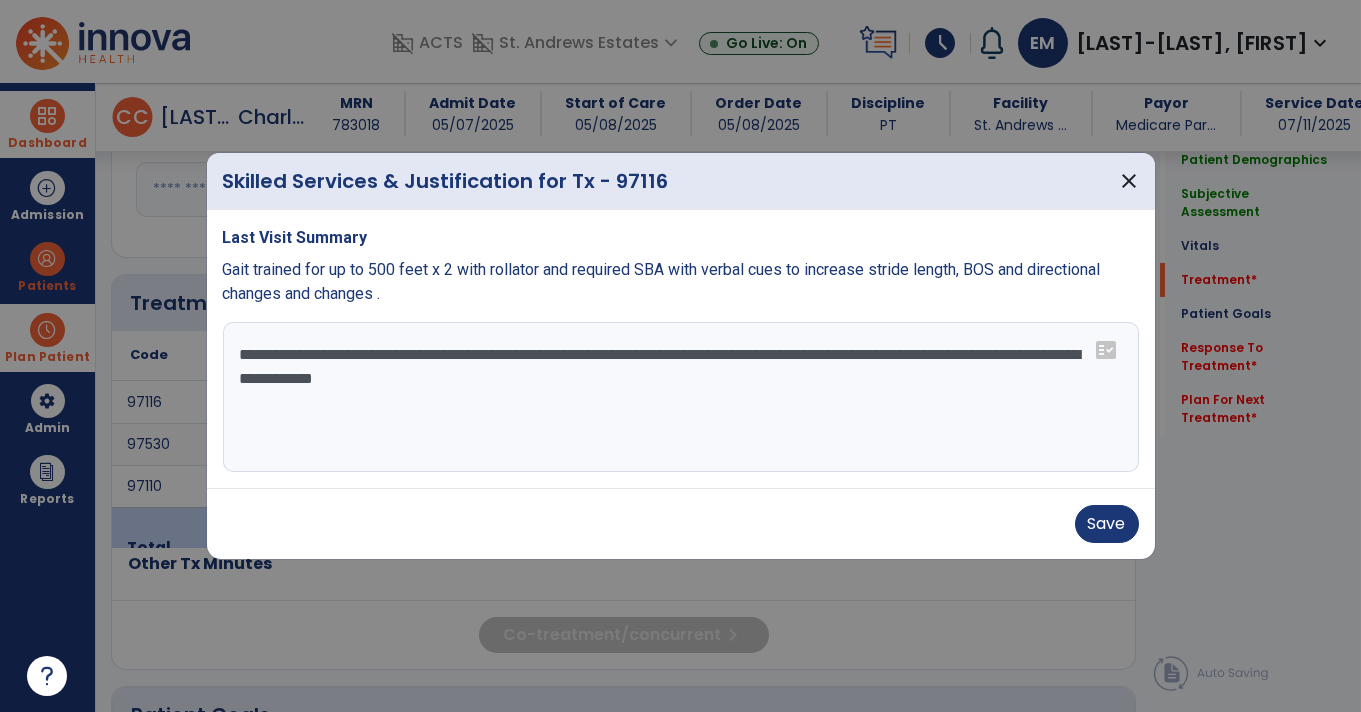 click on "**********" at bounding box center (681, 397) 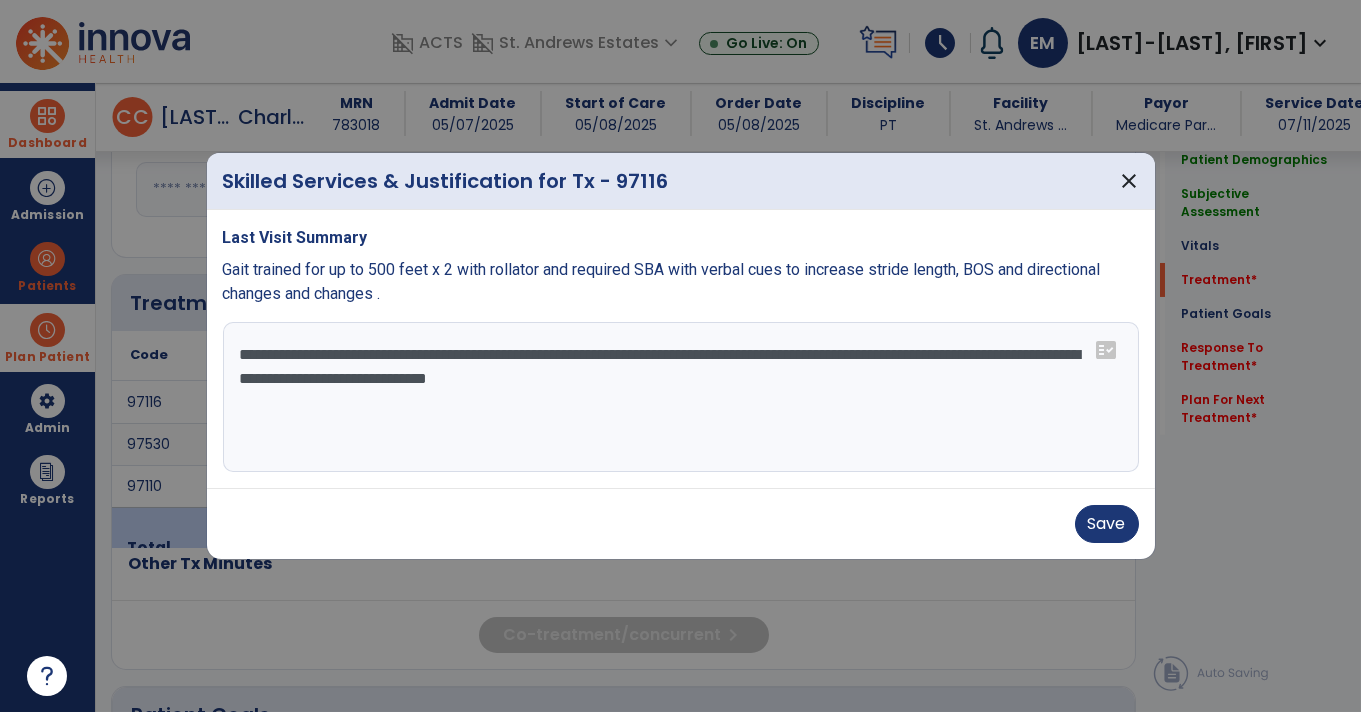 click on "**********" at bounding box center (681, 397) 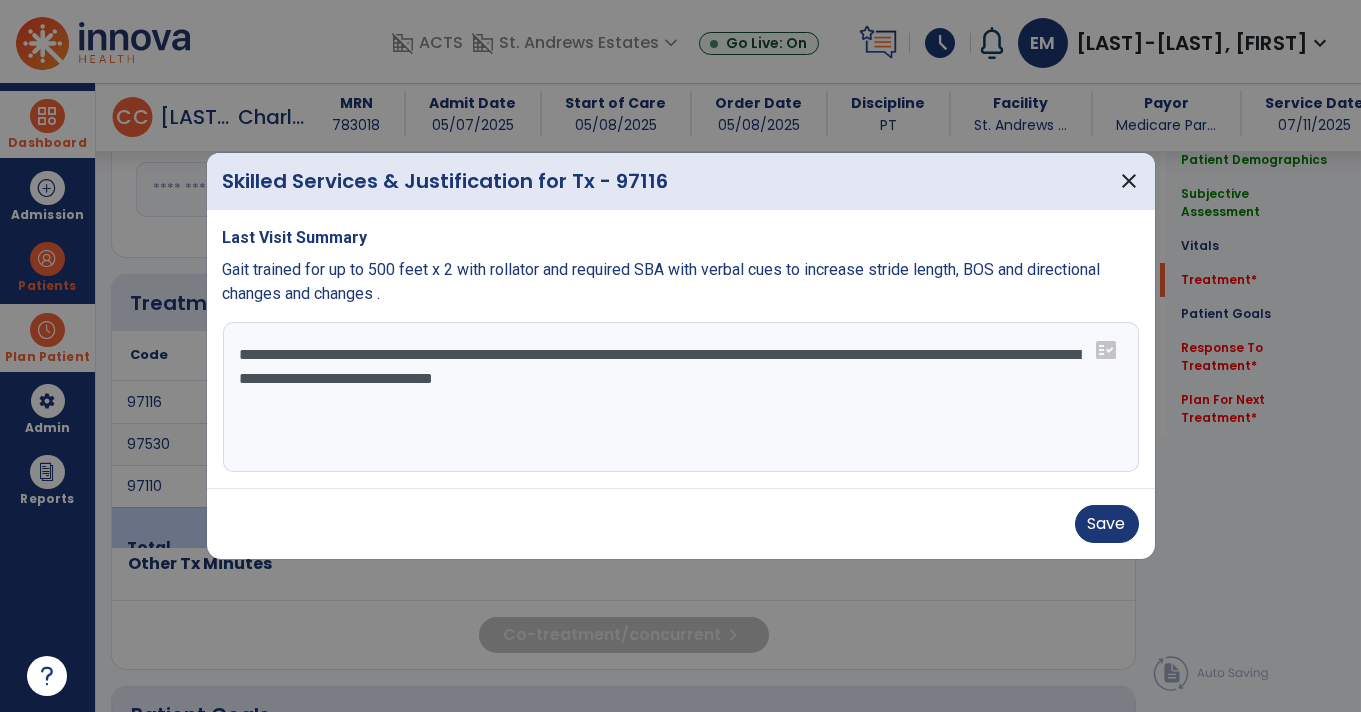 click on "**********" at bounding box center (681, 397) 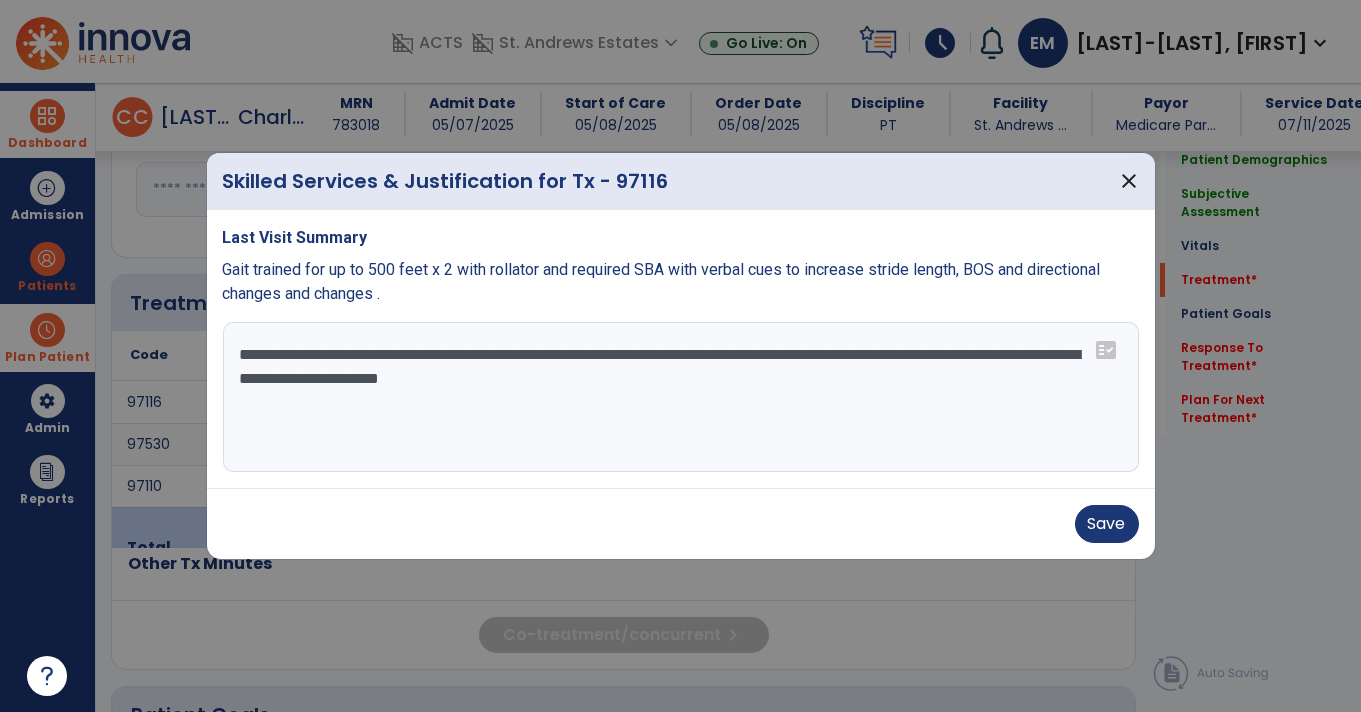 click on "**********" at bounding box center [681, 397] 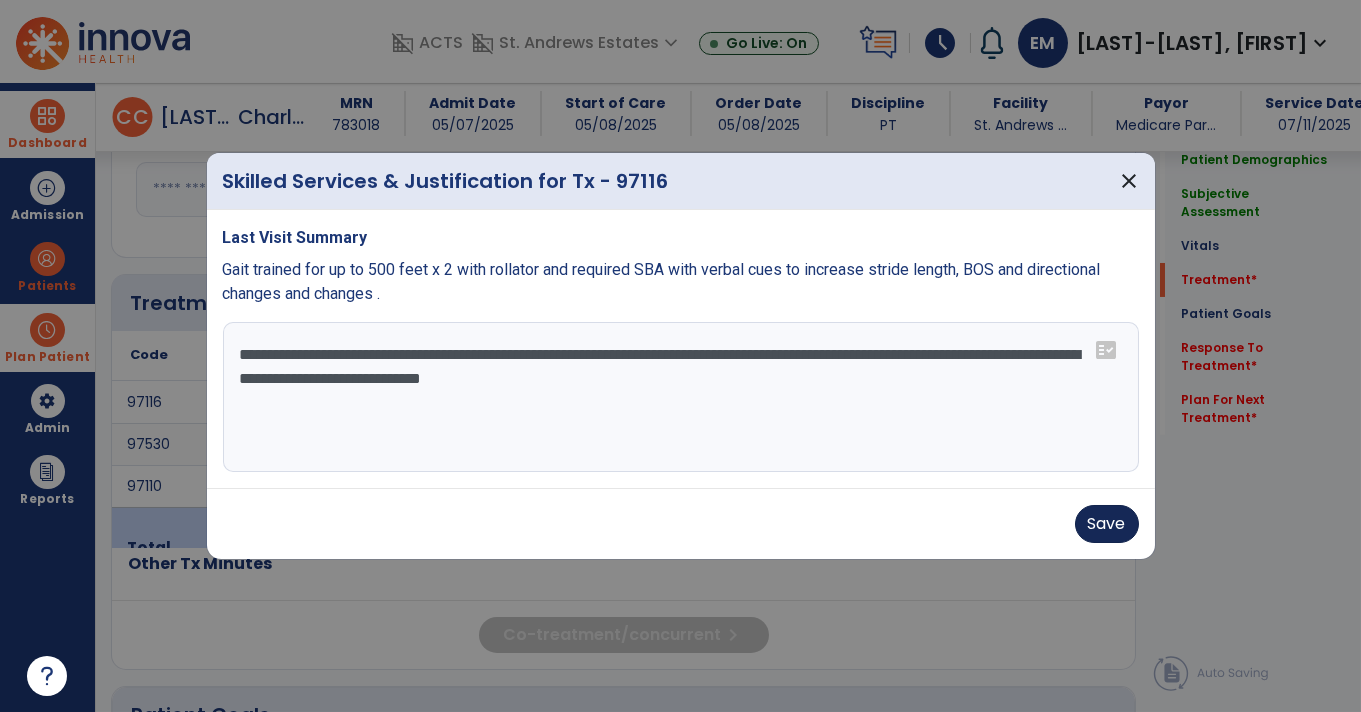 type on "**********" 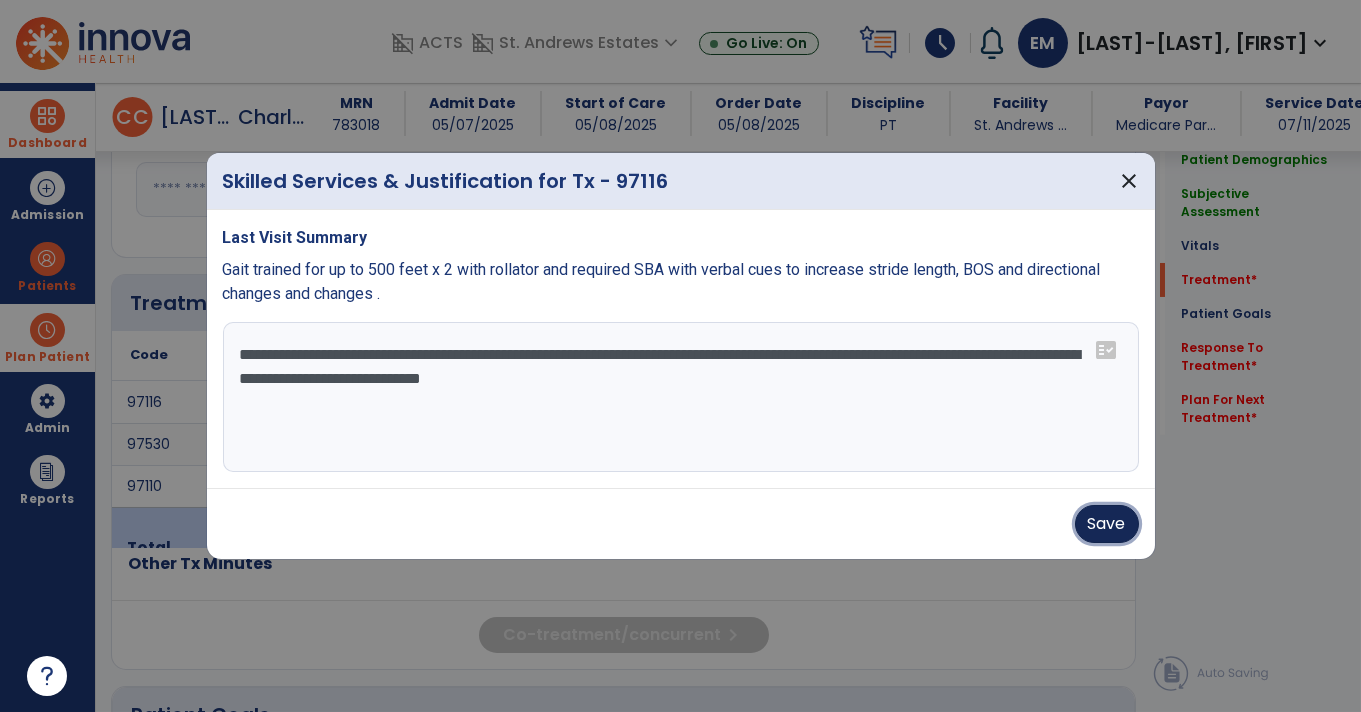 click on "Save" at bounding box center [1107, 524] 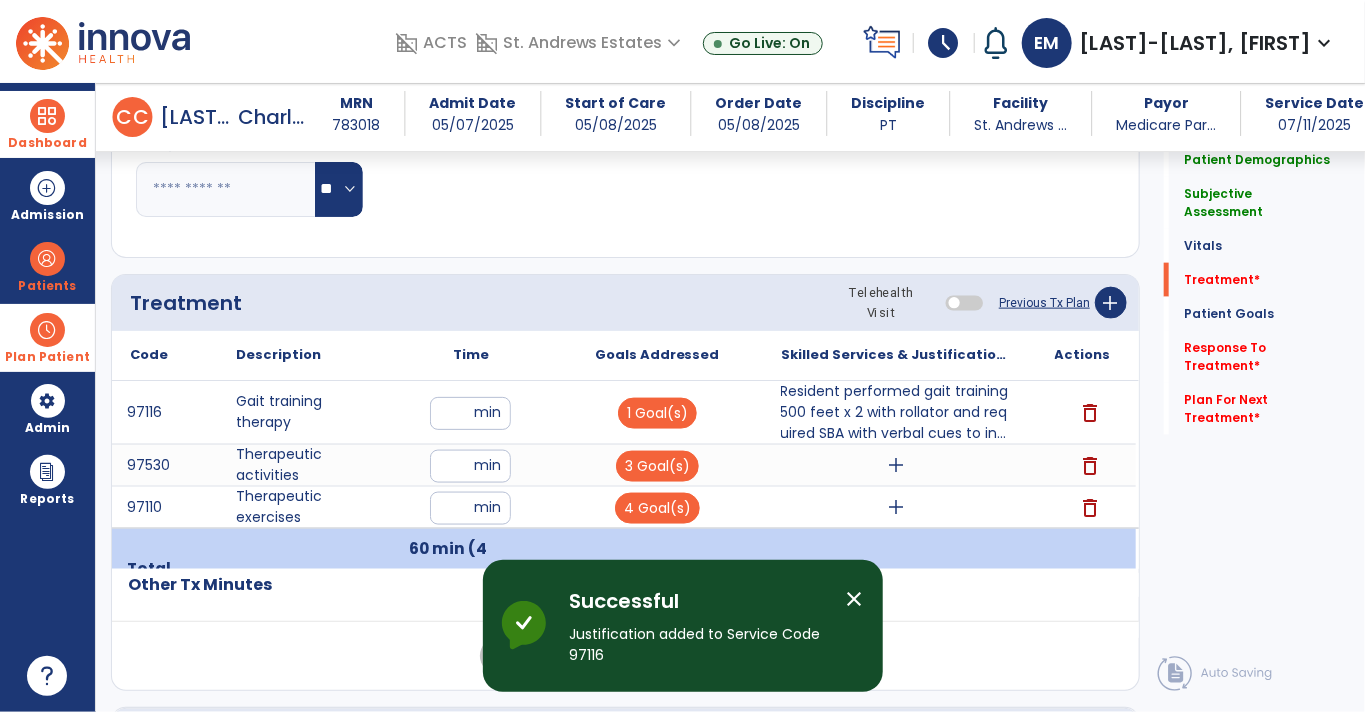 click on "add" at bounding box center [897, 465] 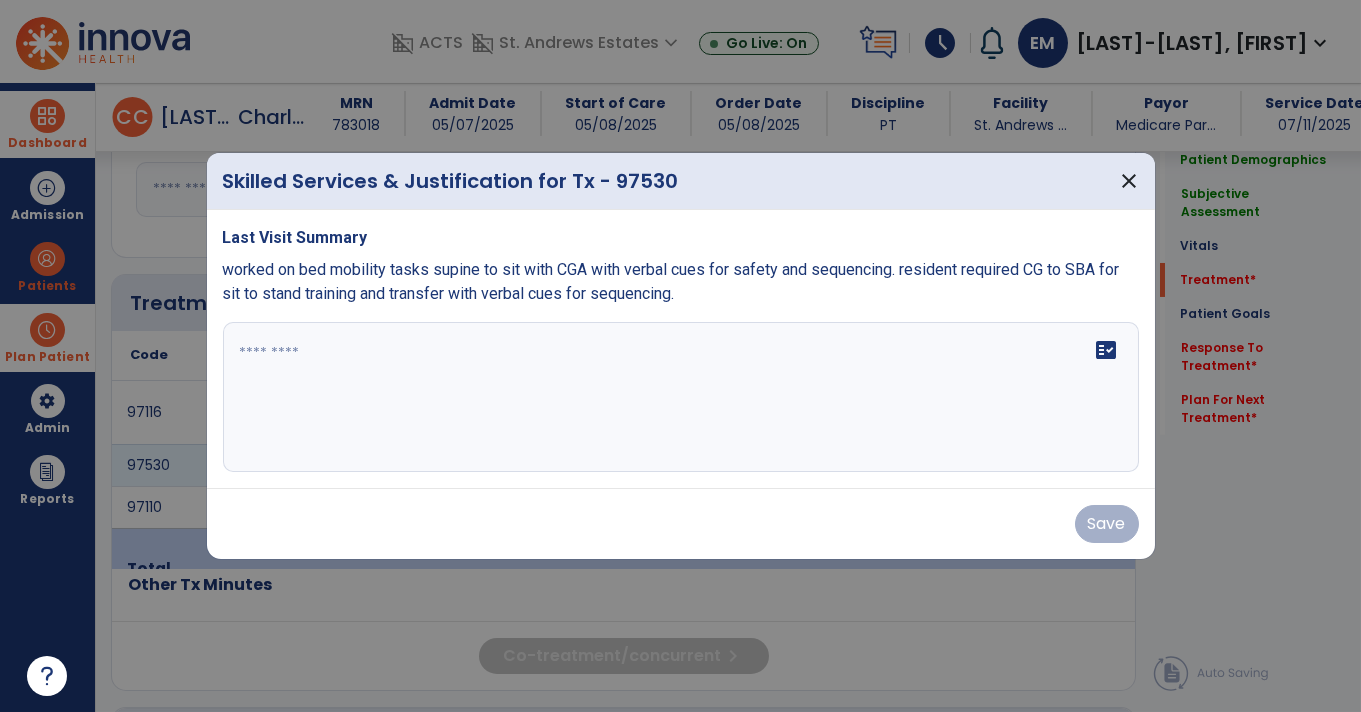 scroll, scrollTop: 975, scrollLeft: 0, axis: vertical 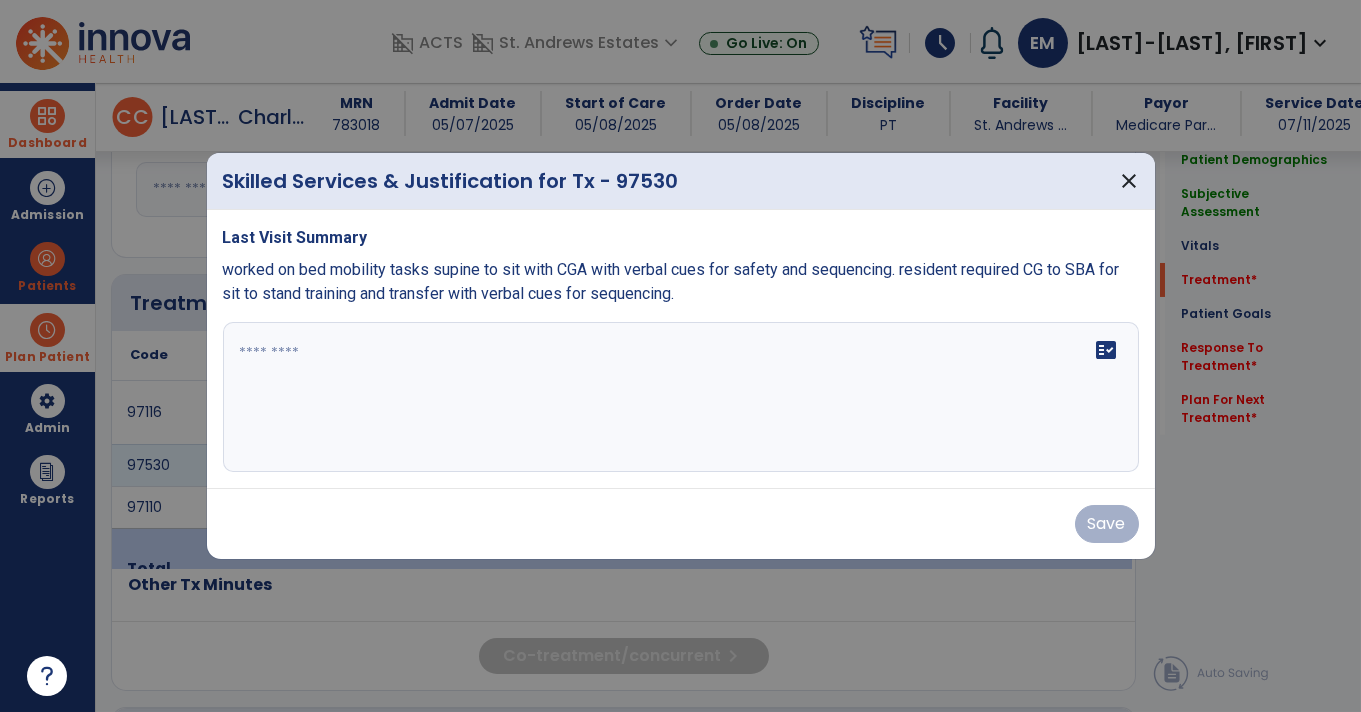 click at bounding box center [681, 397] 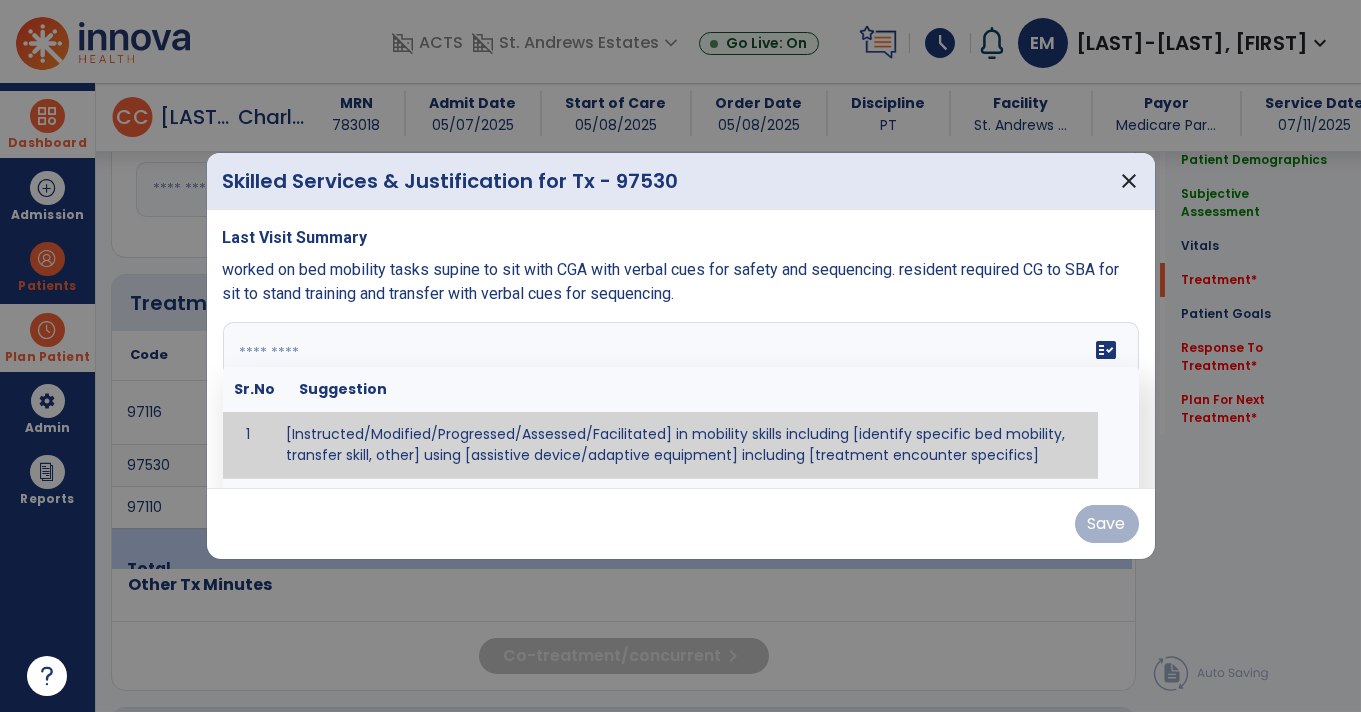 click on "fact_check" at bounding box center [1107, 350] 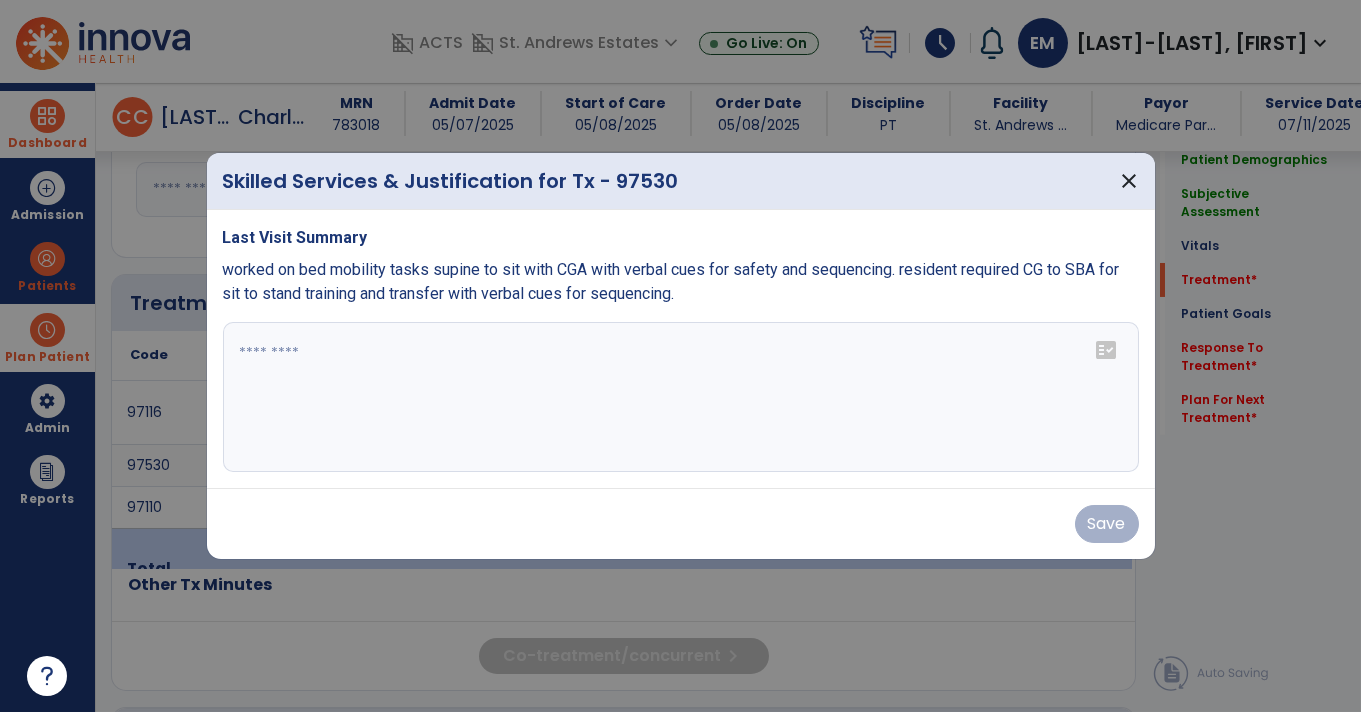 click at bounding box center [681, 397] 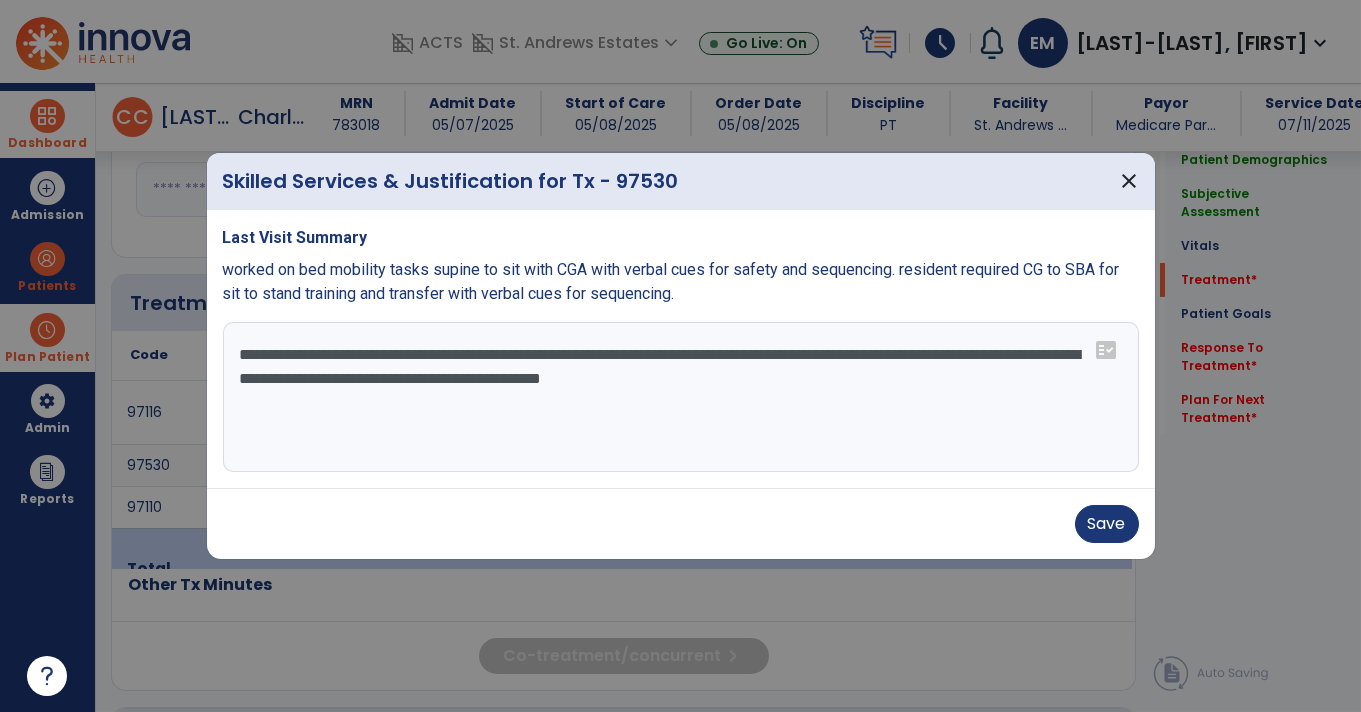 click on "**********" at bounding box center [681, 397] 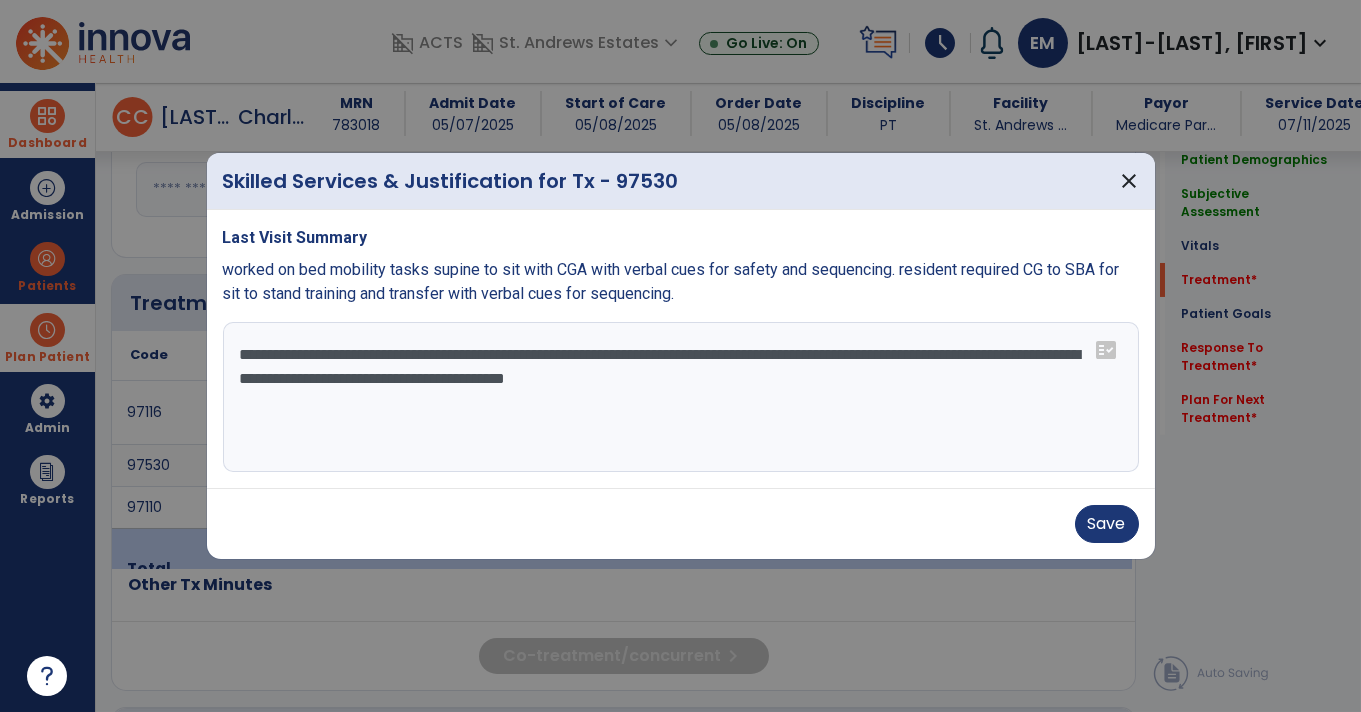 click on "**********" at bounding box center (681, 397) 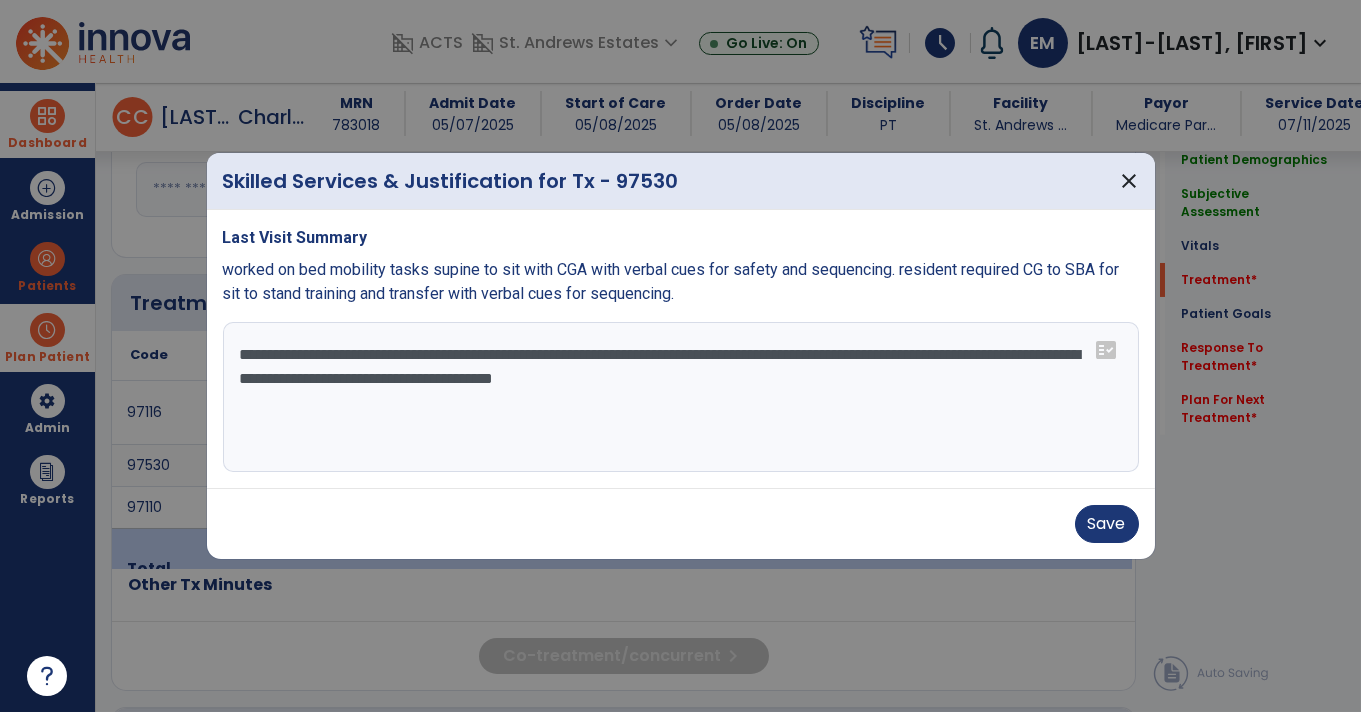 click on "**********" at bounding box center [681, 397] 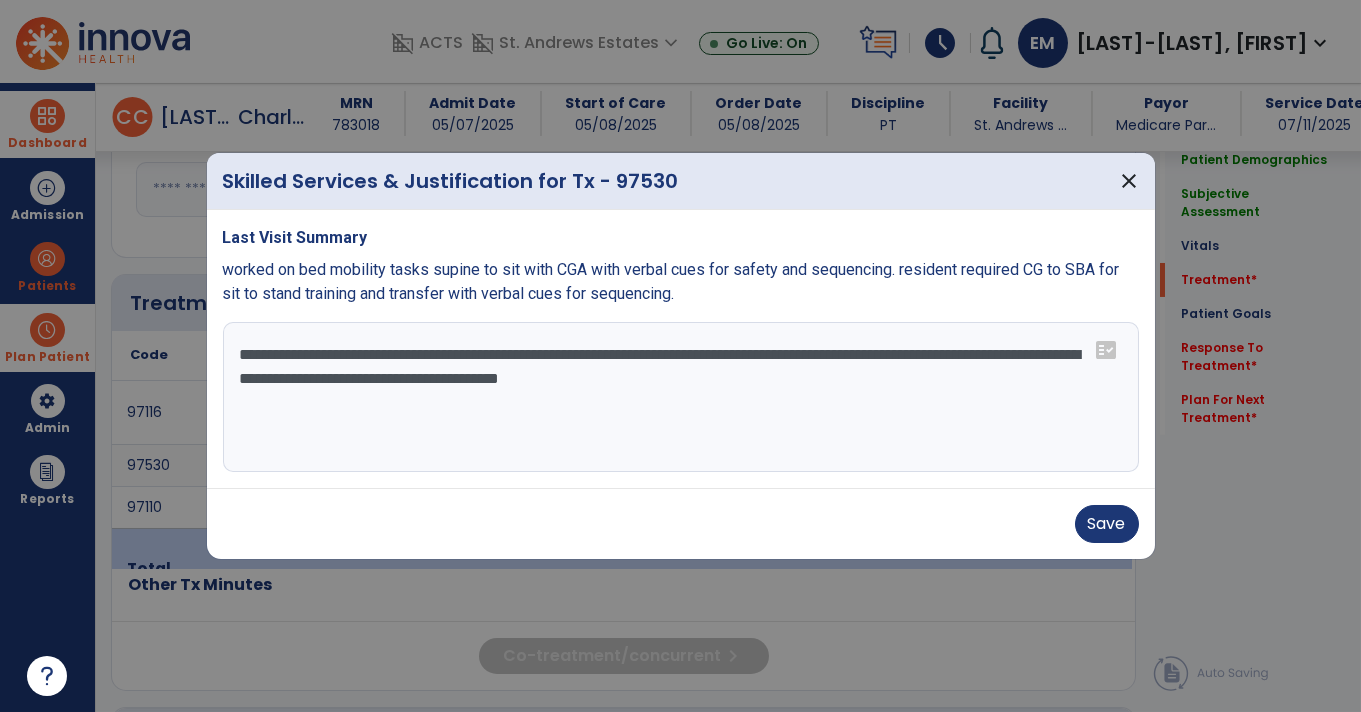 click on "**********" at bounding box center [681, 397] 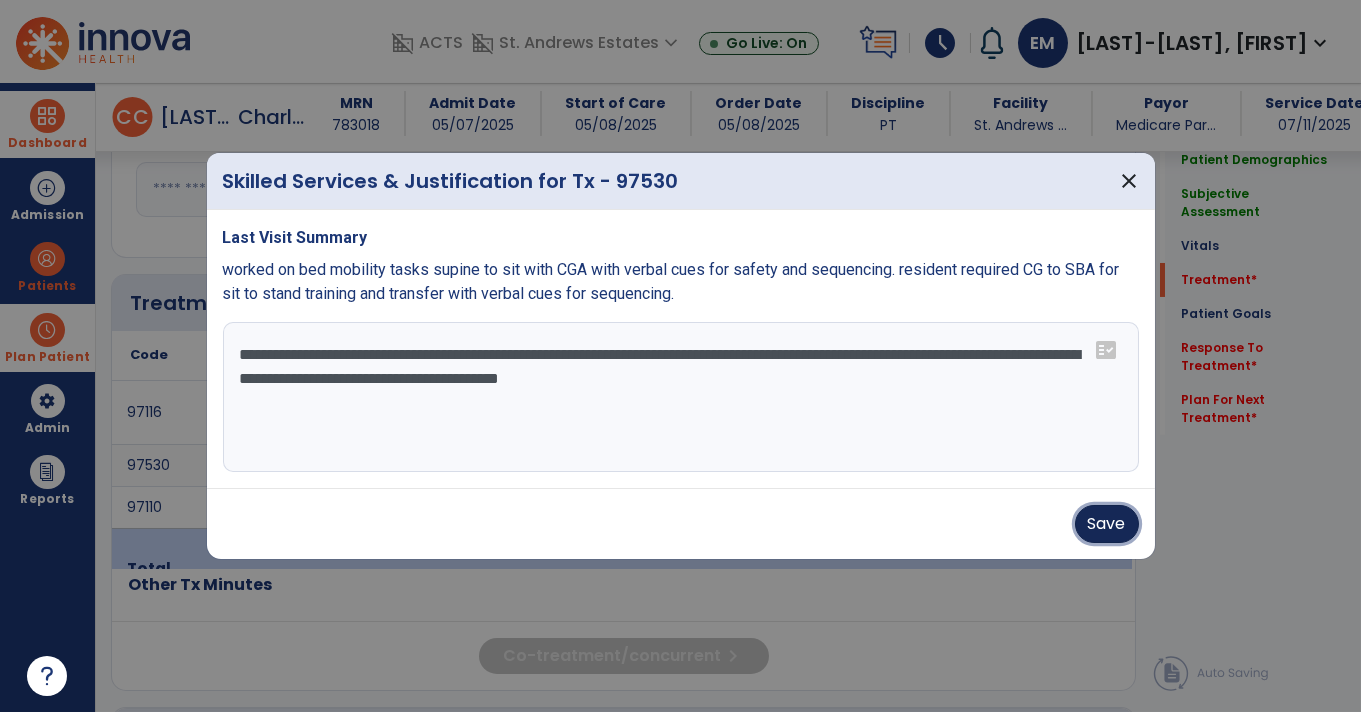 click on "Save" at bounding box center [1107, 524] 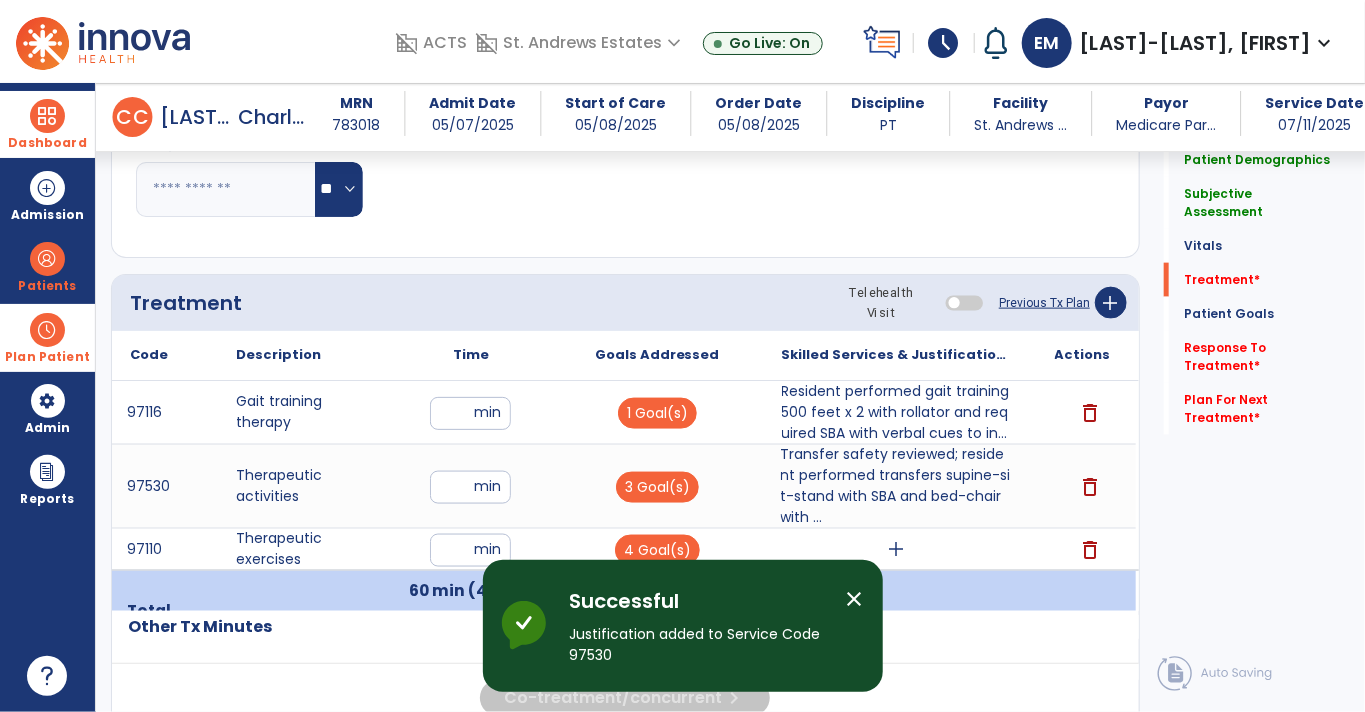 click on "add" at bounding box center [897, 549] 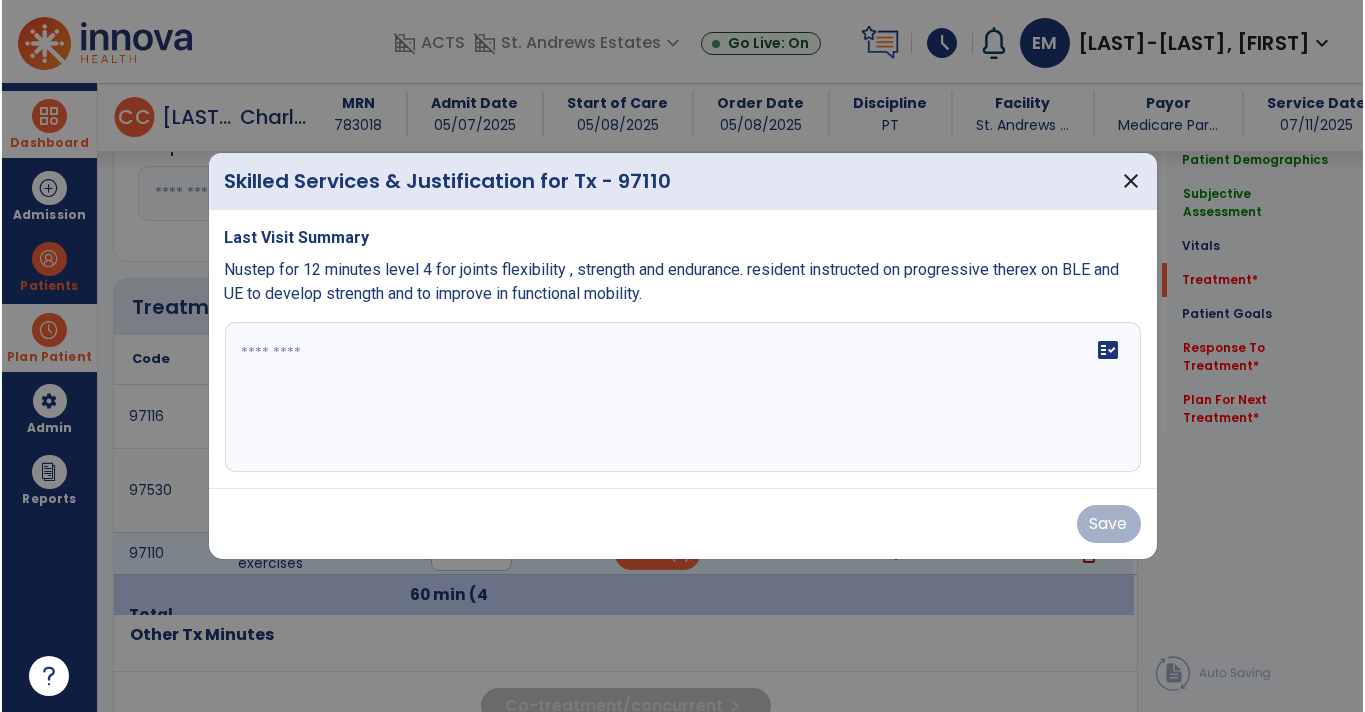 scroll, scrollTop: 975, scrollLeft: 0, axis: vertical 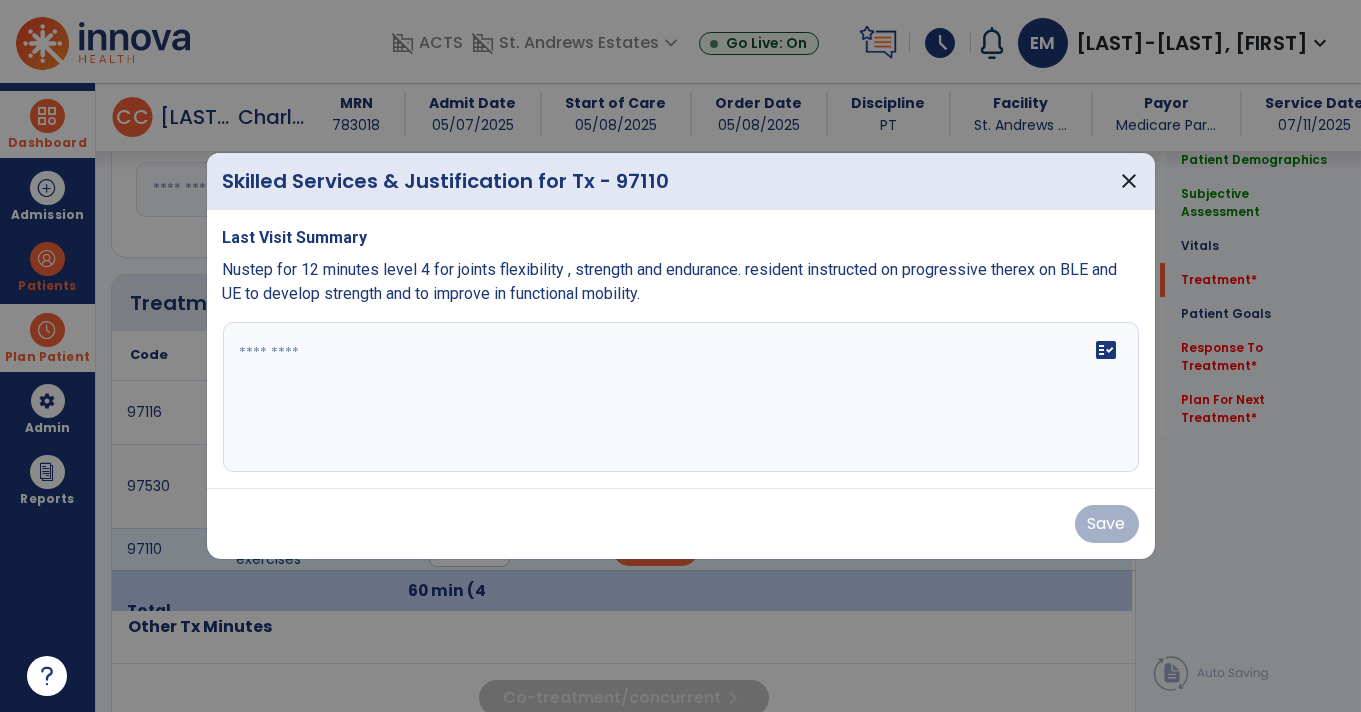 click at bounding box center [681, 397] 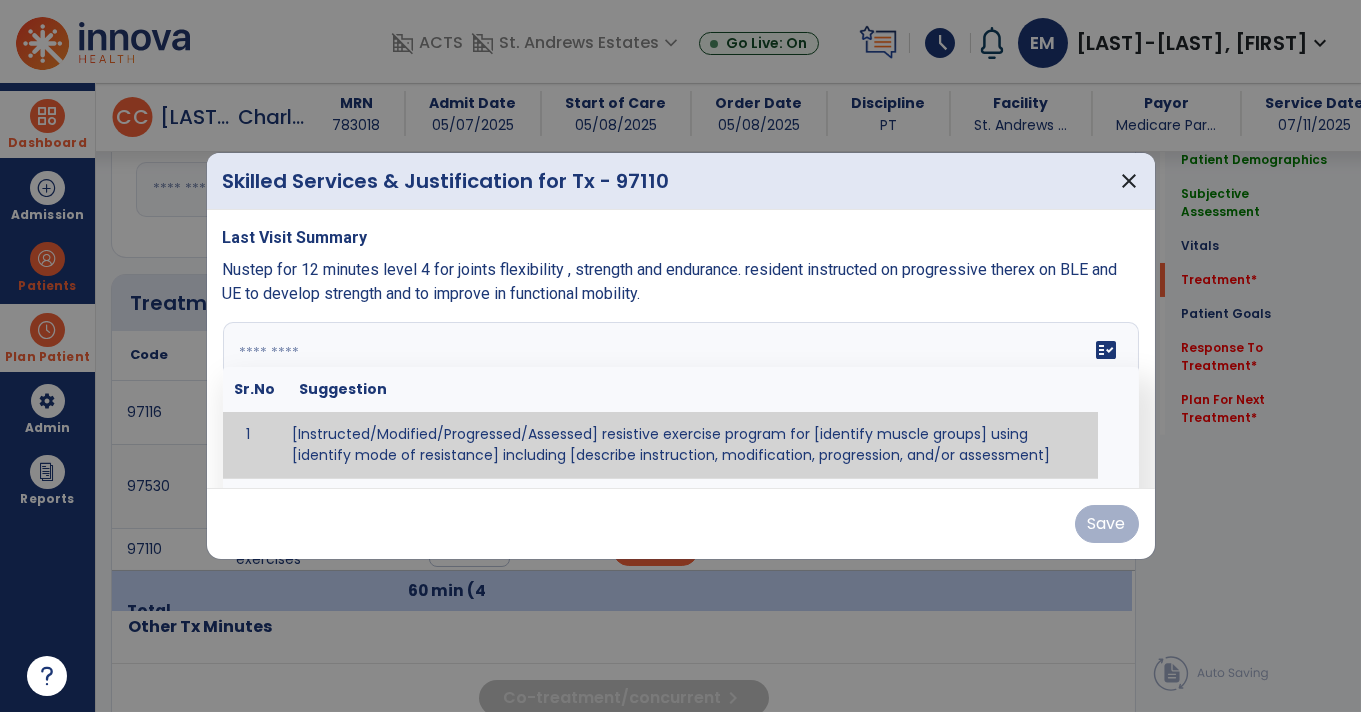 click on "fact_check" at bounding box center (1107, 350) 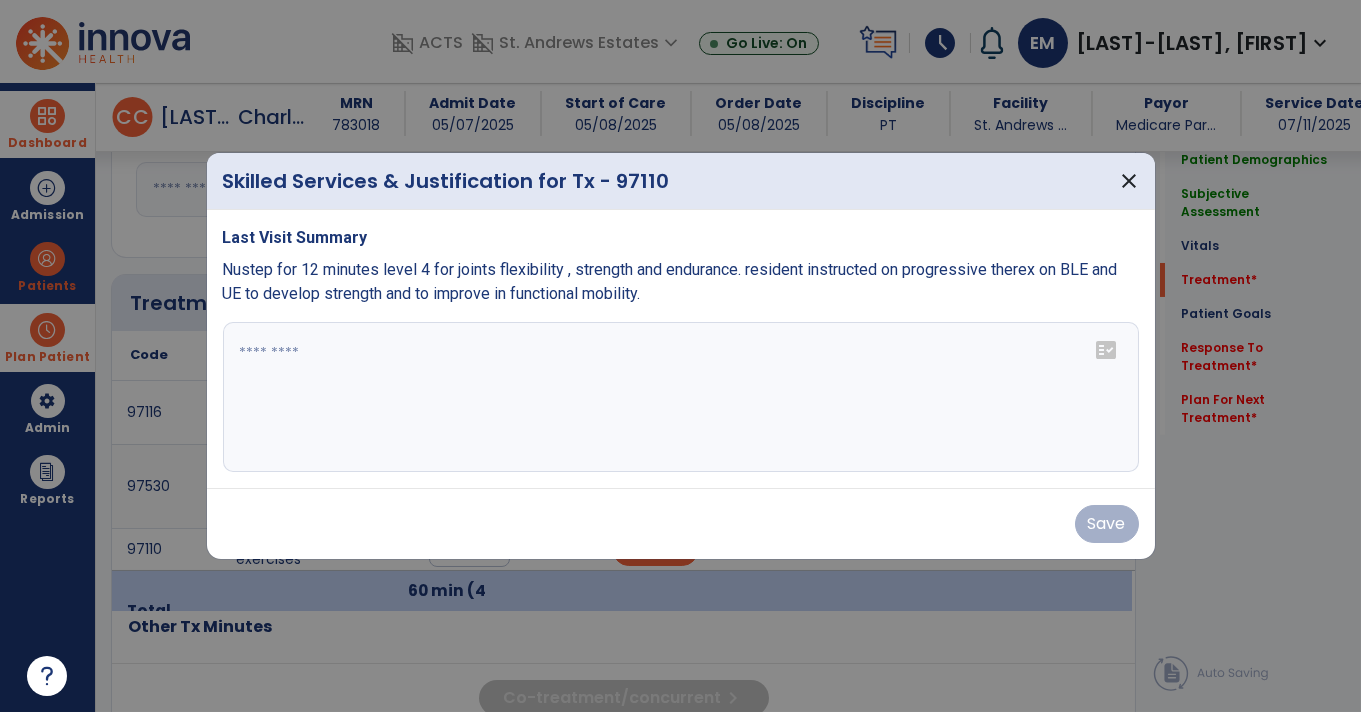 click at bounding box center (681, 397) 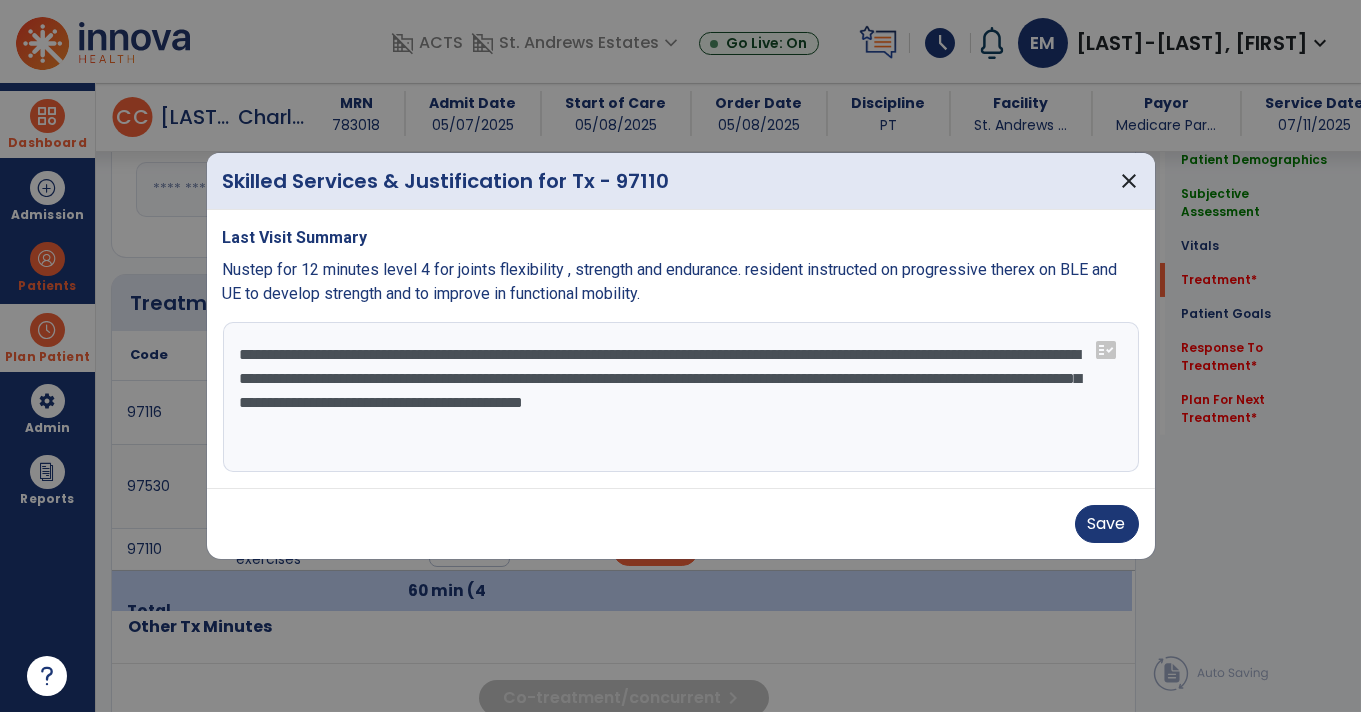 click on "**********" at bounding box center (681, 397) 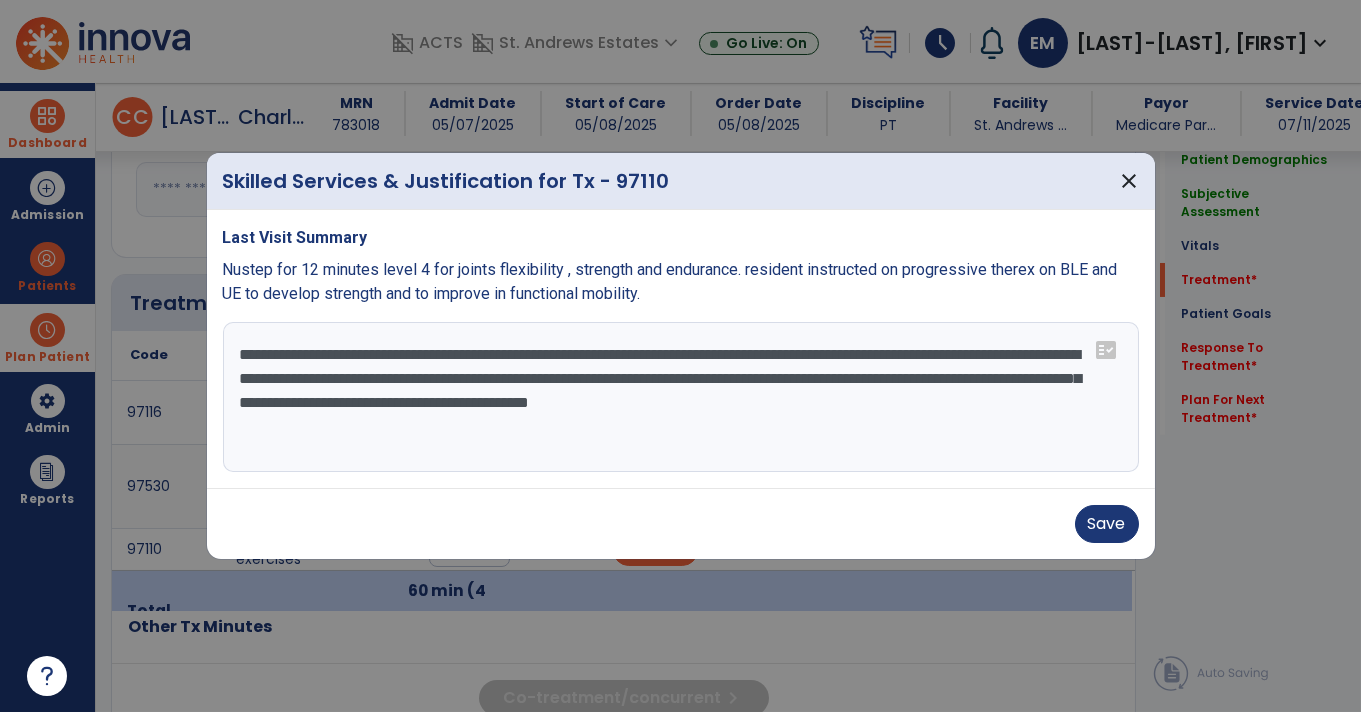 click on "**********" at bounding box center [681, 397] 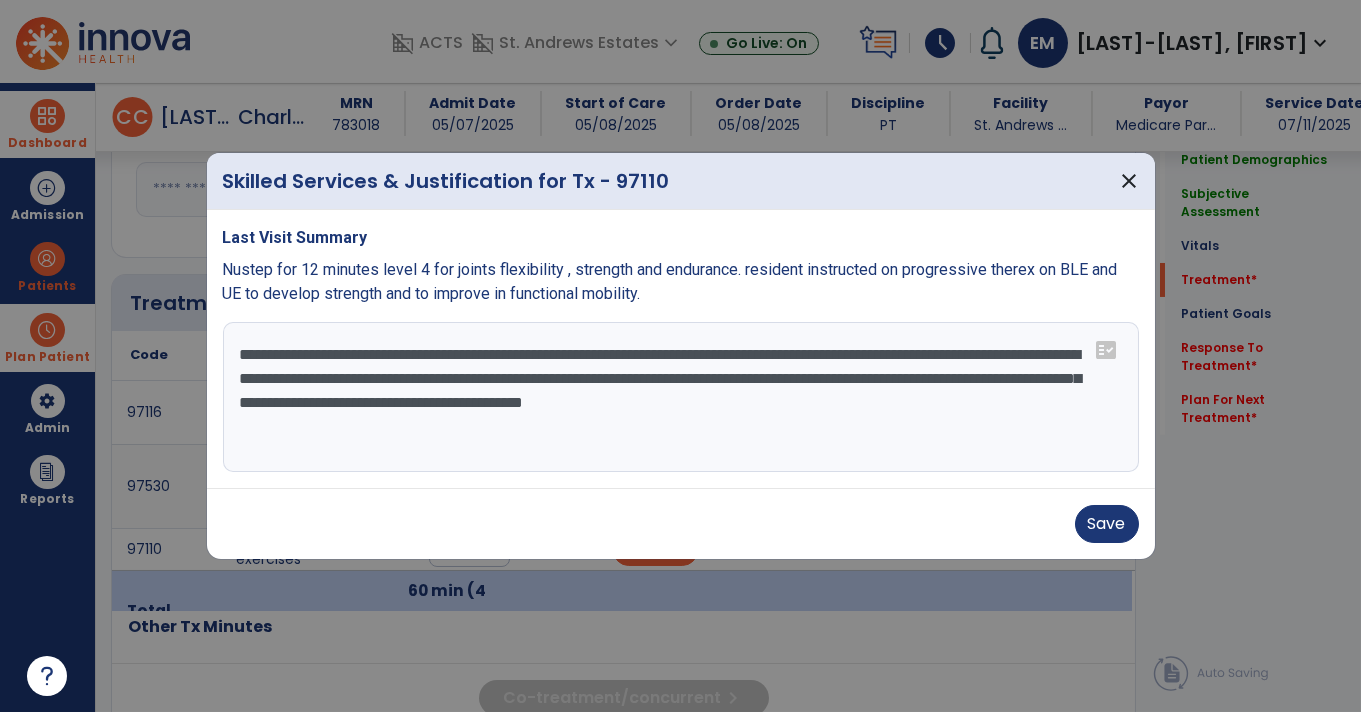 click on "**********" at bounding box center (681, 397) 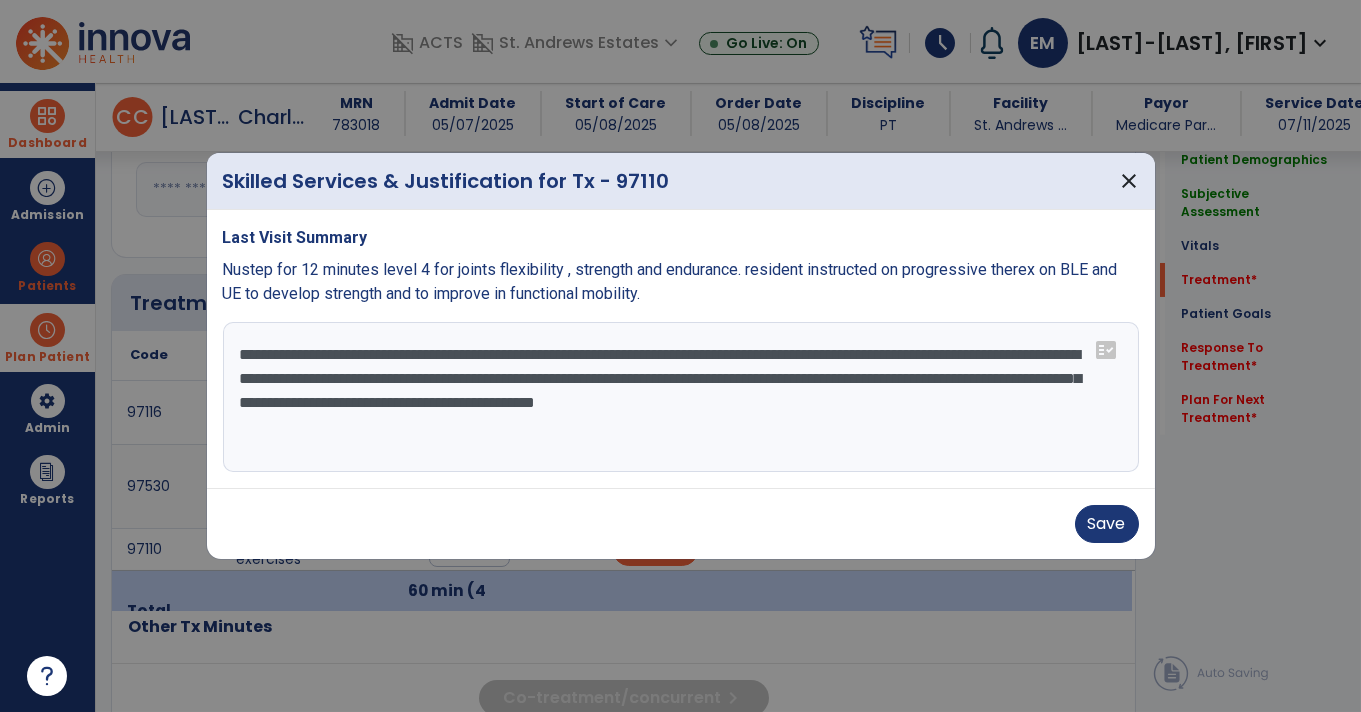 click on "**********" at bounding box center [681, 397] 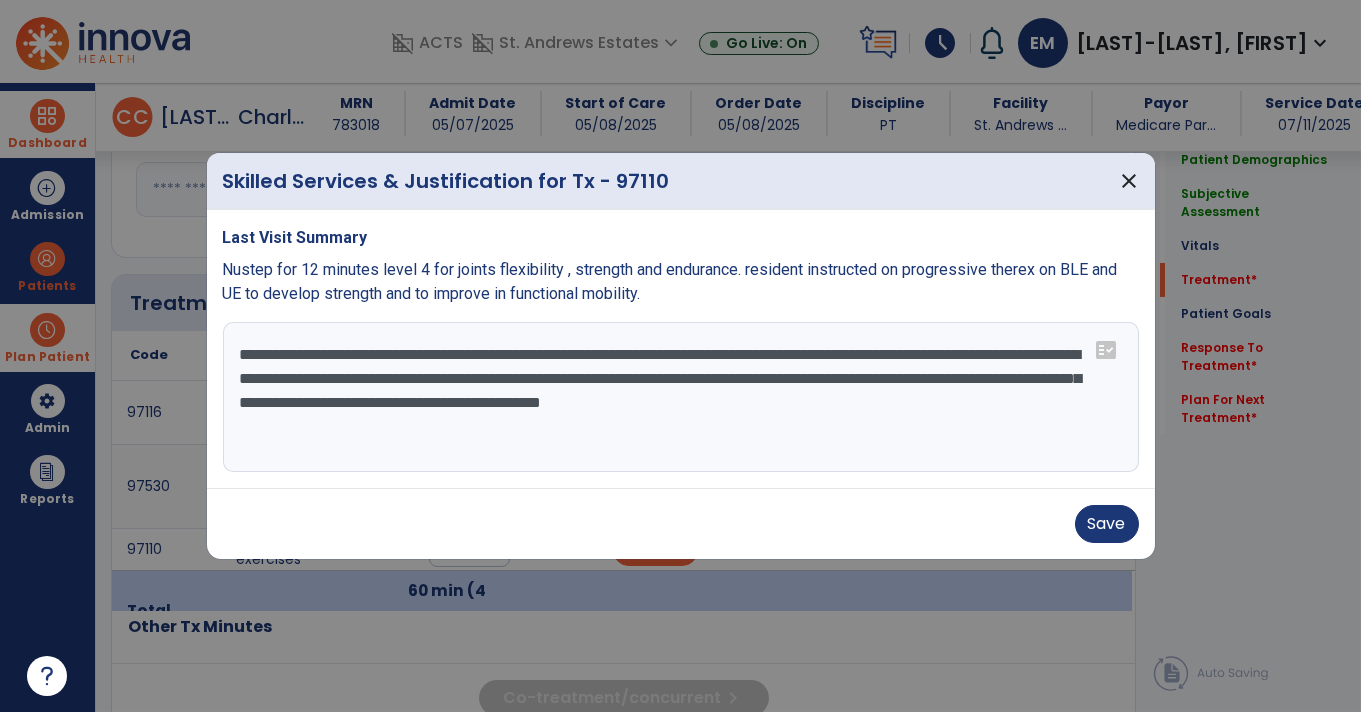 click on "**********" at bounding box center [681, 397] 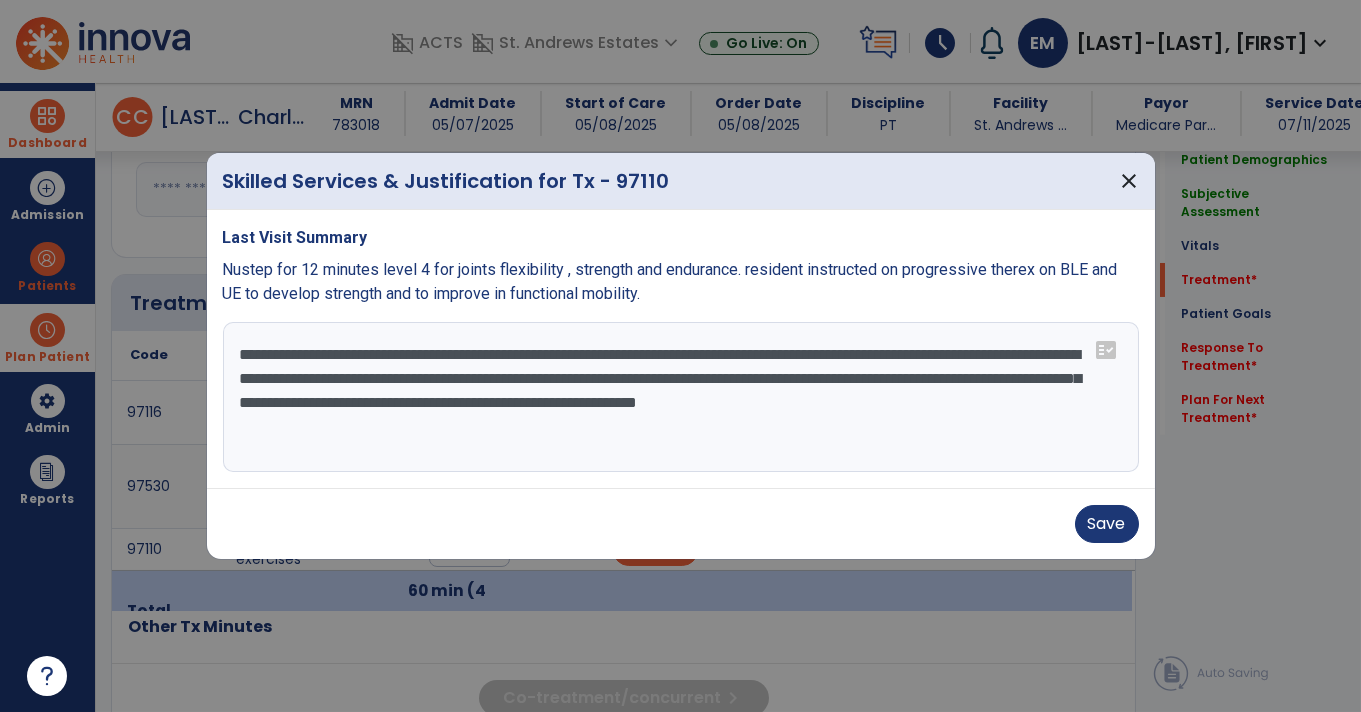 click on "**********" at bounding box center (681, 397) 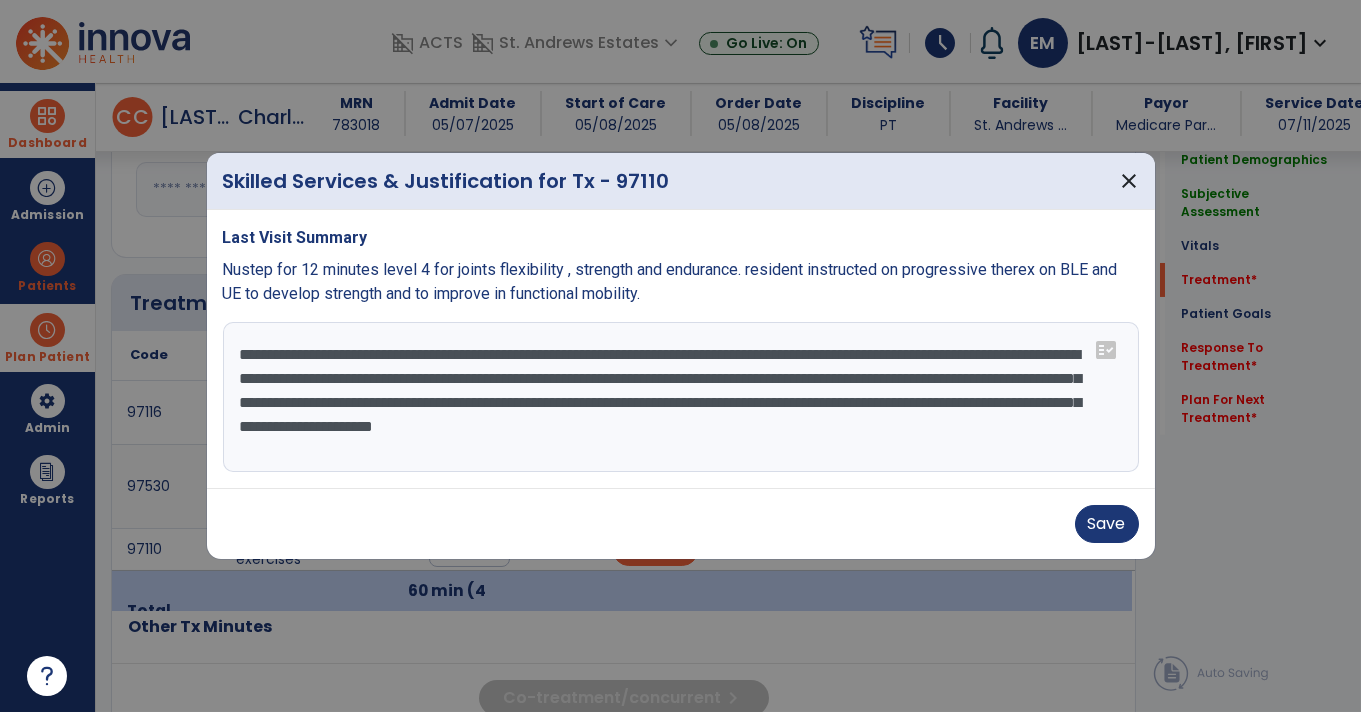 click on "**********" at bounding box center (681, 397) 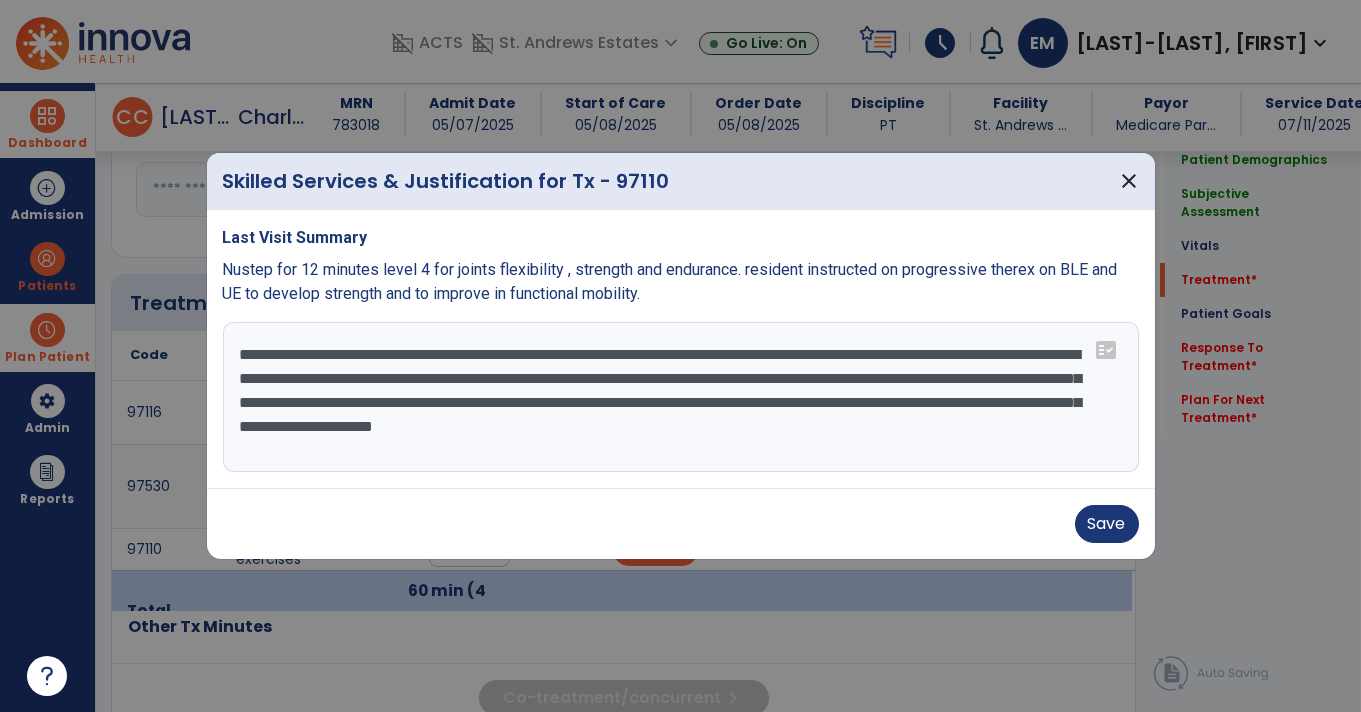 click on "**********" at bounding box center (681, 397) 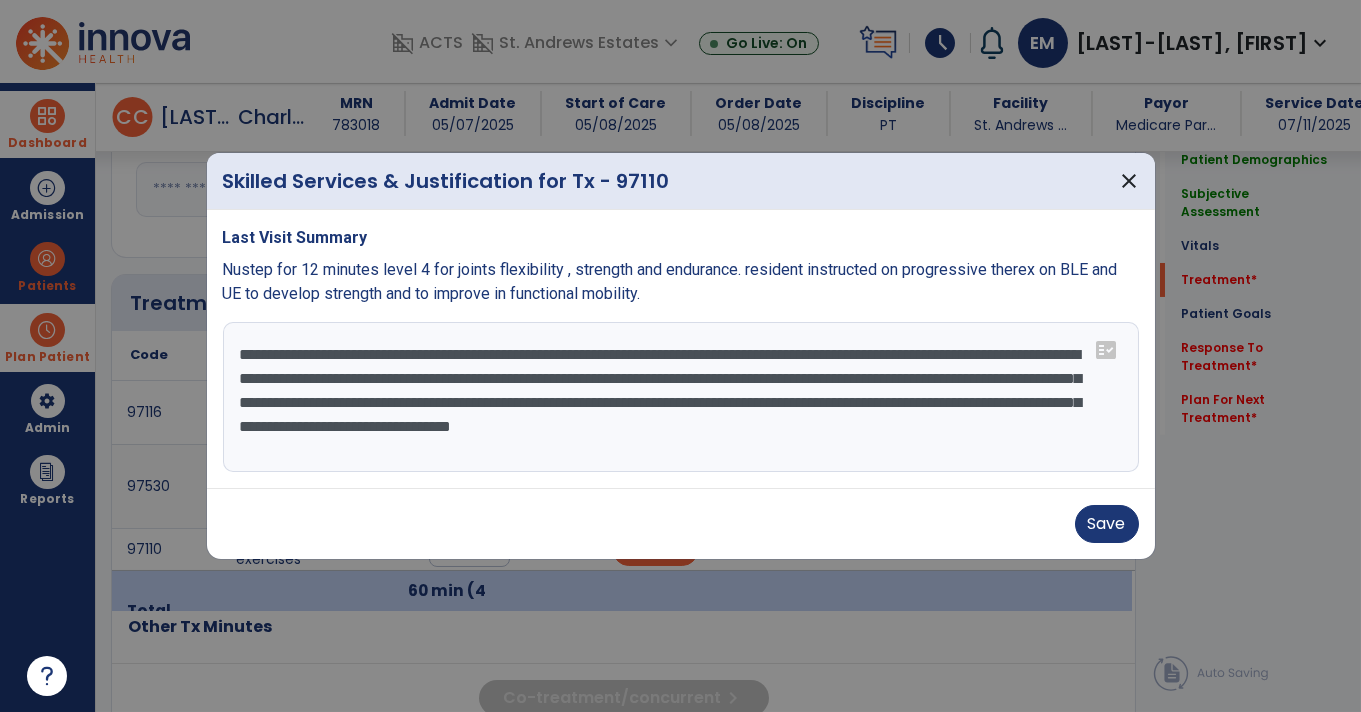 click on "**********" at bounding box center (681, 397) 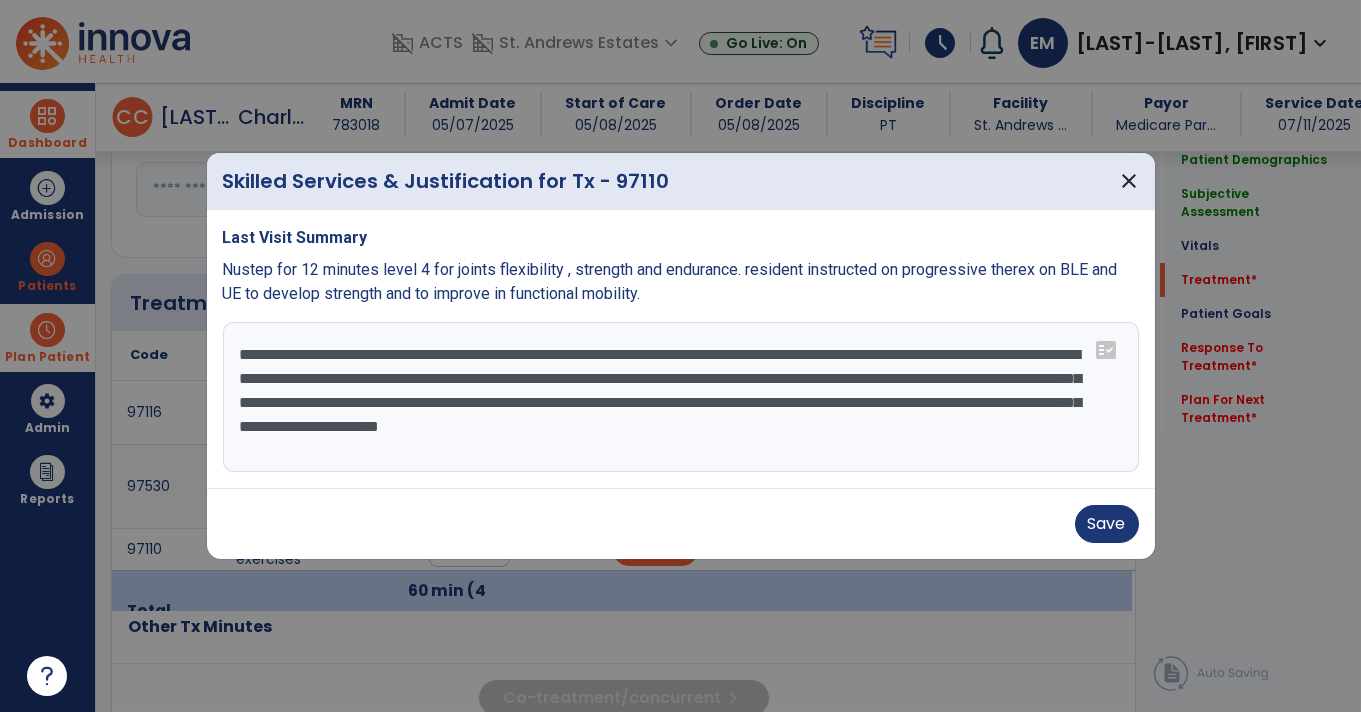 click on "**********" at bounding box center (681, 397) 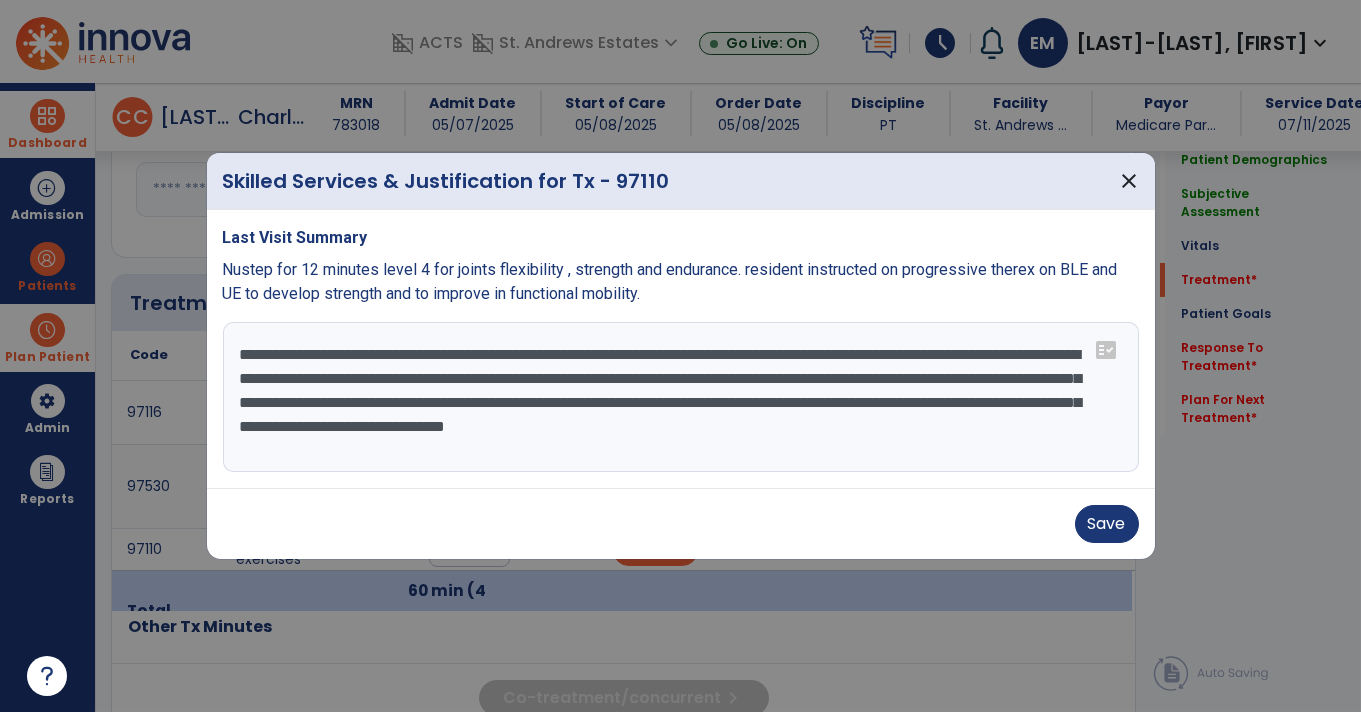 click on "**********" at bounding box center (681, 397) 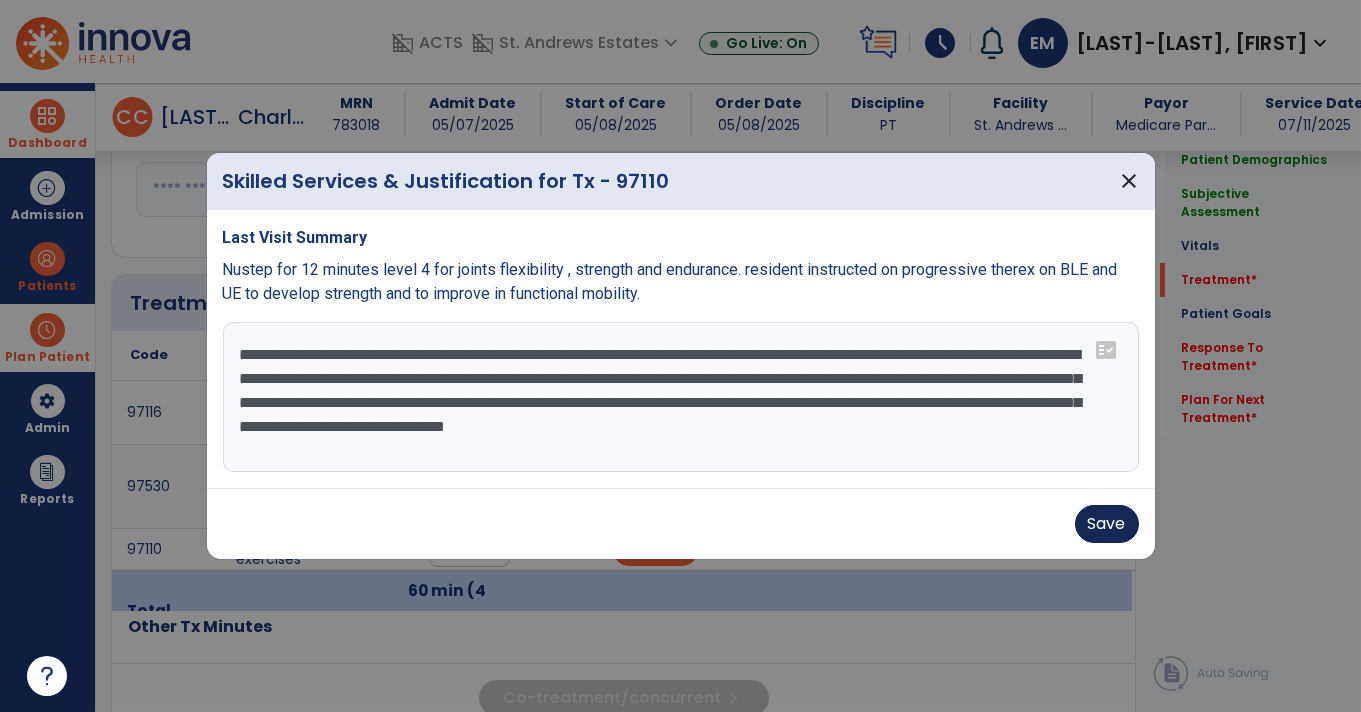 type on "**********" 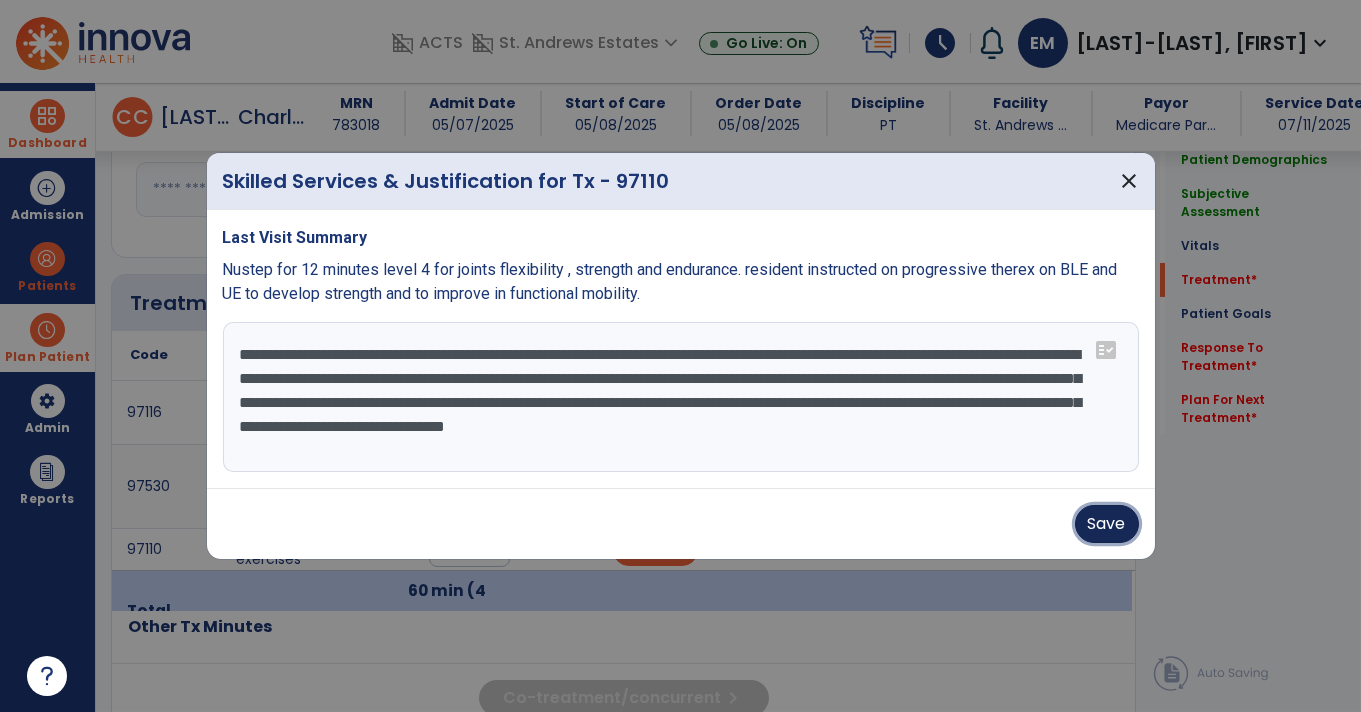 click on "Save" at bounding box center (1107, 524) 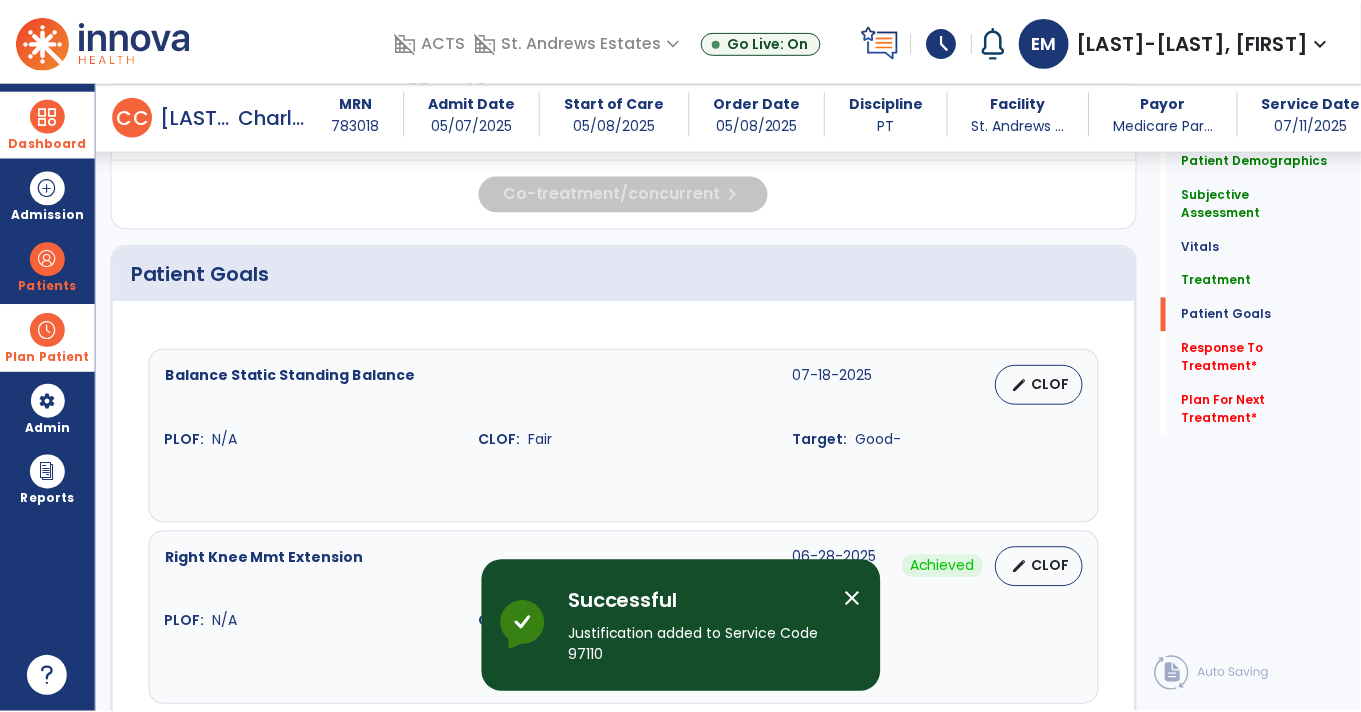 scroll, scrollTop: 1515, scrollLeft: 0, axis: vertical 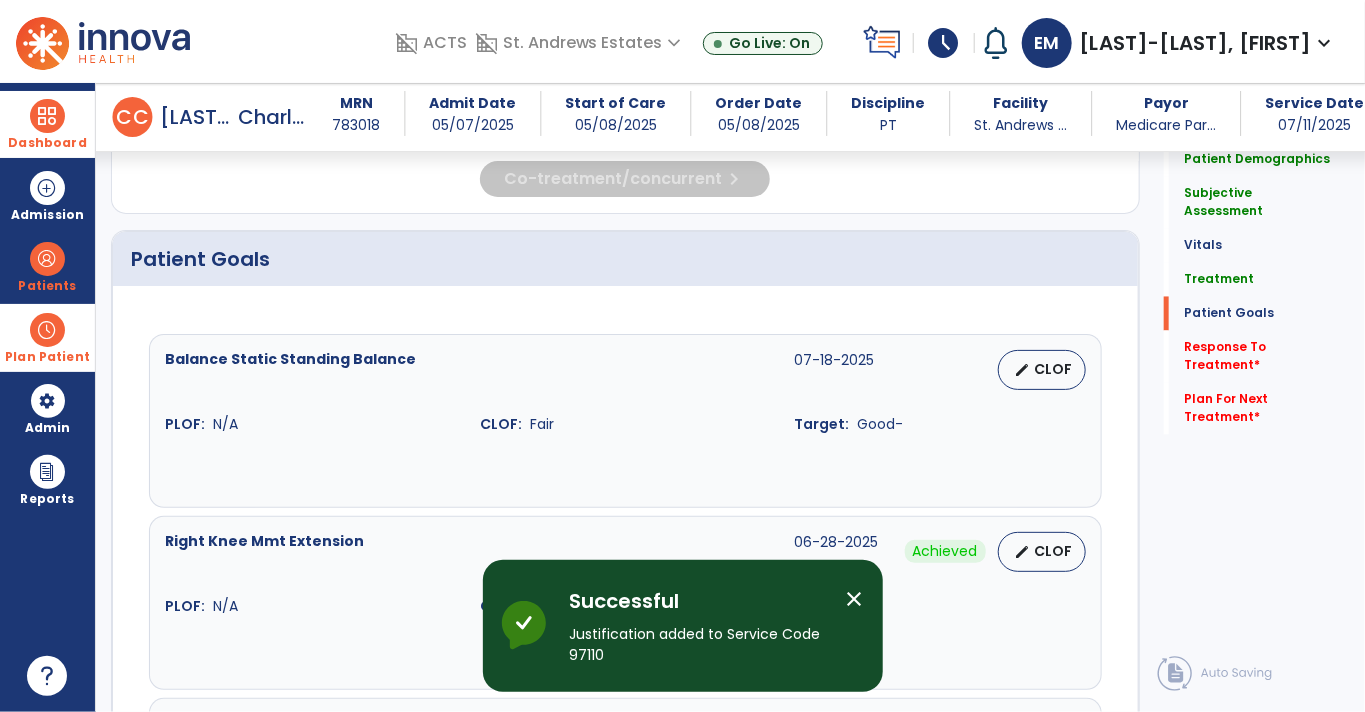 click on "Quick Links  Patient Demographics   Patient Demographics   Subjective Assessment   Subjective Assessment   Vitals   Vitals   Treatment   Treatment   Patient Goals   Patient Goals   Response To Treatment   *  Response To Treatment   *  Plan For Next Treatment   *  Plan For Next Treatment   *" 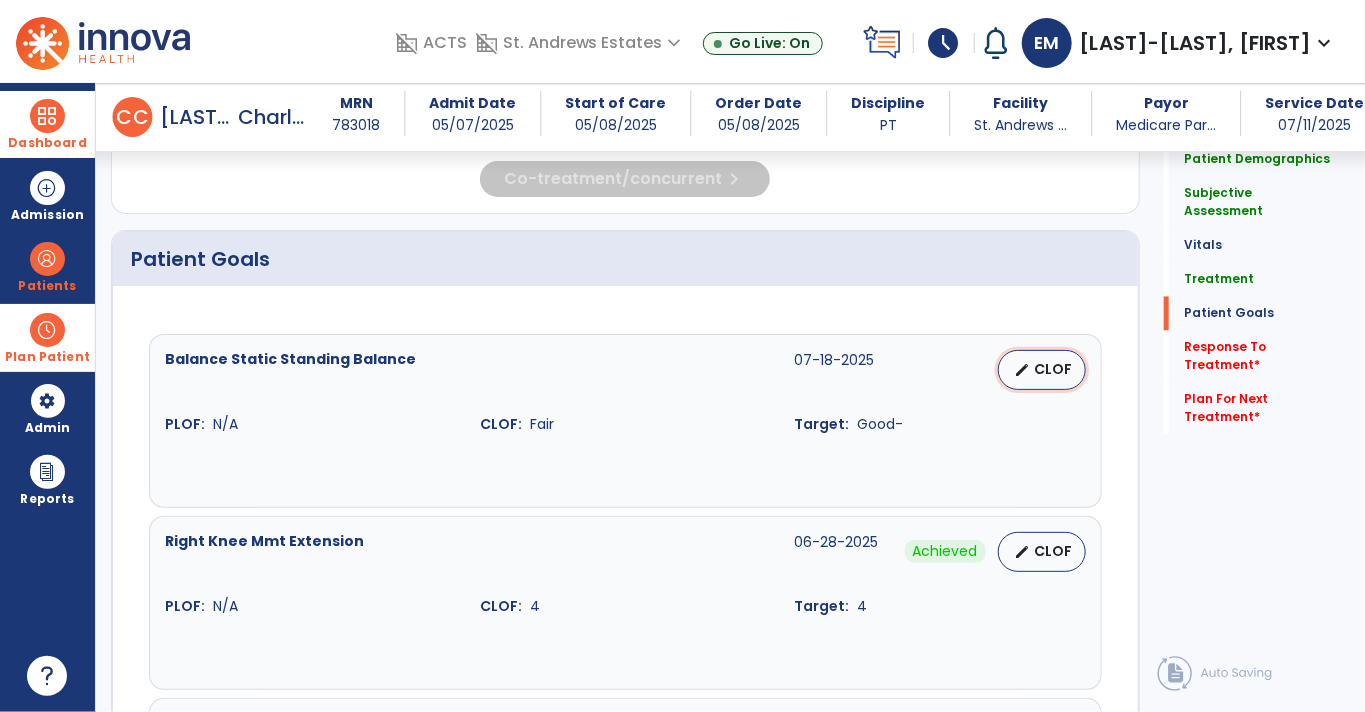 click on "CLOF" at bounding box center [1054, 369] 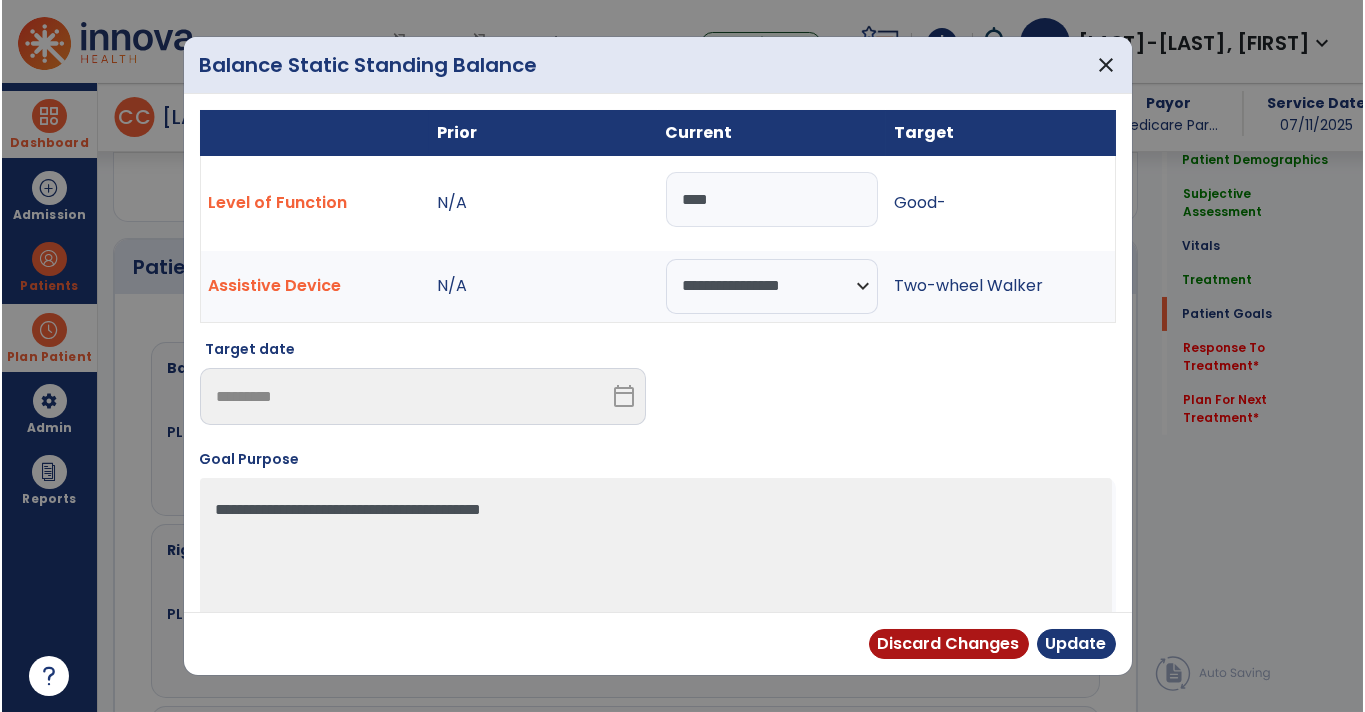 scroll, scrollTop: 1515, scrollLeft: 0, axis: vertical 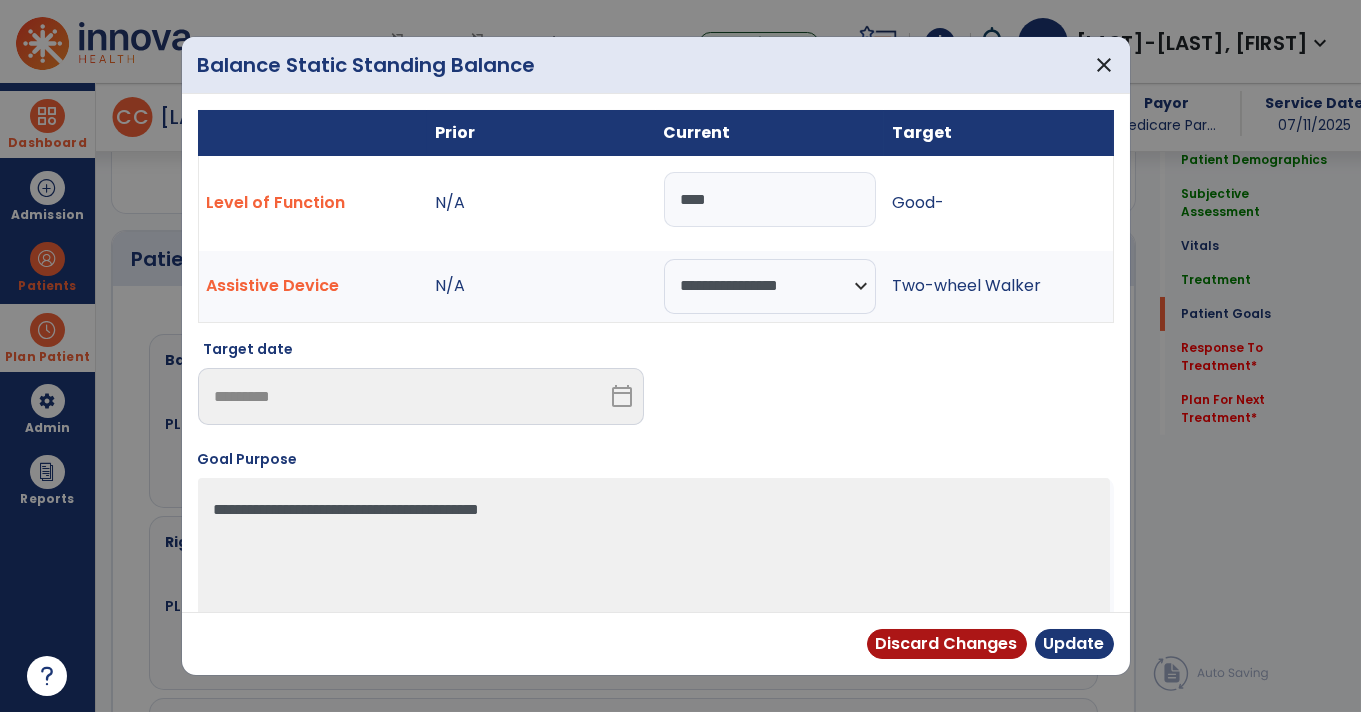 click on "****" at bounding box center [770, 199] 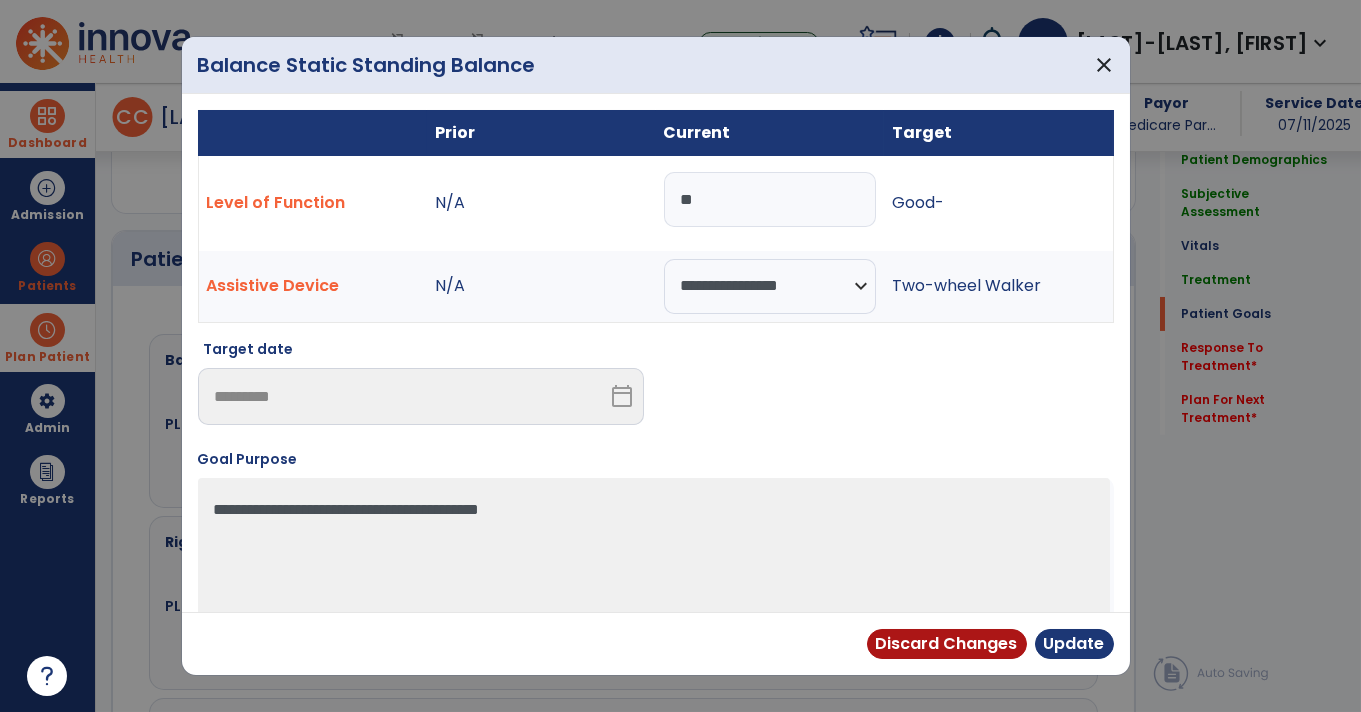 type on "*" 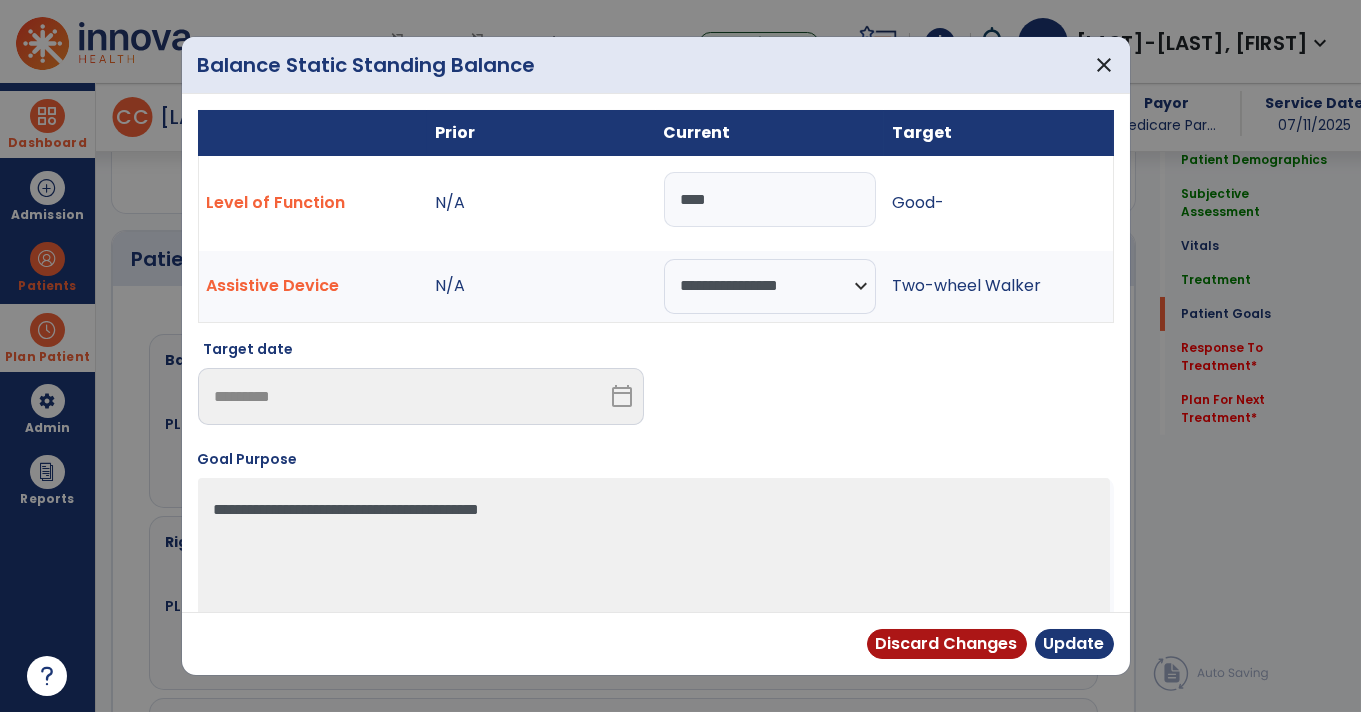 type on "*****" 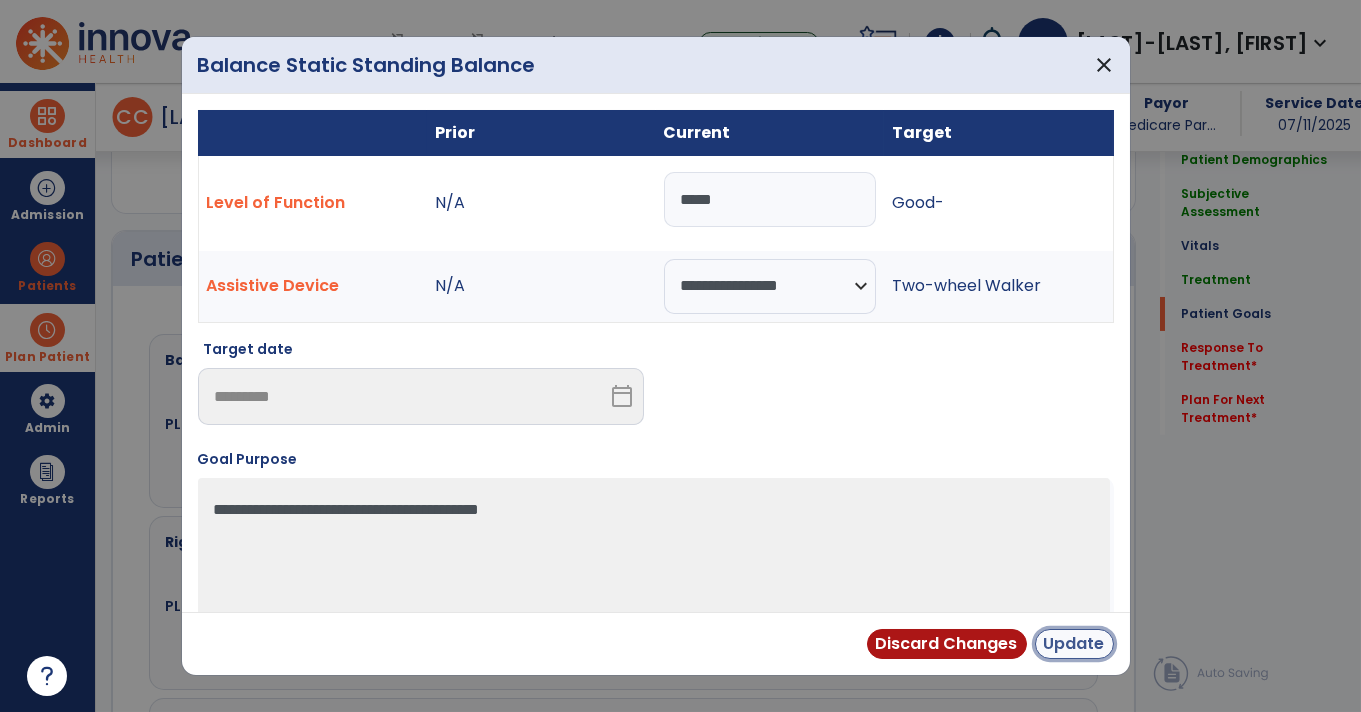 click on "Update" at bounding box center (1074, 644) 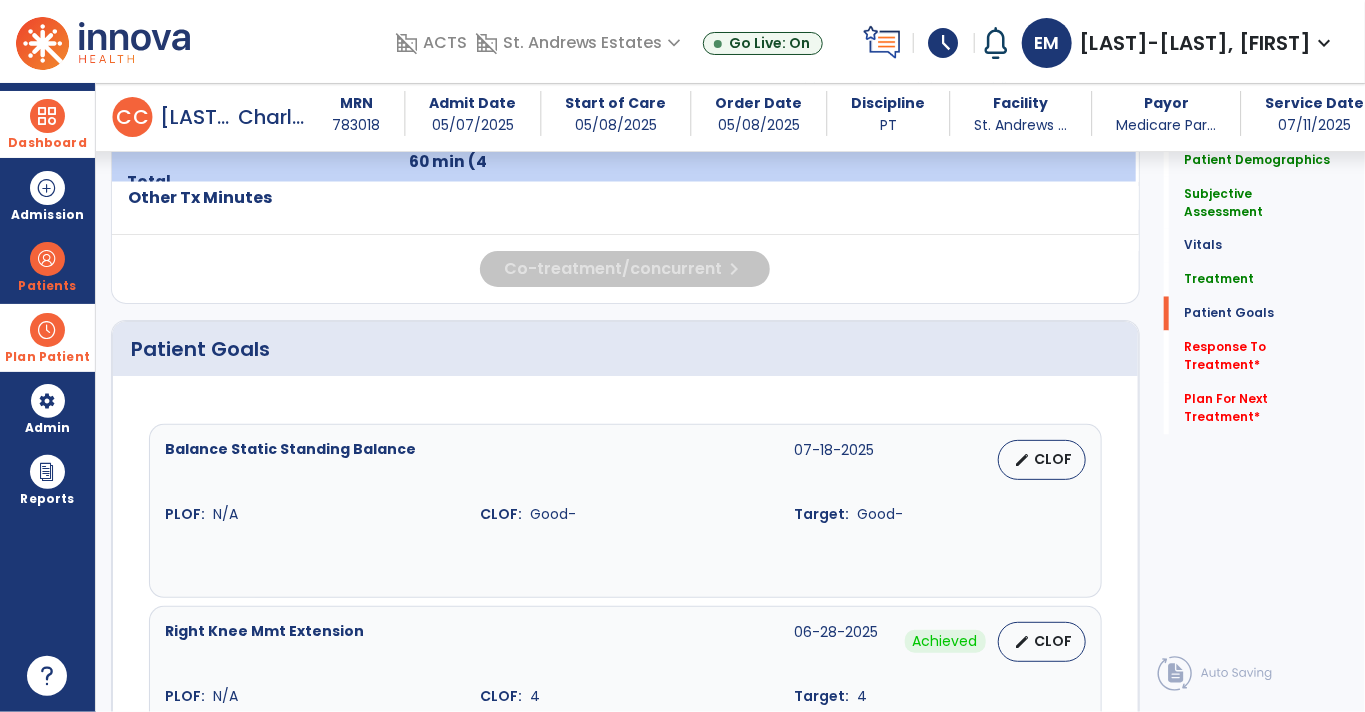 scroll, scrollTop: 1515, scrollLeft: 0, axis: vertical 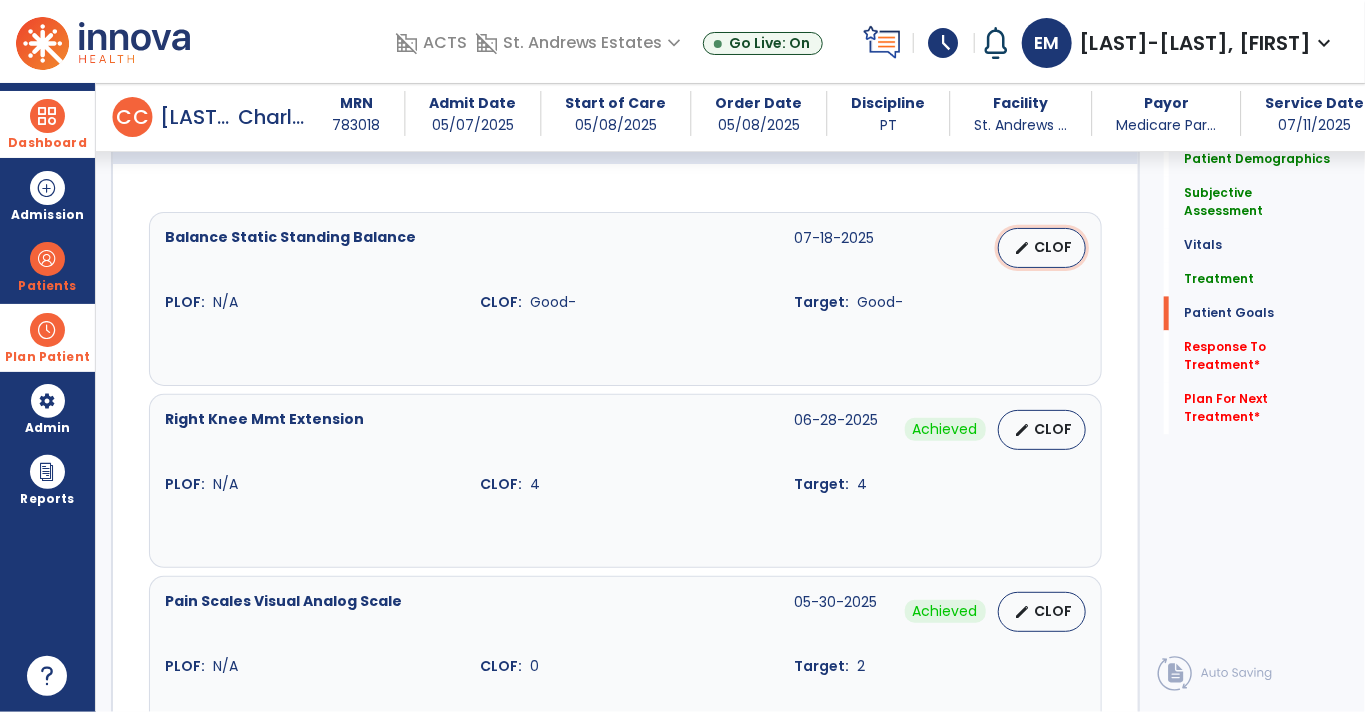 click on "edit   CLOF" at bounding box center (1042, 248) 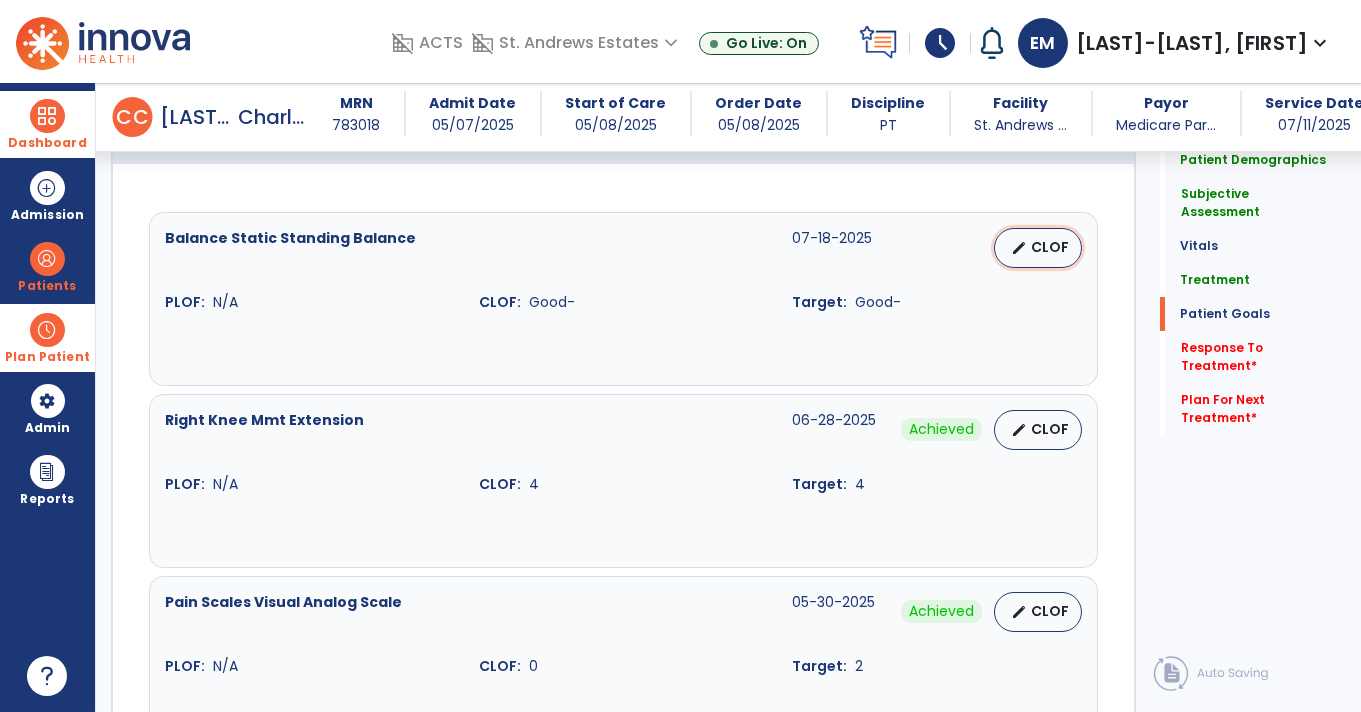 select on "**********" 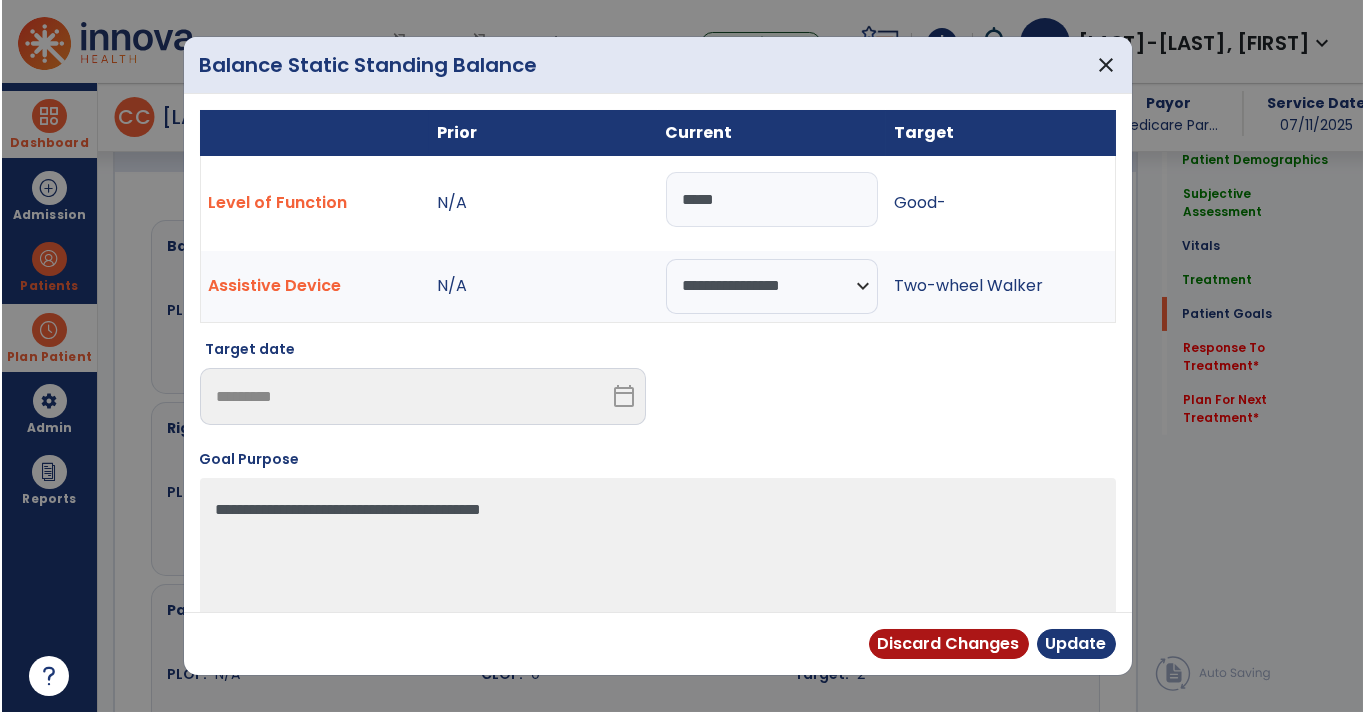 scroll, scrollTop: 1637, scrollLeft: 0, axis: vertical 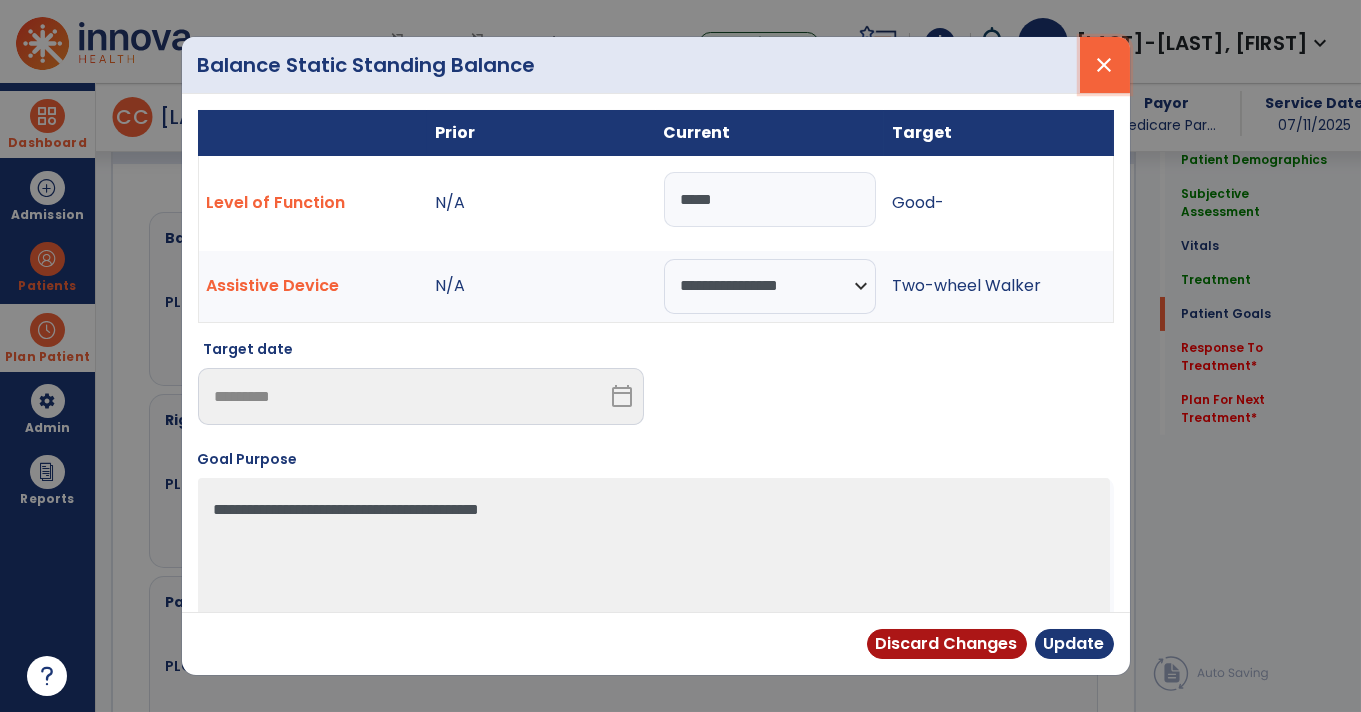 click on "close" at bounding box center [1105, 65] 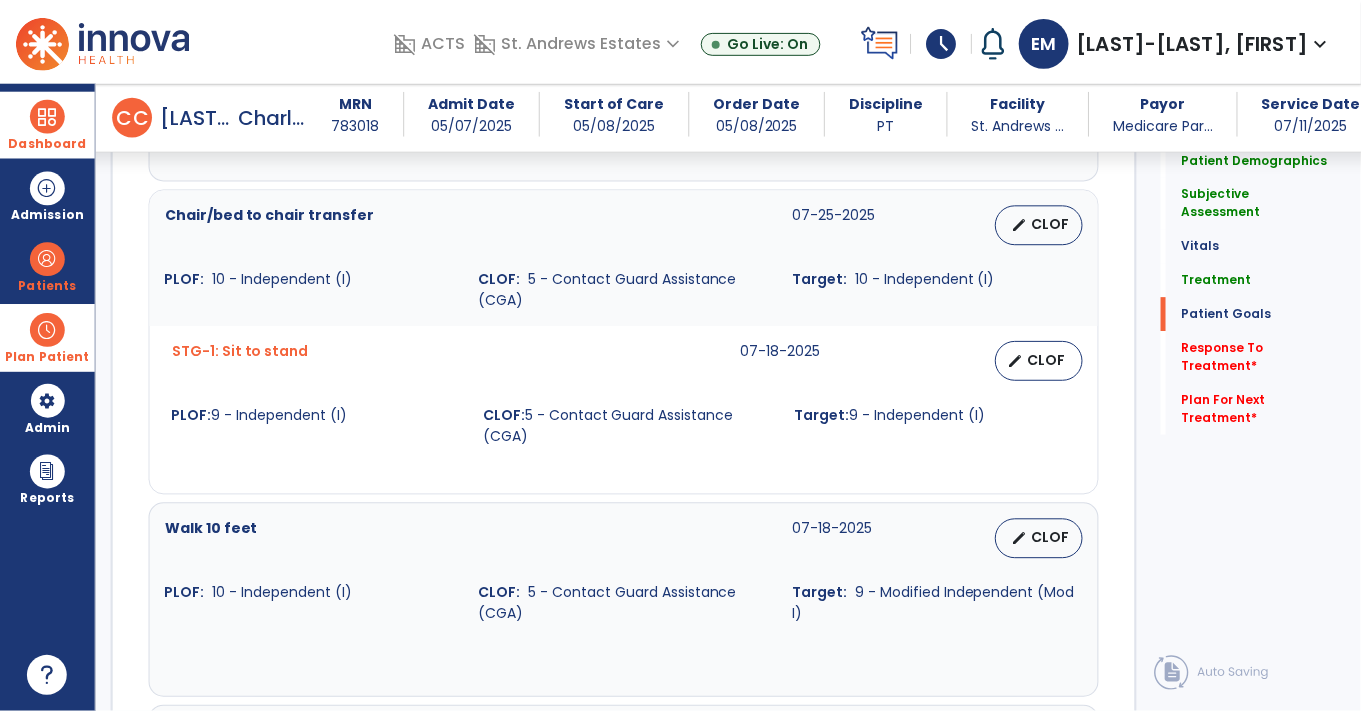 scroll, scrollTop: 2223, scrollLeft: 0, axis: vertical 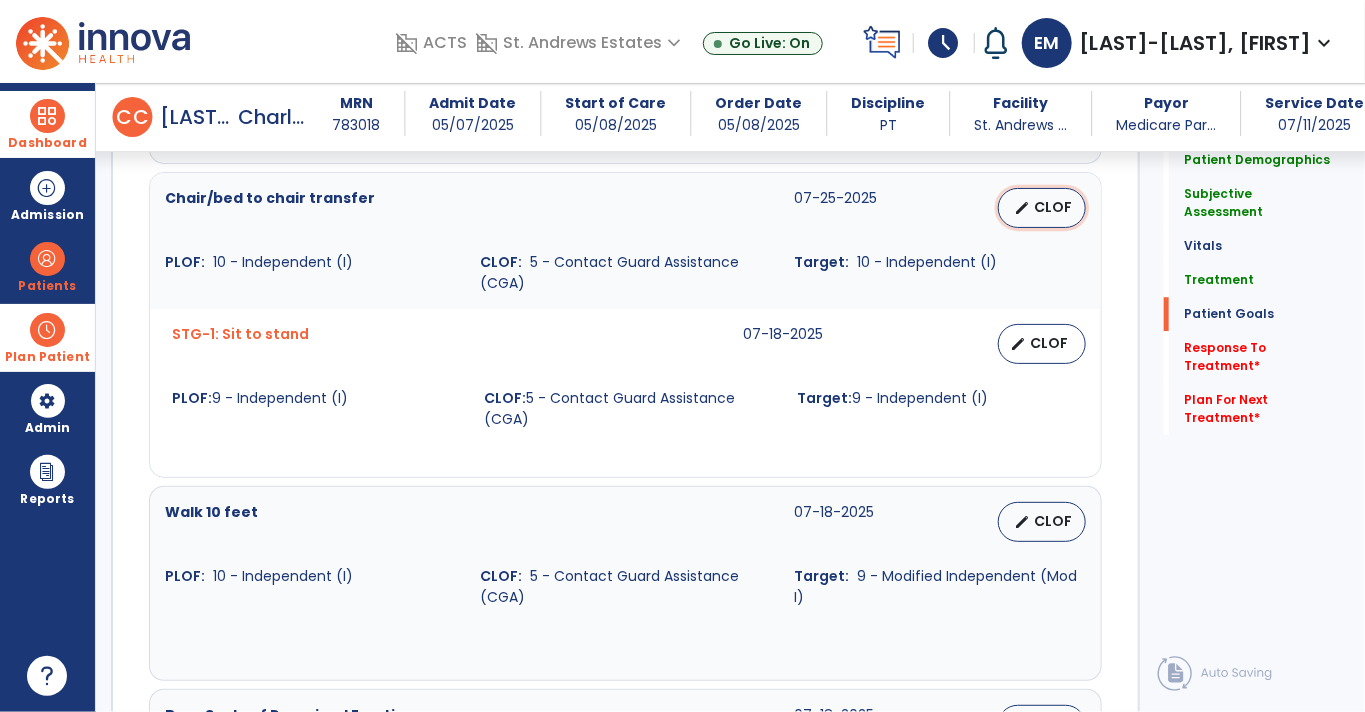 click on "edit   CLOF" at bounding box center [1042, 208] 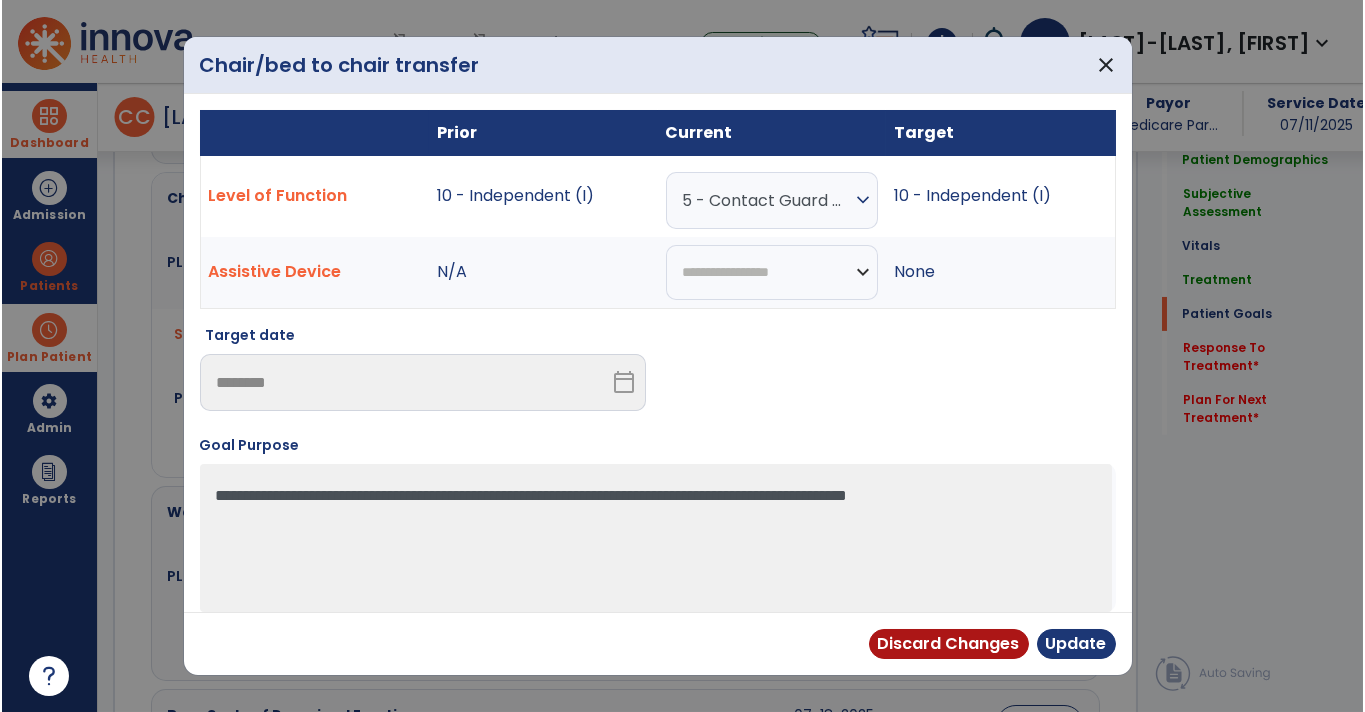 scroll, scrollTop: 2223, scrollLeft: 0, axis: vertical 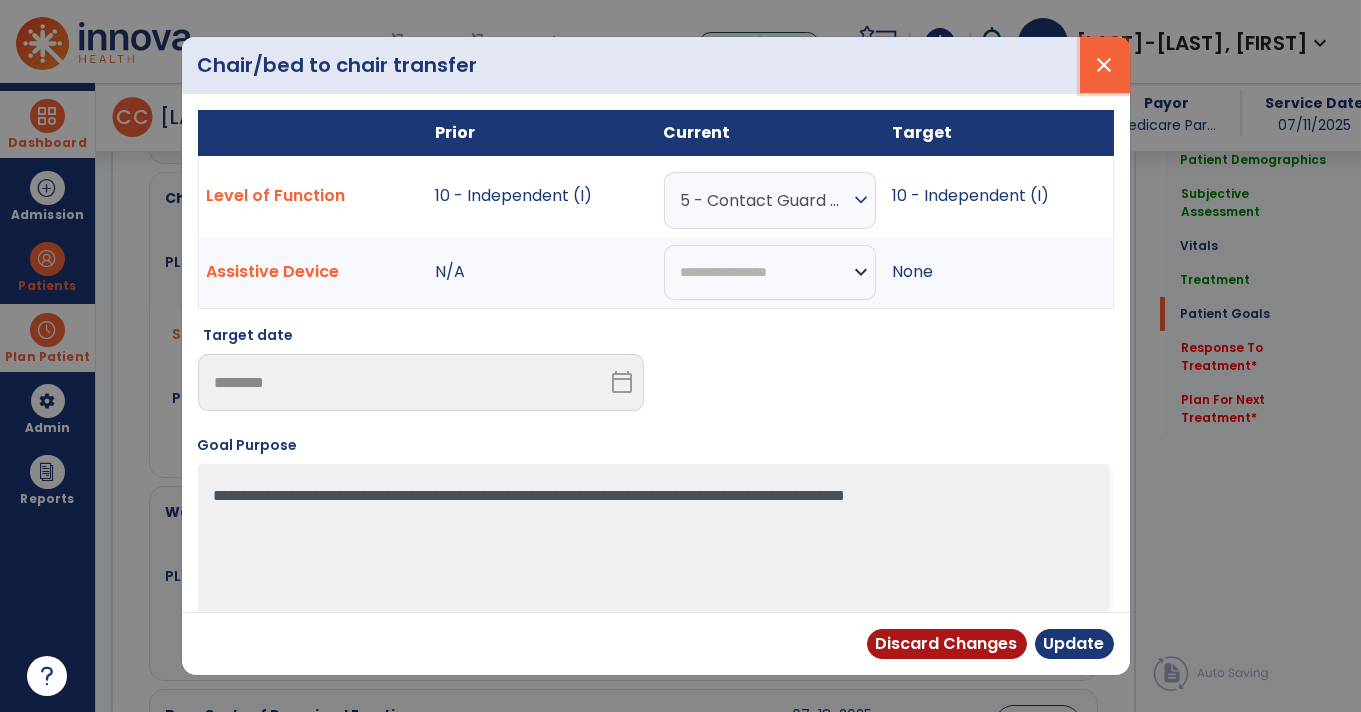 click on "close" at bounding box center (1105, 65) 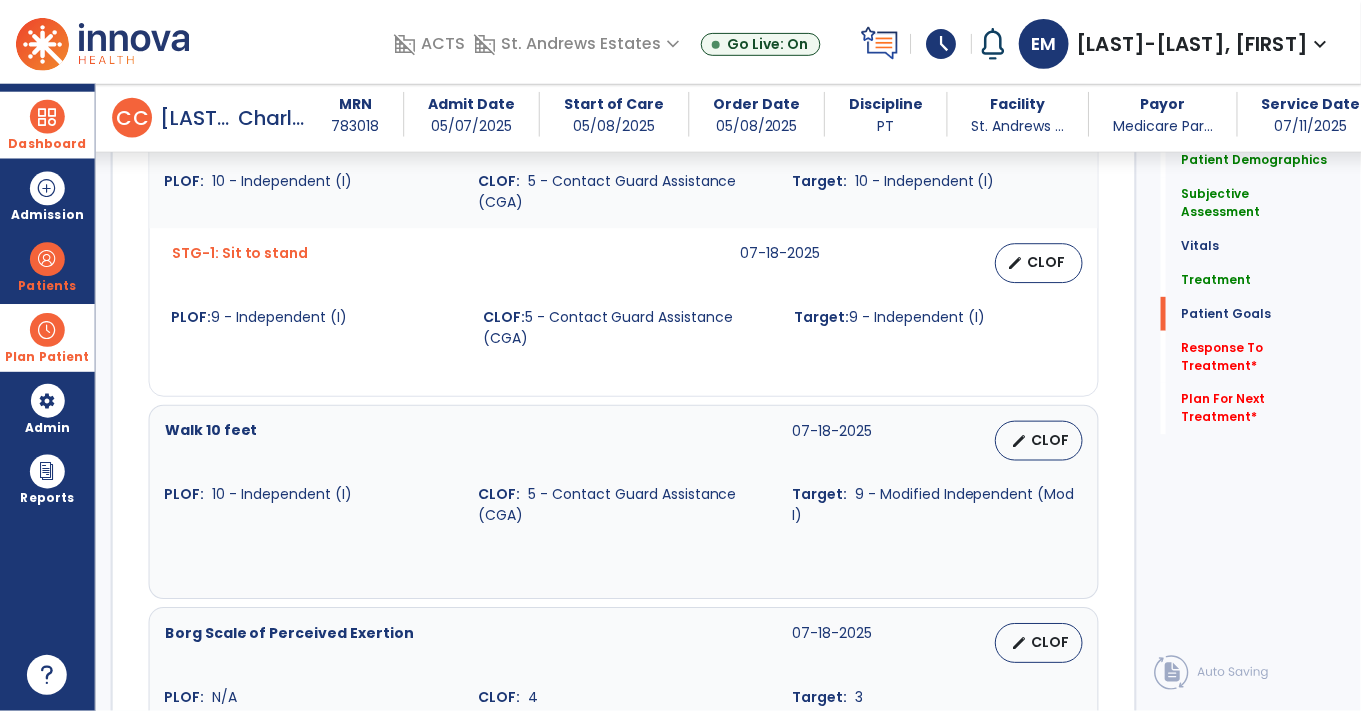 scroll, scrollTop: 2303, scrollLeft: 0, axis: vertical 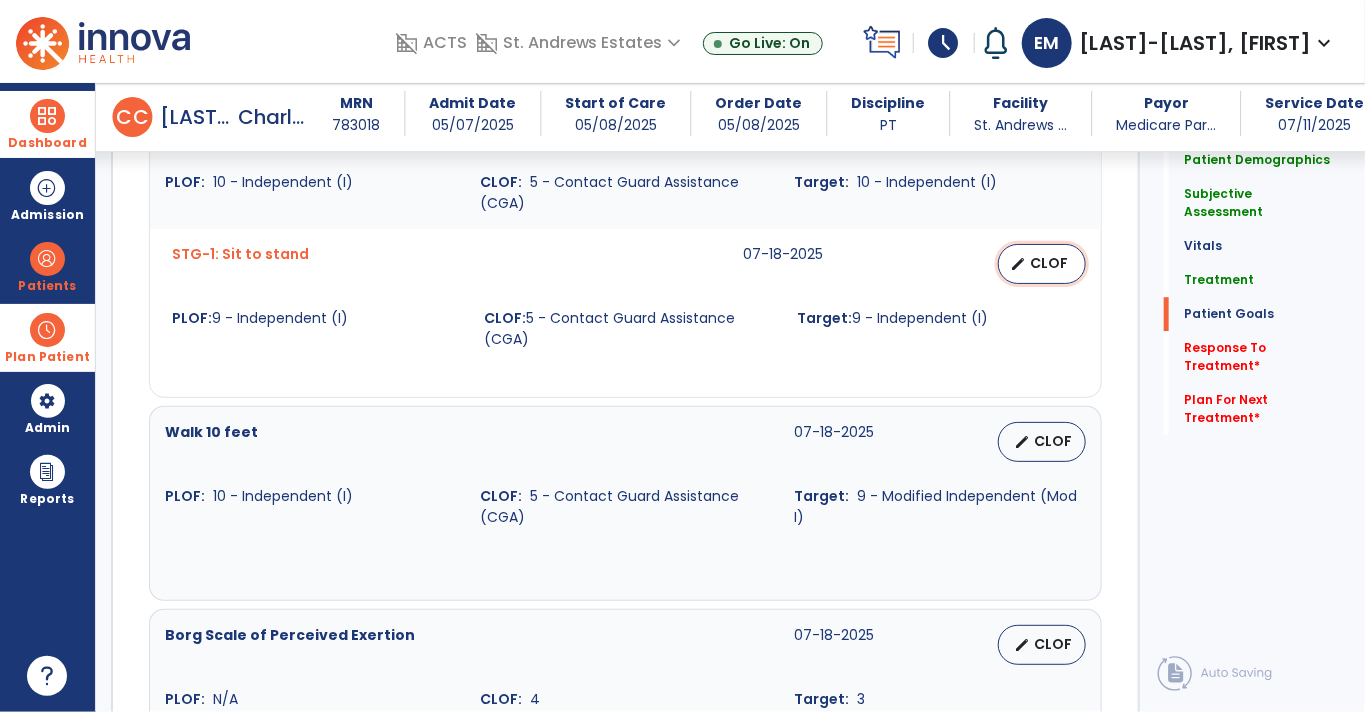 click on "CLOF" at bounding box center [1050, 263] 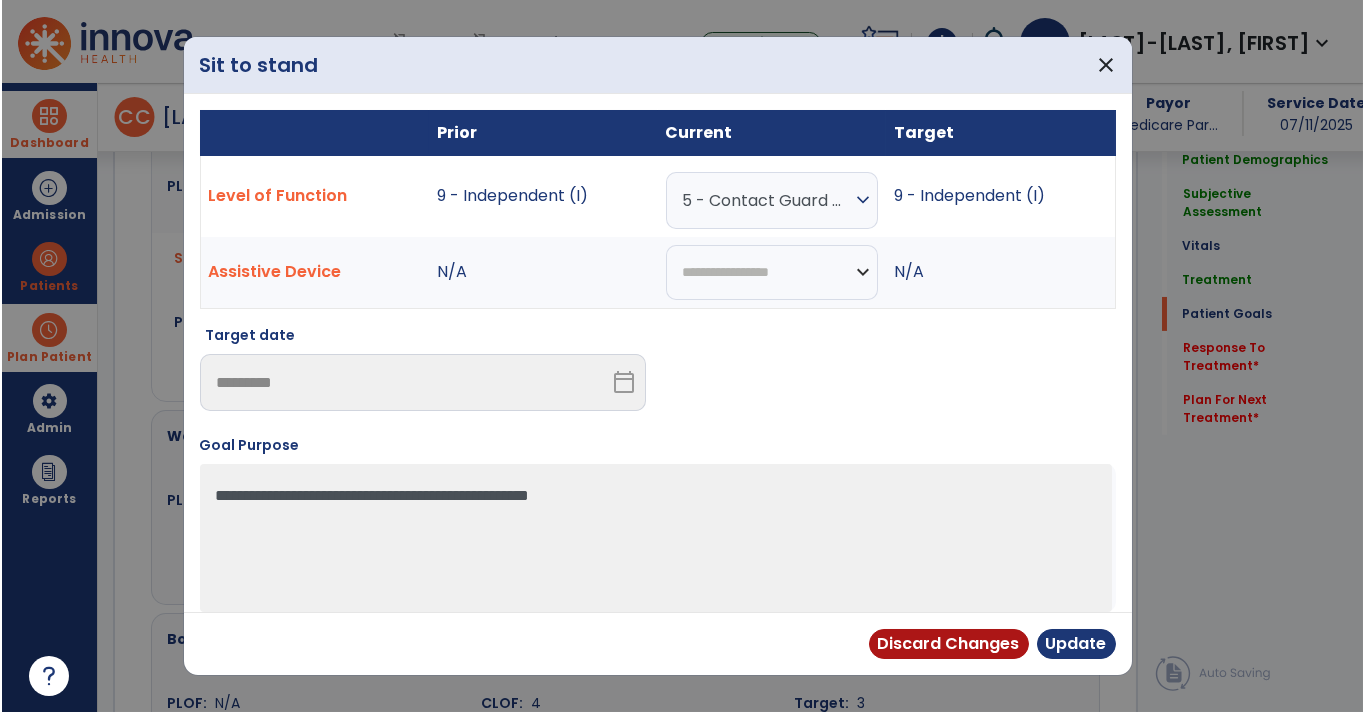 scroll, scrollTop: 2303, scrollLeft: 0, axis: vertical 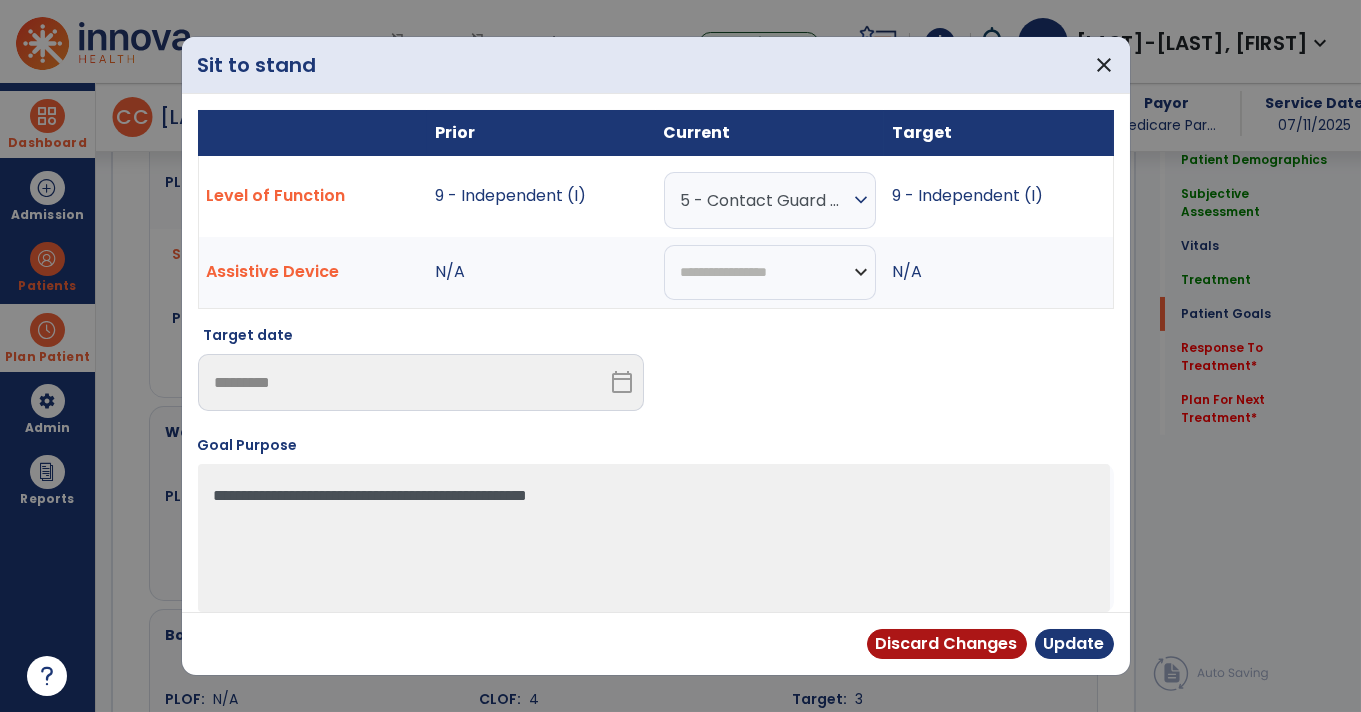 click on "5 - Contact Guard Assistance (CGA)   expand_more" at bounding box center (770, 200) 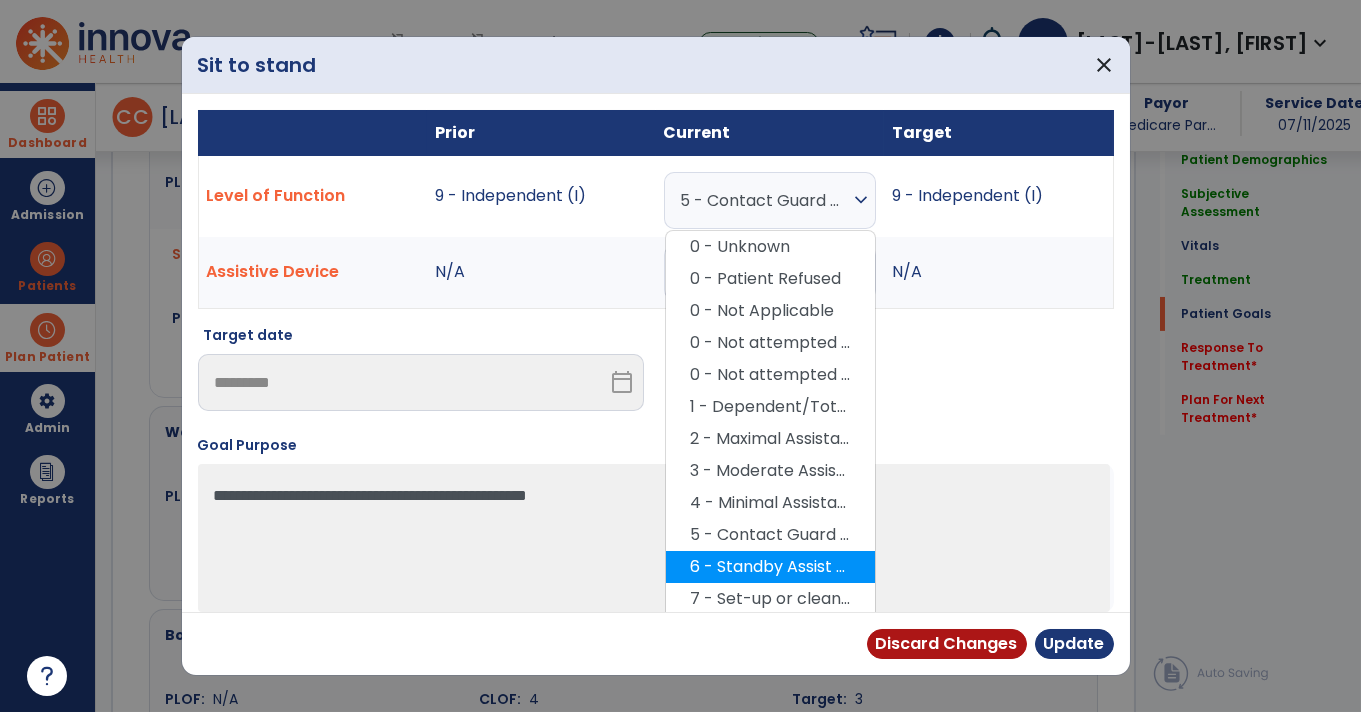 click on "6 - Standby Assist (SBA)" at bounding box center [770, 567] 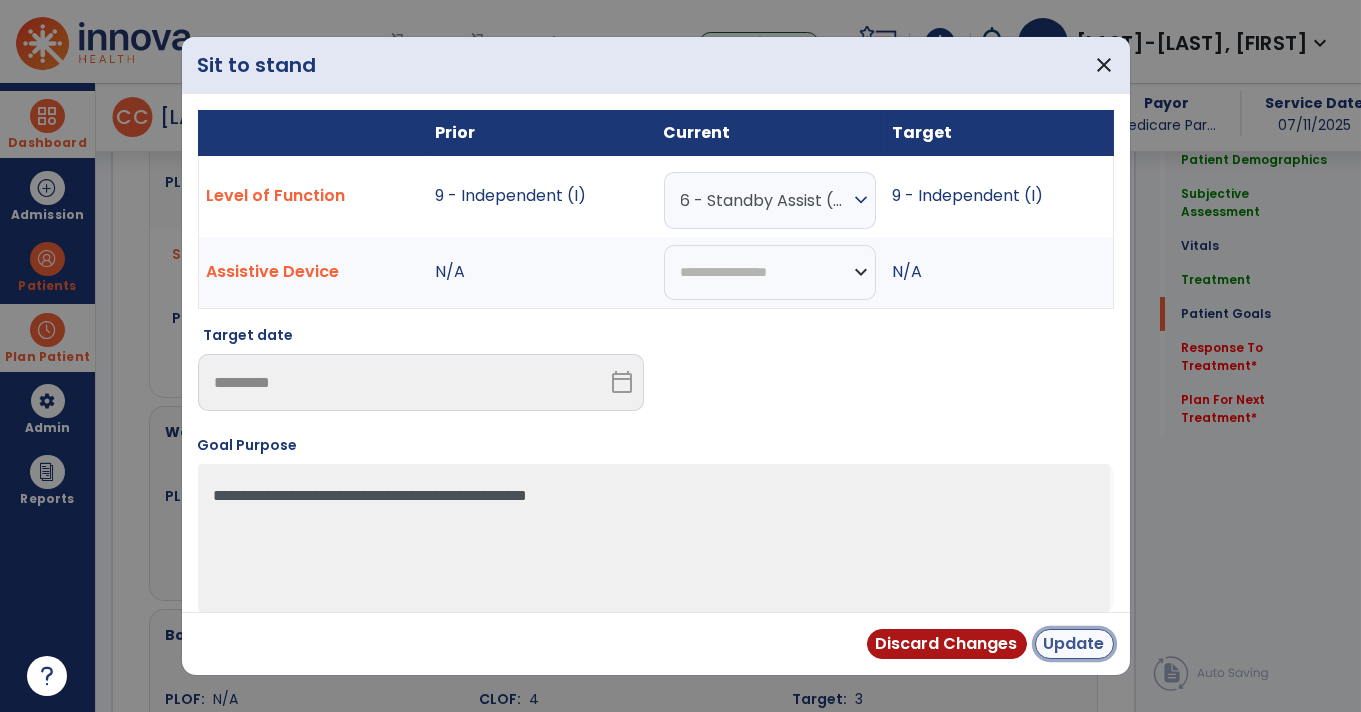click on "Update" at bounding box center (1074, 644) 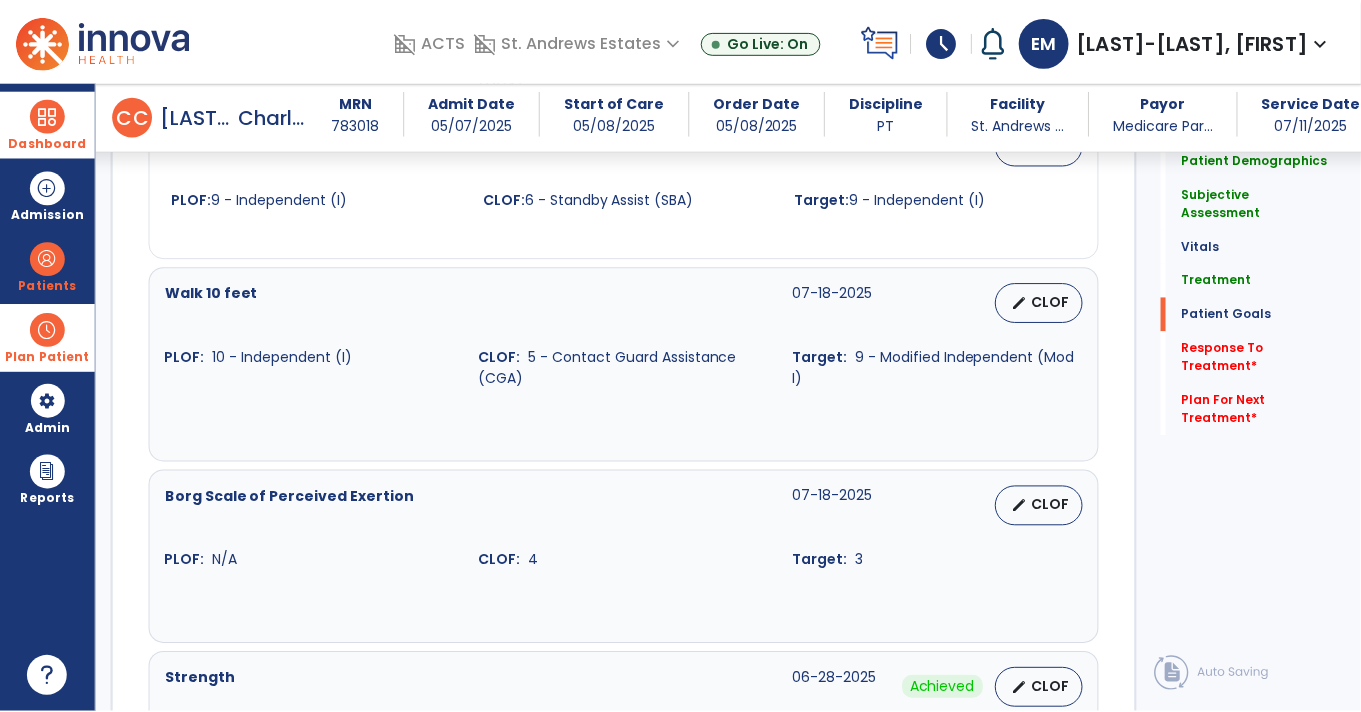 scroll, scrollTop: 2422, scrollLeft: 0, axis: vertical 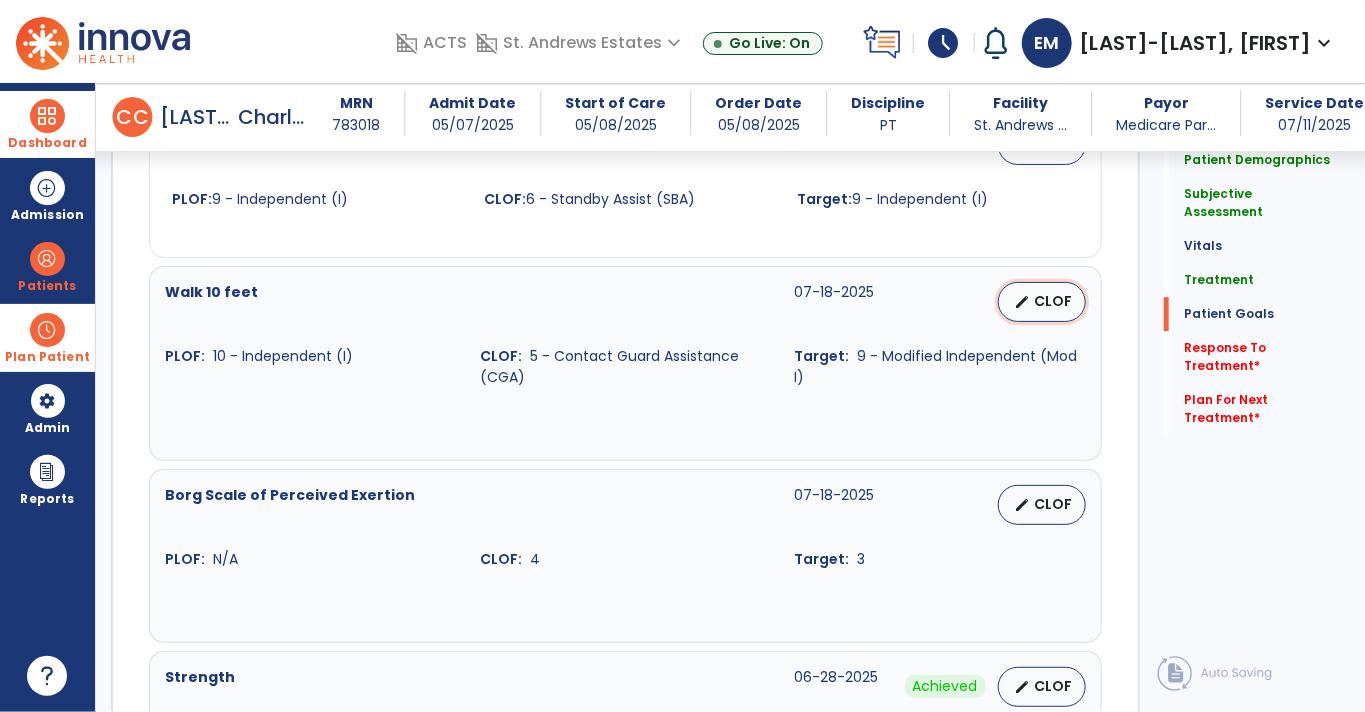 click on "edit   CLOF" at bounding box center (1042, 302) 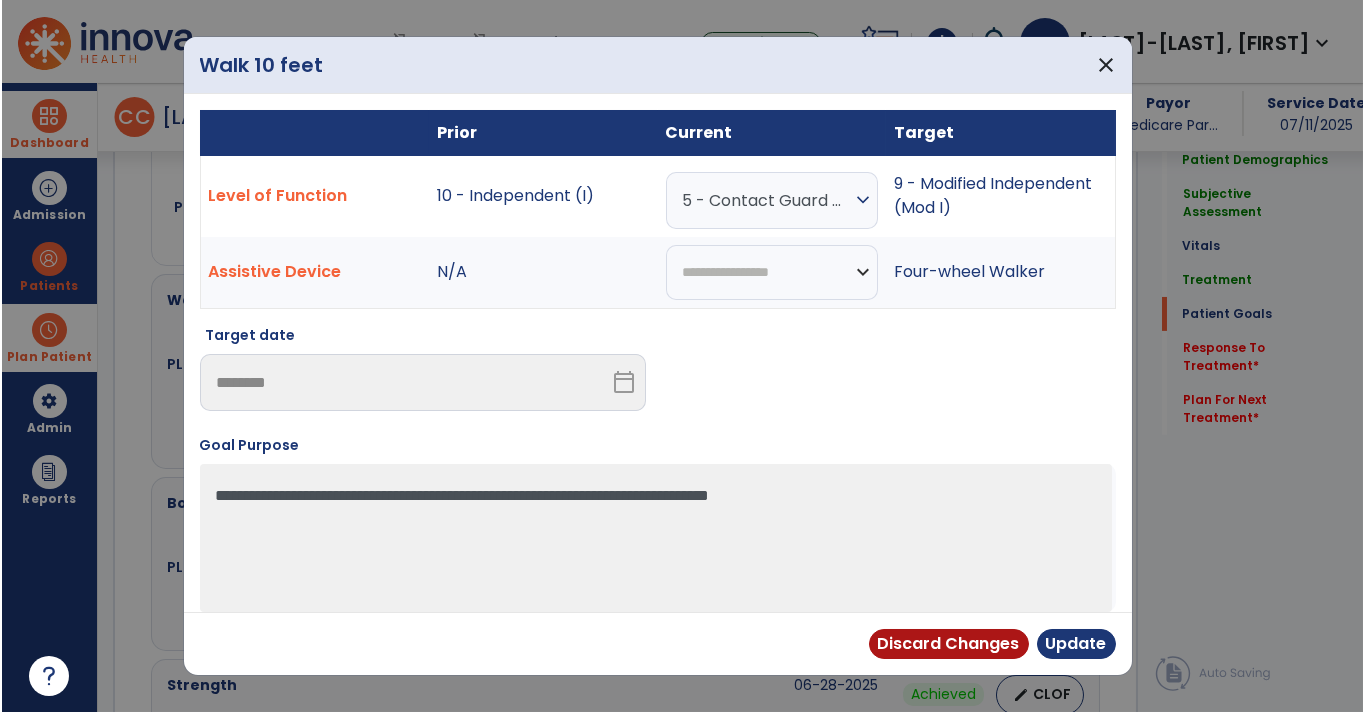 scroll, scrollTop: 2422, scrollLeft: 0, axis: vertical 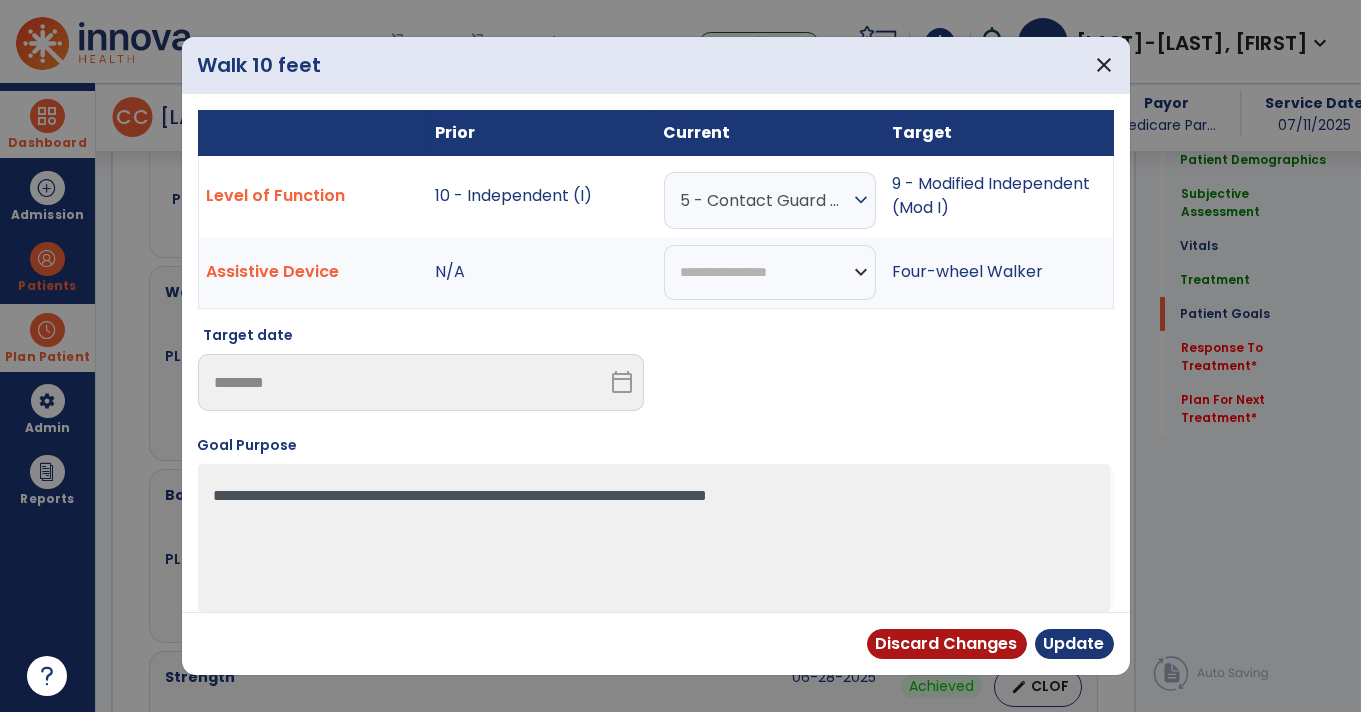 click on "expand_more" at bounding box center [861, 200] 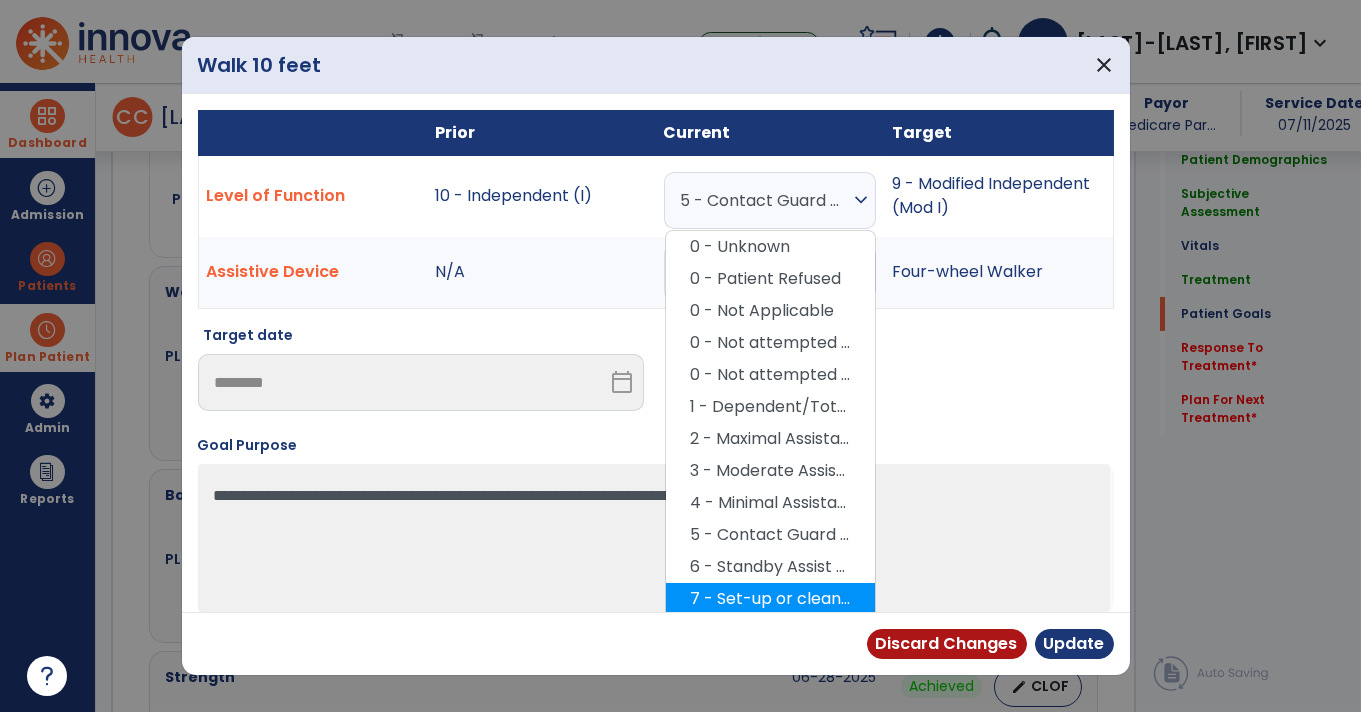 click on "7 - Set-up or clean-up assistance" at bounding box center (770, 599) 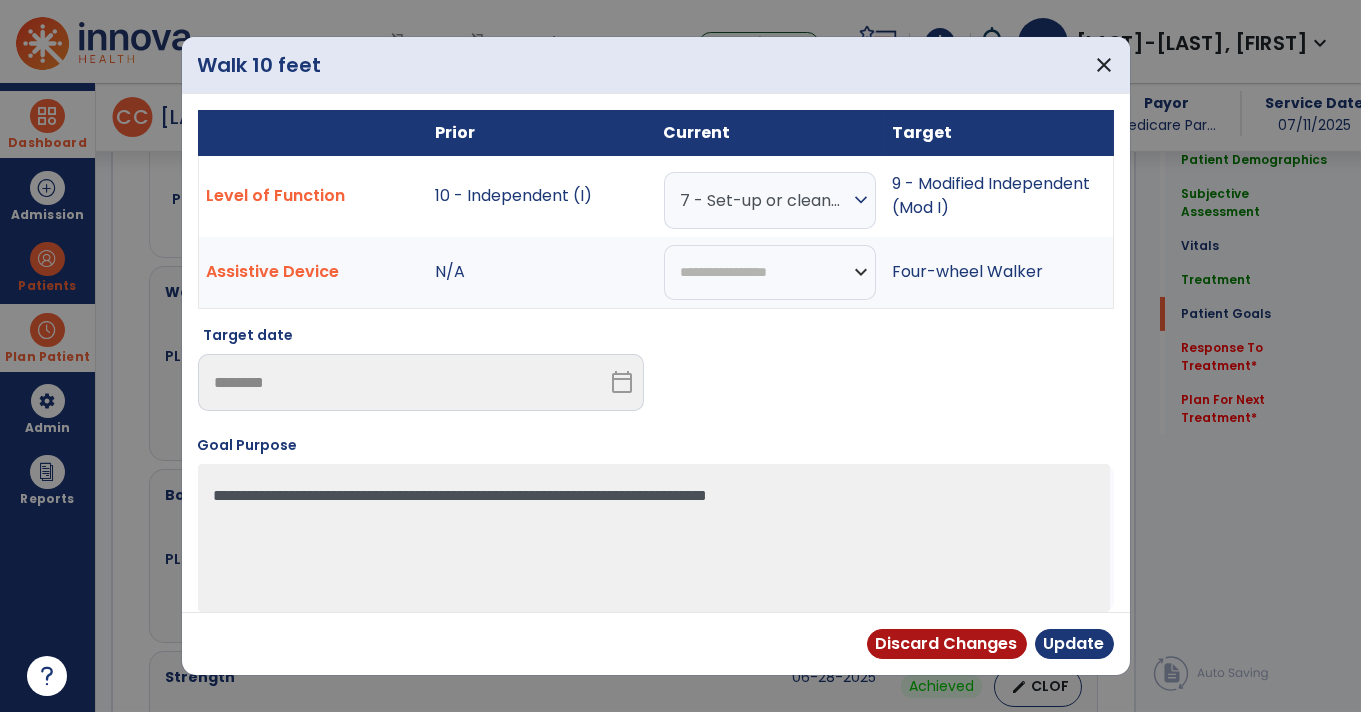 click on "expand_more" at bounding box center (861, 200) 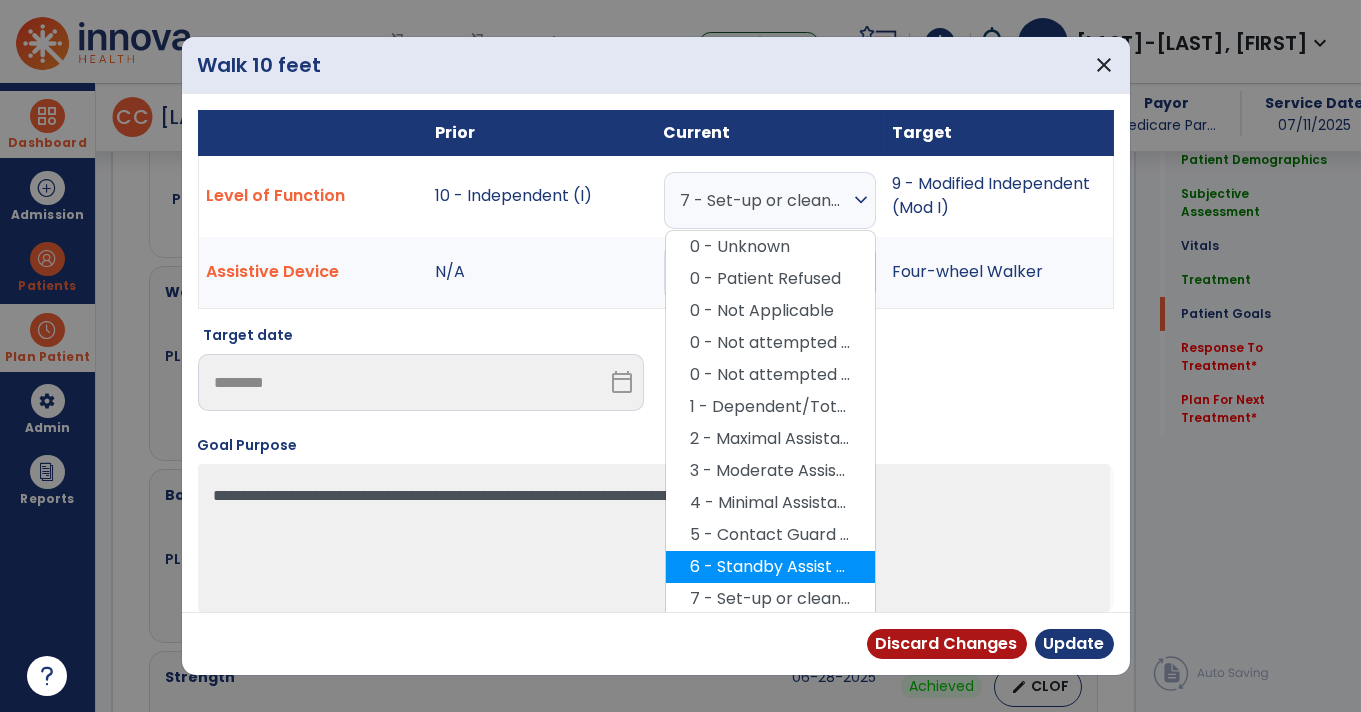 click on "6 - Standby Assist (SBA)" at bounding box center (770, 567) 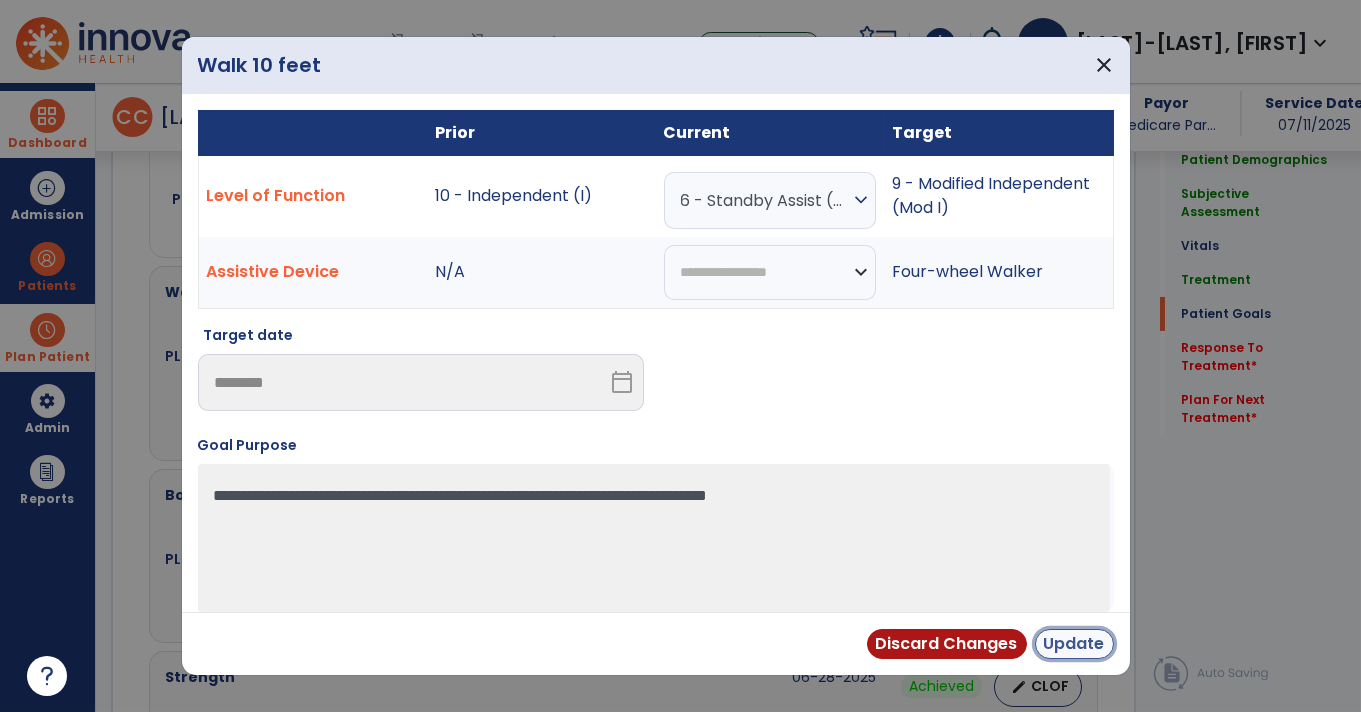 click on "Update" at bounding box center (1074, 644) 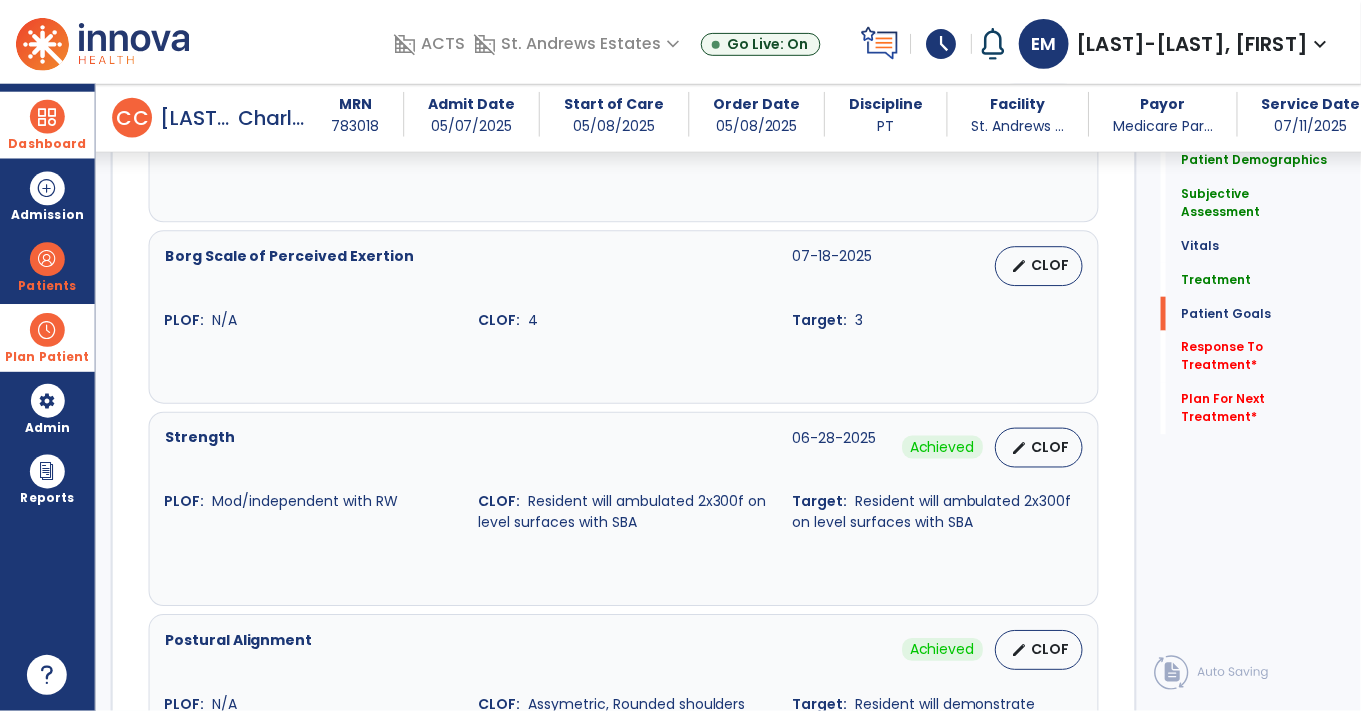 scroll, scrollTop: 2662, scrollLeft: 0, axis: vertical 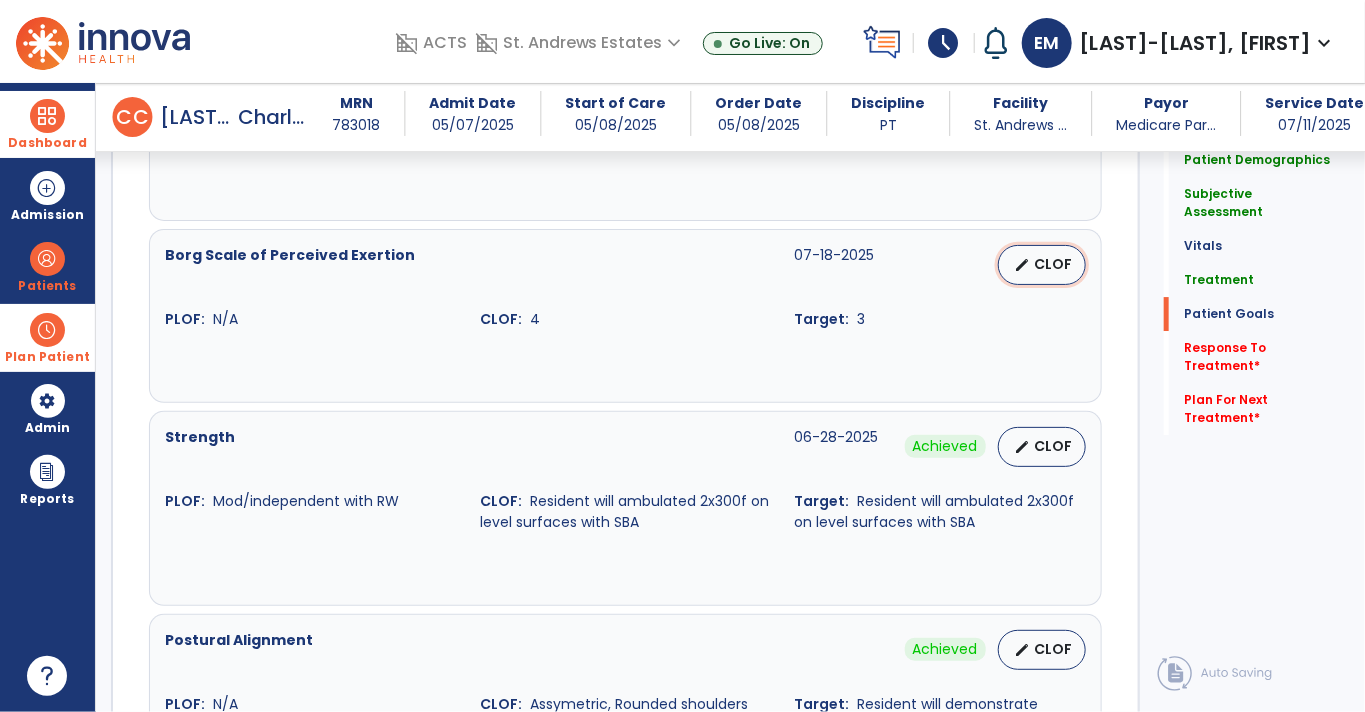 click on "edit   CLOF" at bounding box center (1042, 265) 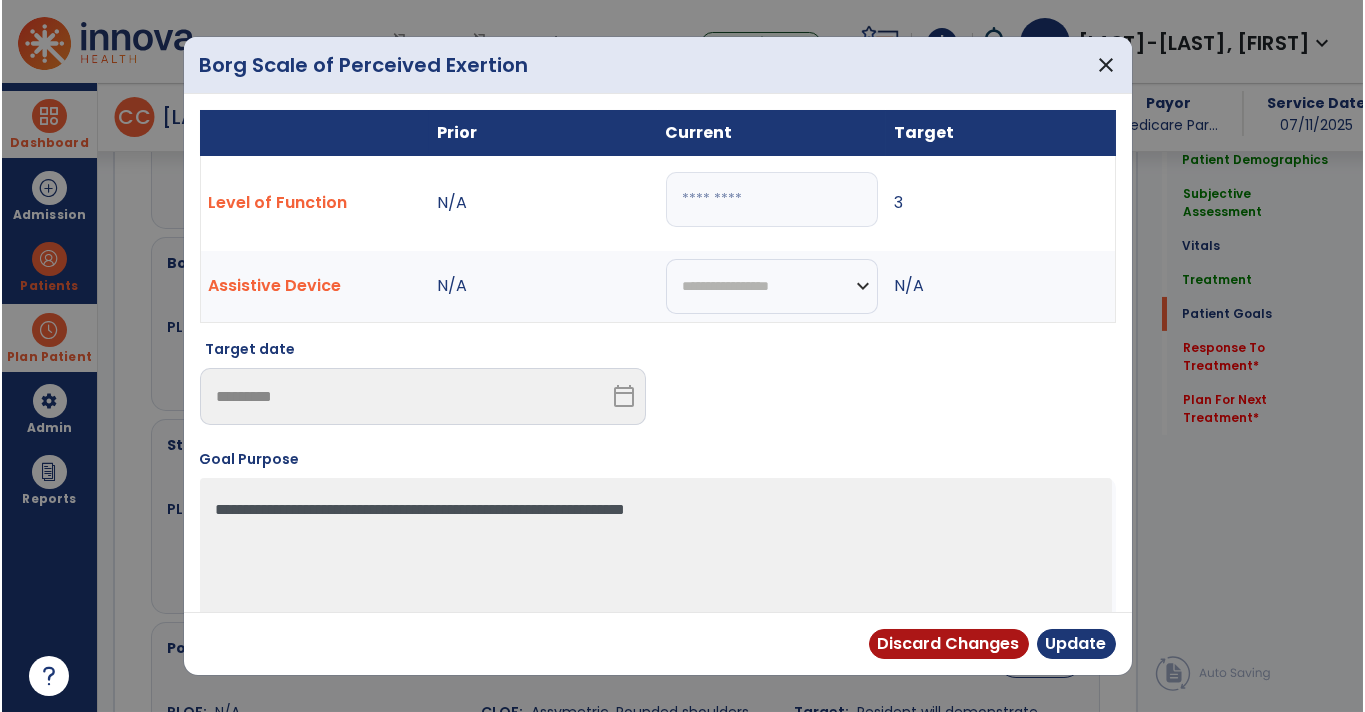 scroll, scrollTop: 2662, scrollLeft: 0, axis: vertical 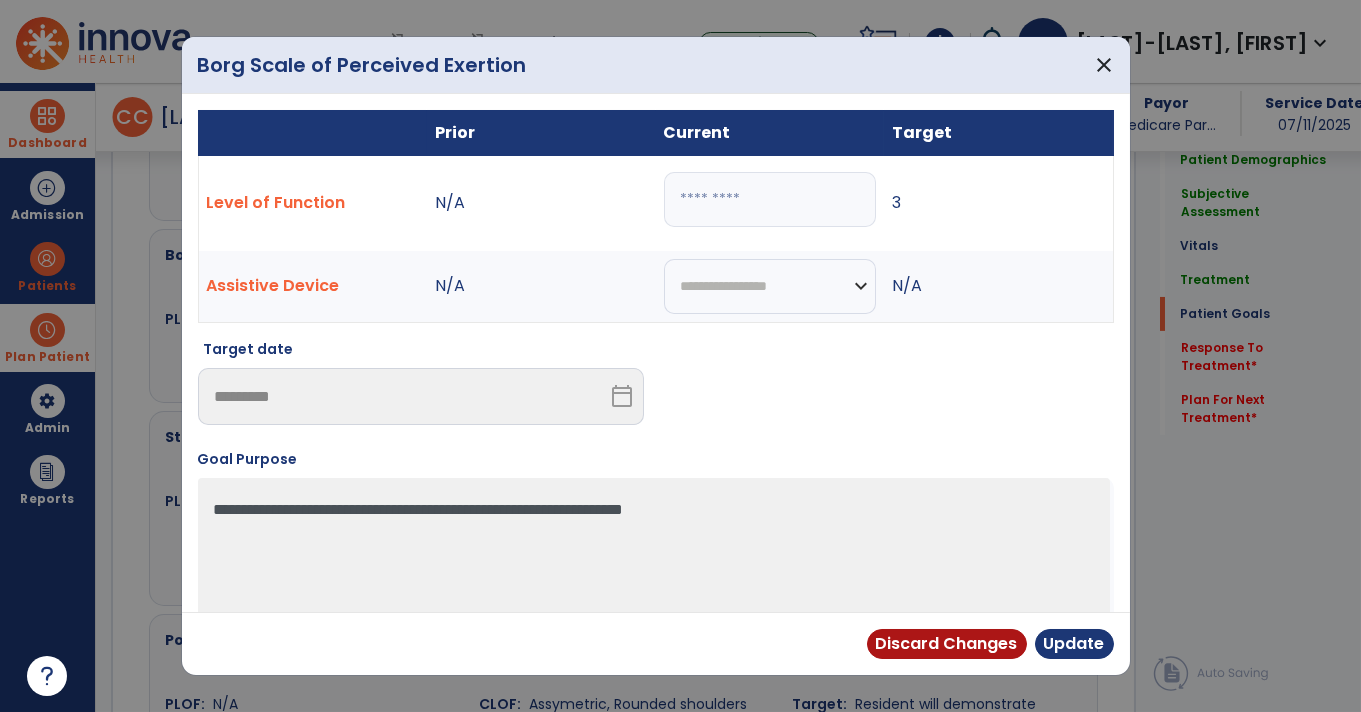 click on "*" at bounding box center (770, 199) 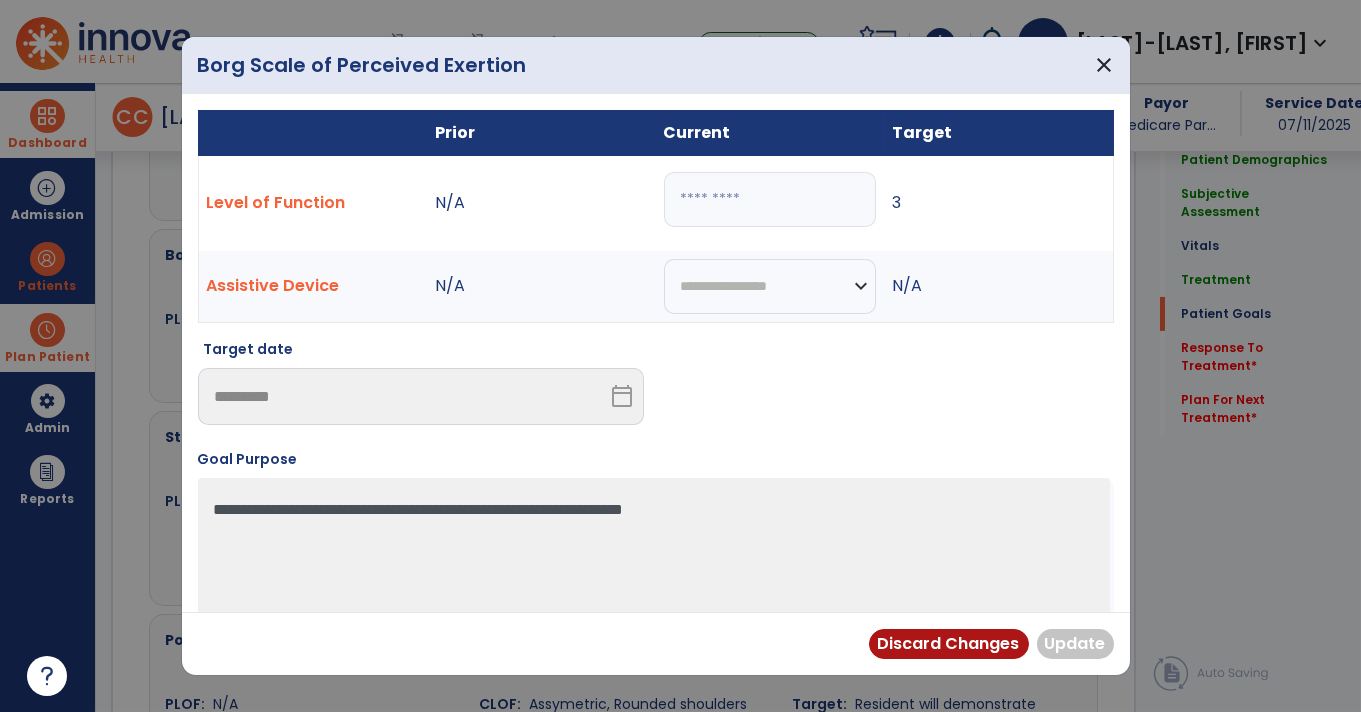type on "*" 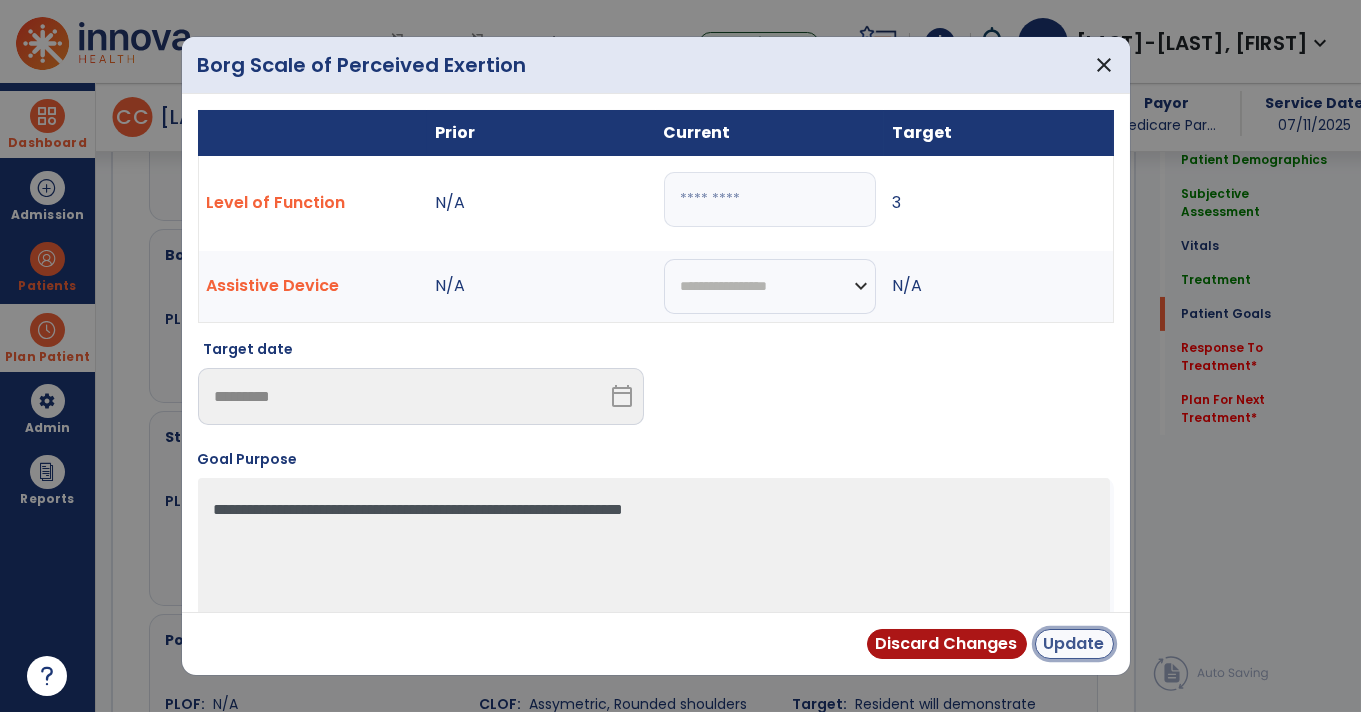 click on "Update" at bounding box center (1074, 644) 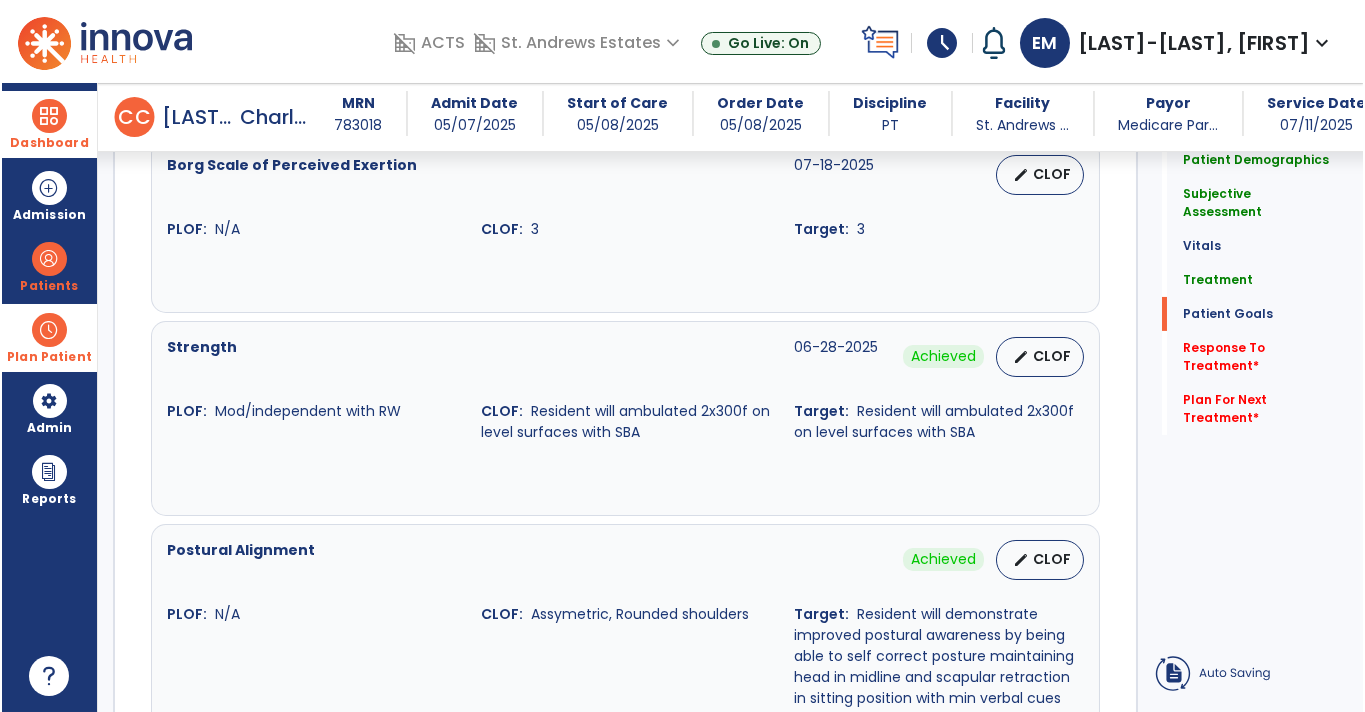 scroll, scrollTop: 2572, scrollLeft: 0, axis: vertical 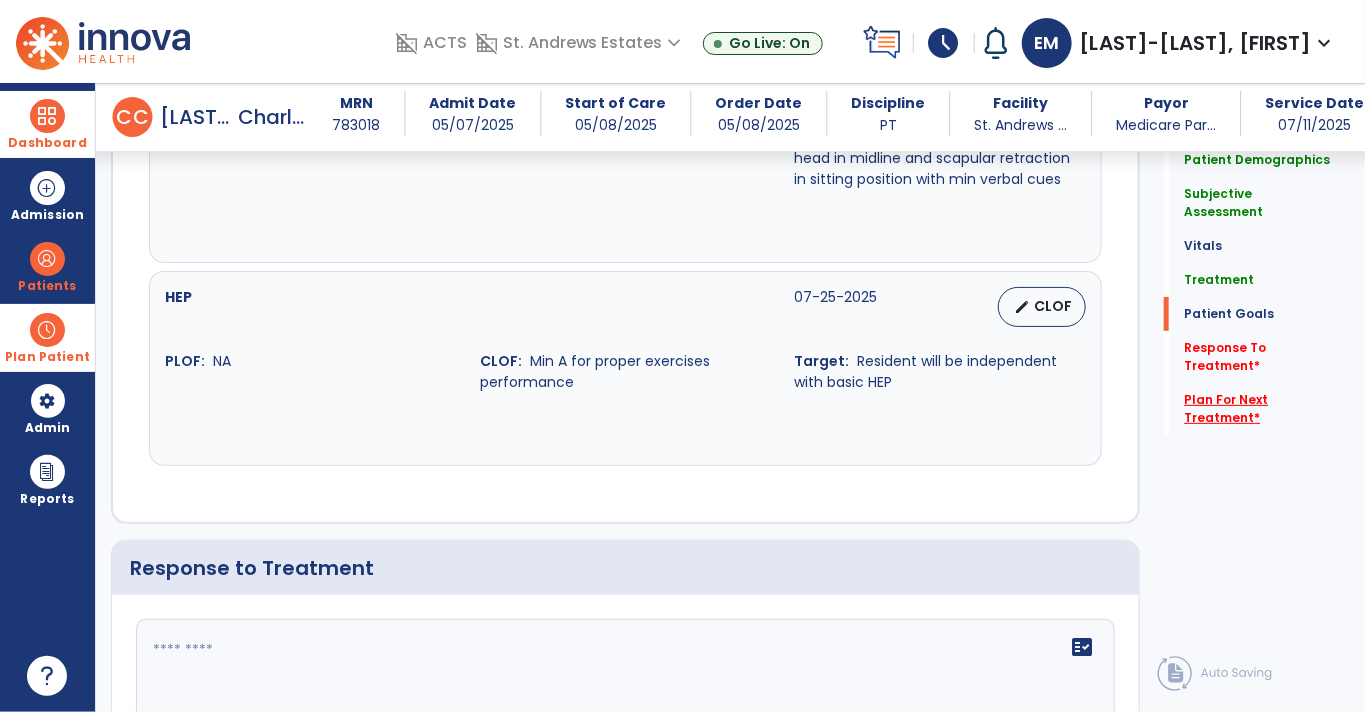 click on "Plan For Next Treatment   *" 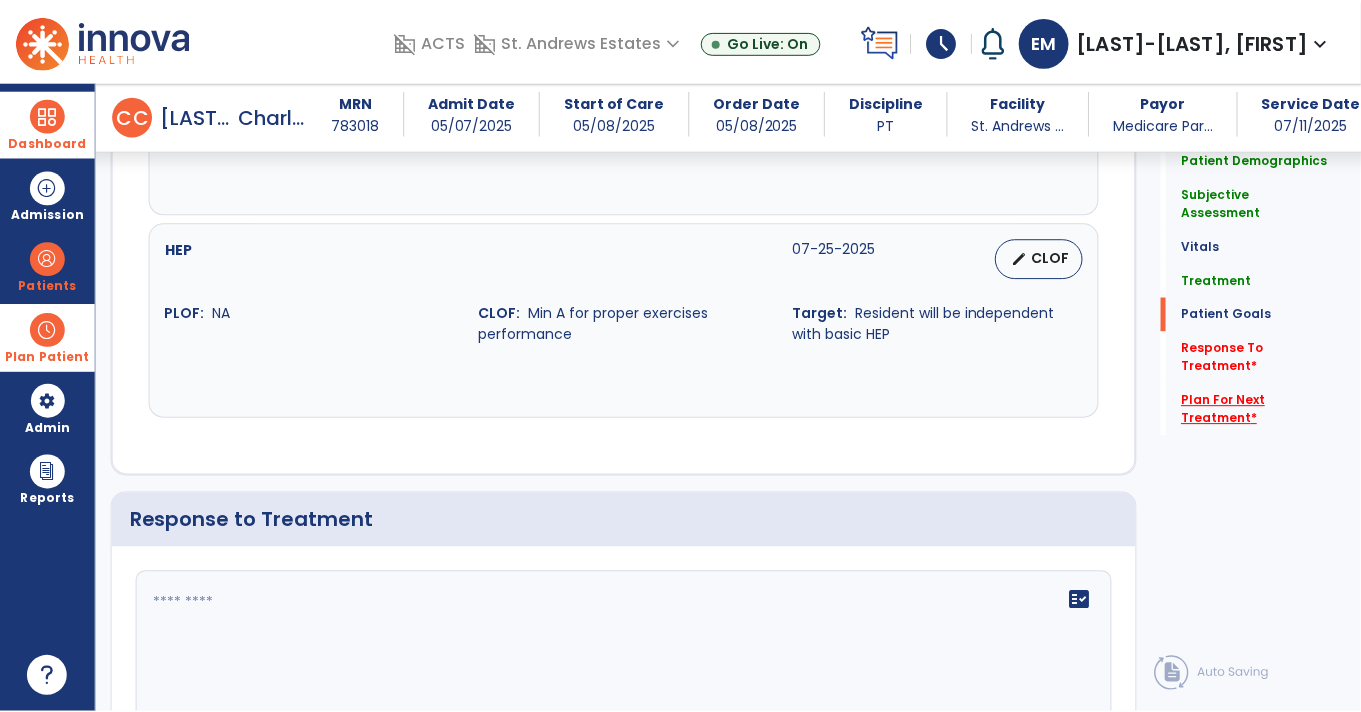scroll, scrollTop: 3320, scrollLeft: 0, axis: vertical 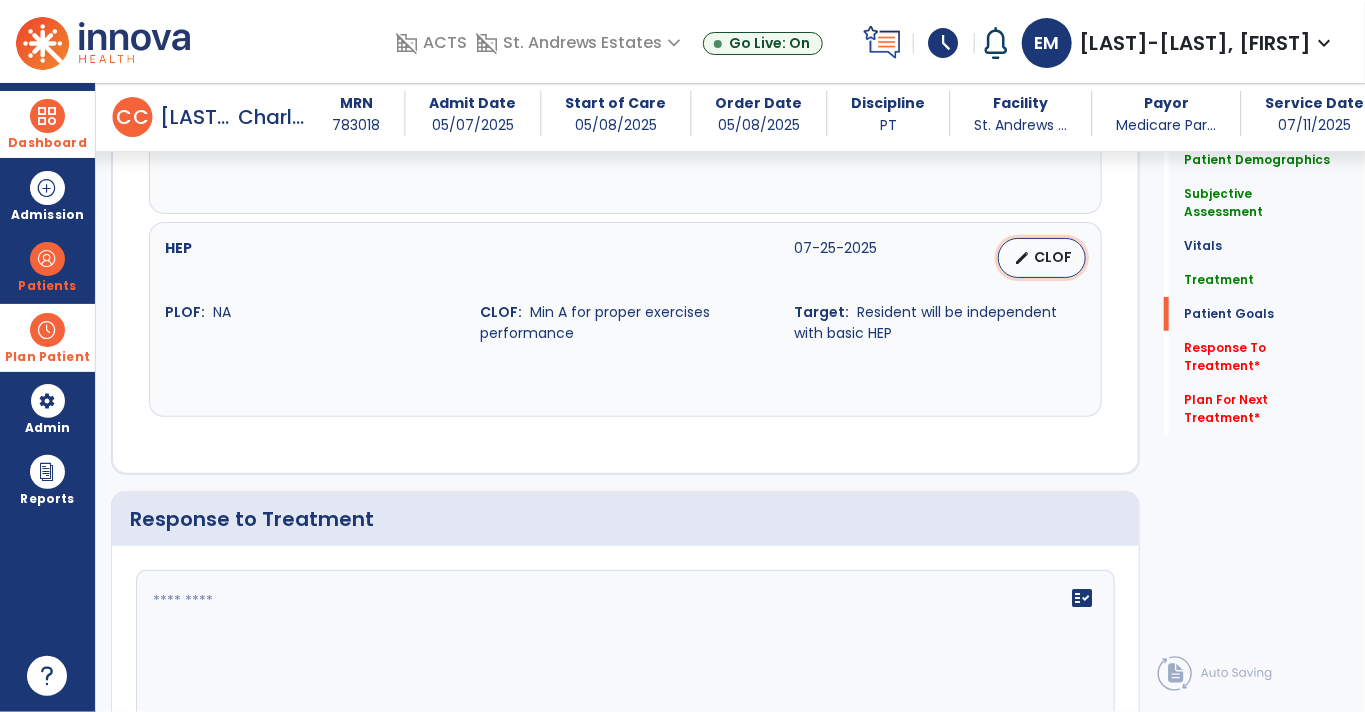 click on "edit   CLOF" at bounding box center [1042, 258] 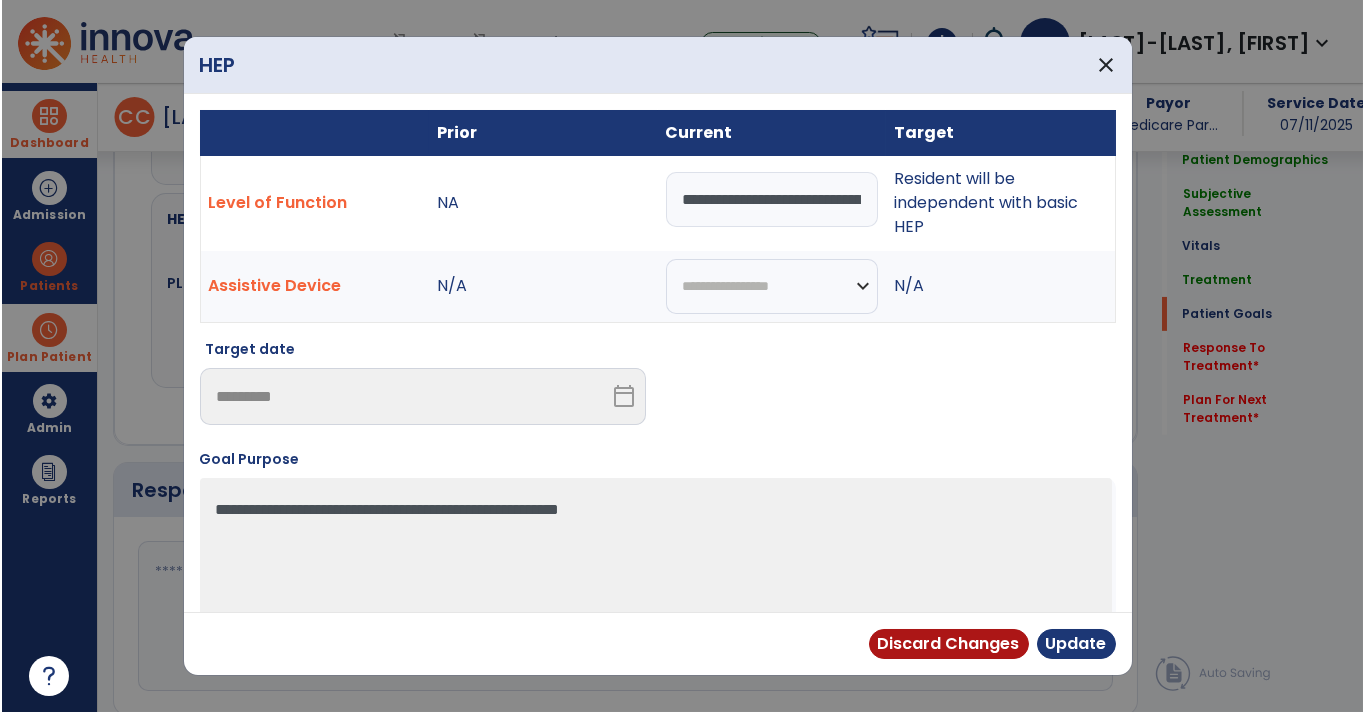 scroll, scrollTop: 3342, scrollLeft: 0, axis: vertical 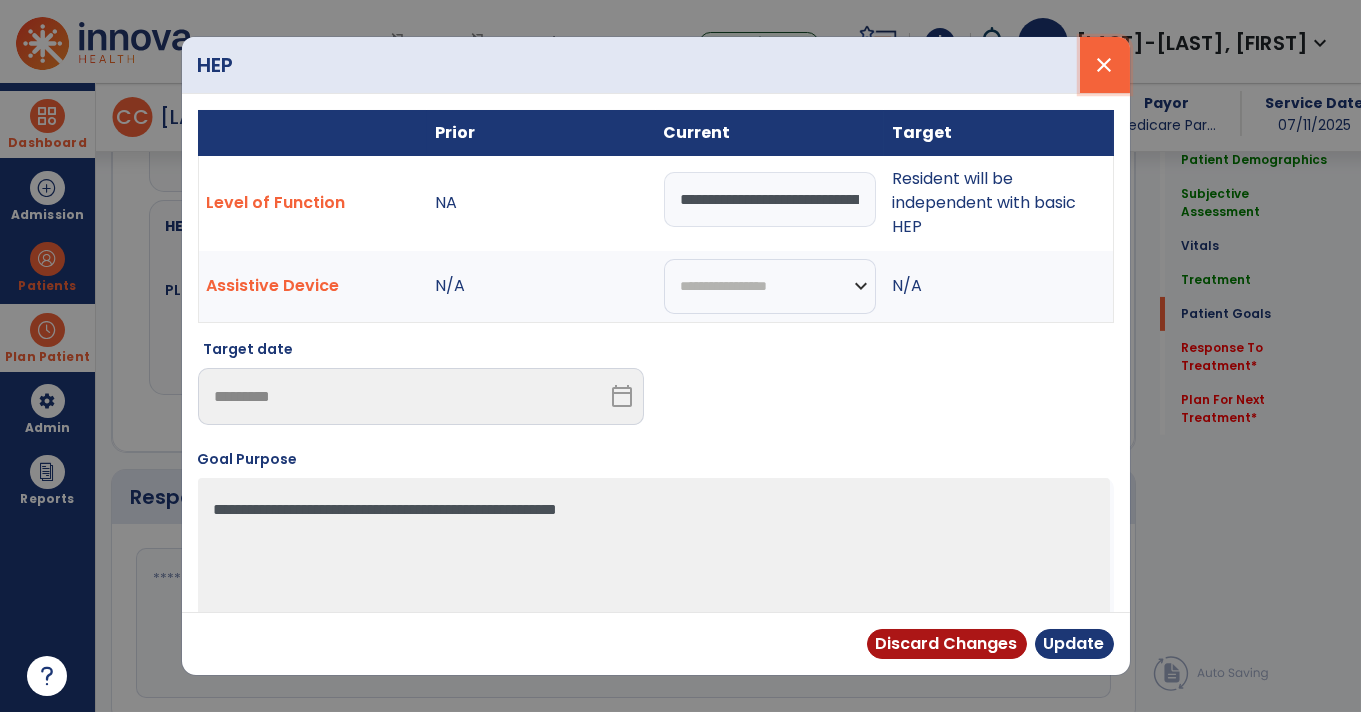 click on "close" at bounding box center [1105, 65] 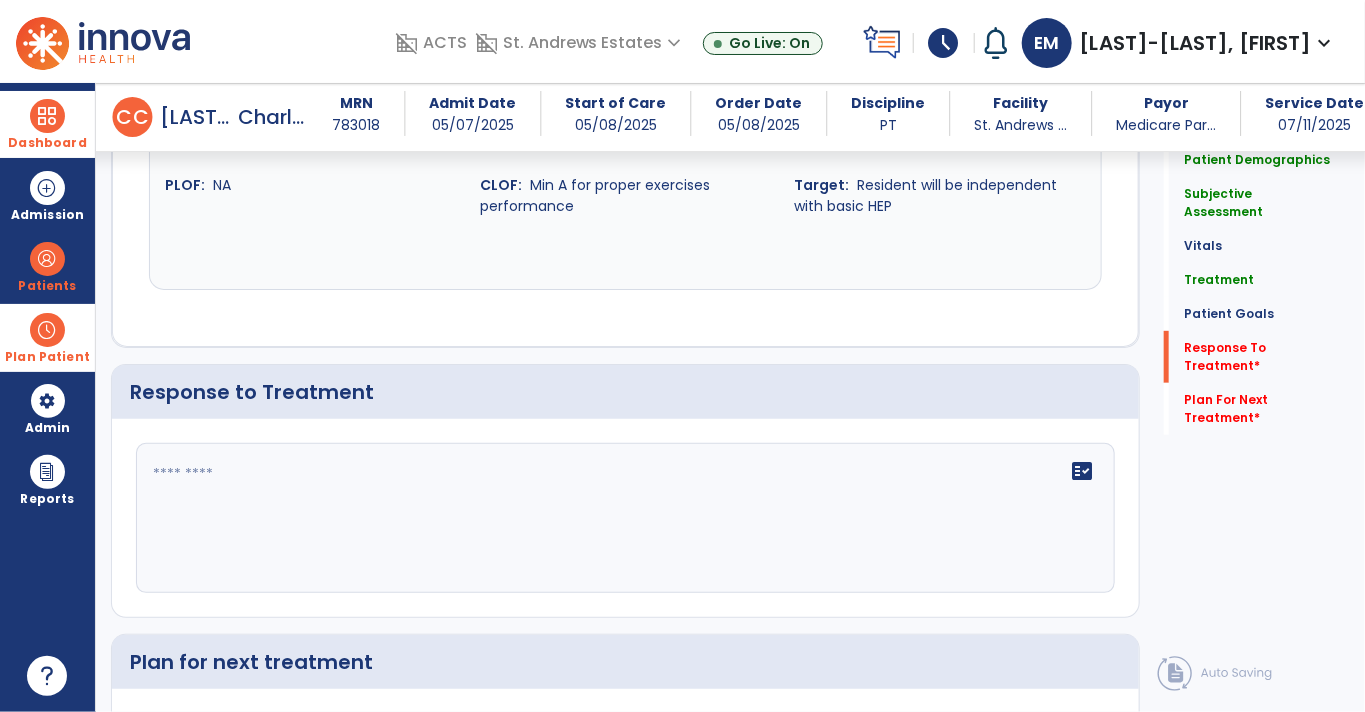 scroll, scrollTop: 3445, scrollLeft: 0, axis: vertical 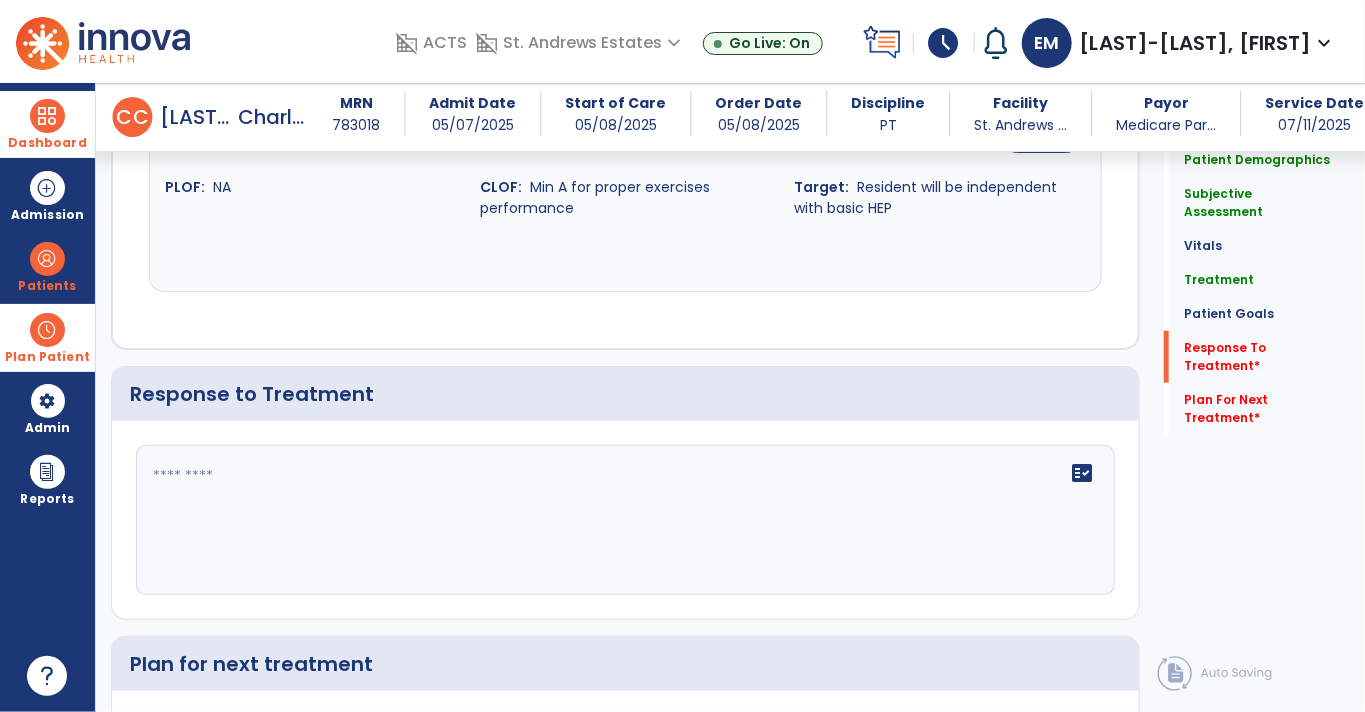 click 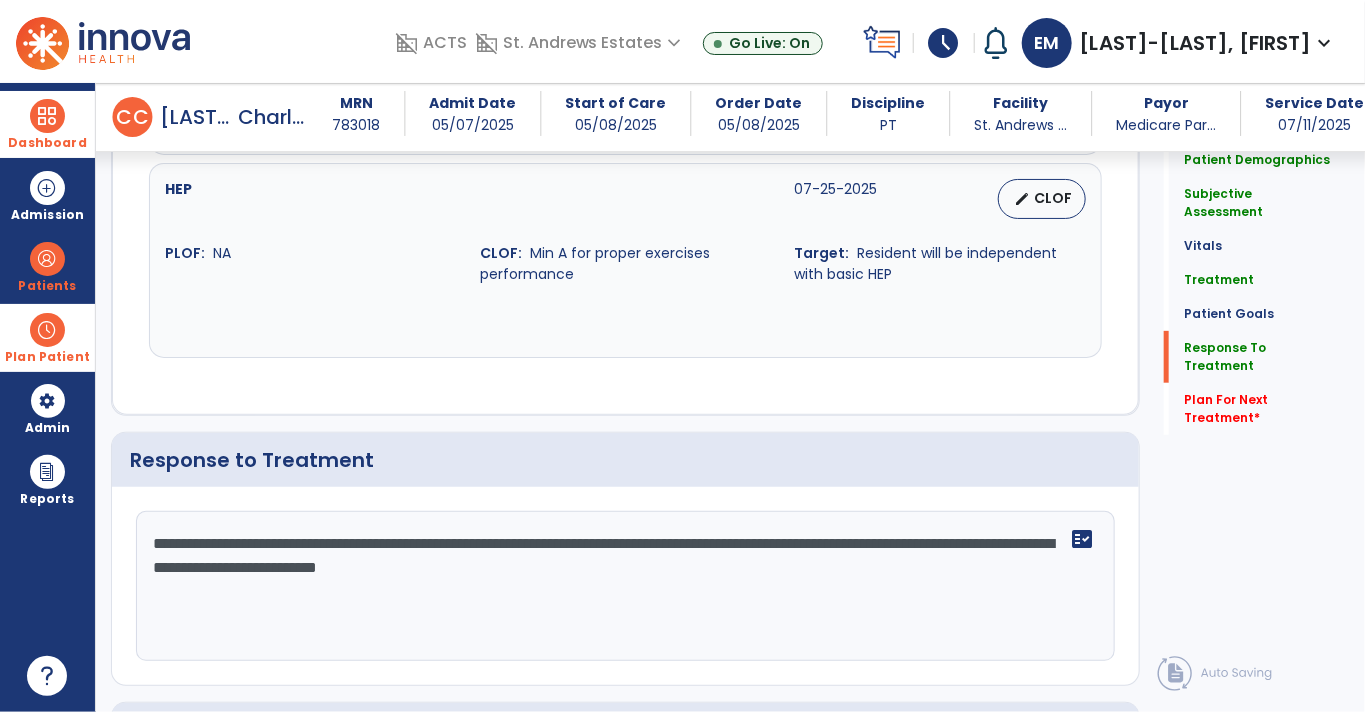 scroll, scrollTop: 3446, scrollLeft: 0, axis: vertical 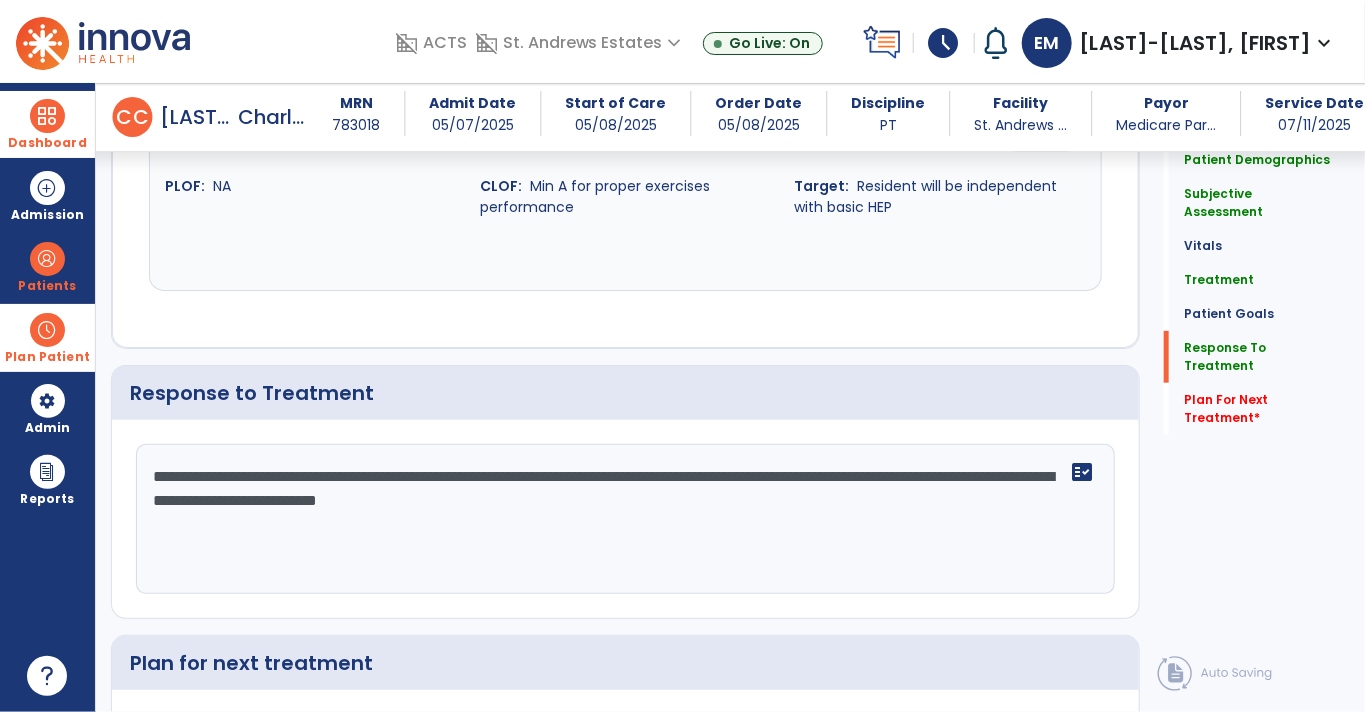 click on "**********" 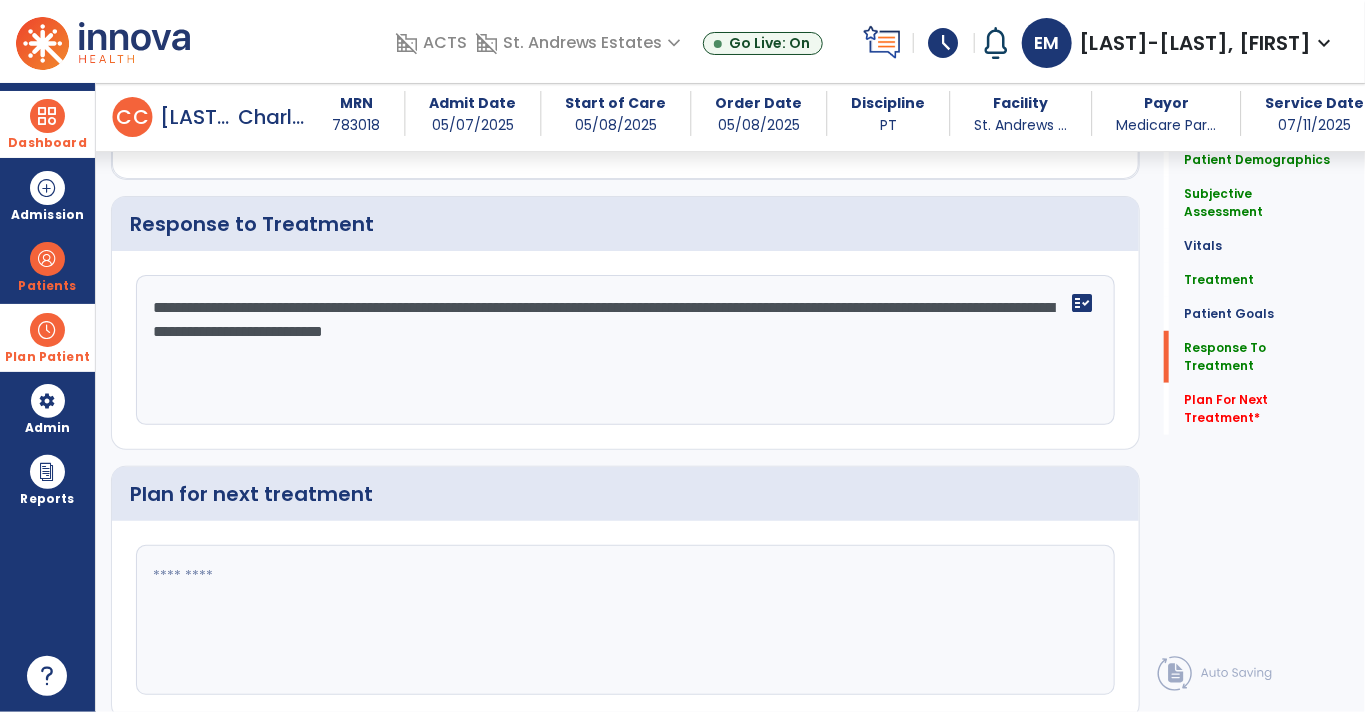 scroll, scrollTop: 3619, scrollLeft: 0, axis: vertical 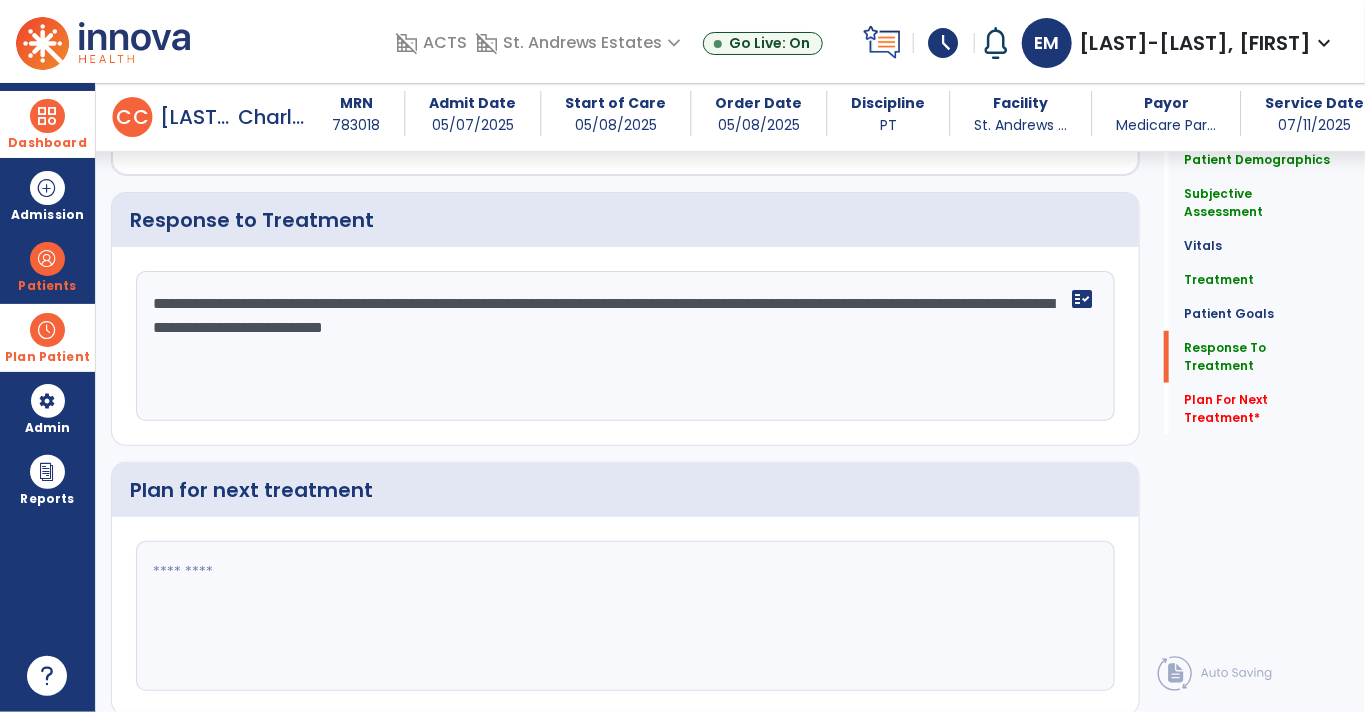 type on "**********" 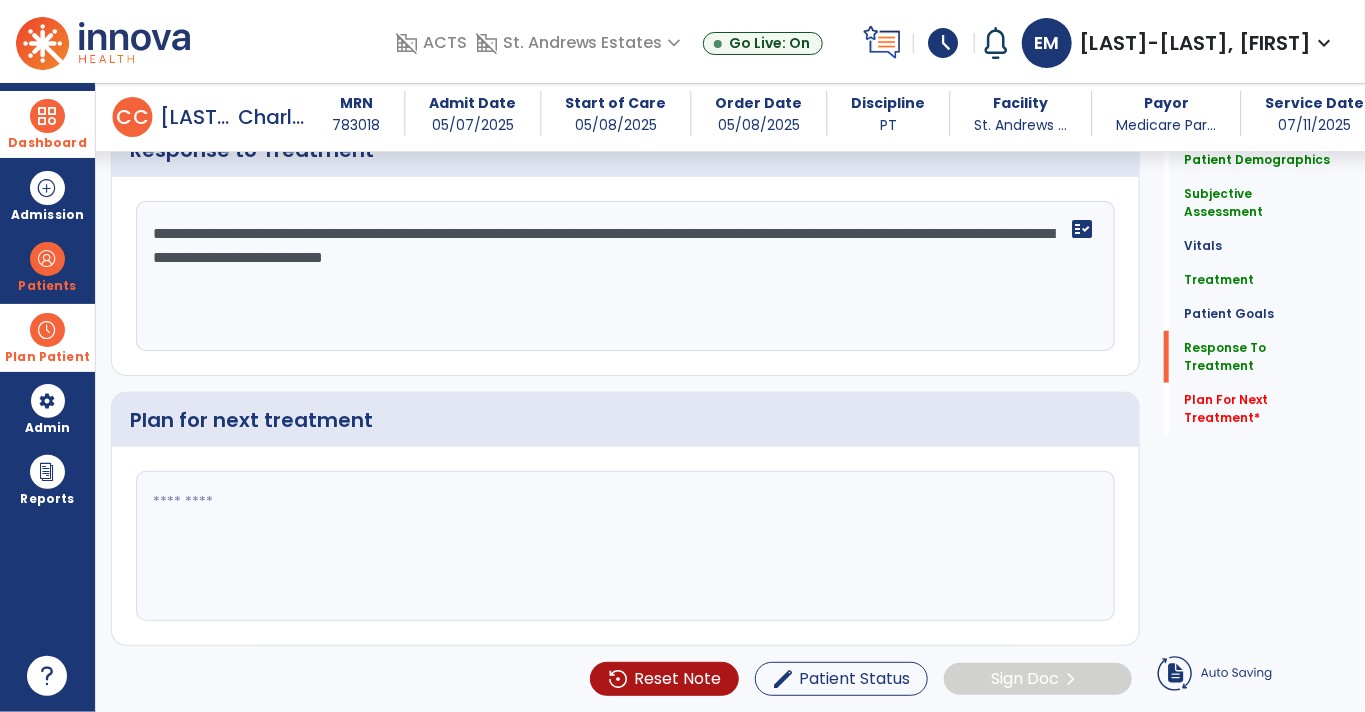click 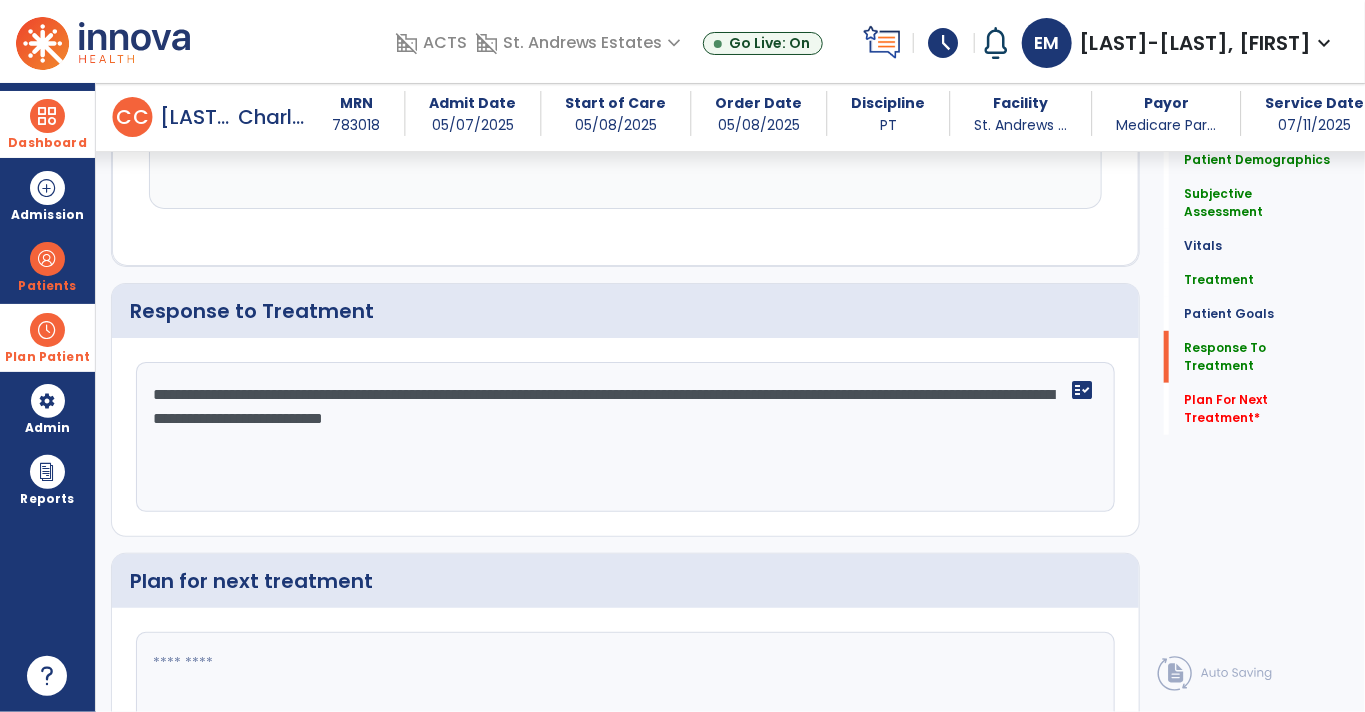 scroll, scrollTop: 3619, scrollLeft: 0, axis: vertical 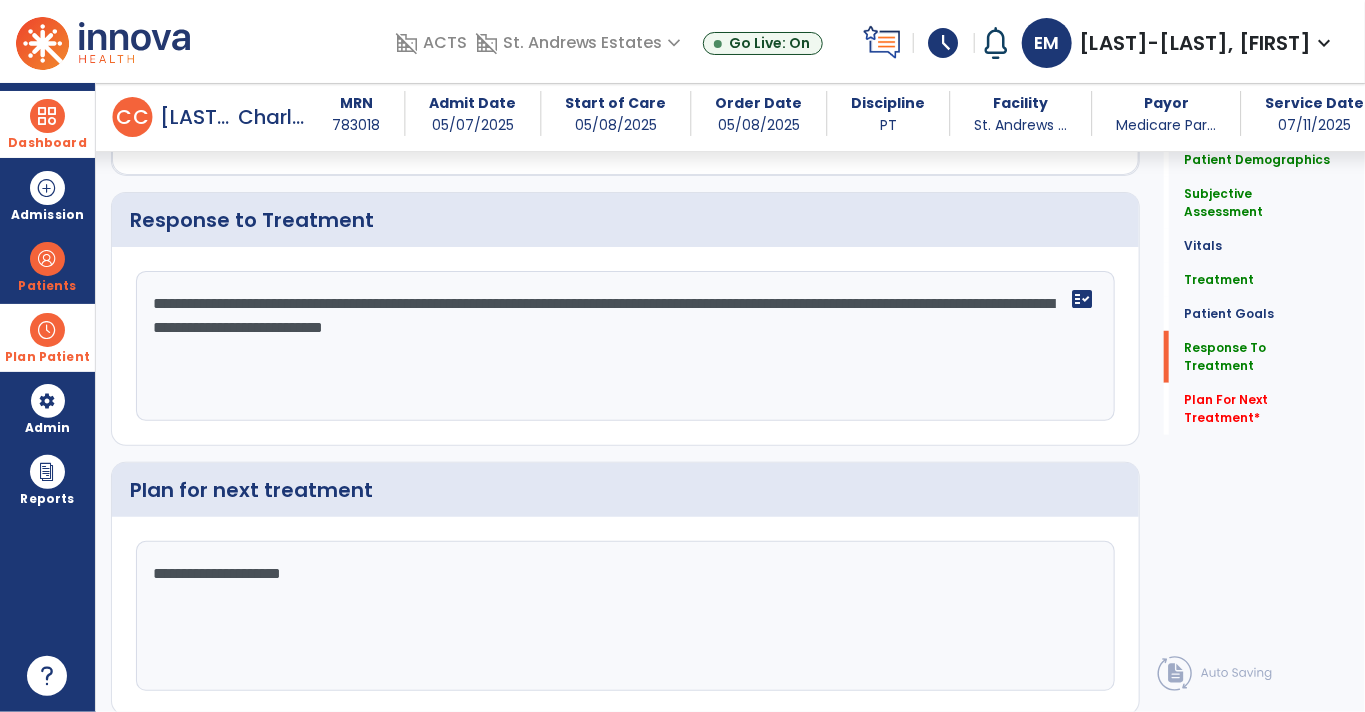 type on "**********" 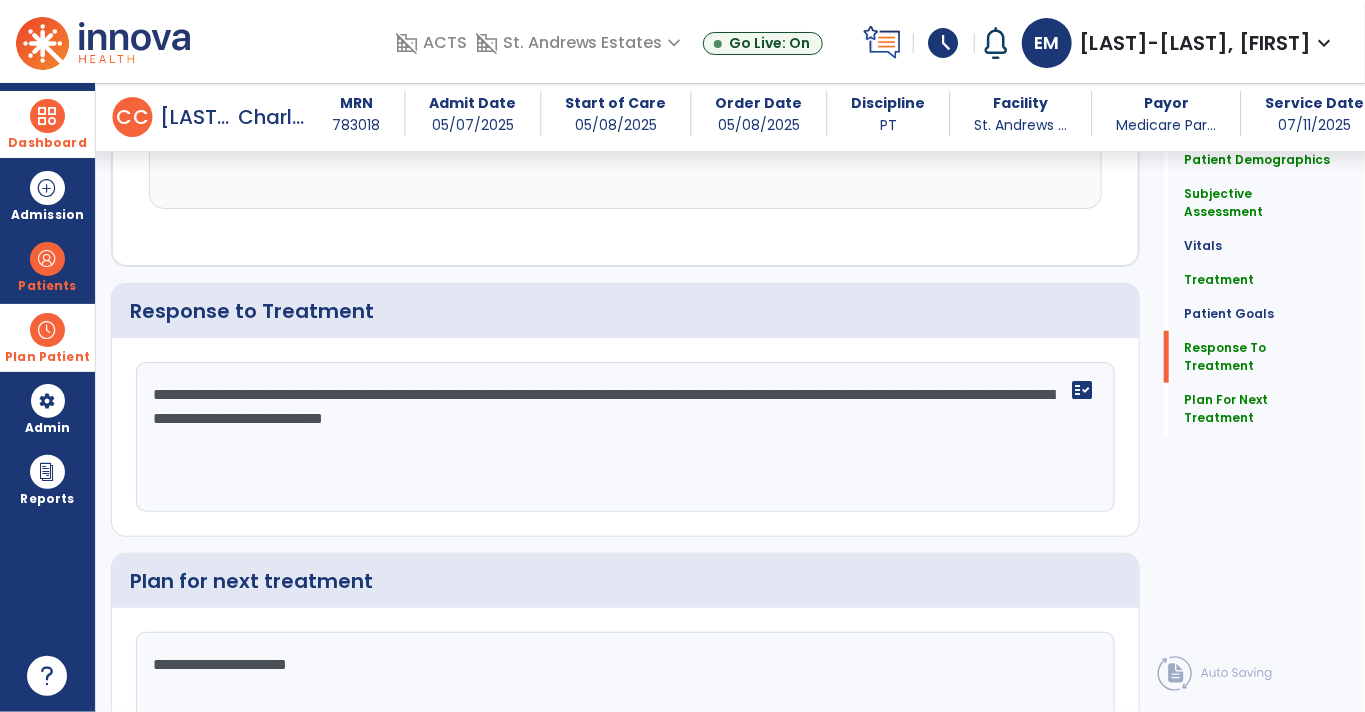 scroll, scrollTop: 3619, scrollLeft: 0, axis: vertical 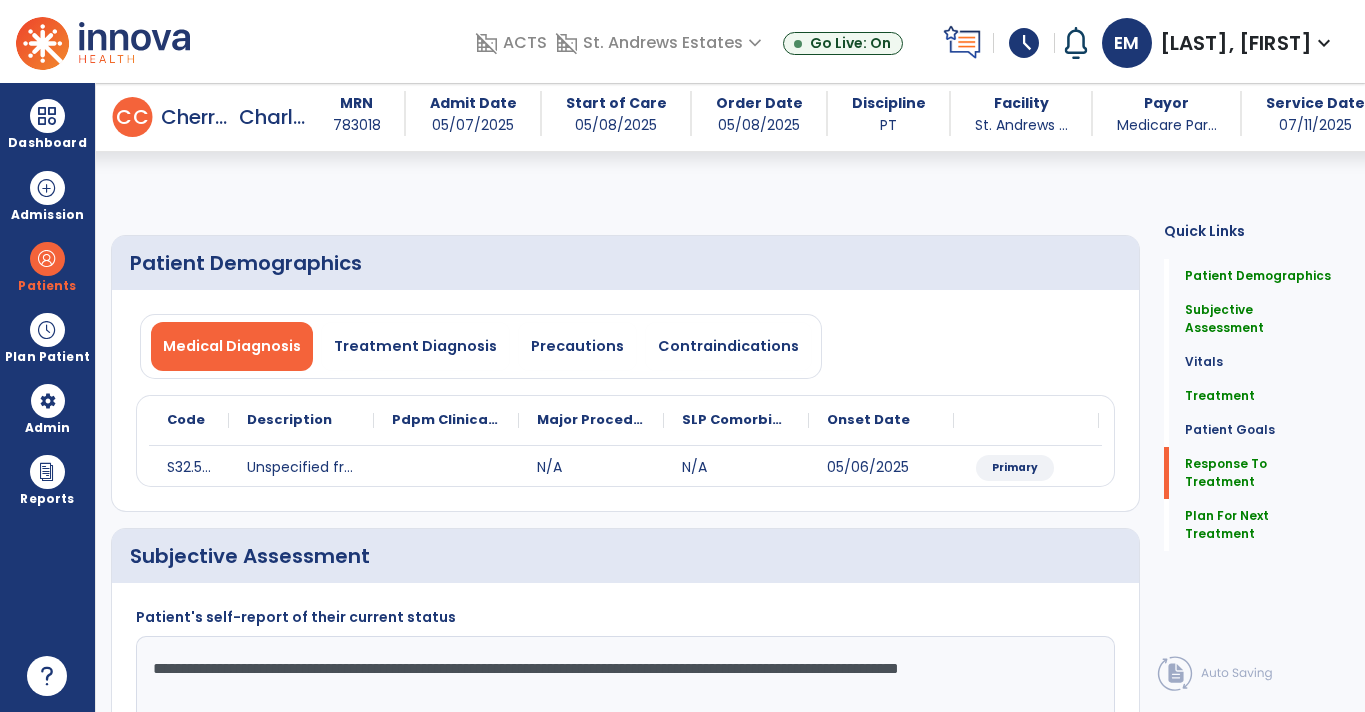 select on "*" 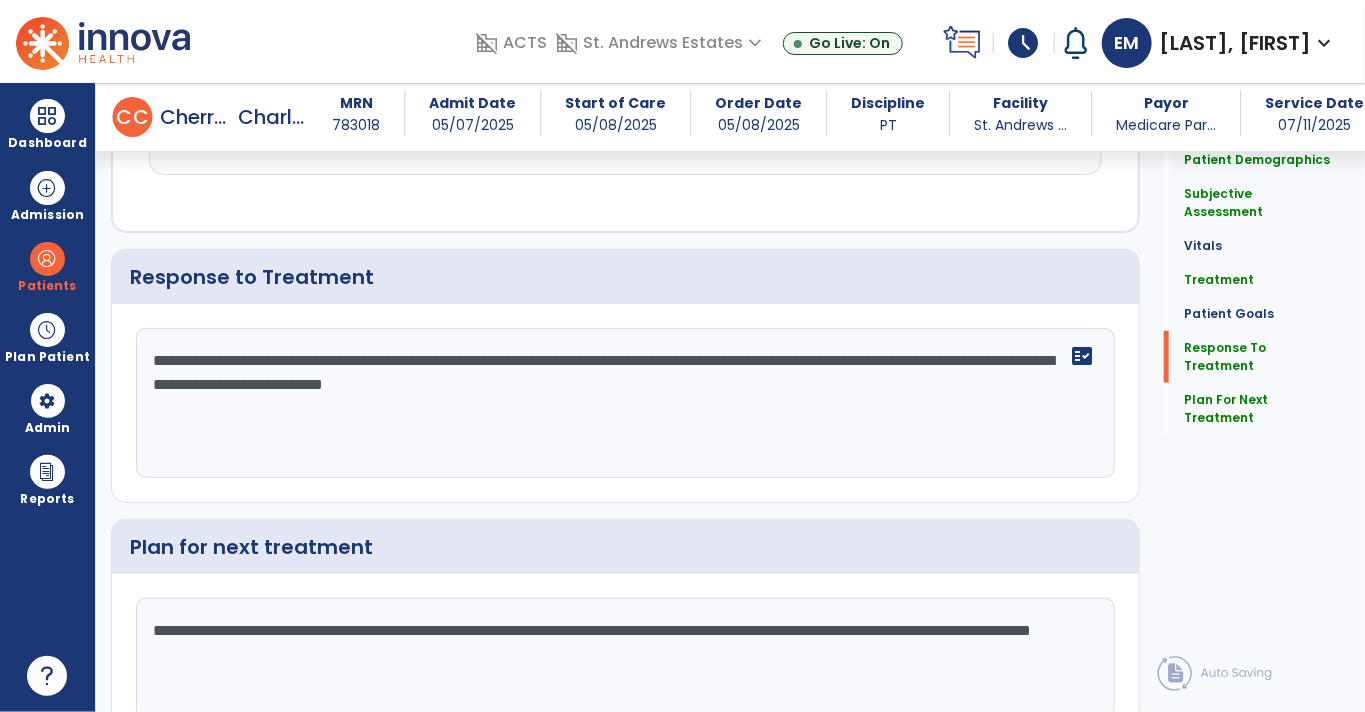 scroll, scrollTop: 3652, scrollLeft: 0, axis: vertical 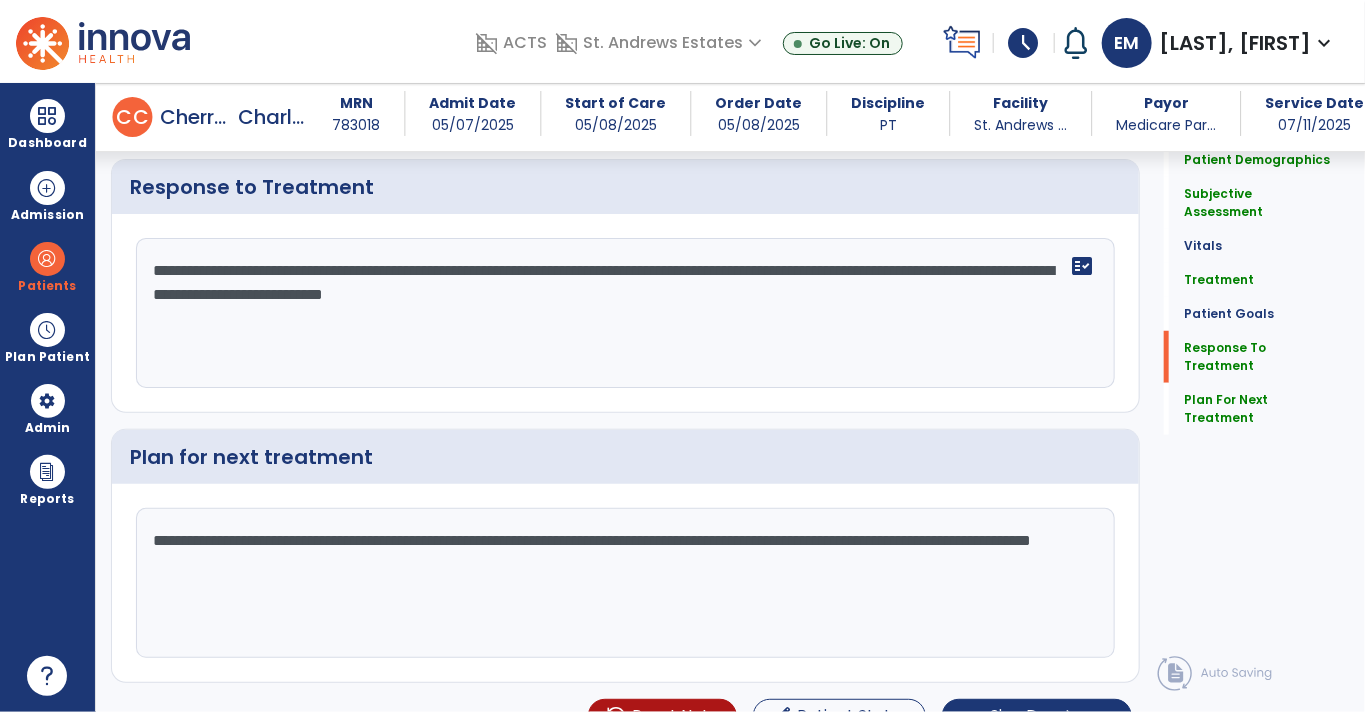 click on "**********" 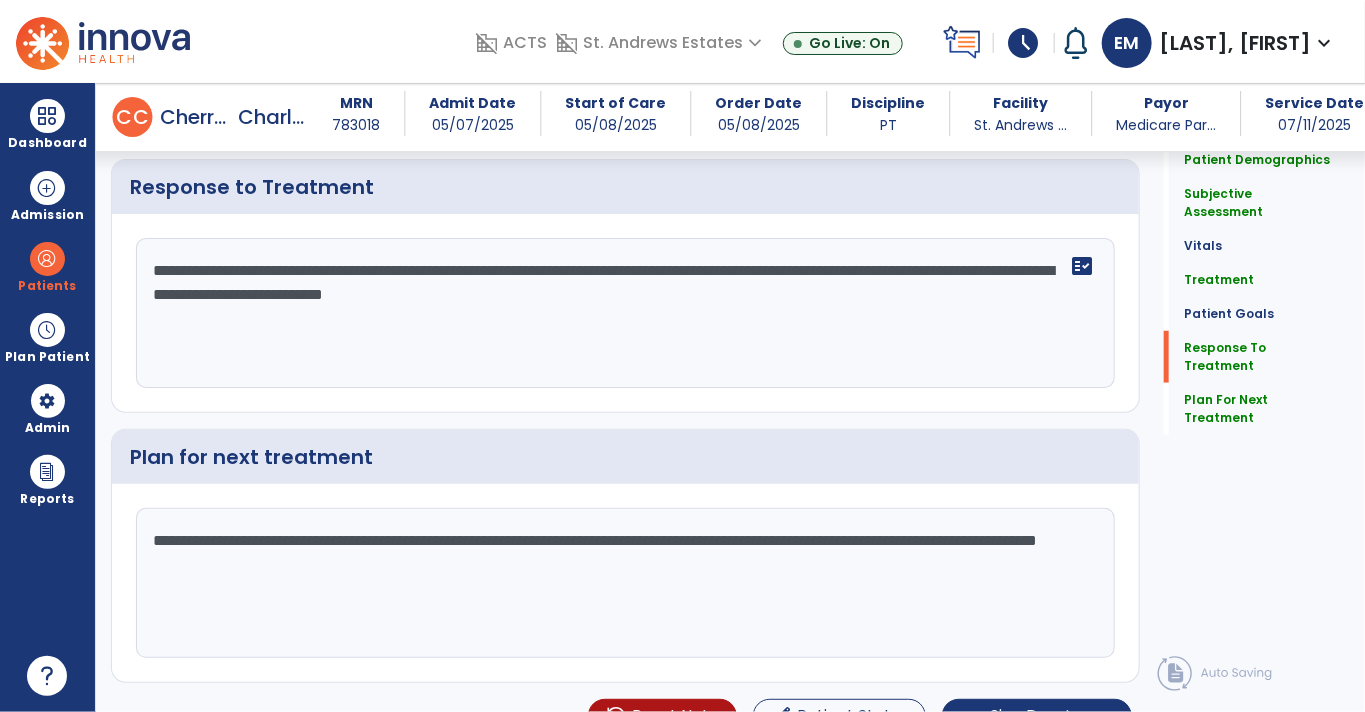 click on "**********" 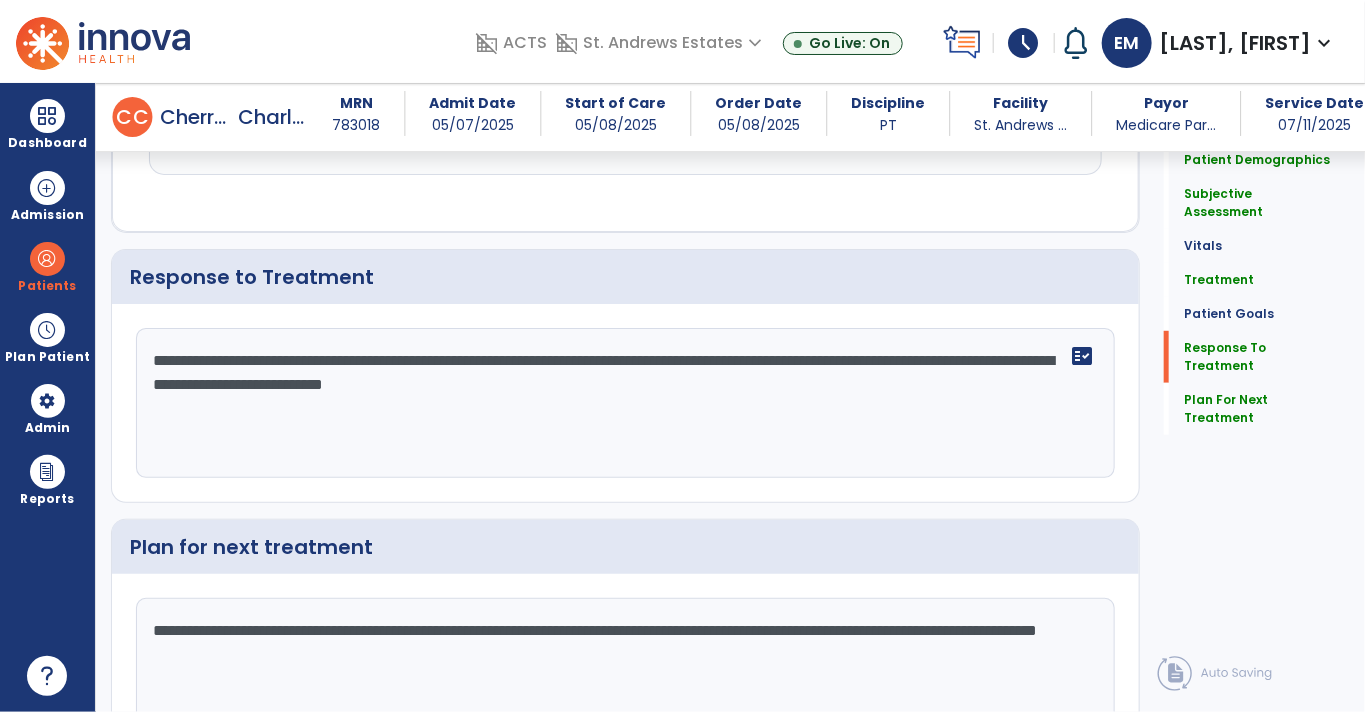 scroll, scrollTop: 3652, scrollLeft: 0, axis: vertical 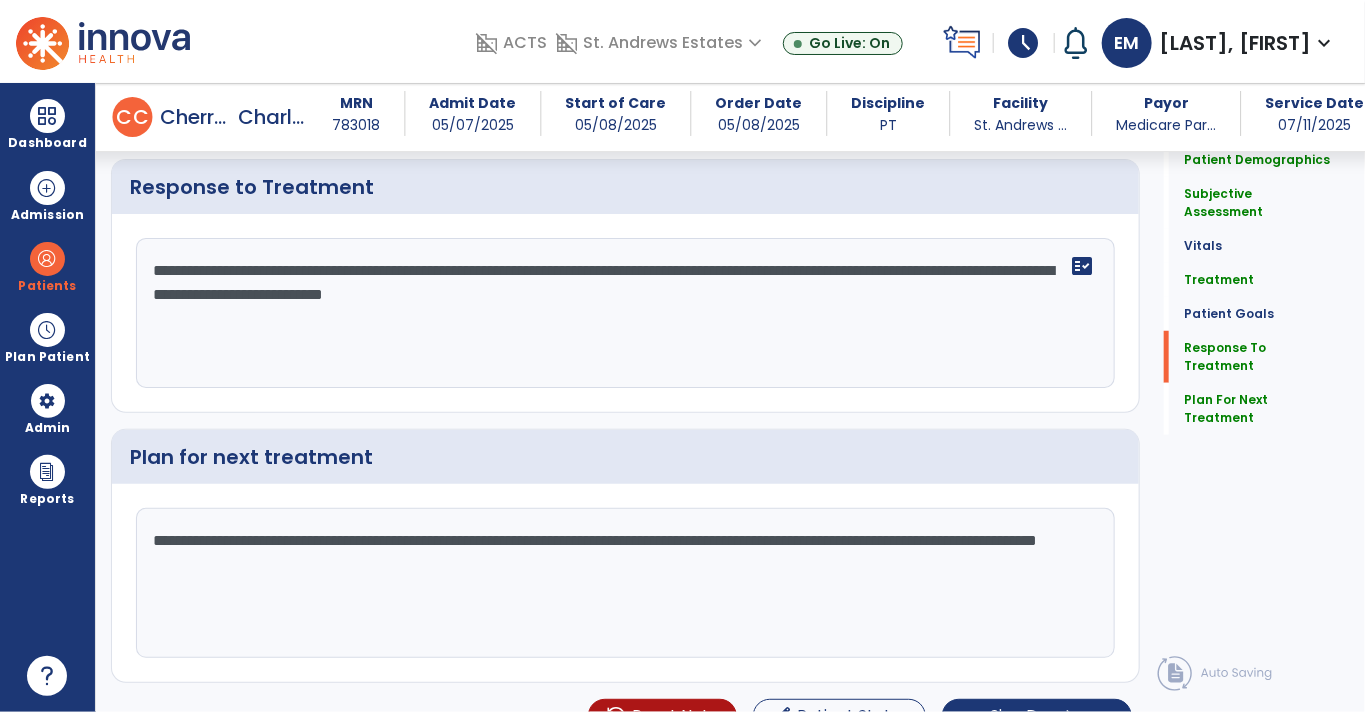 click on "**********" 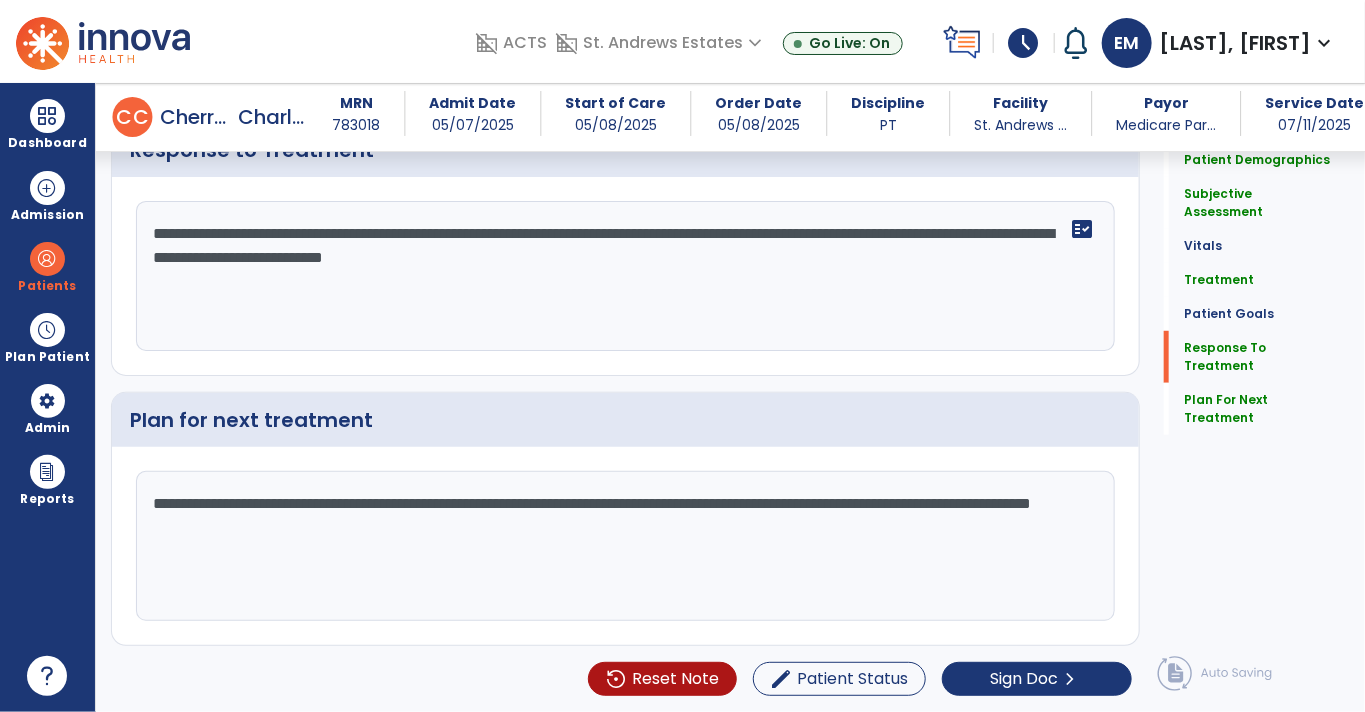 click on "**********" 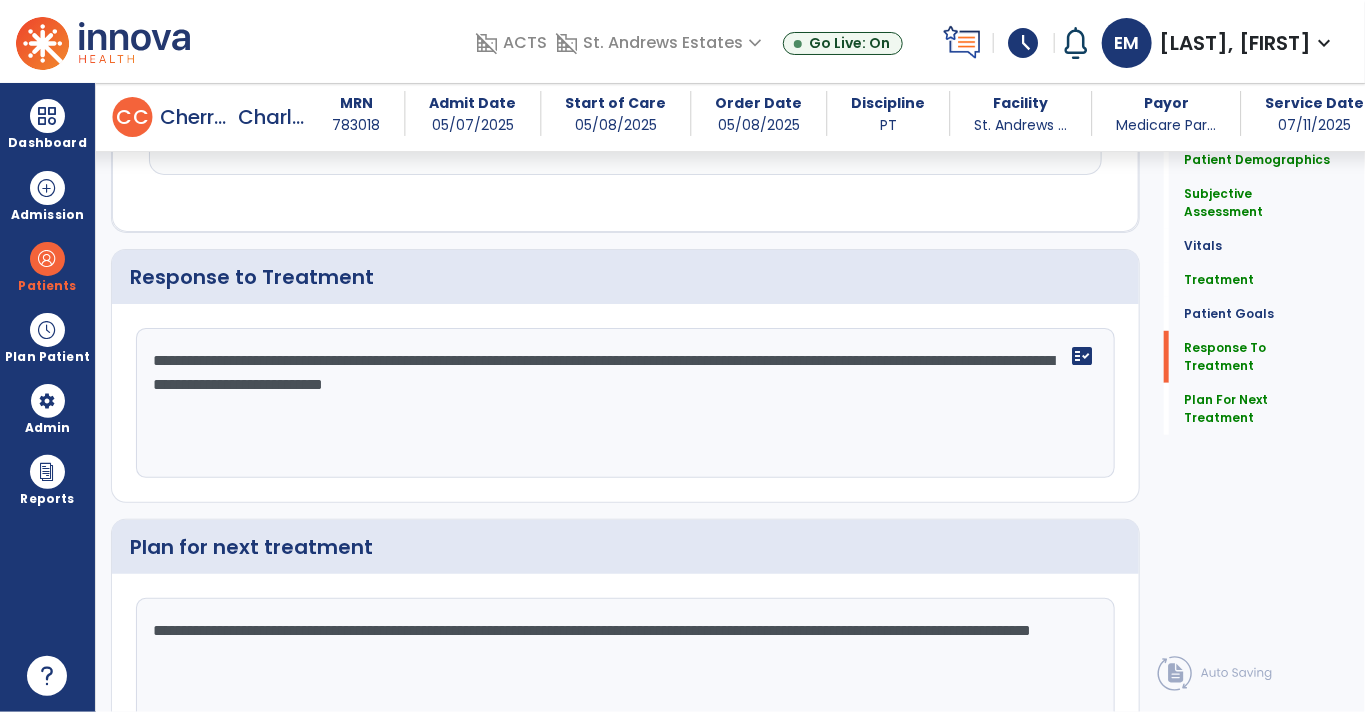 scroll, scrollTop: 3652, scrollLeft: 0, axis: vertical 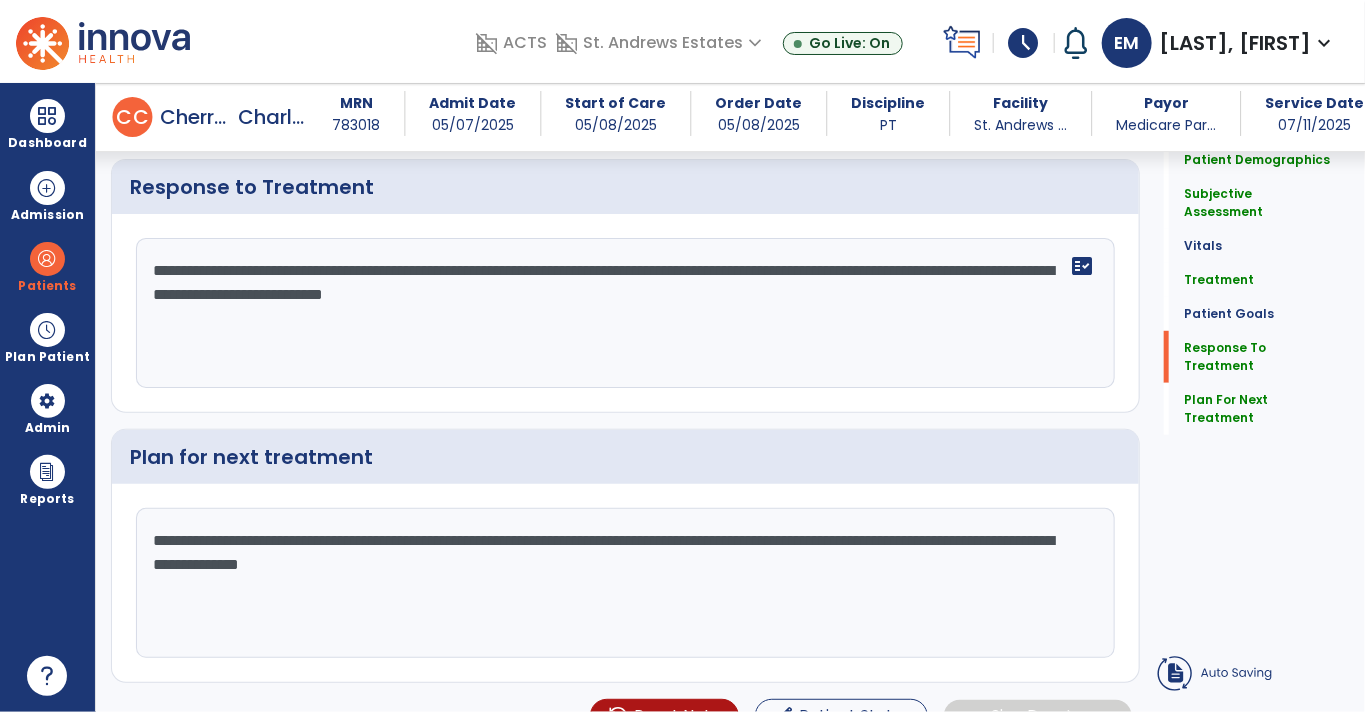 click on "**********" 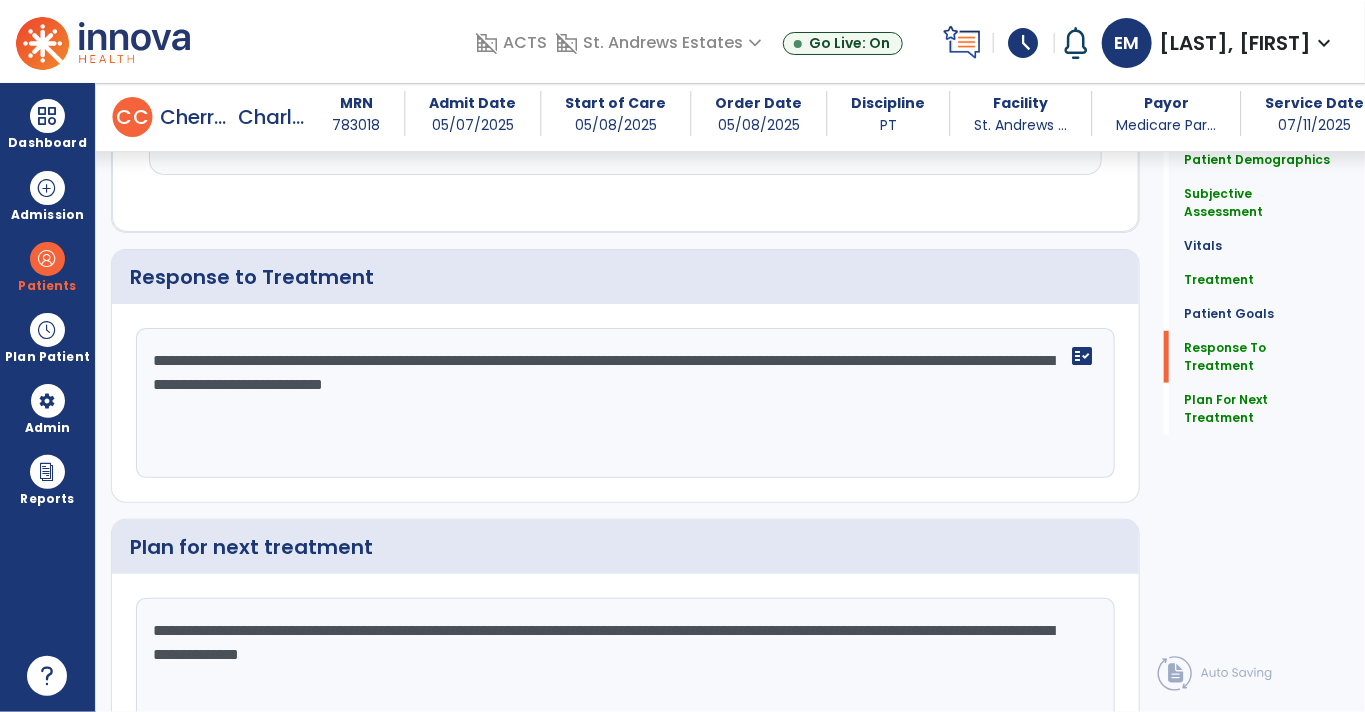 scroll, scrollTop: 3652, scrollLeft: 0, axis: vertical 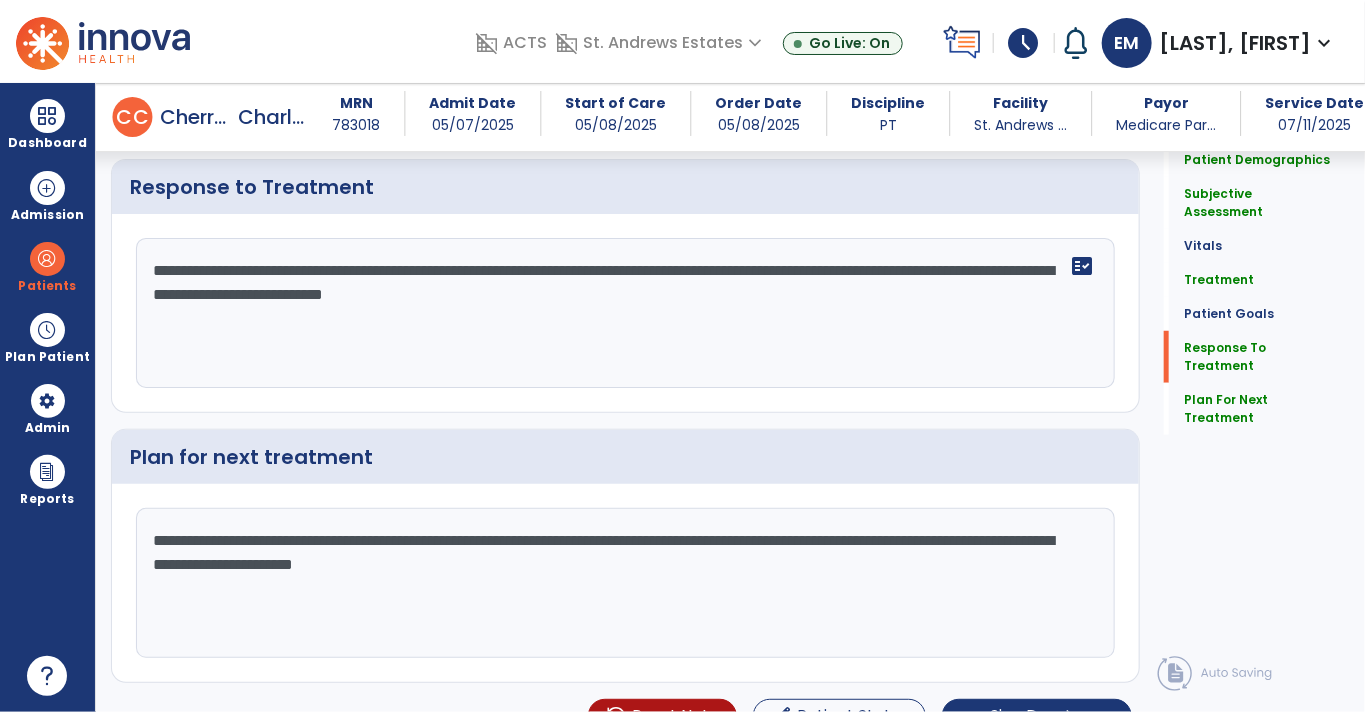 click on "**********" 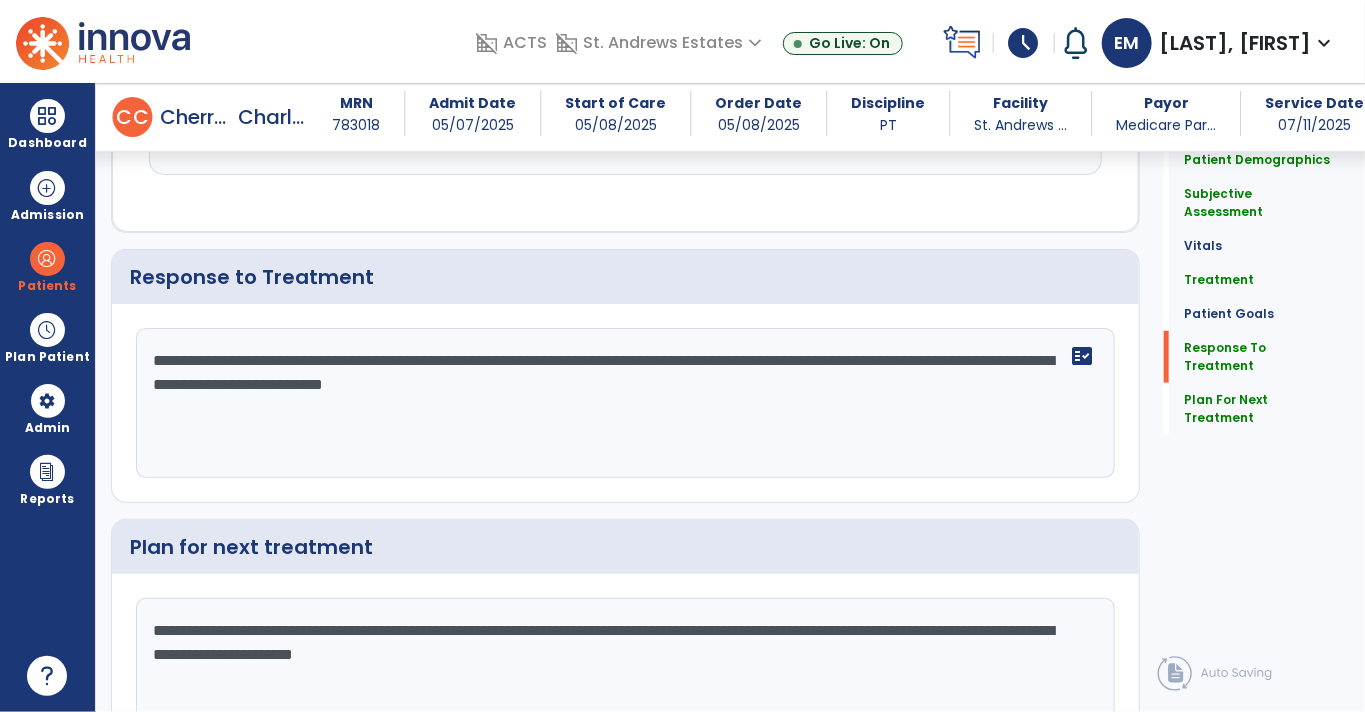 scroll, scrollTop: 3652, scrollLeft: 0, axis: vertical 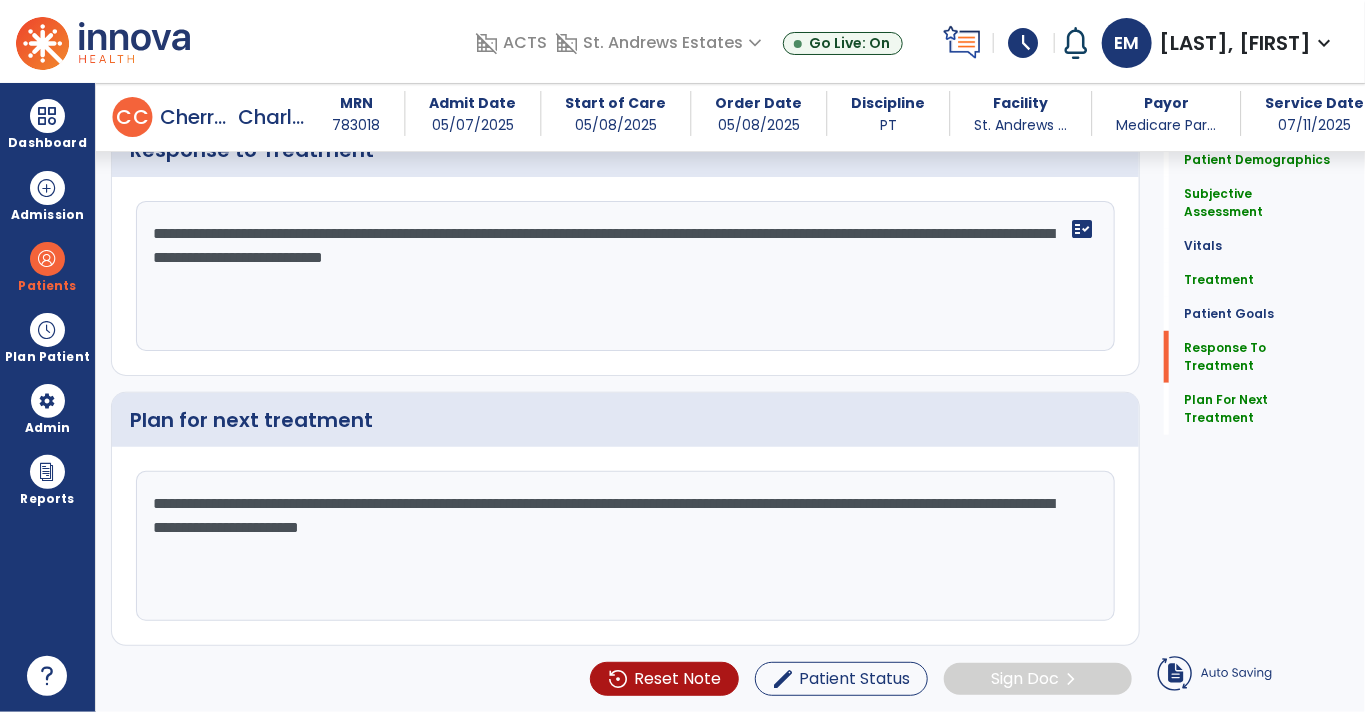 click on "**********" 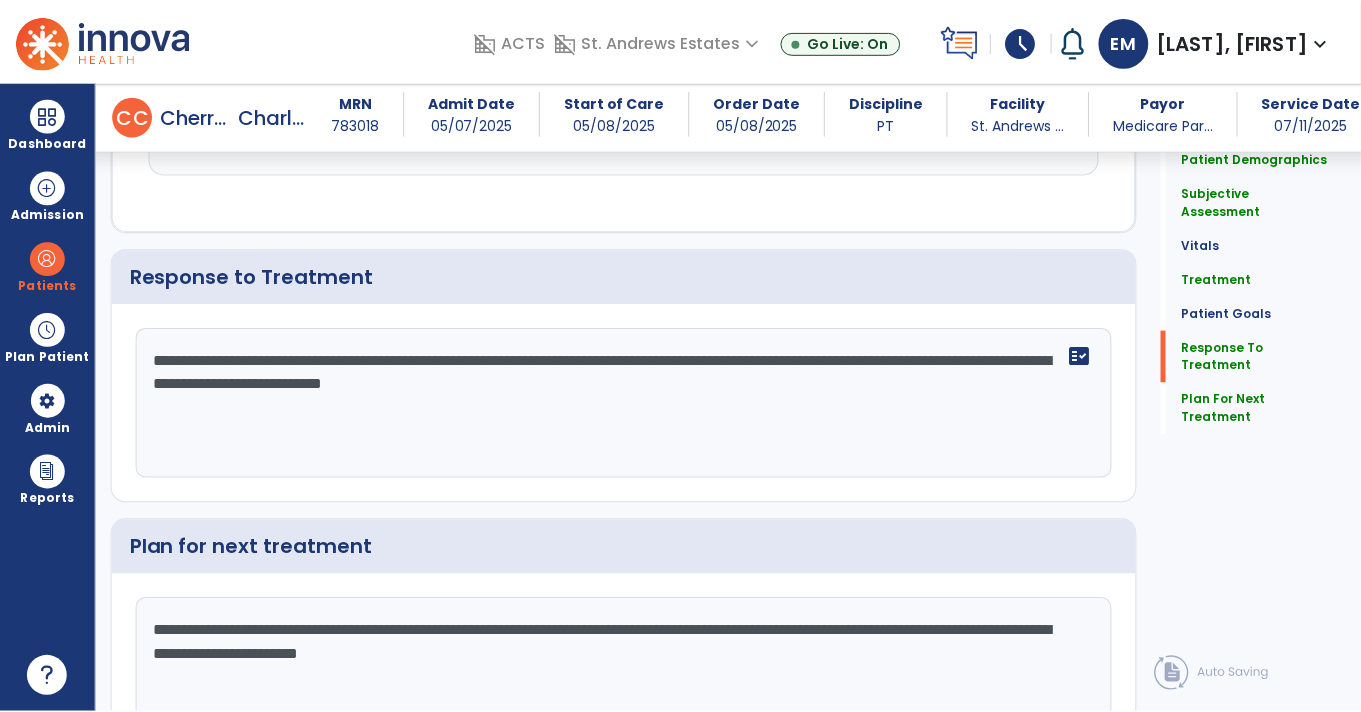 scroll, scrollTop: 3652, scrollLeft: 0, axis: vertical 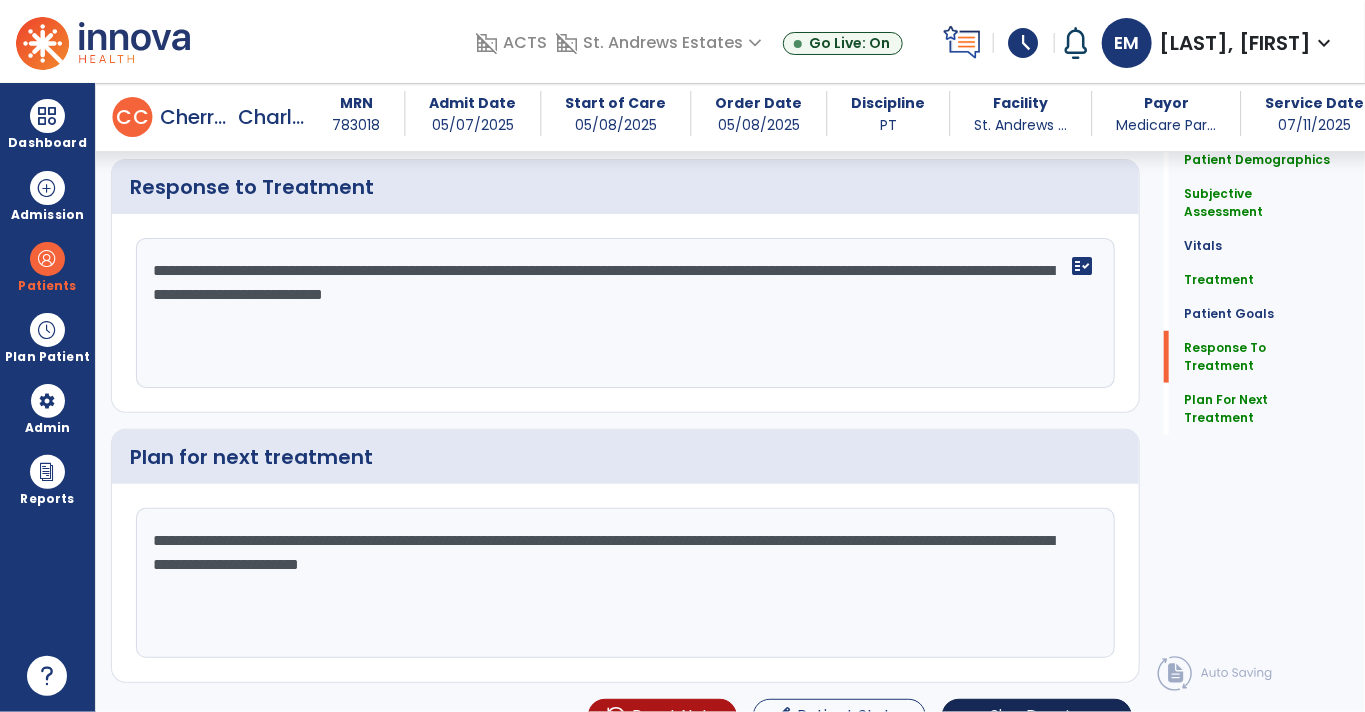 type on "**********" 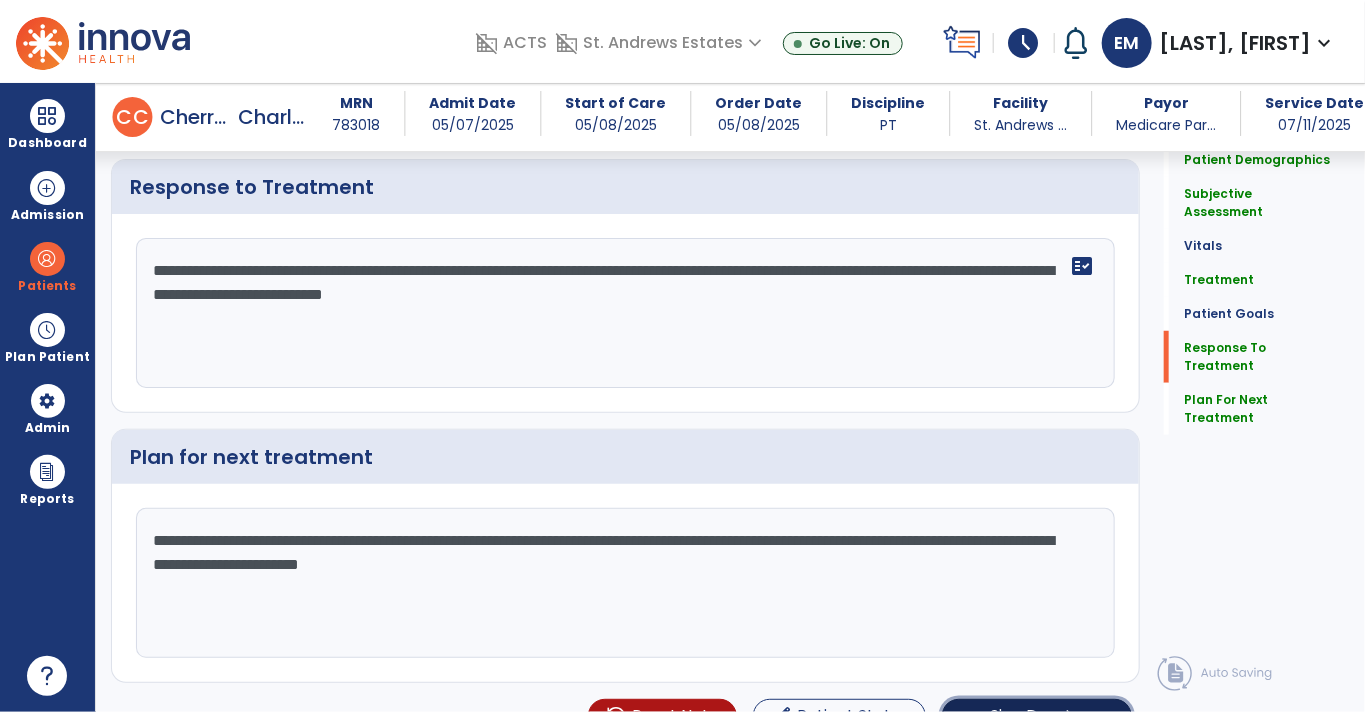click on "Sign Doc" 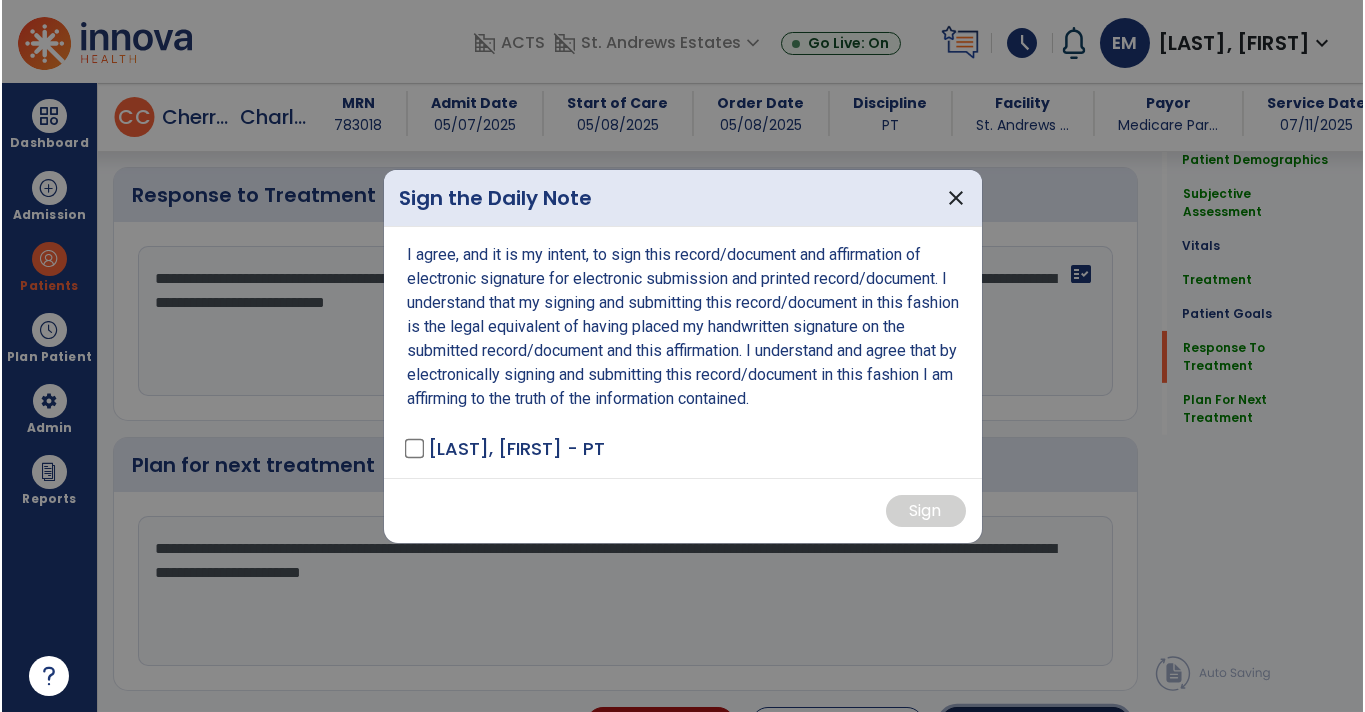 scroll, scrollTop: 3652, scrollLeft: 0, axis: vertical 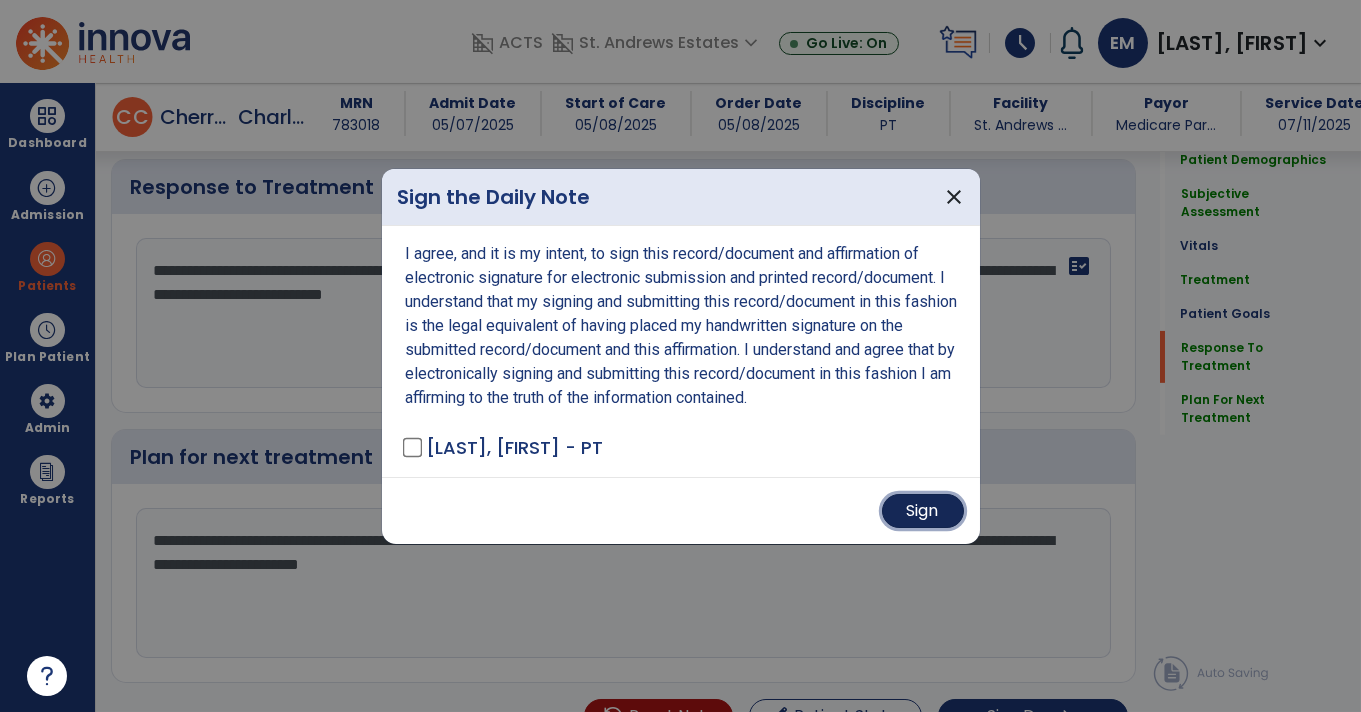 click on "Sign" at bounding box center [923, 511] 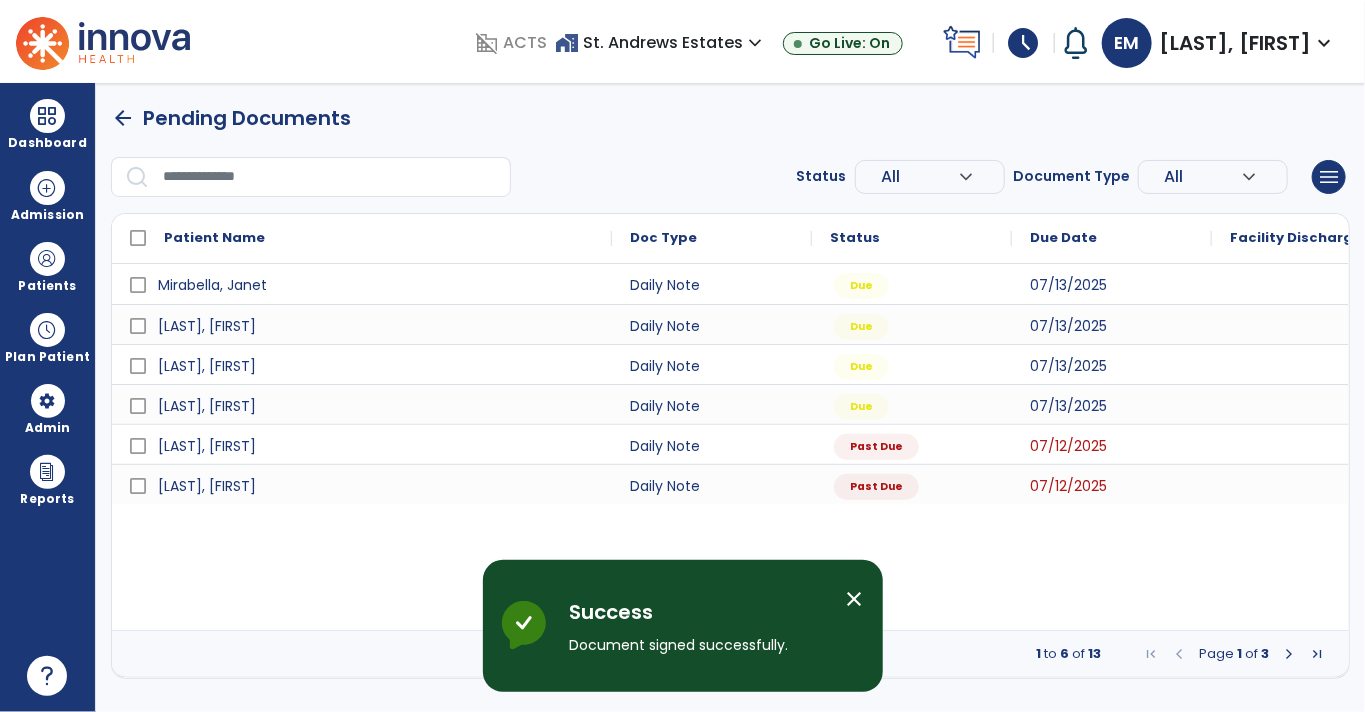 scroll, scrollTop: 0, scrollLeft: 0, axis: both 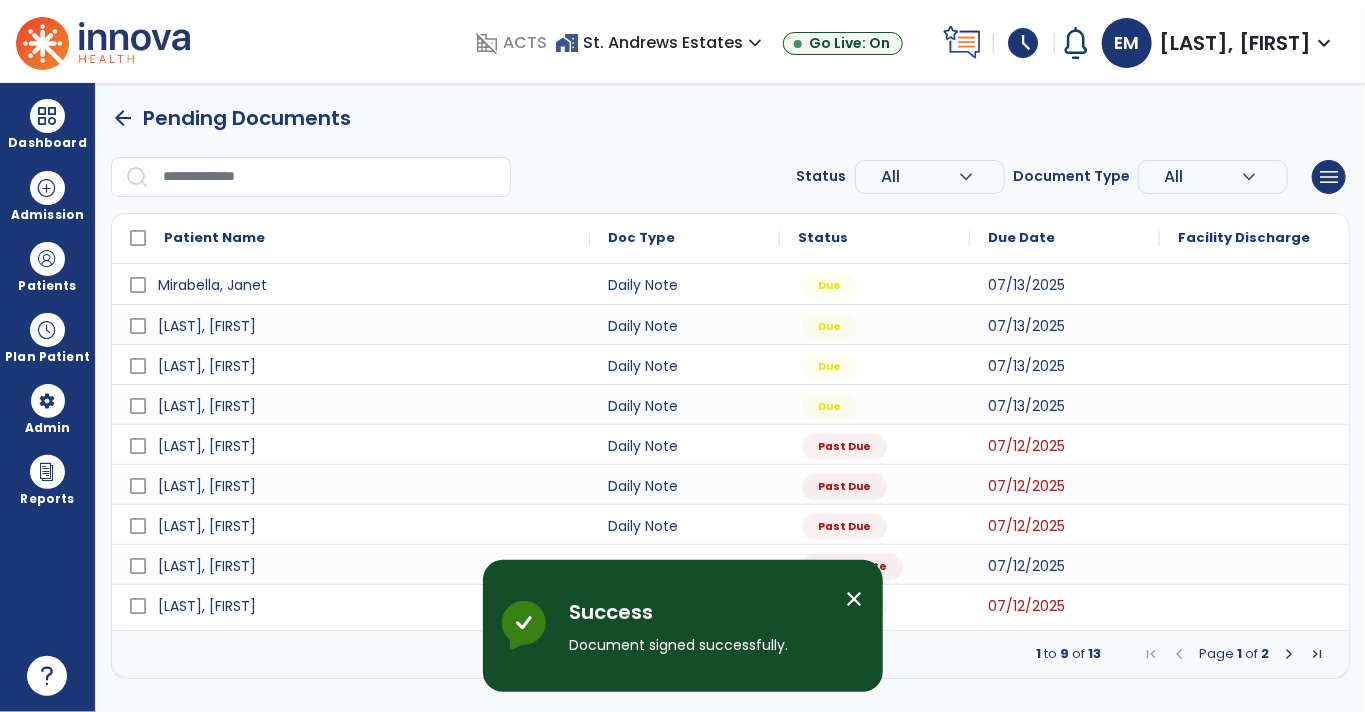 click at bounding box center (1289, 654) 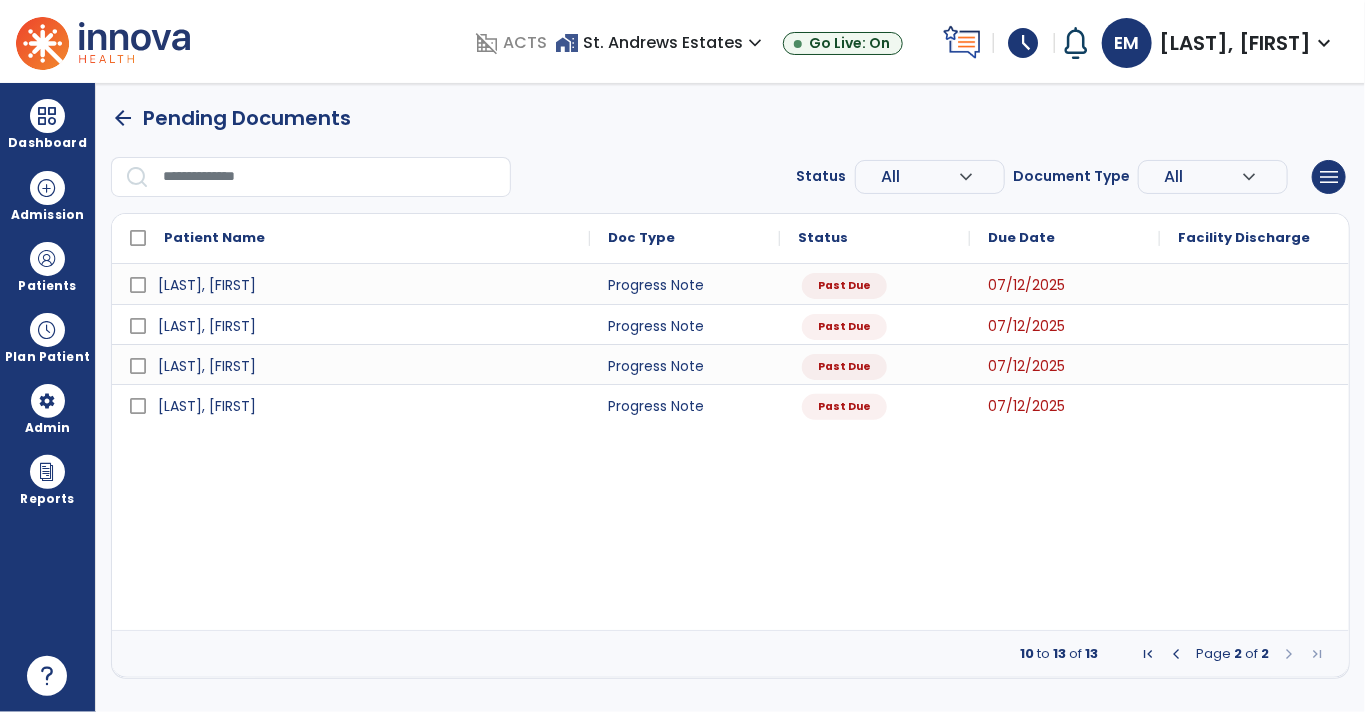click at bounding box center (1176, 654) 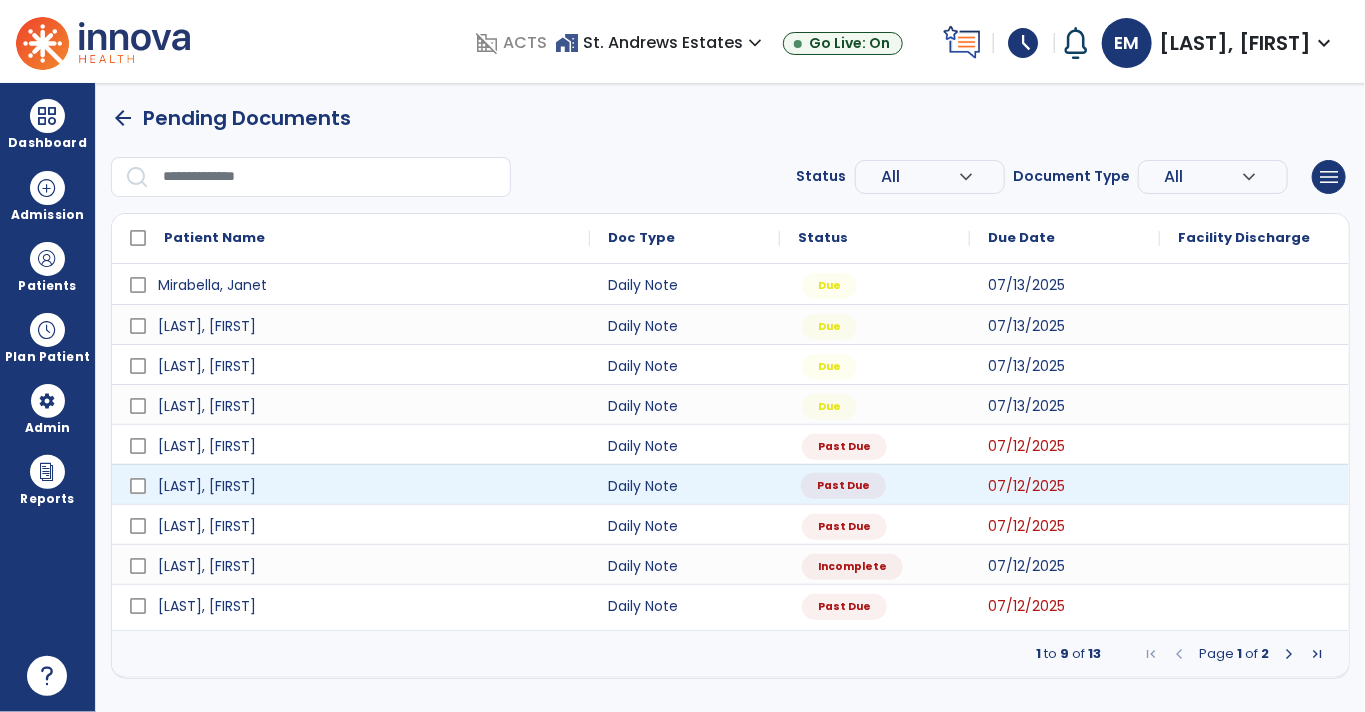 click on "Past Due" at bounding box center (843, 486) 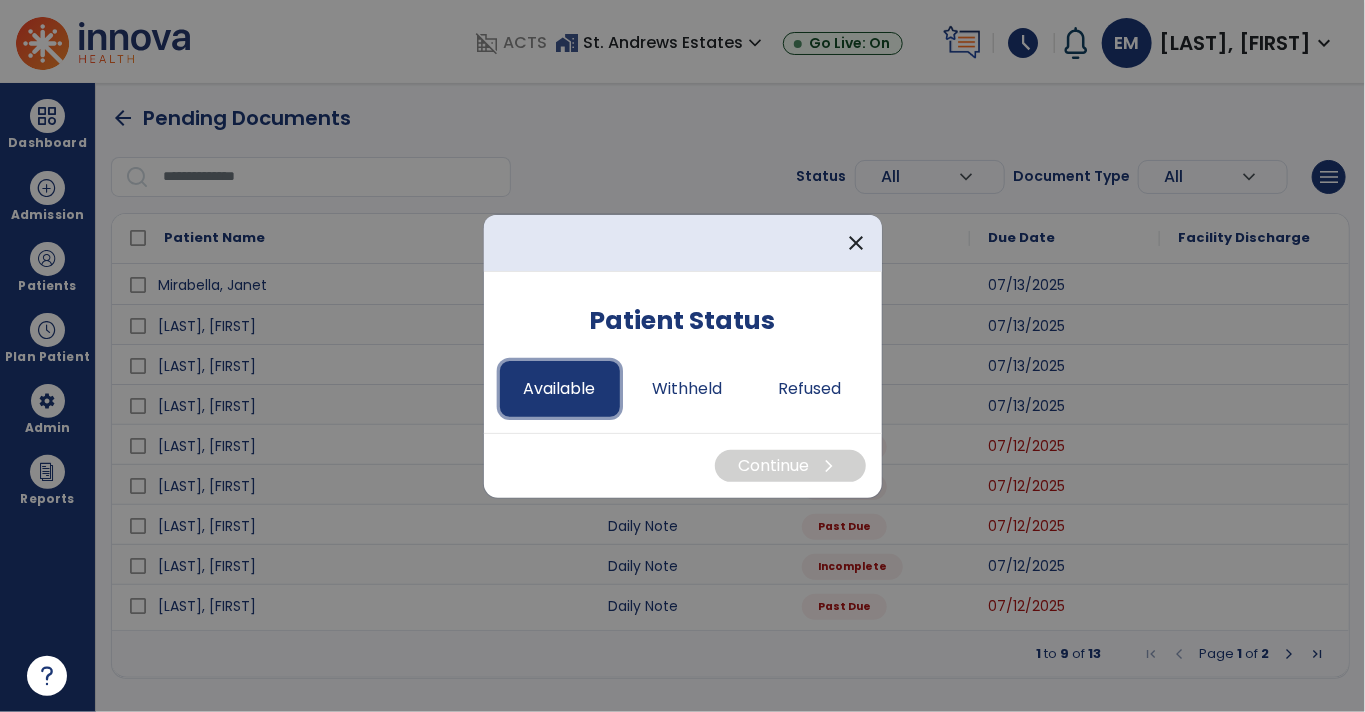 click on "Available" at bounding box center [560, 389] 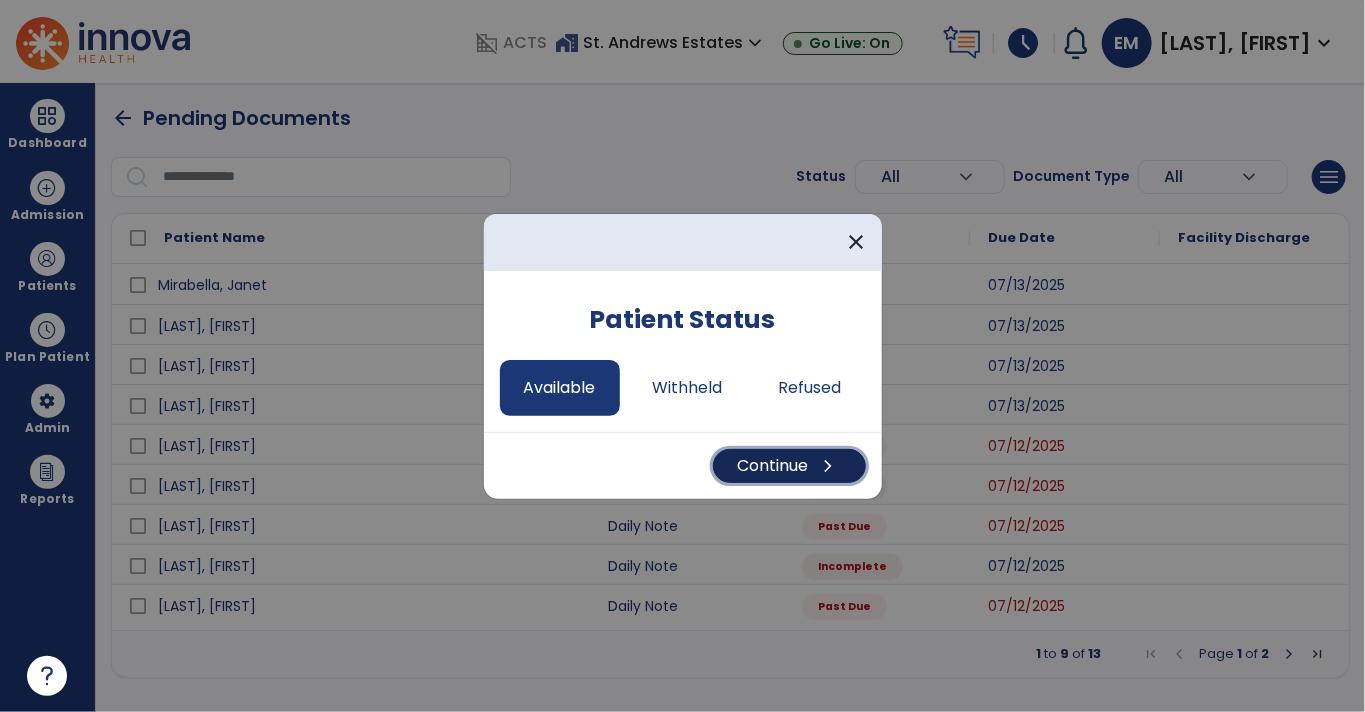 click on "Continue   chevron_right" at bounding box center (789, 466) 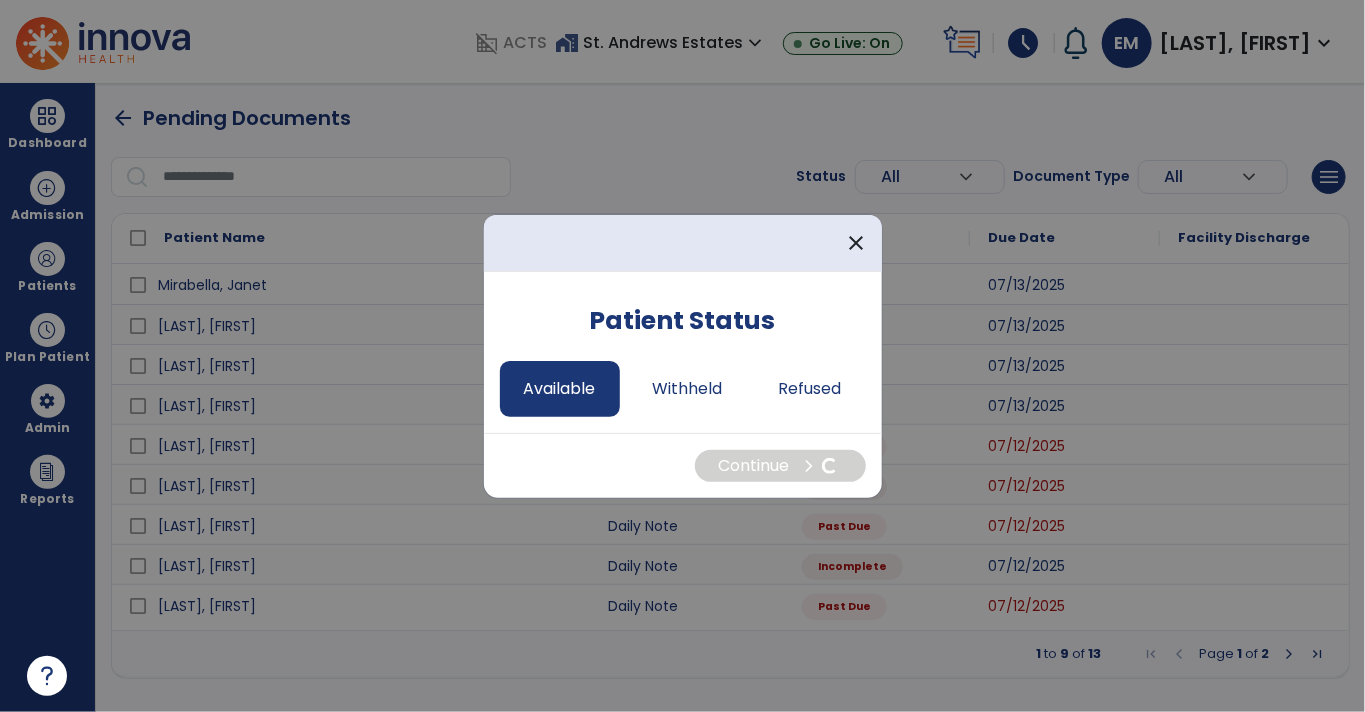 select on "*" 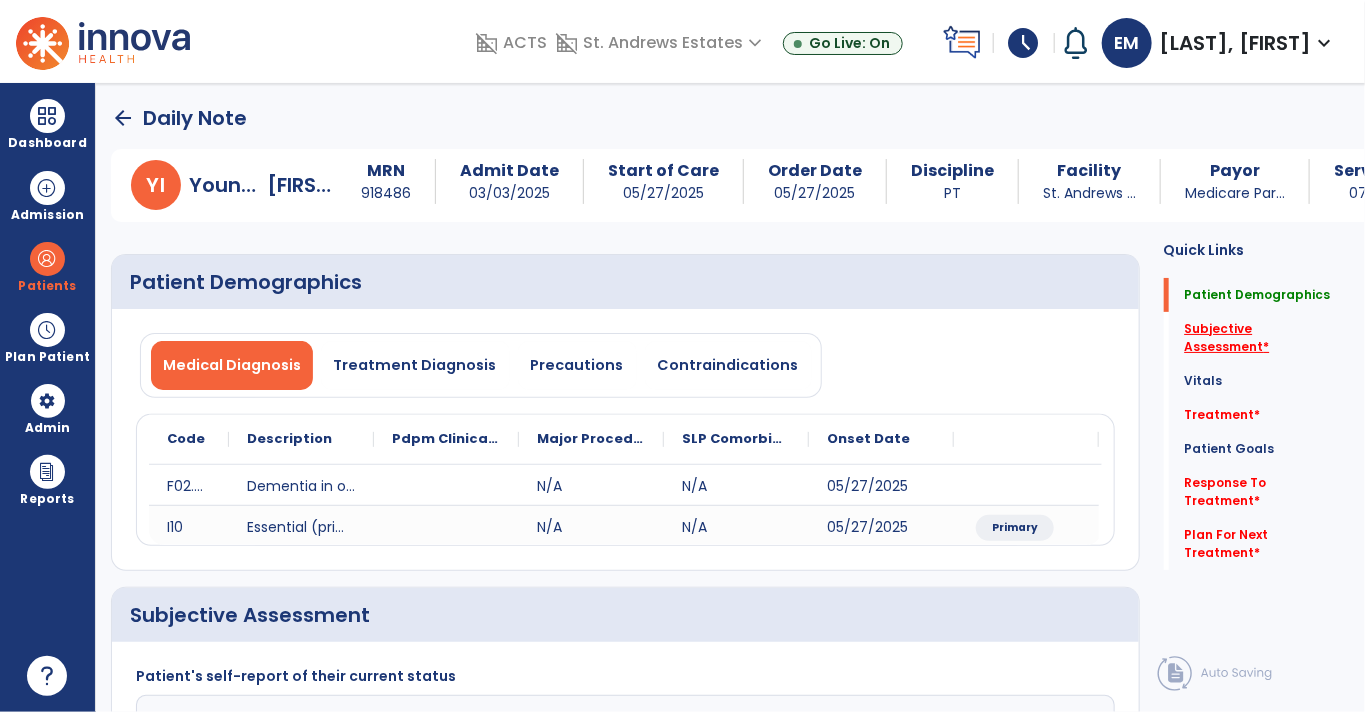 click on "Subjective Assessment   *" 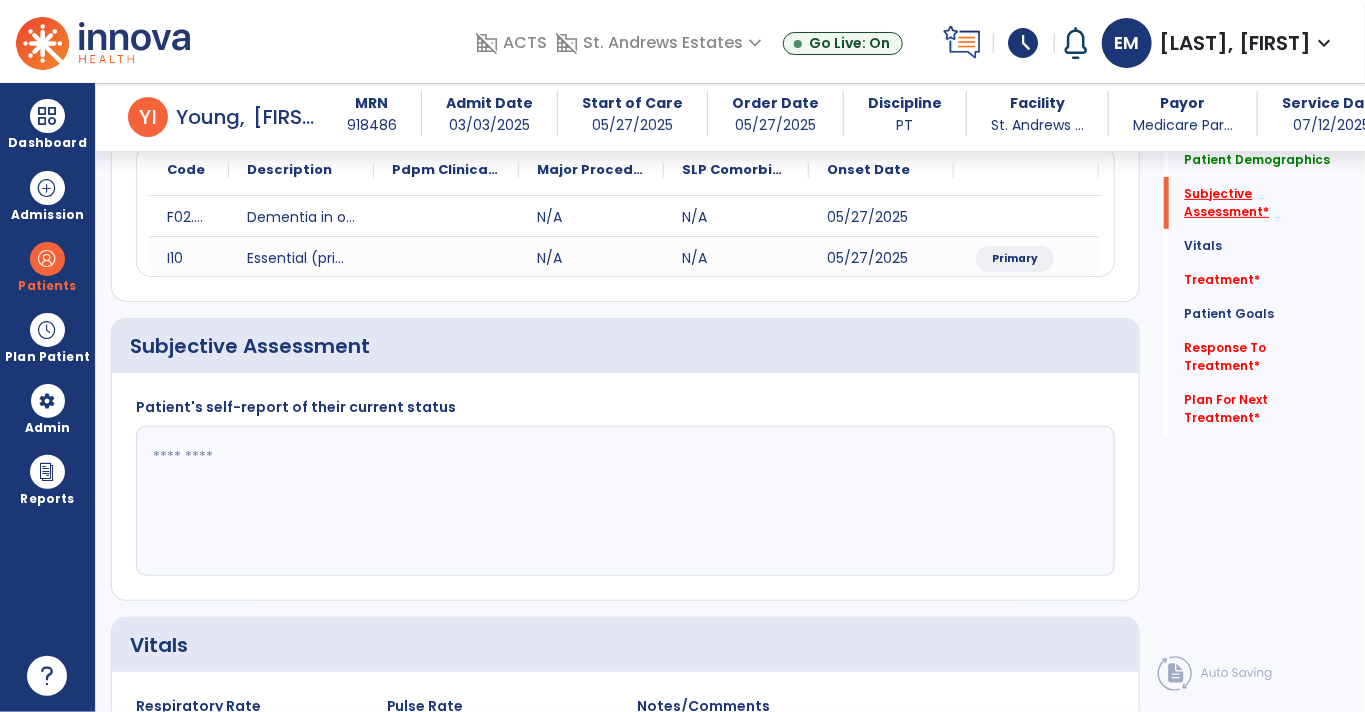 scroll, scrollTop: 329, scrollLeft: 0, axis: vertical 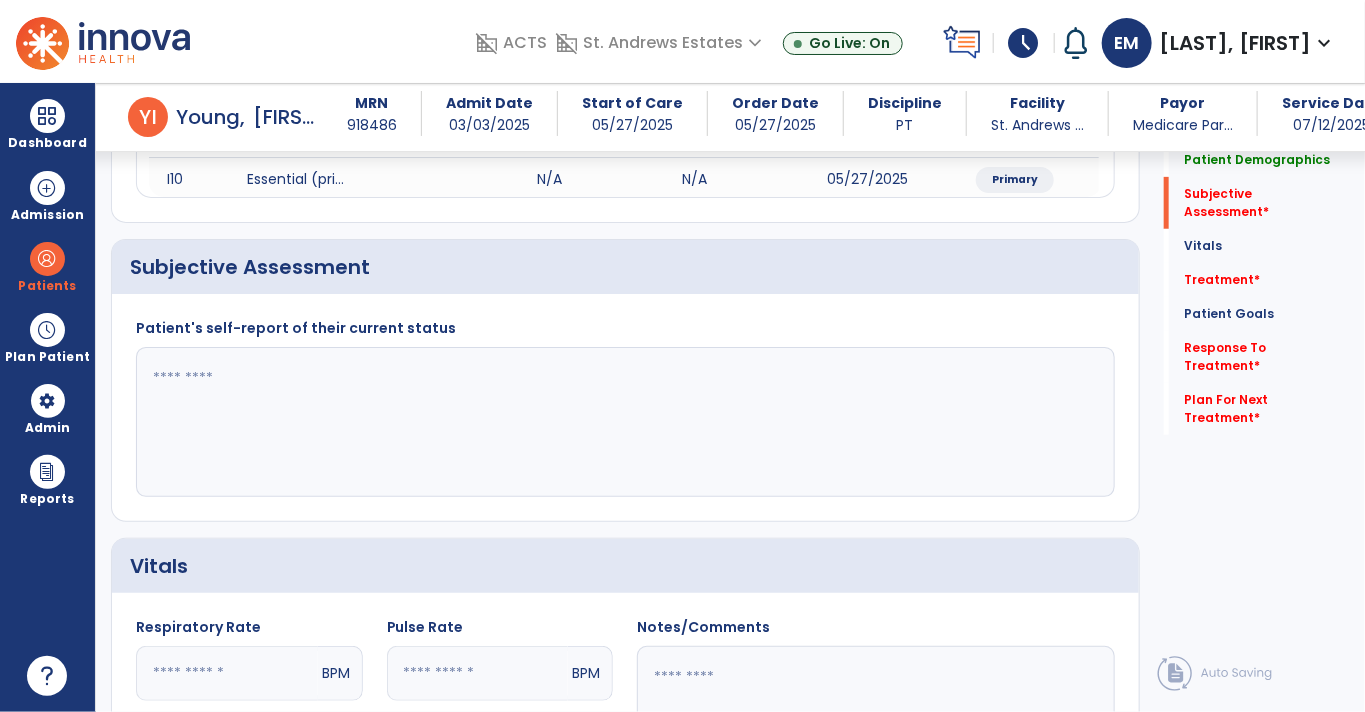 click 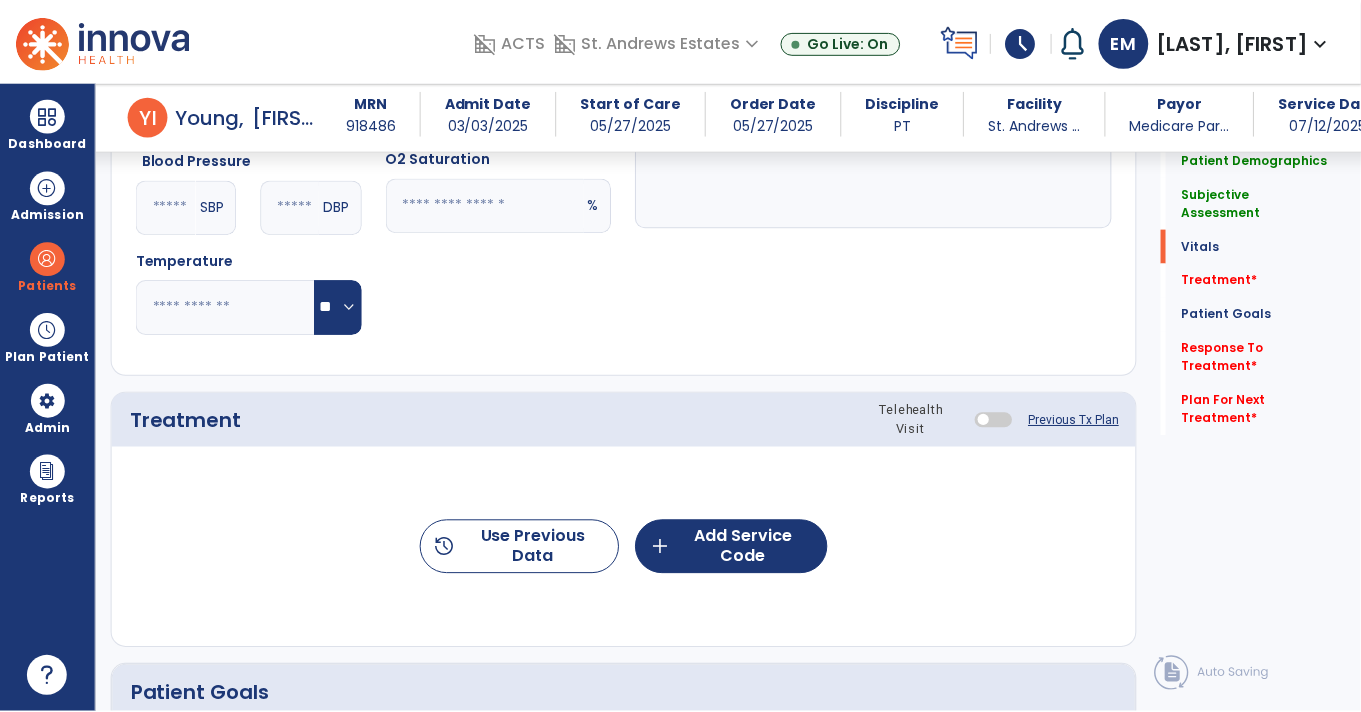 scroll, scrollTop: 921, scrollLeft: 0, axis: vertical 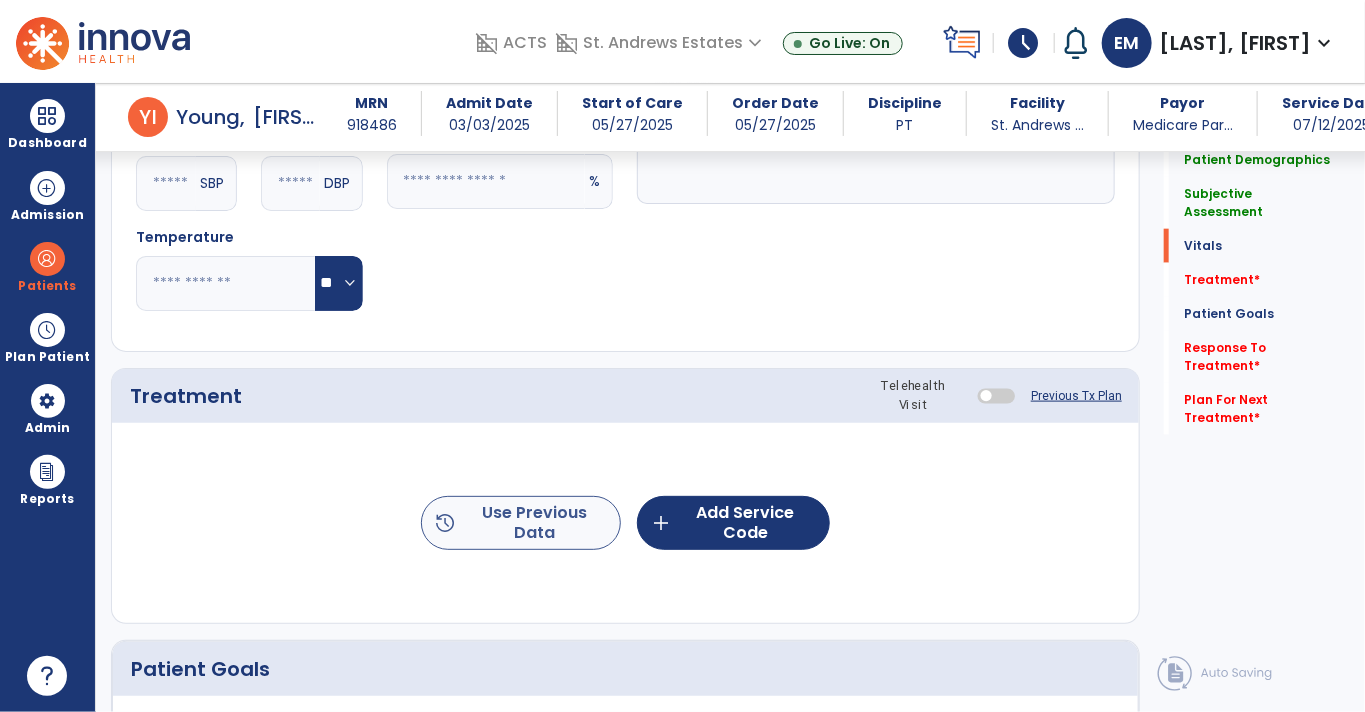 type on "**********" 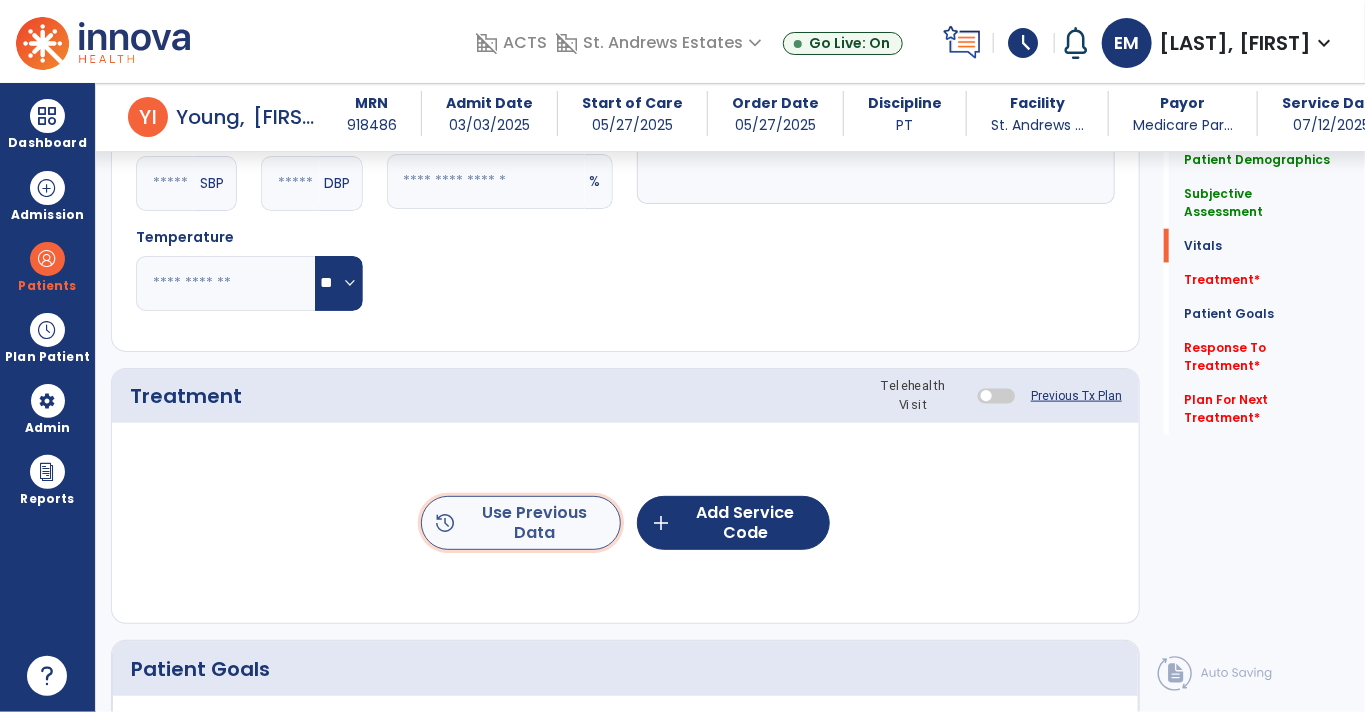 click on "history  Use Previous Data" 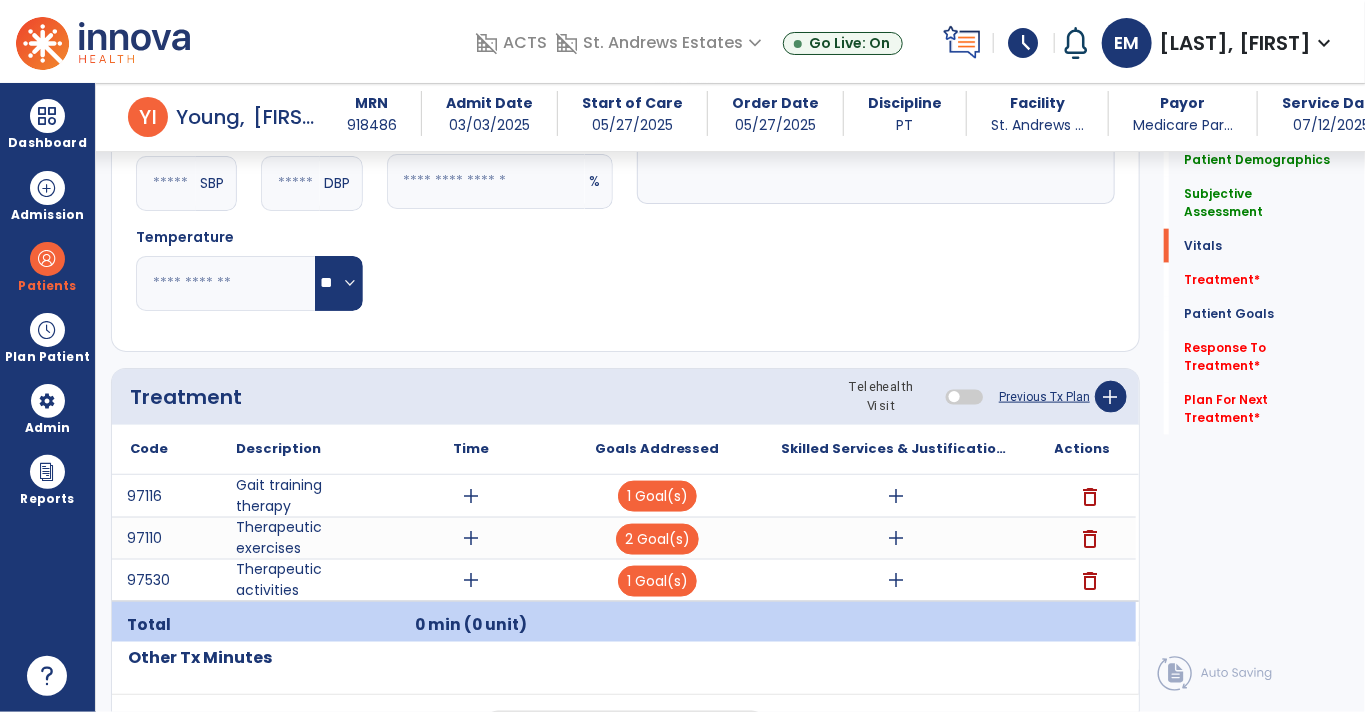 click on "add" at bounding box center (471, 496) 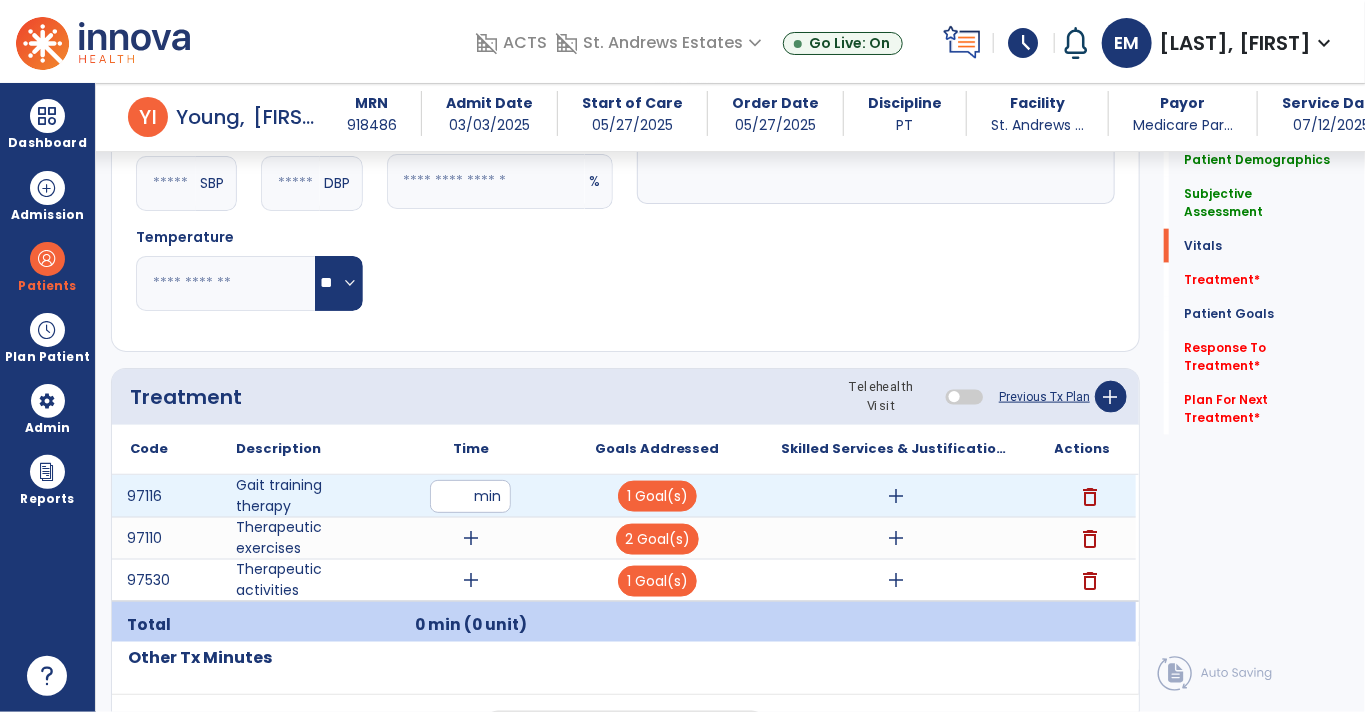 type on "**" 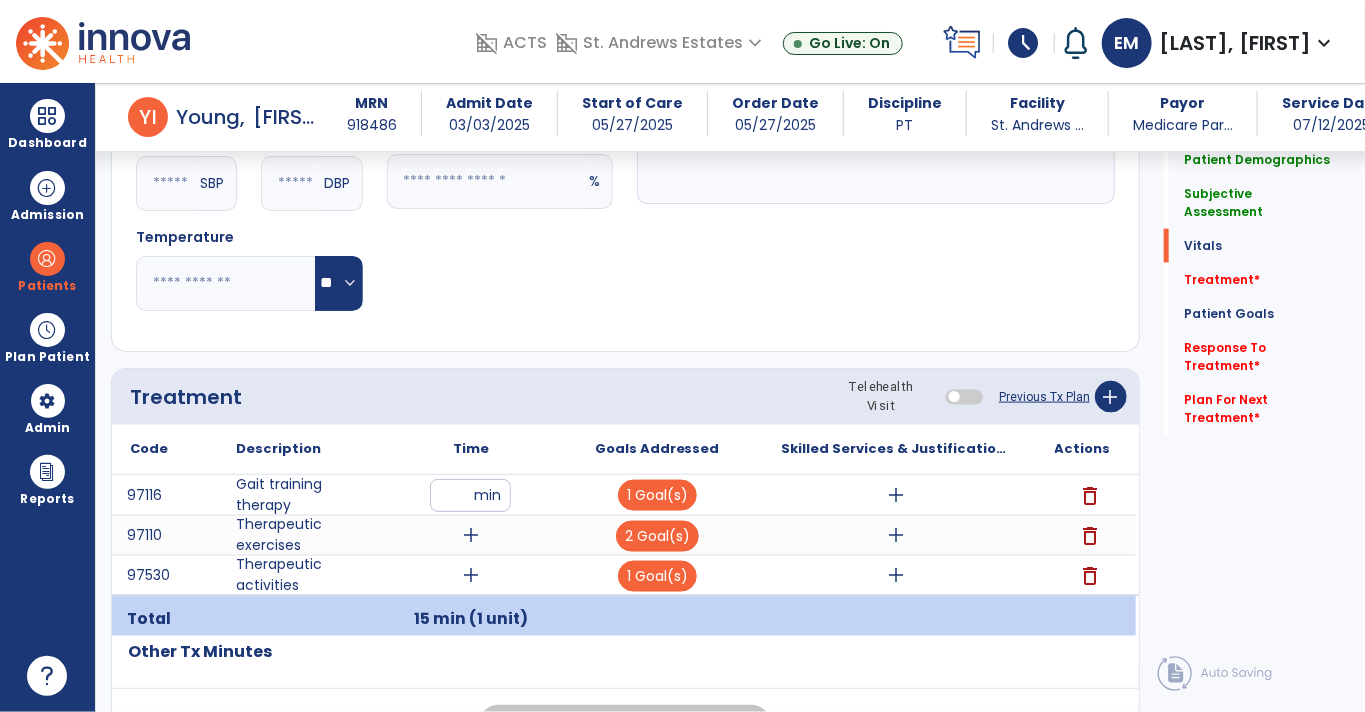 click on "add" at bounding box center (471, 535) 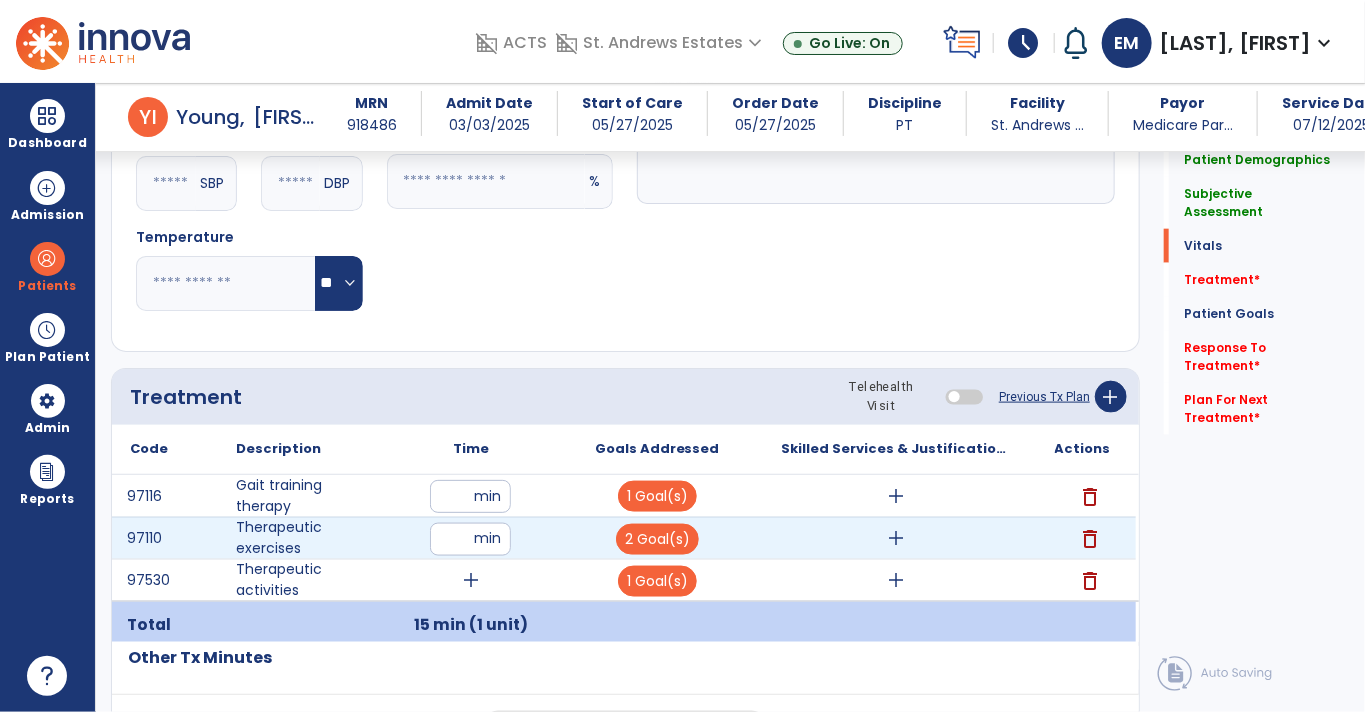 type on "**" 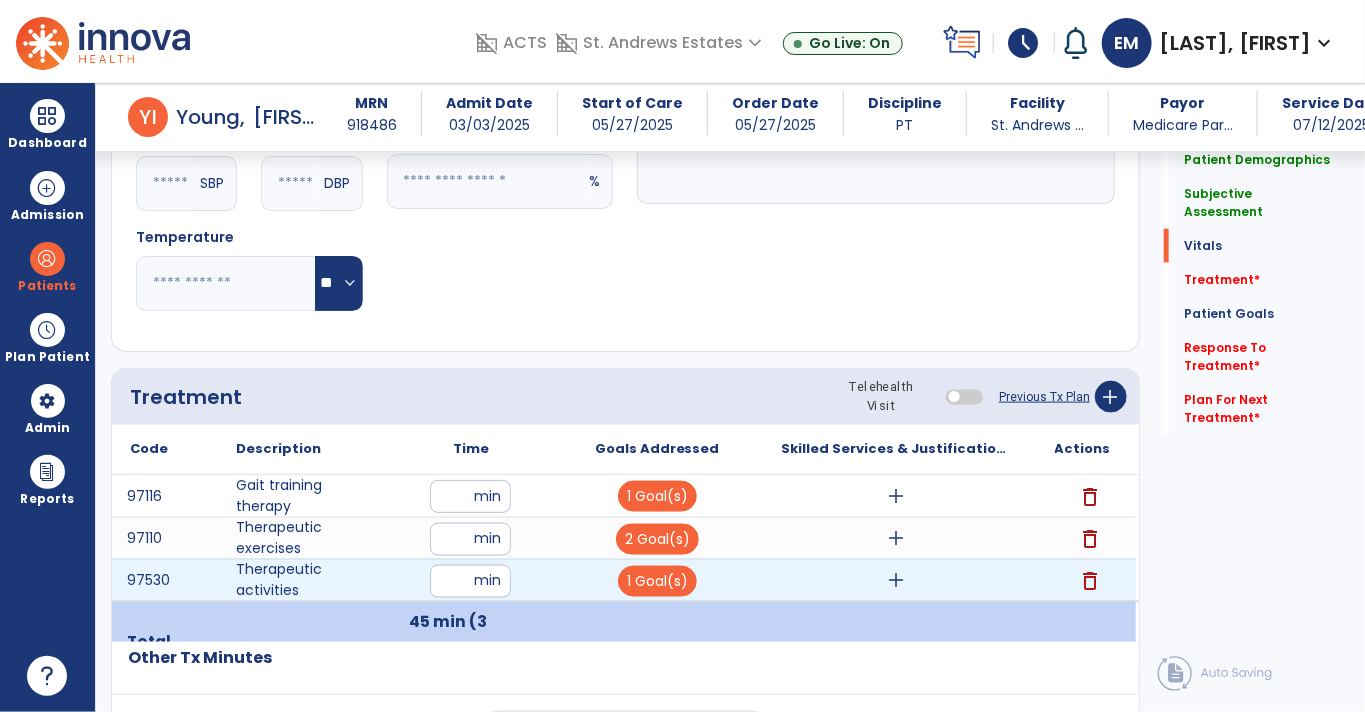 type on "**" 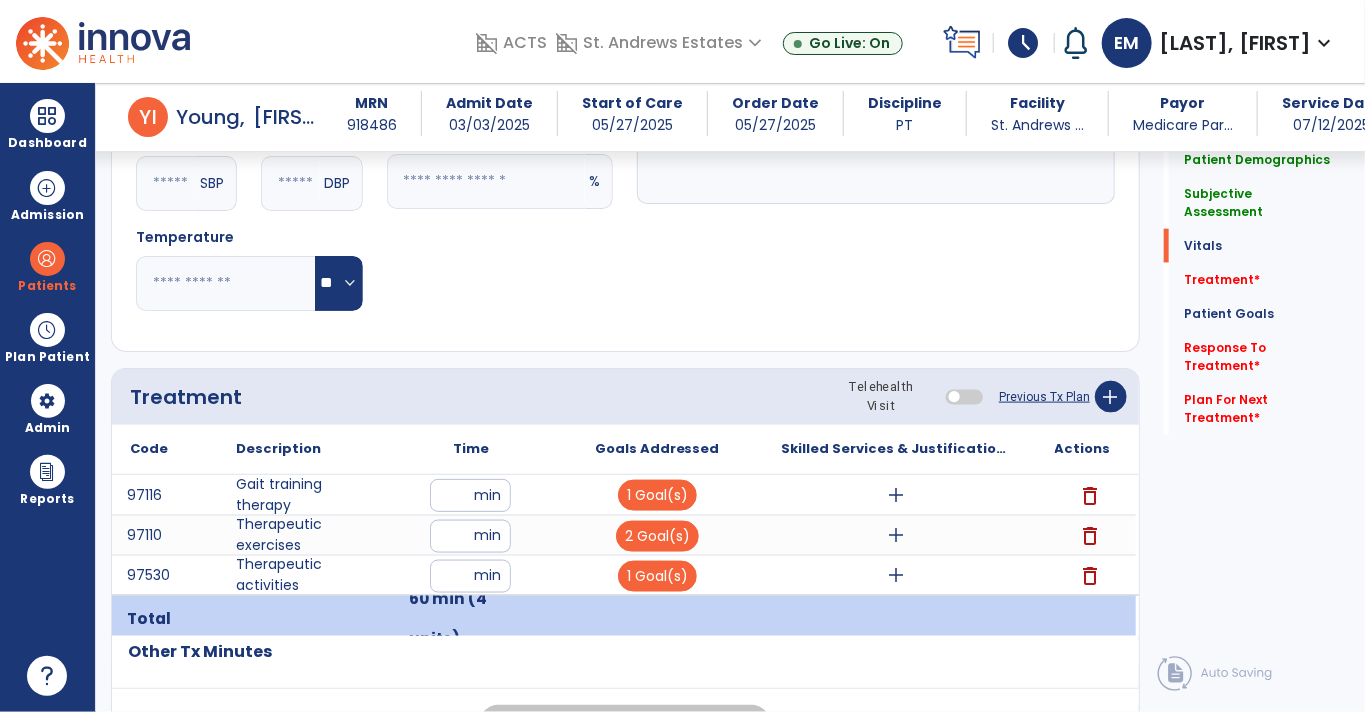 click on "add" at bounding box center [897, 495] 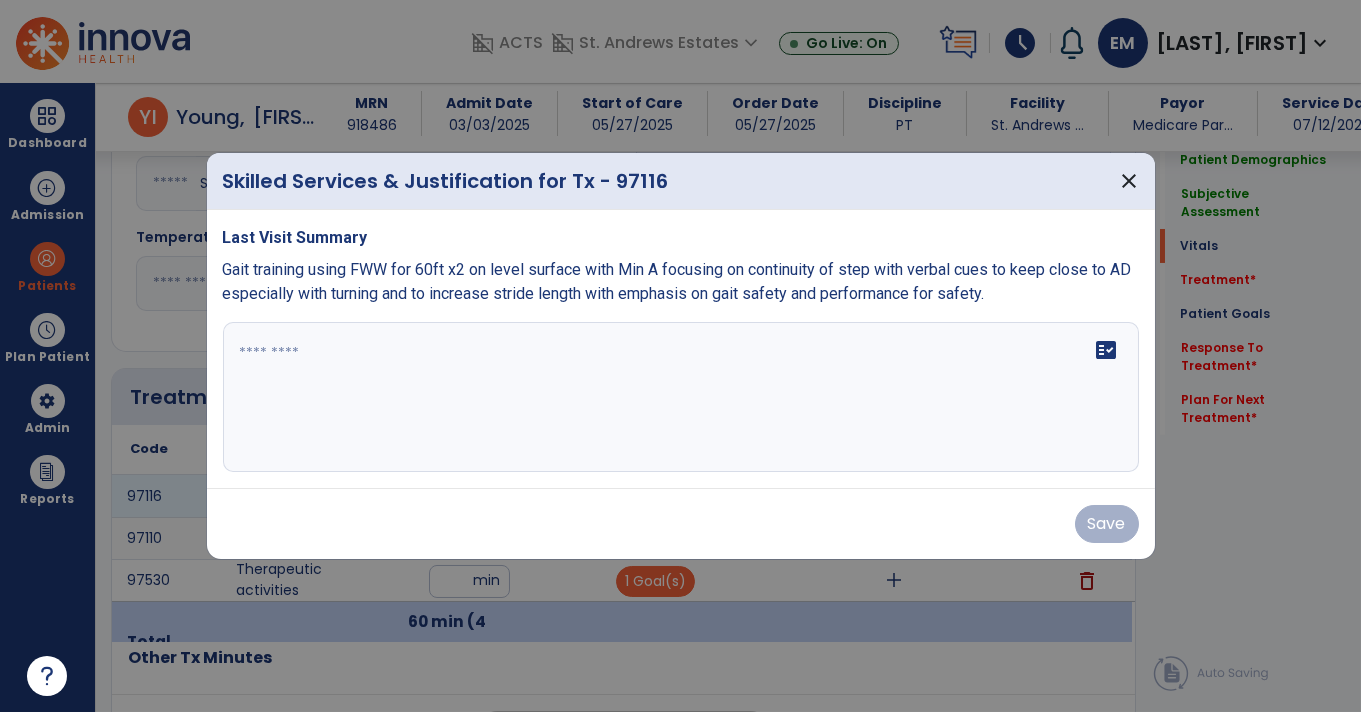 scroll, scrollTop: 921, scrollLeft: 0, axis: vertical 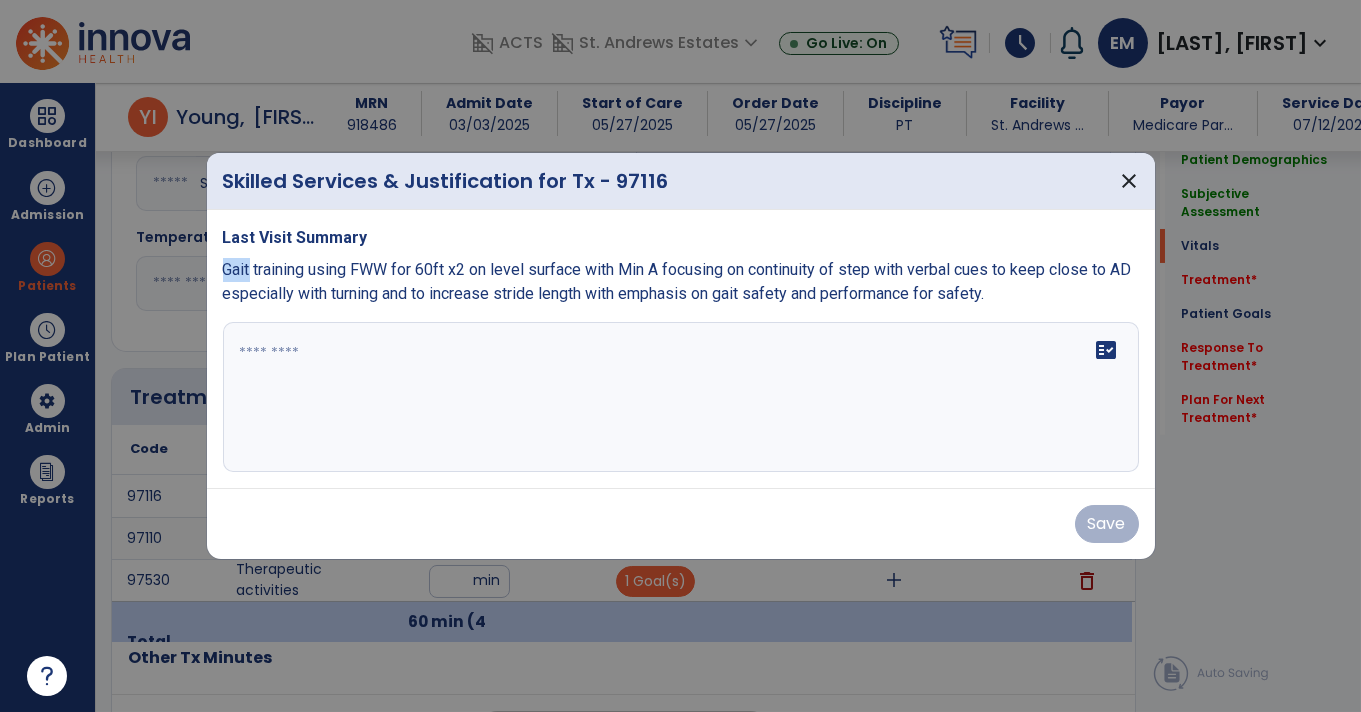 click at bounding box center [681, 397] 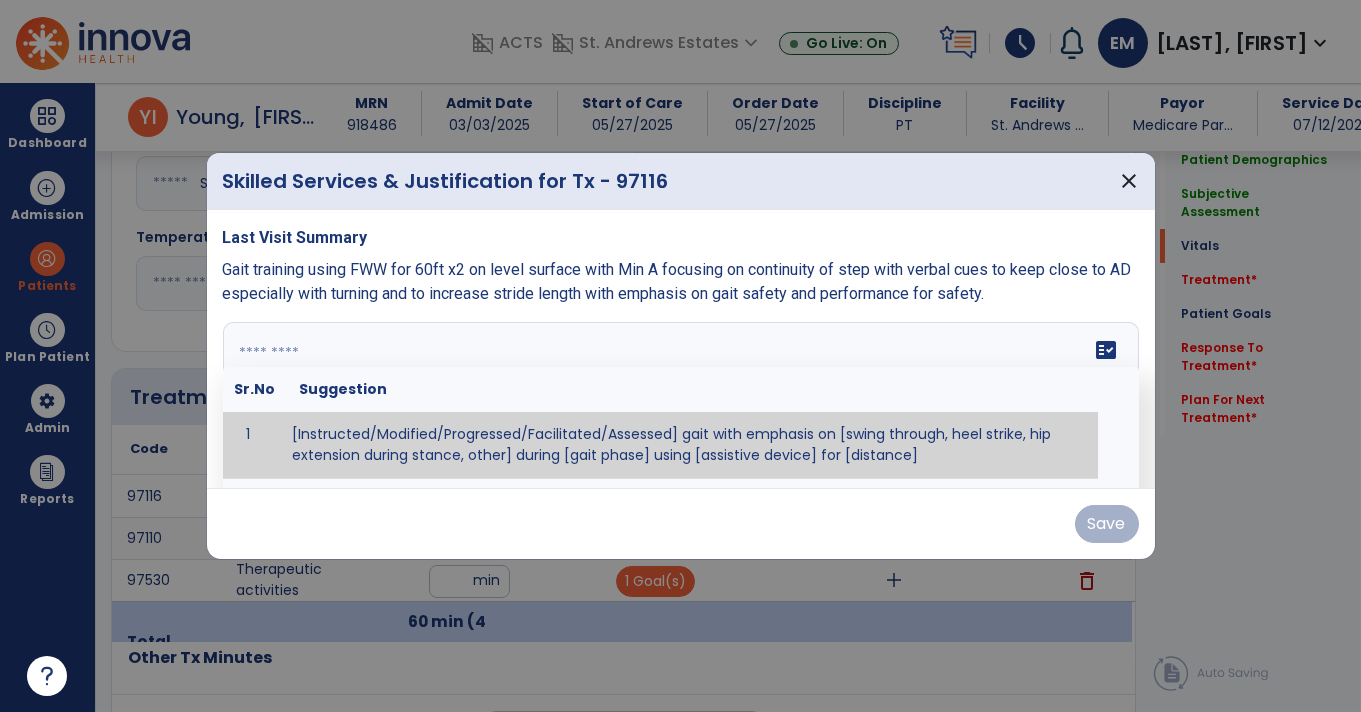 click on "fact_check" at bounding box center (1107, 350) 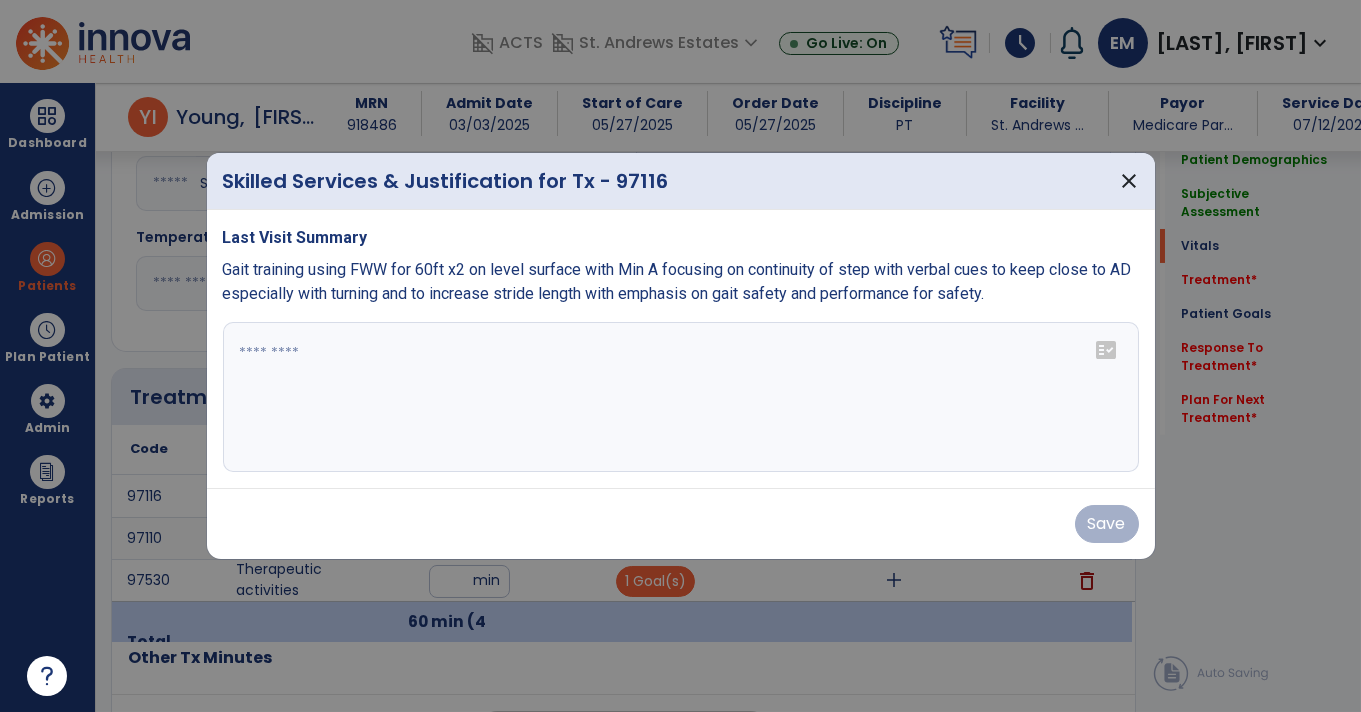 click at bounding box center [681, 397] 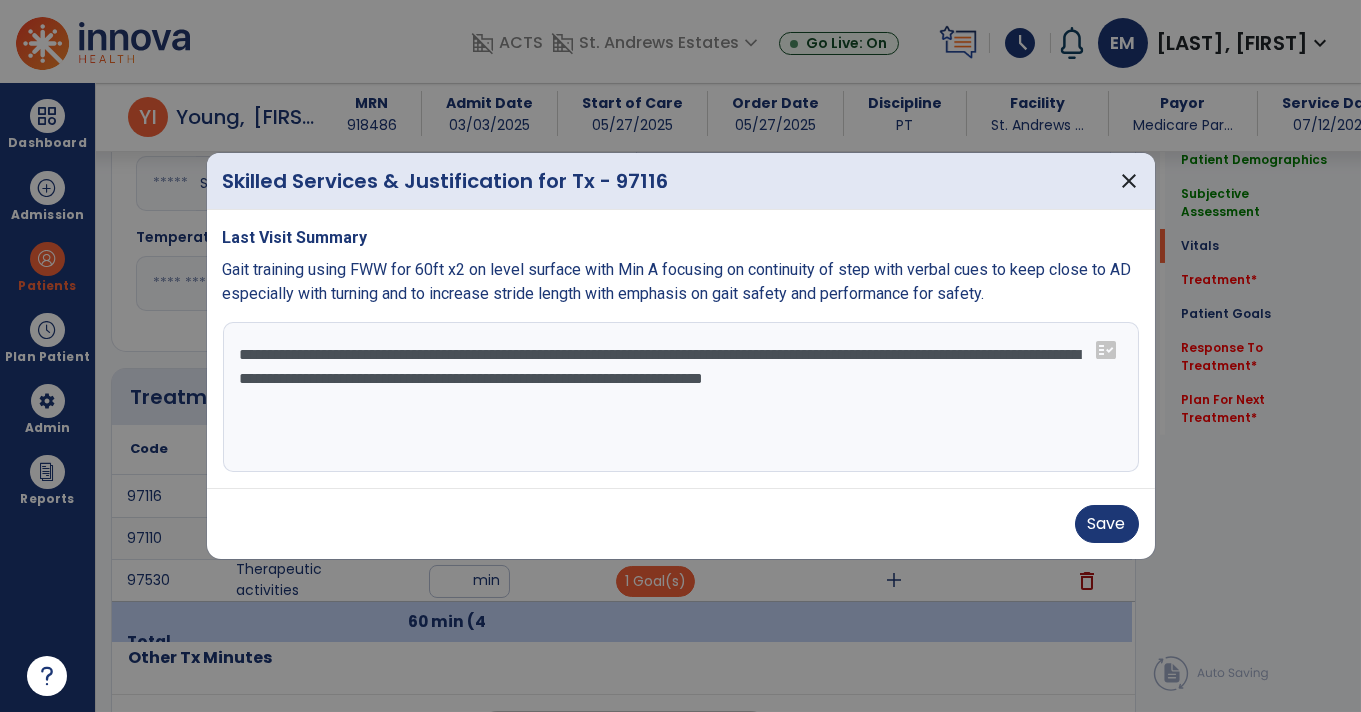 click on "**********" at bounding box center [681, 397] 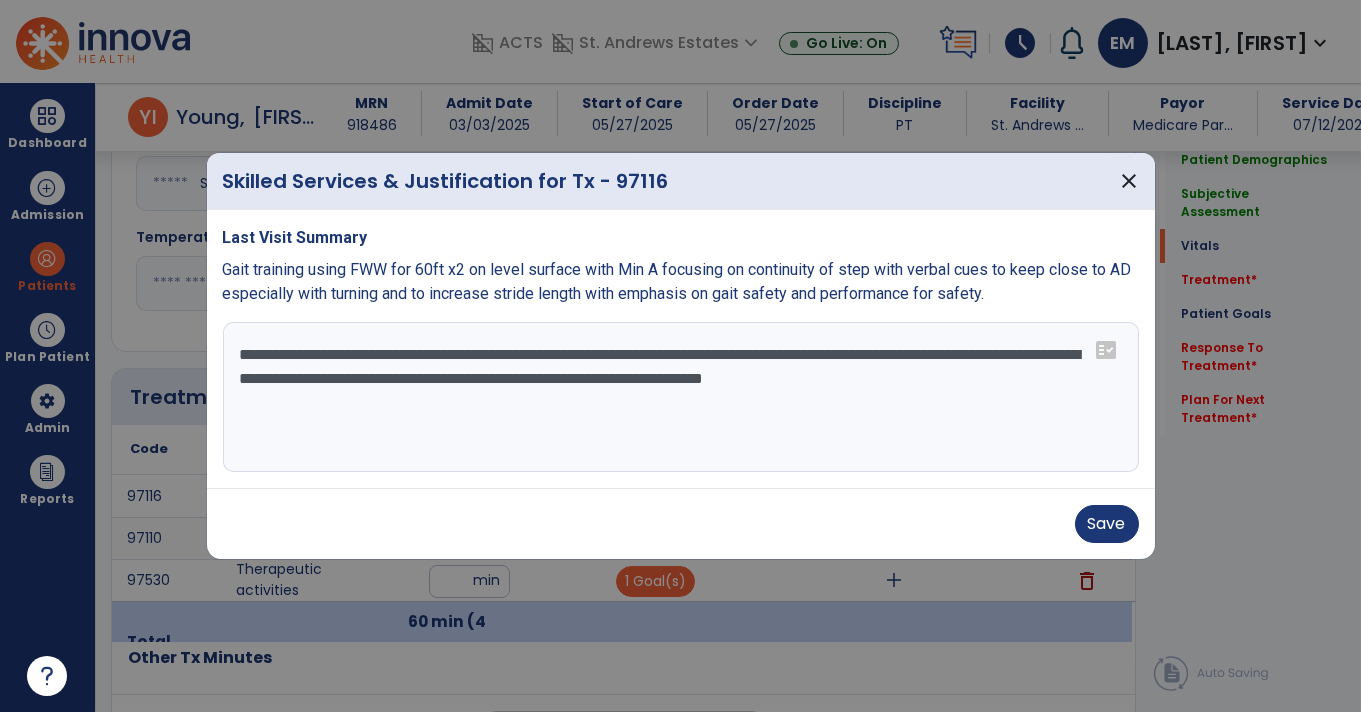click on "**********" at bounding box center [681, 397] 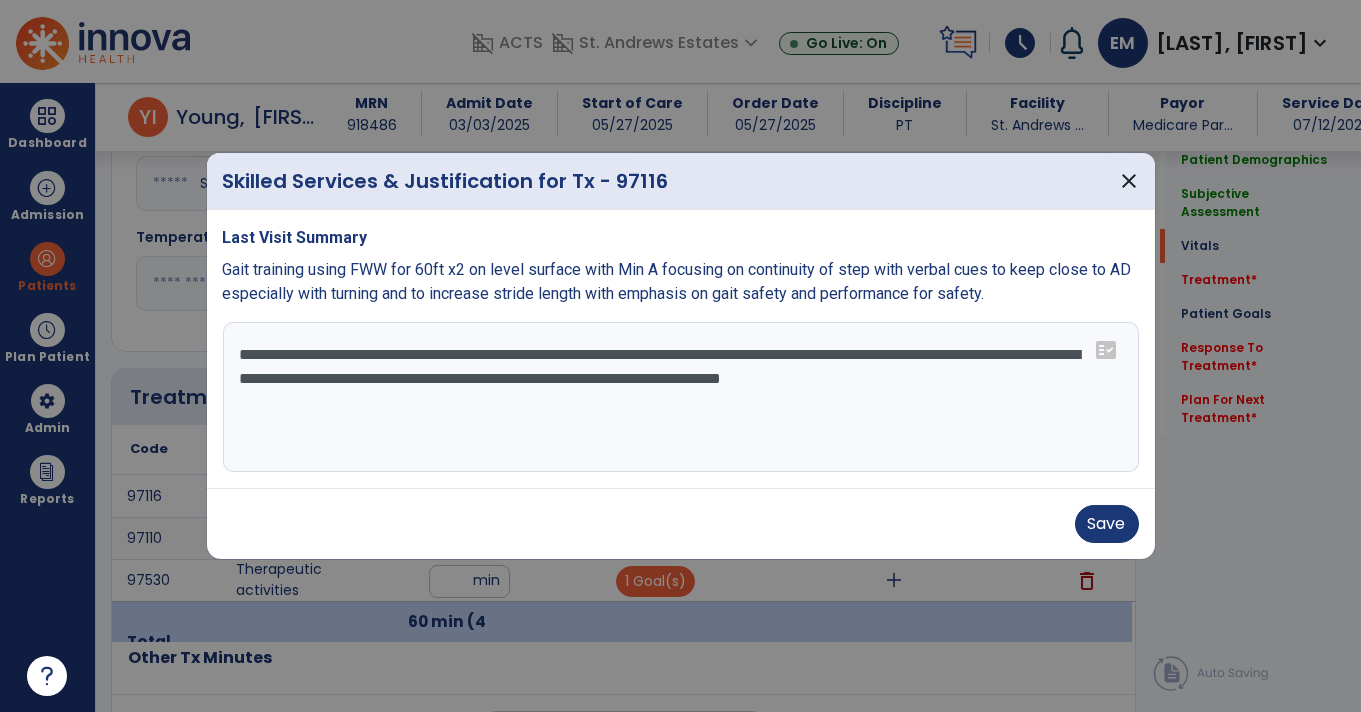click on "**********" at bounding box center [681, 397] 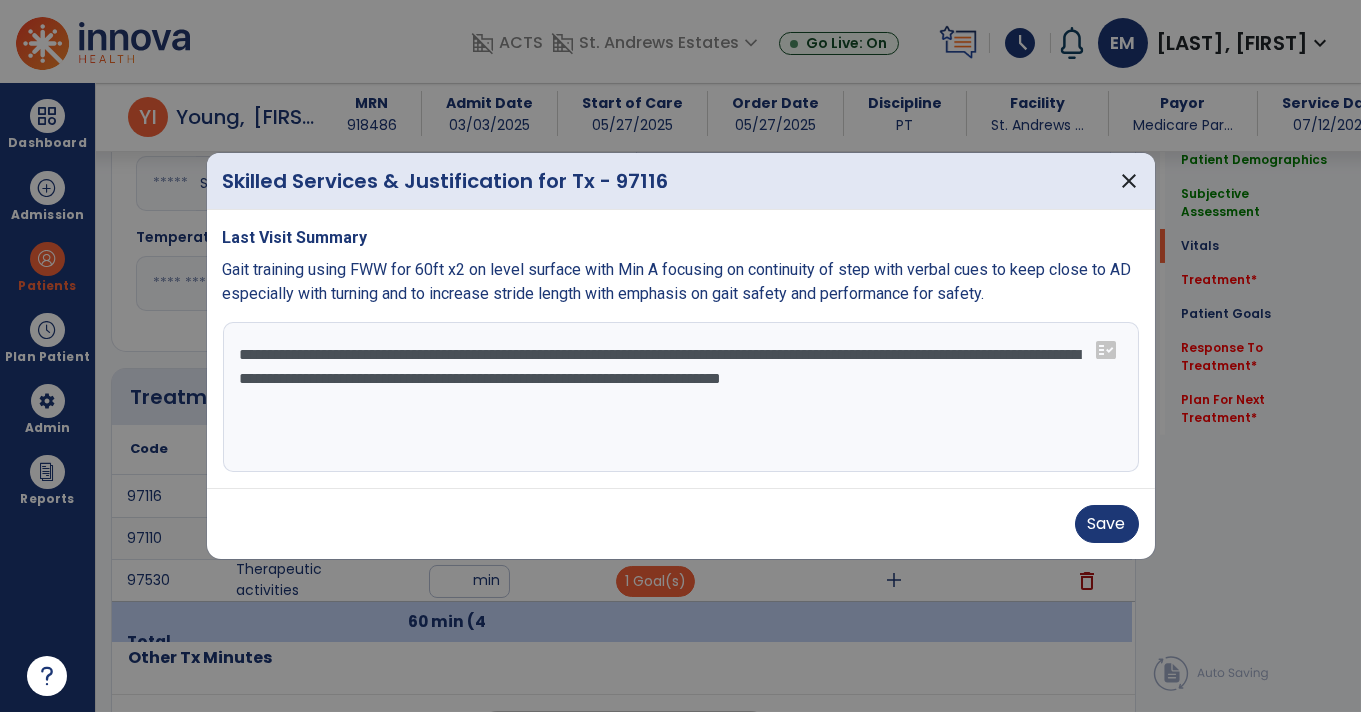 click on "**********" at bounding box center (681, 397) 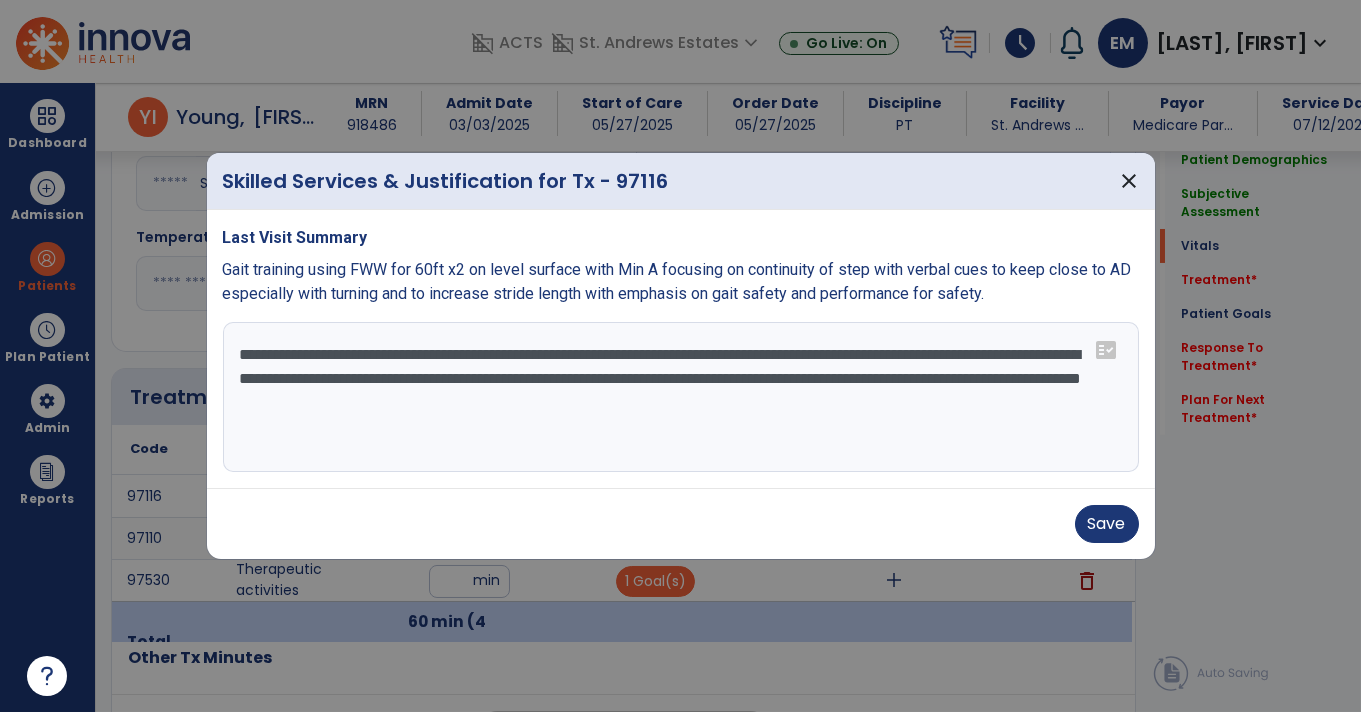 click on "**********" at bounding box center [681, 397] 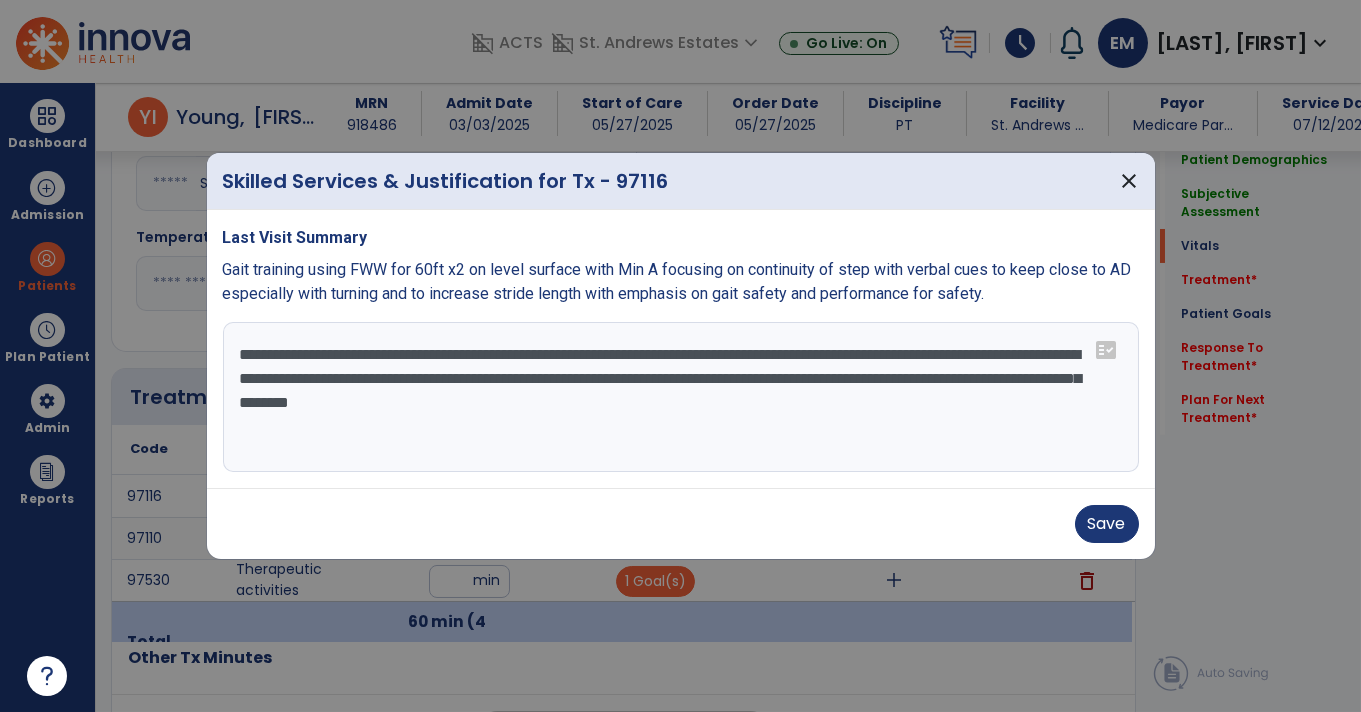 click on "**********" at bounding box center [681, 397] 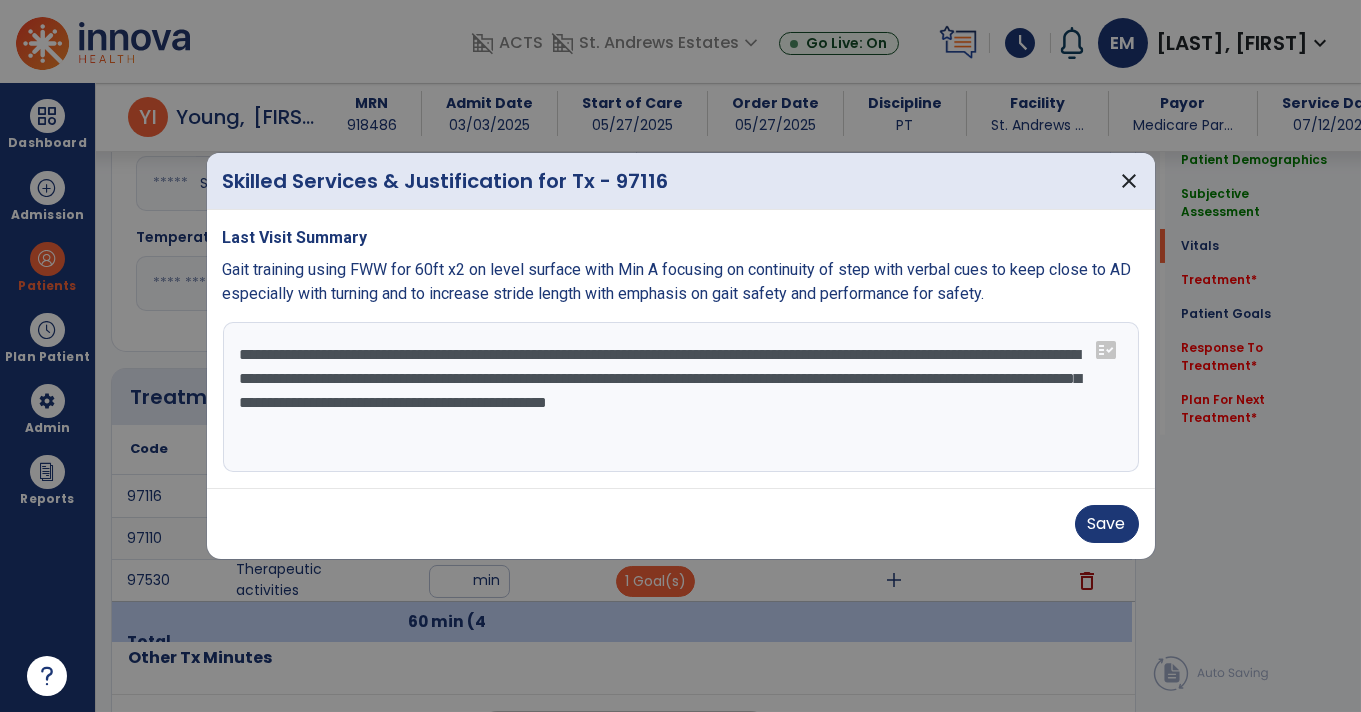 click on "**********" at bounding box center [681, 397] 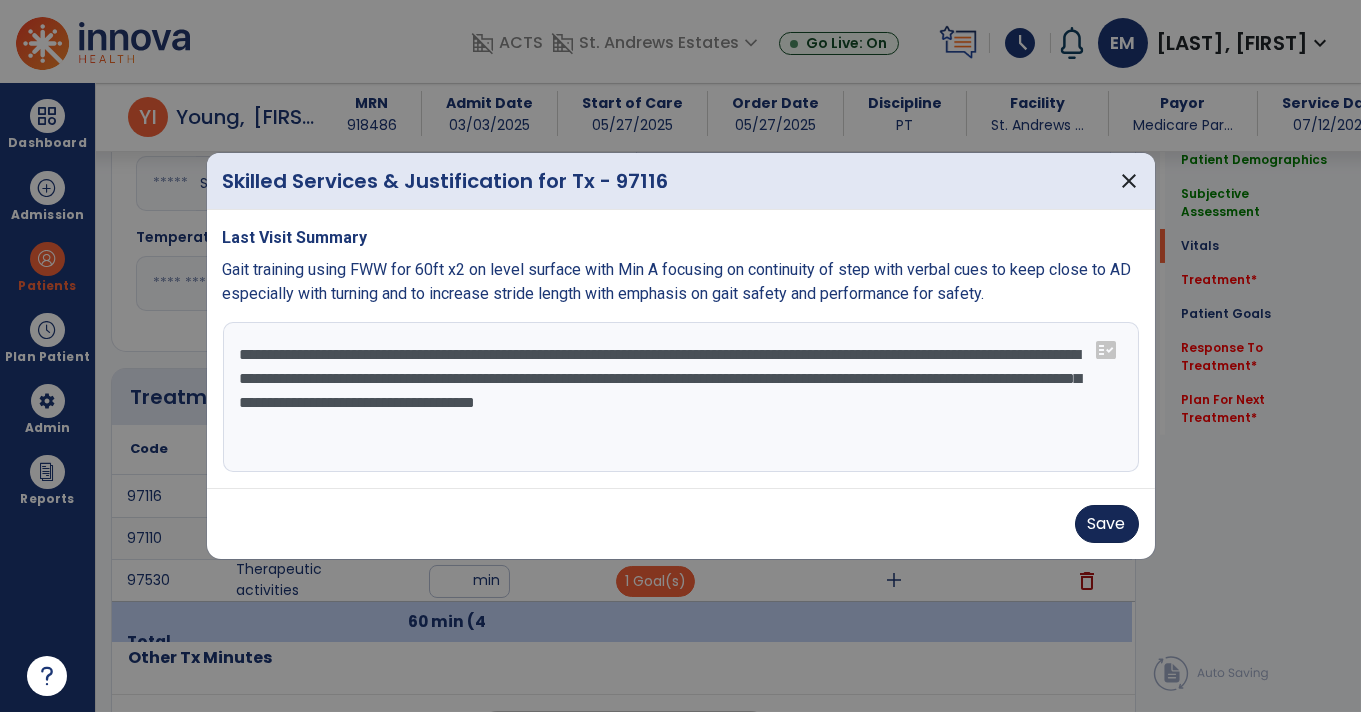 type on "**********" 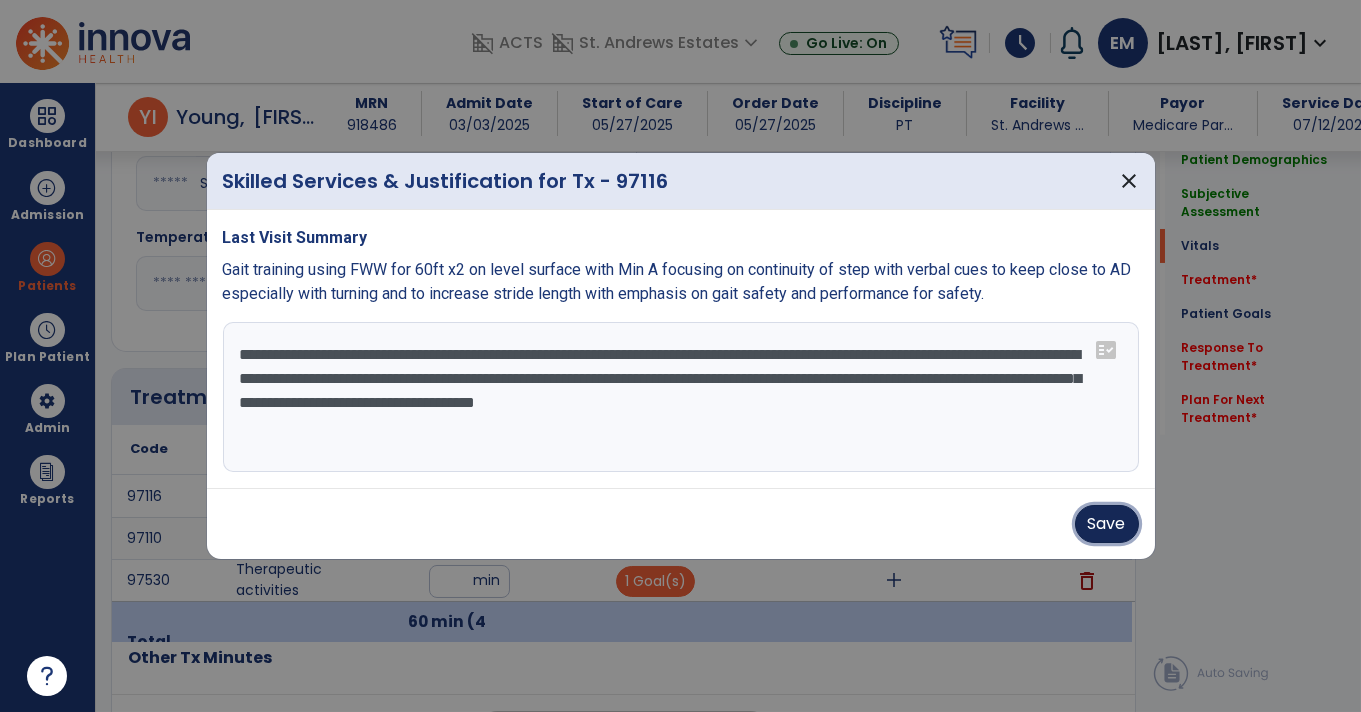 click on "Save" at bounding box center (1107, 524) 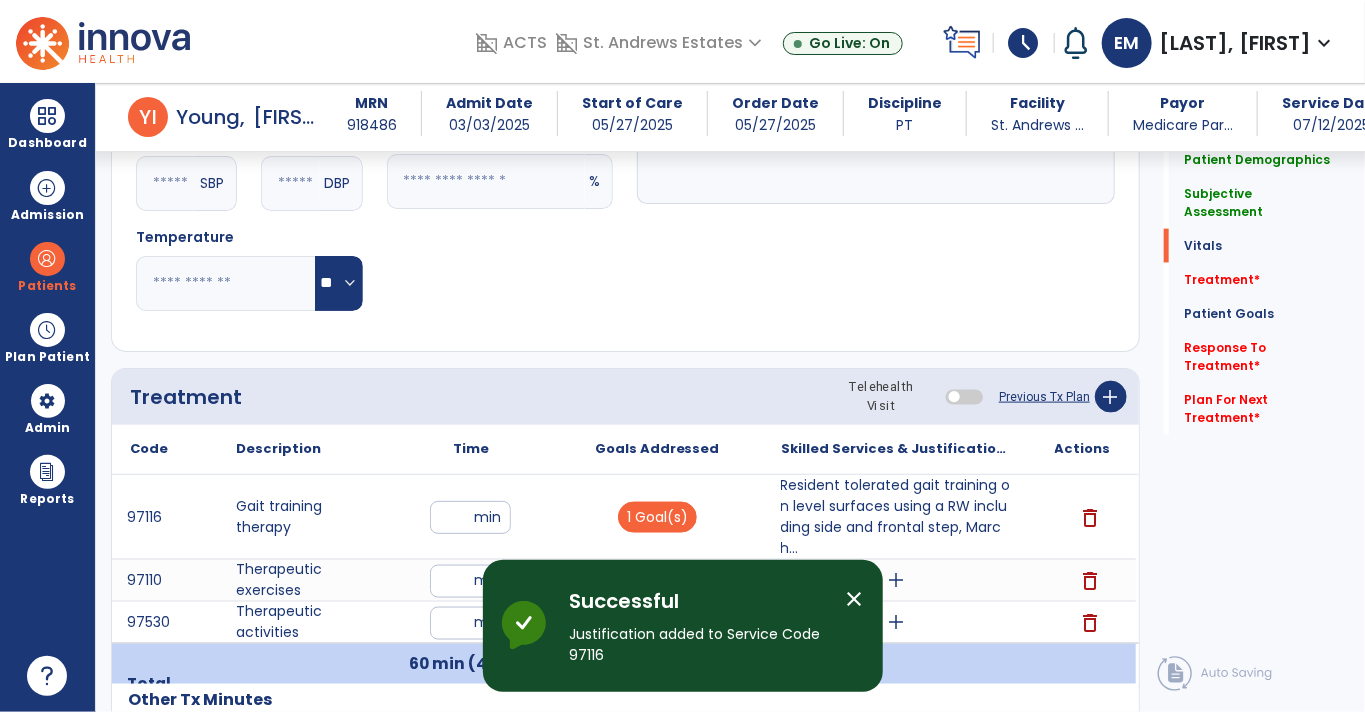 click on "Resident tolerated gait training on level surfaces using a RW including side and frontal step, March..." at bounding box center [897, 517] 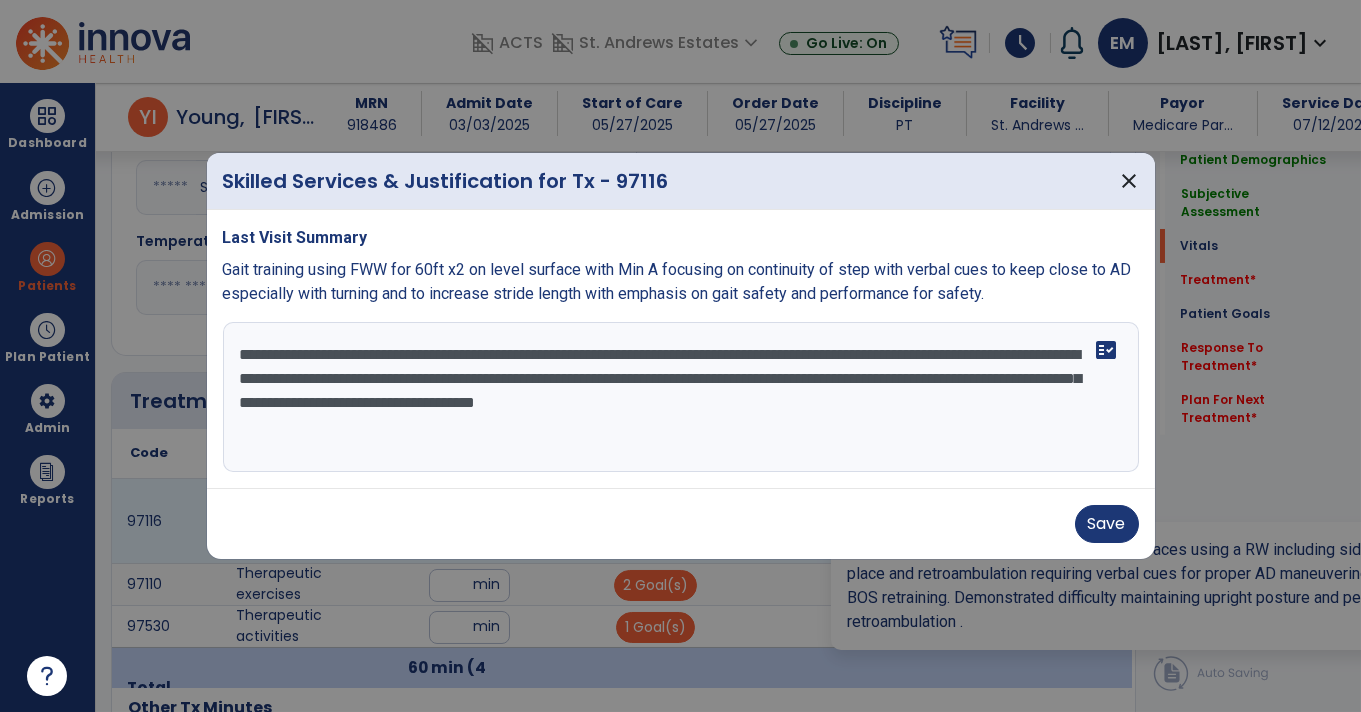 scroll, scrollTop: 921, scrollLeft: 0, axis: vertical 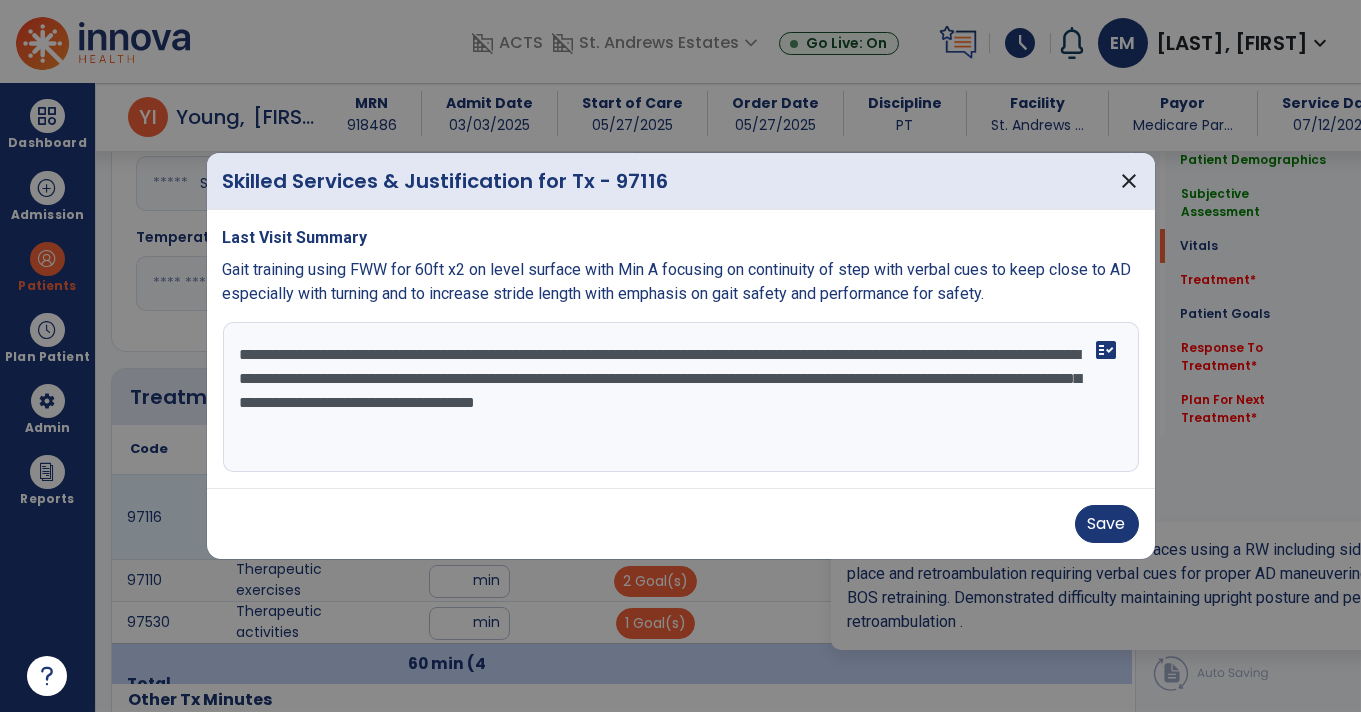 click on "**********" at bounding box center [681, 397] 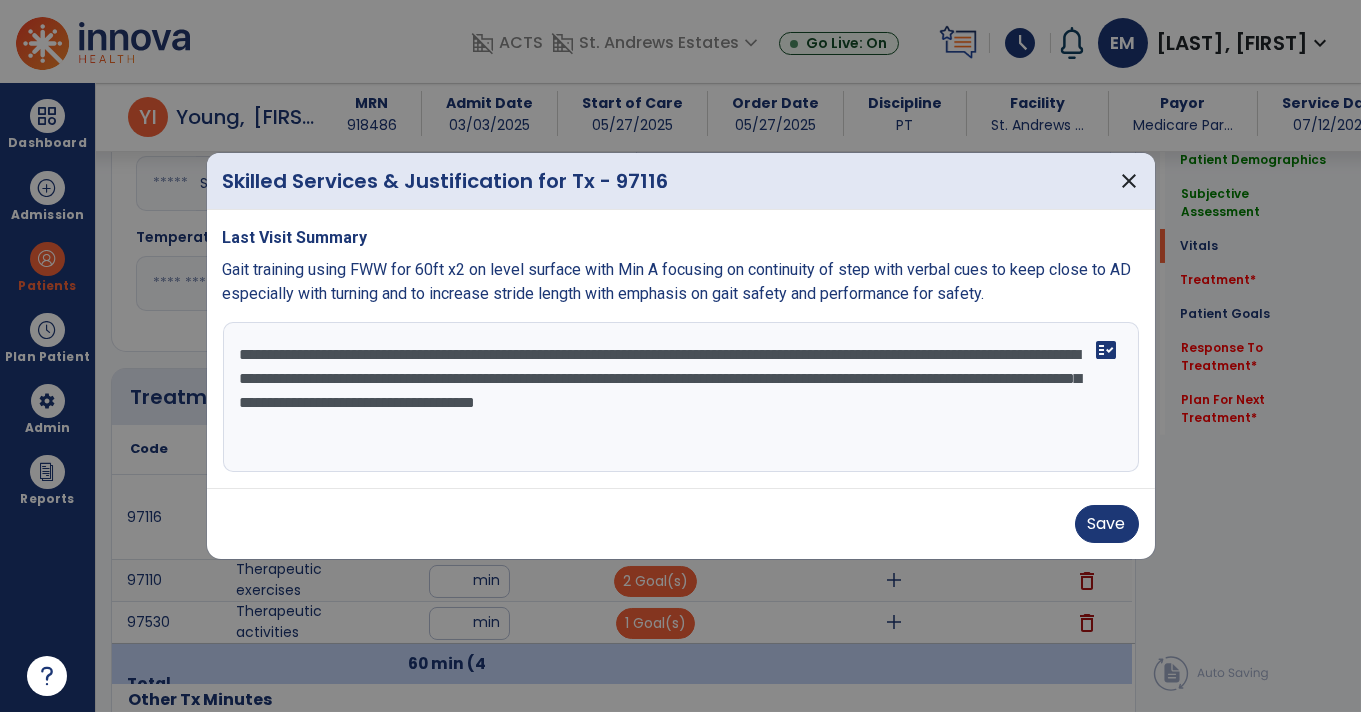 click on "**********" at bounding box center [681, 397] 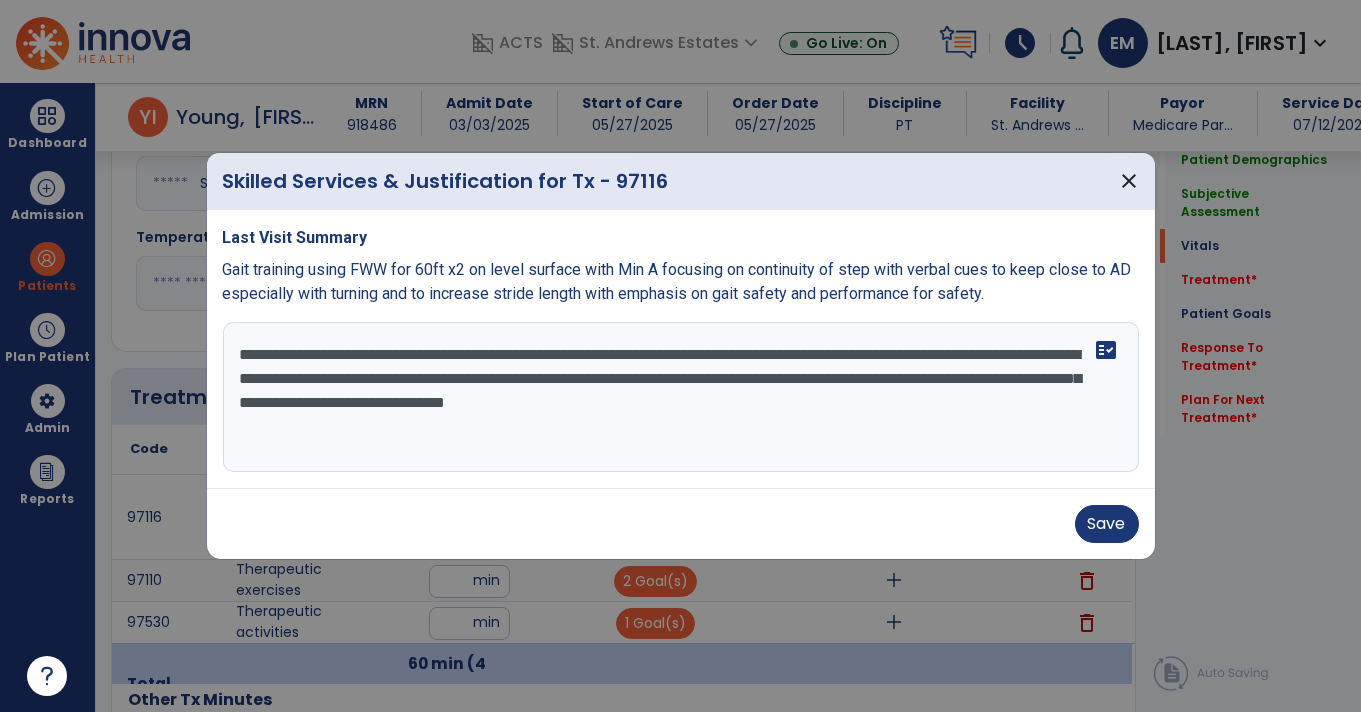 click on "**********" at bounding box center [681, 397] 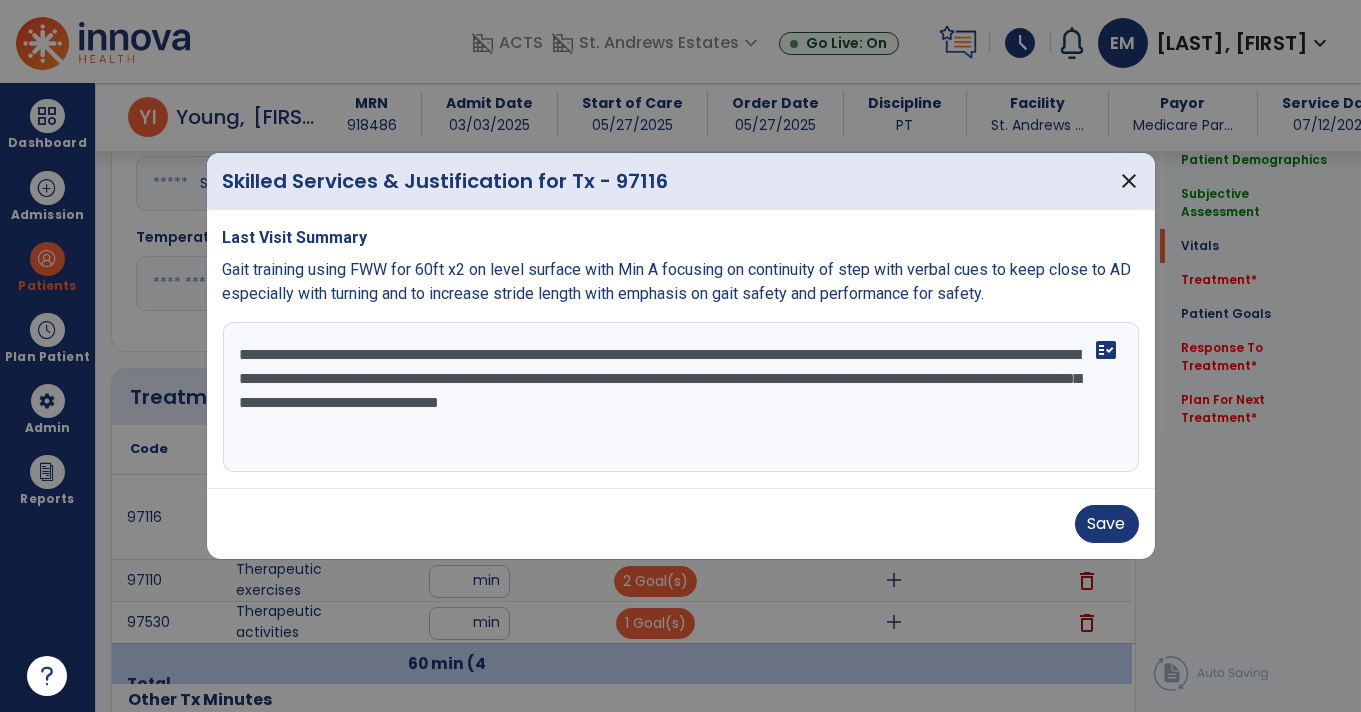 type on "**********" 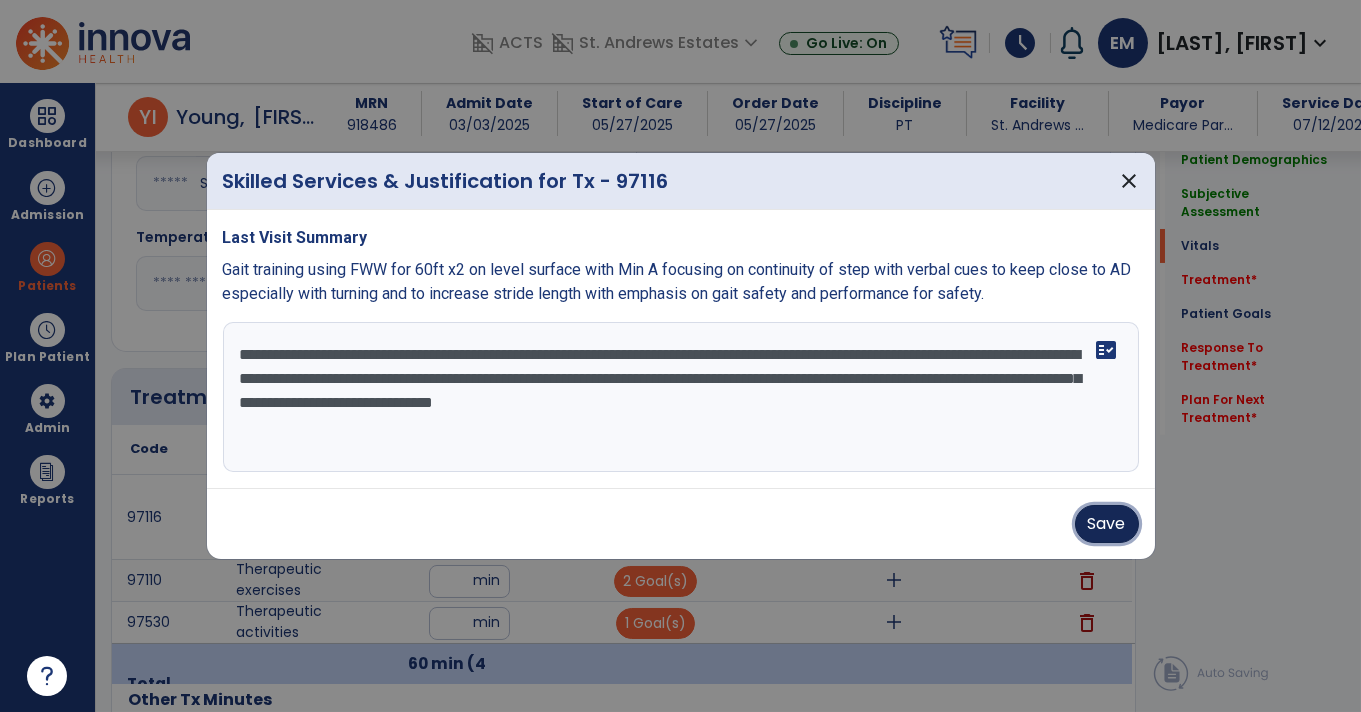 click on "Save" at bounding box center [1107, 524] 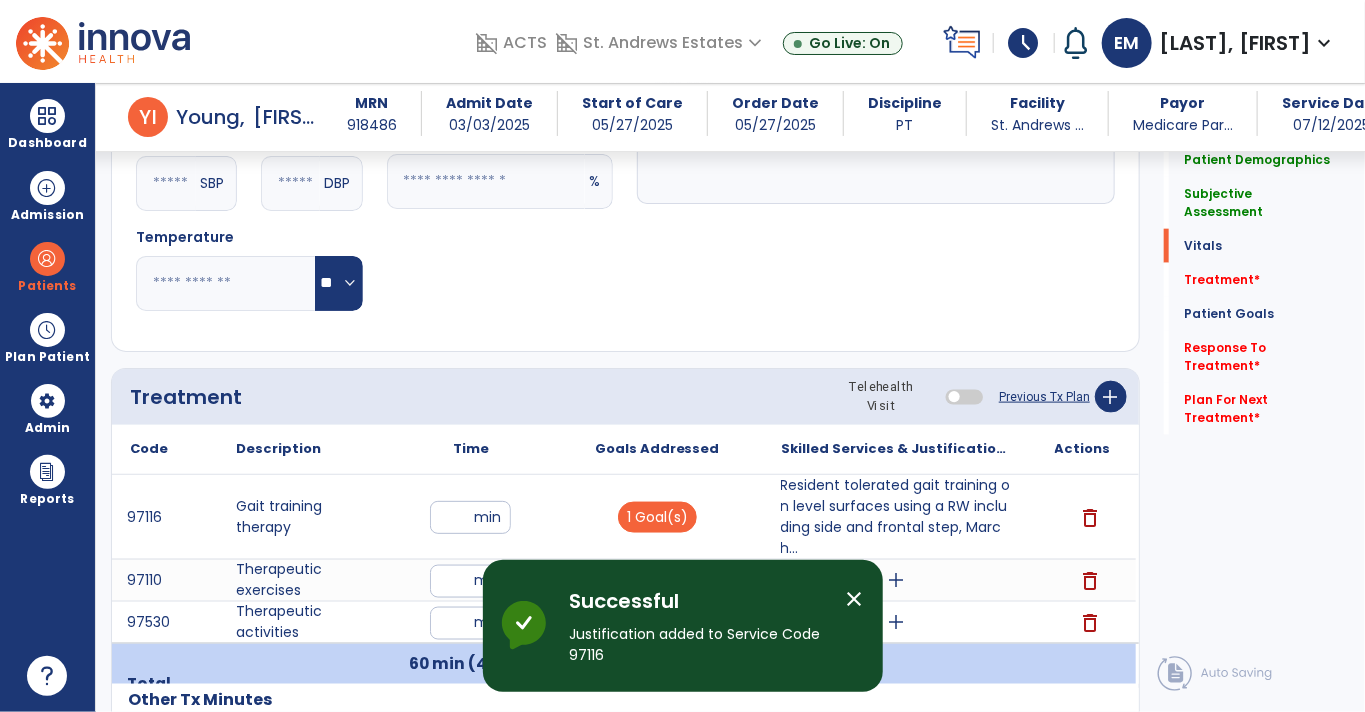 click on "Resident tolerated gait training on level surfaces using a RW including side and frontal step, March..." at bounding box center [897, 517] 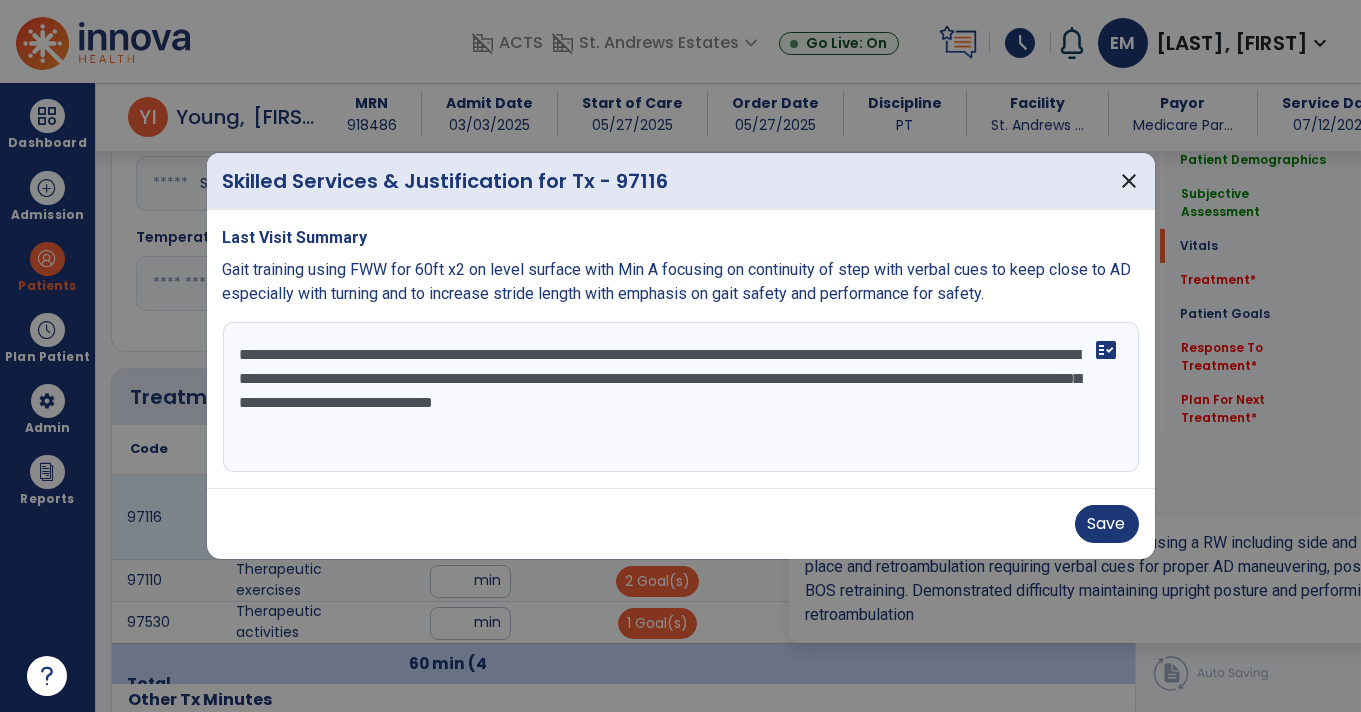 scroll, scrollTop: 921, scrollLeft: 0, axis: vertical 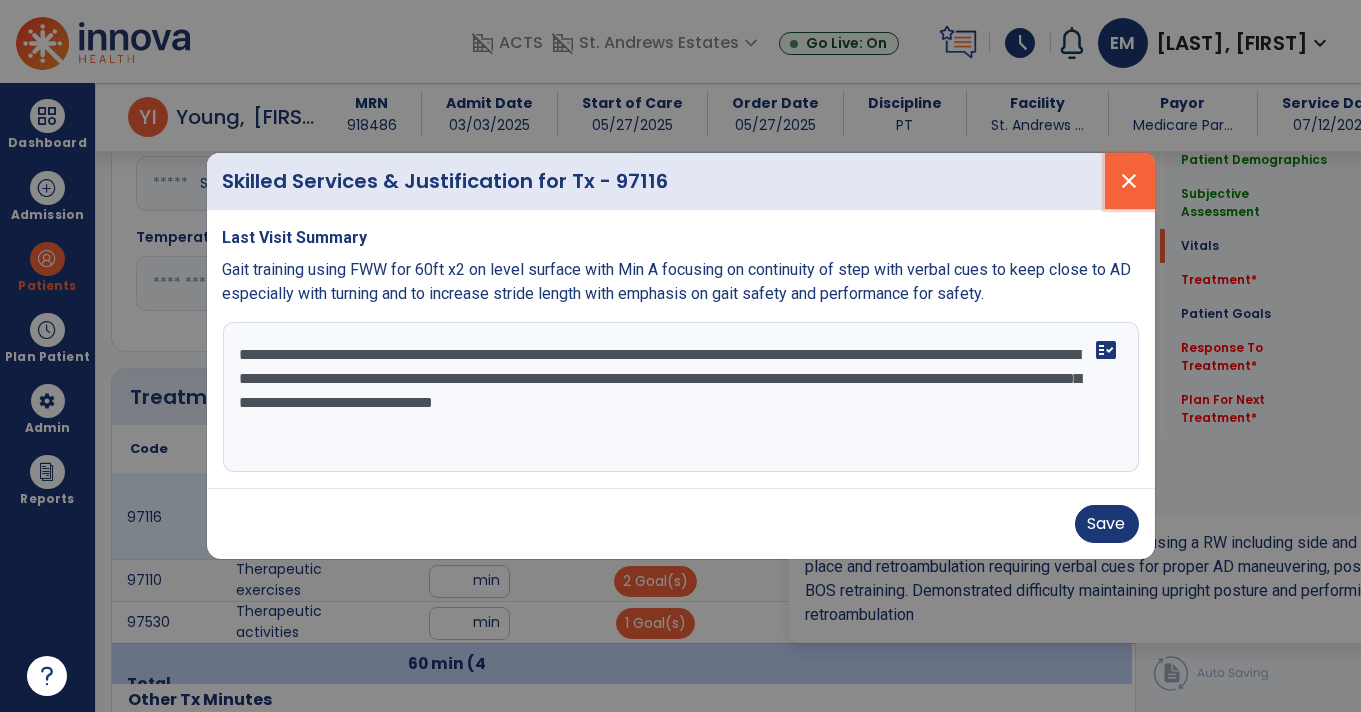 click on "close" at bounding box center (1130, 181) 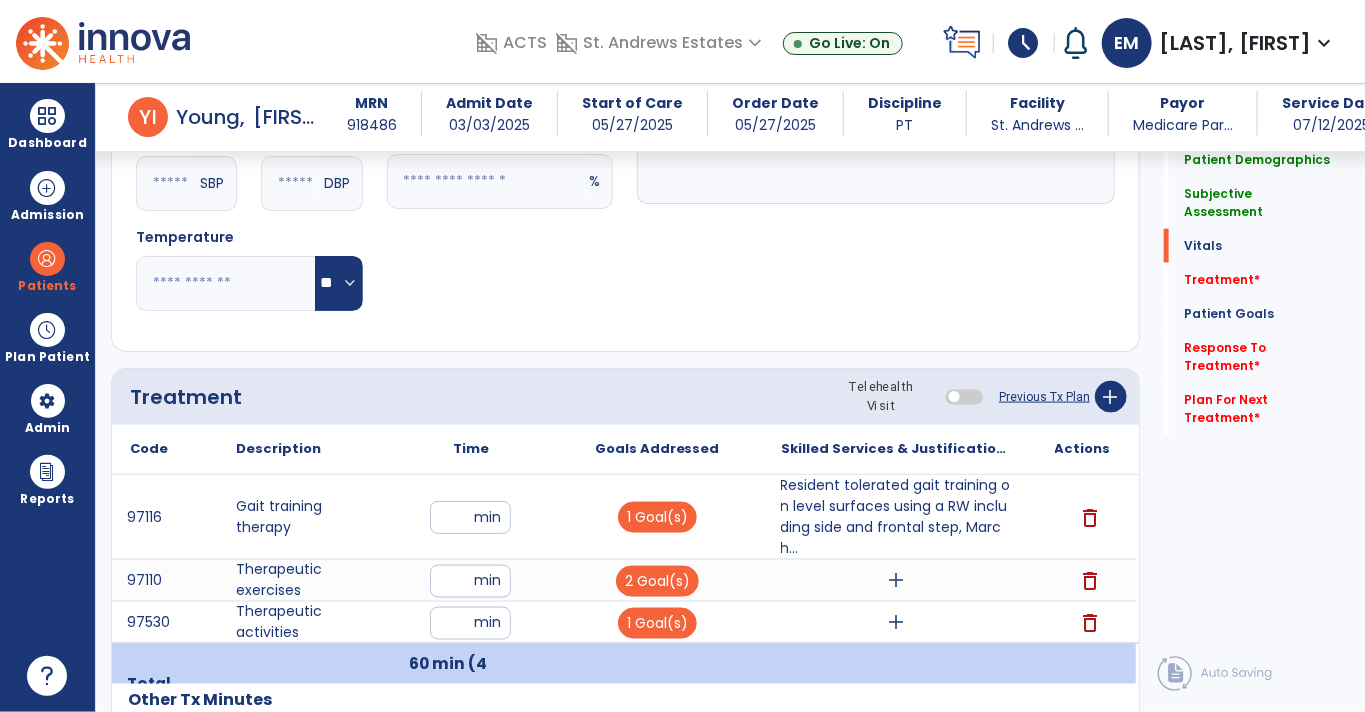 click on "add" at bounding box center (897, 580) 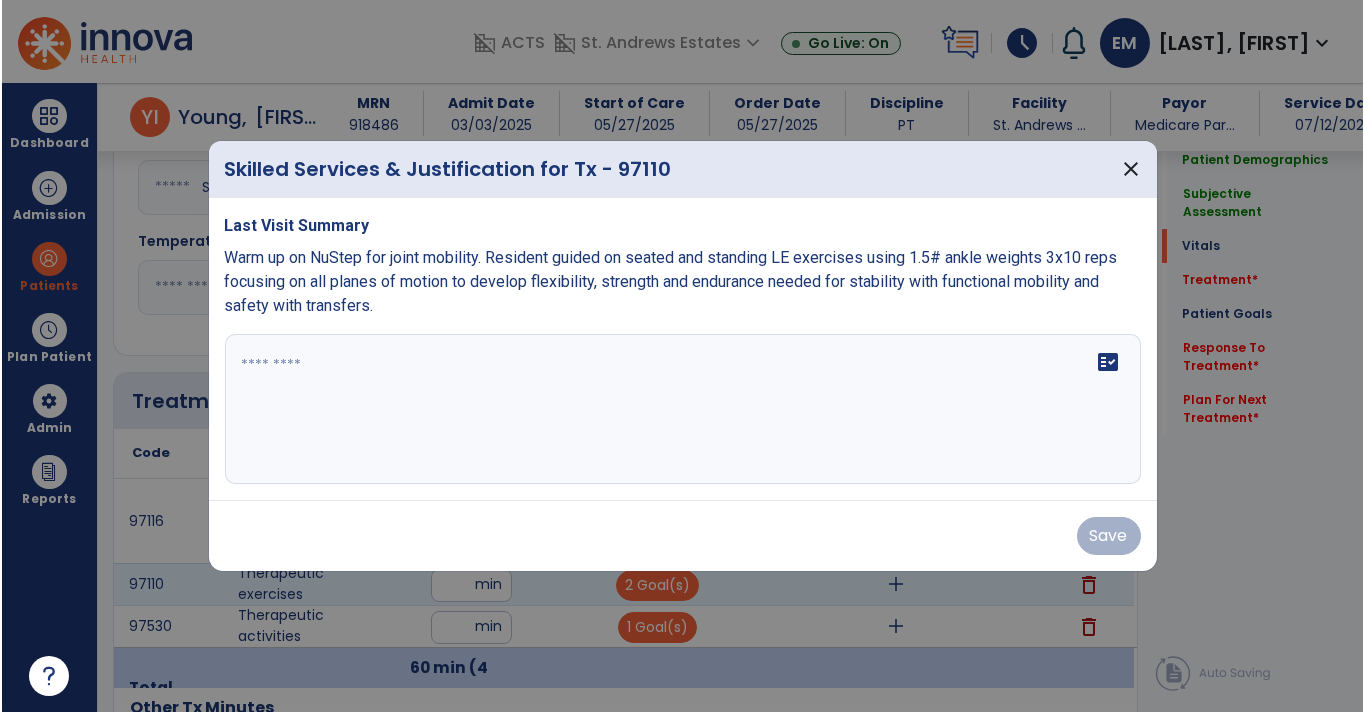 scroll, scrollTop: 921, scrollLeft: 0, axis: vertical 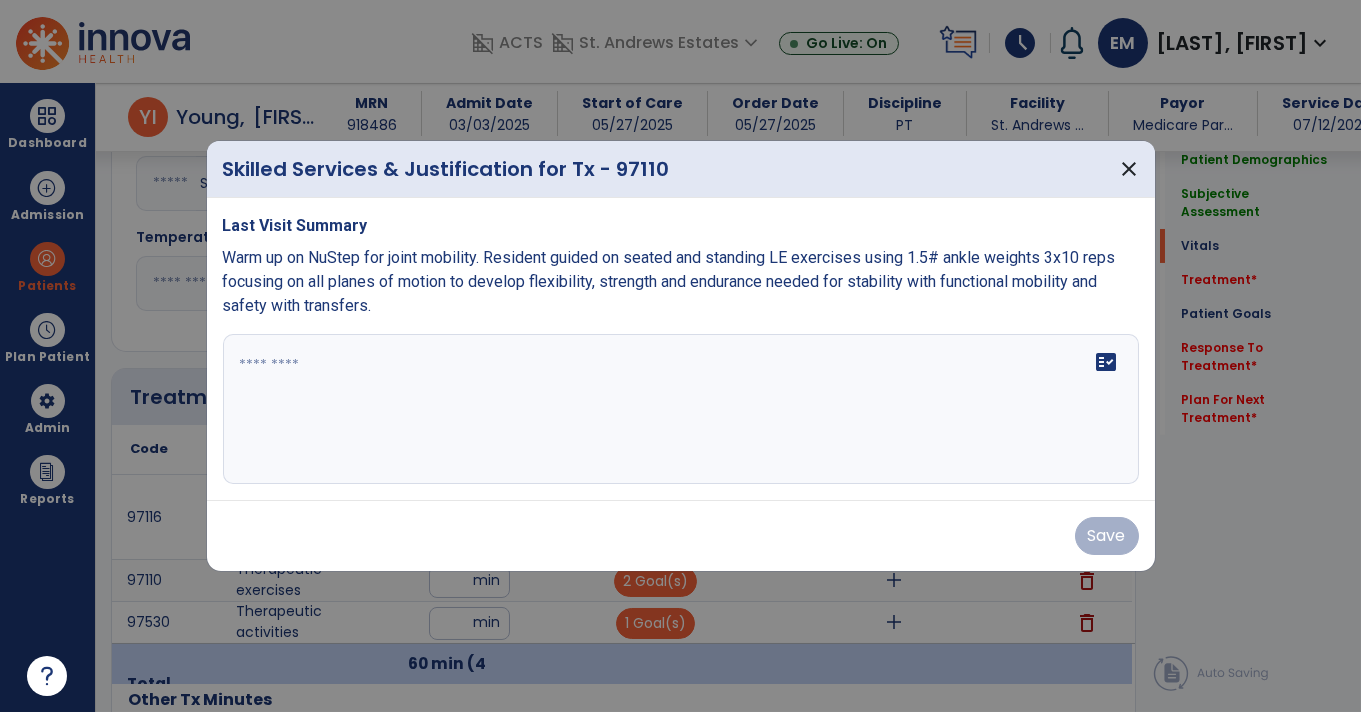 copy on "Warm up on NuStep for joint mobility.  Resident guided on seated and standing LE exercises using 1.5# ankle weights 3x10 reps focusing on all planes of motion to develop flexibility, strength and endurance needed for stability with functional mobility and safety with transfers." 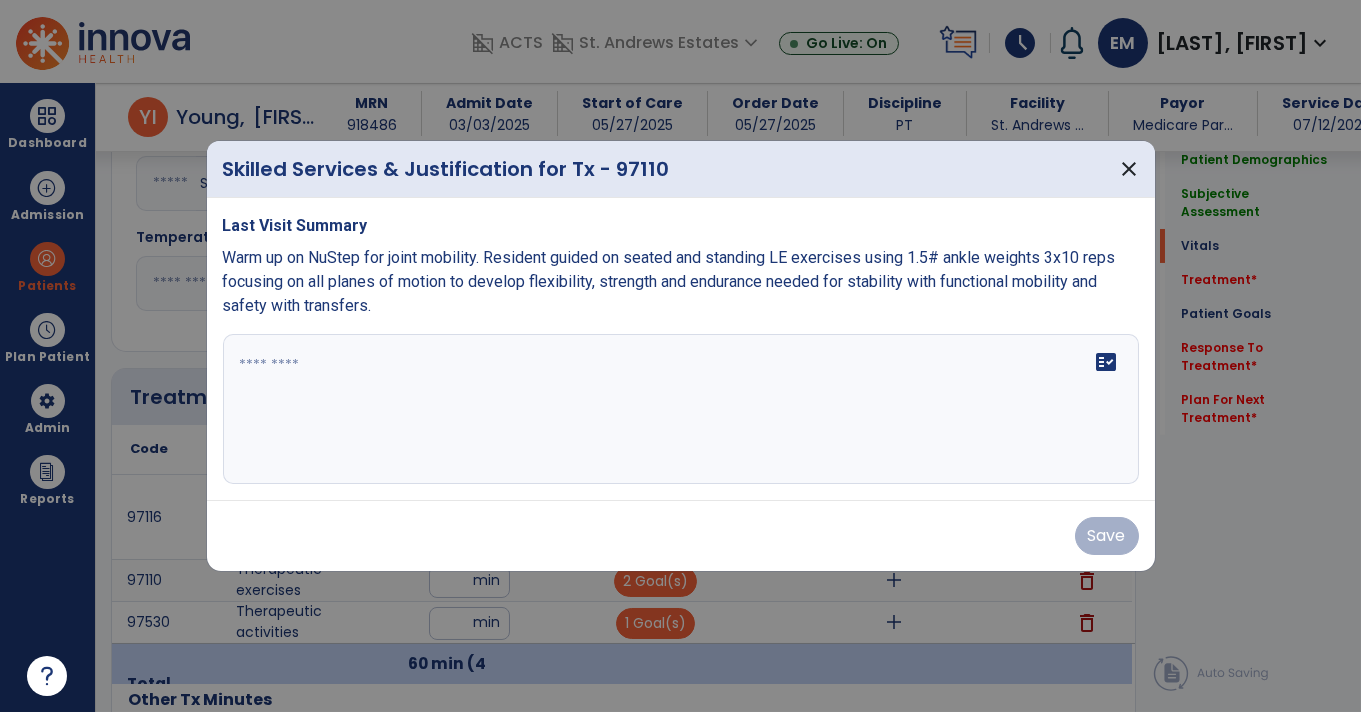 click at bounding box center [681, 409] 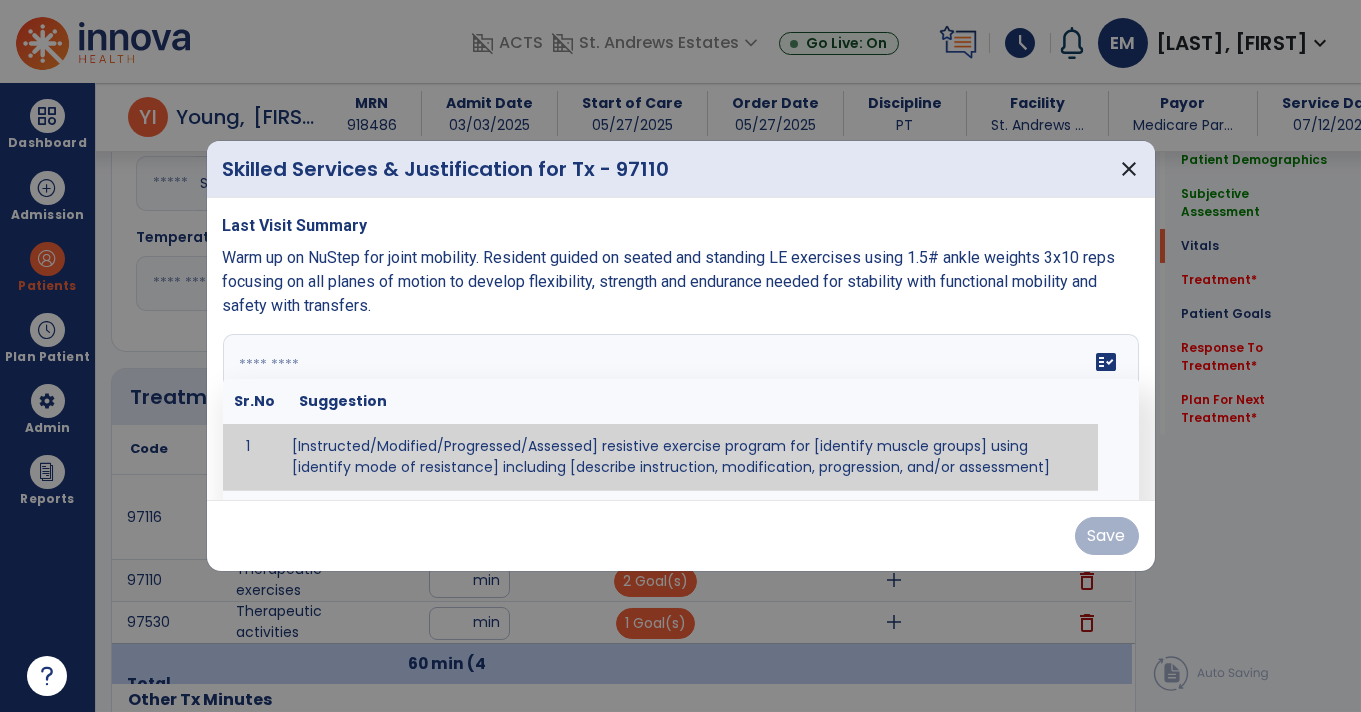 click on "fact_check" at bounding box center (1107, 362) 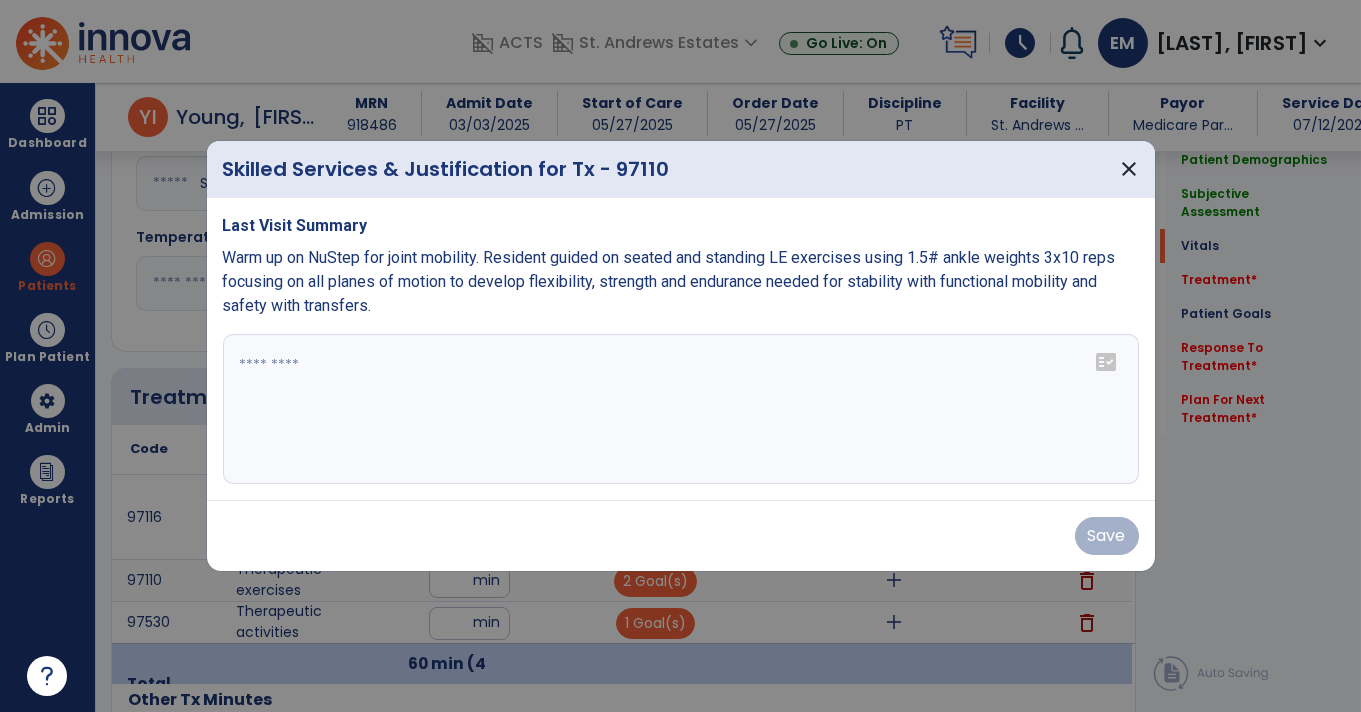 click at bounding box center [681, 409] 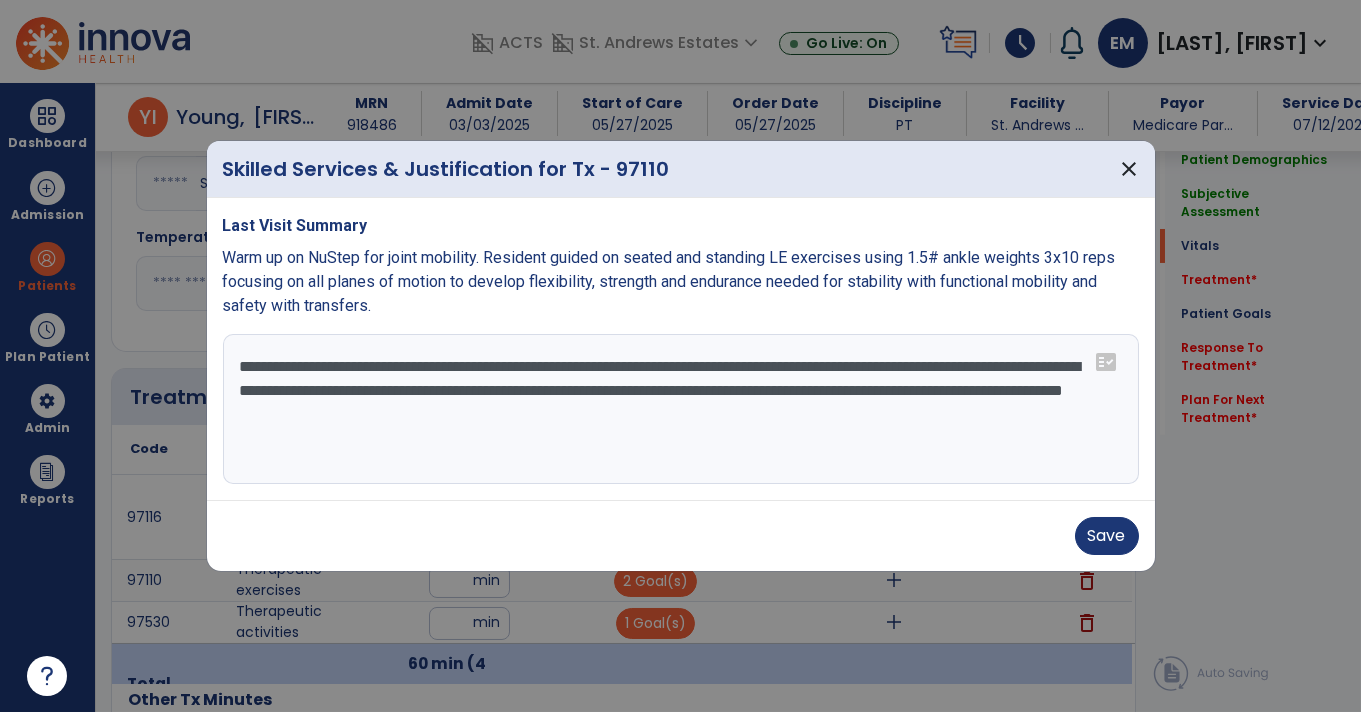 click on "**********" at bounding box center (681, 409) 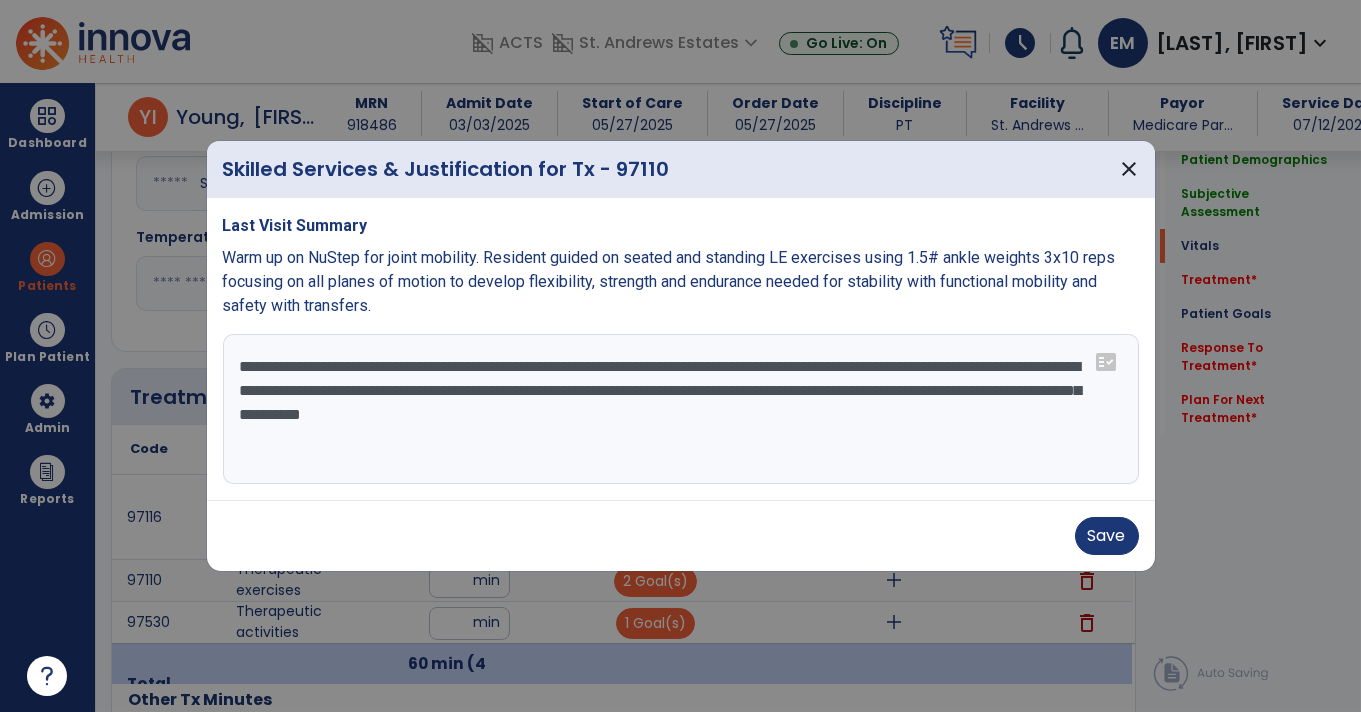 click on "**********" at bounding box center (681, 409) 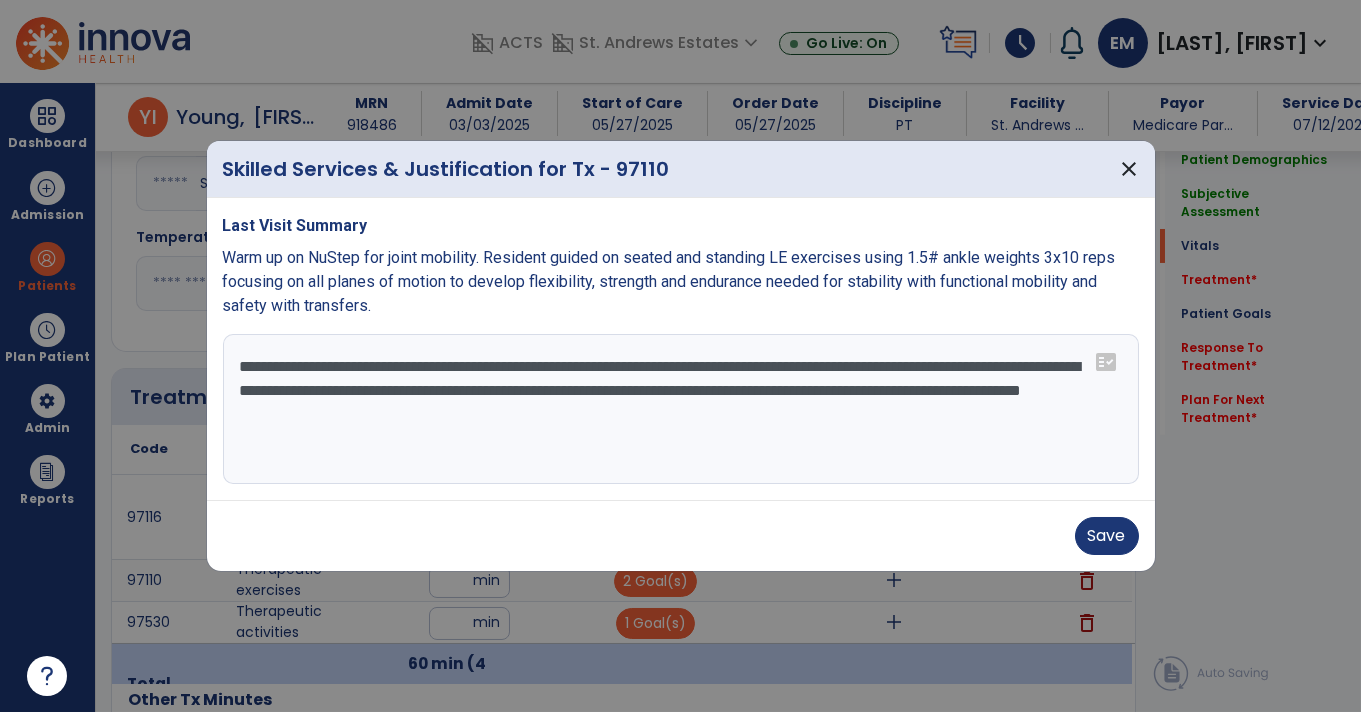 click on "**********" at bounding box center [681, 409] 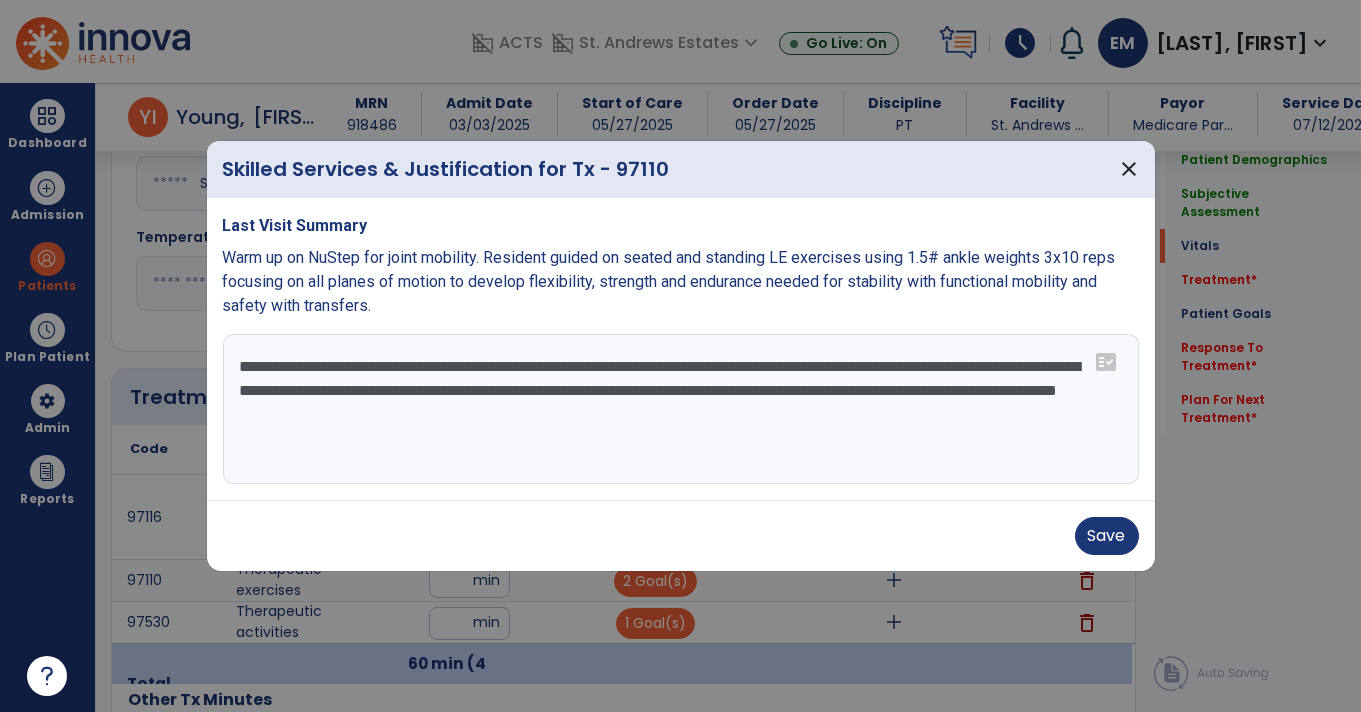 click on "**********" at bounding box center [681, 409] 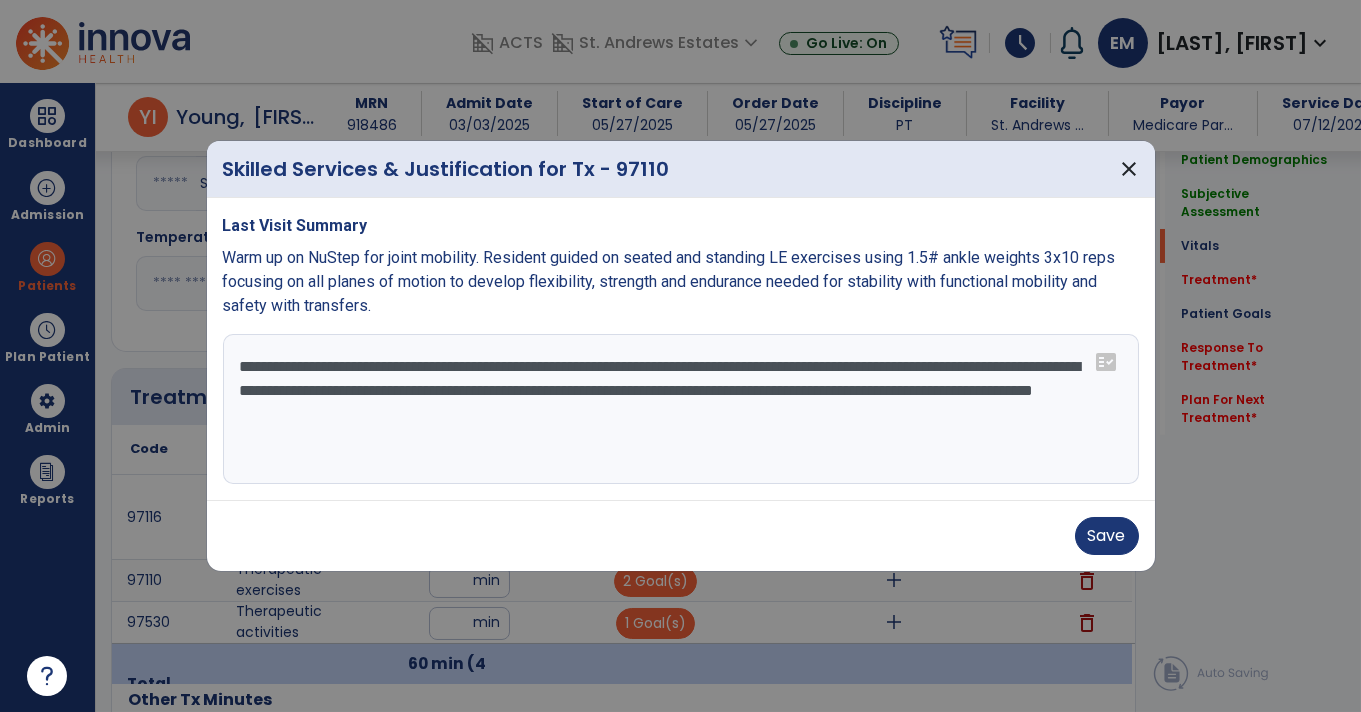 click on "**********" at bounding box center [681, 409] 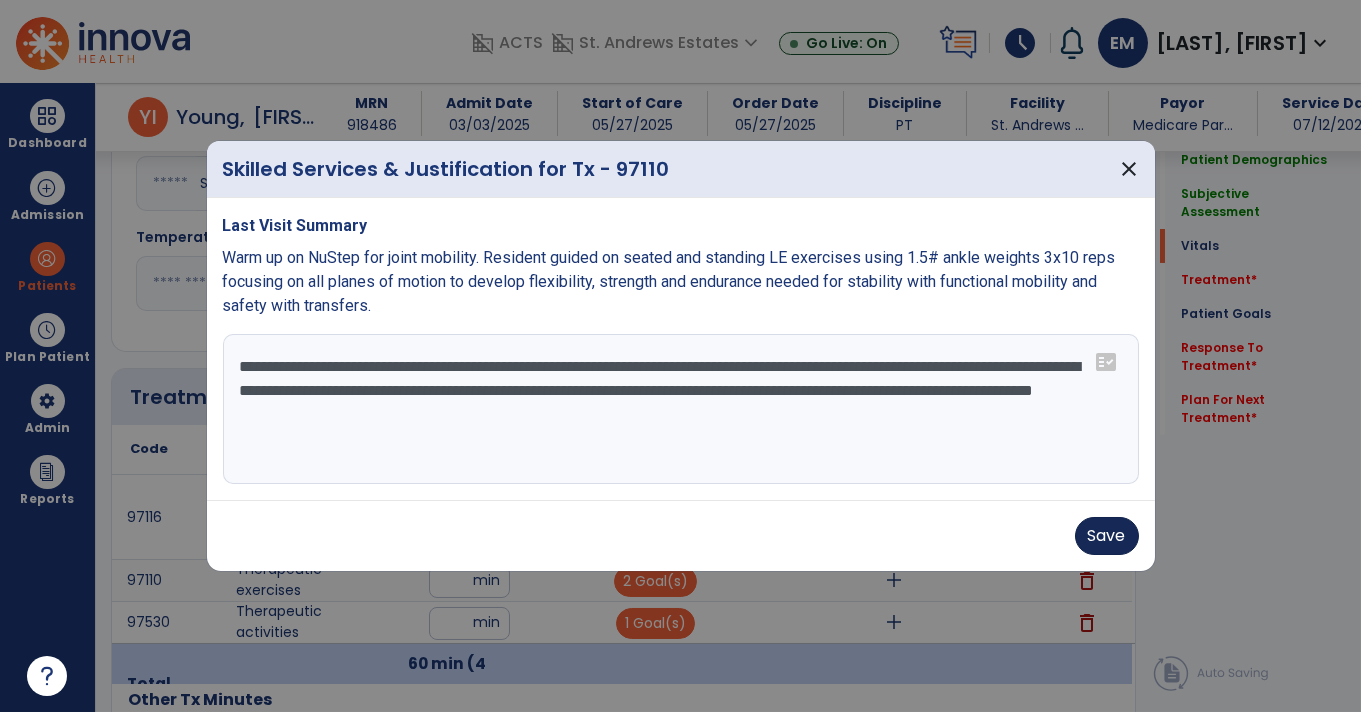 type on "**********" 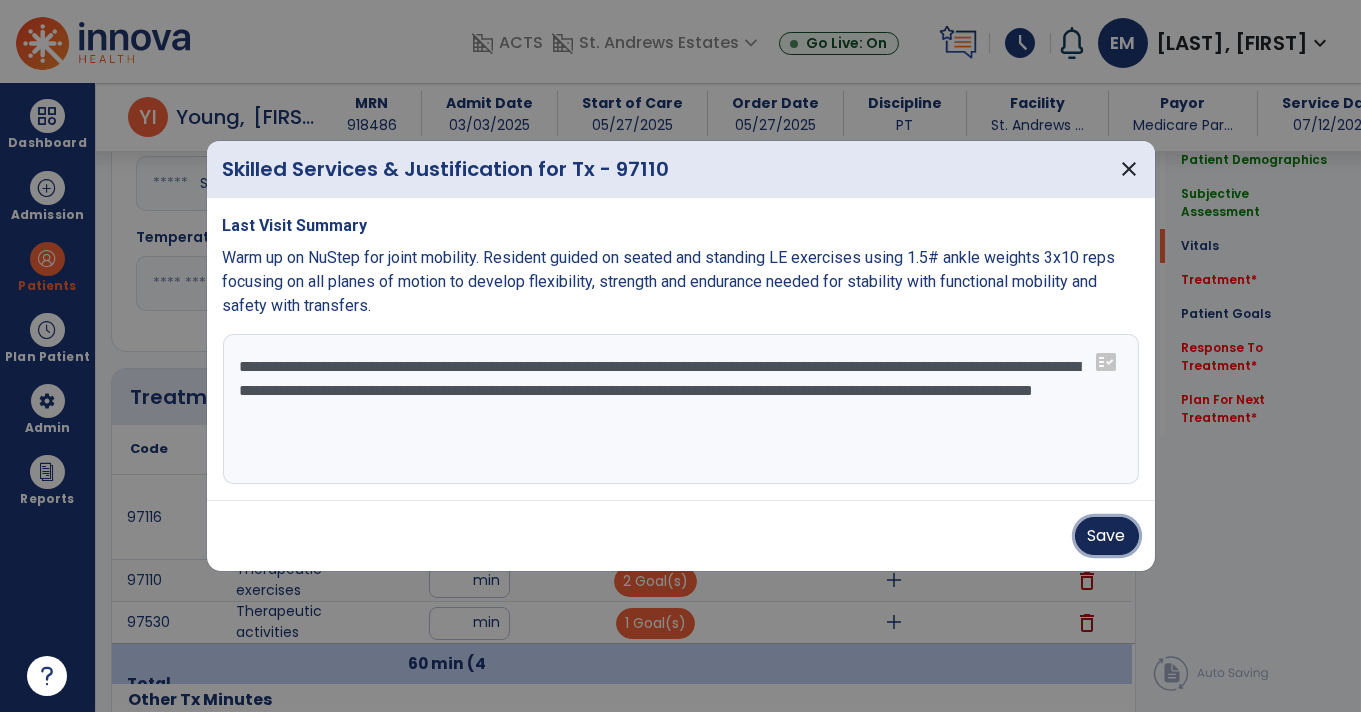 click on "Save" at bounding box center (1107, 536) 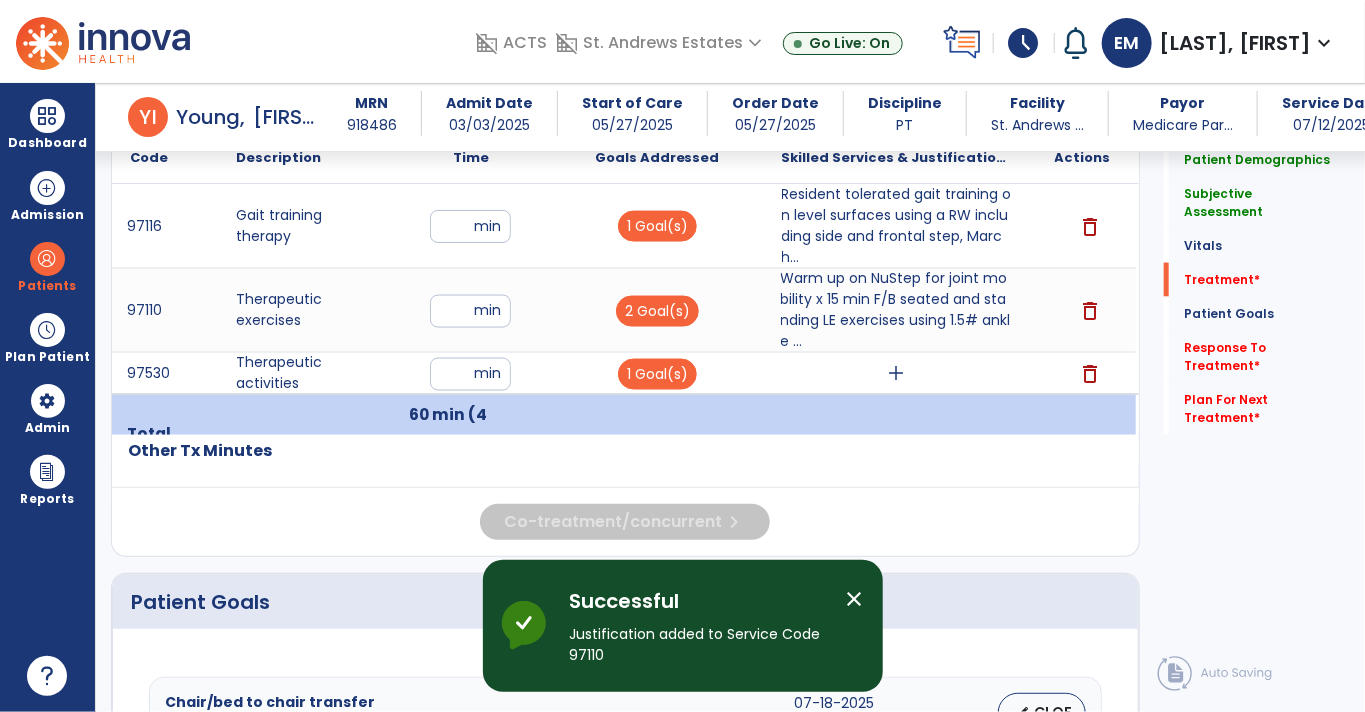 click on "Other Tx Minutes" 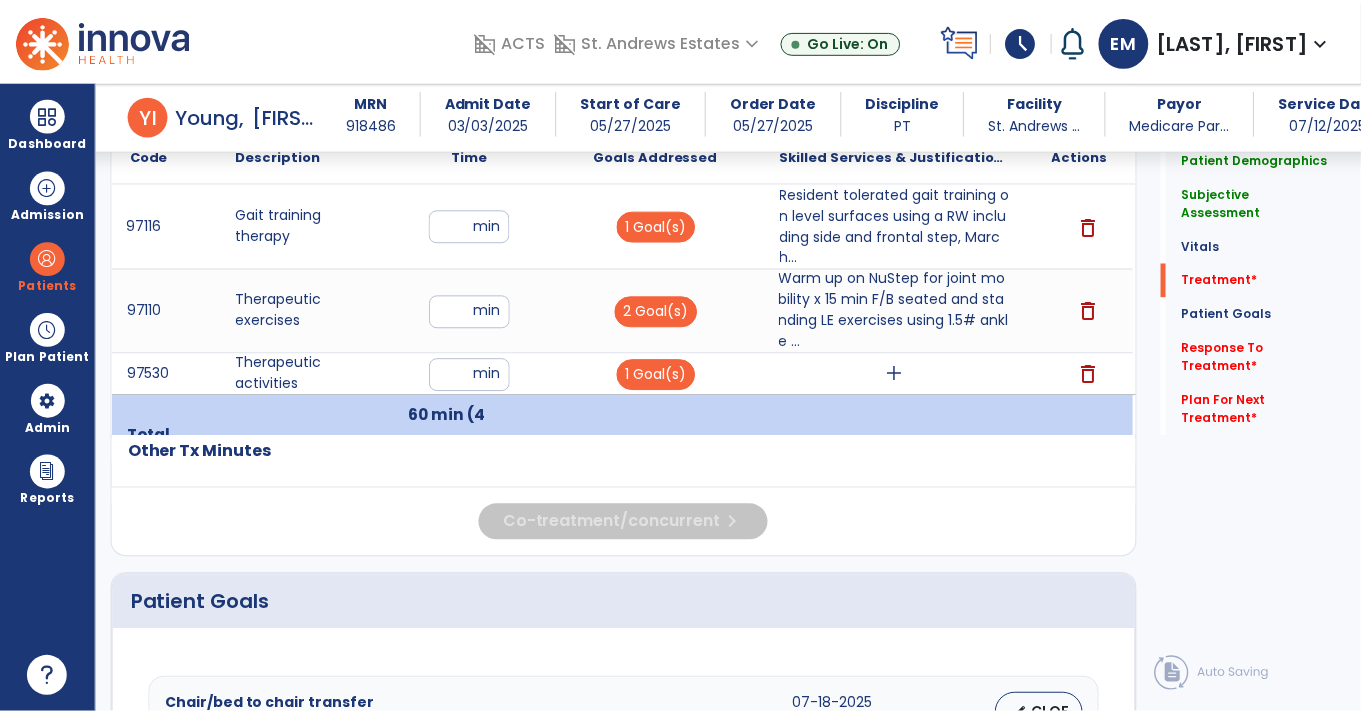 scroll, scrollTop: 1213, scrollLeft: 0, axis: vertical 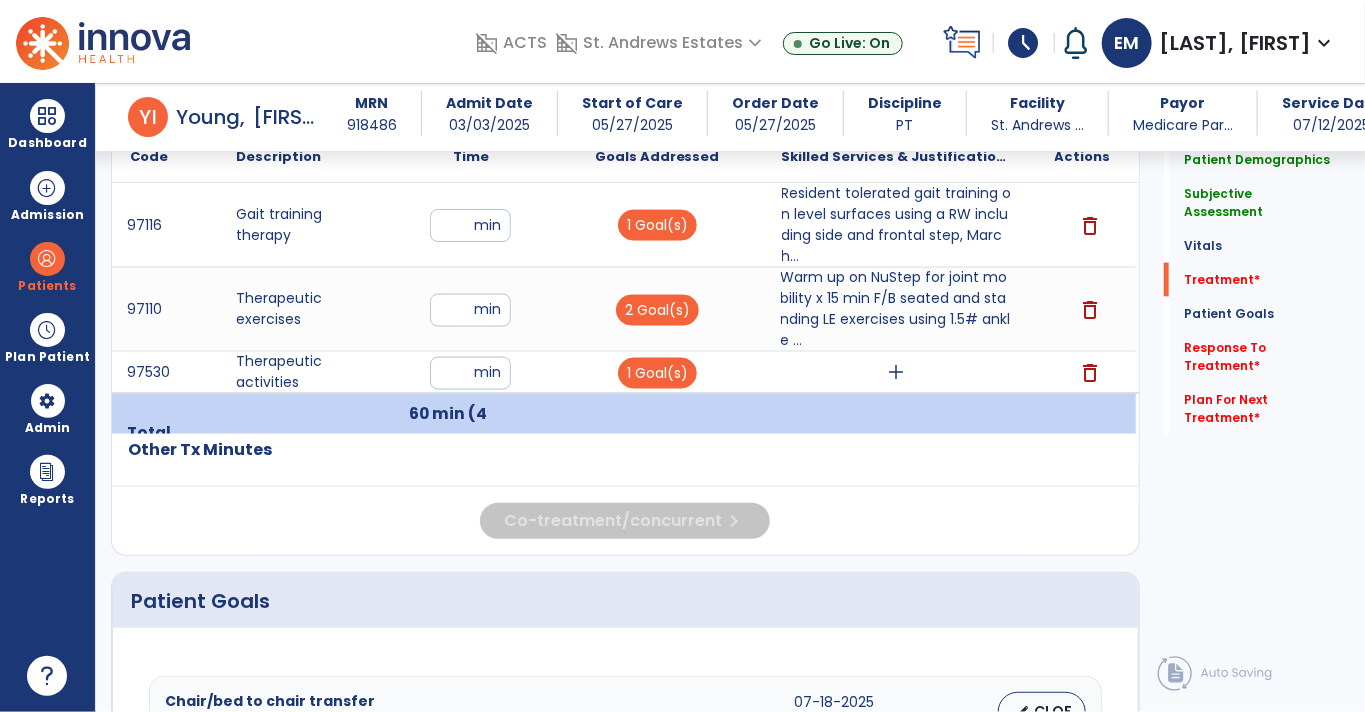 click on "add" at bounding box center [897, 372] 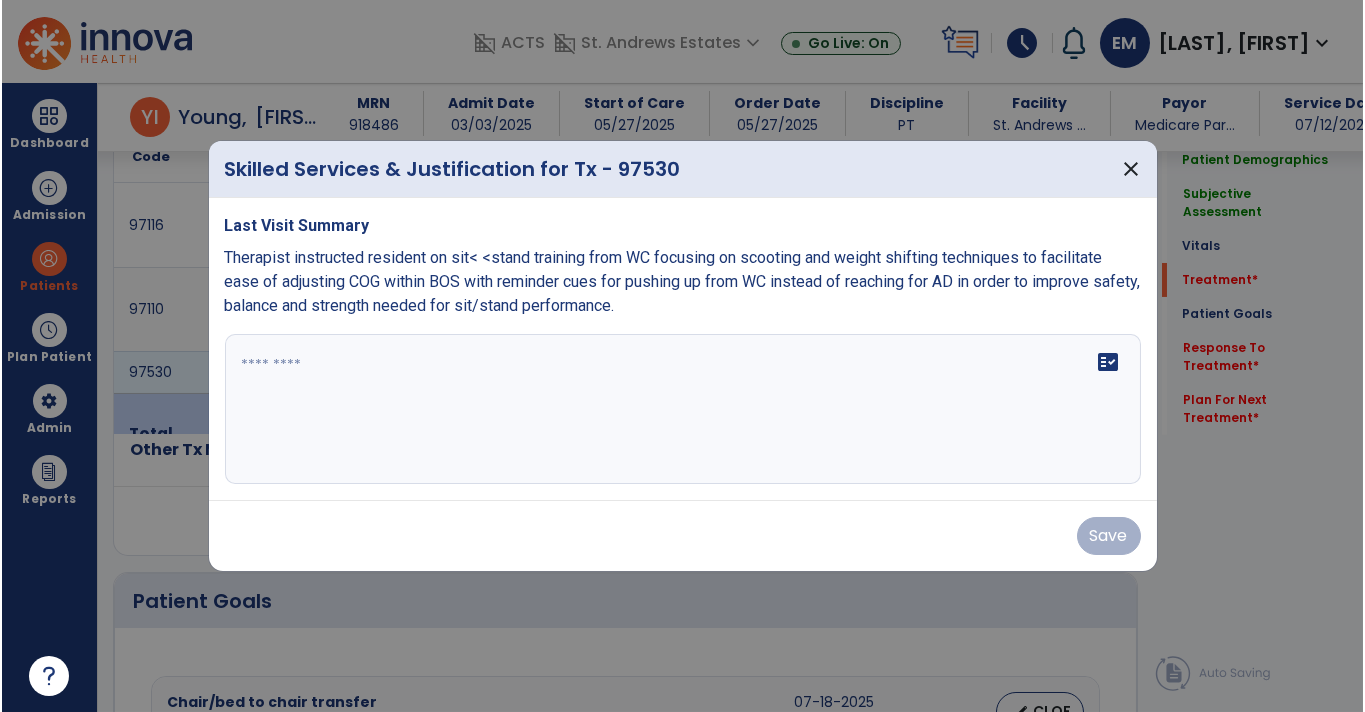 scroll, scrollTop: 1213, scrollLeft: 0, axis: vertical 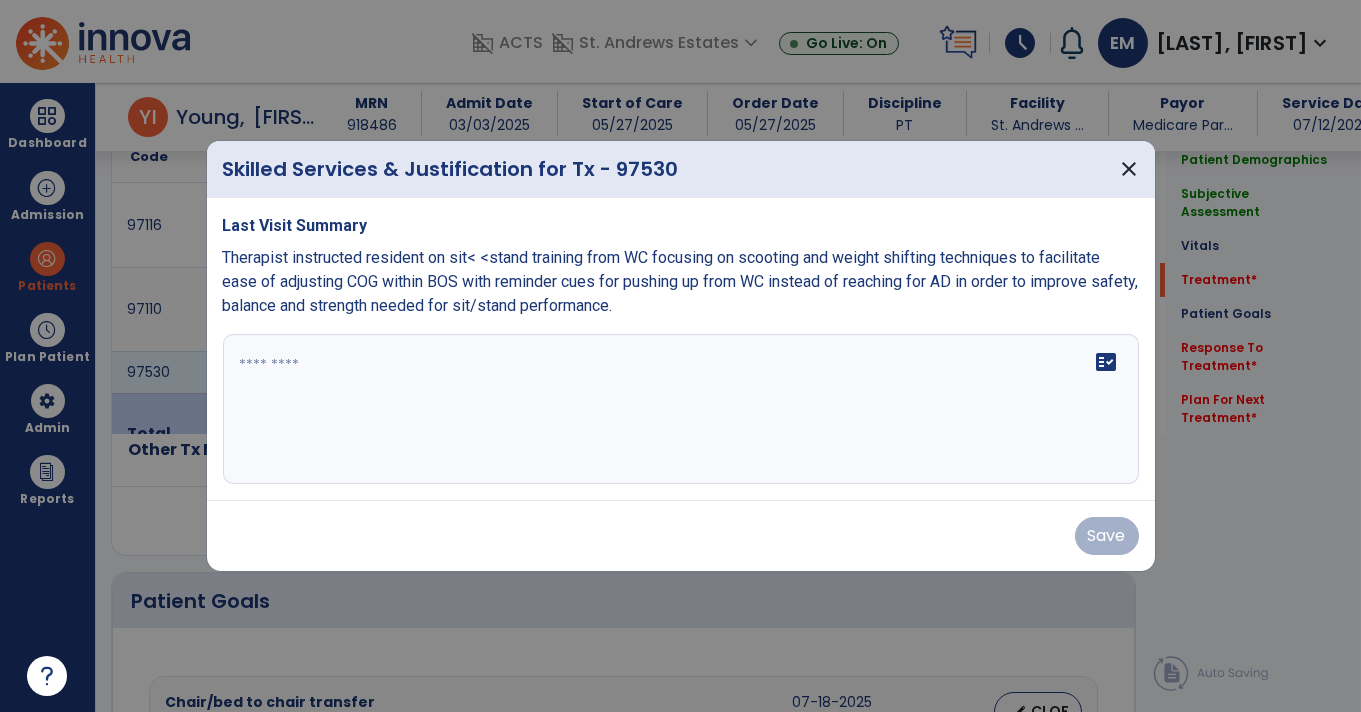 click on "fact_check" at bounding box center [681, 409] 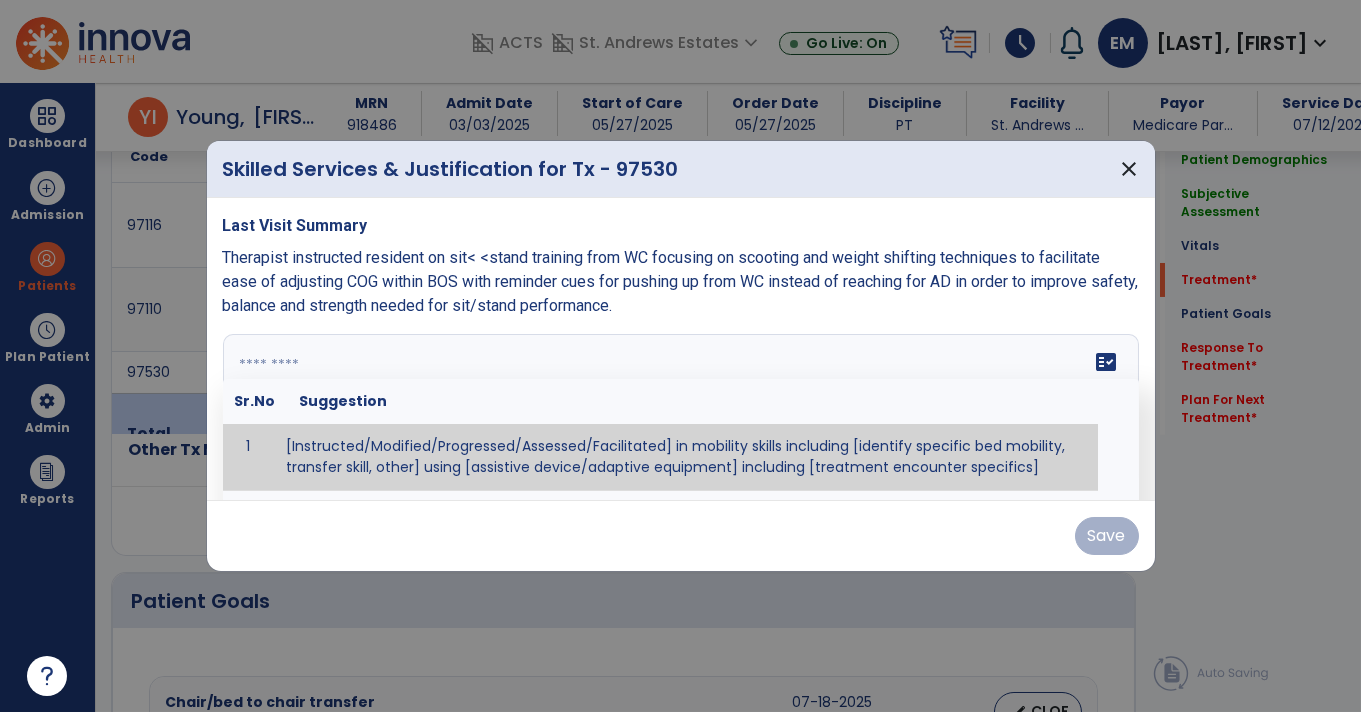 click on "fact_check" at bounding box center (1107, 362) 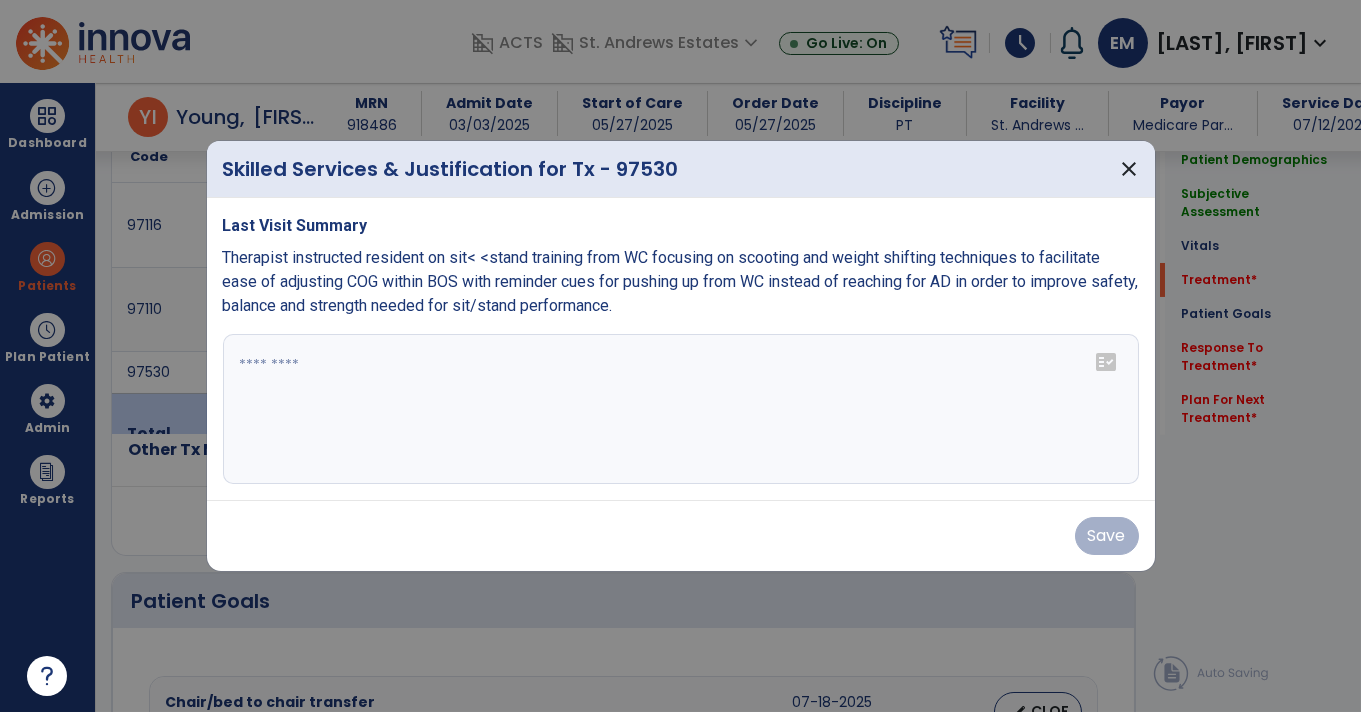 click at bounding box center [681, 409] 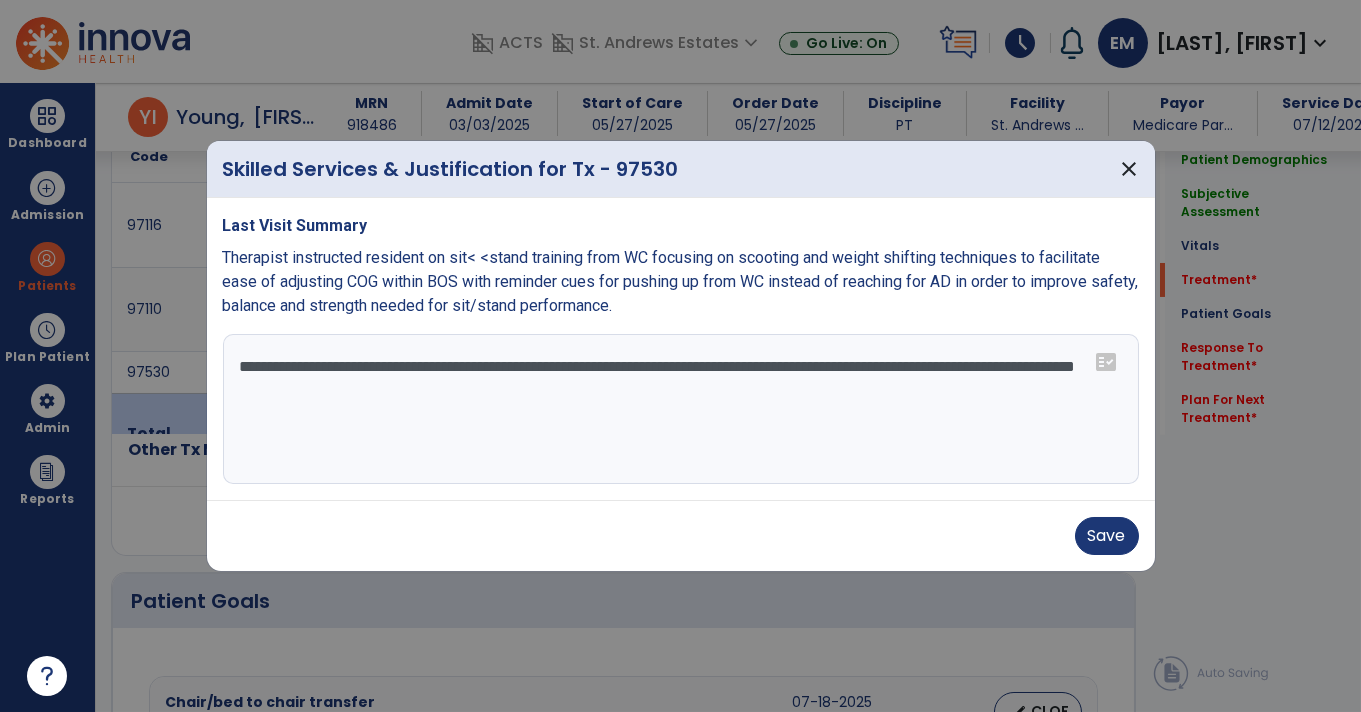 click on "**********" at bounding box center [681, 409] 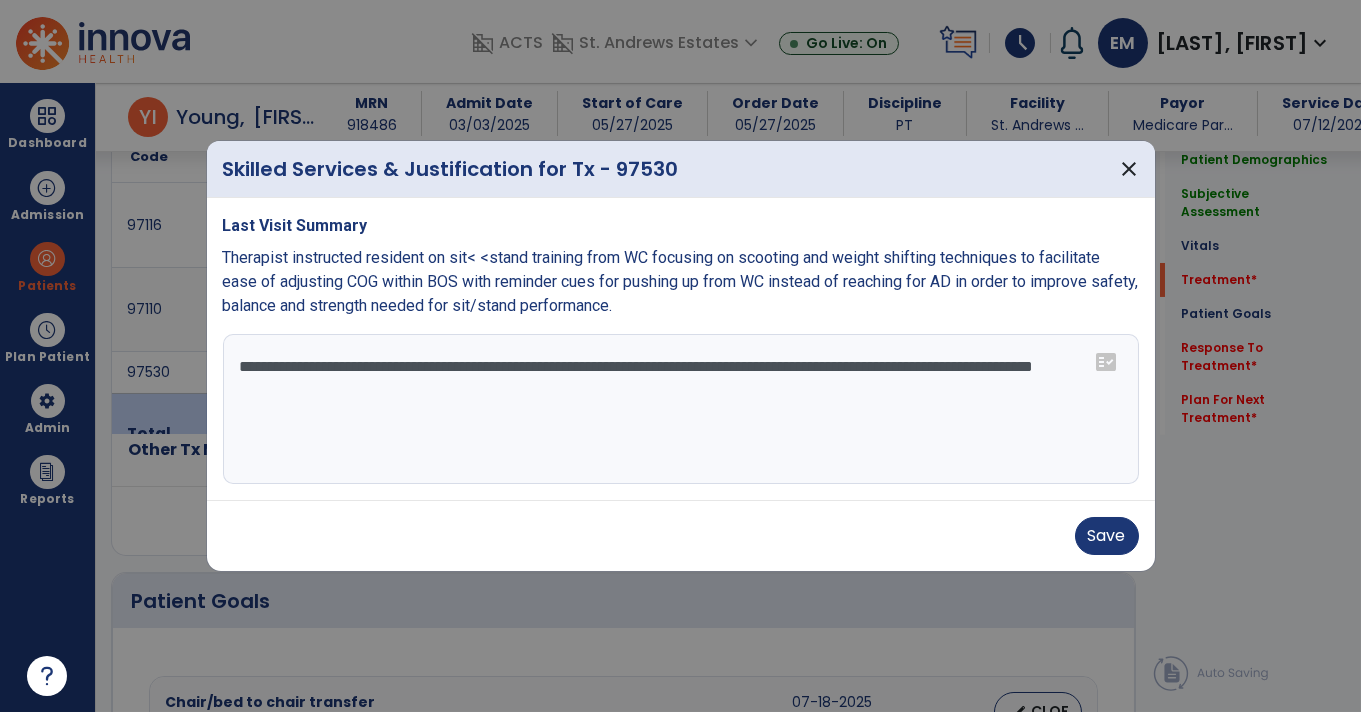 click on "**********" at bounding box center [681, 409] 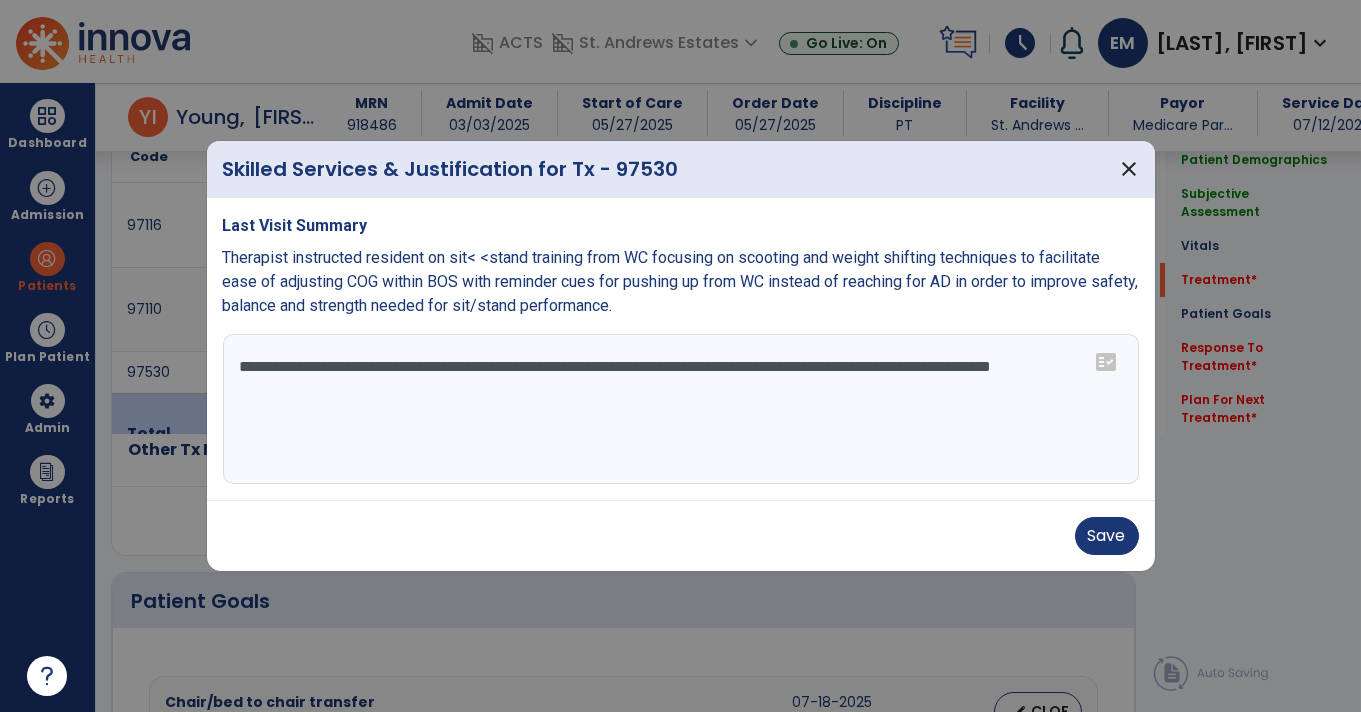 click on "**********" at bounding box center (681, 409) 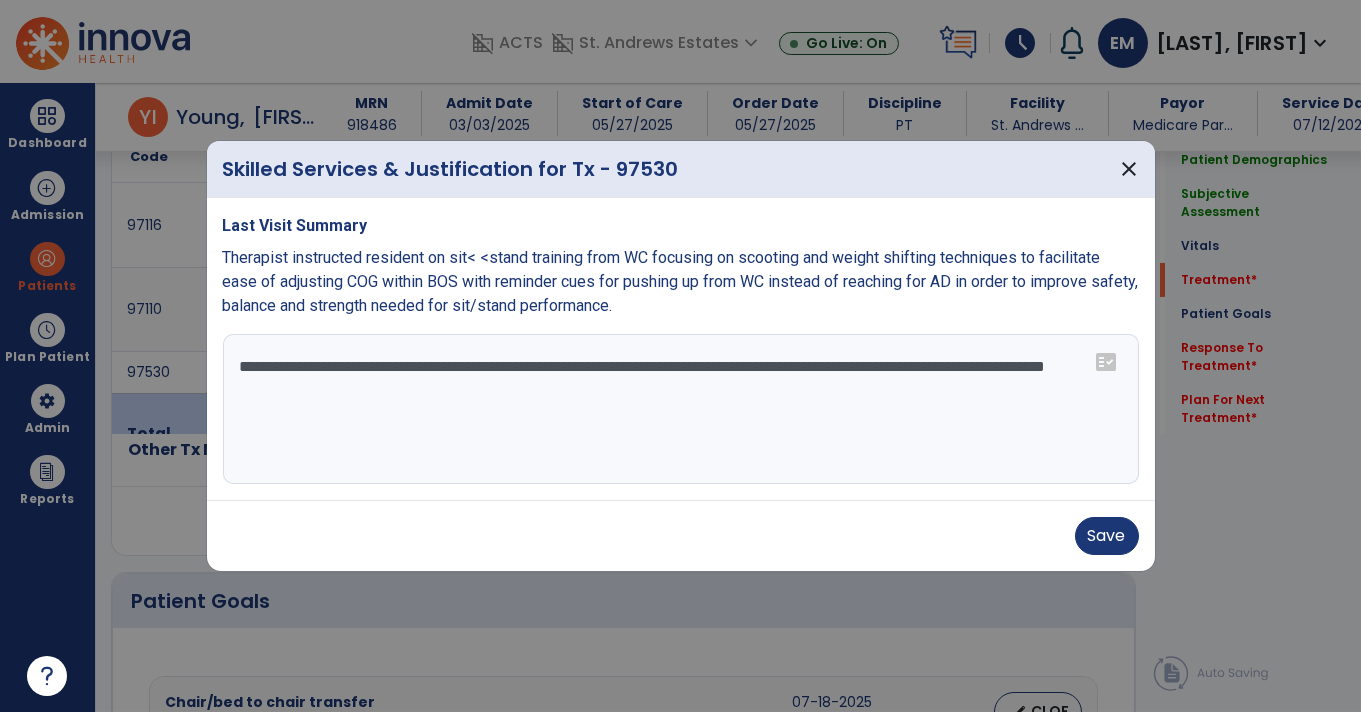 click on "**********" at bounding box center [681, 409] 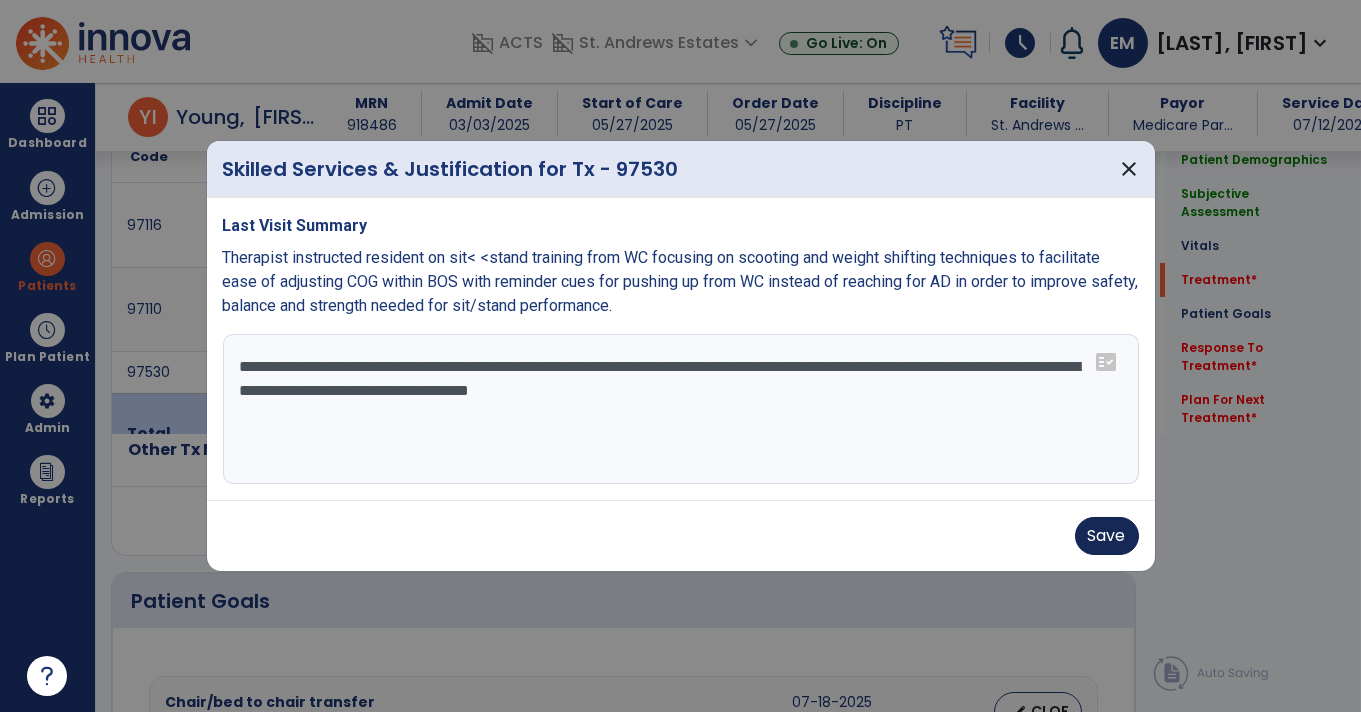 type on "**********" 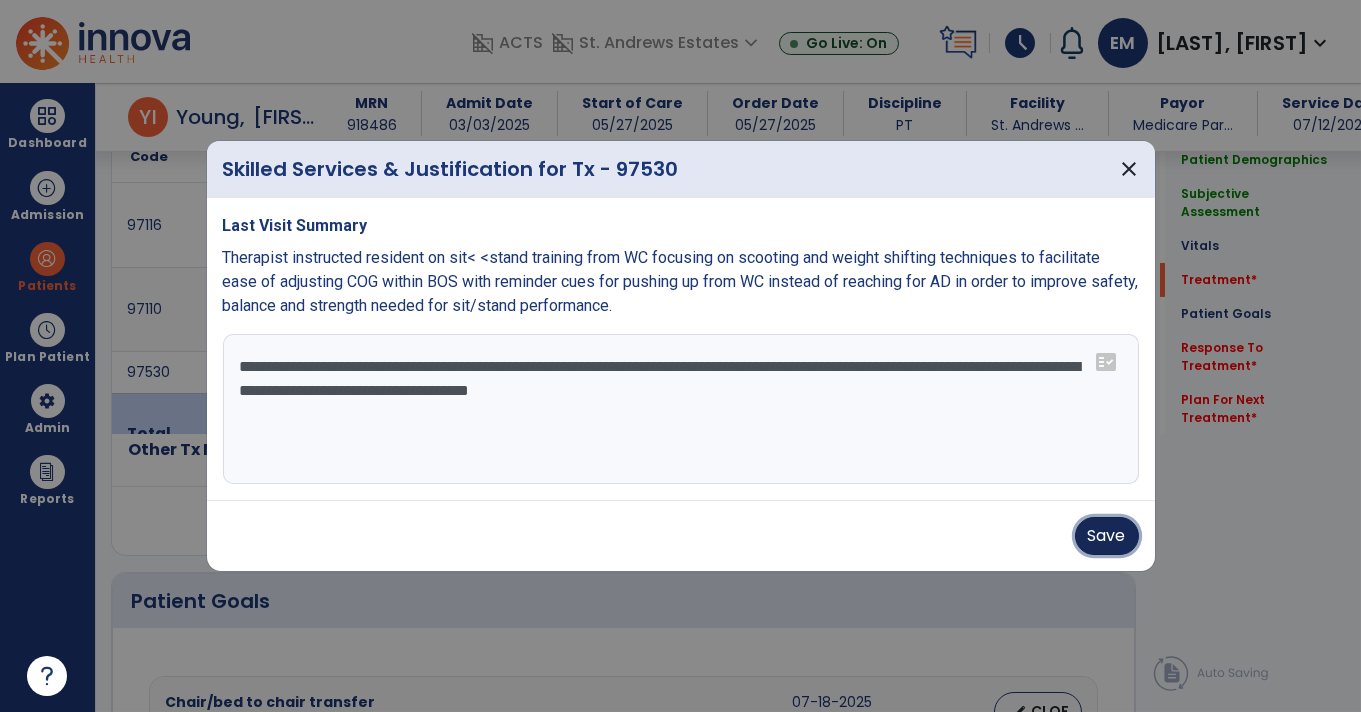 click on "Save" at bounding box center [1107, 536] 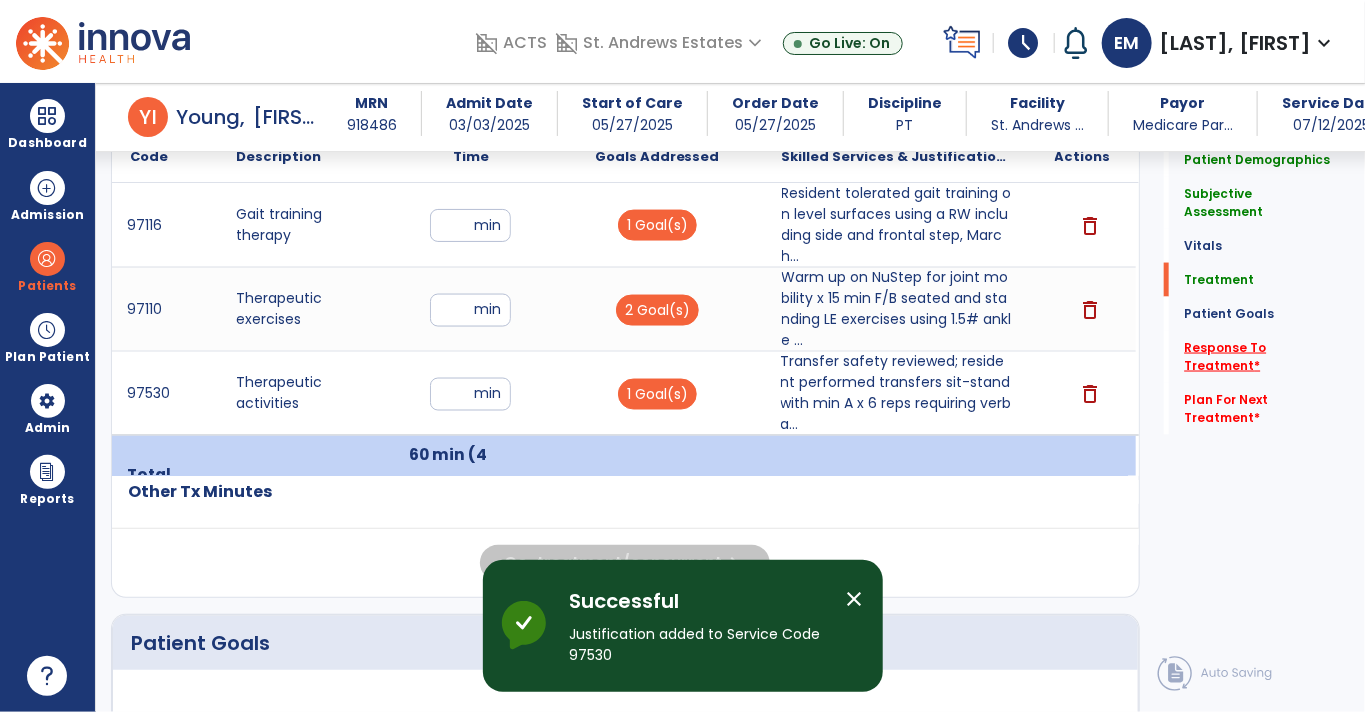 click on "Response To Treatment   *" 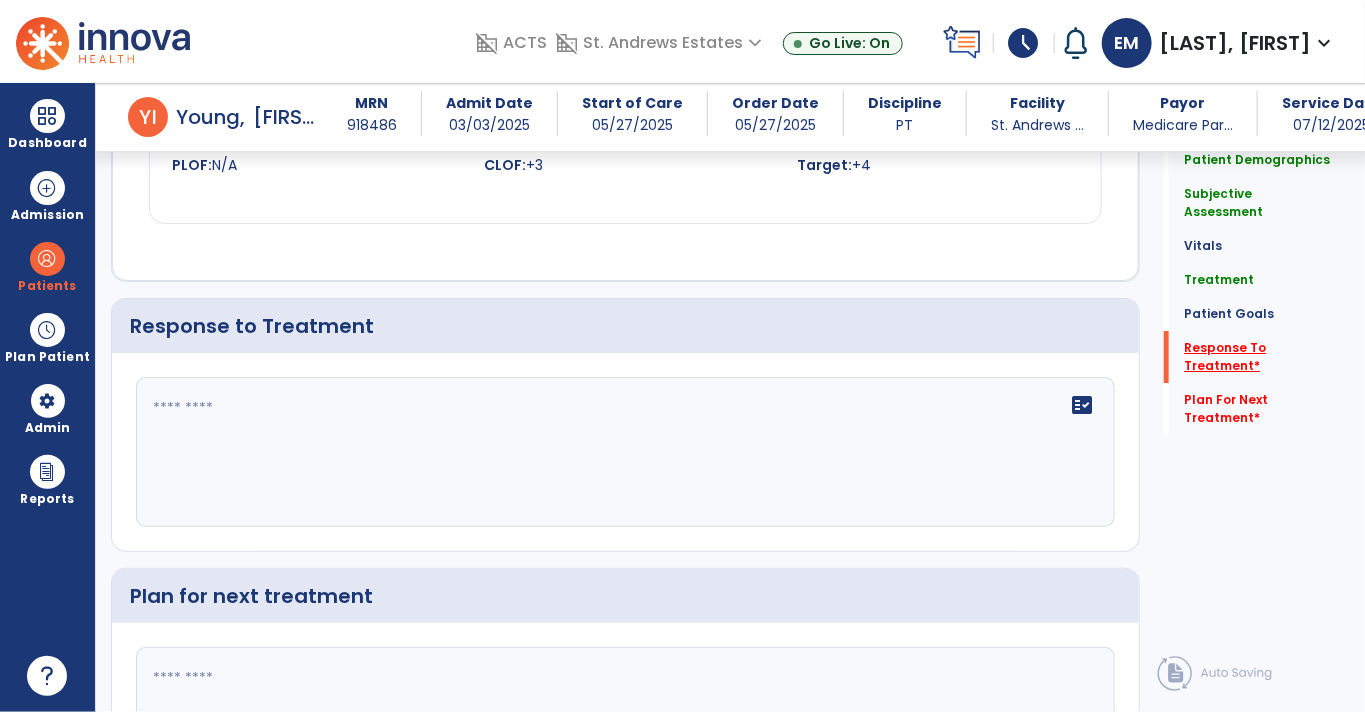 scroll, scrollTop: 2894, scrollLeft: 0, axis: vertical 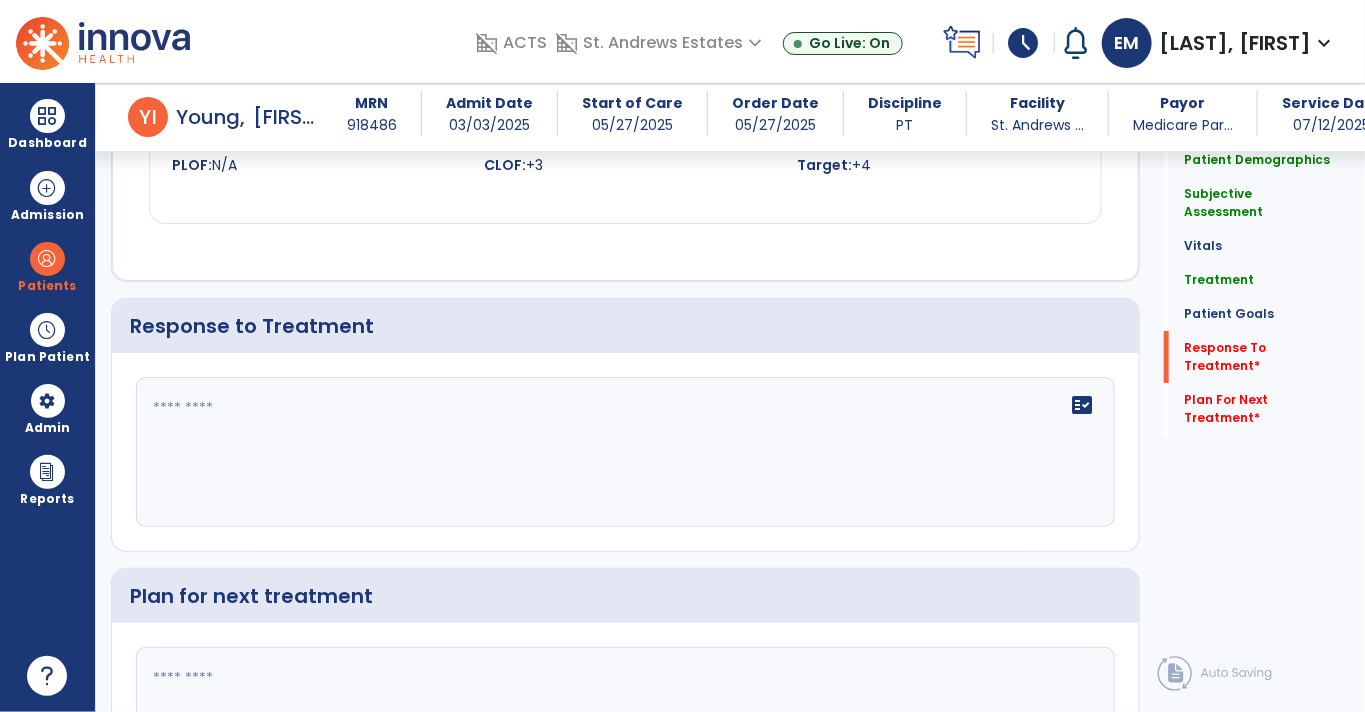 click 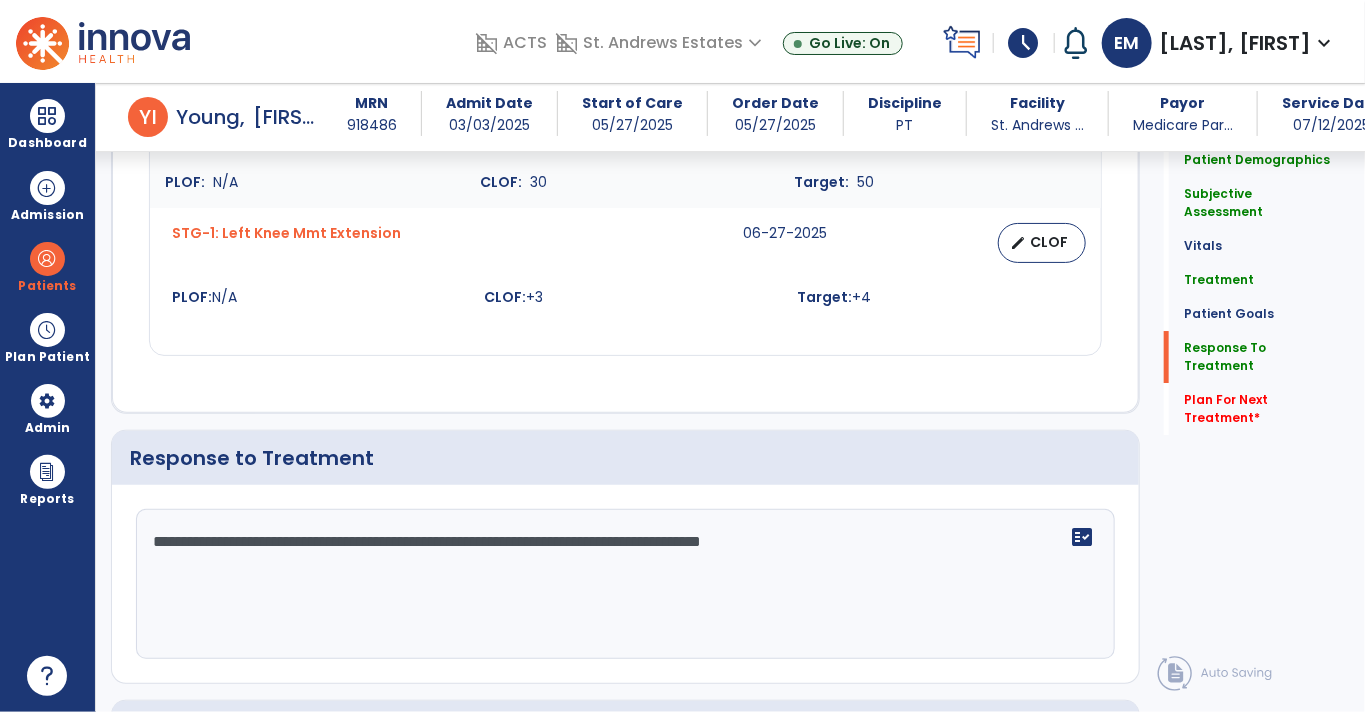 scroll, scrollTop: 2894, scrollLeft: 0, axis: vertical 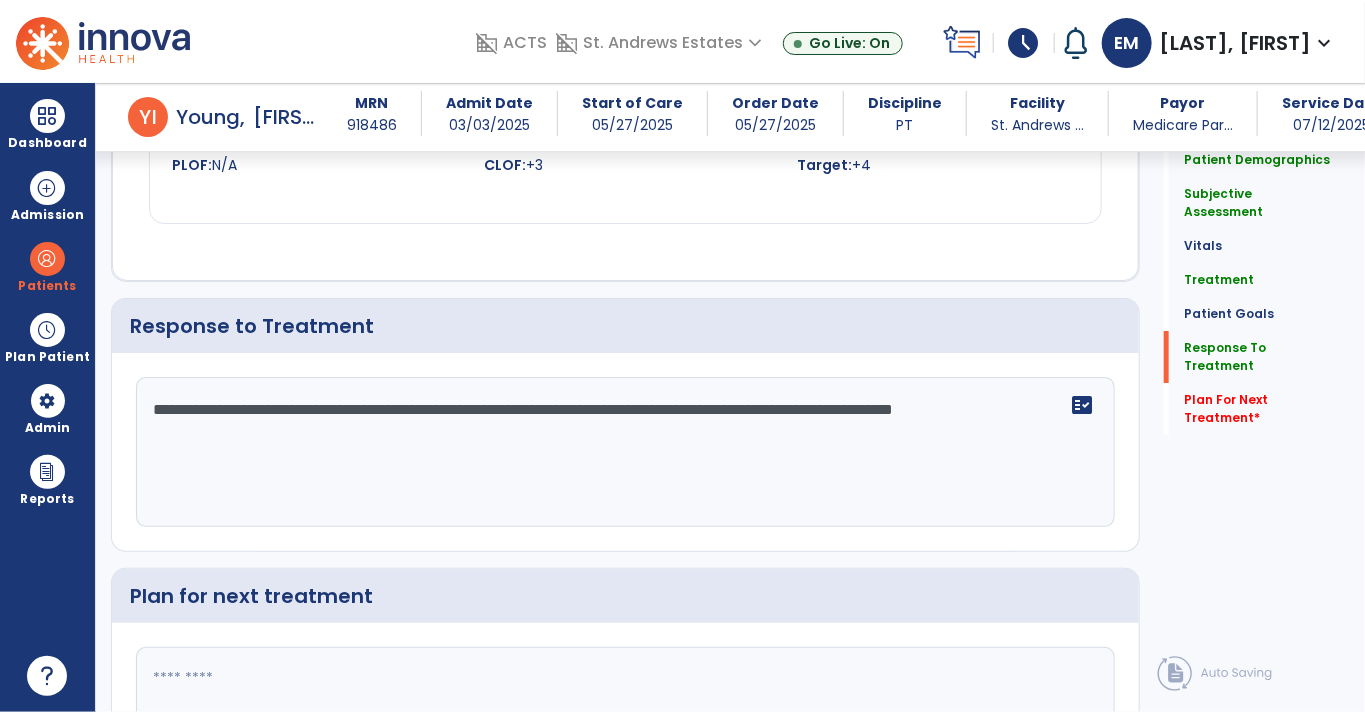 type on "**********" 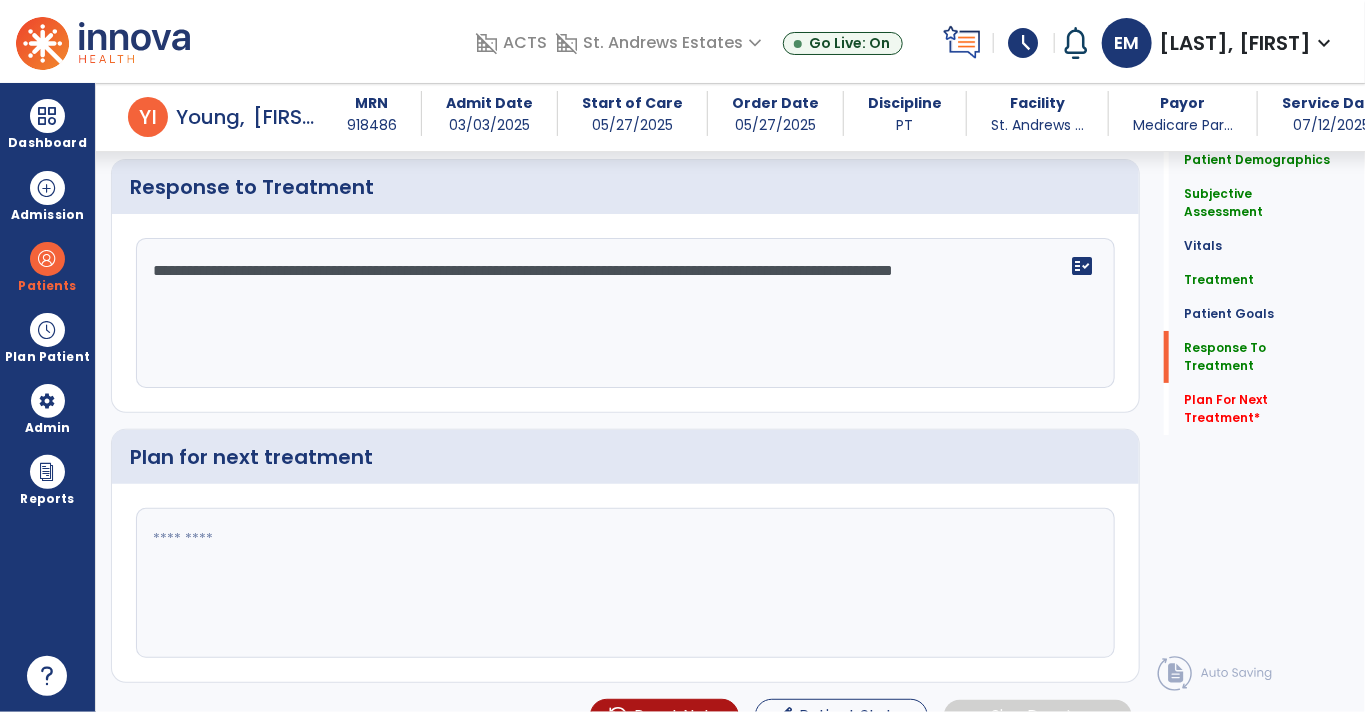 scroll, scrollTop: 3058, scrollLeft: 0, axis: vertical 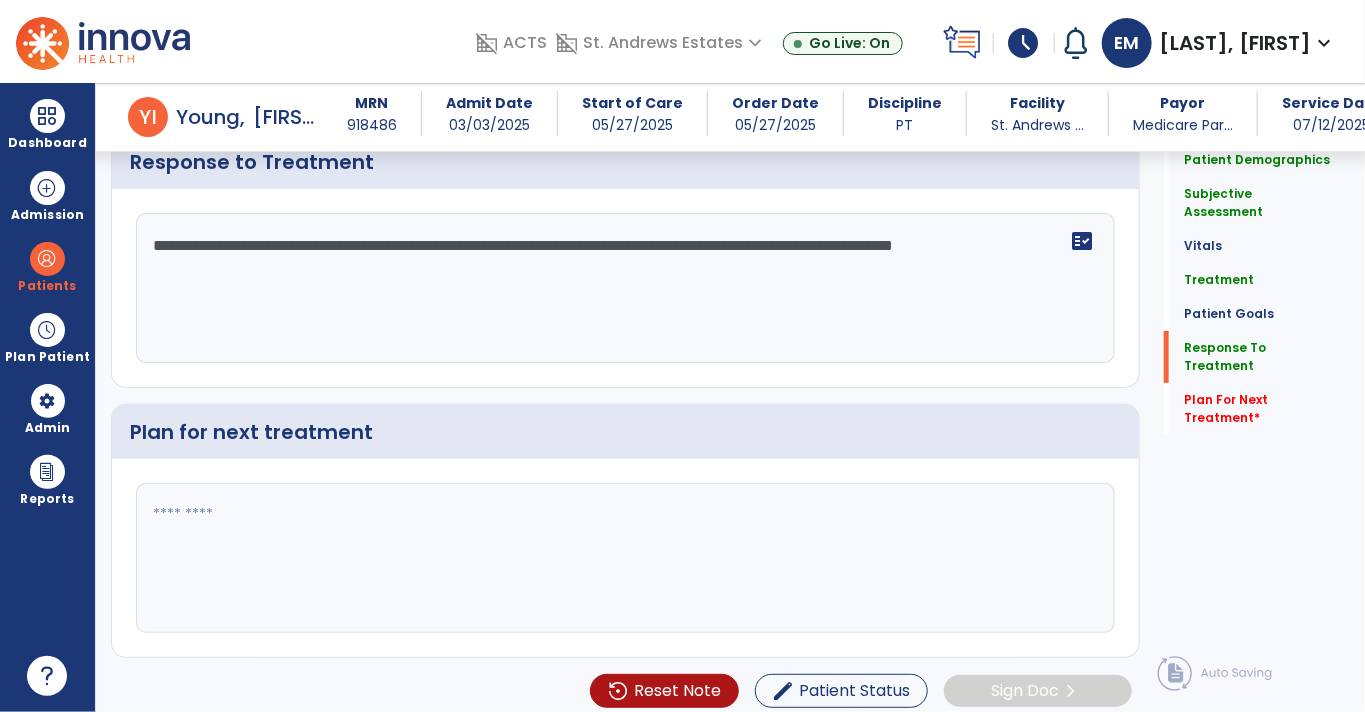 click 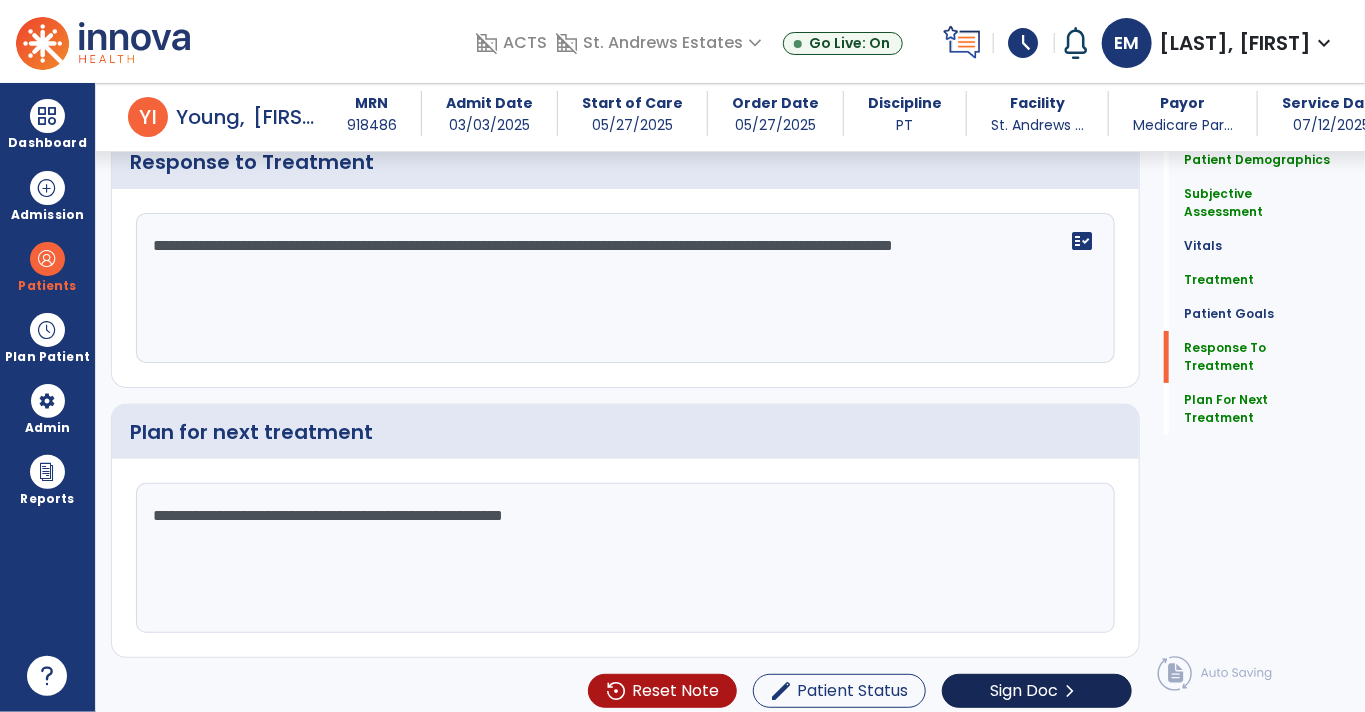 type on "**********" 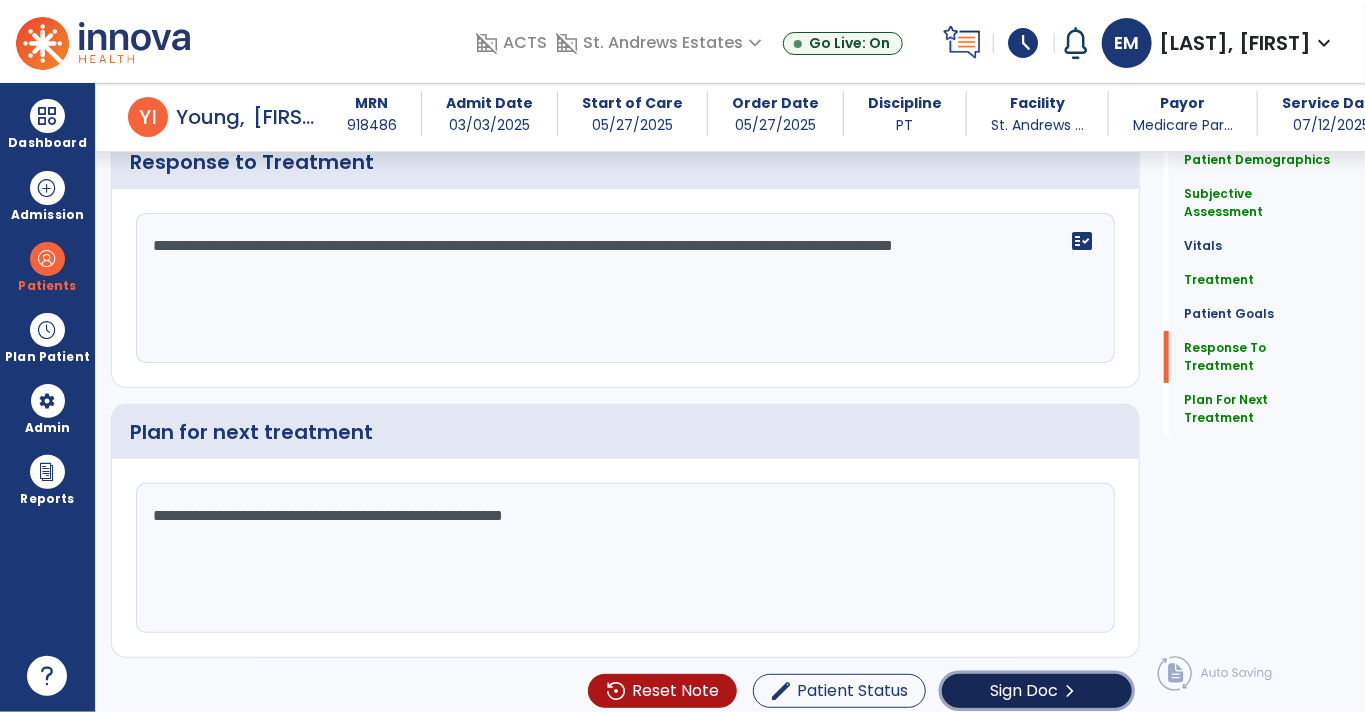 click on "Sign Doc" 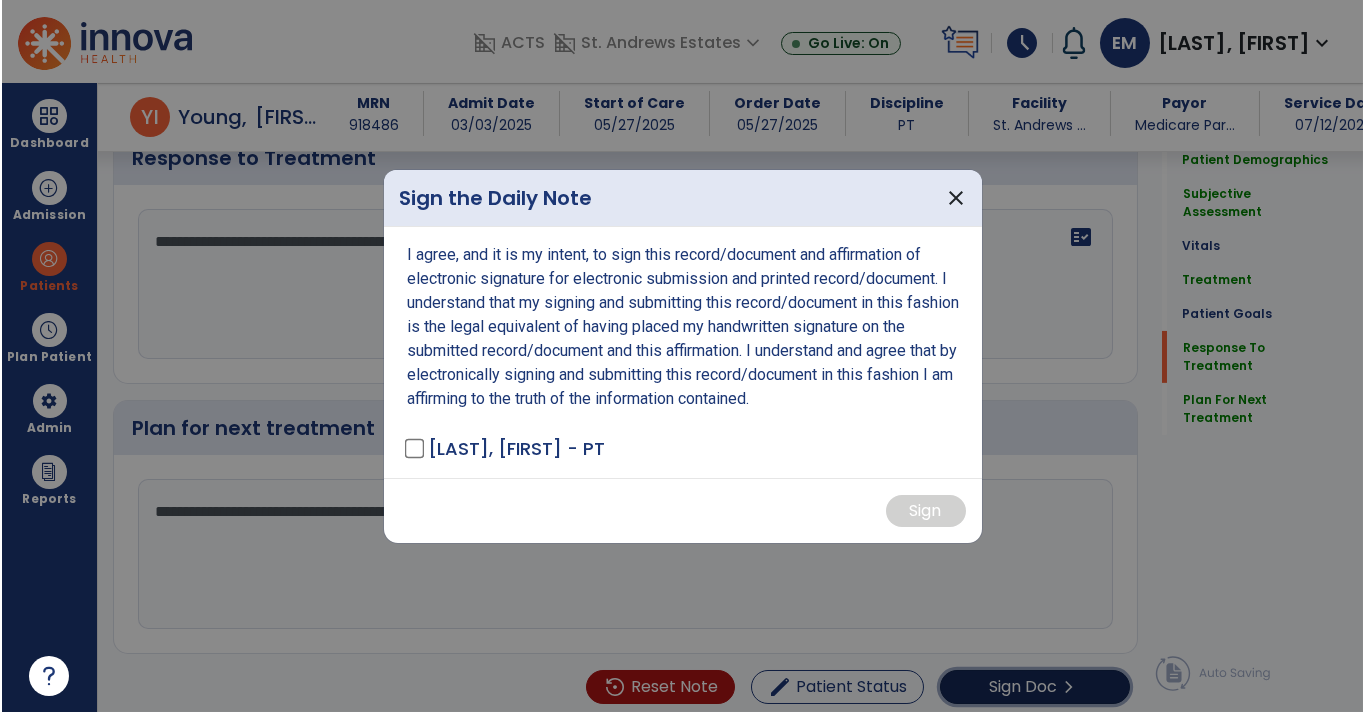 scroll, scrollTop: 3058, scrollLeft: 0, axis: vertical 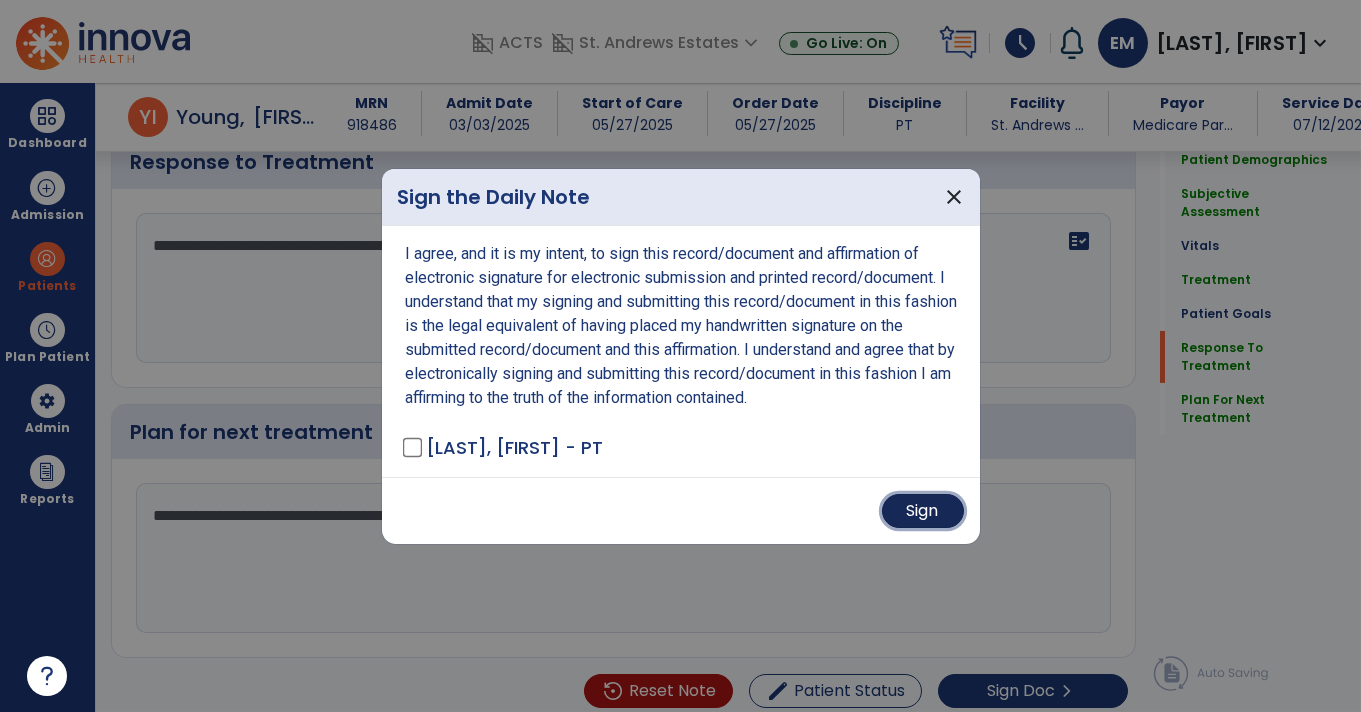 click on "Sign" at bounding box center (923, 511) 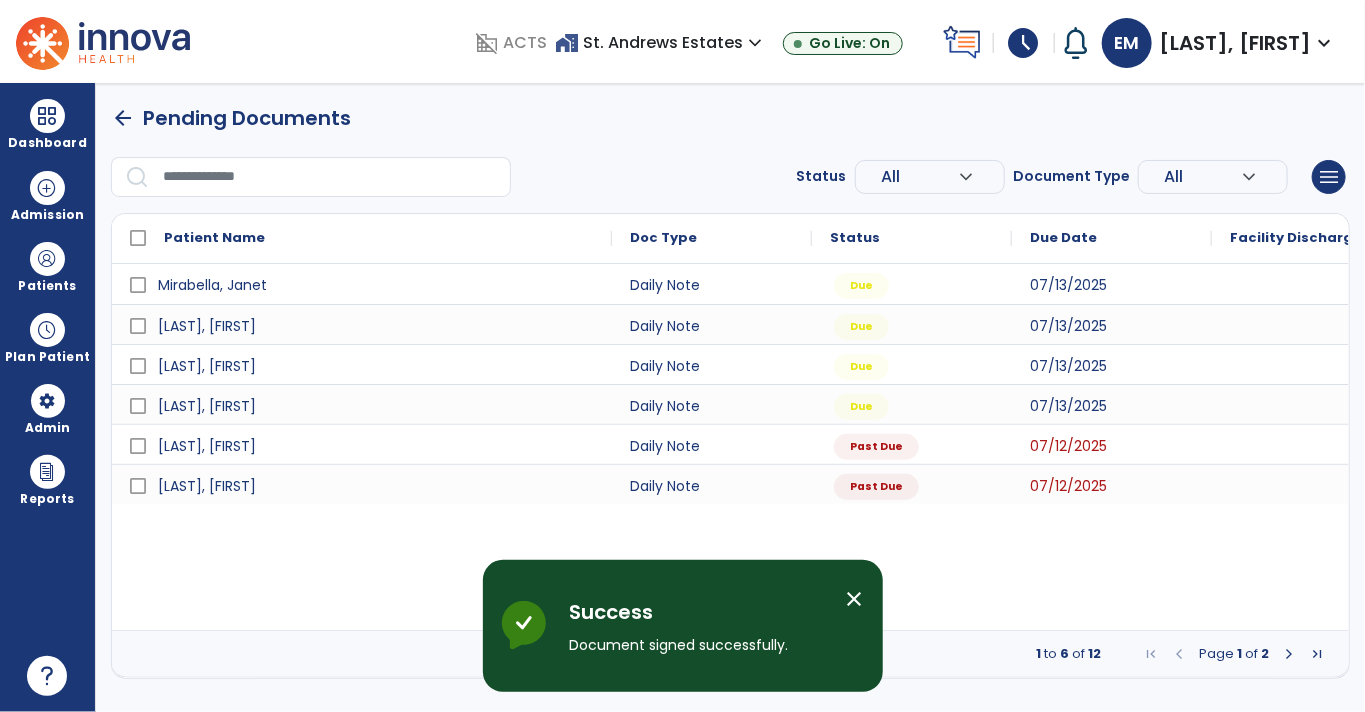 scroll, scrollTop: 0, scrollLeft: 0, axis: both 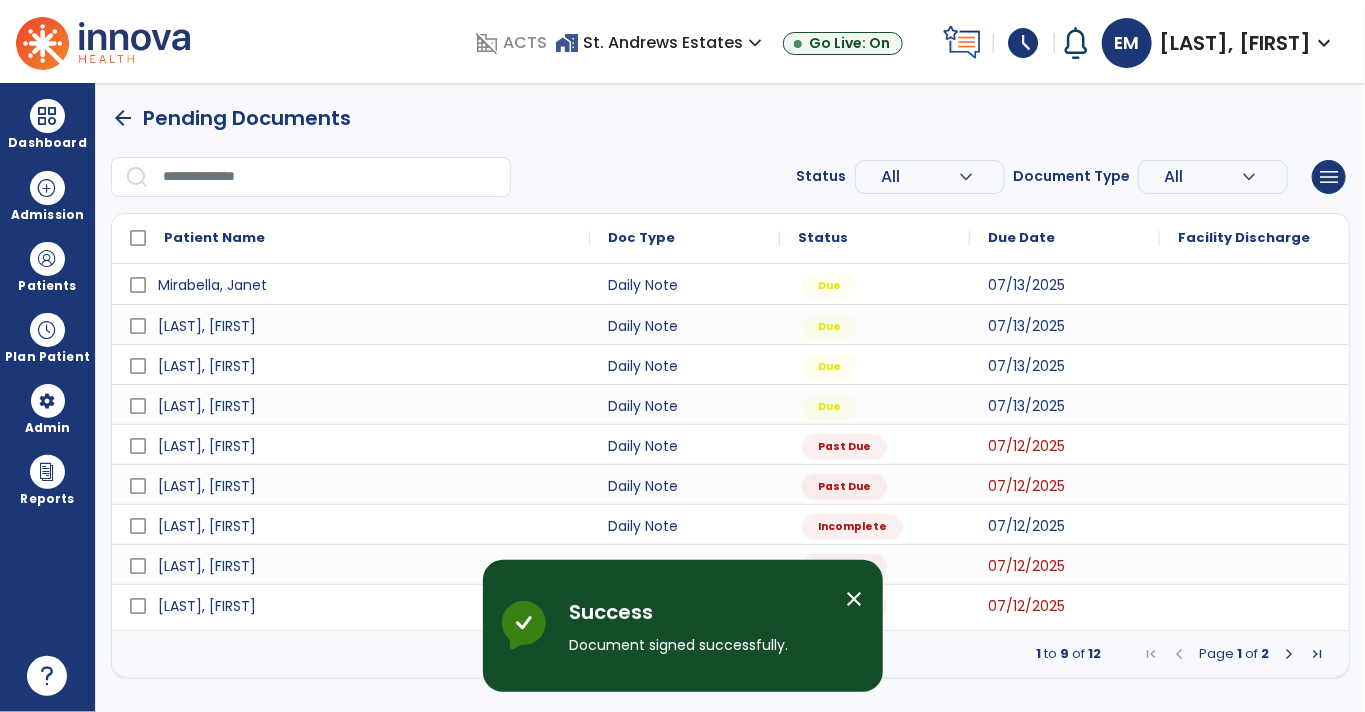 click at bounding box center (1289, 654) 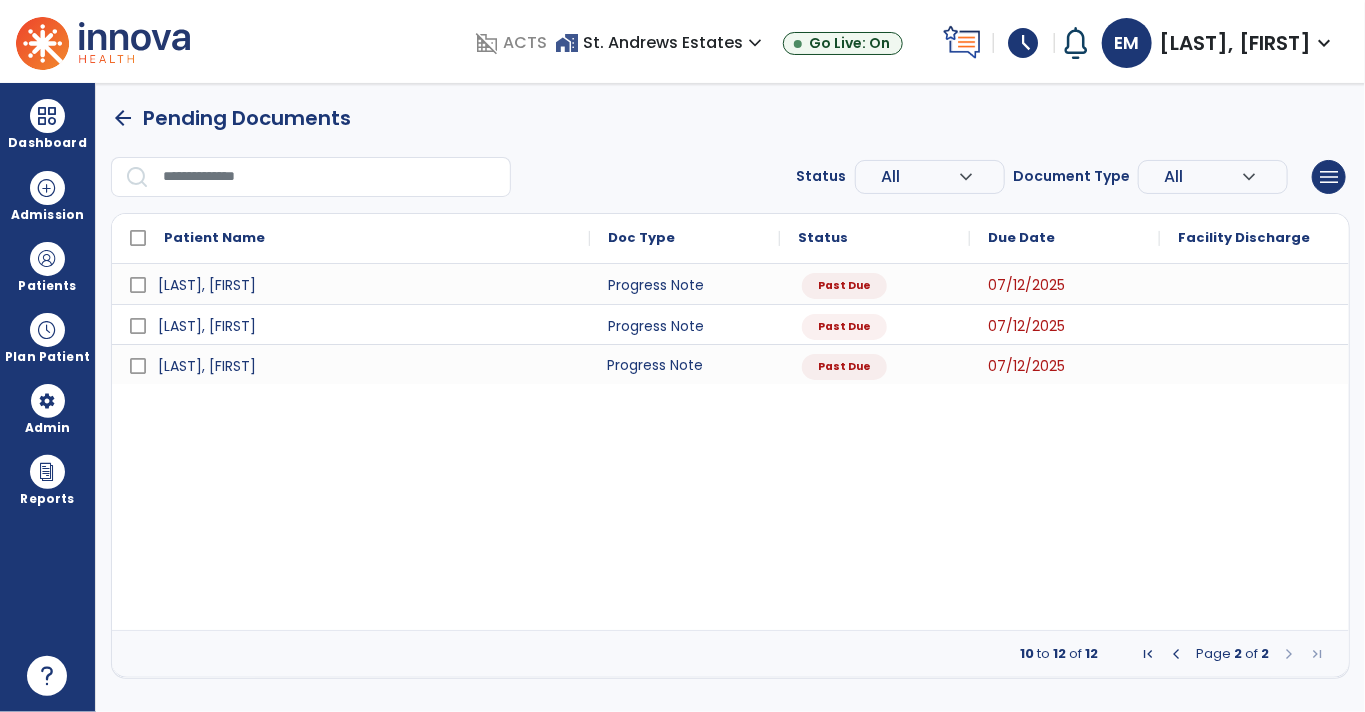 click on "Progress Note" at bounding box center [685, 364] 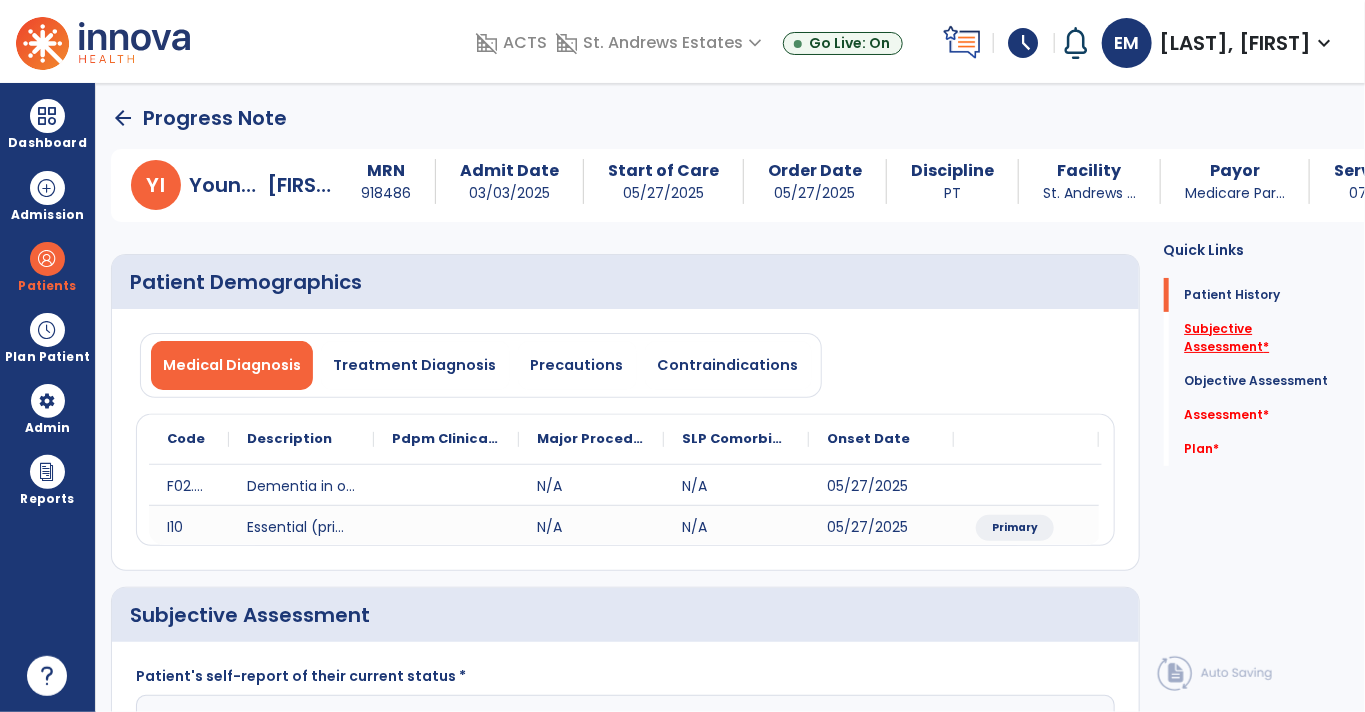 click on "Subjective Assessment   *" 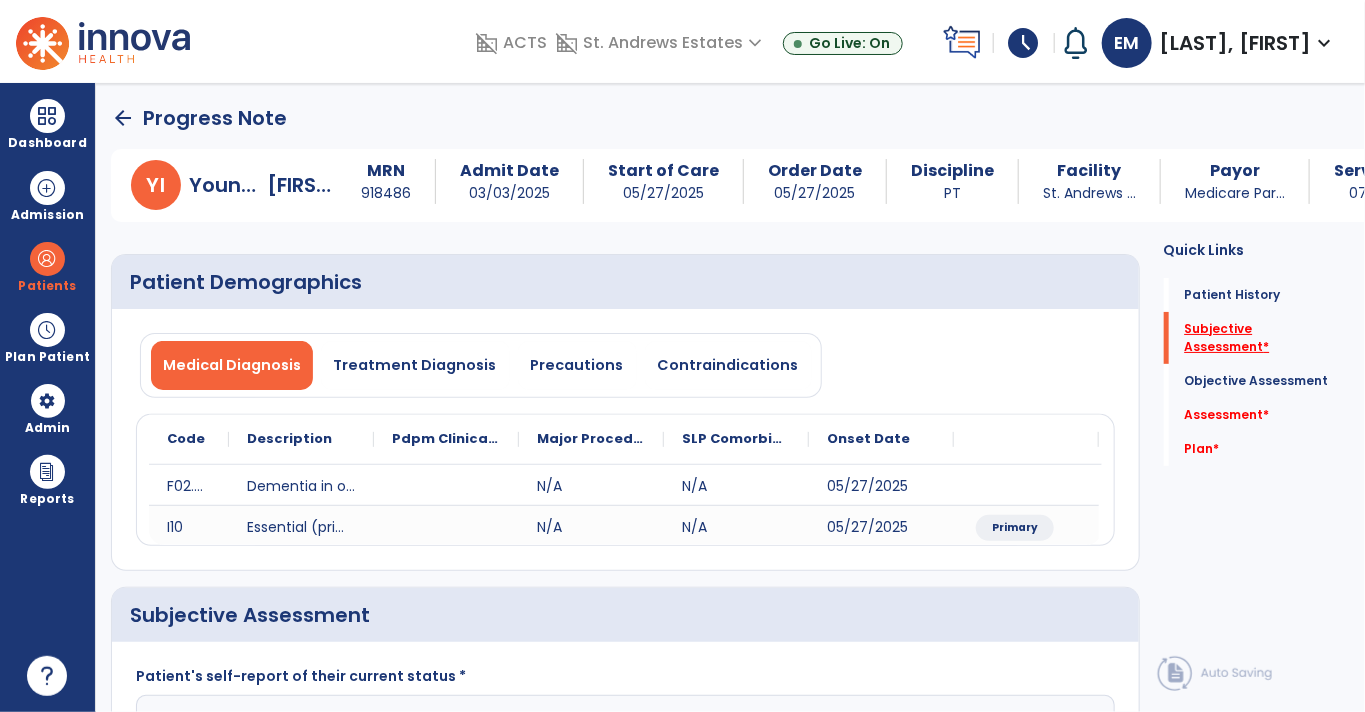 scroll, scrollTop: 74, scrollLeft: 0, axis: vertical 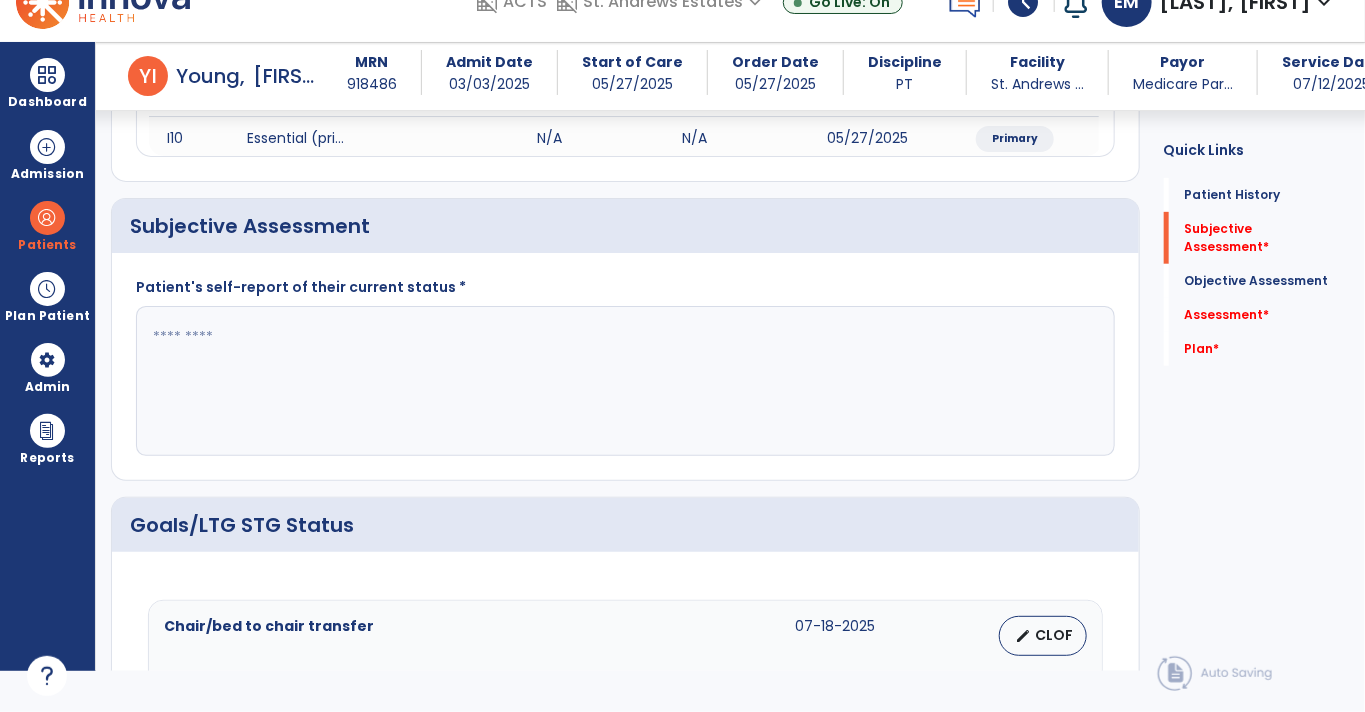 click 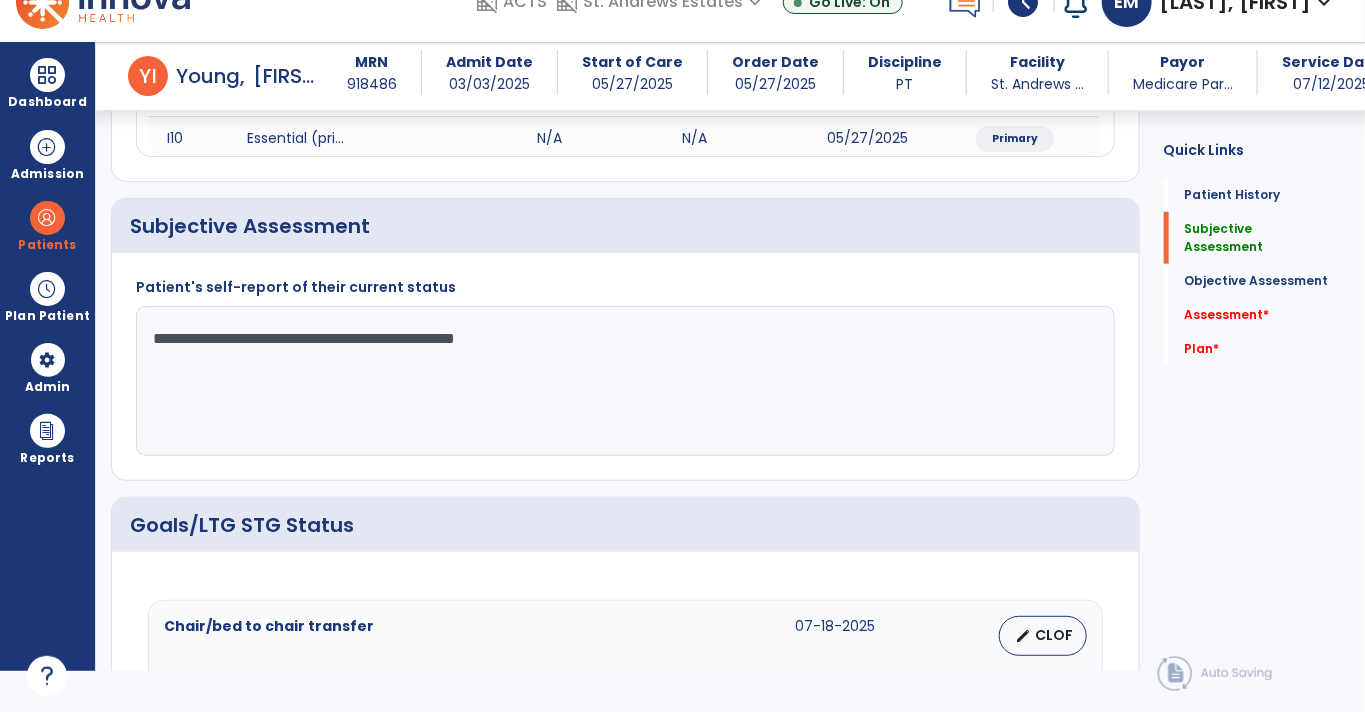 click on "**********" 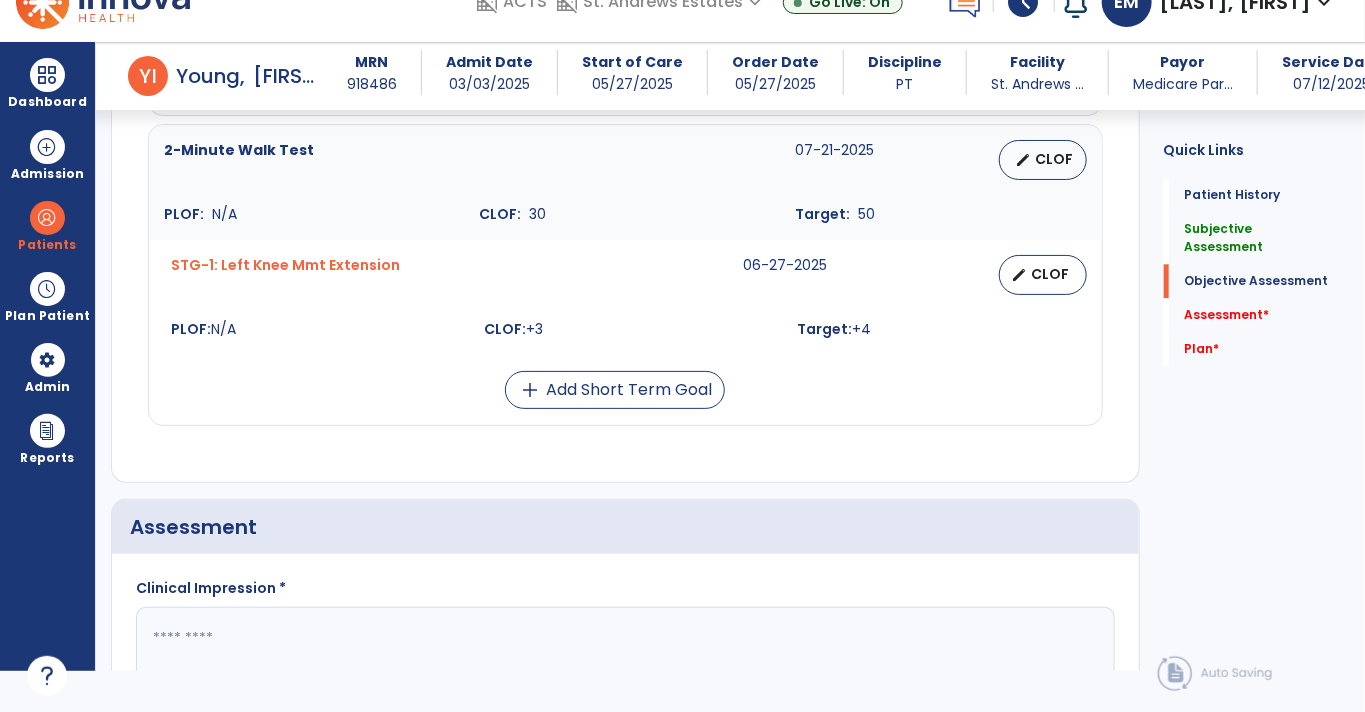 scroll, scrollTop: 1885, scrollLeft: 0, axis: vertical 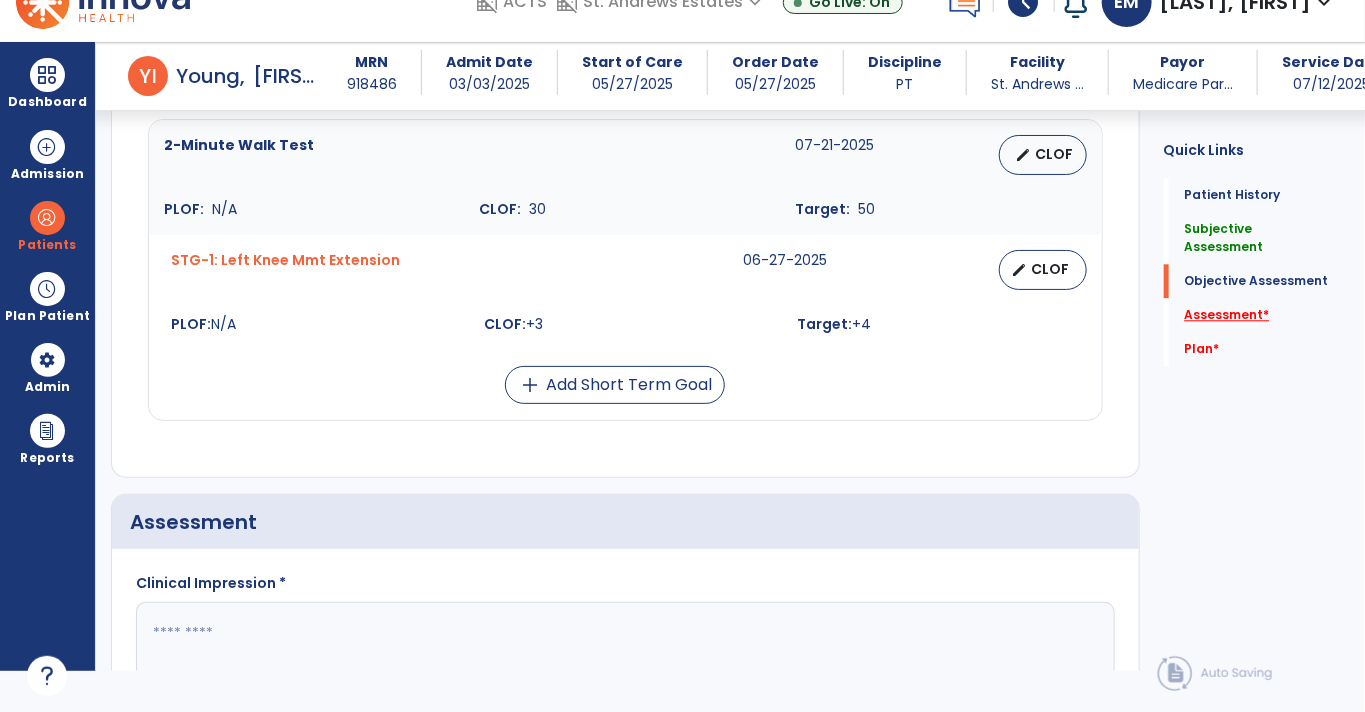 type on "**********" 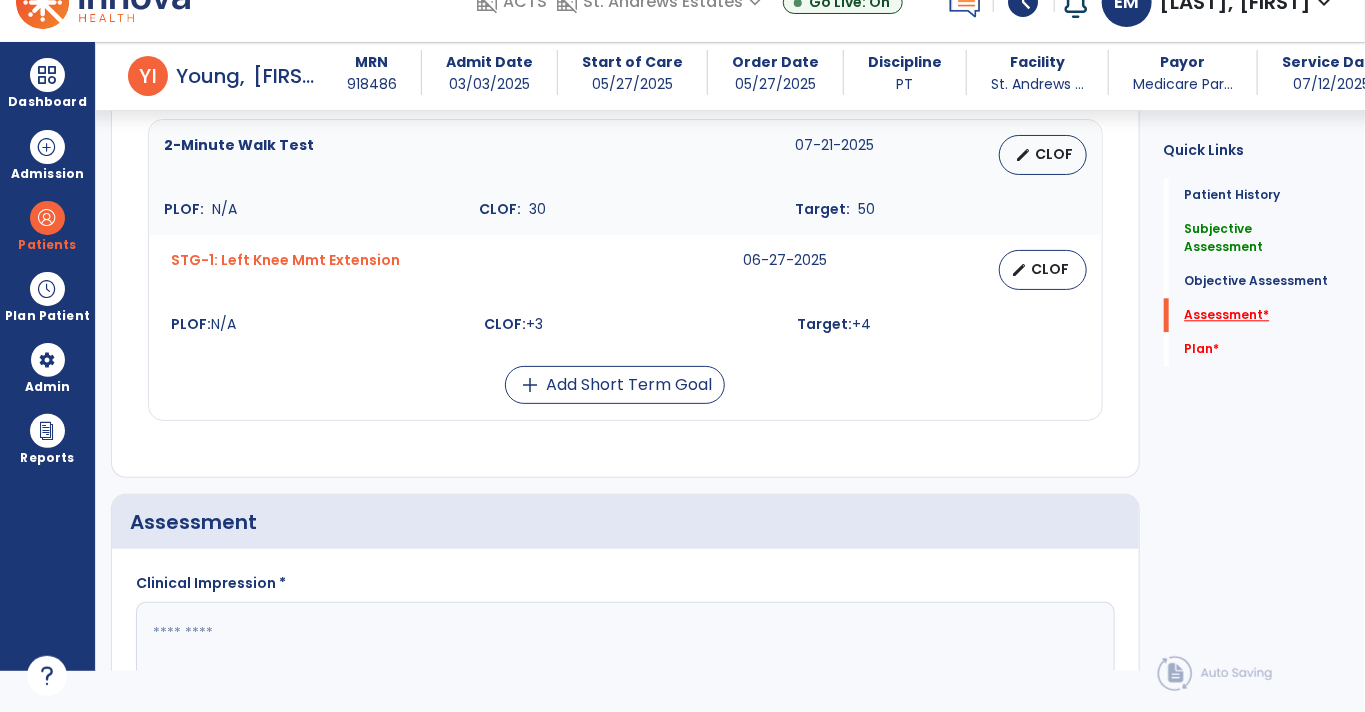 scroll, scrollTop: 41, scrollLeft: 0, axis: vertical 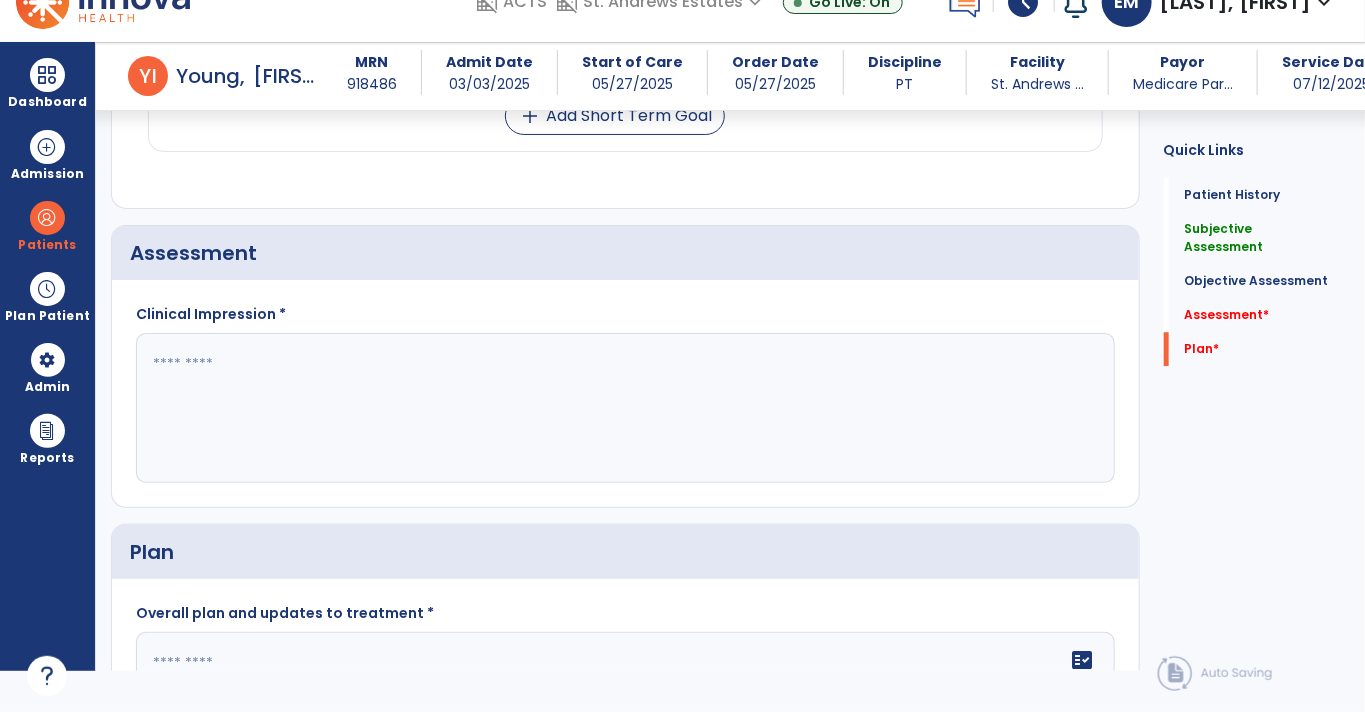 click 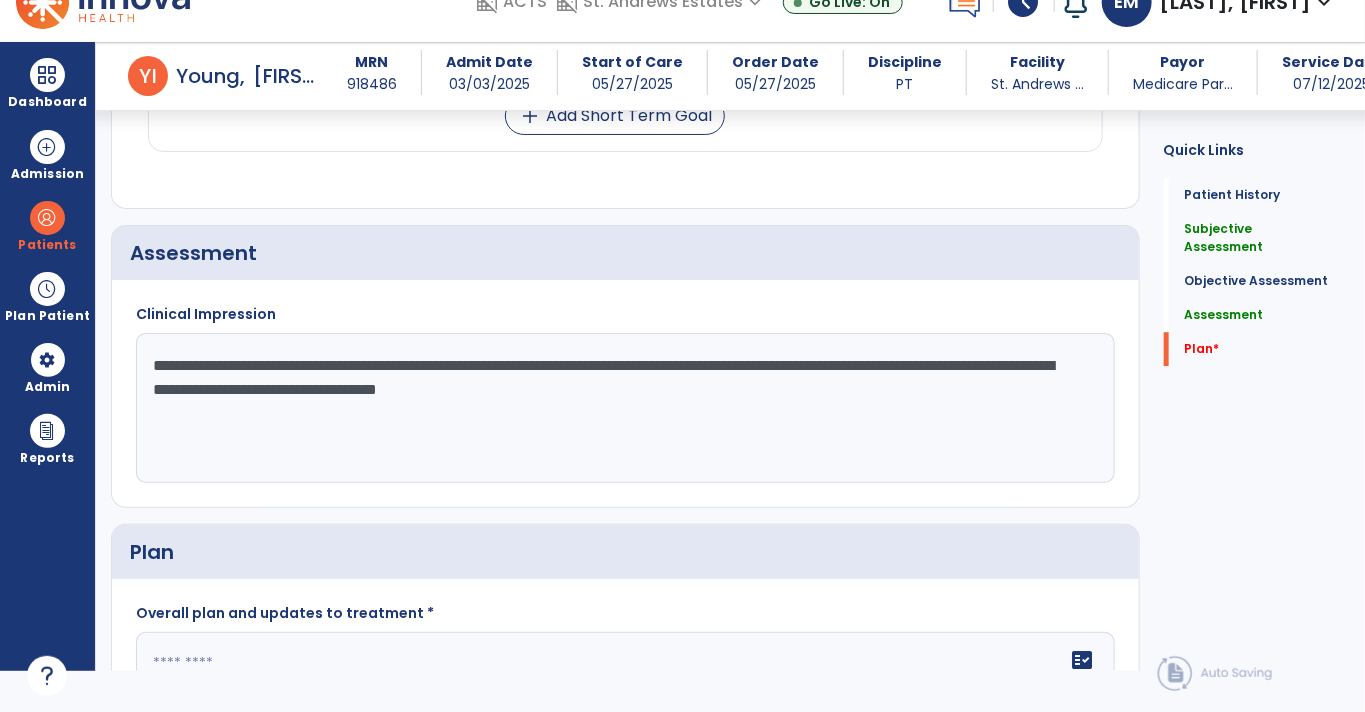 scroll, scrollTop: 33, scrollLeft: 0, axis: vertical 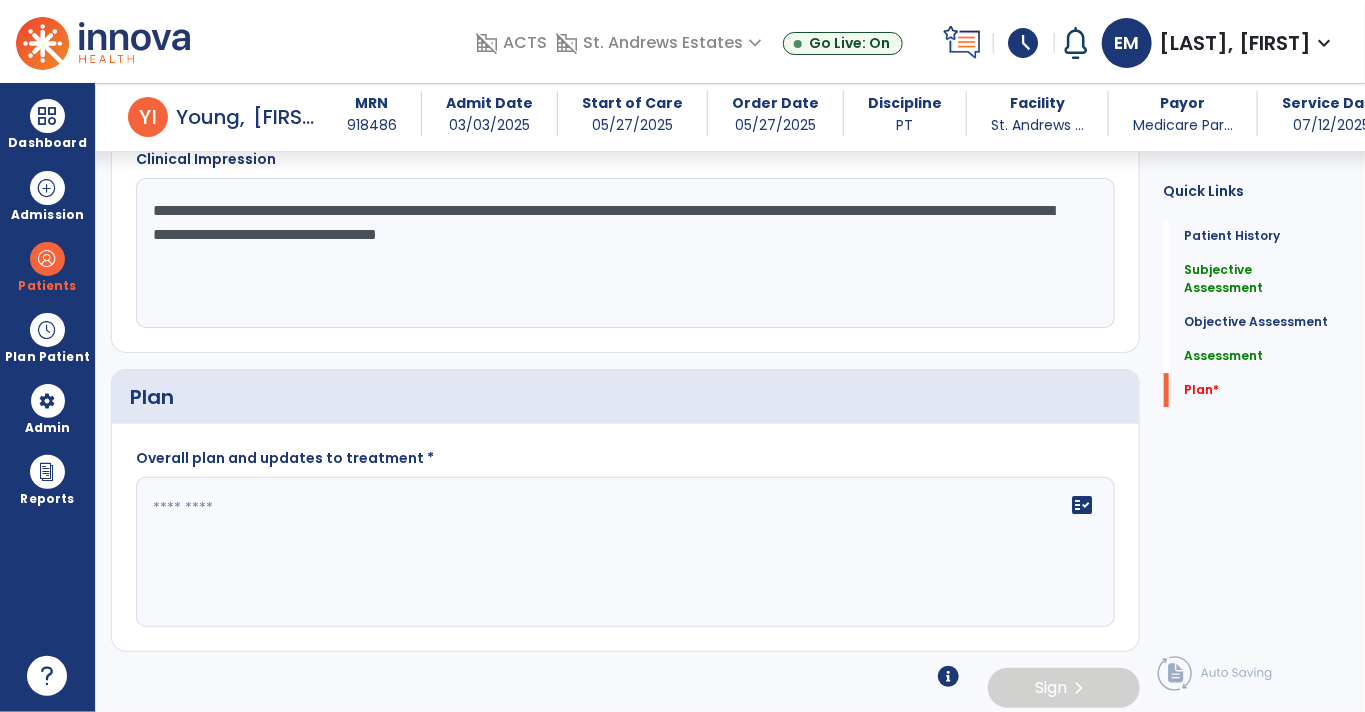 type on "**********" 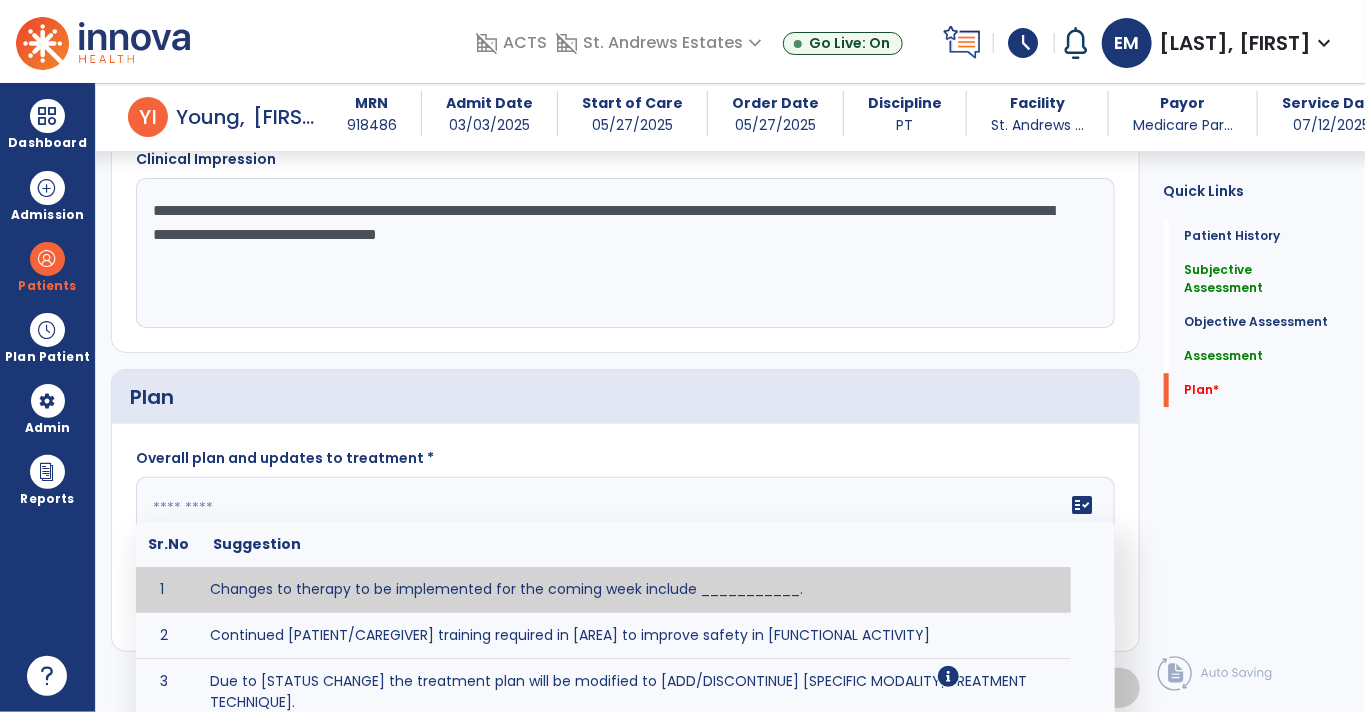 click 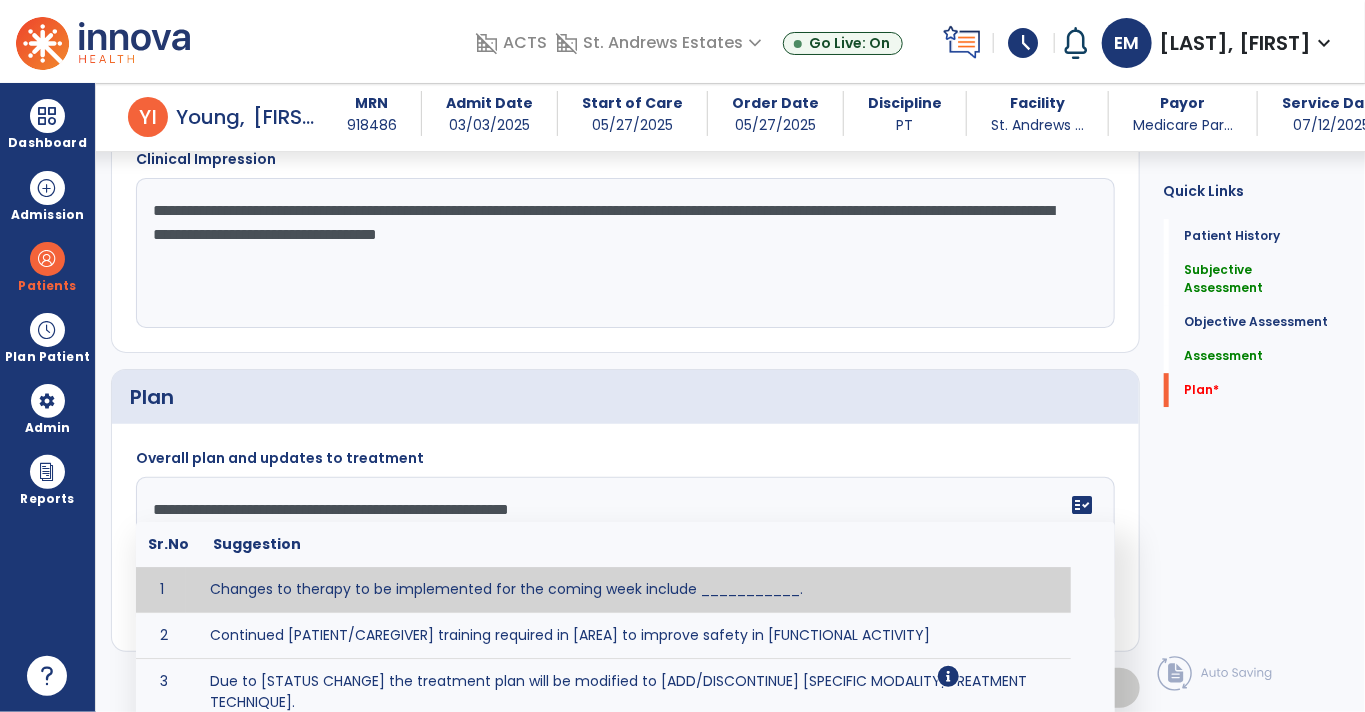 click on "**********" 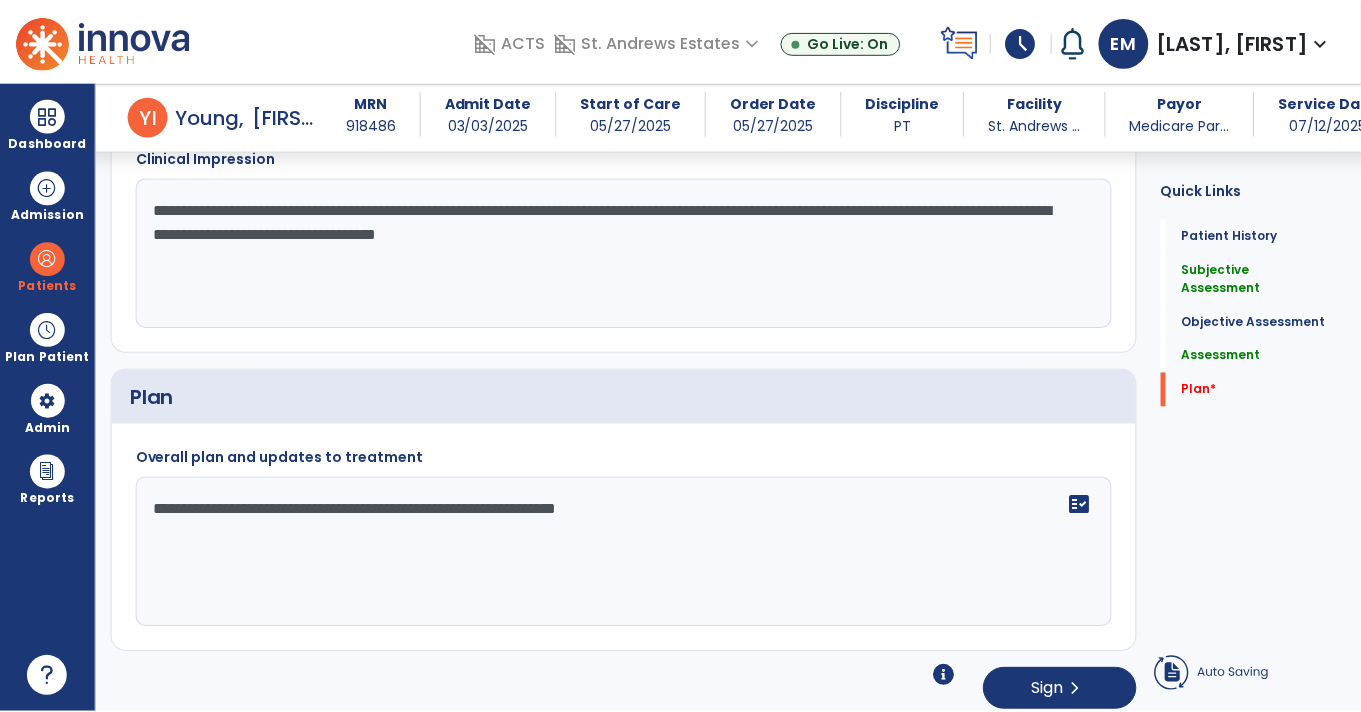 scroll, scrollTop: 2352, scrollLeft: 0, axis: vertical 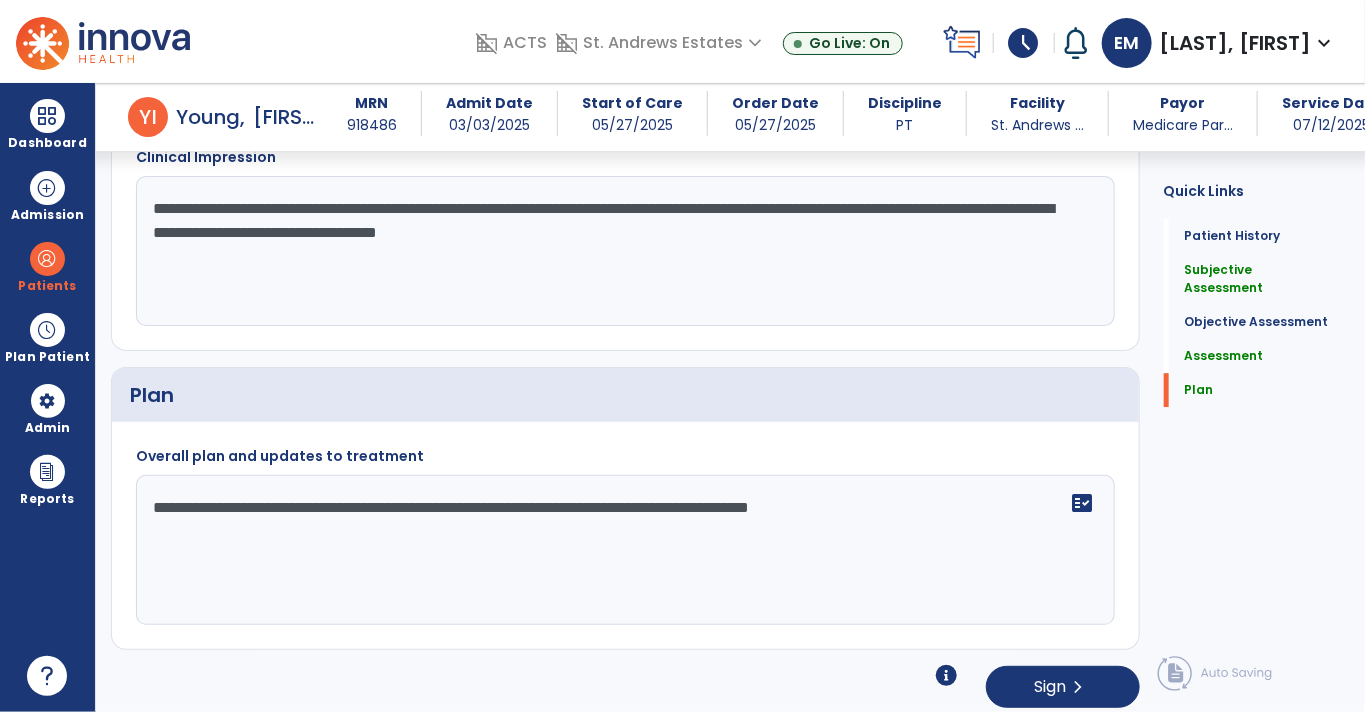 click on "**********" 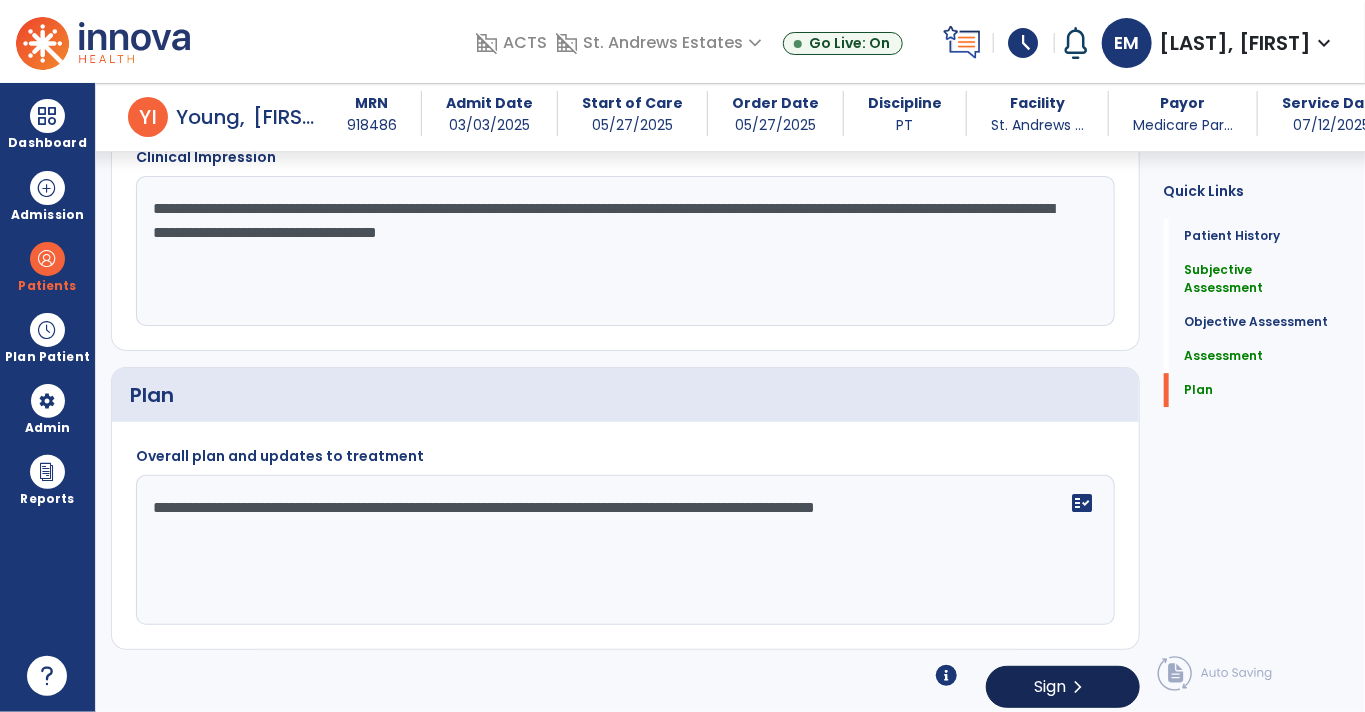 type on "**********" 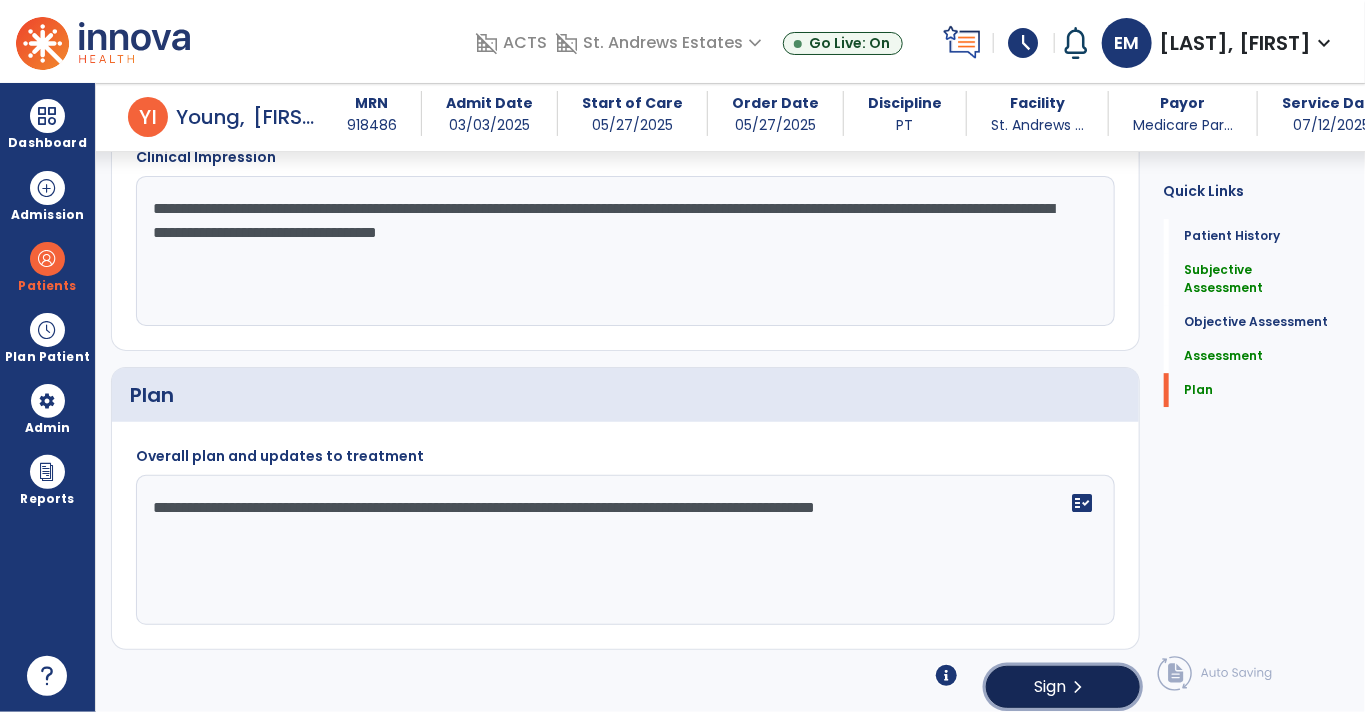 click on "chevron_right" 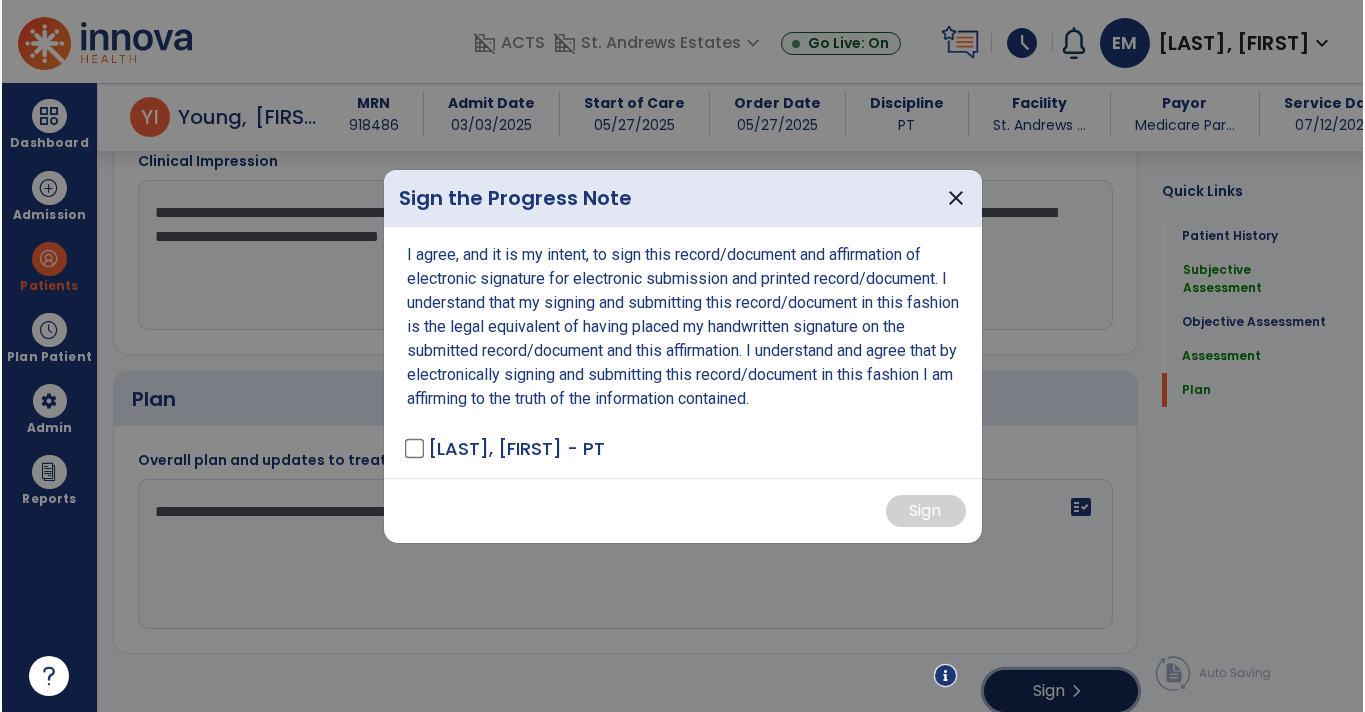 scroll, scrollTop: 2352, scrollLeft: 0, axis: vertical 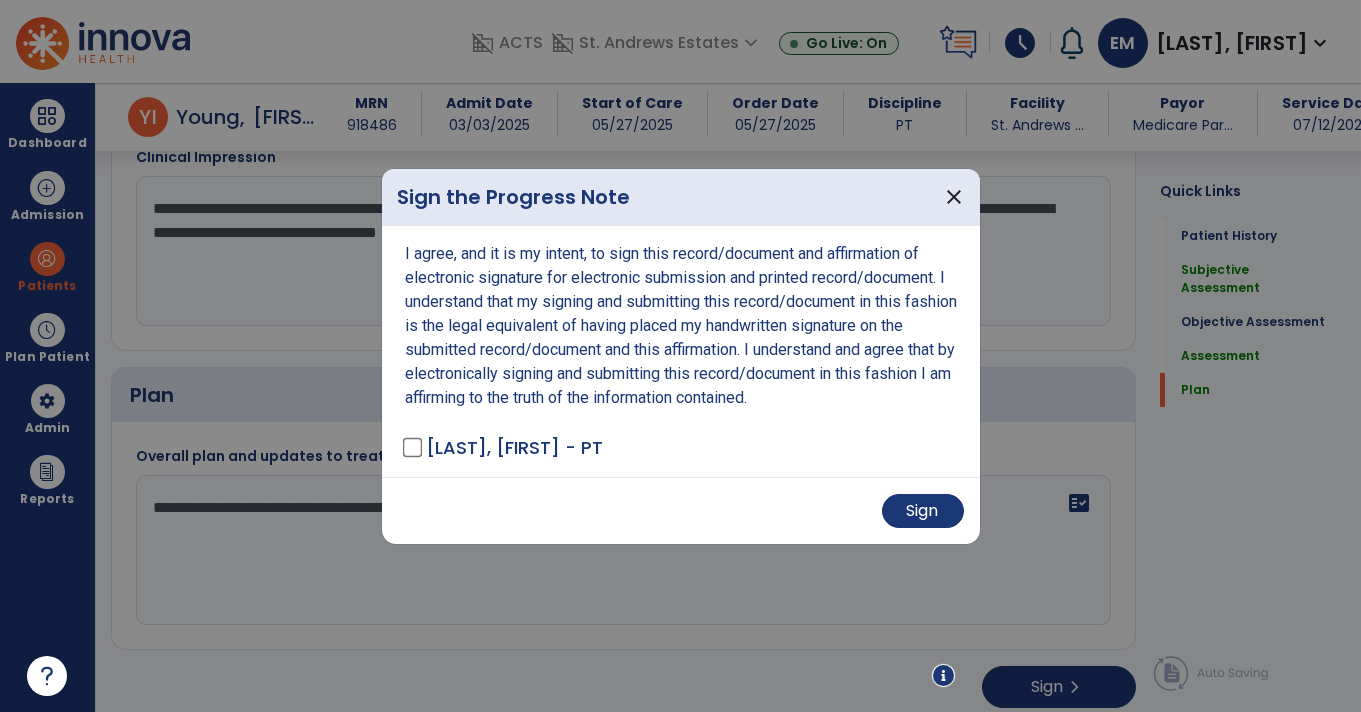 click on "Sign" at bounding box center [681, 510] 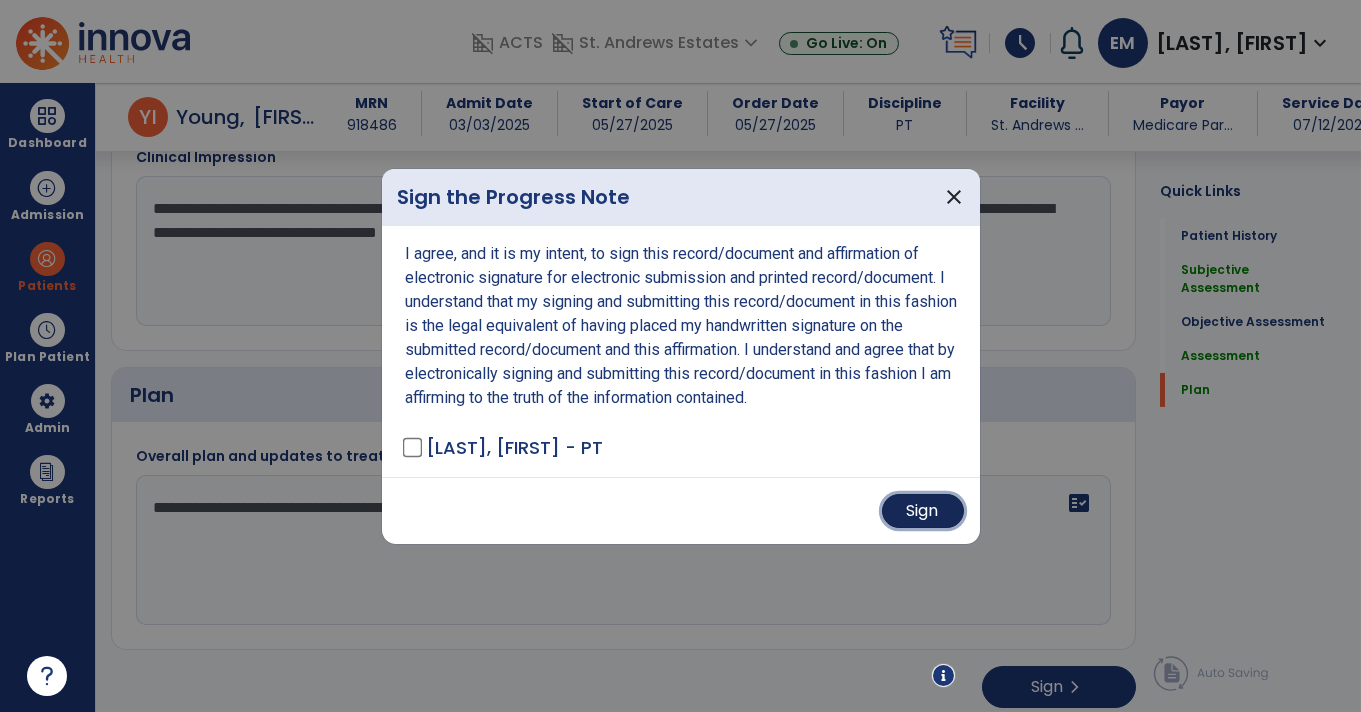 click on "Sign" at bounding box center (923, 511) 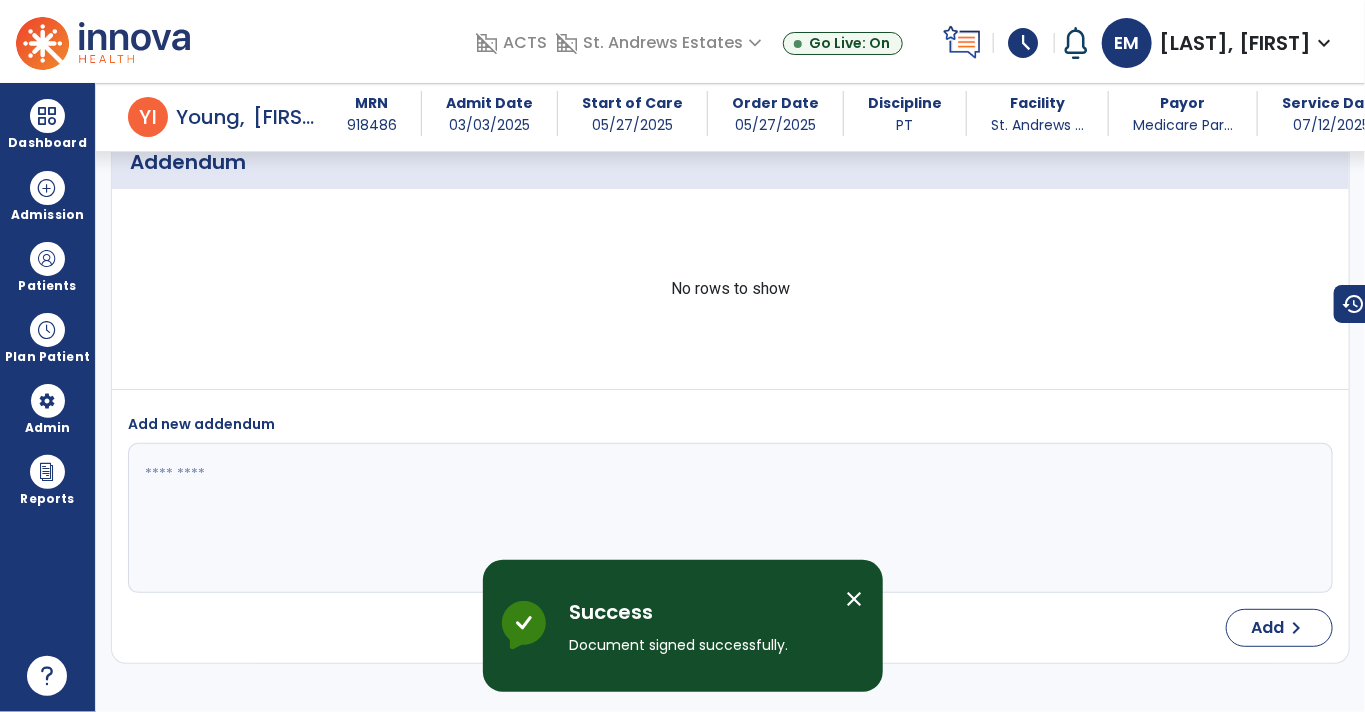 scroll, scrollTop: 2934, scrollLeft: 0, axis: vertical 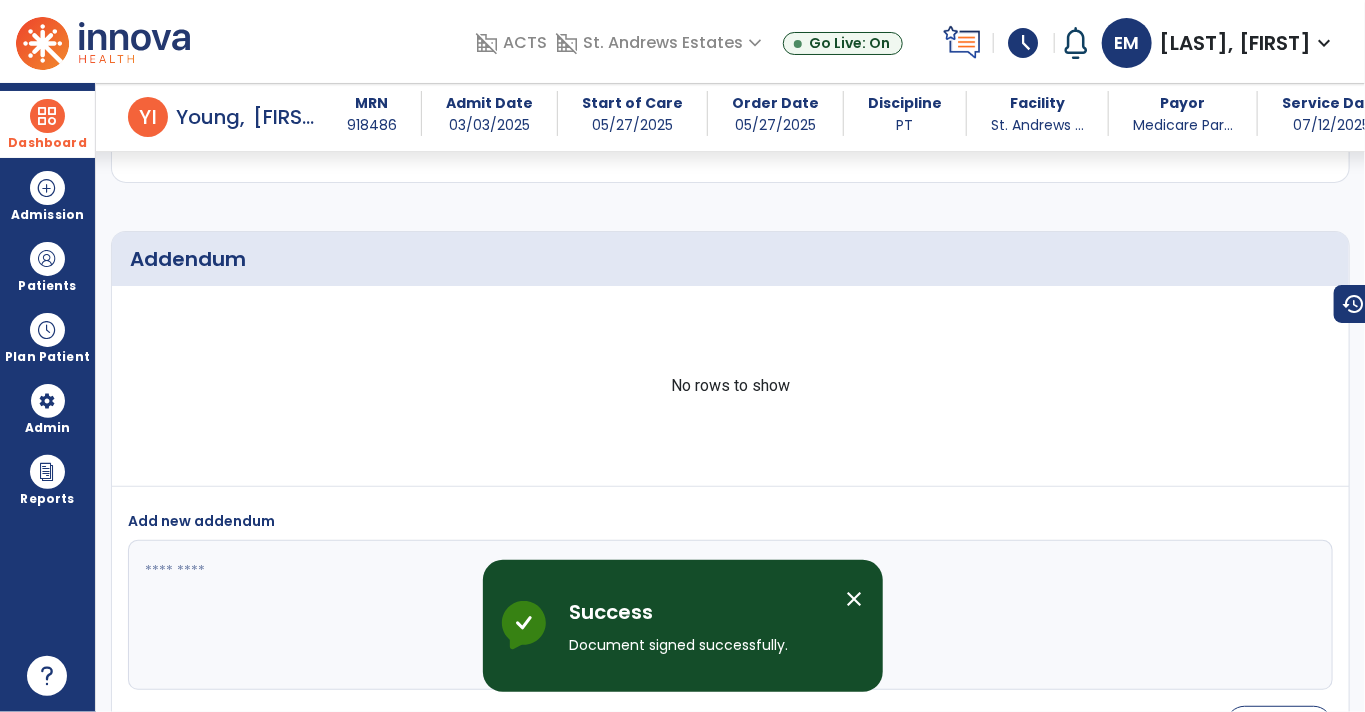 click on "Dashboard" at bounding box center (47, 143) 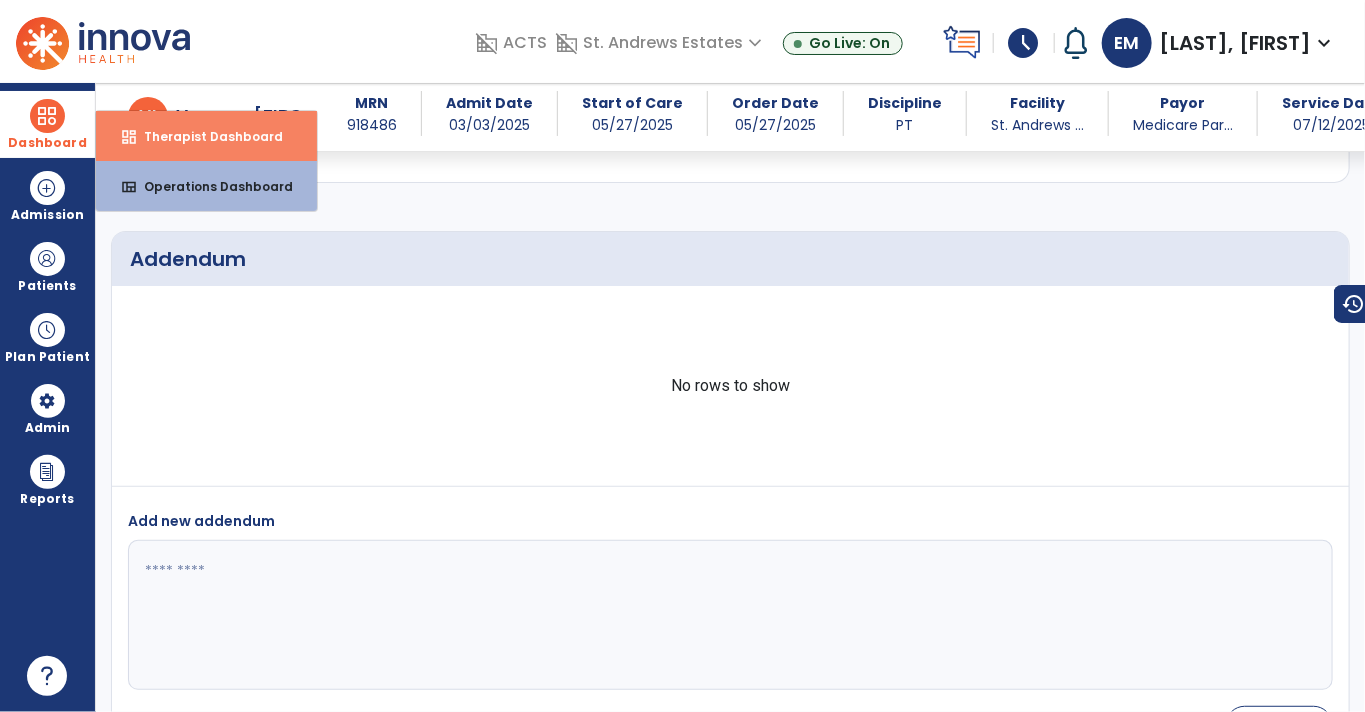 click on "dashboard  Therapist Dashboard" at bounding box center [206, 136] 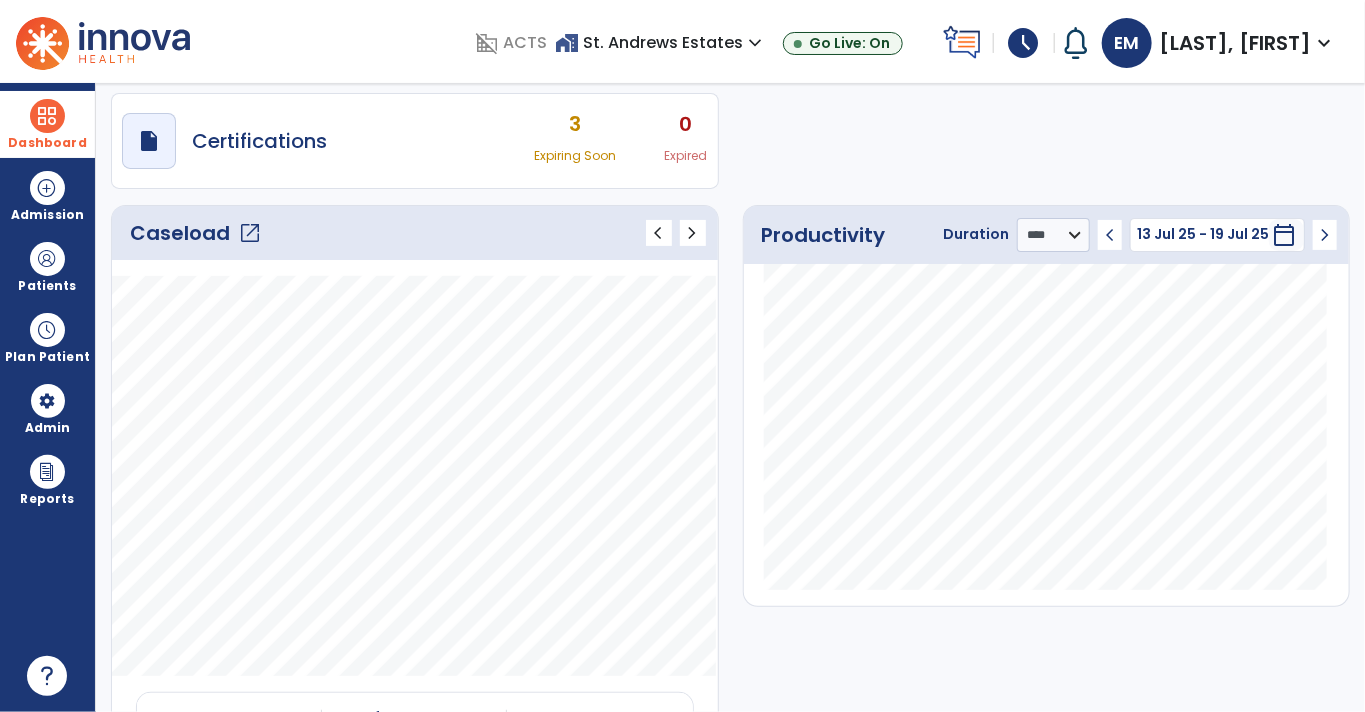 scroll, scrollTop: 0, scrollLeft: 0, axis: both 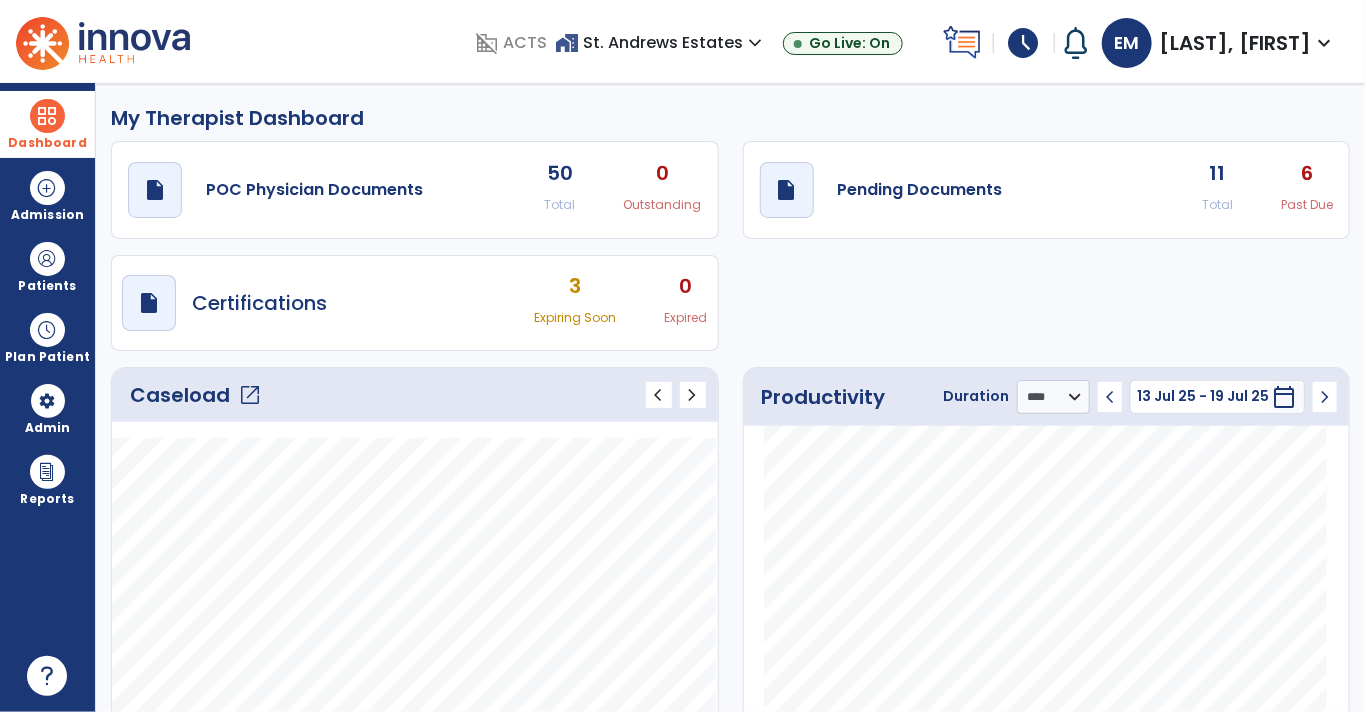 click on "Past Due" 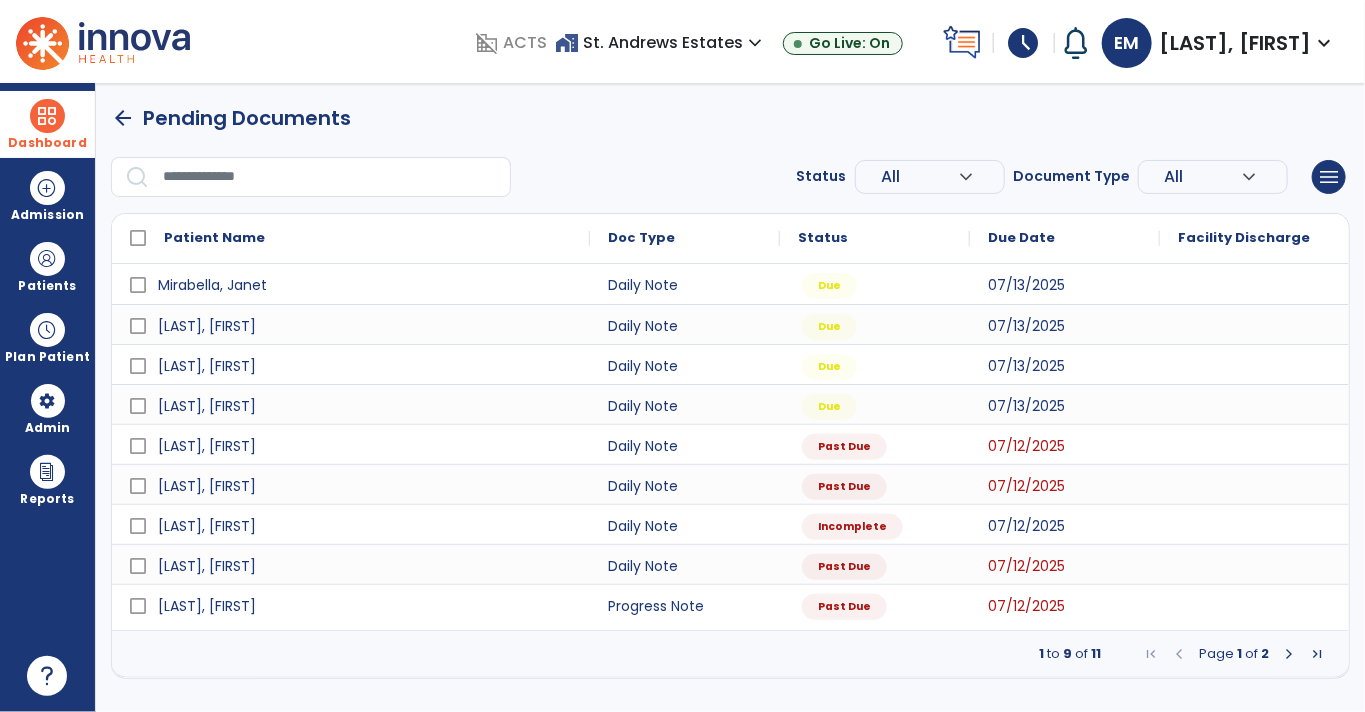 click on "arrow_back   Pending Documents  Status All  expand_more  ALL Due Past Due Incomplete Document Type All  expand_more  ALL Daily Note Progress Note Evaluation Discharge Note Recertification  menu   Export List   Print List
Patient Name
Doc Type
Status 1" at bounding box center [730, 391] 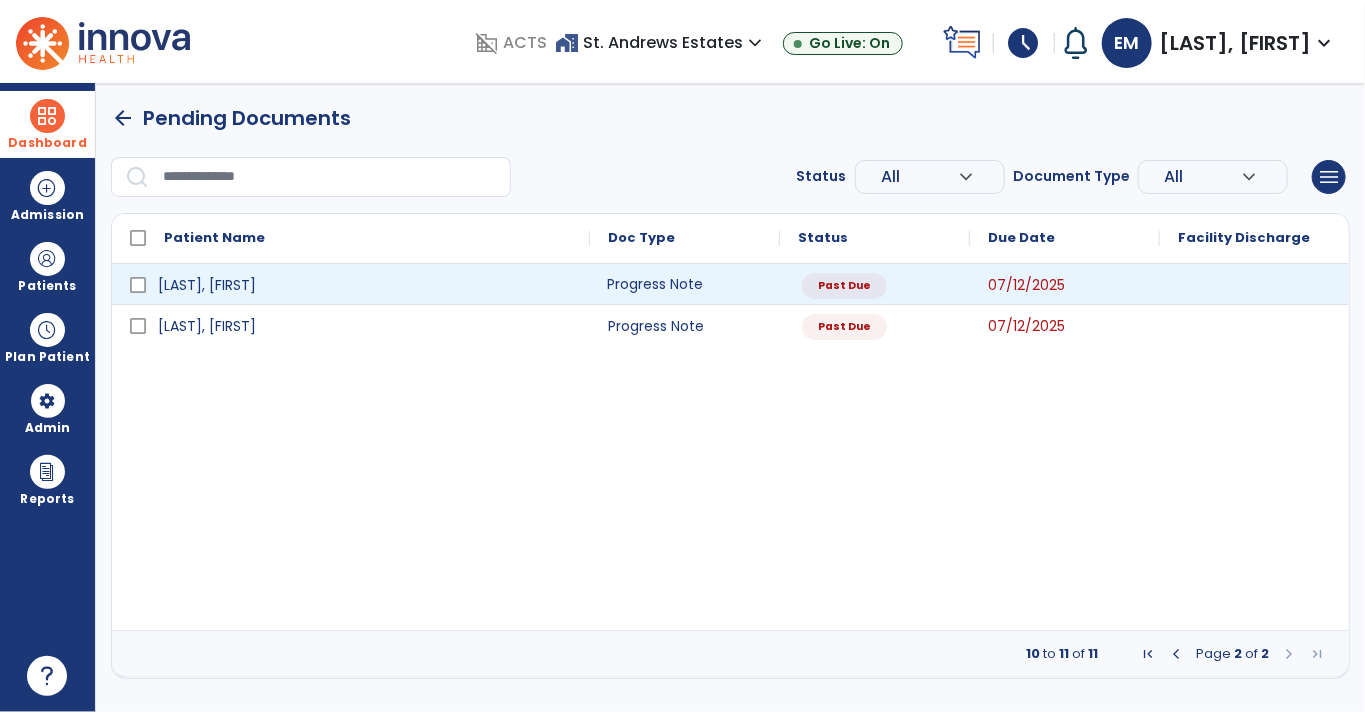 click on "Progress Note" at bounding box center (685, 284) 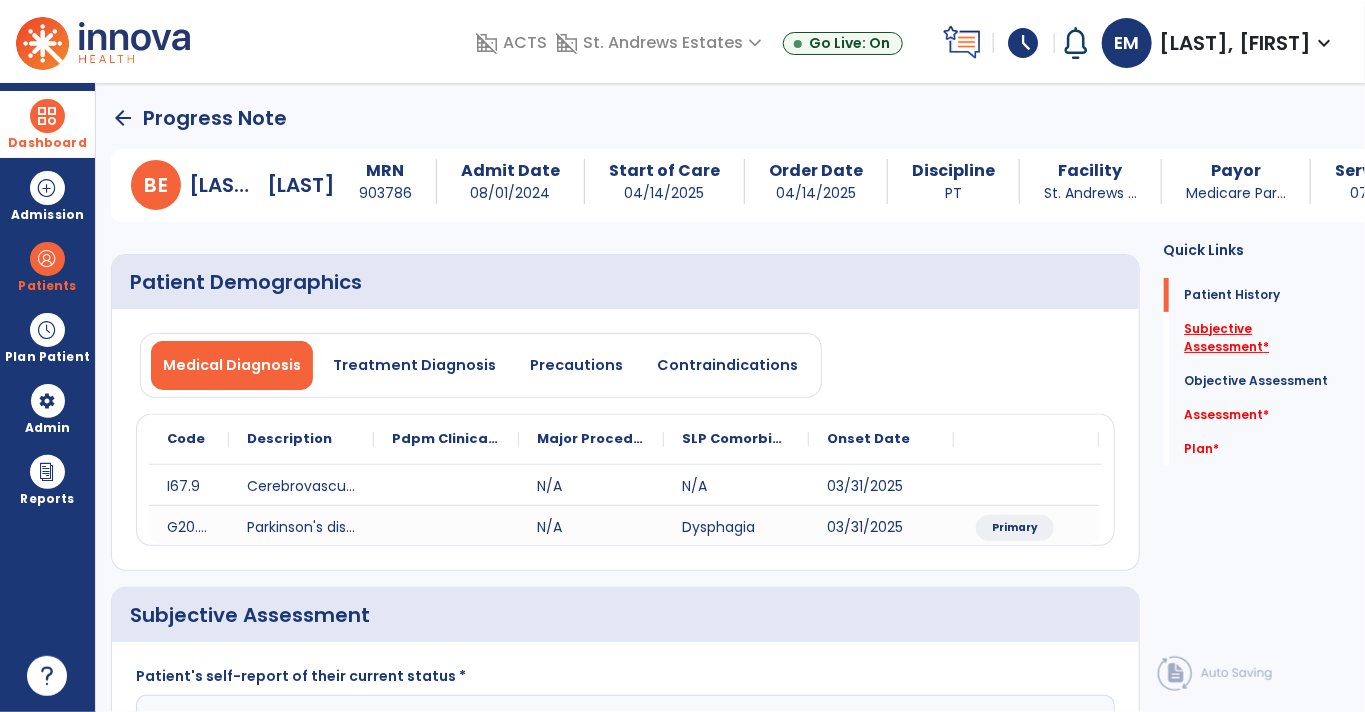 click on "Subjective Assessment   *" 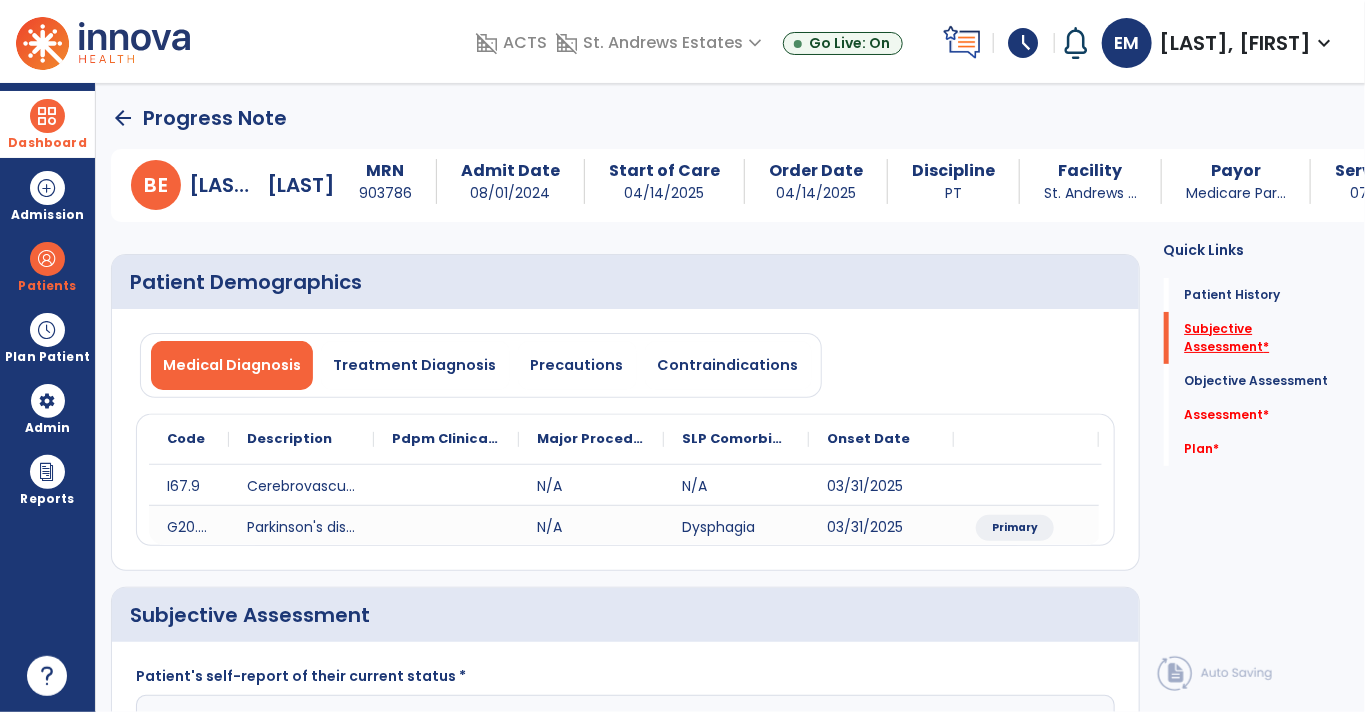 scroll, scrollTop: 38, scrollLeft: 0, axis: vertical 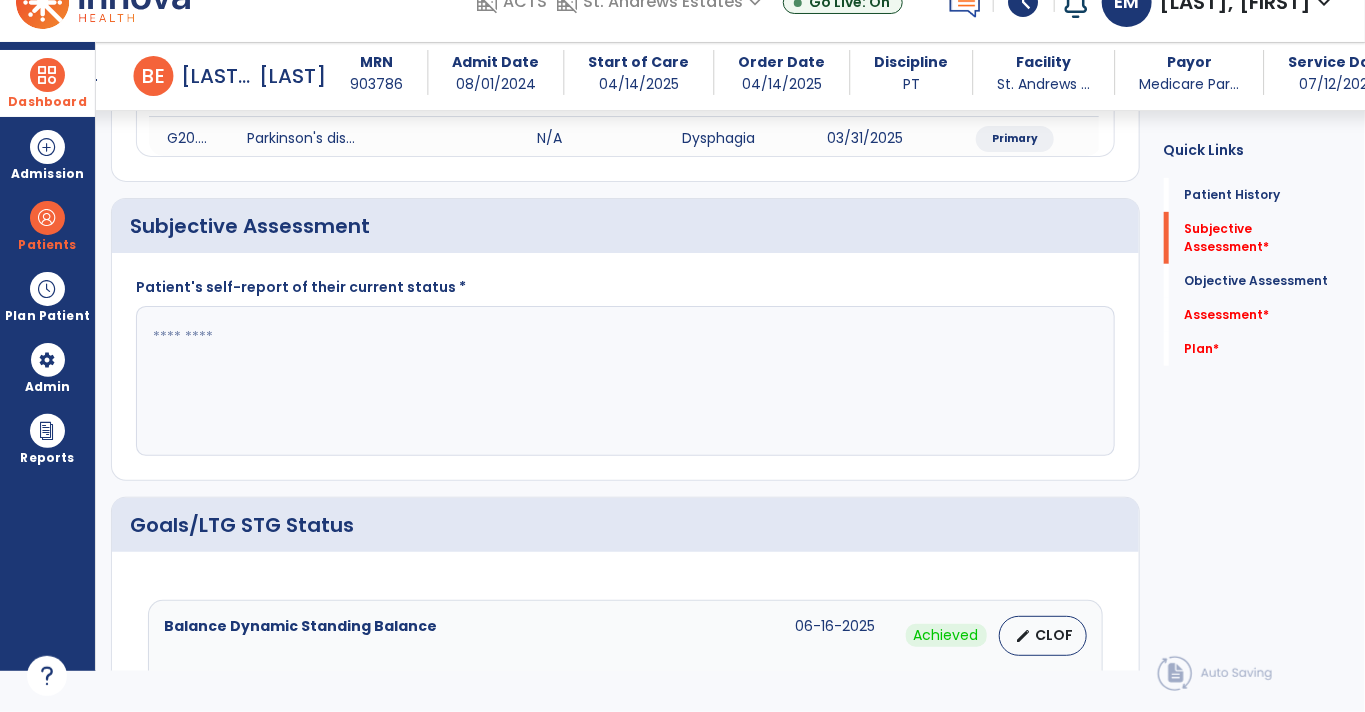 click 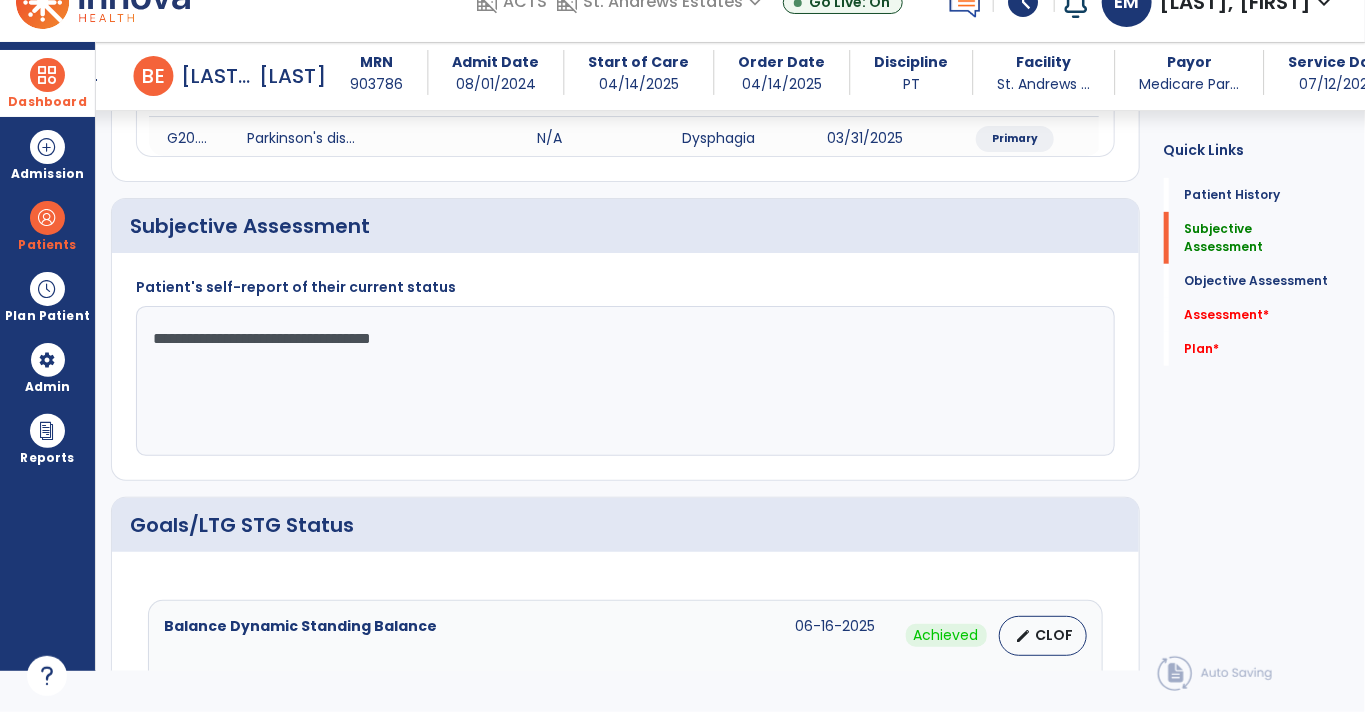click on "**********" 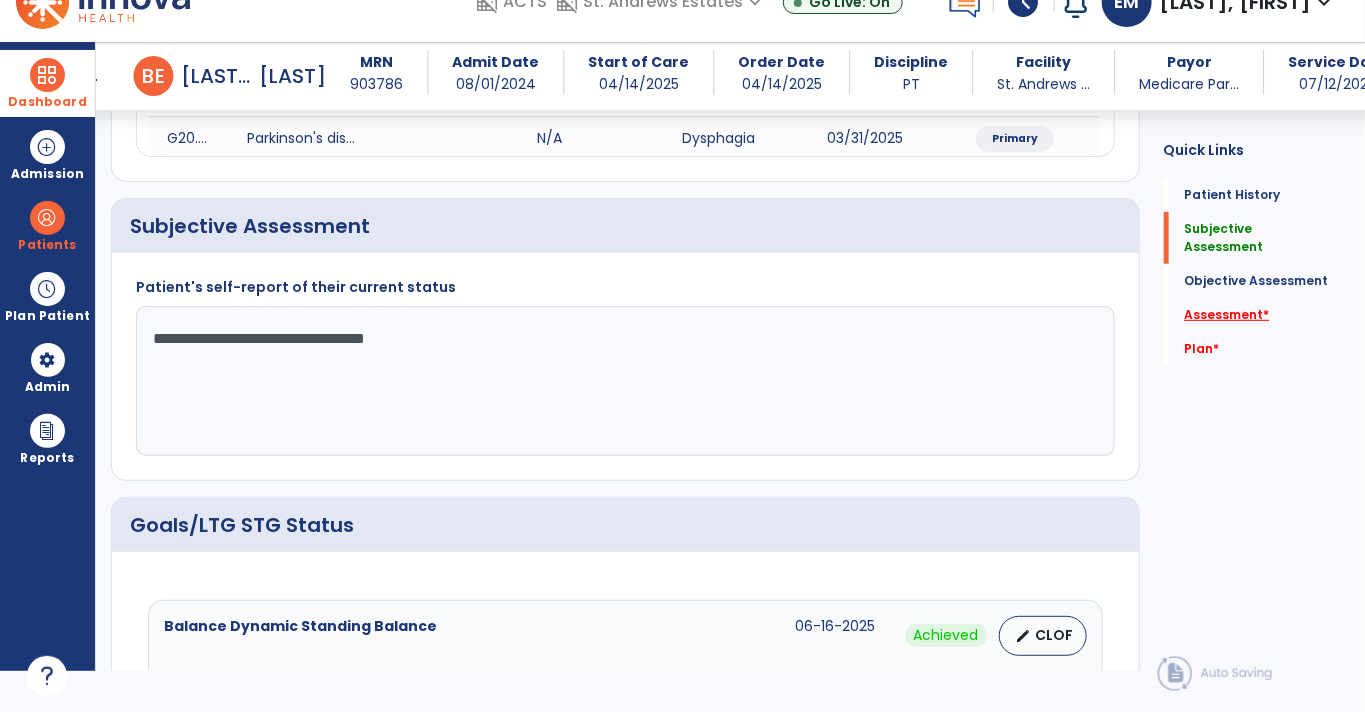 type on "**********" 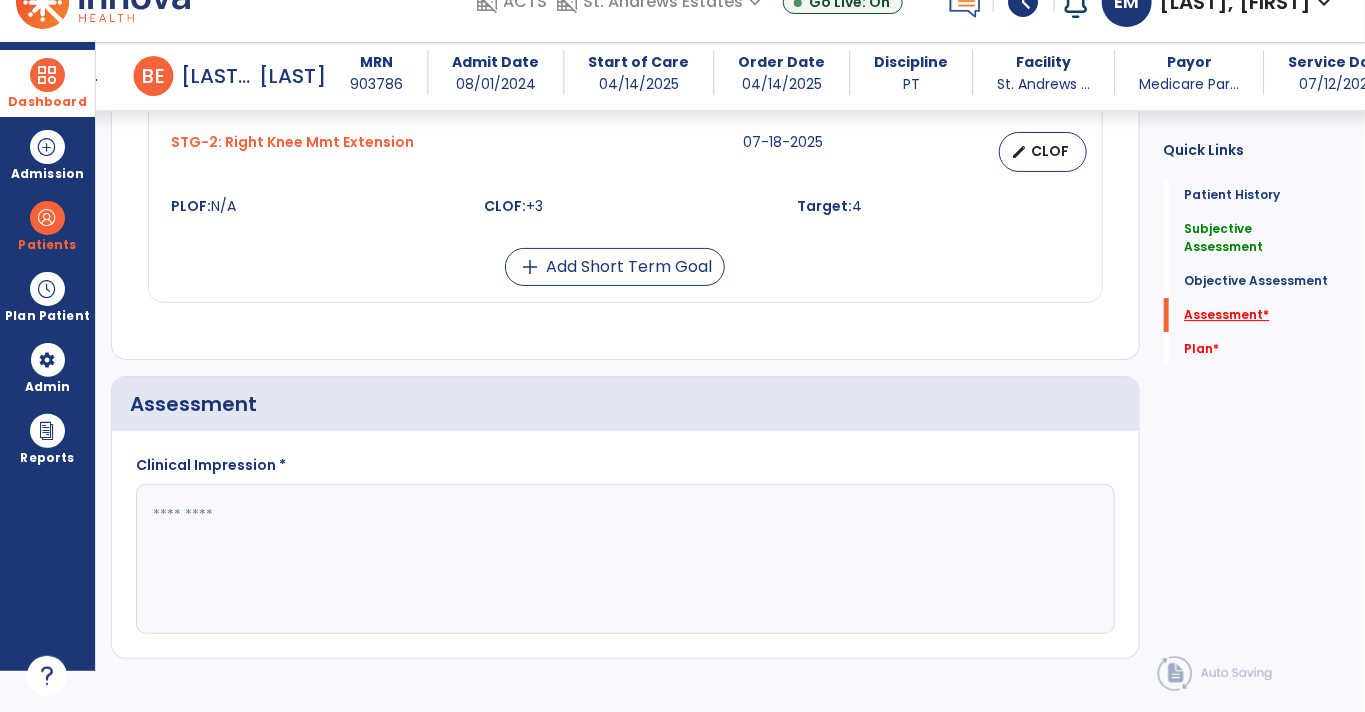 scroll, scrollTop: 2663, scrollLeft: 0, axis: vertical 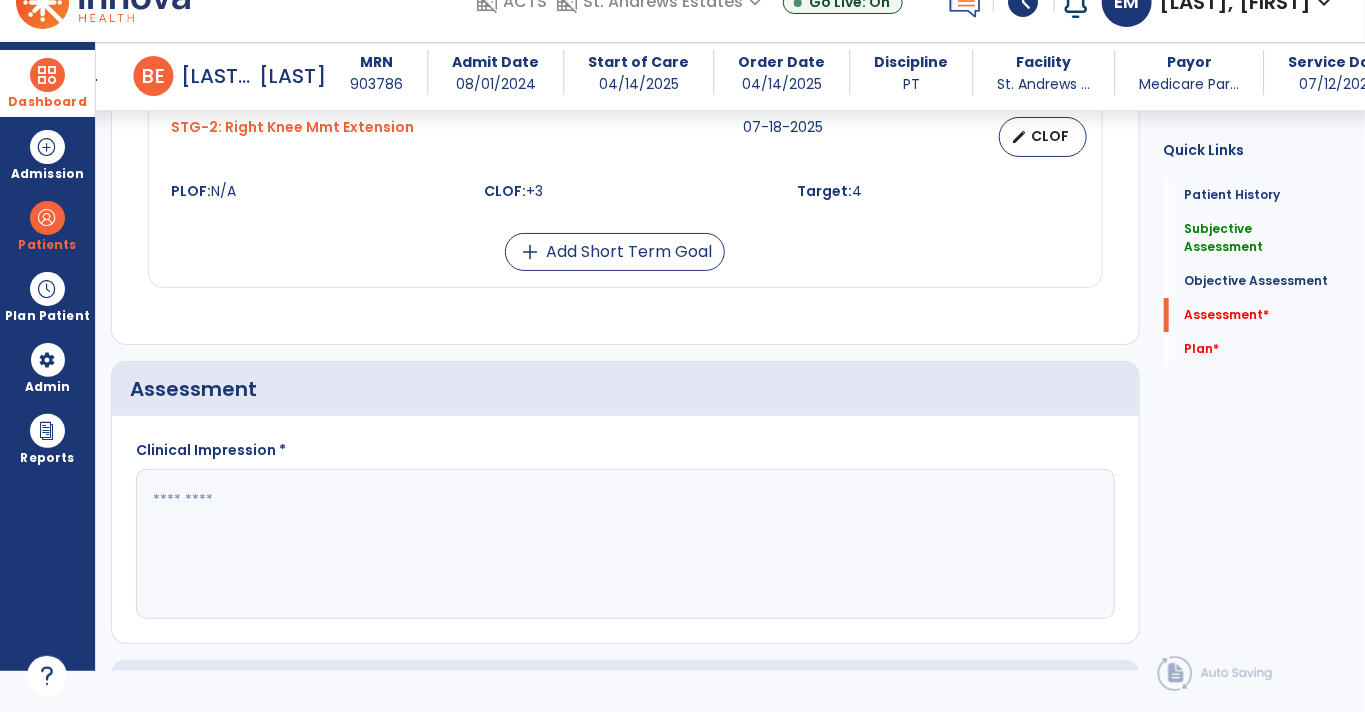 click 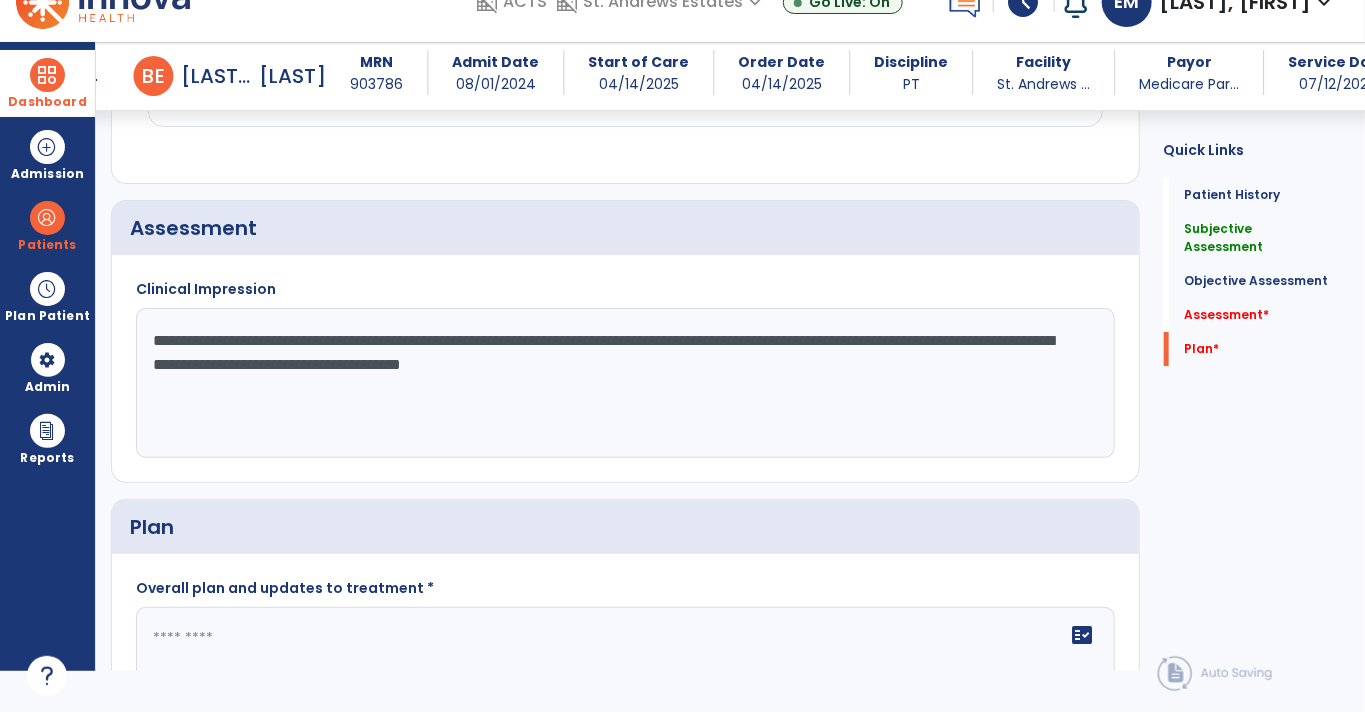 scroll, scrollTop: 2994, scrollLeft: 0, axis: vertical 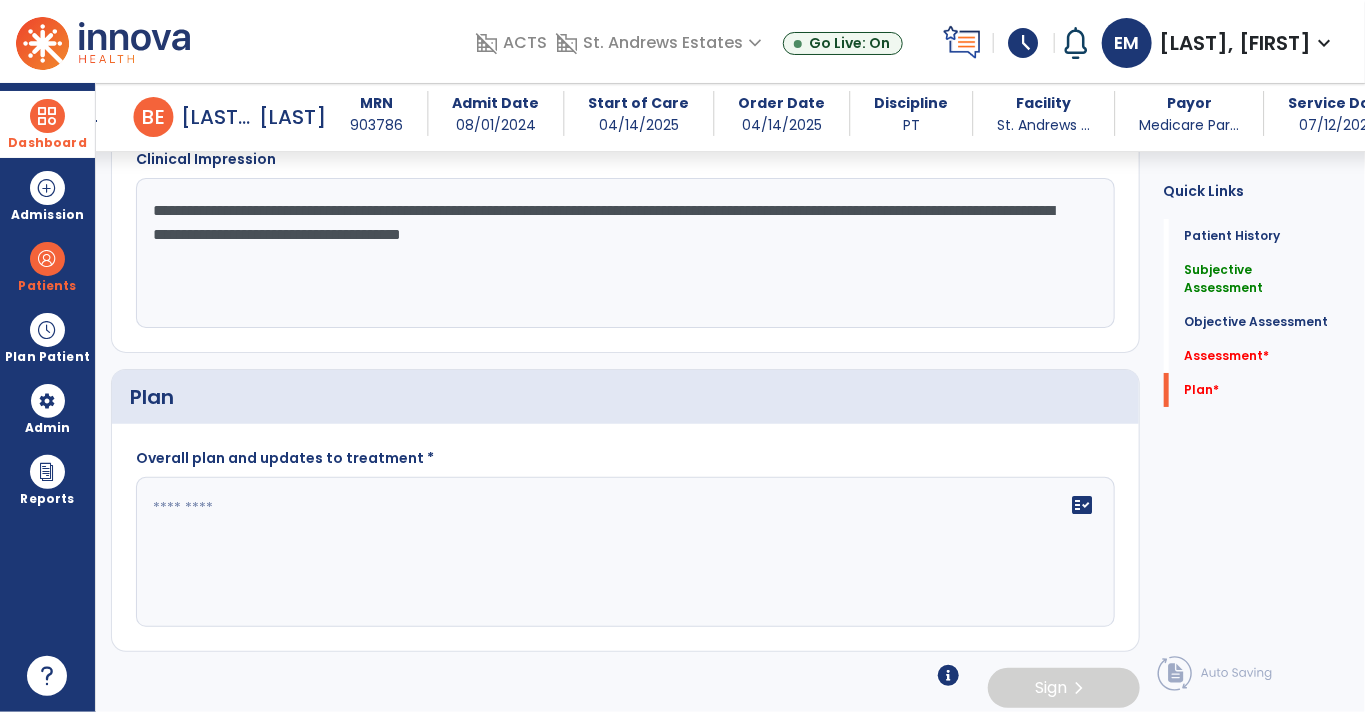 type on "**********" 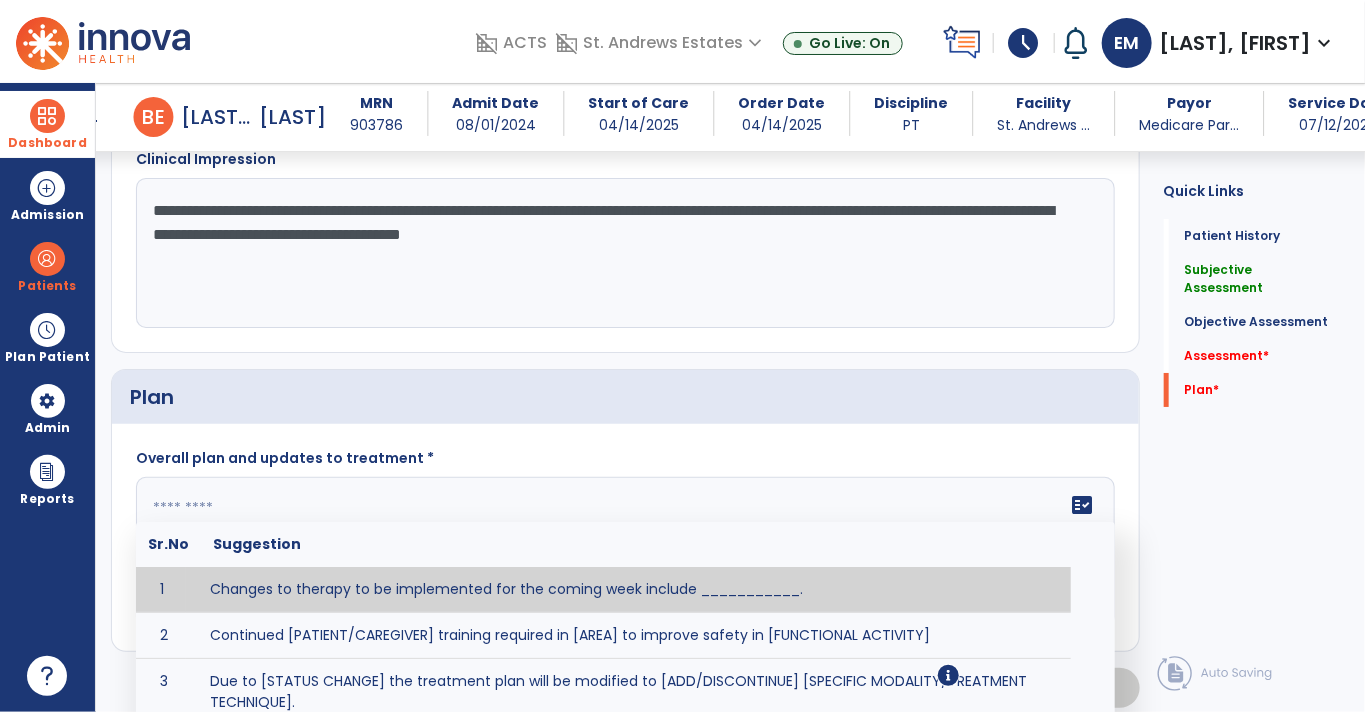 click 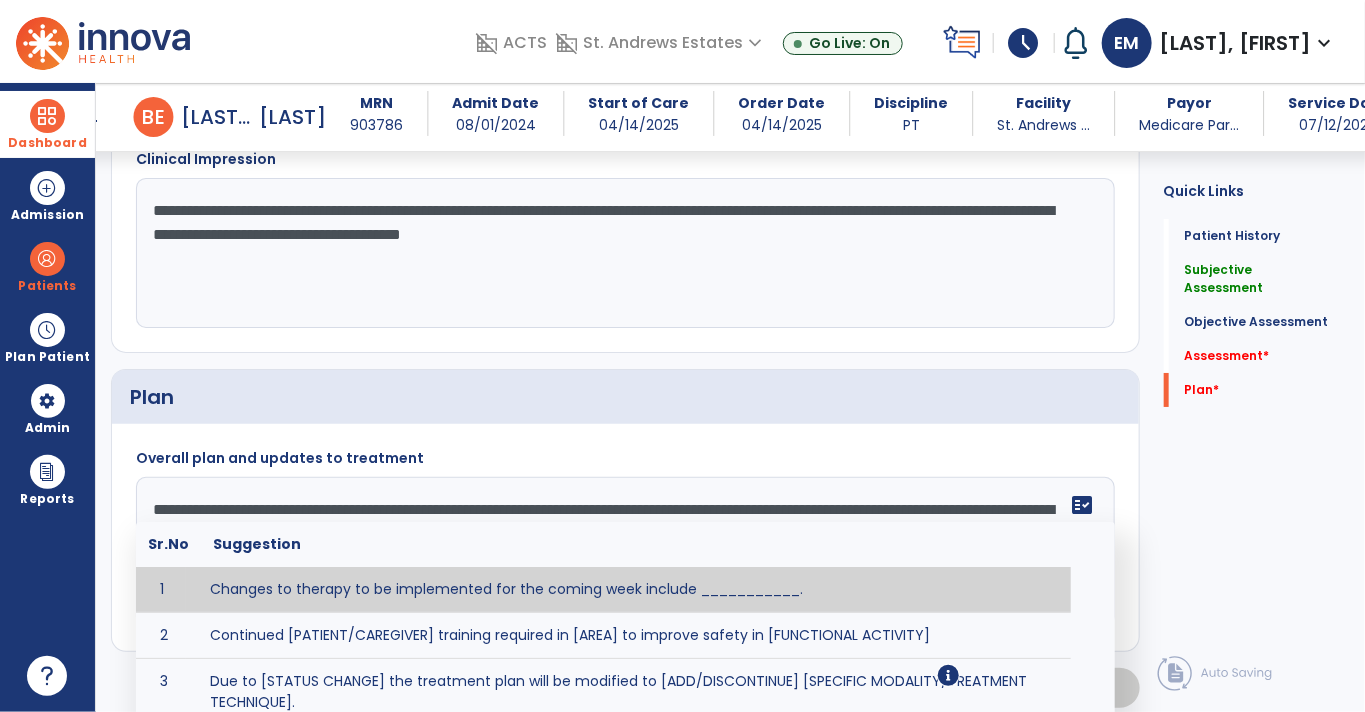 type on "**********" 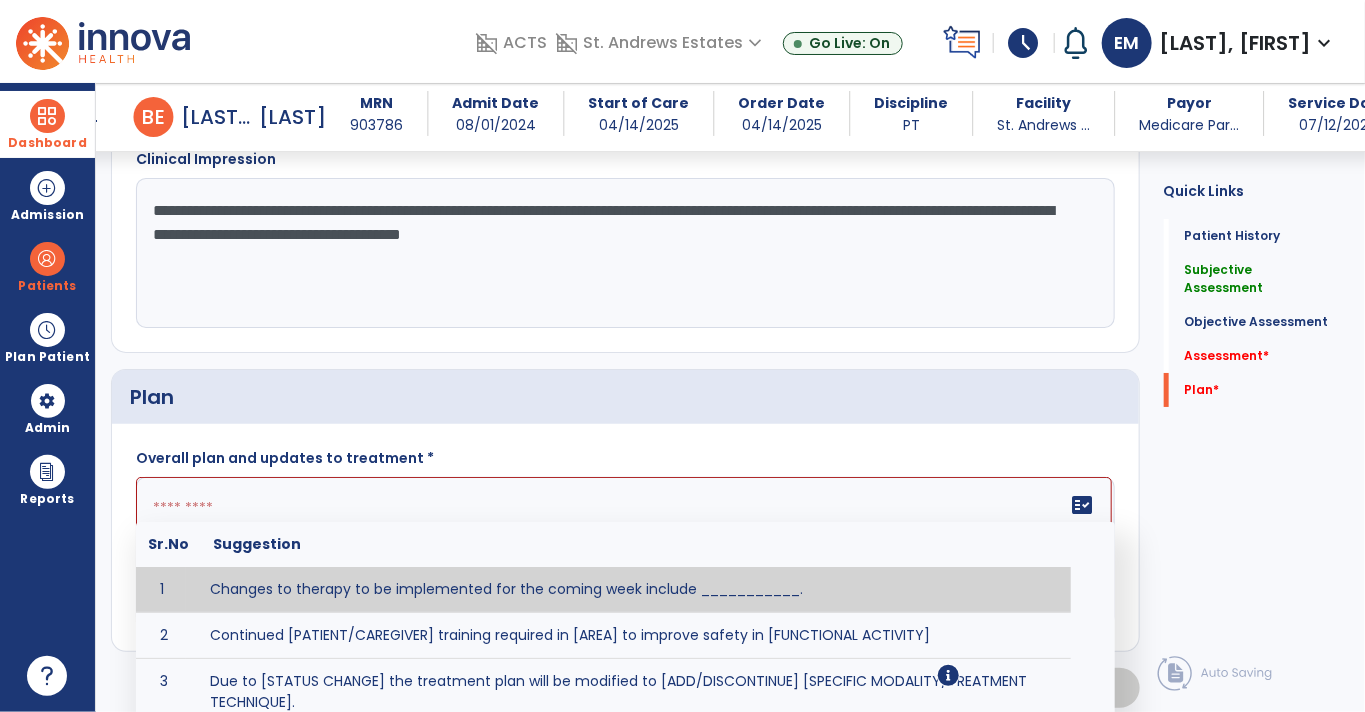 click 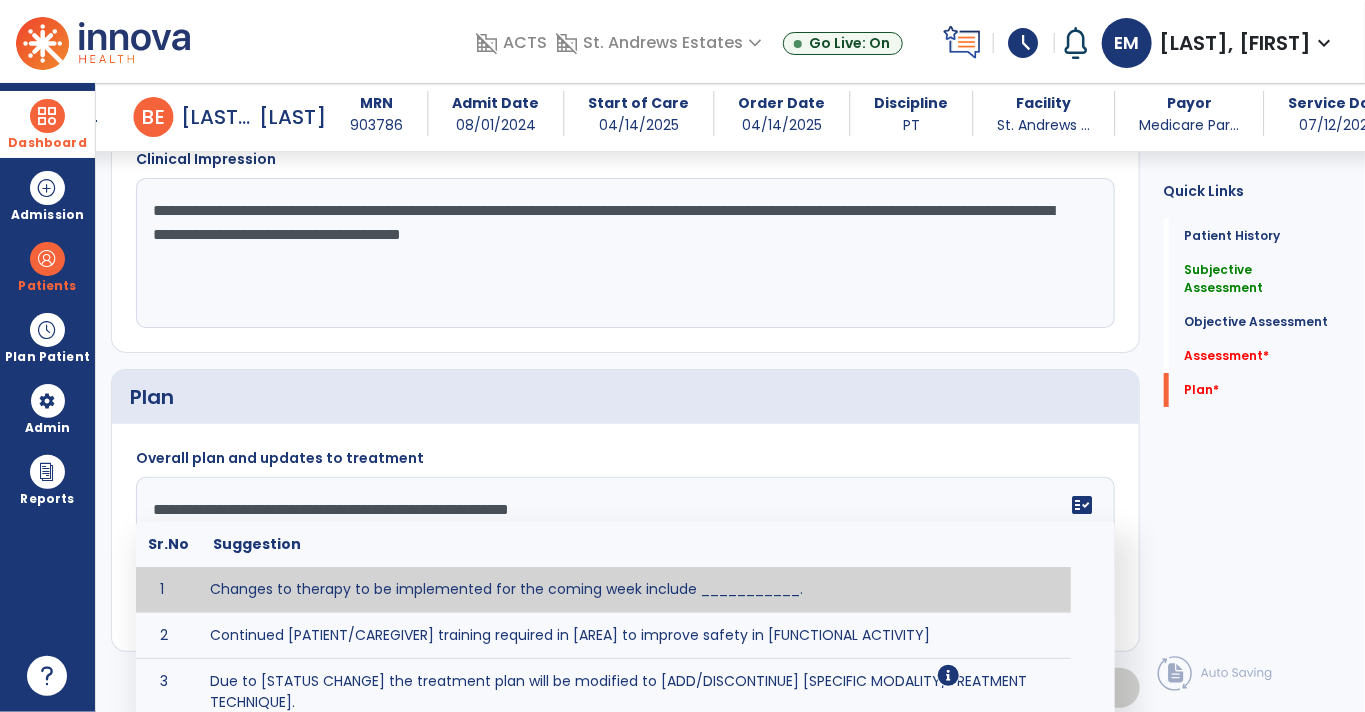 click on "fact_check" 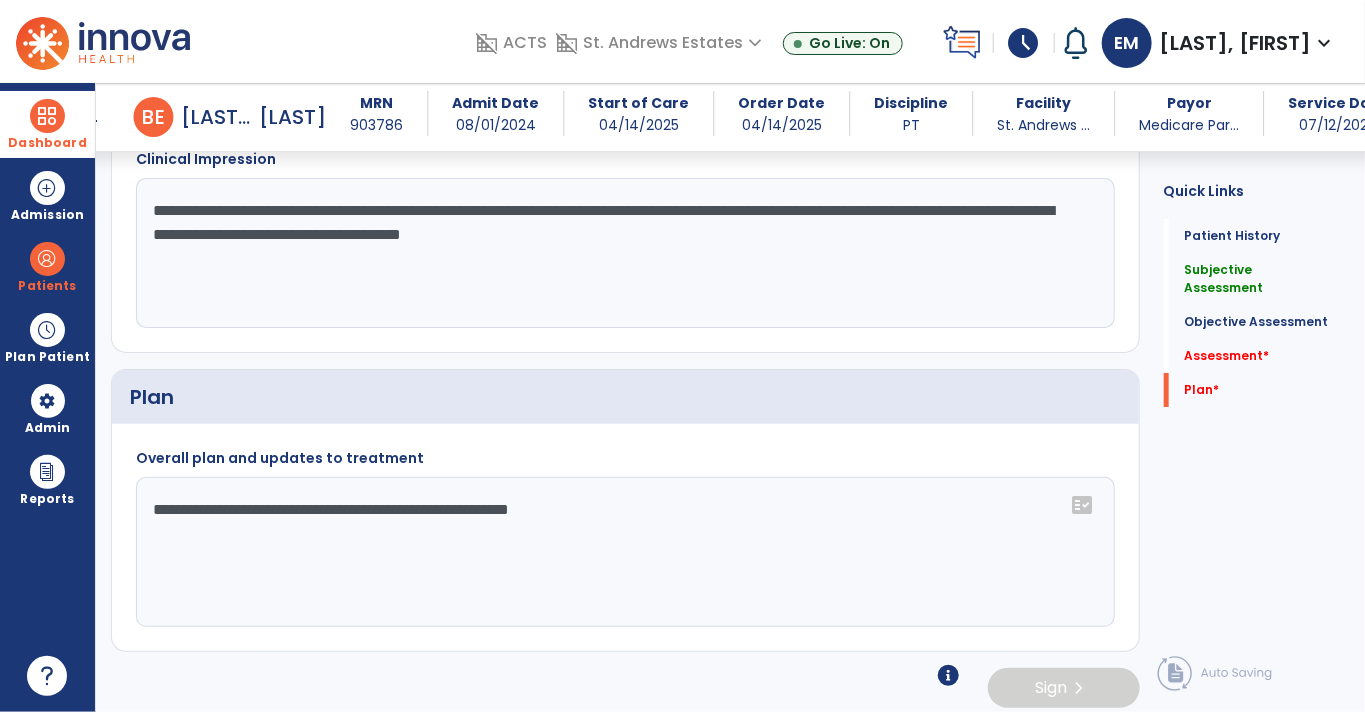 click on "**********" 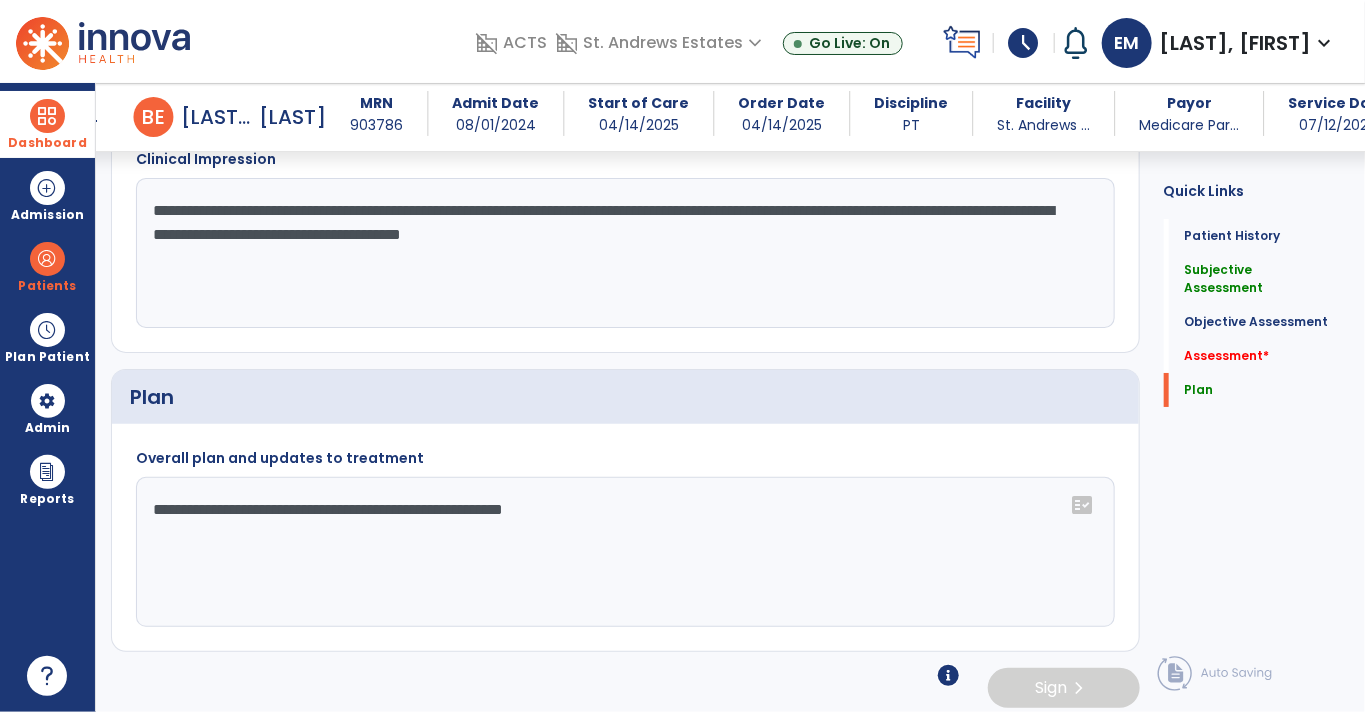 click on "**********" 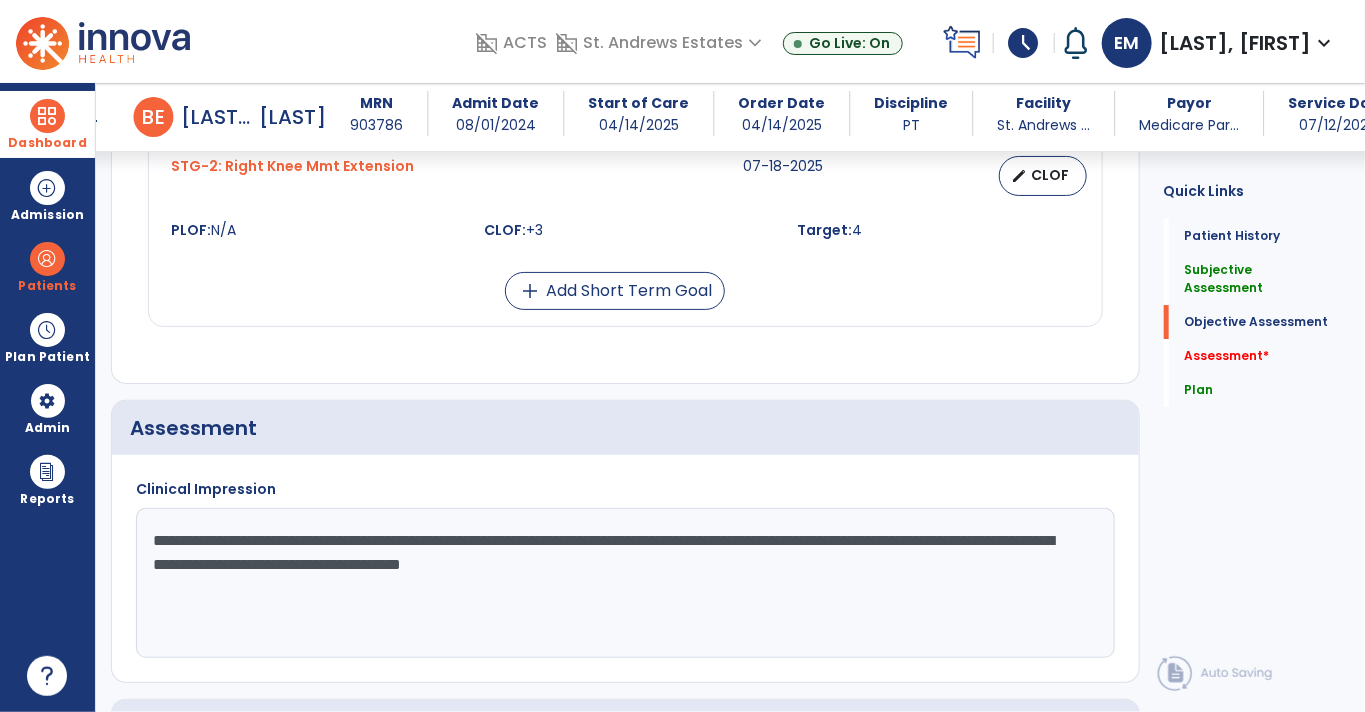 scroll, scrollTop: 2586, scrollLeft: 0, axis: vertical 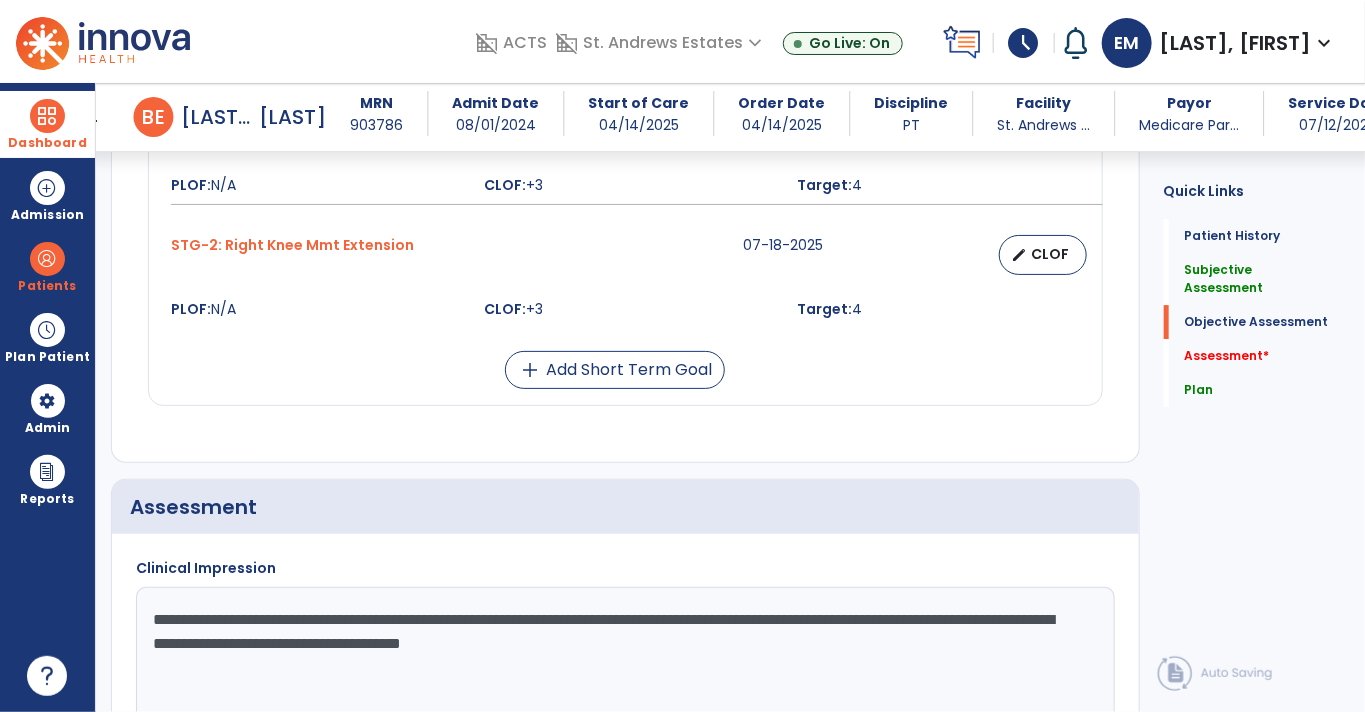 type on "**********" 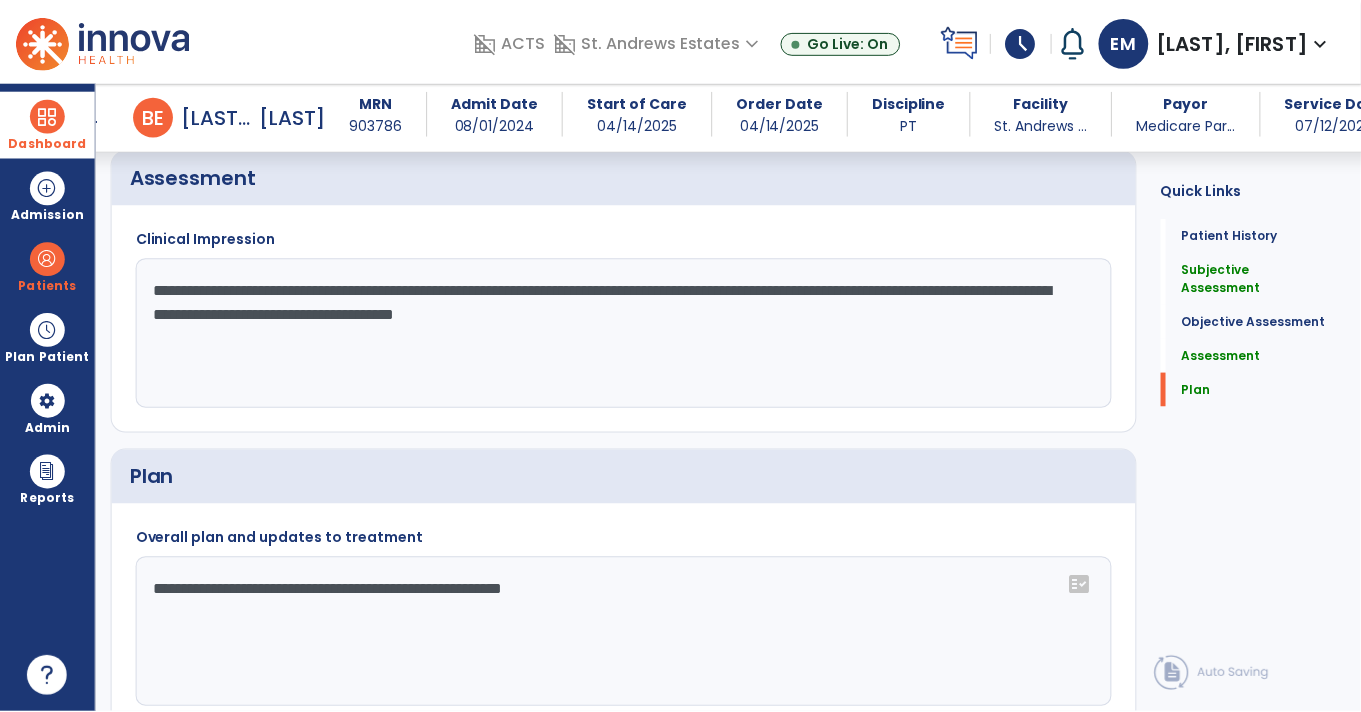 scroll, scrollTop: 2996, scrollLeft: 0, axis: vertical 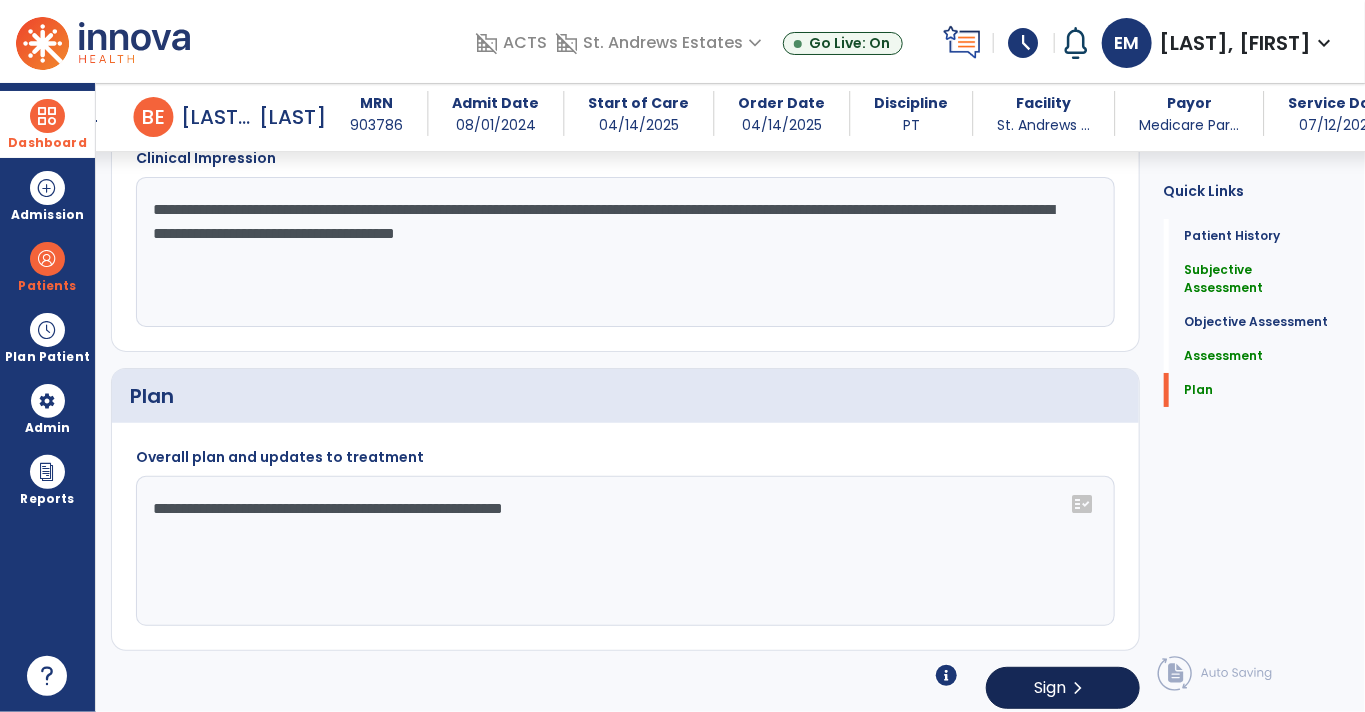 type on "**********" 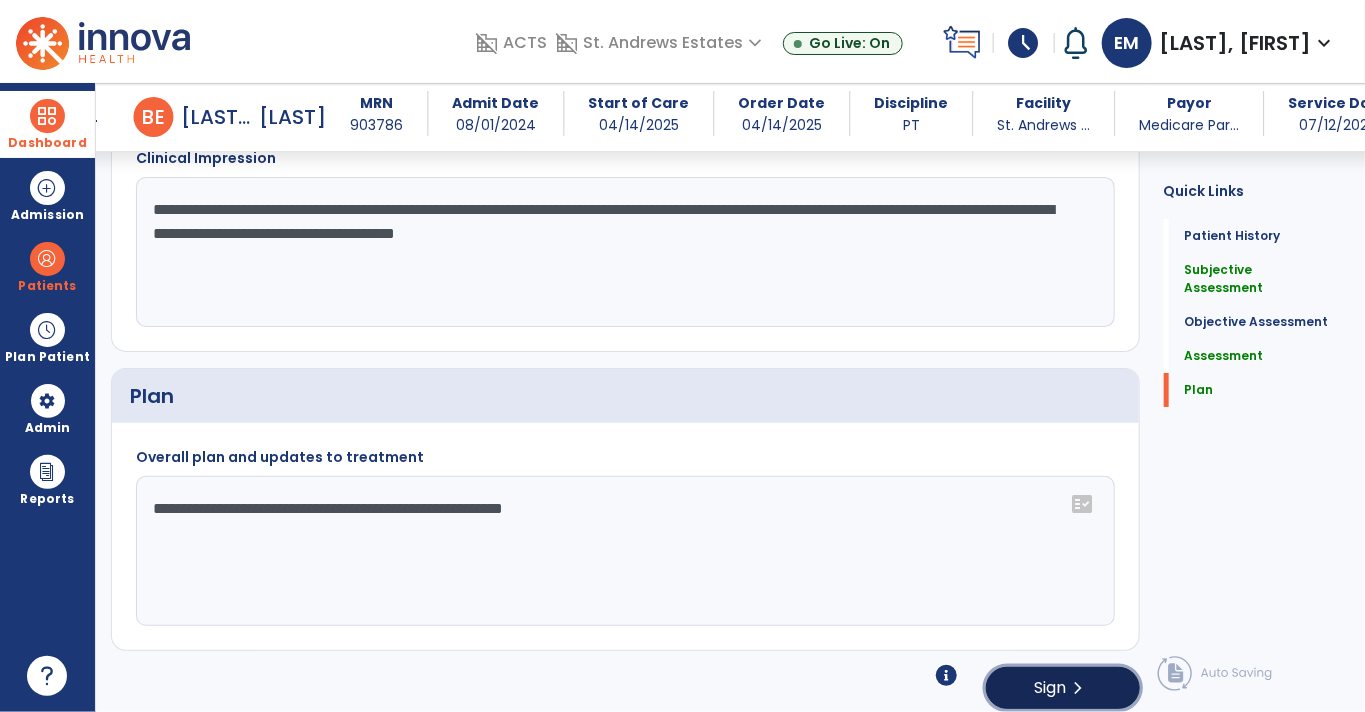 click on "chevron_right" 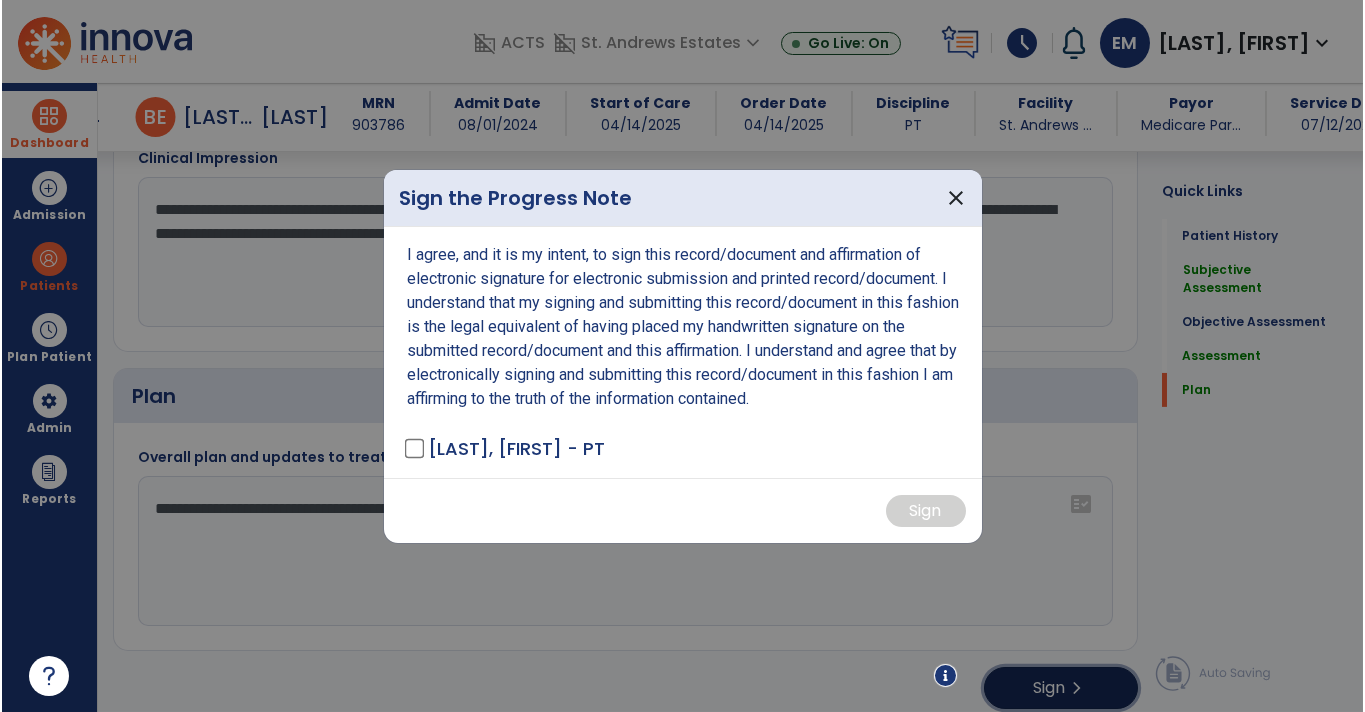 scroll, scrollTop: 2996, scrollLeft: 0, axis: vertical 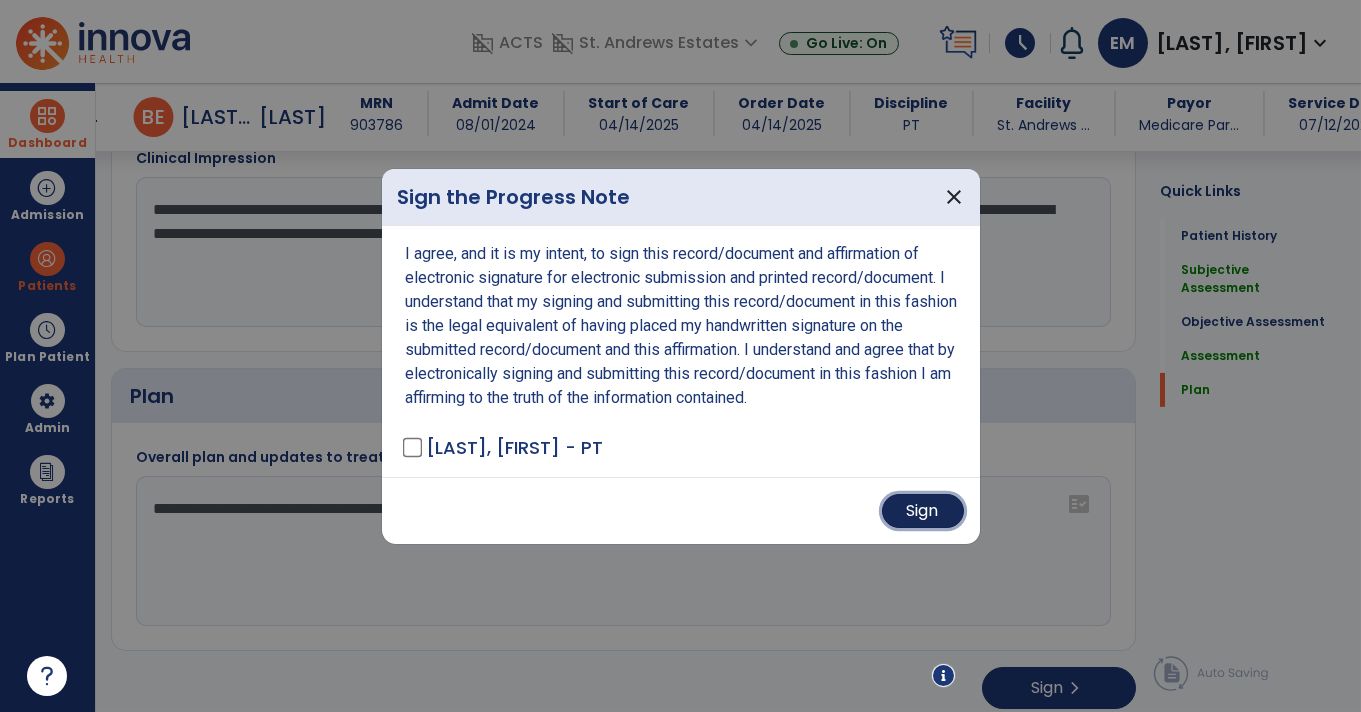 click on "Sign" at bounding box center [923, 511] 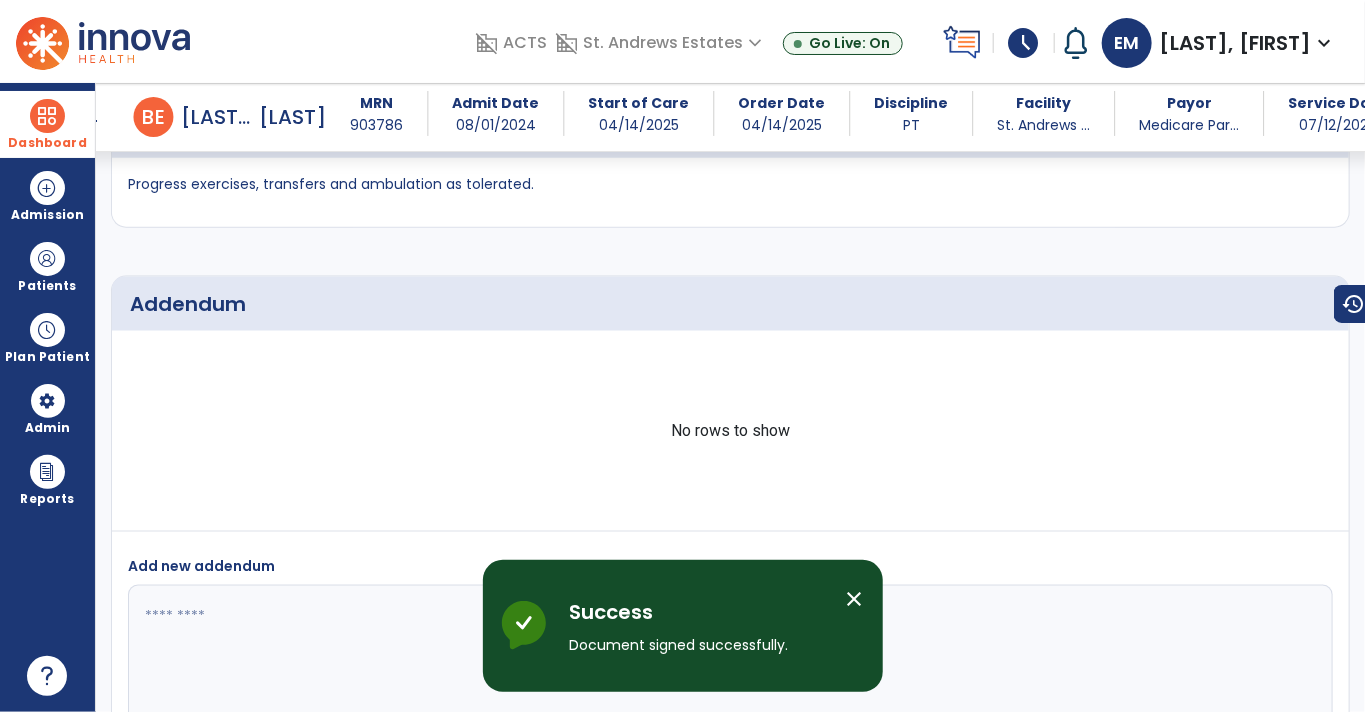 scroll, scrollTop: 4116, scrollLeft: 0, axis: vertical 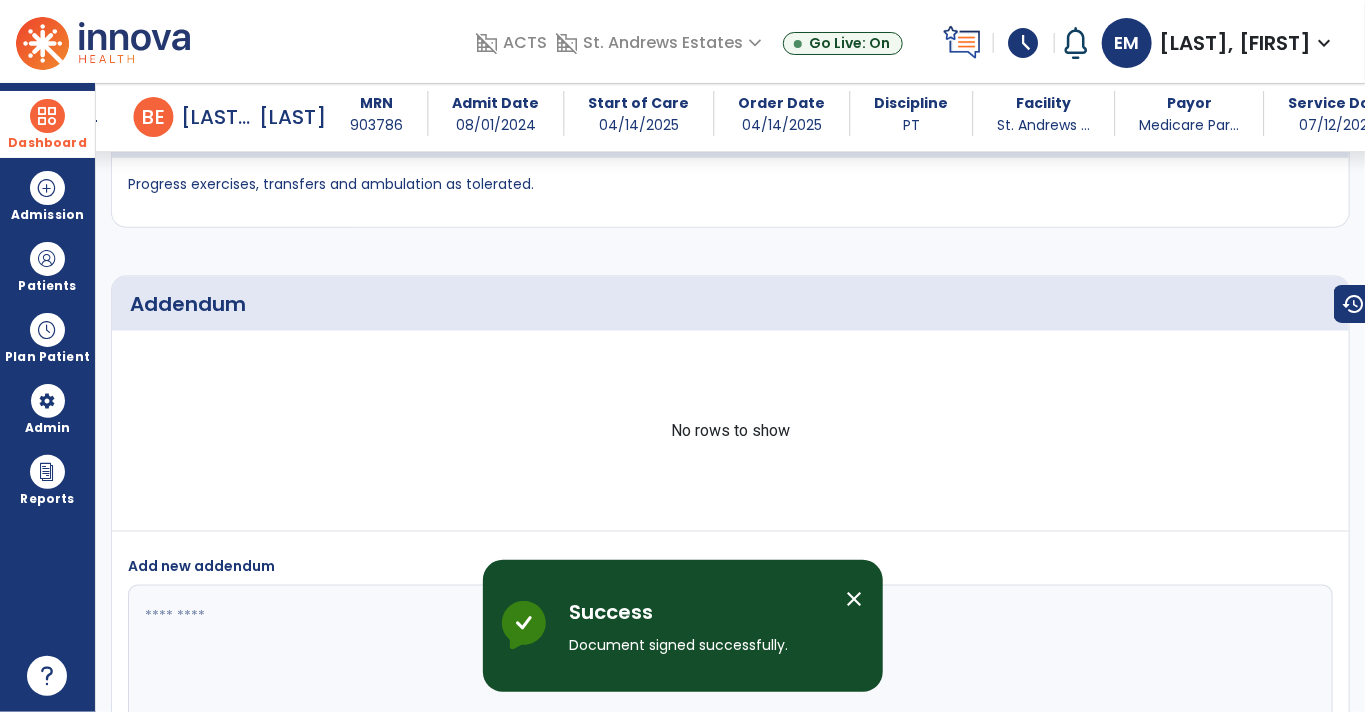 click on "Dashboard" at bounding box center [47, 143] 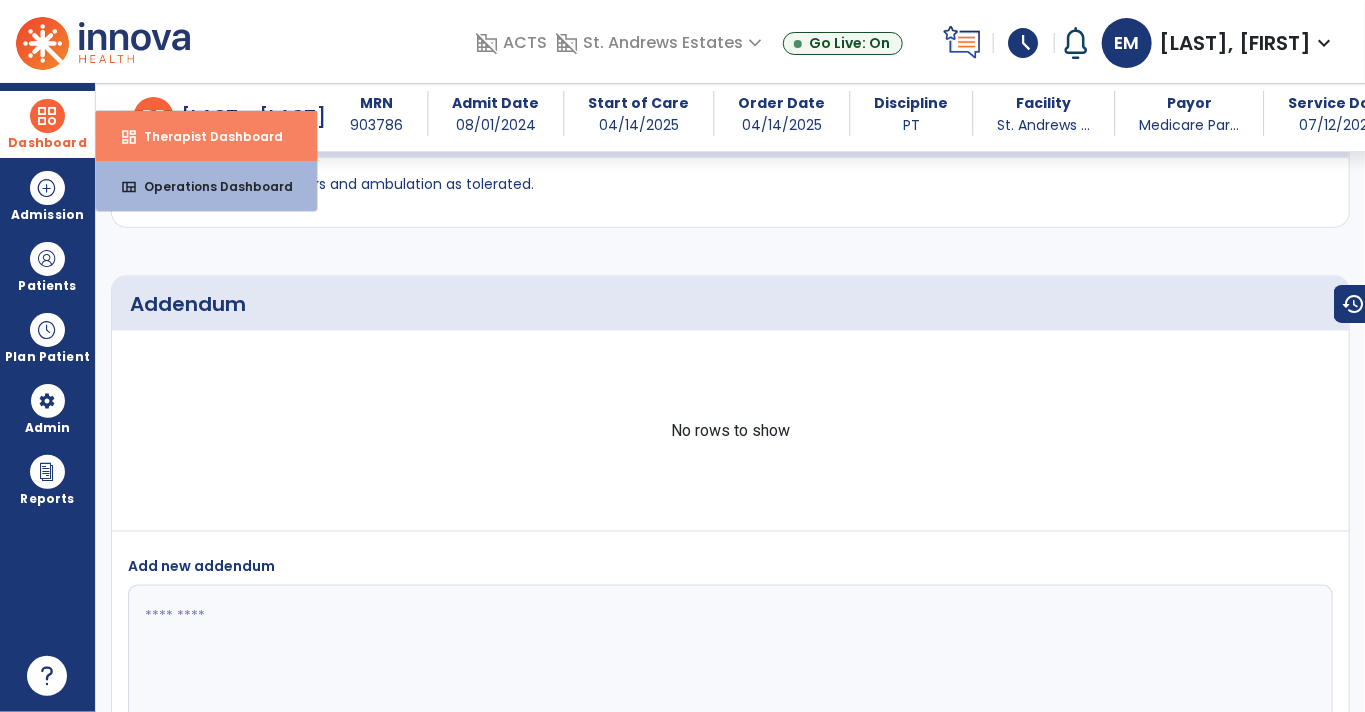 click on "Therapist Dashboard" at bounding box center (205, 136) 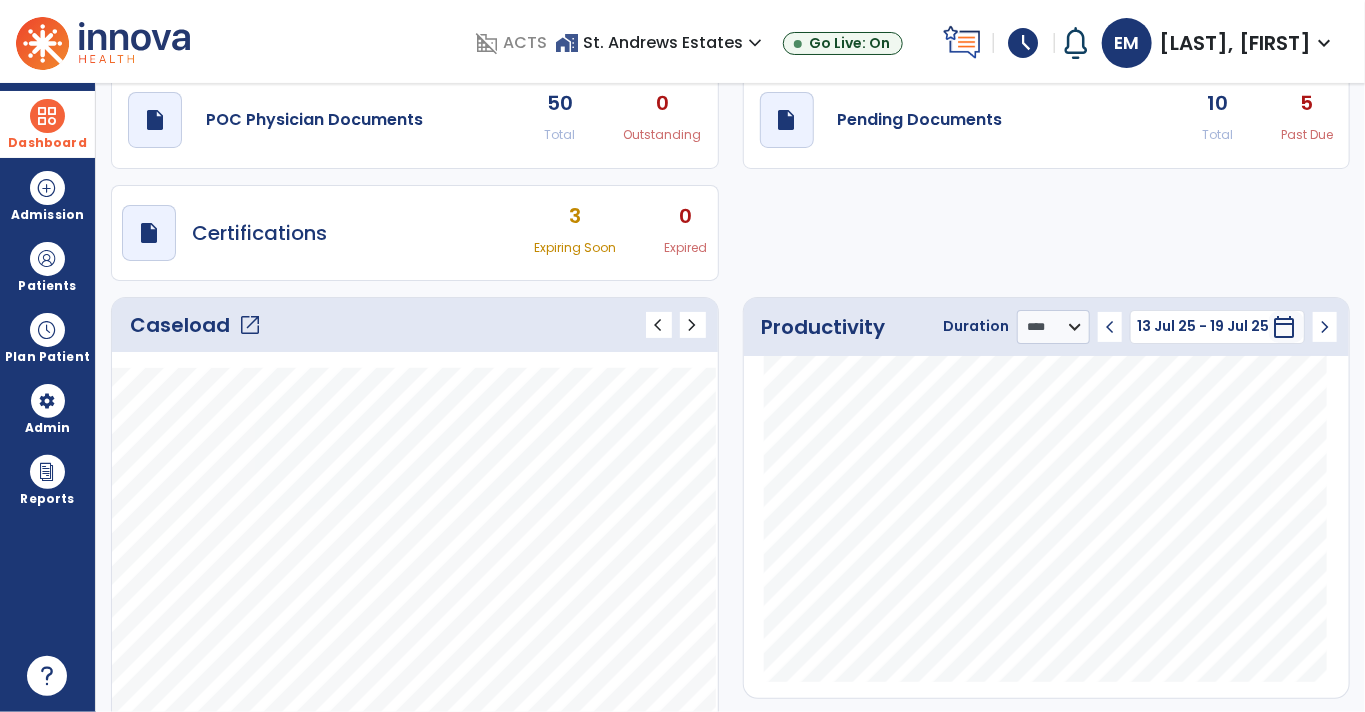 scroll, scrollTop: 0, scrollLeft: 0, axis: both 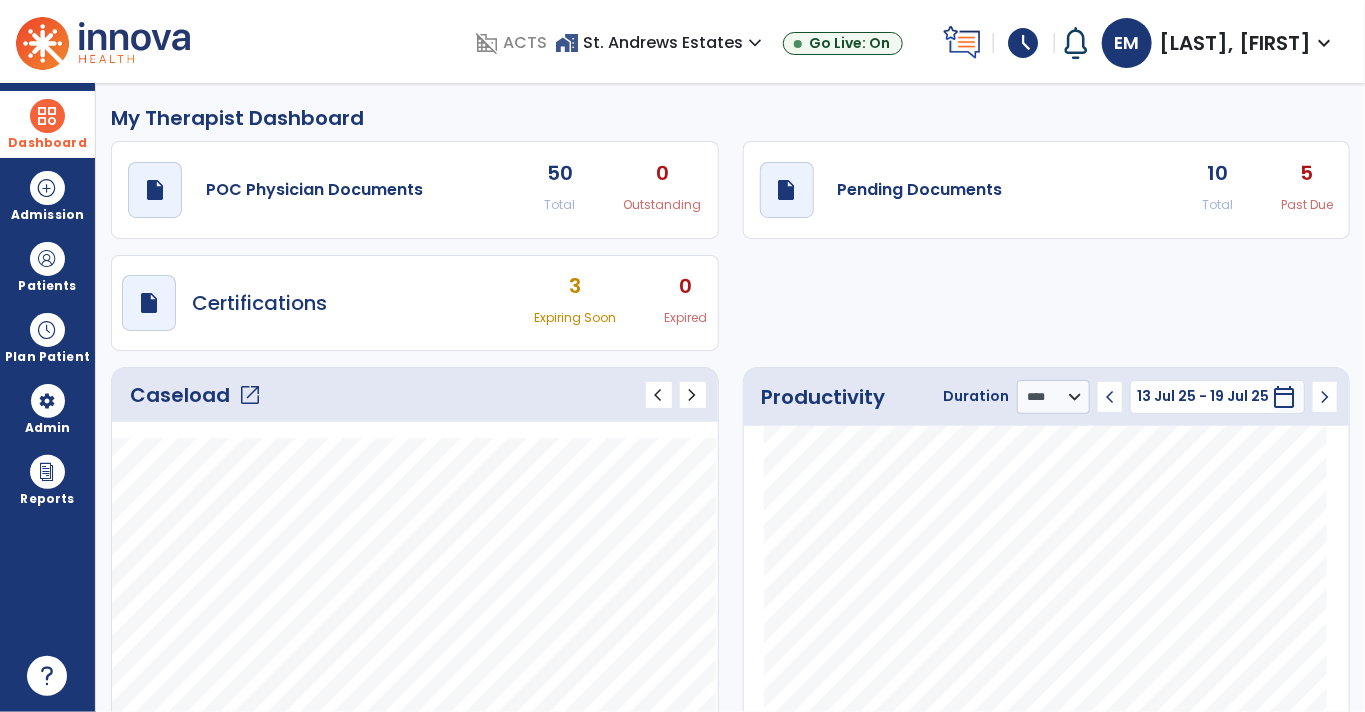 click on "5" 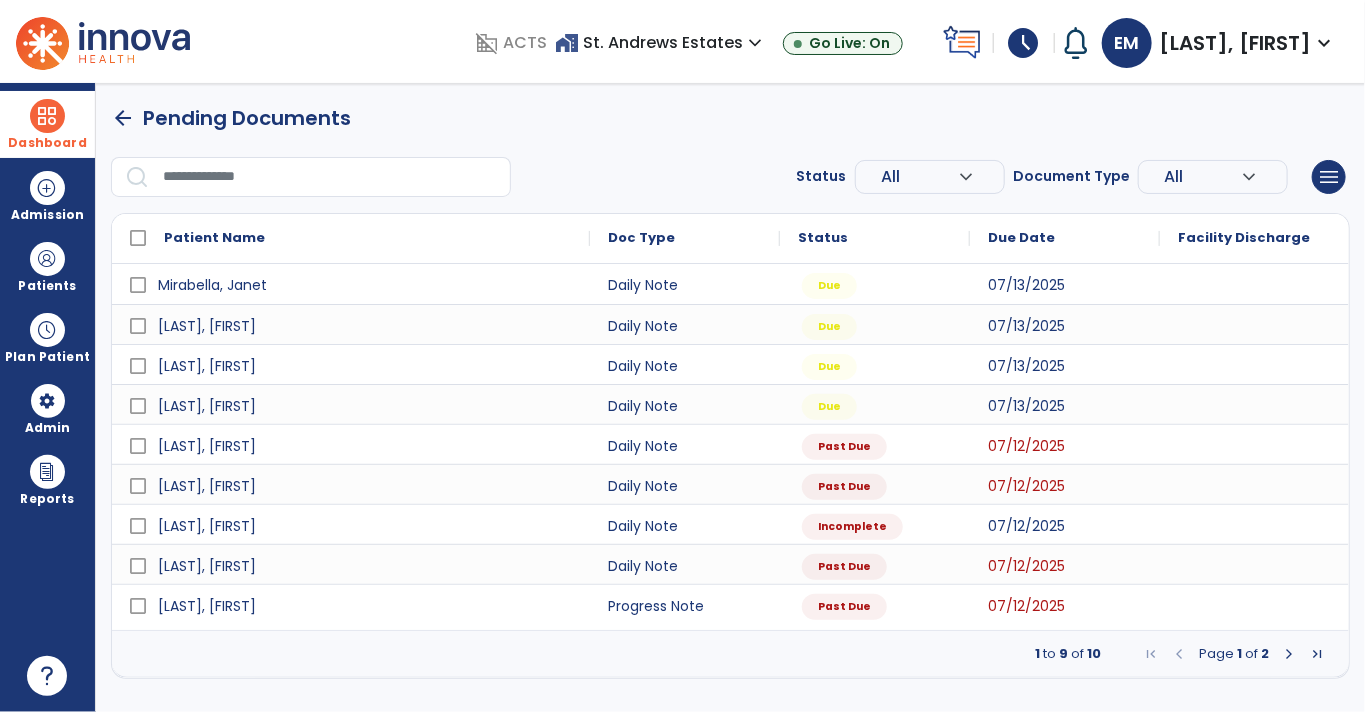 click at bounding box center [1289, 654] 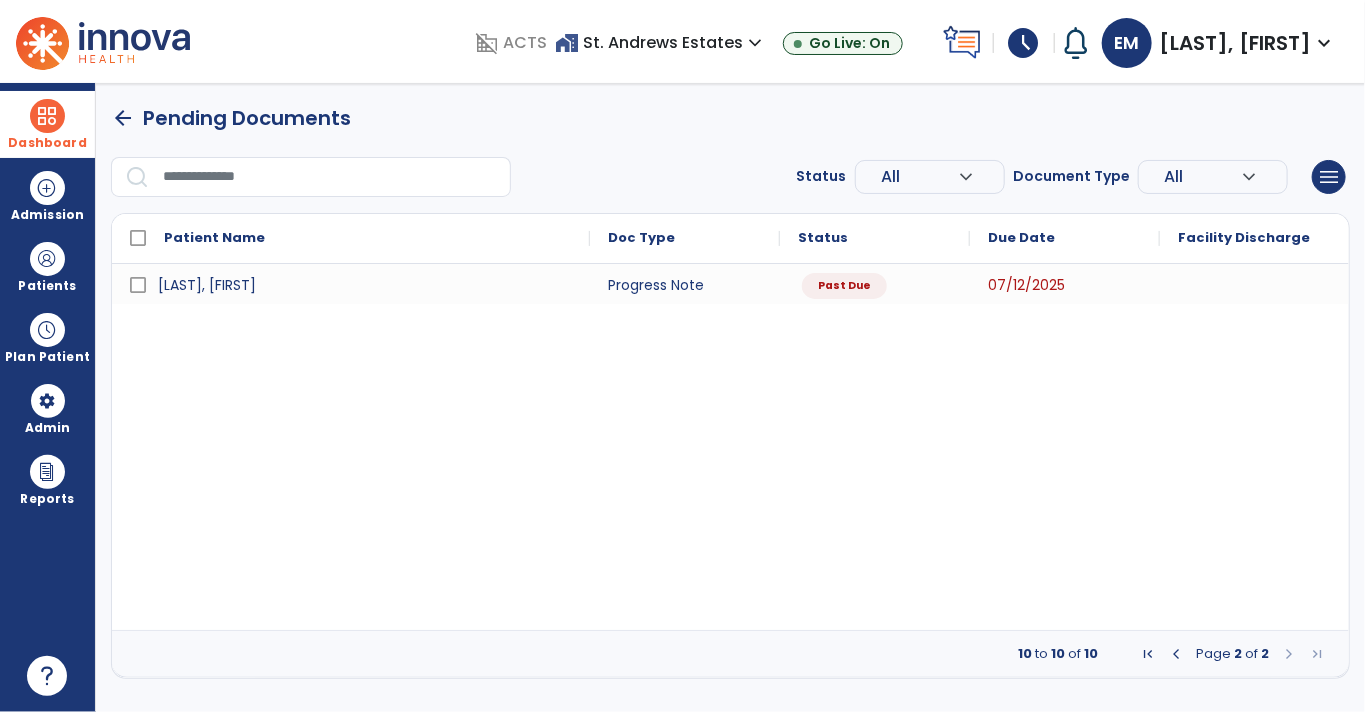 click at bounding box center [1176, 654] 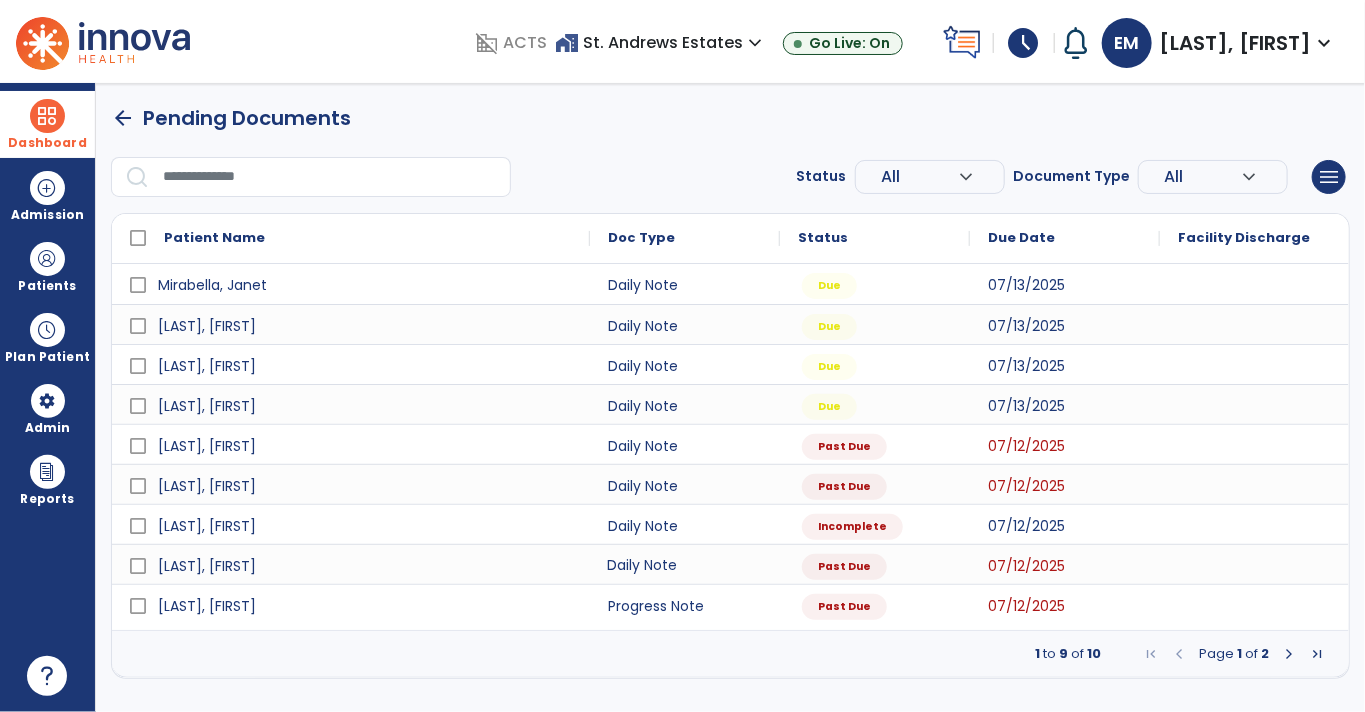 click on "Daily Note" at bounding box center [685, 564] 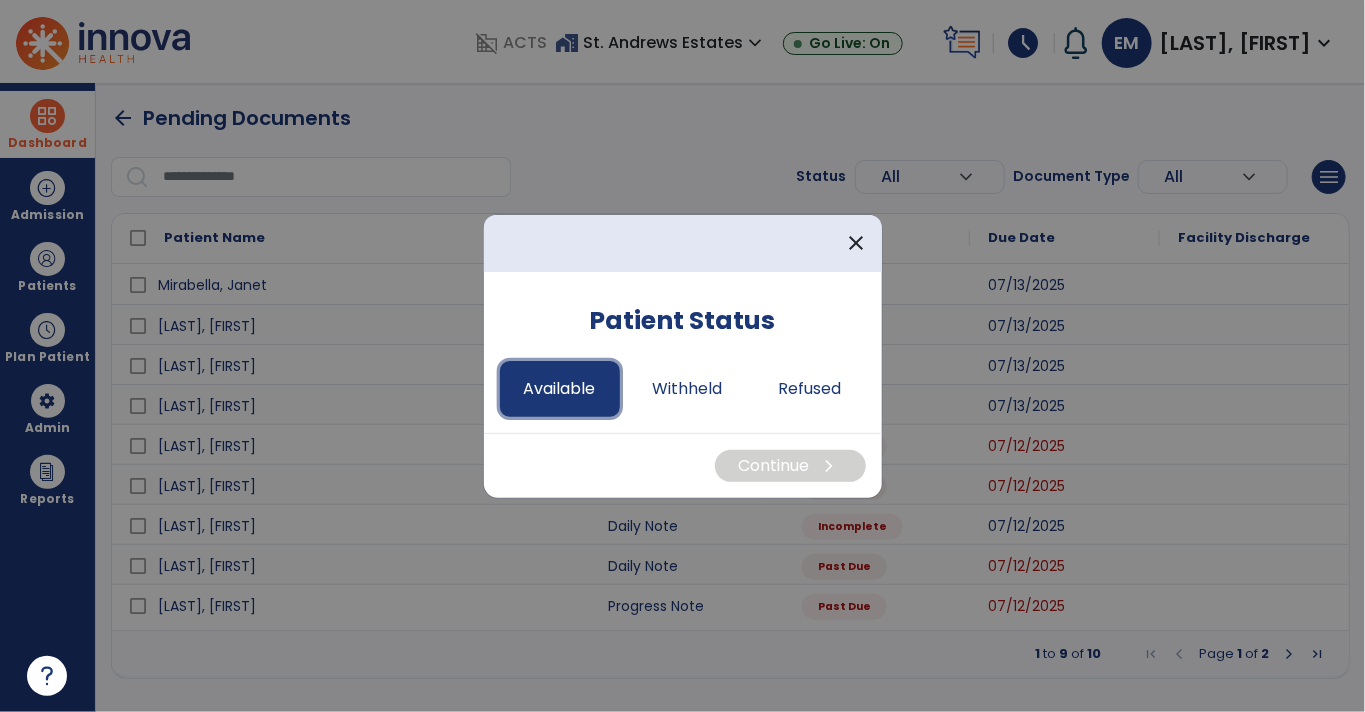 click on "Available" at bounding box center (560, 389) 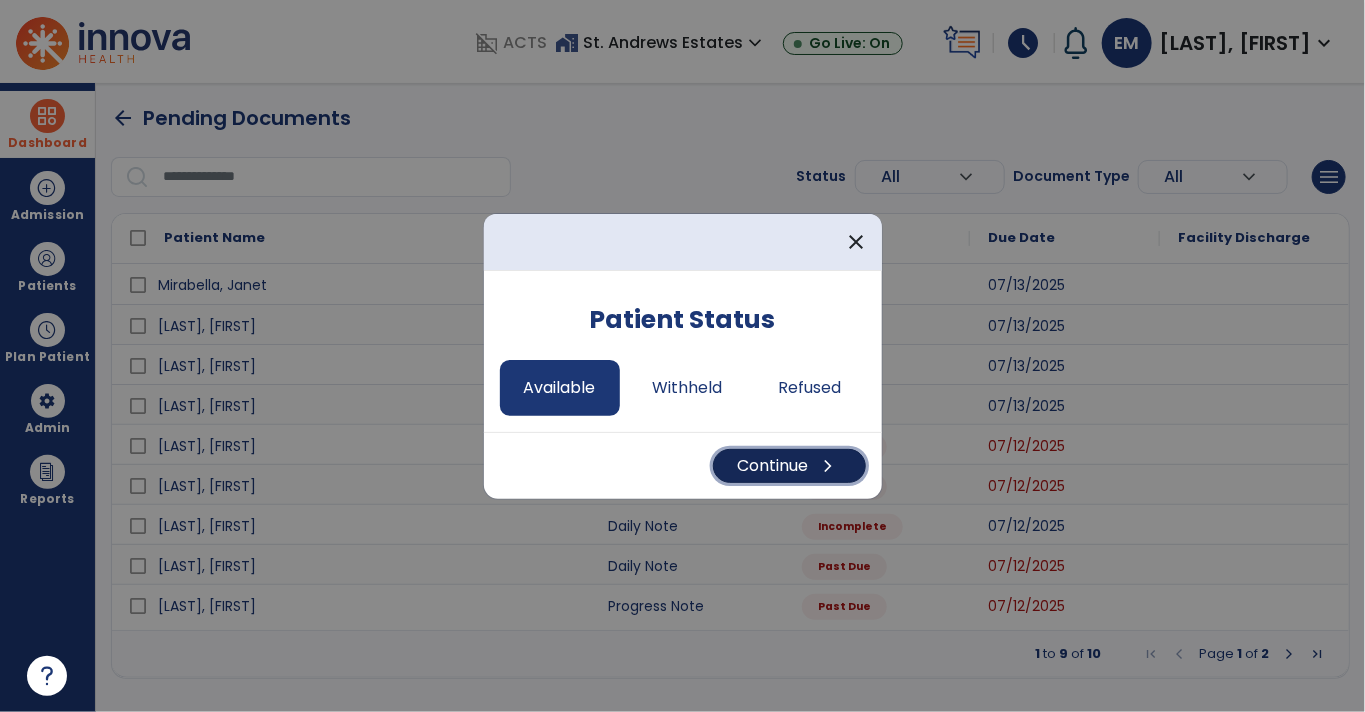 click on "Continue   chevron_right" at bounding box center (789, 466) 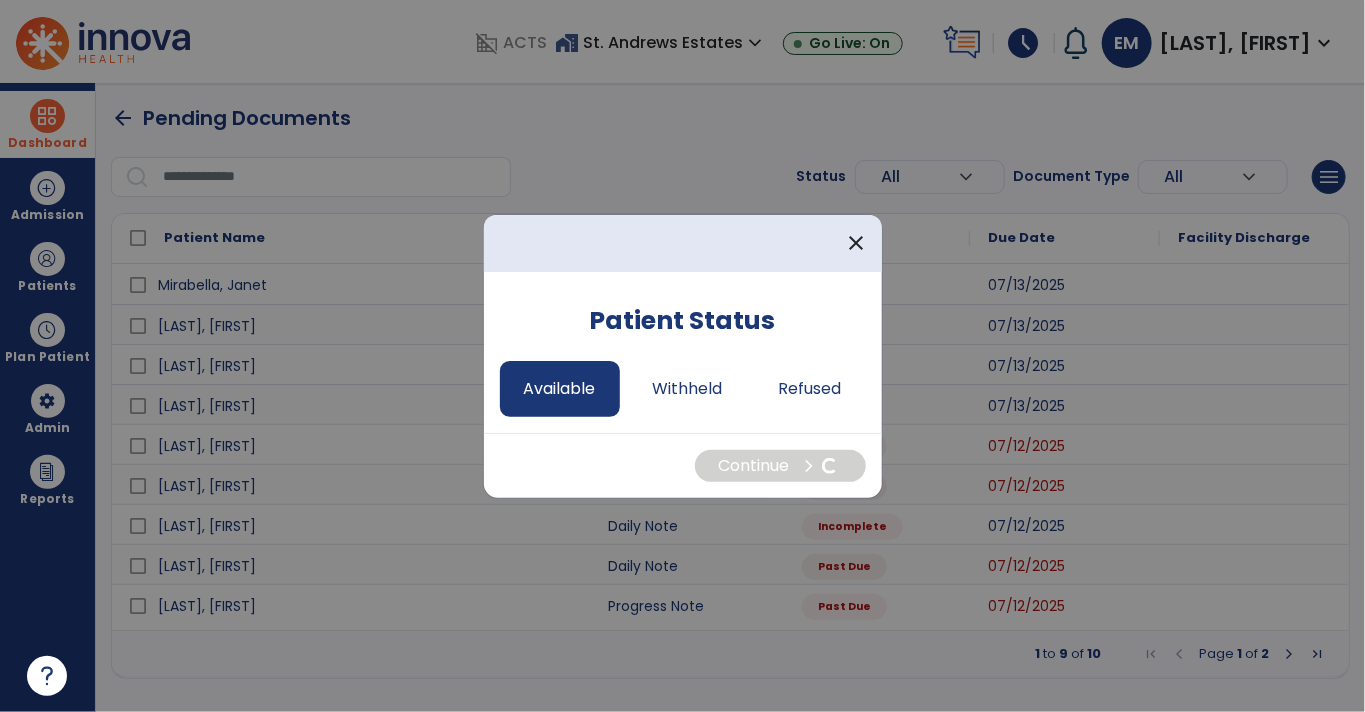 select on "*" 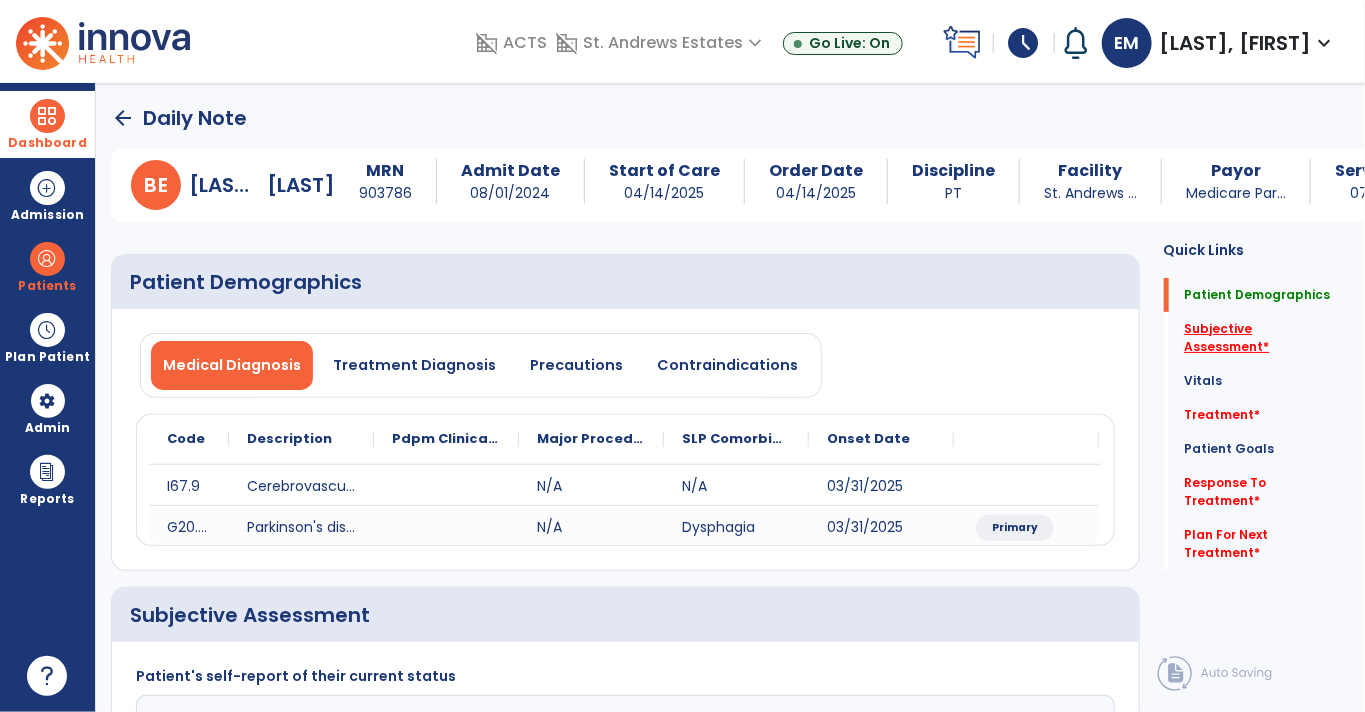 click on "Subjective Assessment   *" 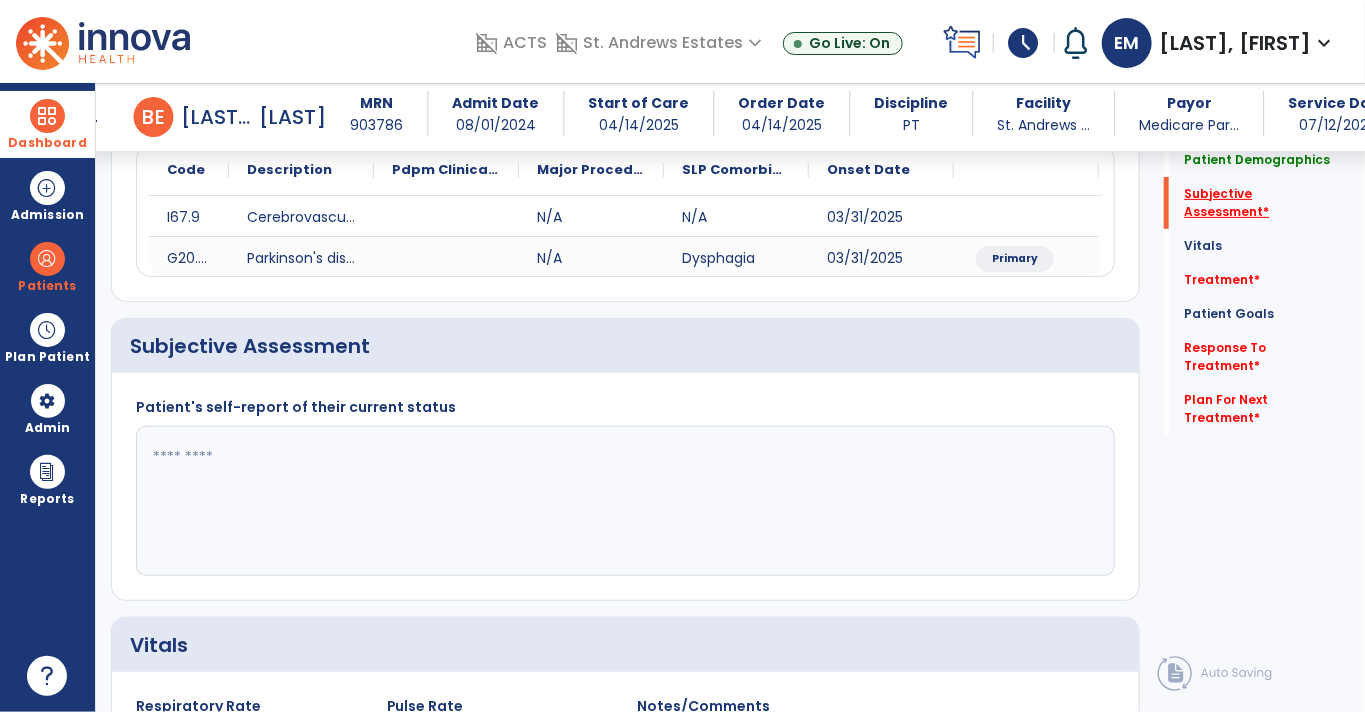 scroll, scrollTop: 329, scrollLeft: 0, axis: vertical 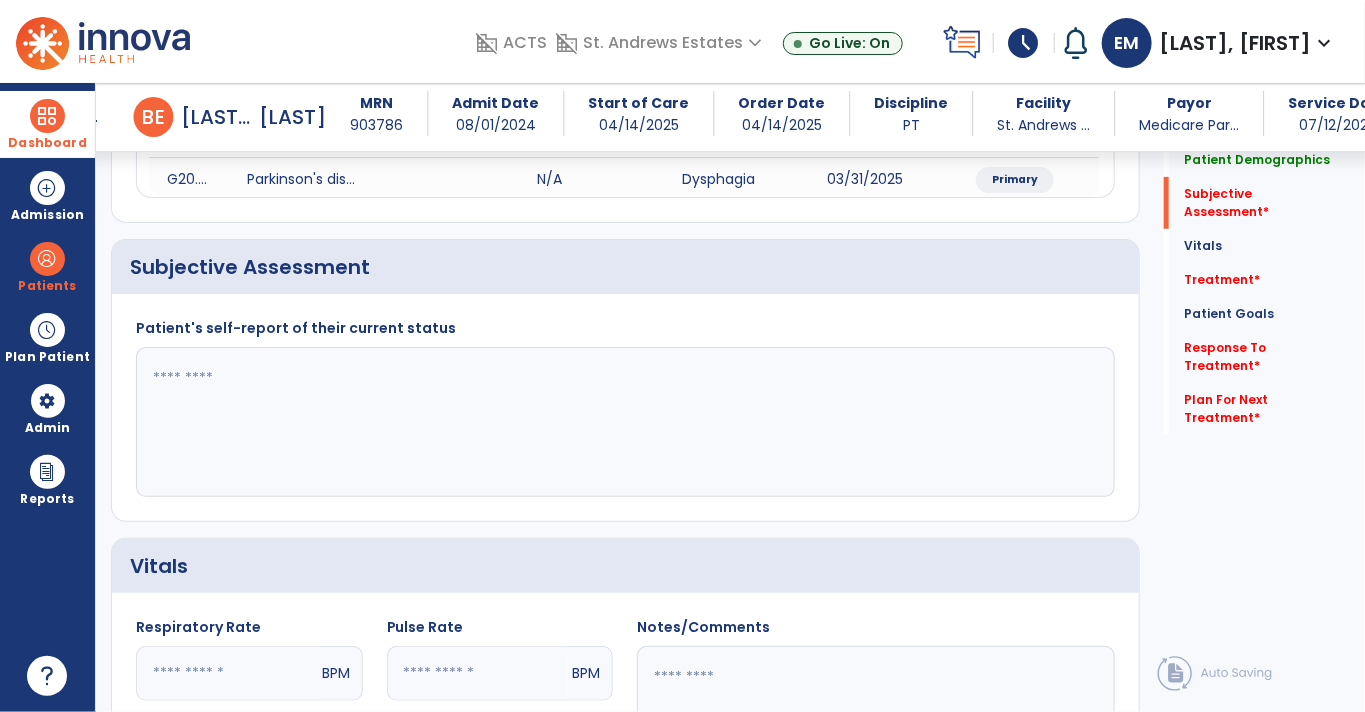 click 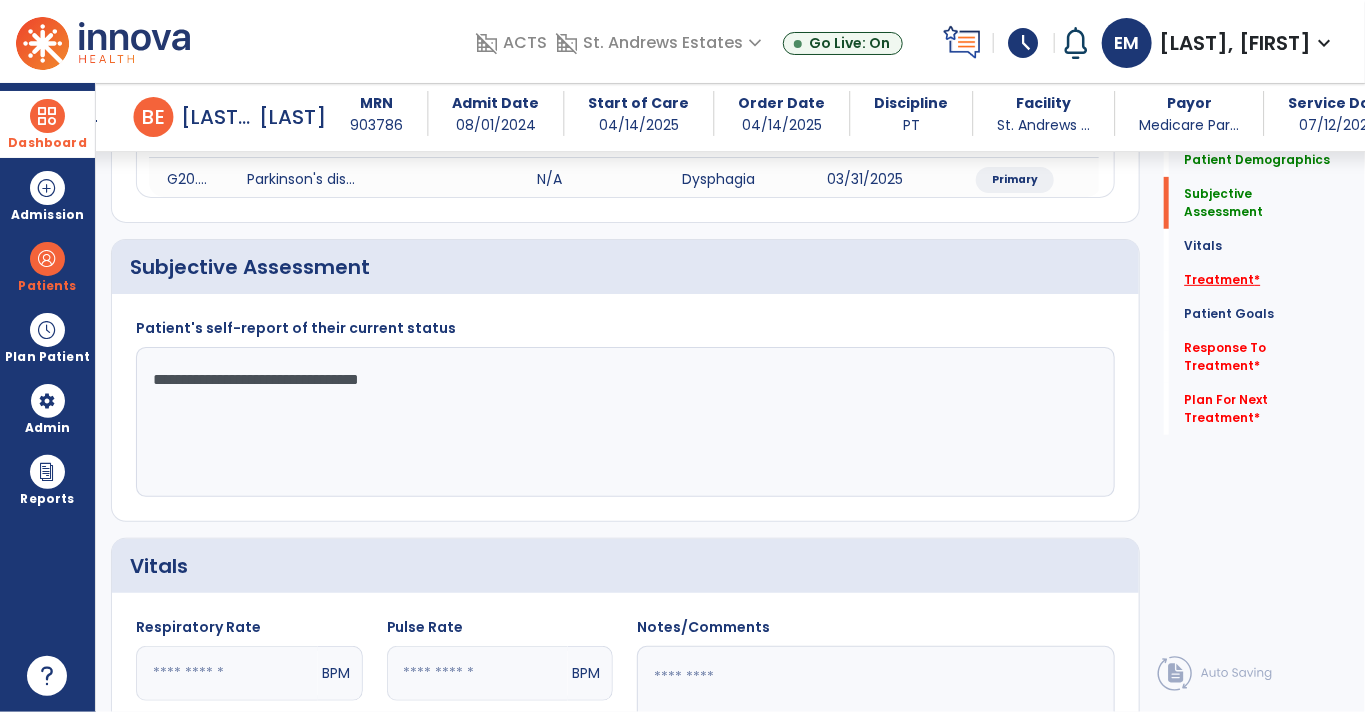 type on "**********" 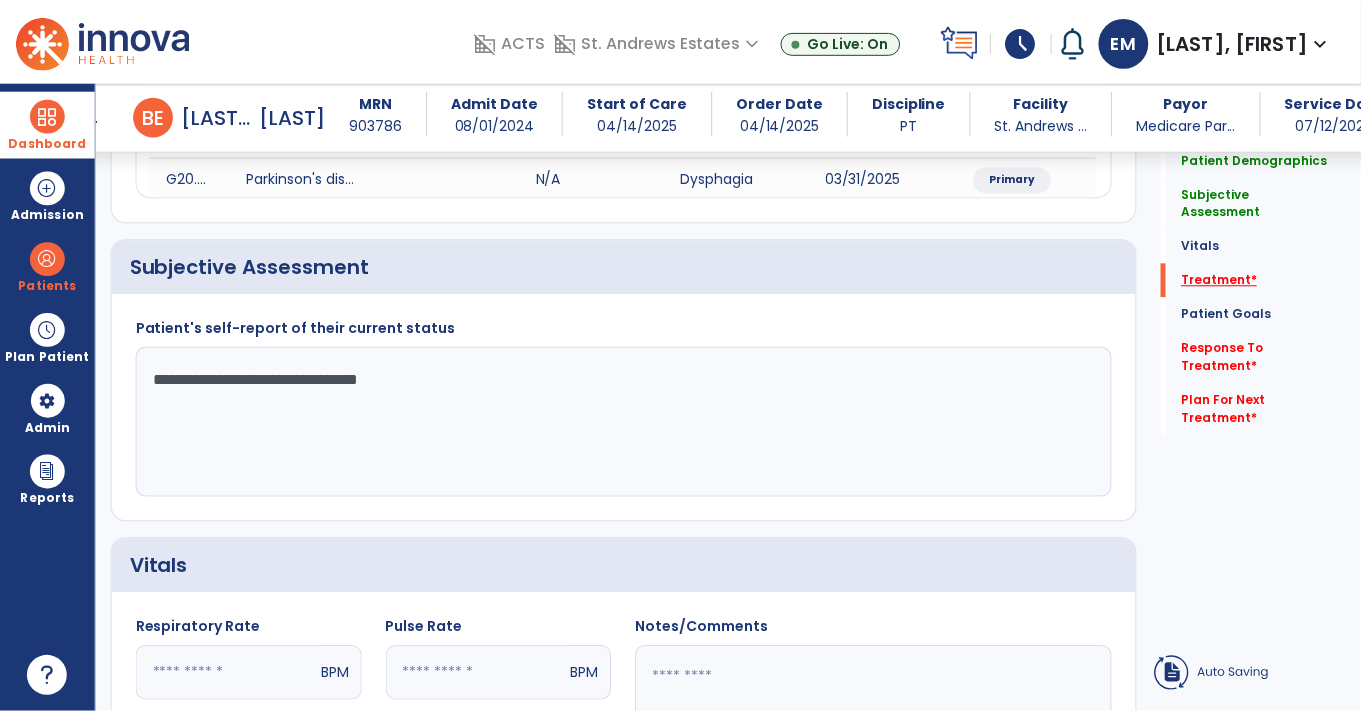 scroll, scrollTop: 1015, scrollLeft: 0, axis: vertical 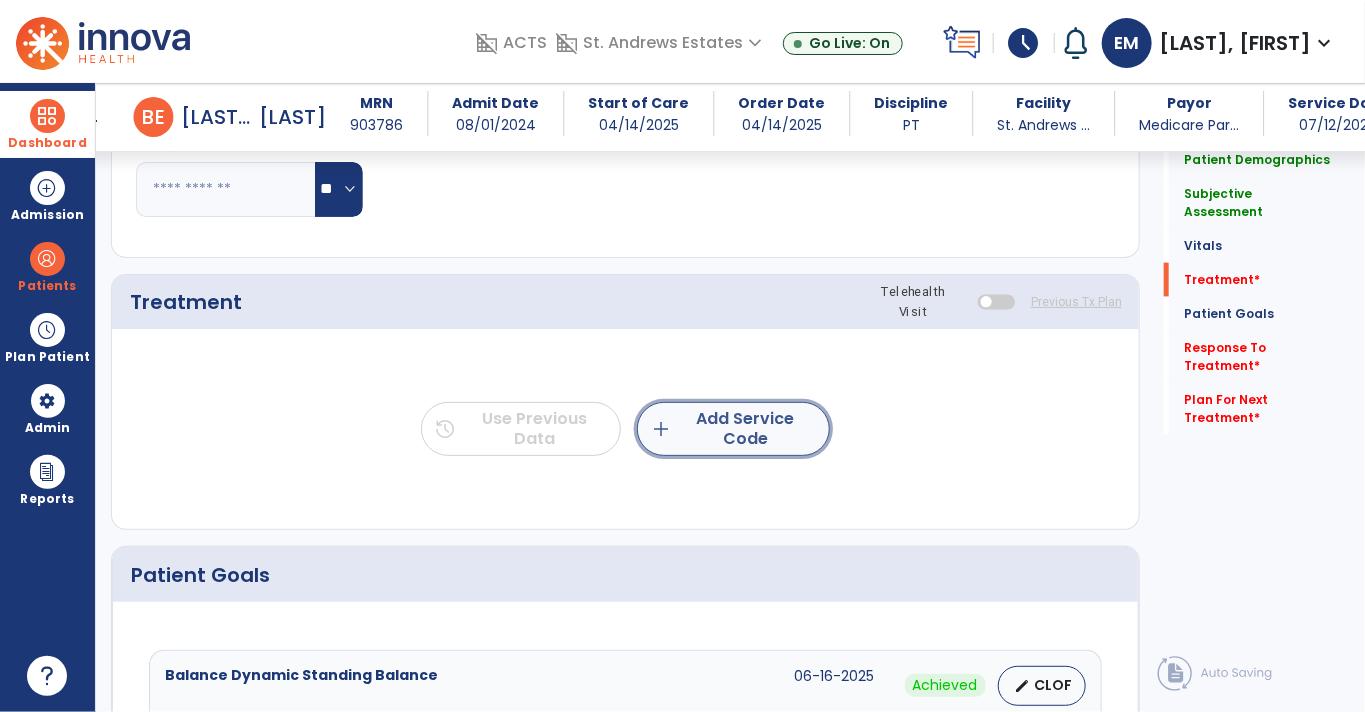 click on "add  Add Service Code" 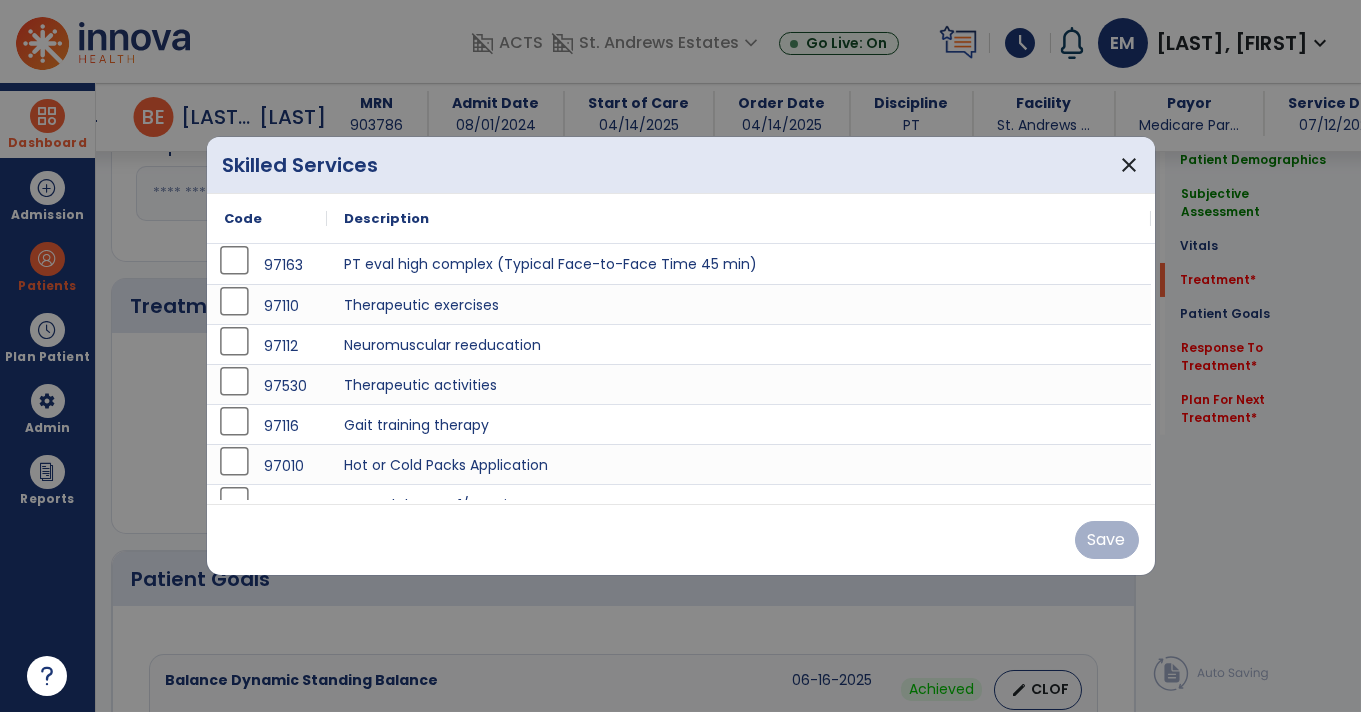 scroll, scrollTop: 1015, scrollLeft: 0, axis: vertical 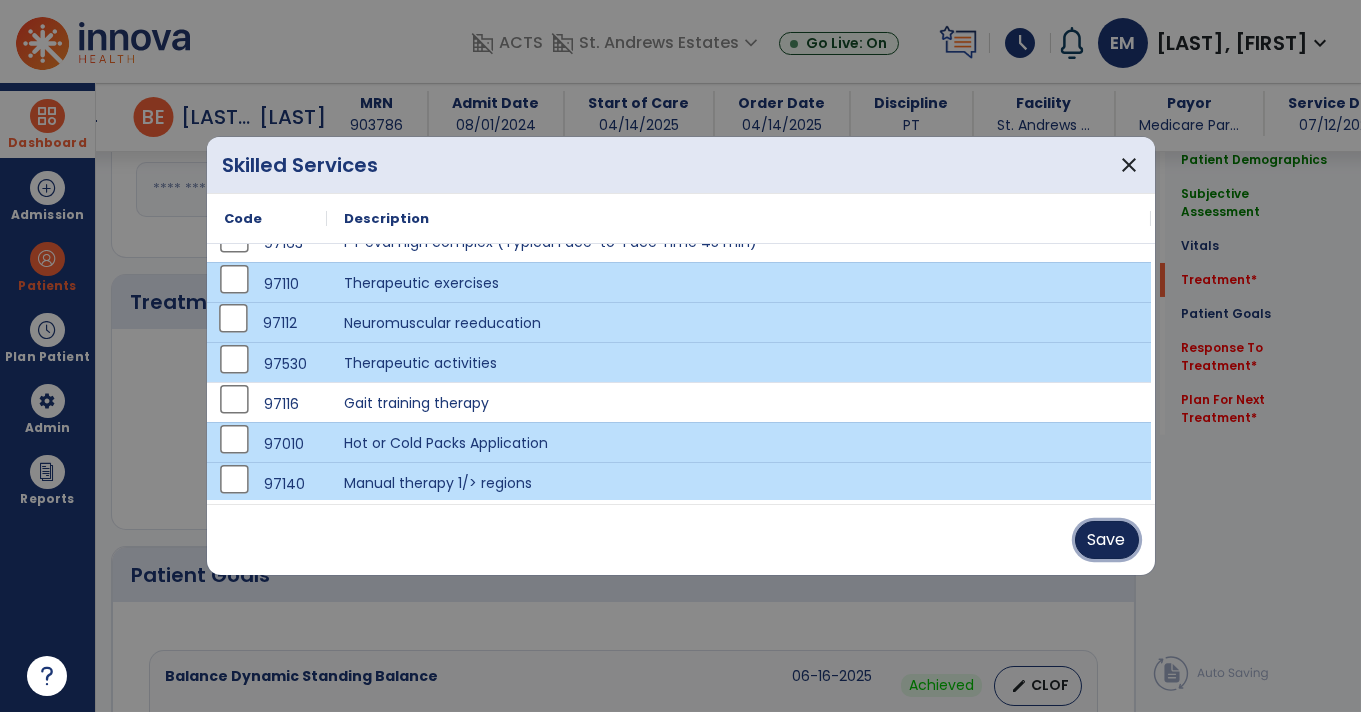 click on "Save" at bounding box center [1107, 540] 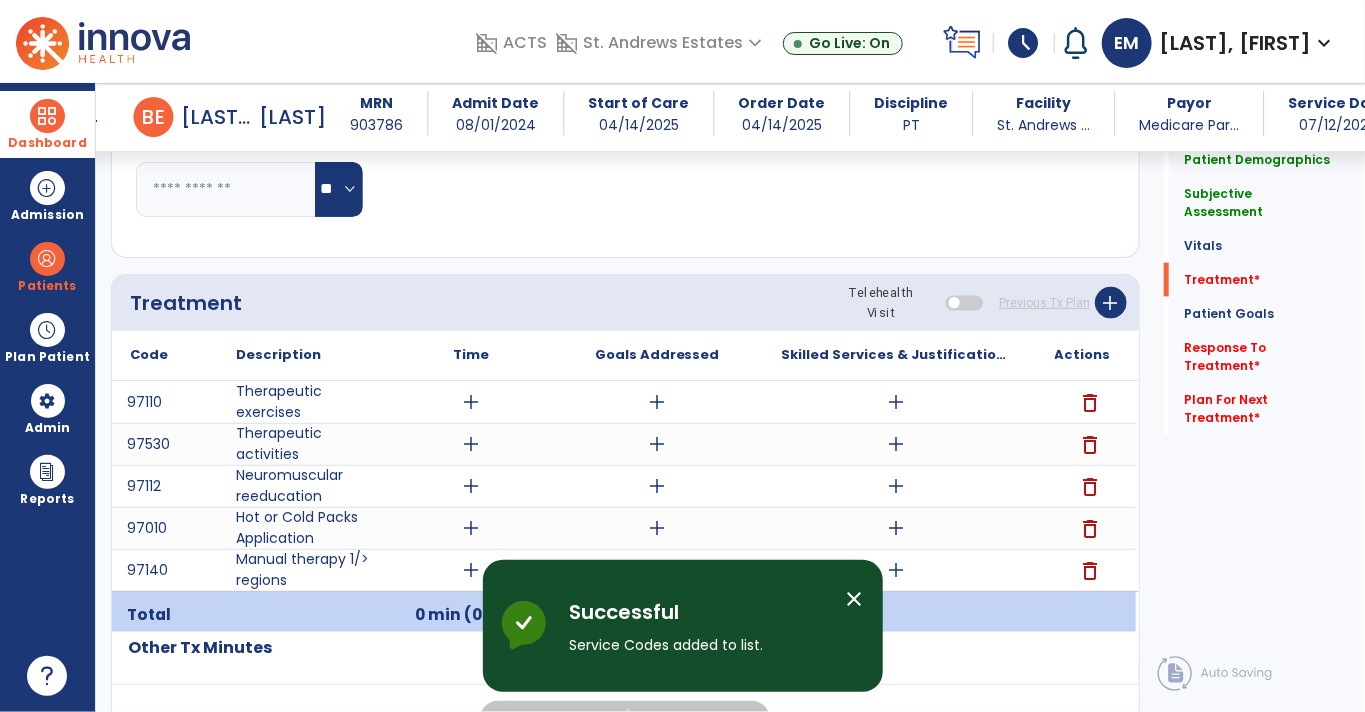 click on "add" at bounding box center (471, 402) 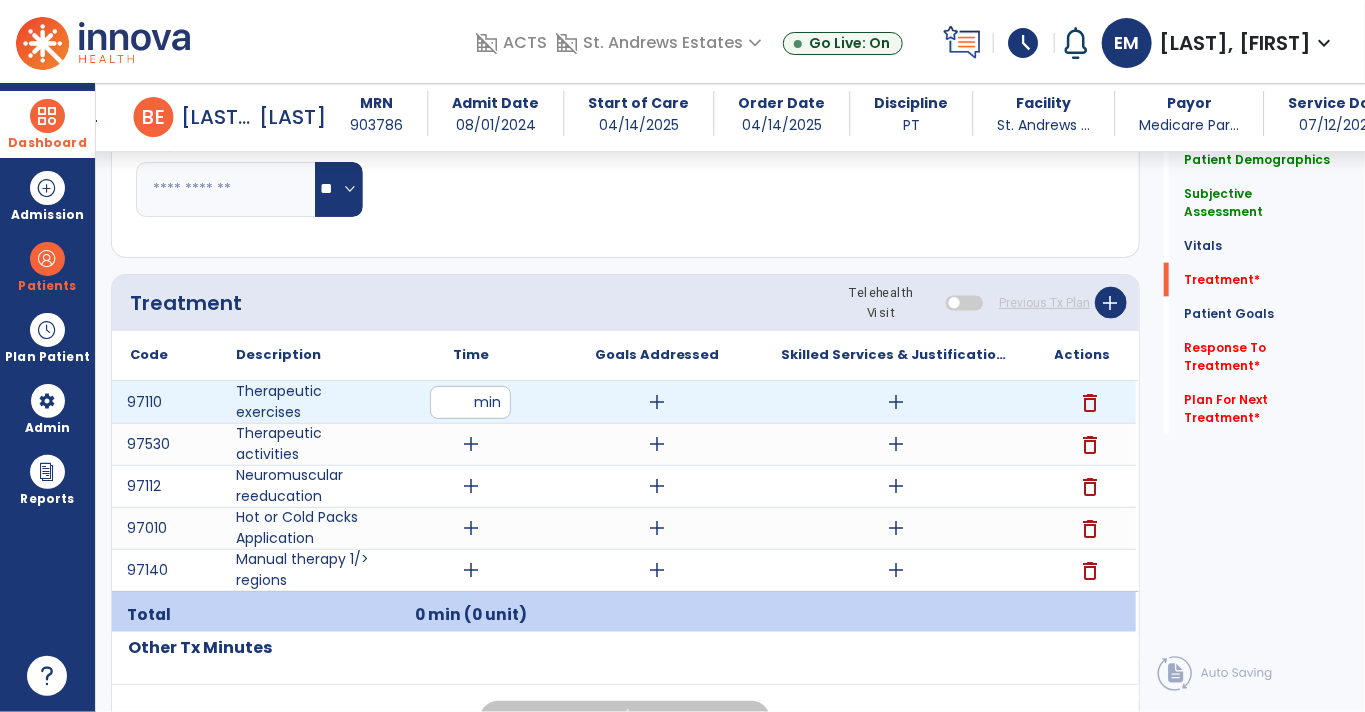 type on "**" 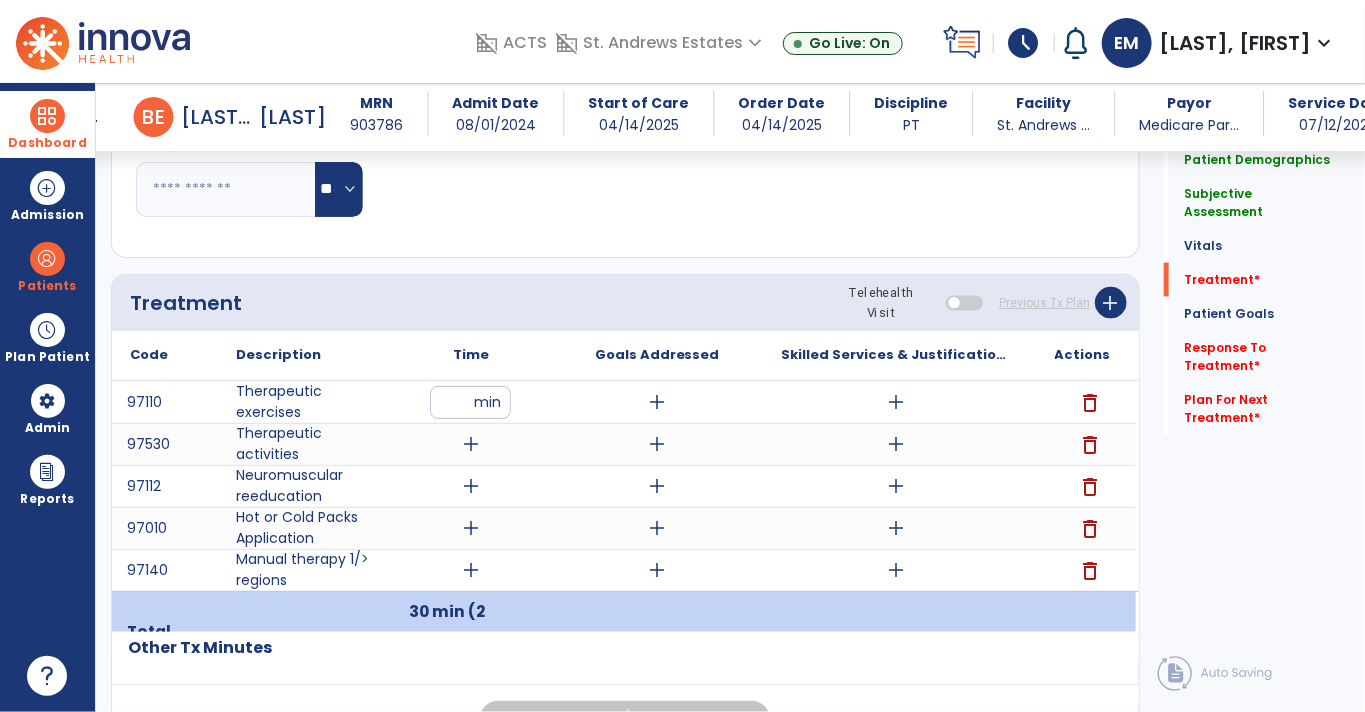 click on "add" at bounding box center [471, 444] 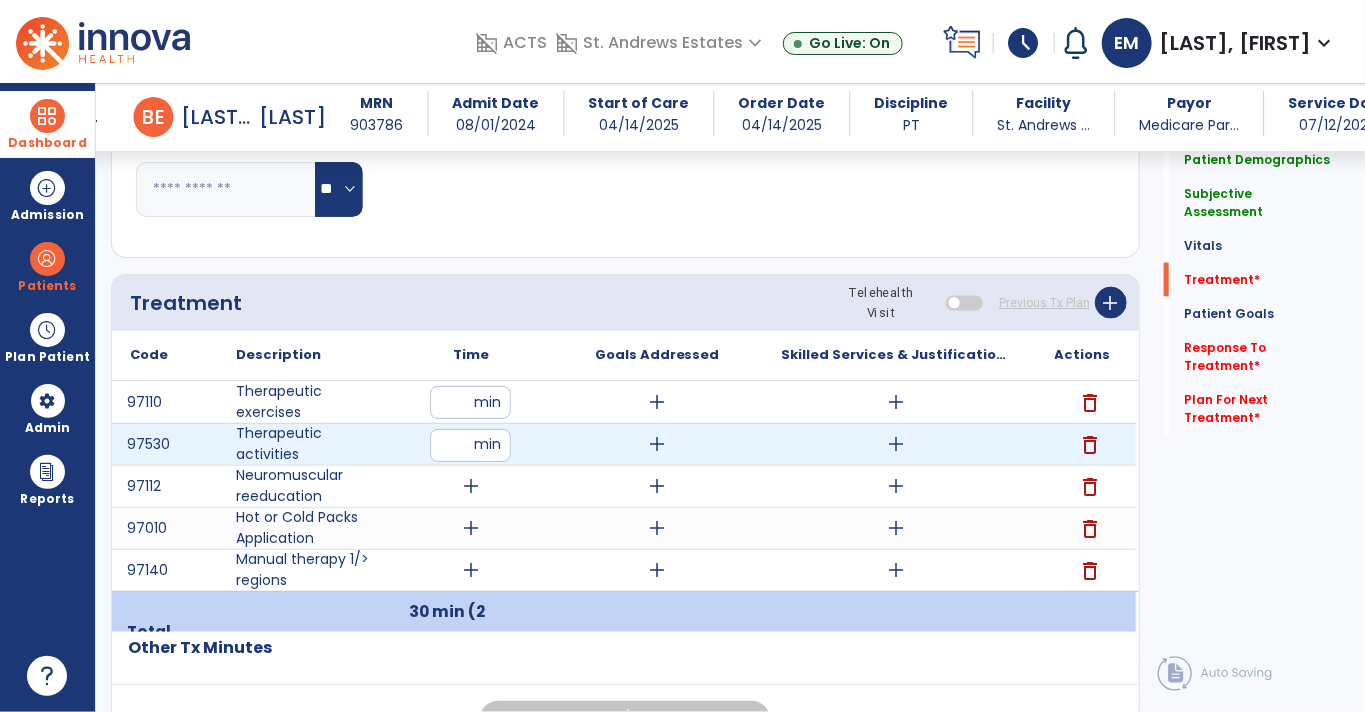 type on "**" 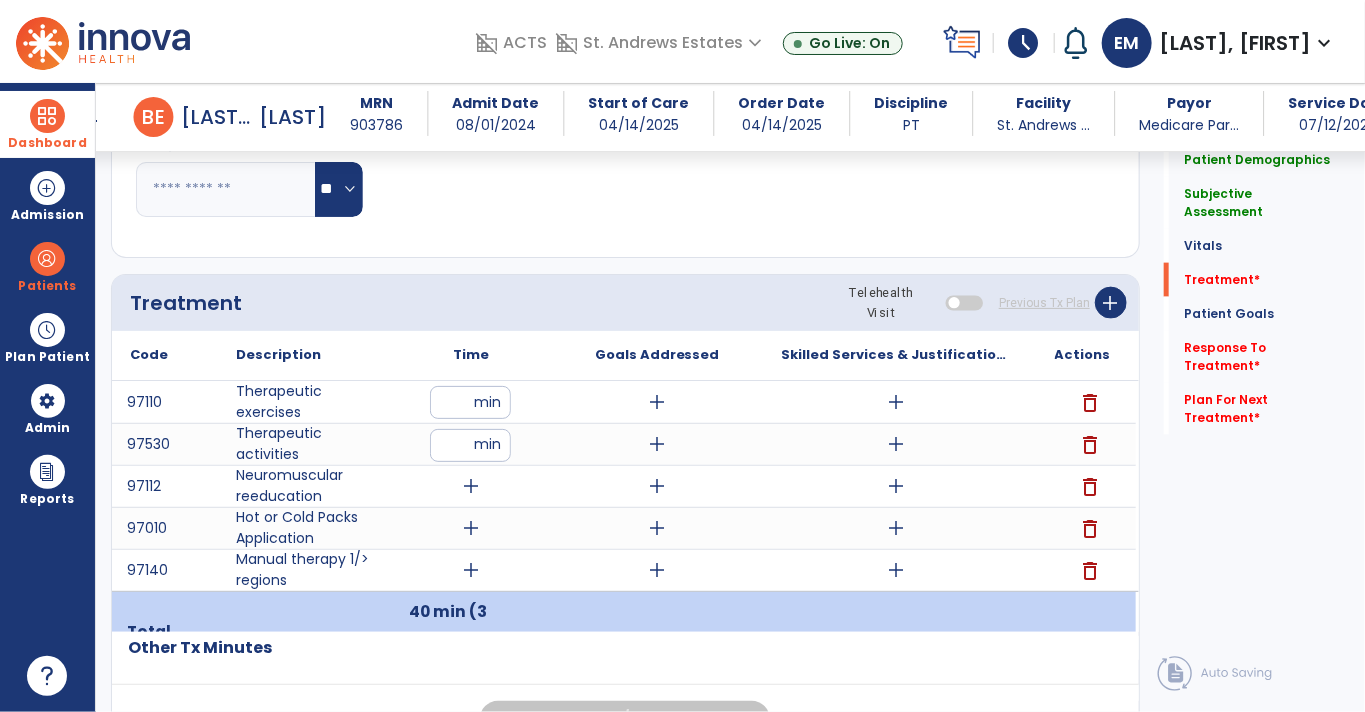 click on "add" at bounding box center [471, 486] 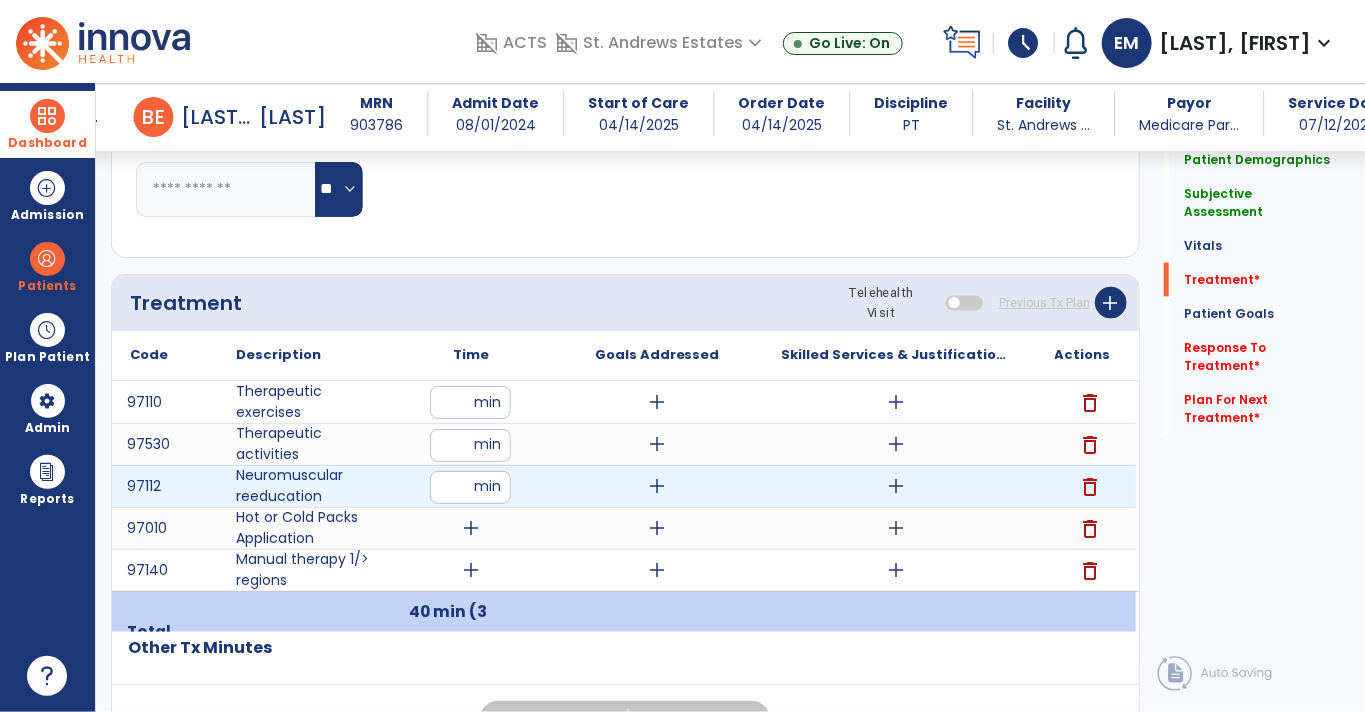 type on "**" 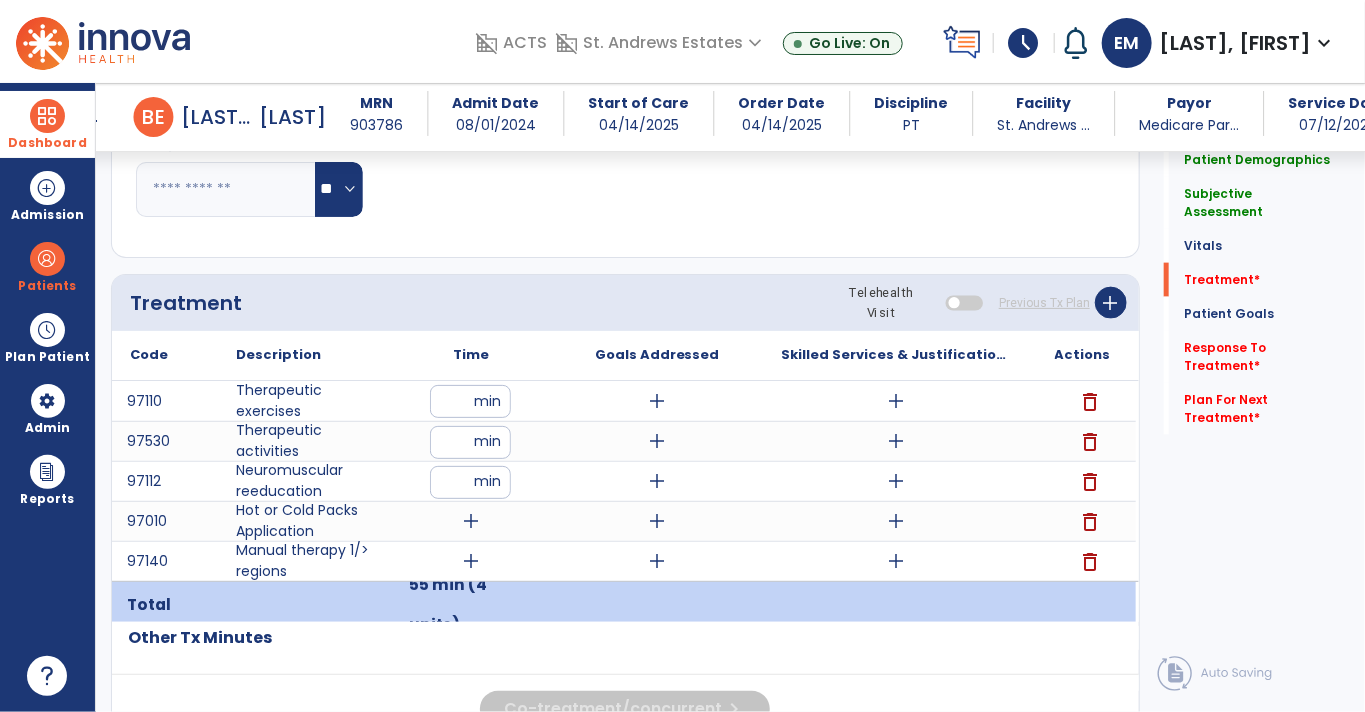 click on "add" at bounding box center [471, 521] 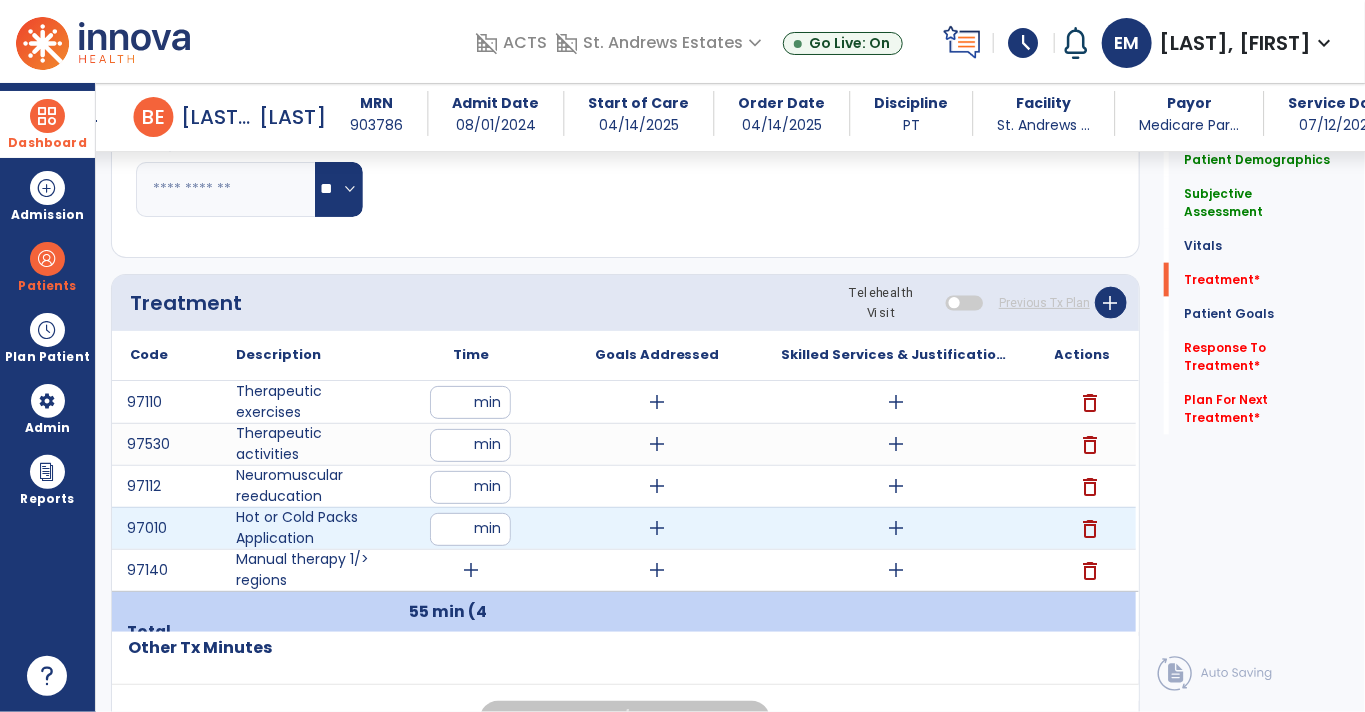 type on "*" 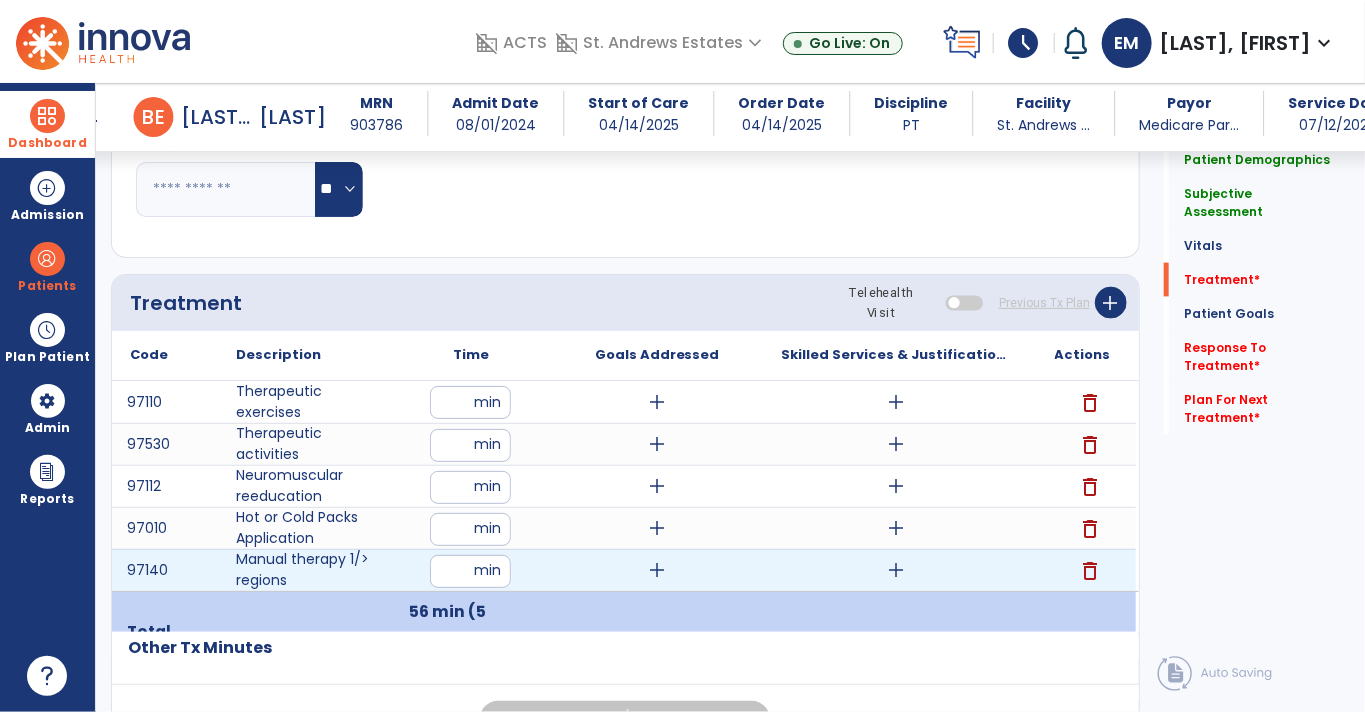 type on "**" 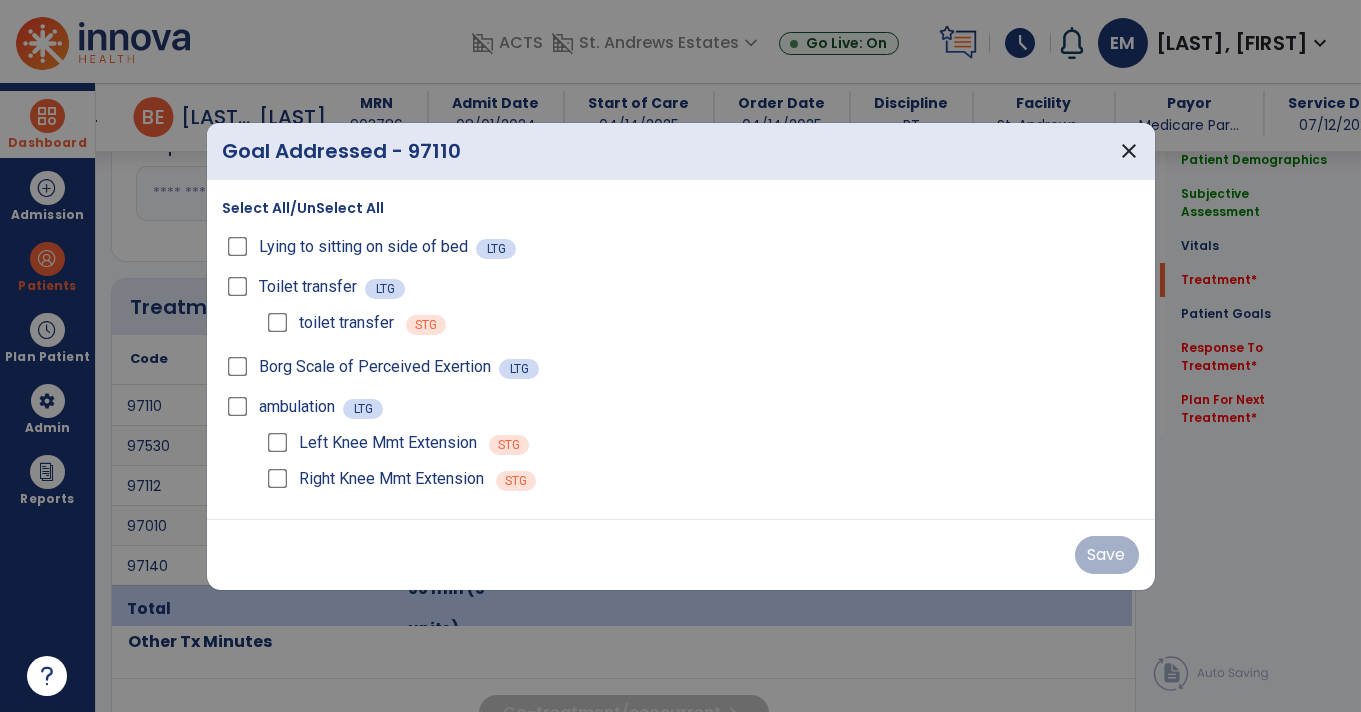 scroll, scrollTop: 1015, scrollLeft: 0, axis: vertical 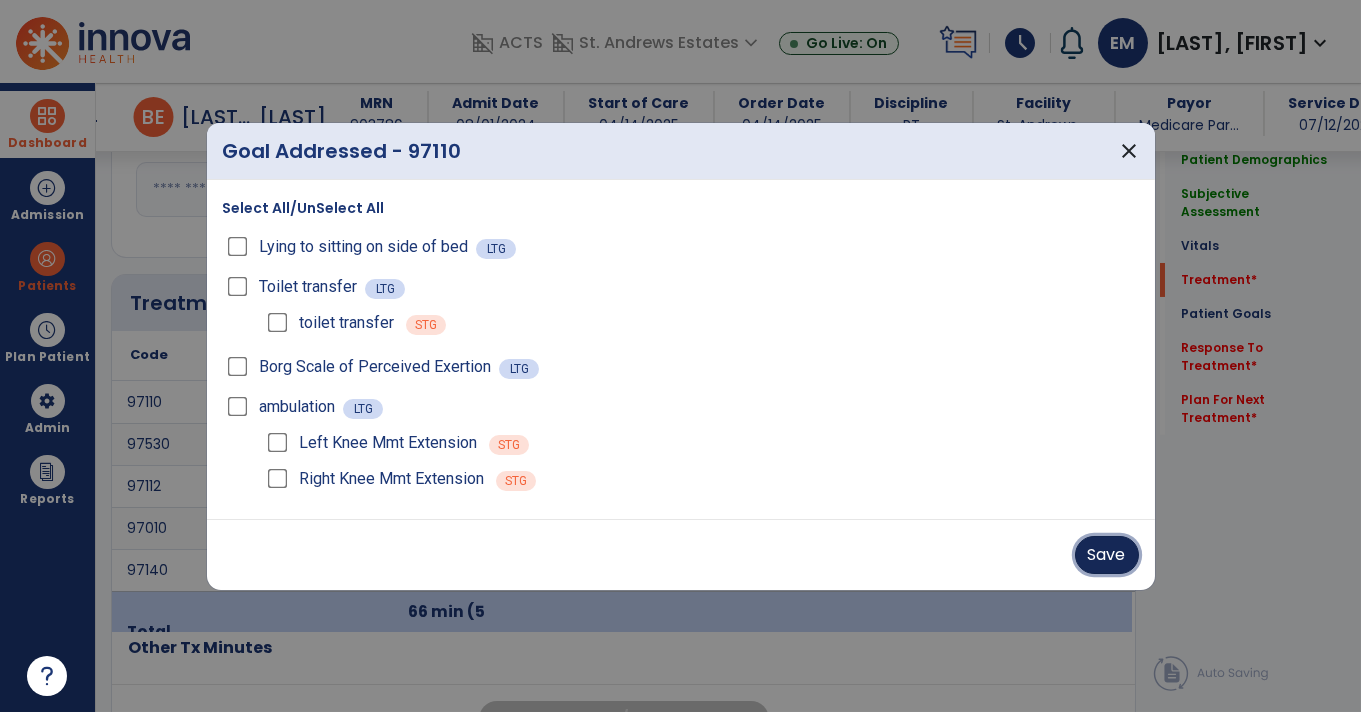 click on "Save" at bounding box center (1107, 555) 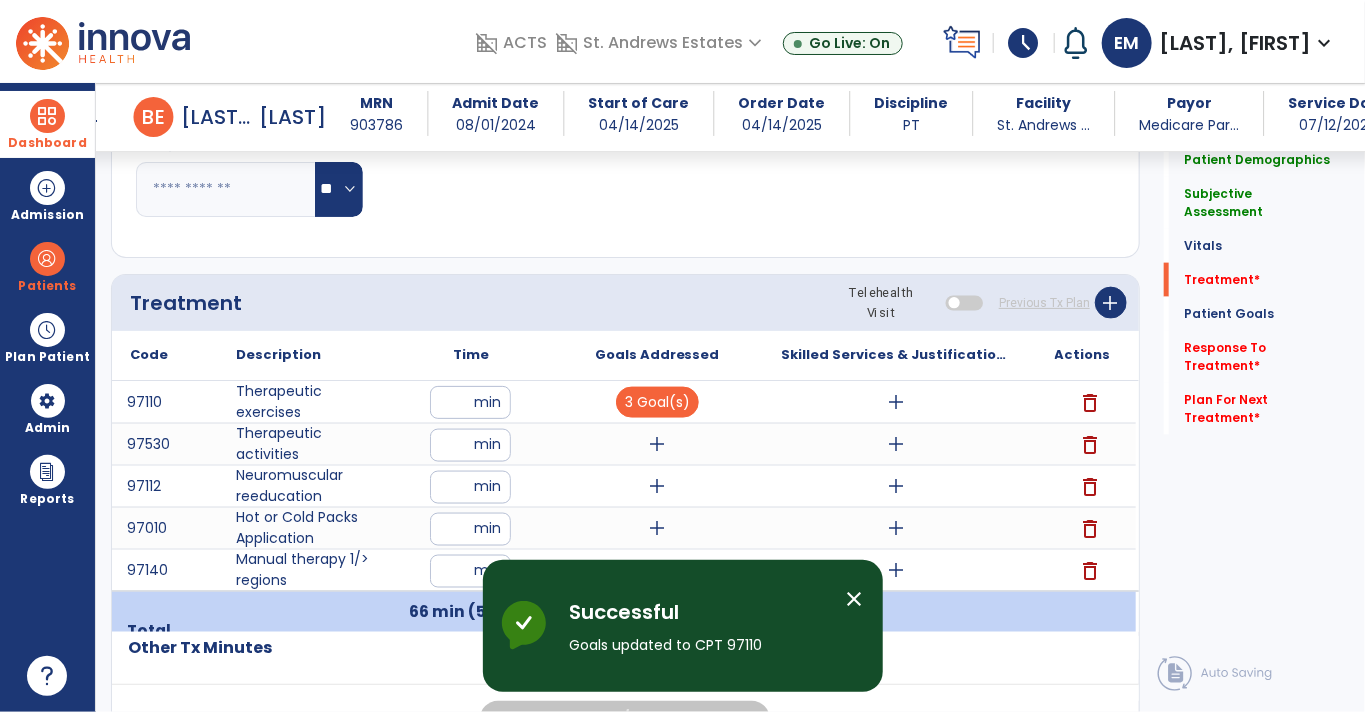 click on "add" at bounding box center (657, 444) 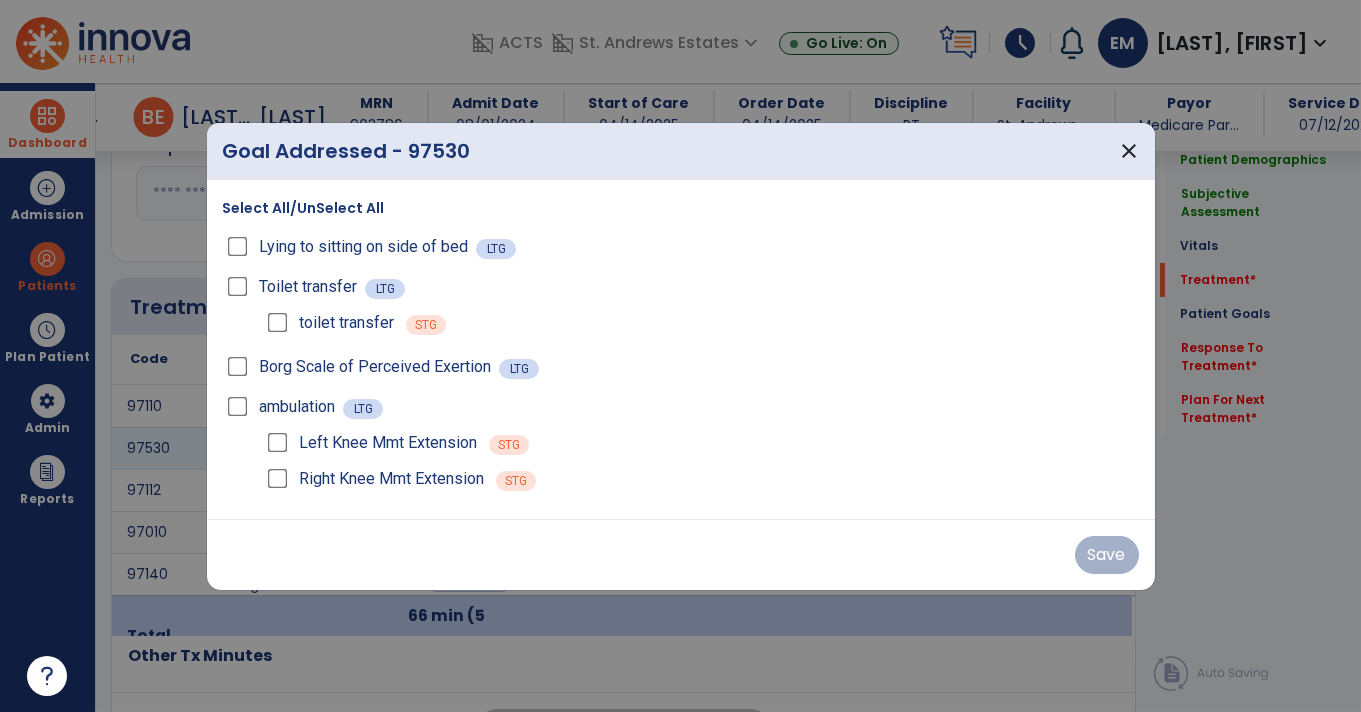 scroll, scrollTop: 1015, scrollLeft: 0, axis: vertical 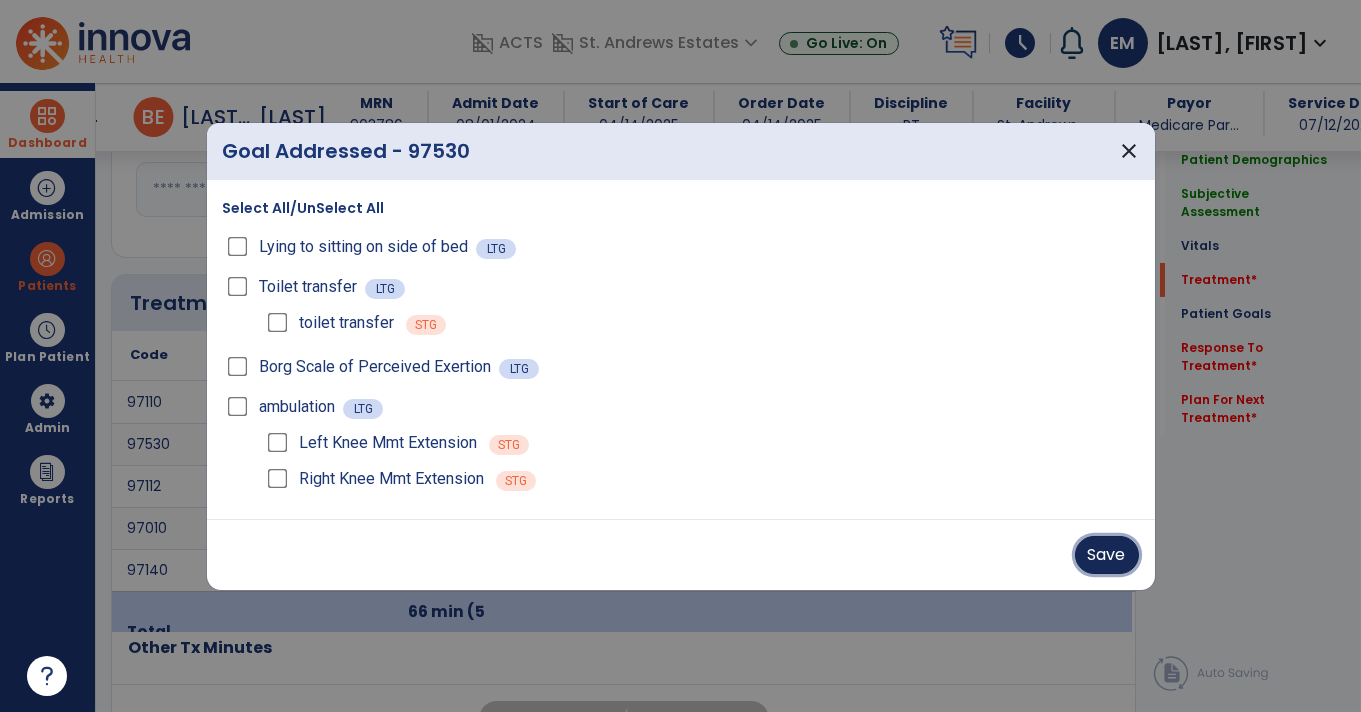 click on "Save" at bounding box center (1107, 555) 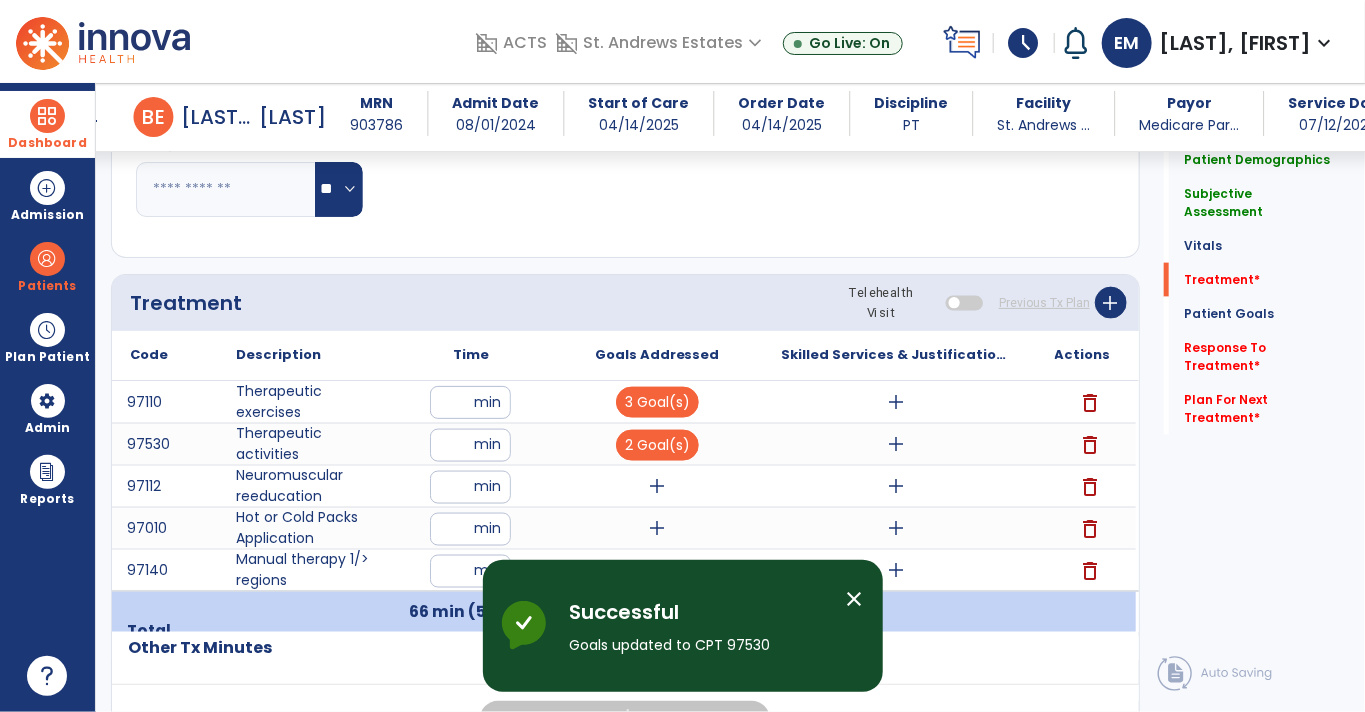 click on "add" at bounding box center (657, 486) 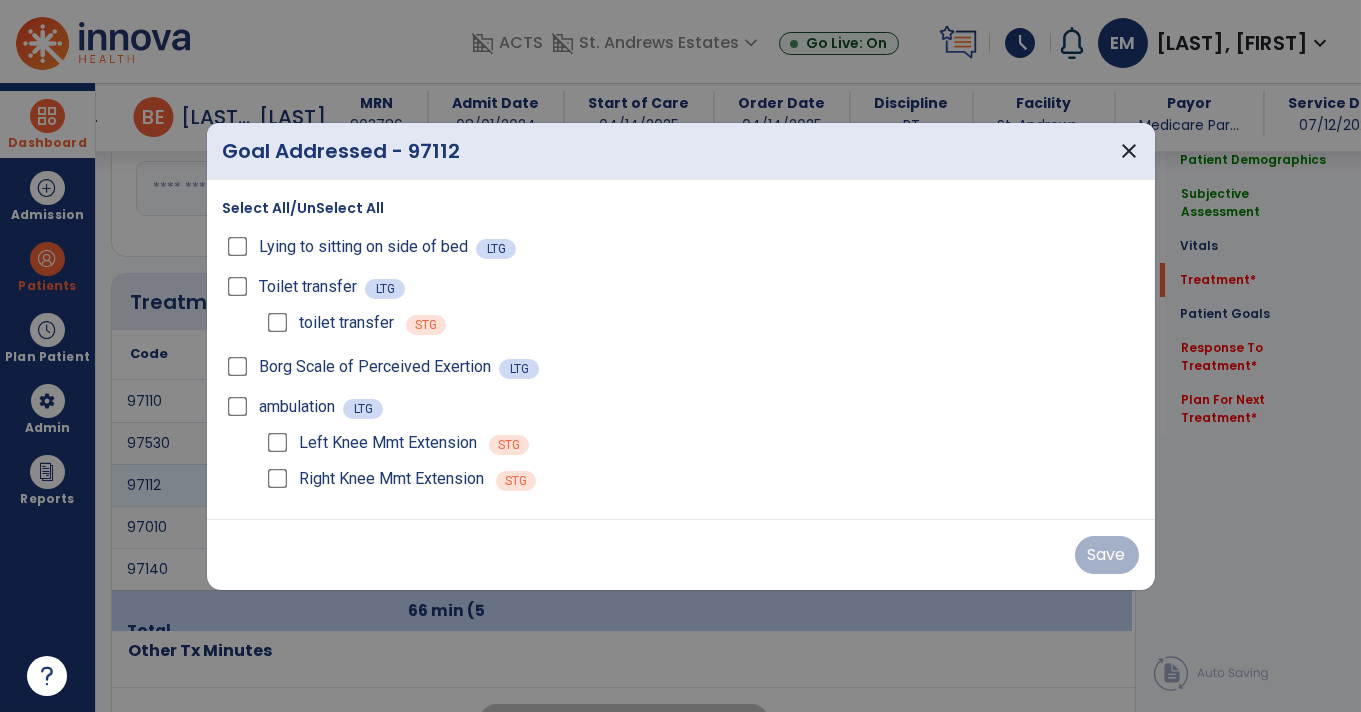 scroll, scrollTop: 1015, scrollLeft: 0, axis: vertical 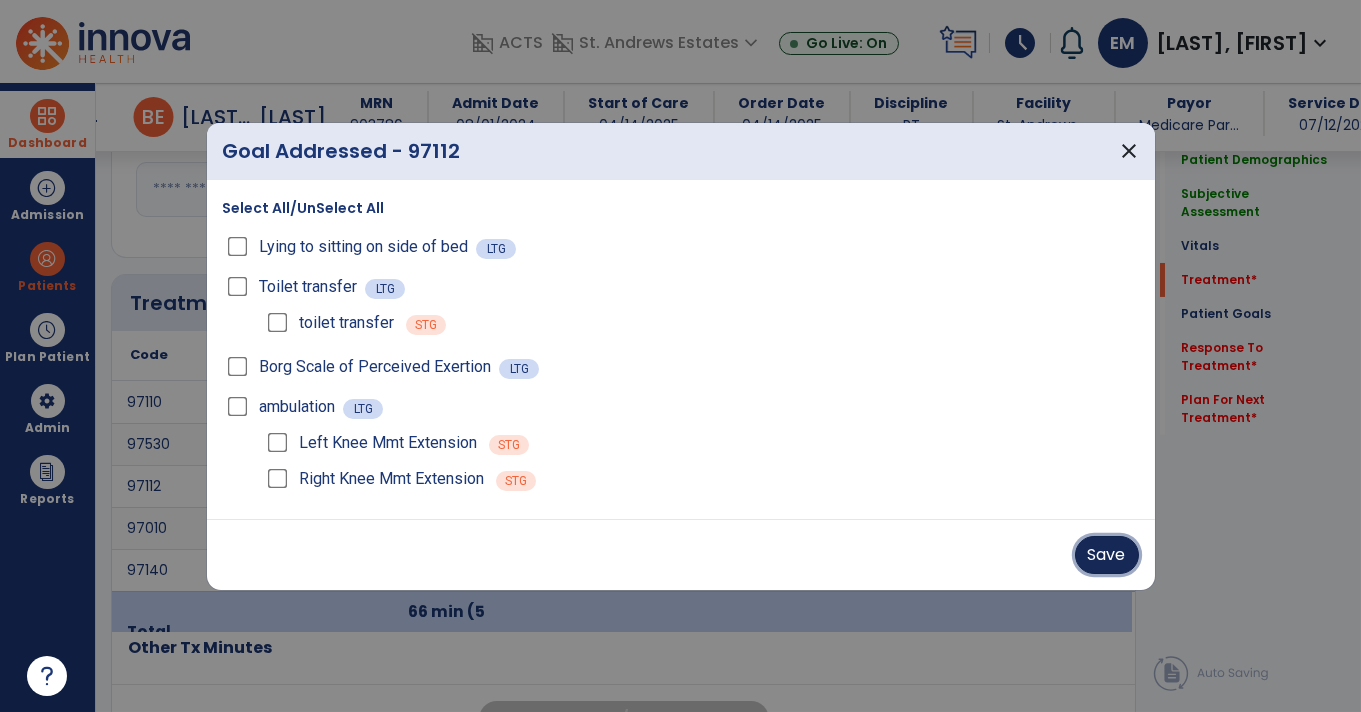 click on "Save" at bounding box center (1107, 555) 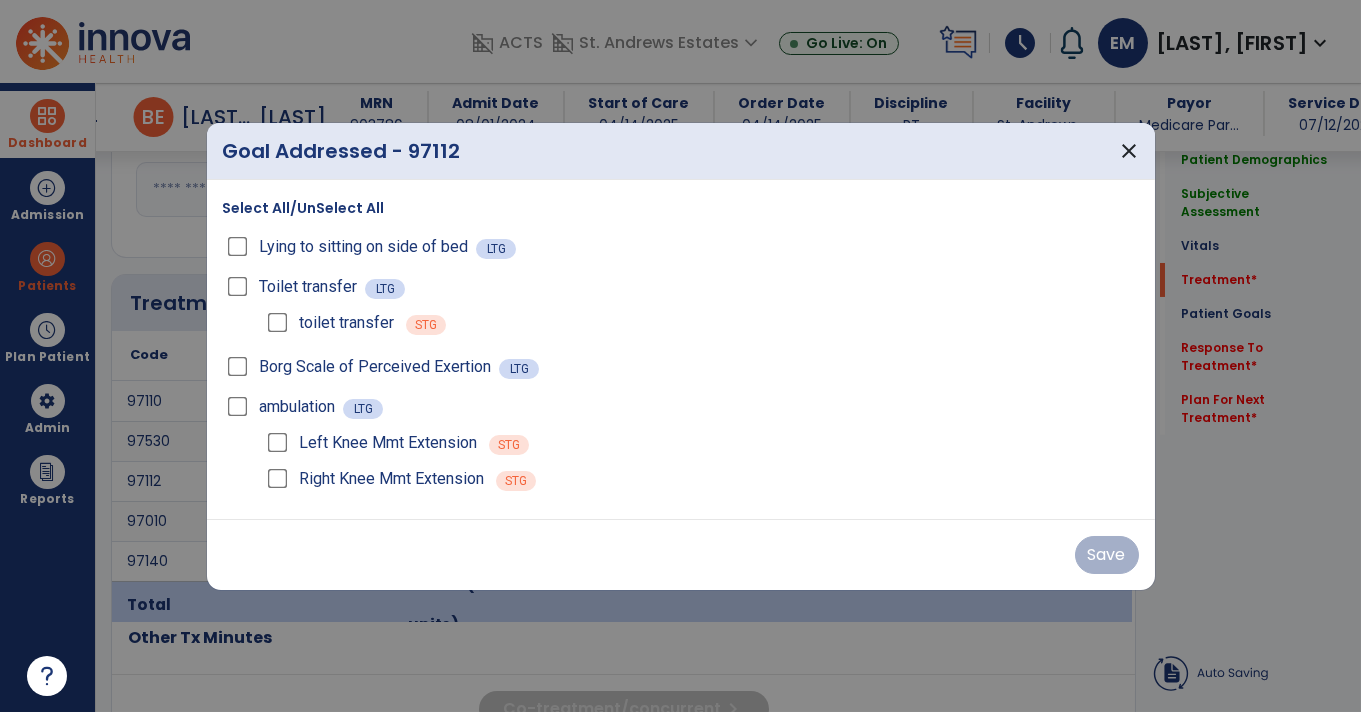 click on "Save" at bounding box center [681, 555] 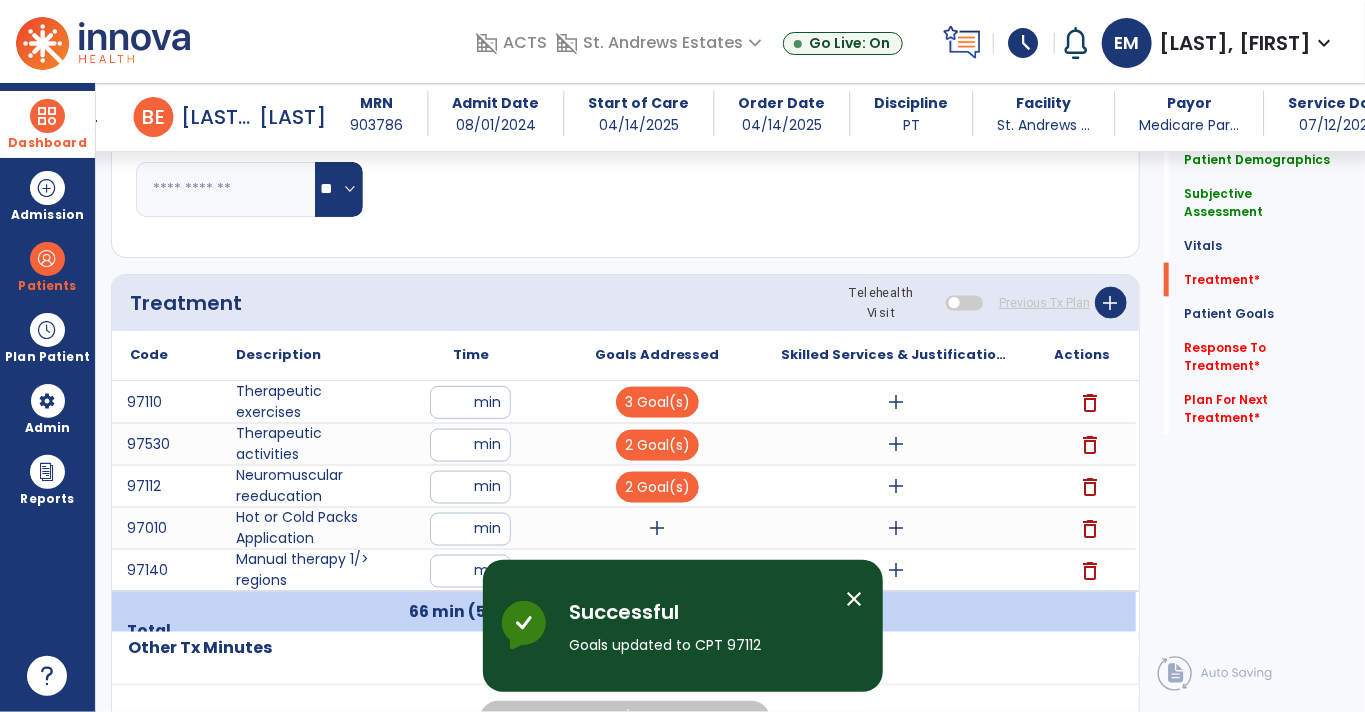 click on "add" at bounding box center (657, 528) 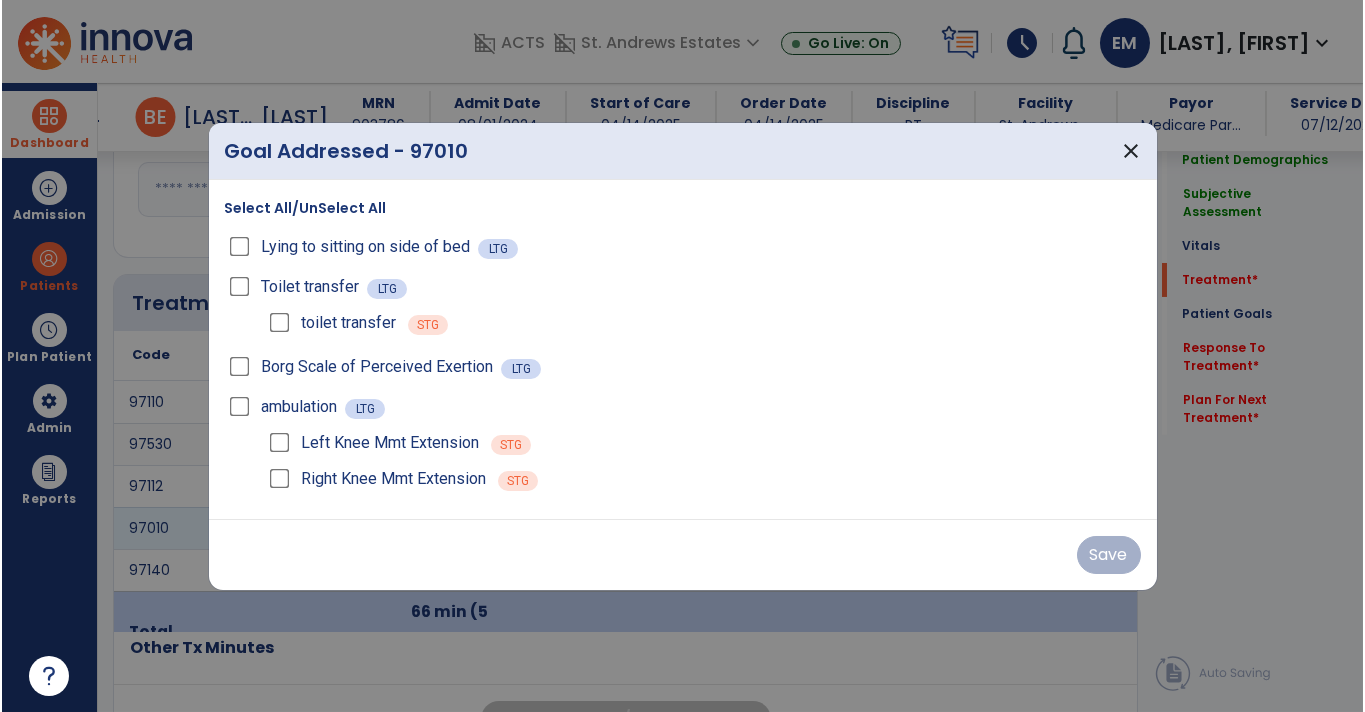 scroll, scrollTop: 1015, scrollLeft: 0, axis: vertical 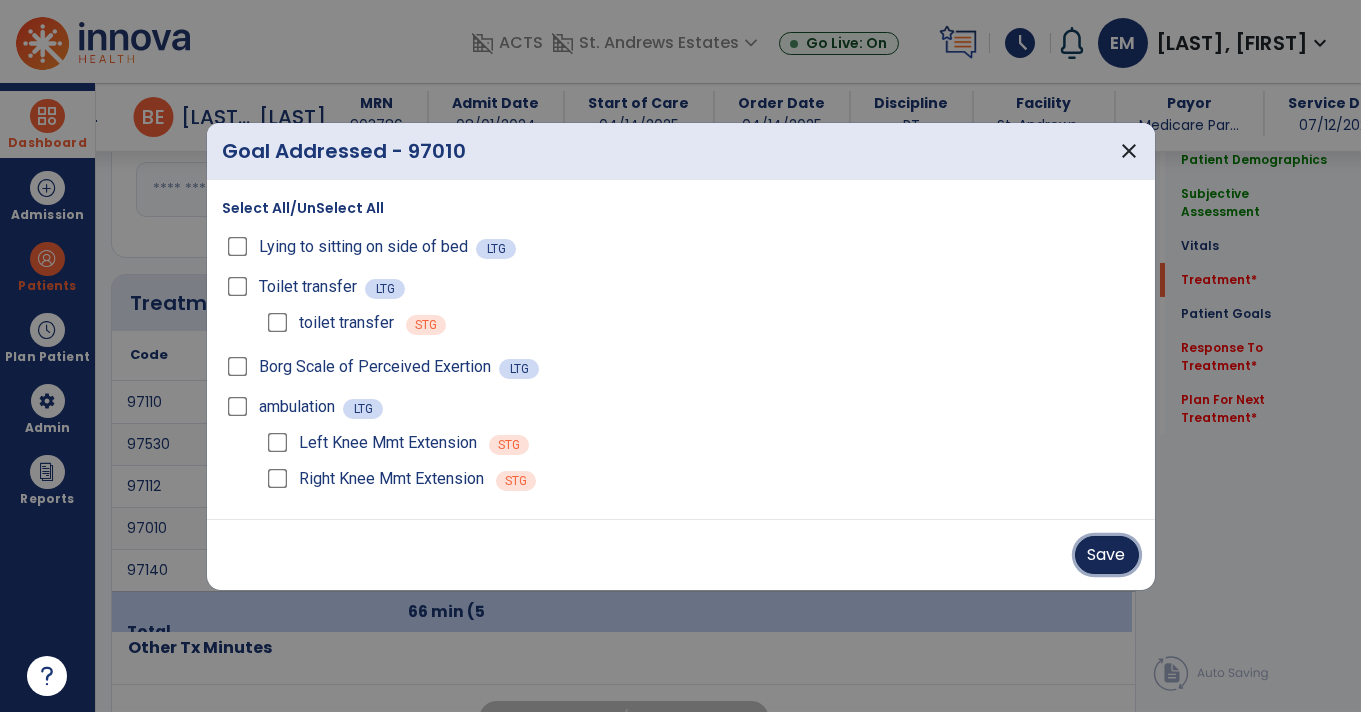 click on "Save" at bounding box center (1107, 555) 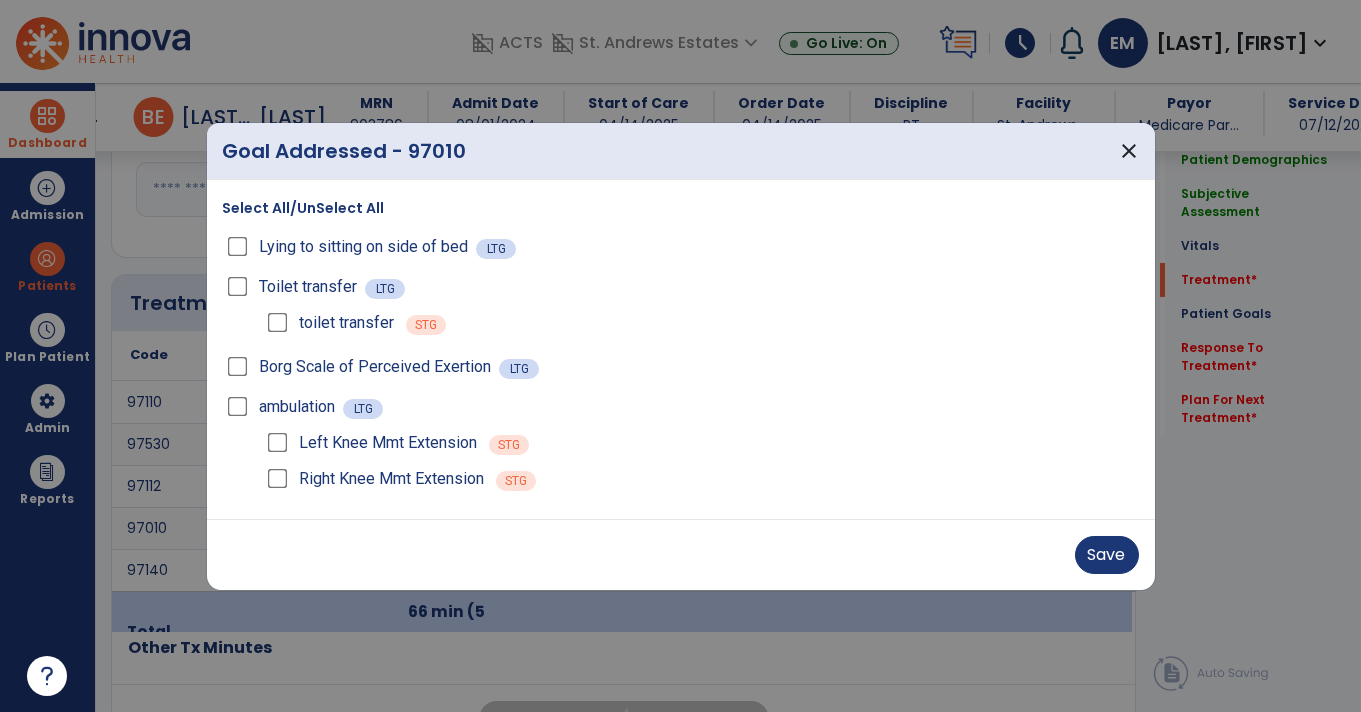 click on "Save" at bounding box center [681, 555] 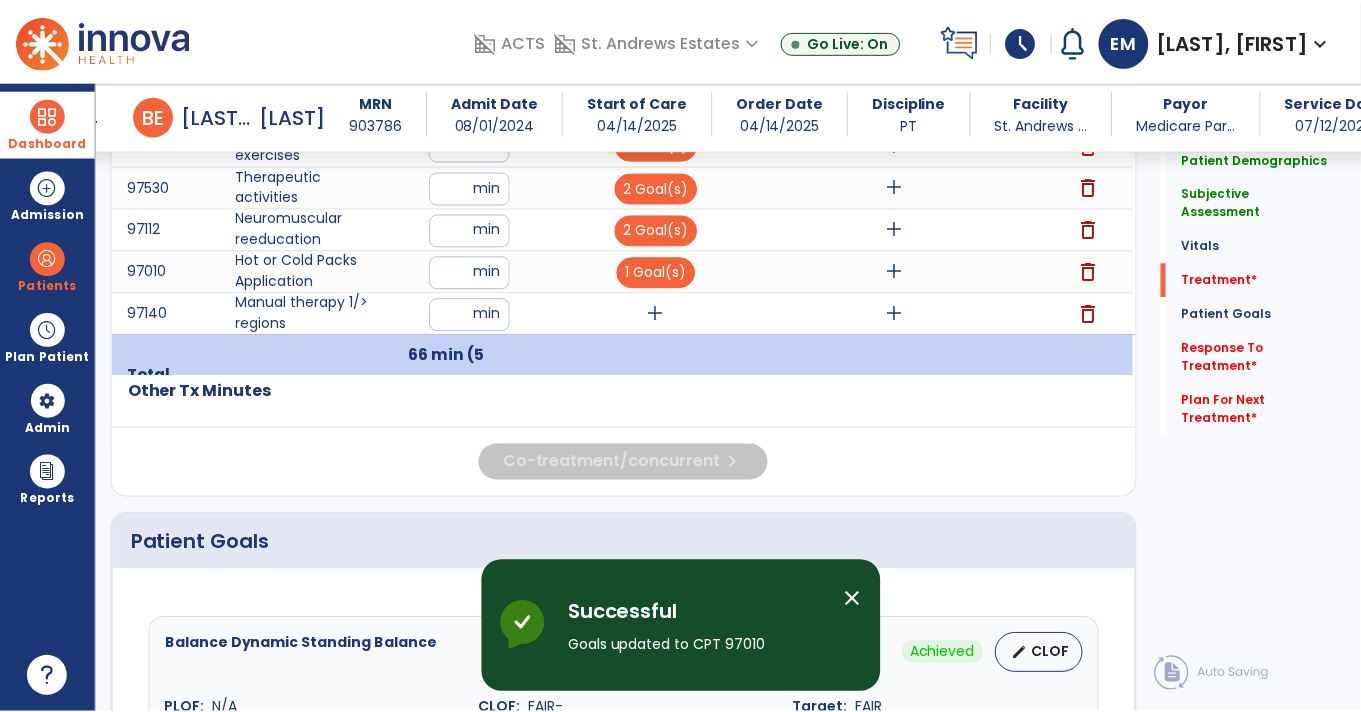 scroll, scrollTop: 1276, scrollLeft: 0, axis: vertical 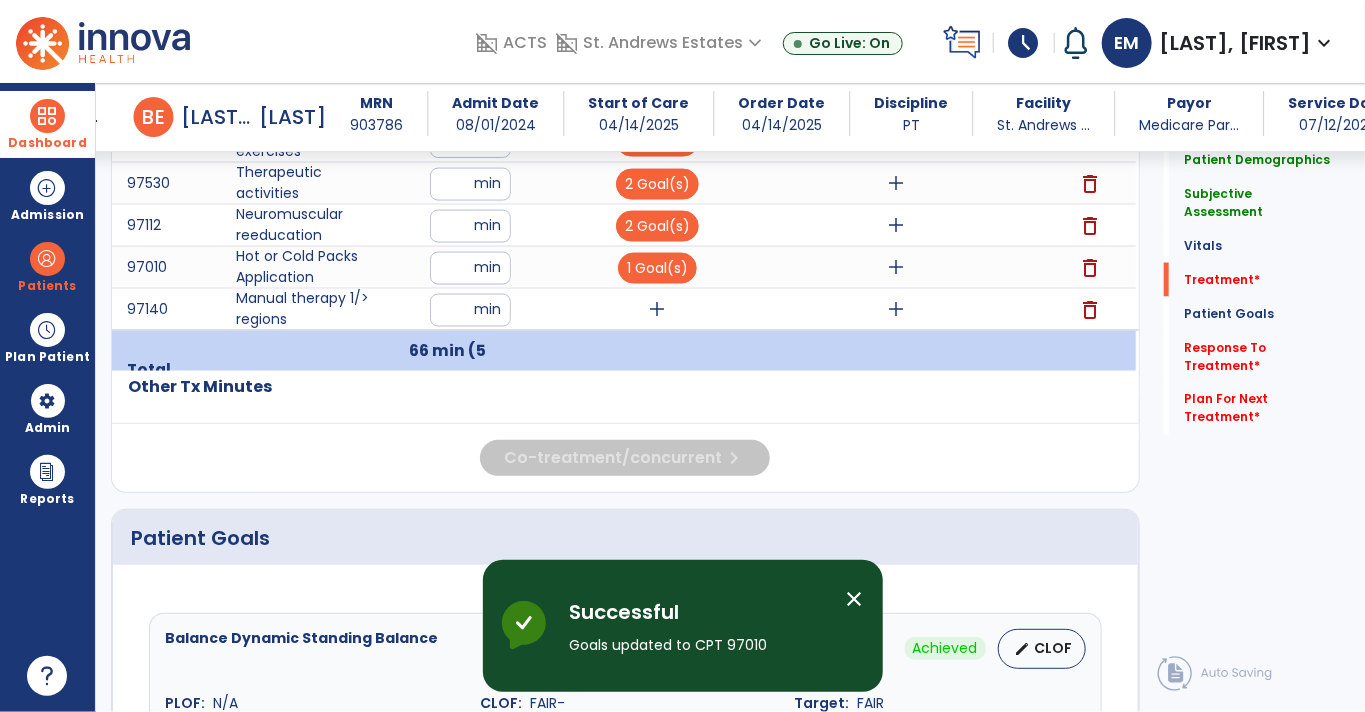 click on "add" at bounding box center [657, 309] 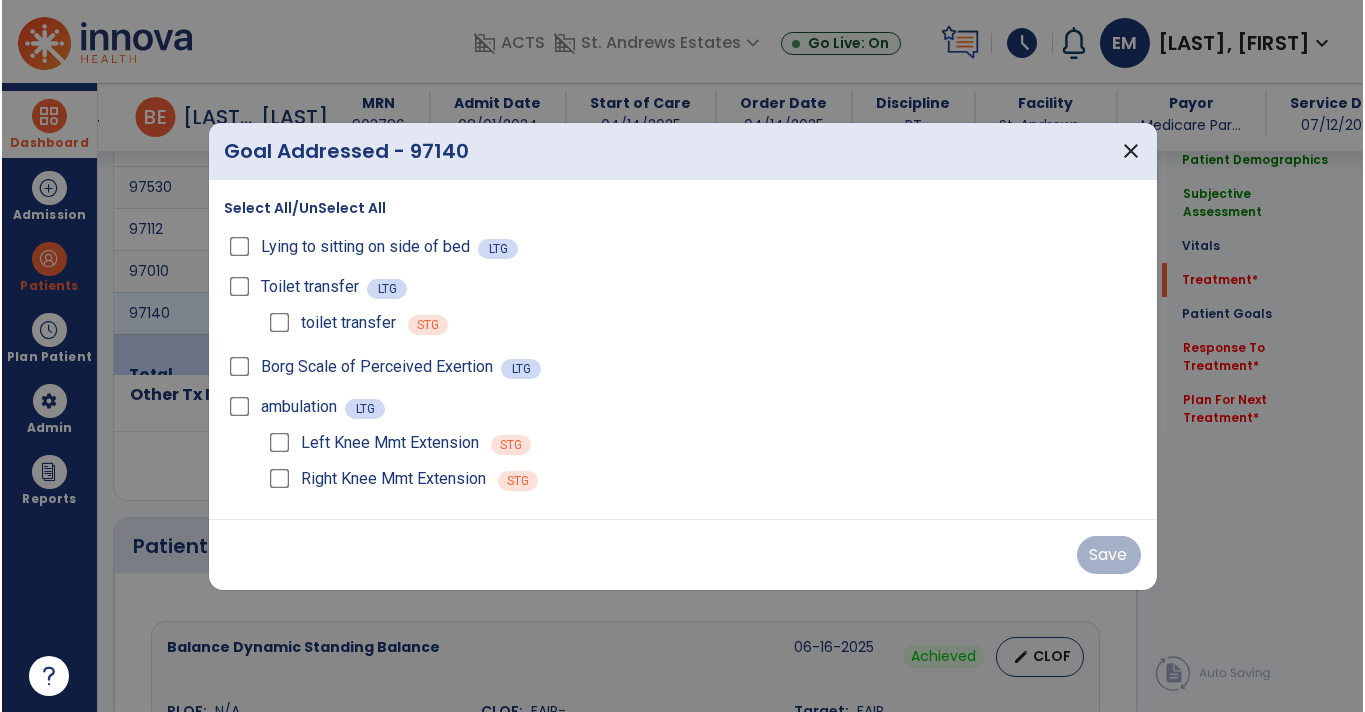 scroll, scrollTop: 1276, scrollLeft: 0, axis: vertical 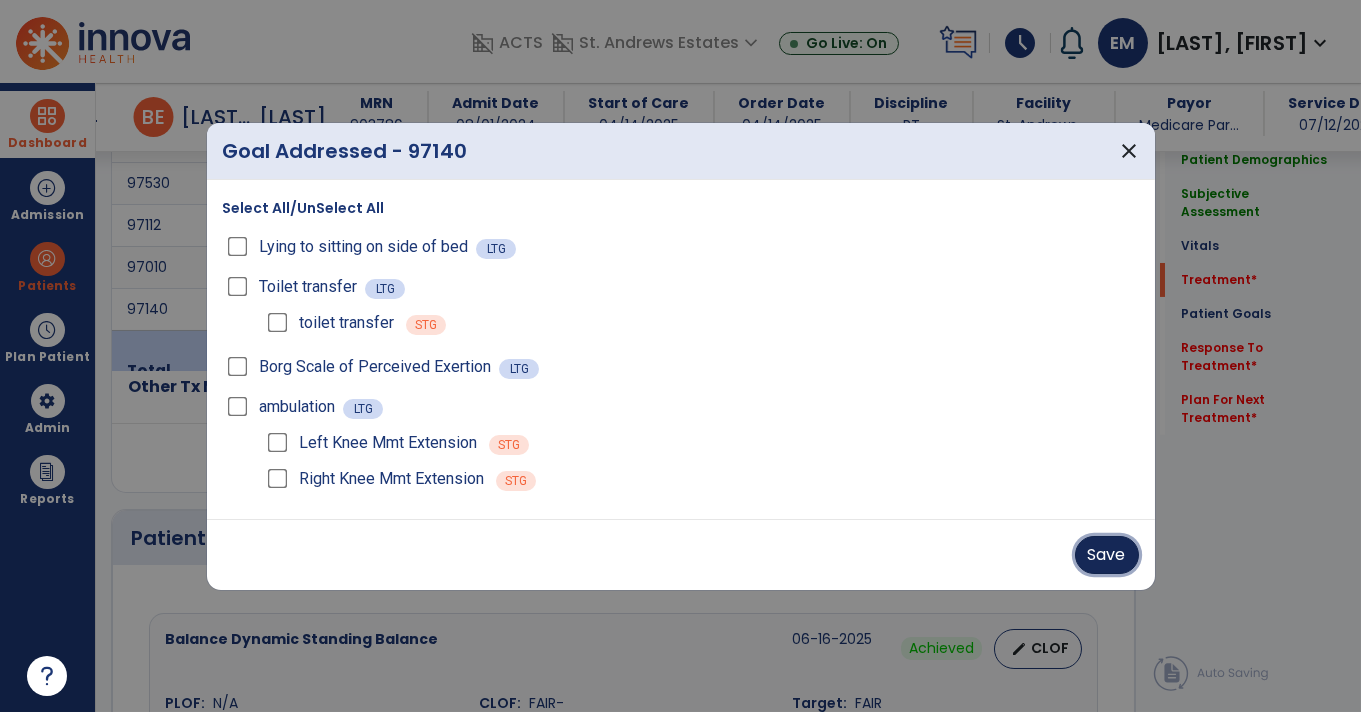 click on "Save" at bounding box center (1107, 555) 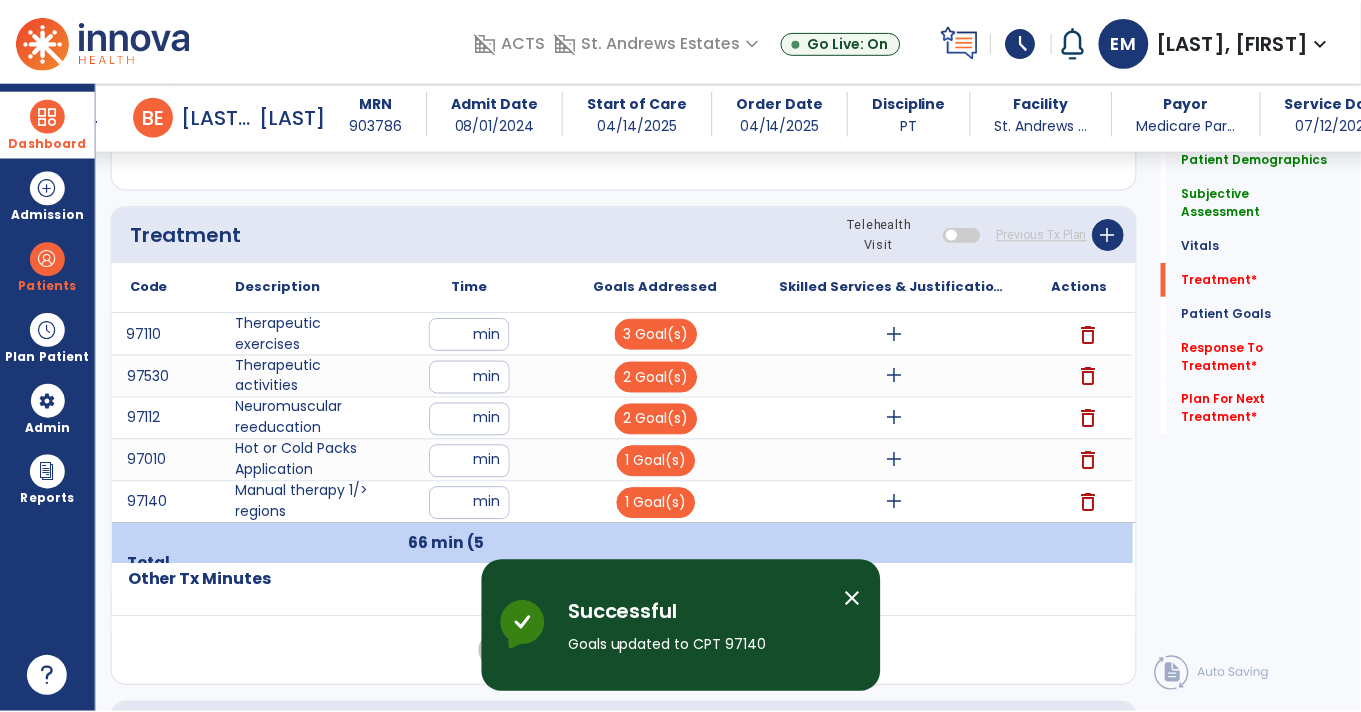 scroll, scrollTop: 1083, scrollLeft: 0, axis: vertical 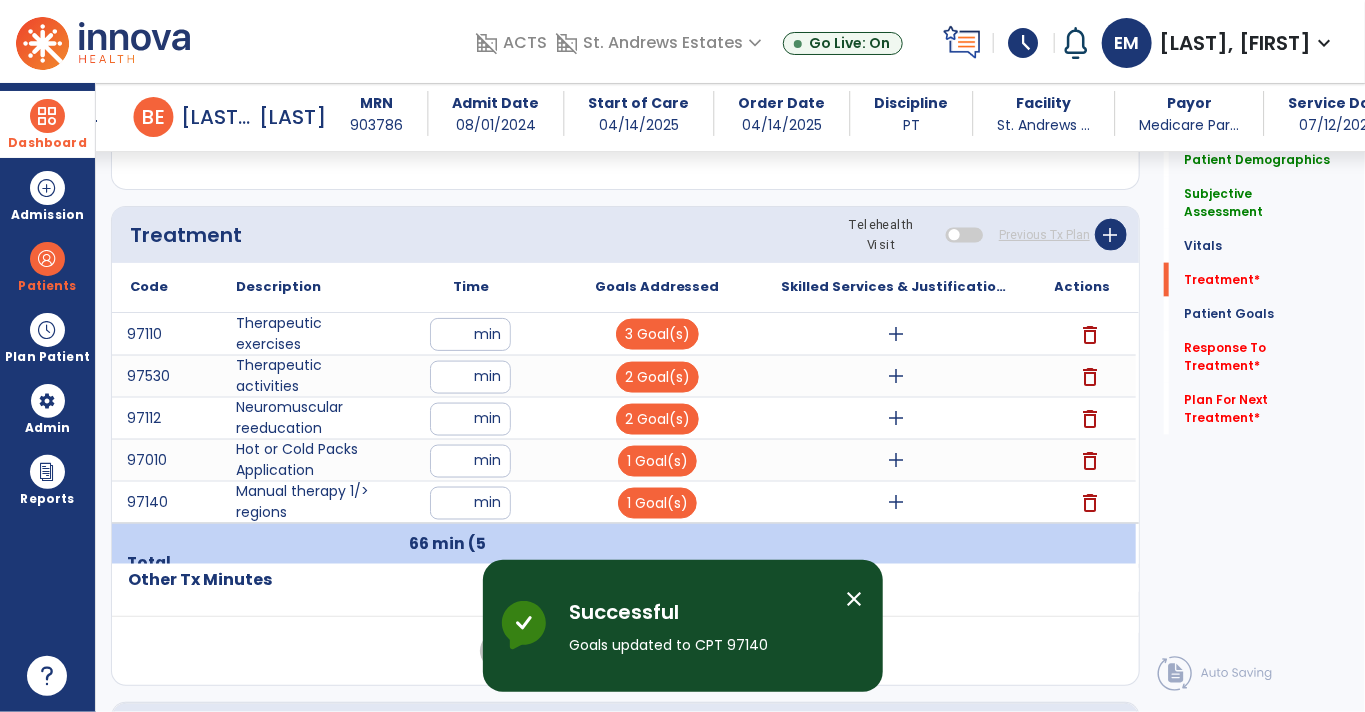 click on "add" at bounding box center (897, 334) 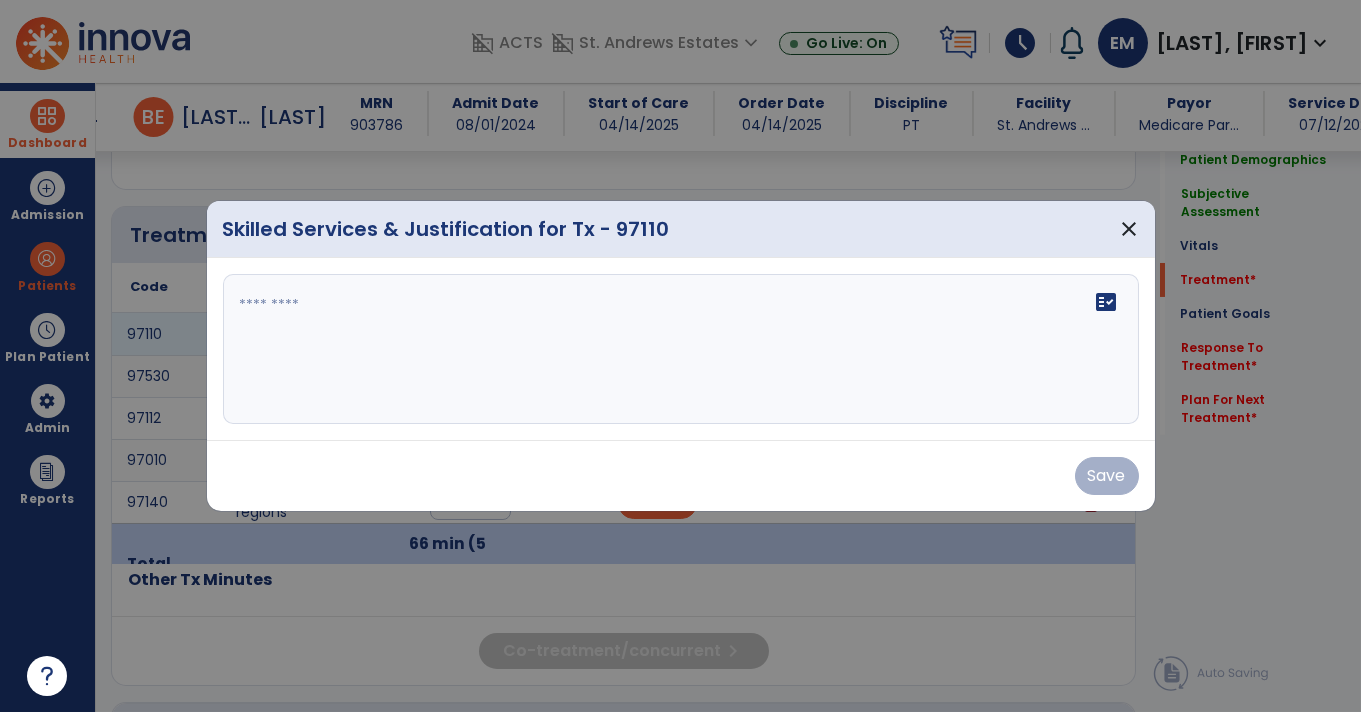scroll, scrollTop: 1083, scrollLeft: 0, axis: vertical 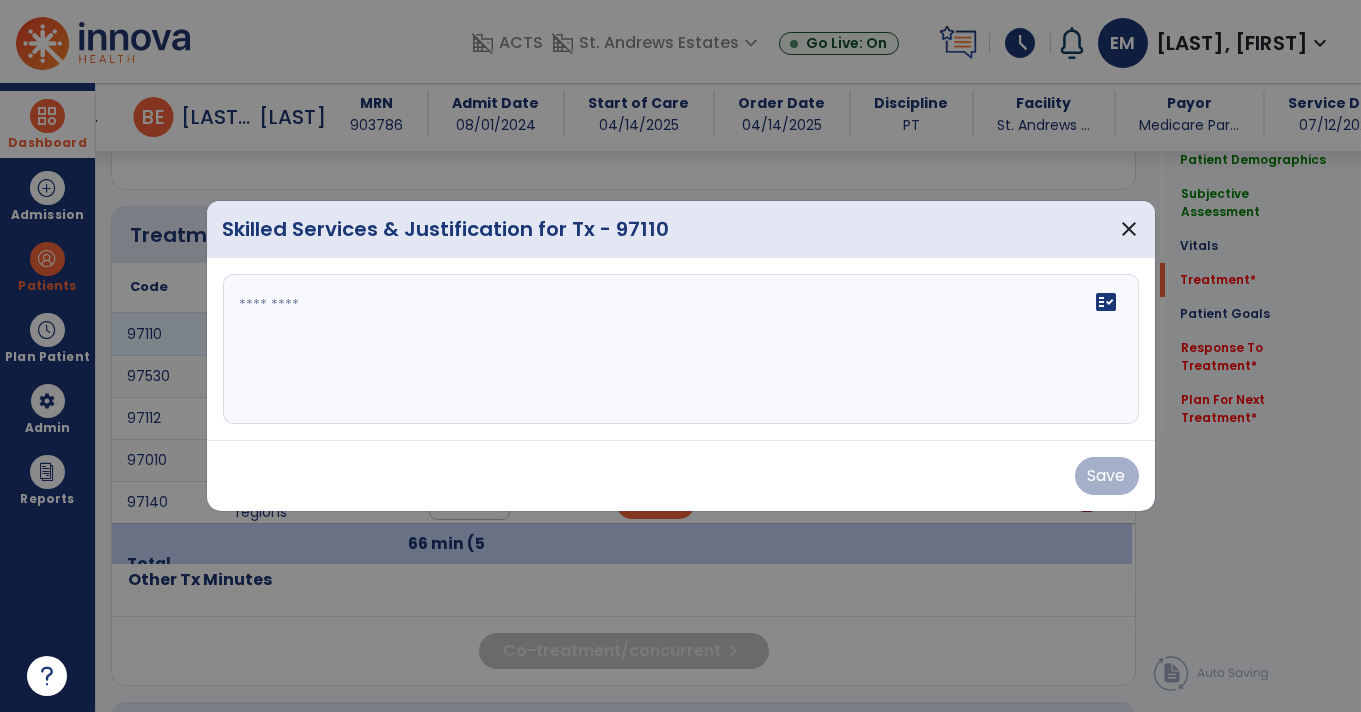 click at bounding box center [681, 349] 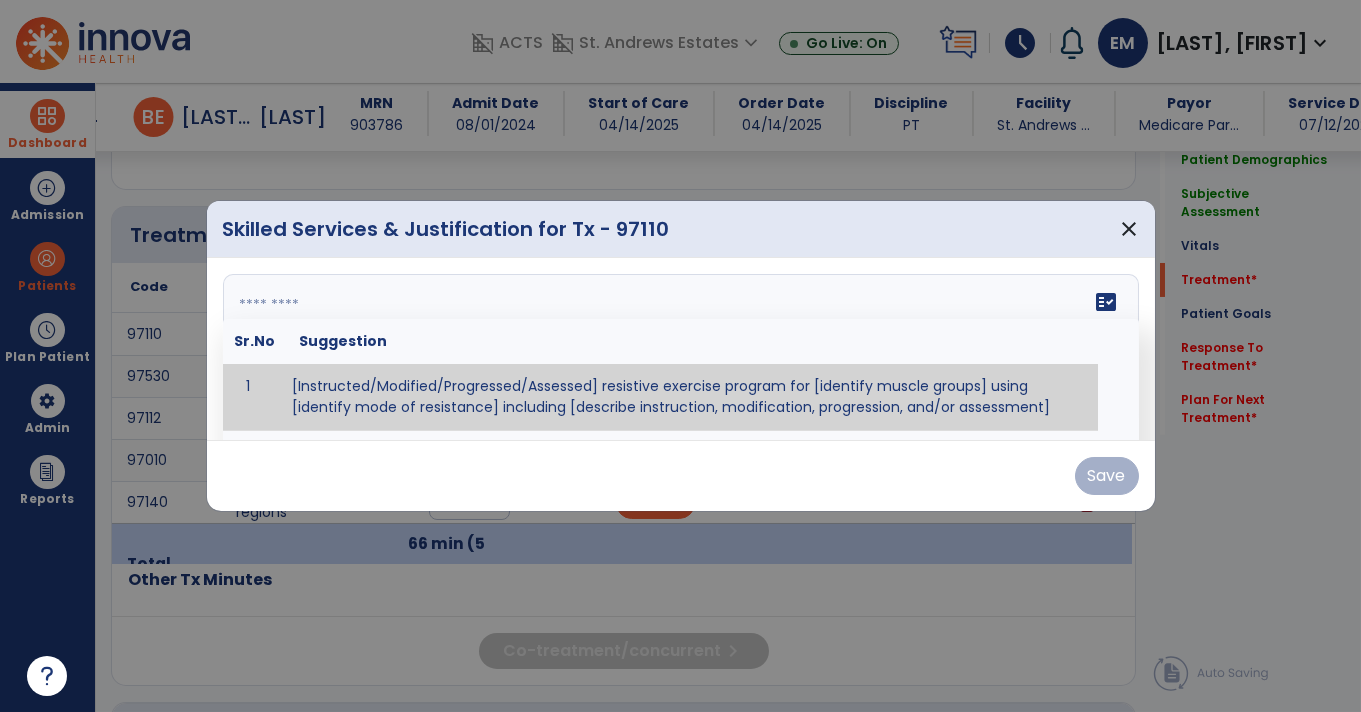 click at bounding box center [679, 349] 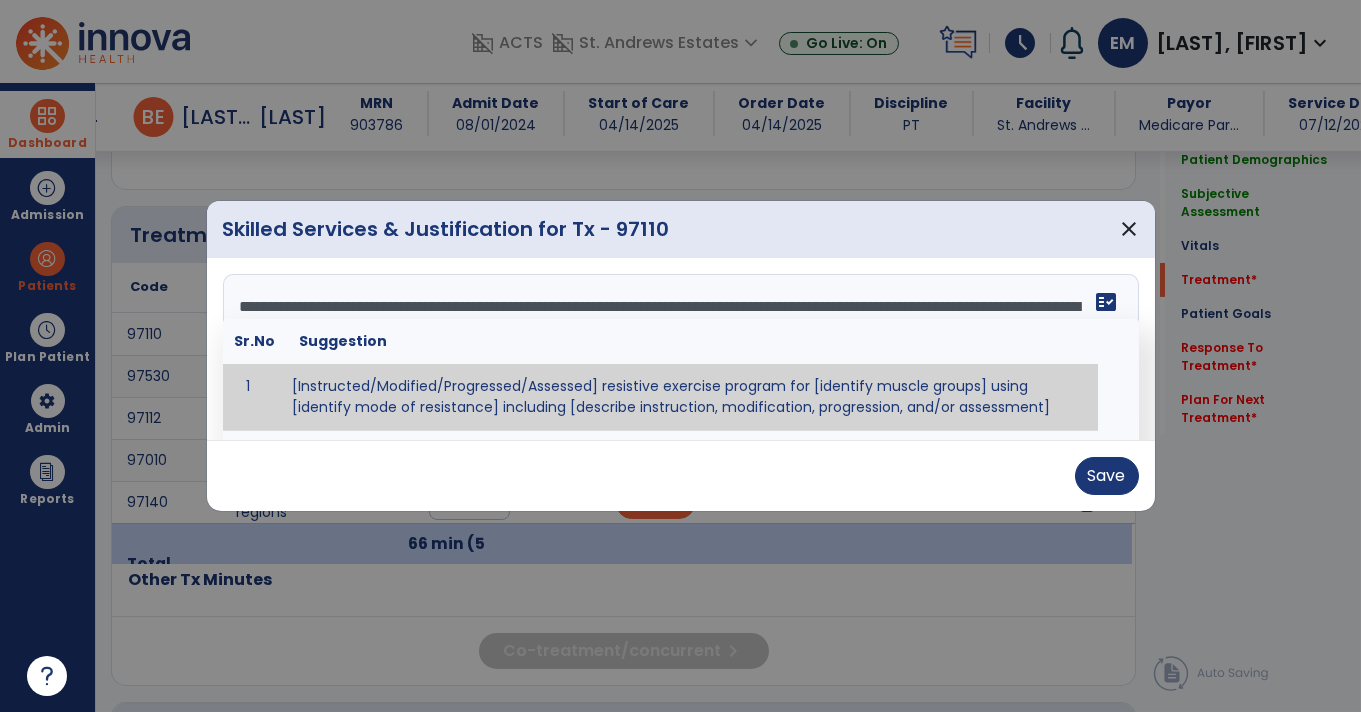 click on "fact_check" at bounding box center (1107, 302) 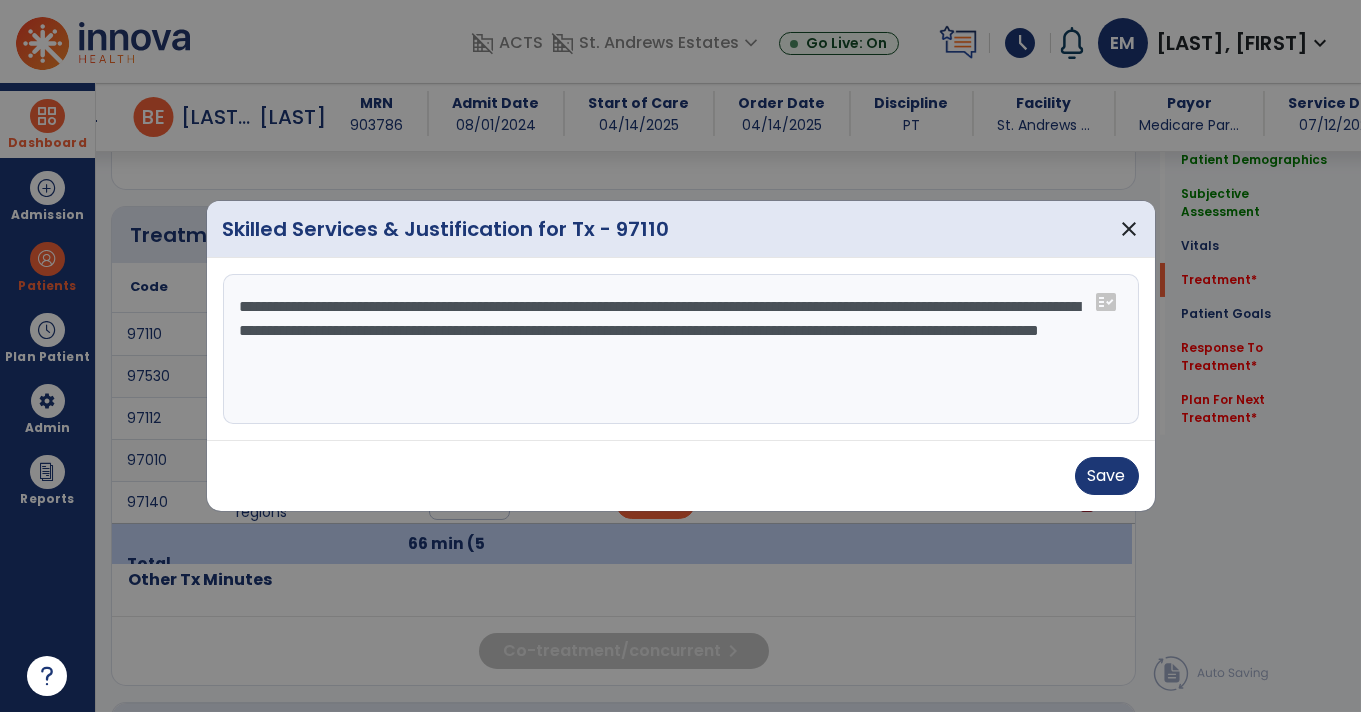 click on "**********" at bounding box center (681, 349) 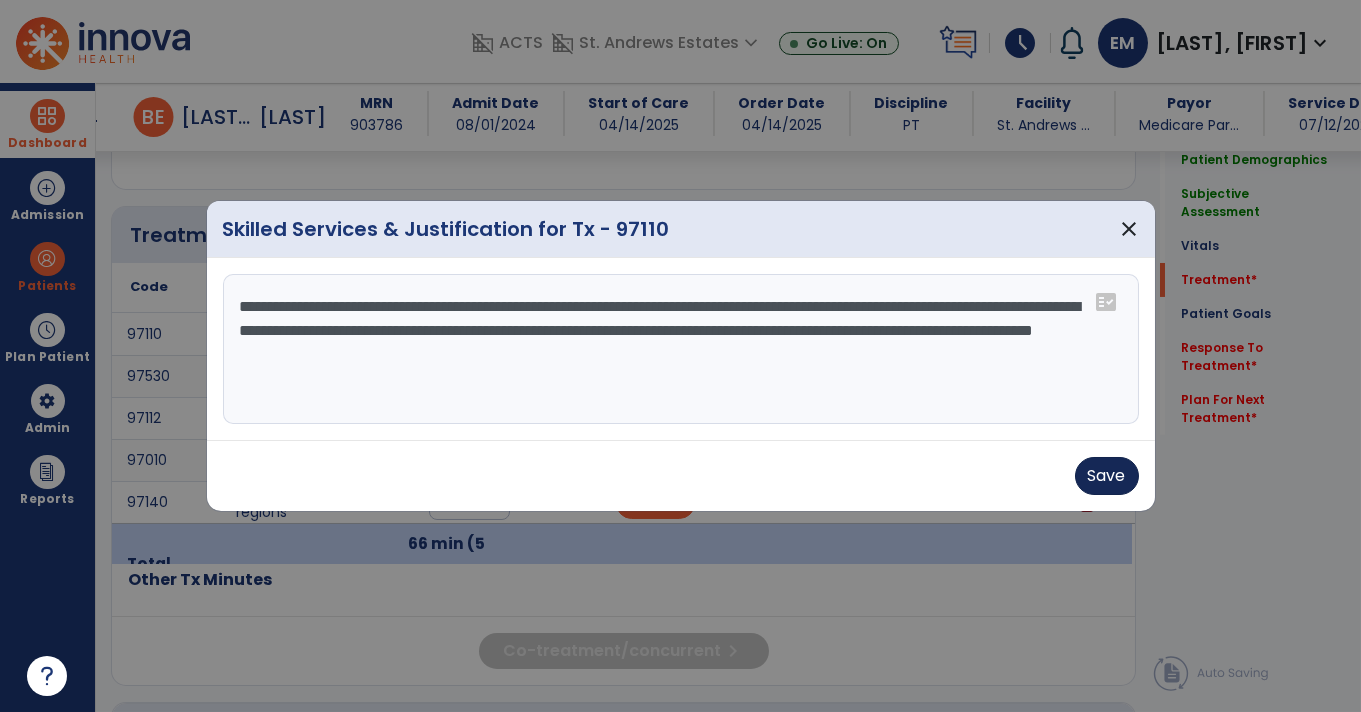 type on "**********" 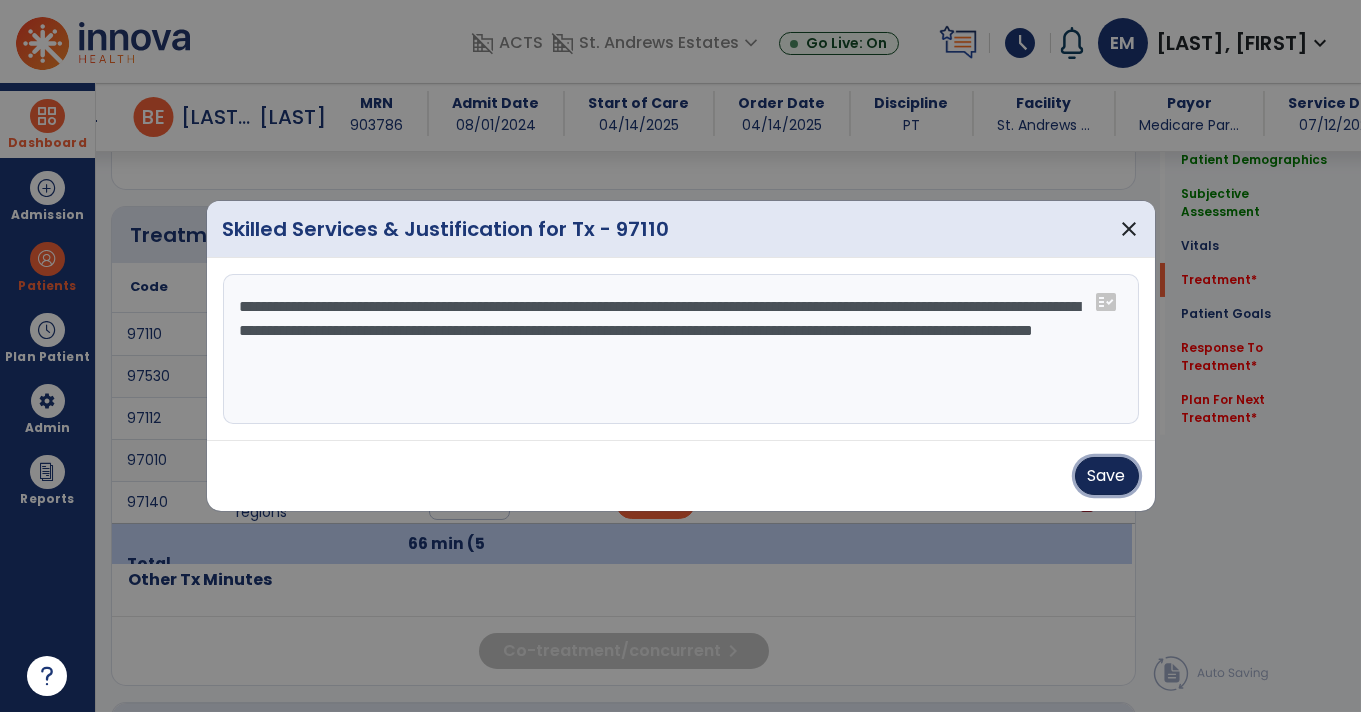 click on "Save" at bounding box center [1107, 476] 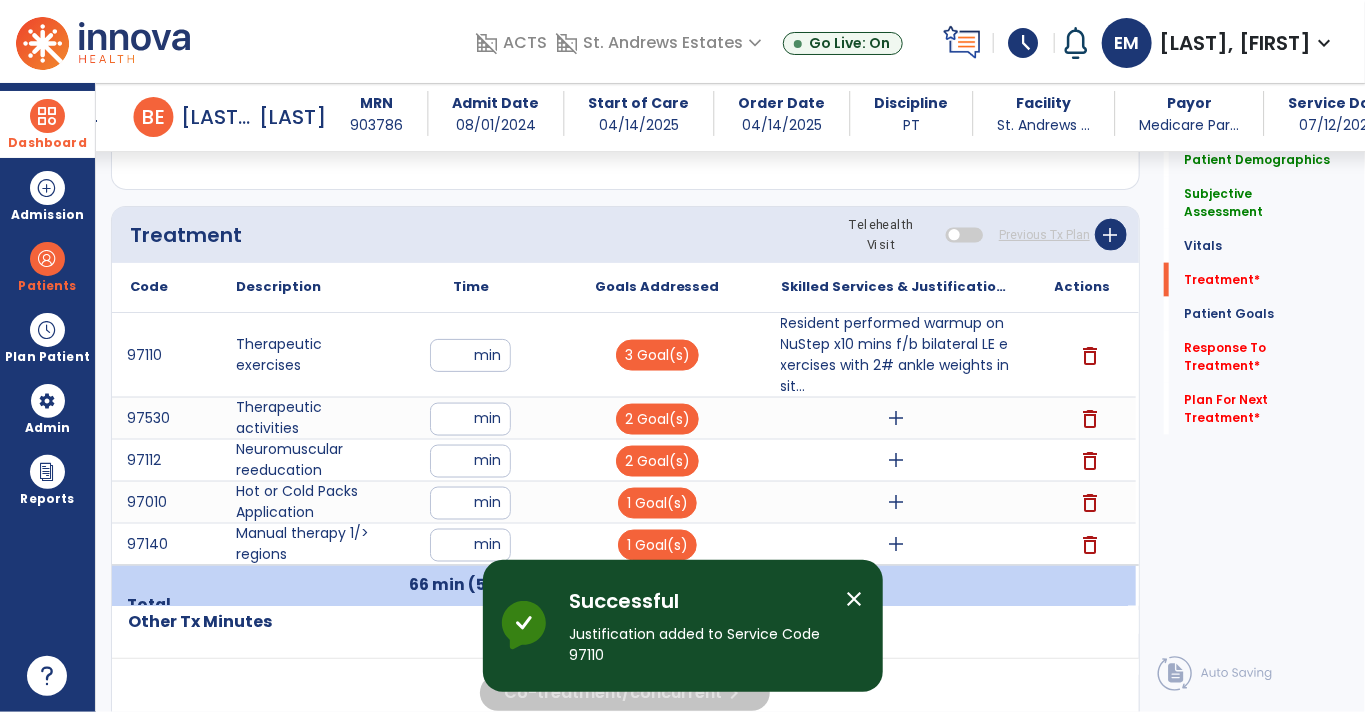 click on "add" at bounding box center (897, 418) 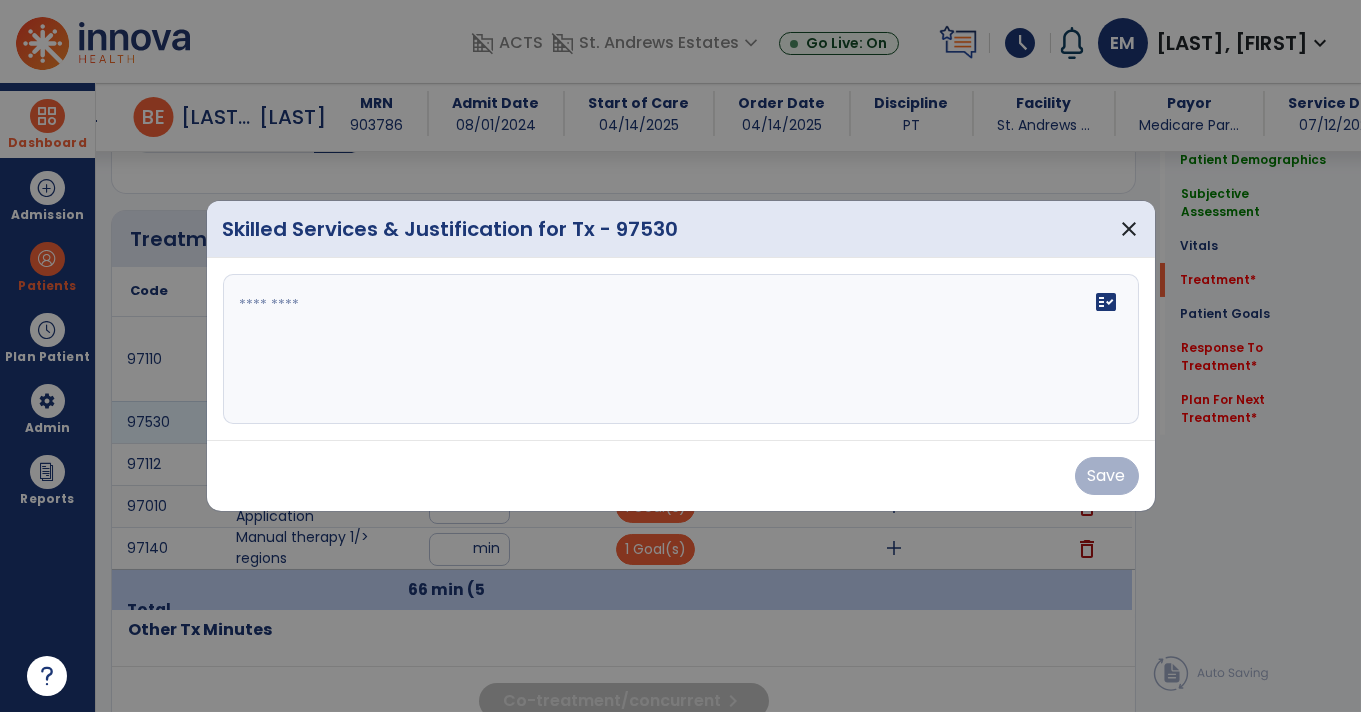 scroll, scrollTop: 1083, scrollLeft: 0, axis: vertical 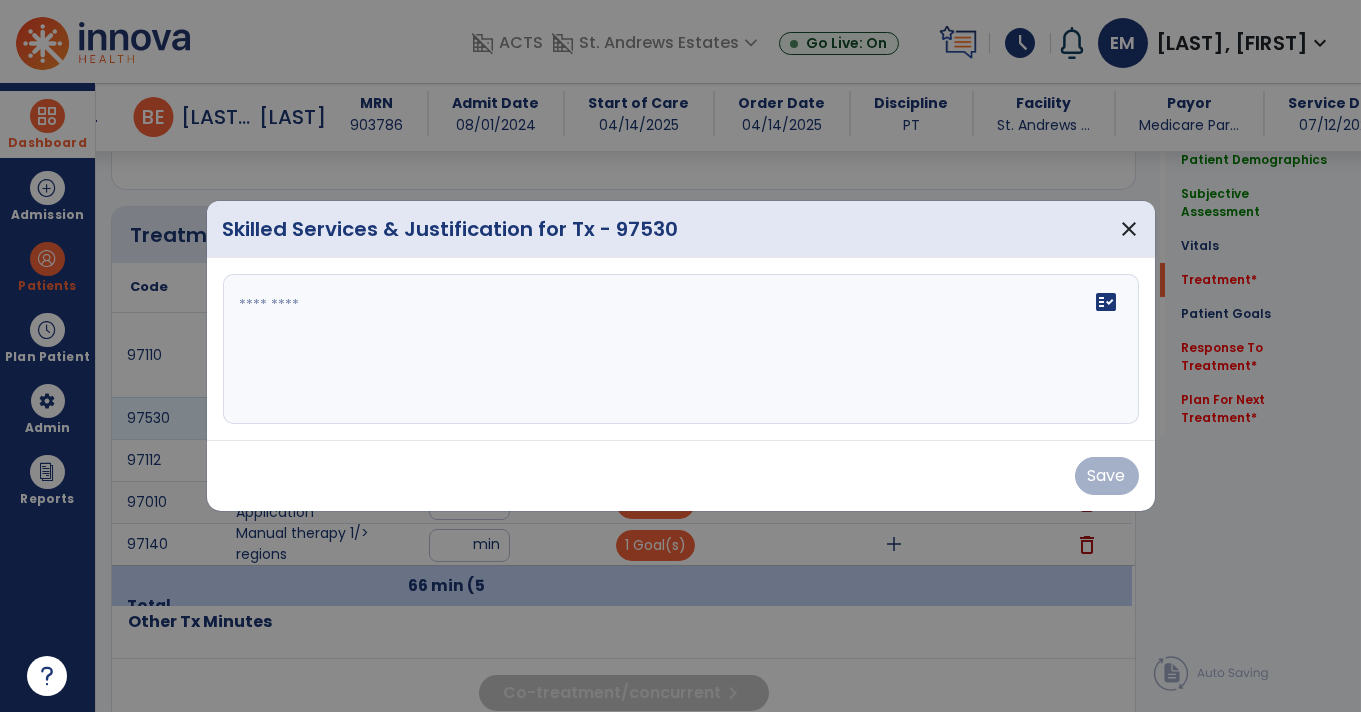 click at bounding box center (681, 349) 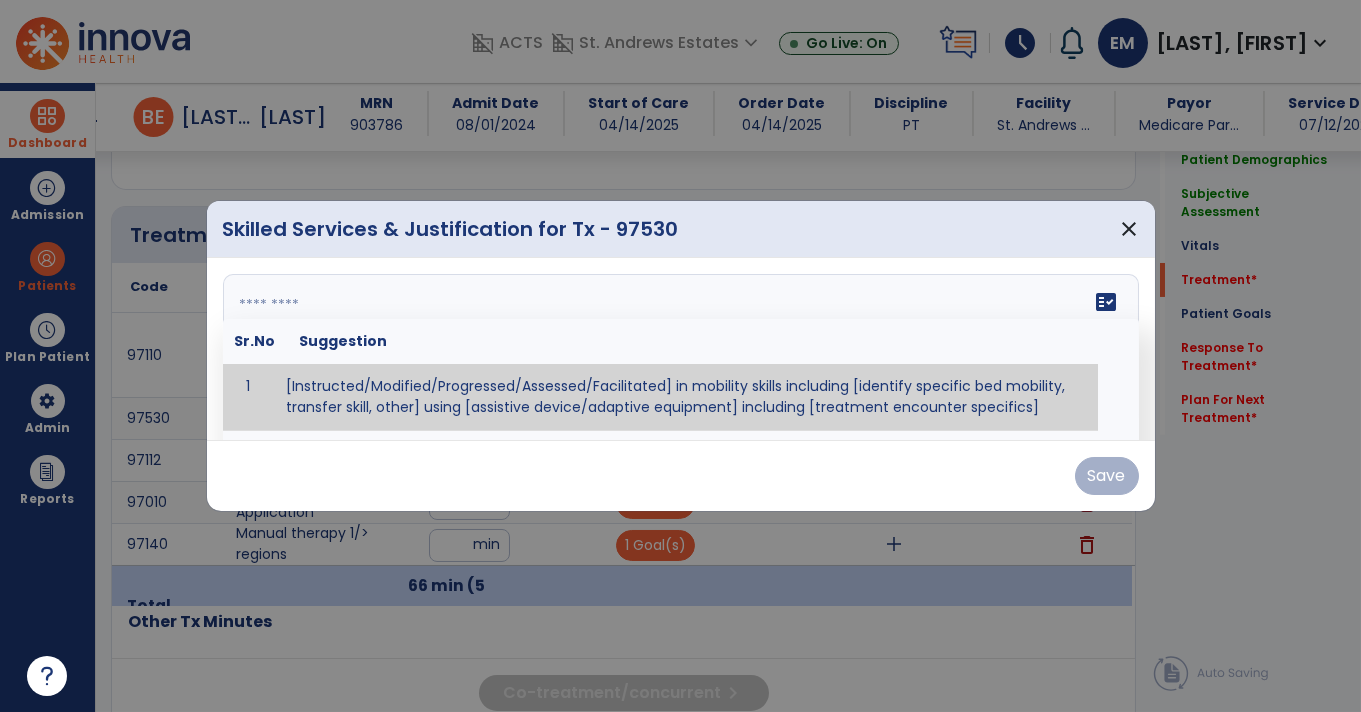 click at bounding box center [679, 349] 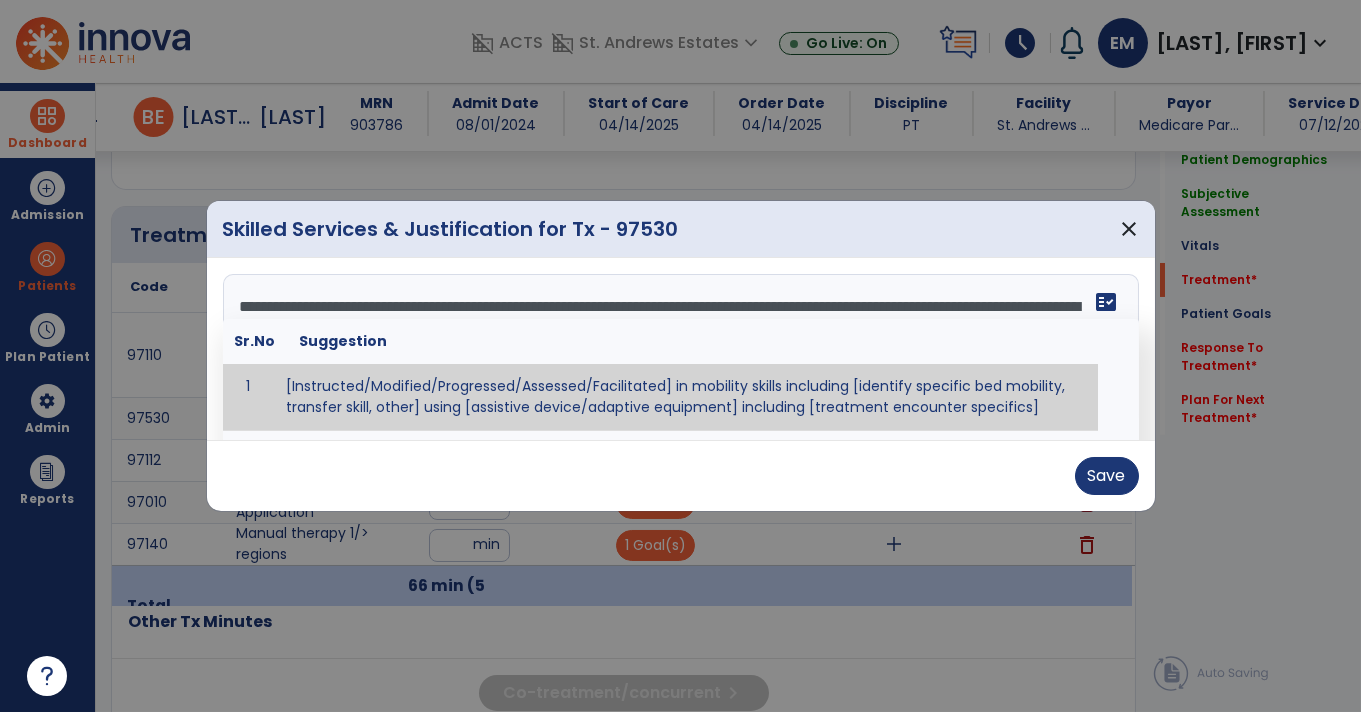 type on "**********" 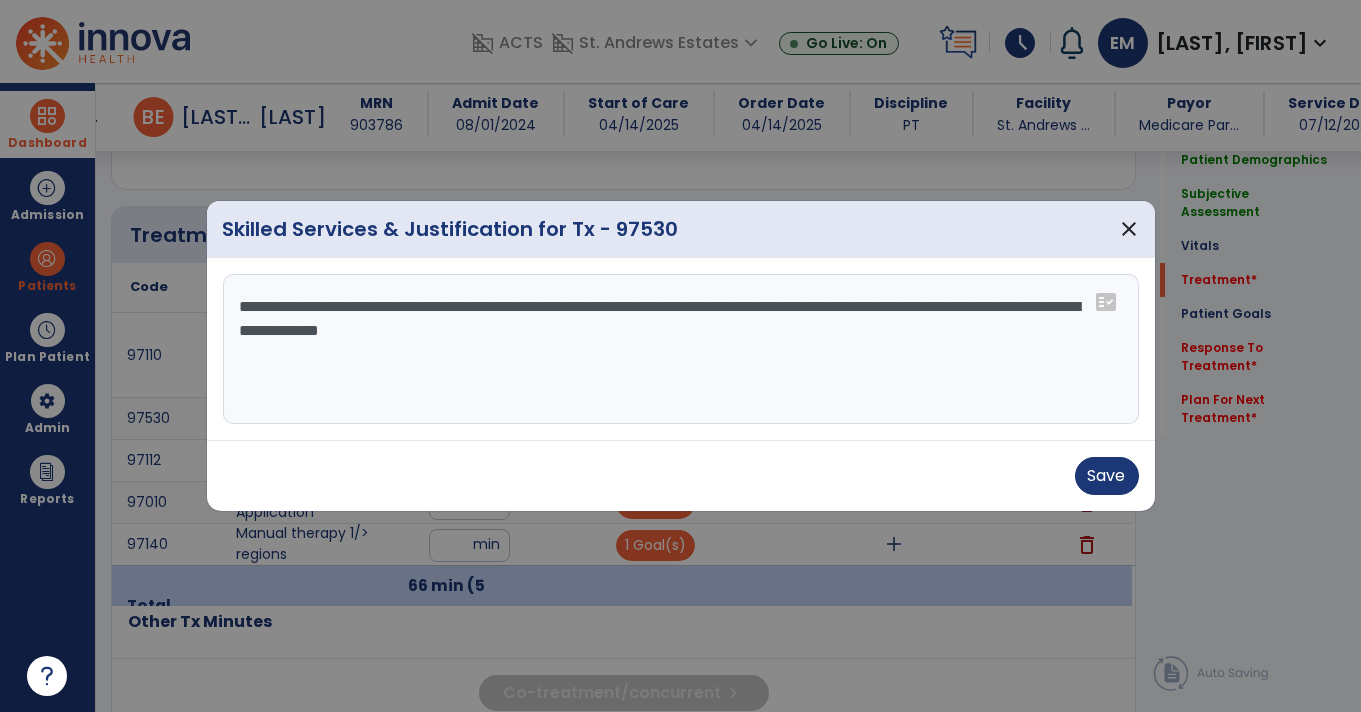 click on "**********" at bounding box center (681, 349) 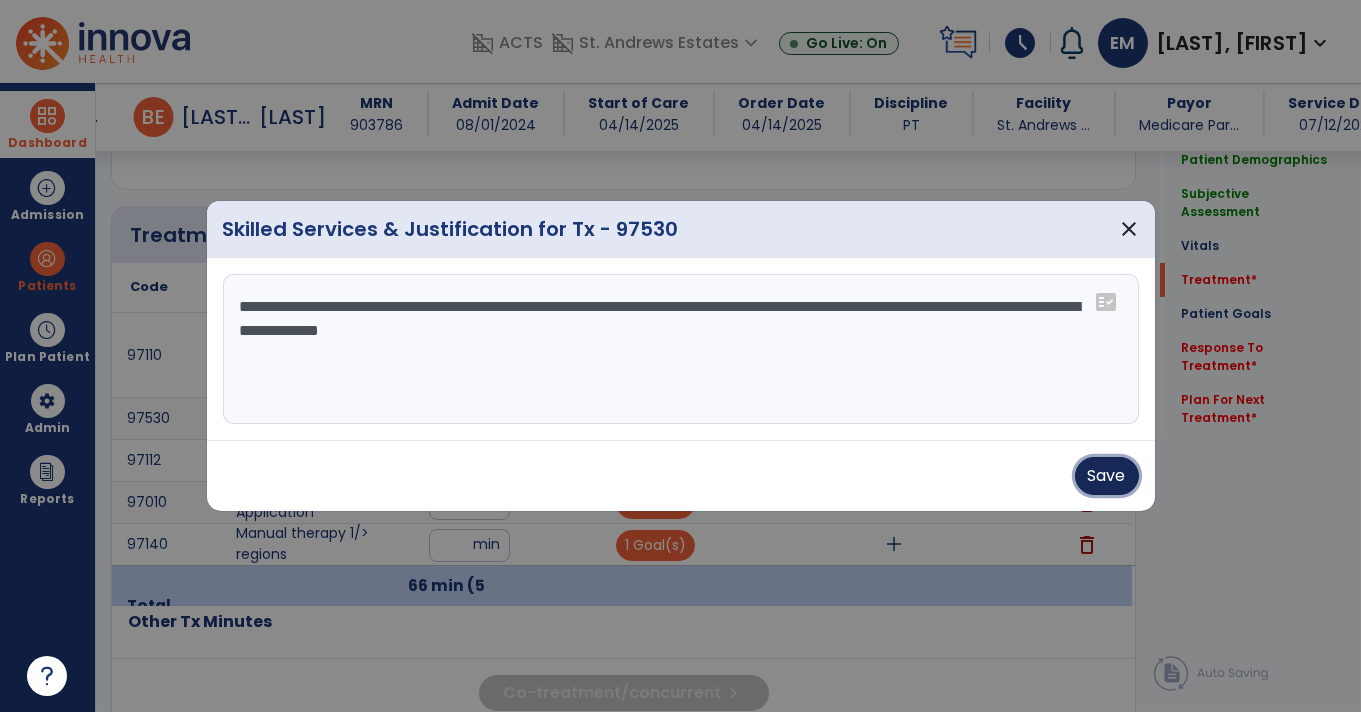 click on "Save" at bounding box center (1107, 476) 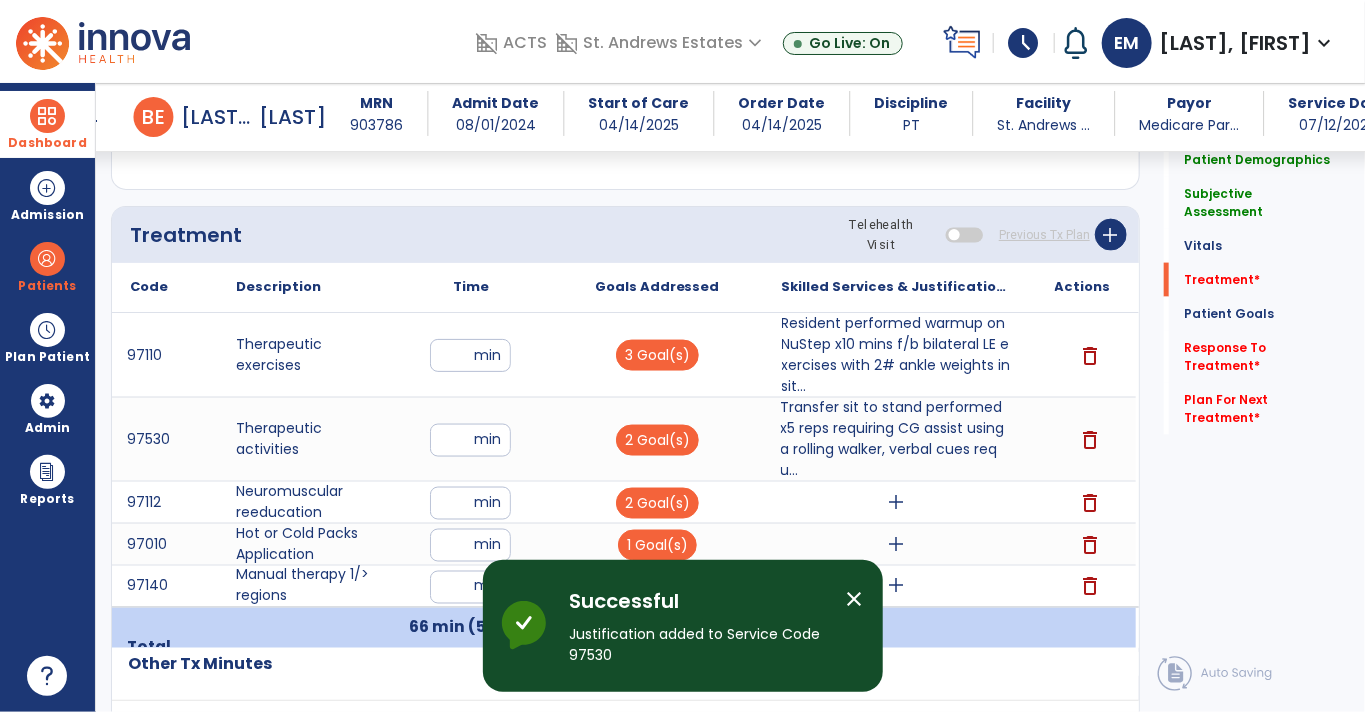 click on "add" at bounding box center [897, 502] 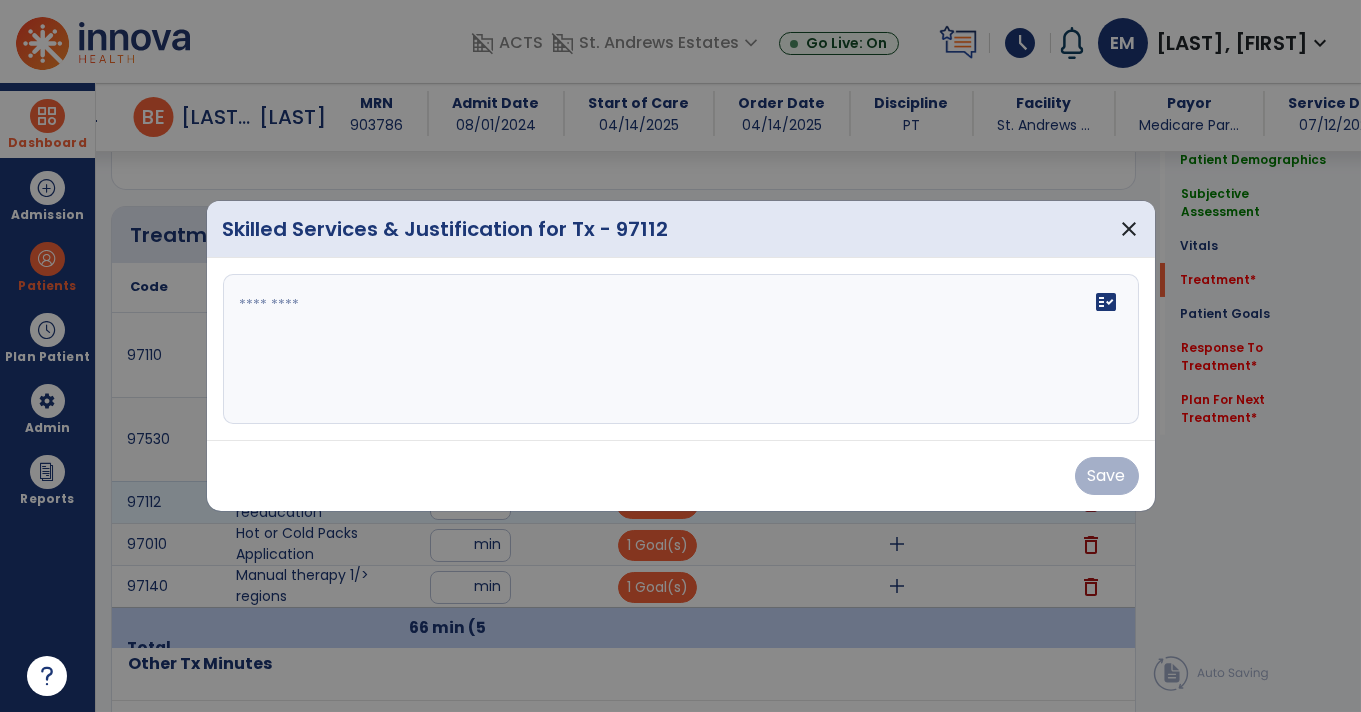 scroll, scrollTop: 1083, scrollLeft: 0, axis: vertical 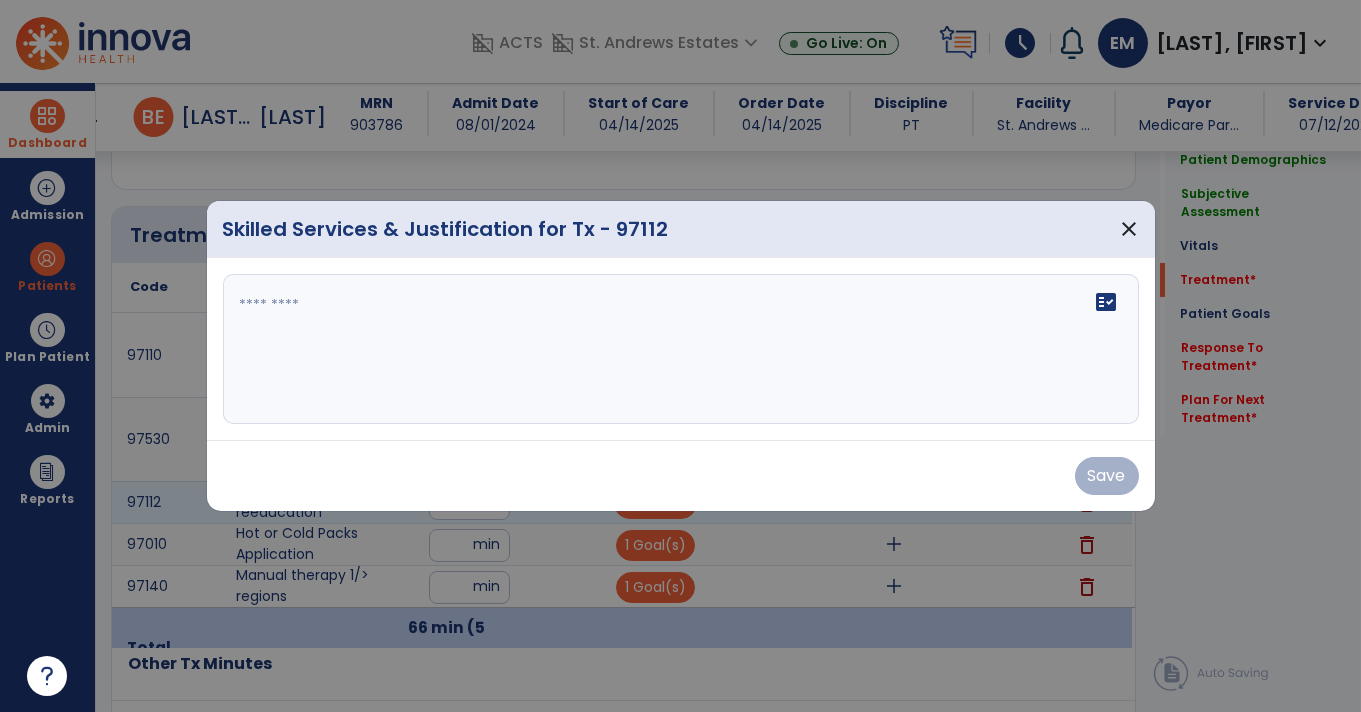 click at bounding box center (681, 349) 